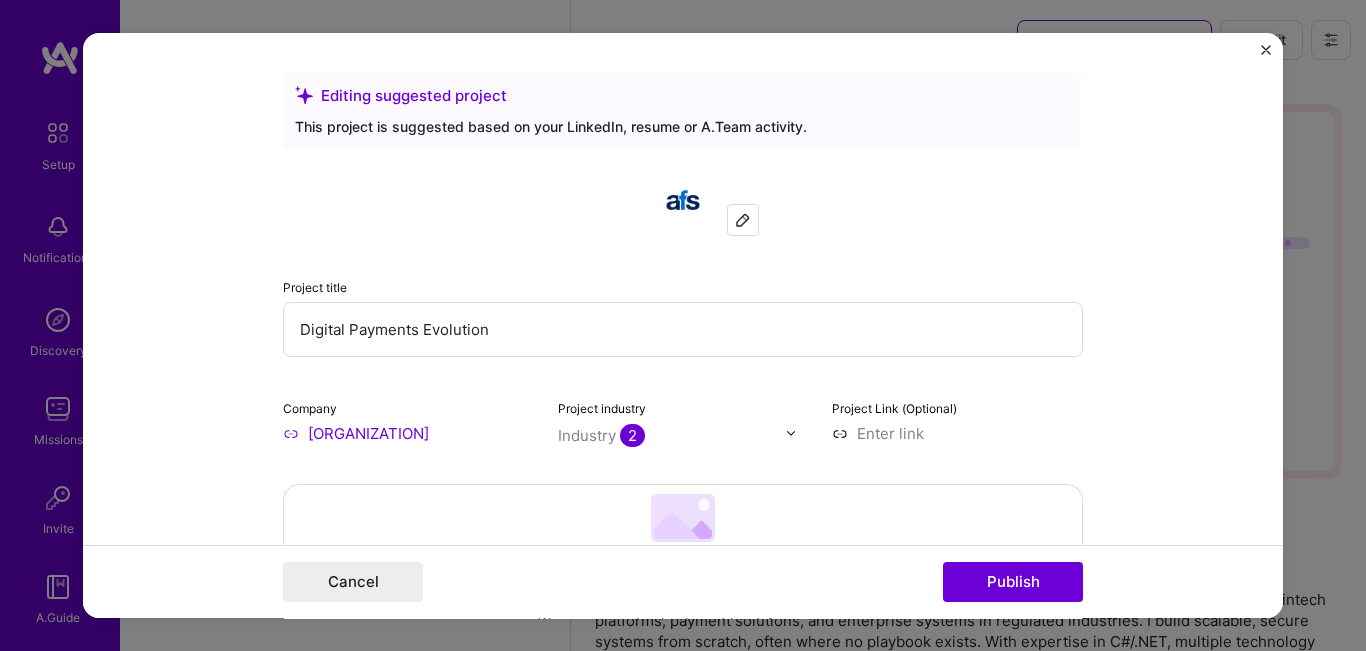 scroll, scrollTop: 1088, scrollLeft: 0, axis: vertical 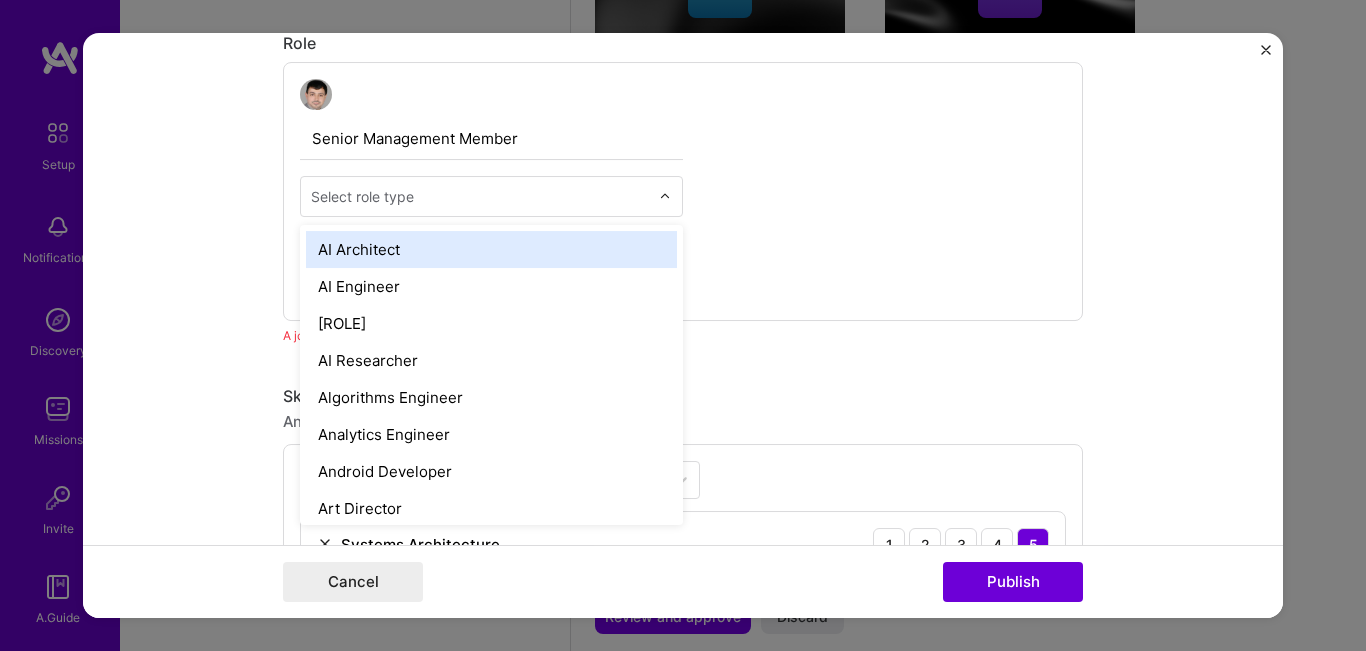 click at bounding box center (665, 197) 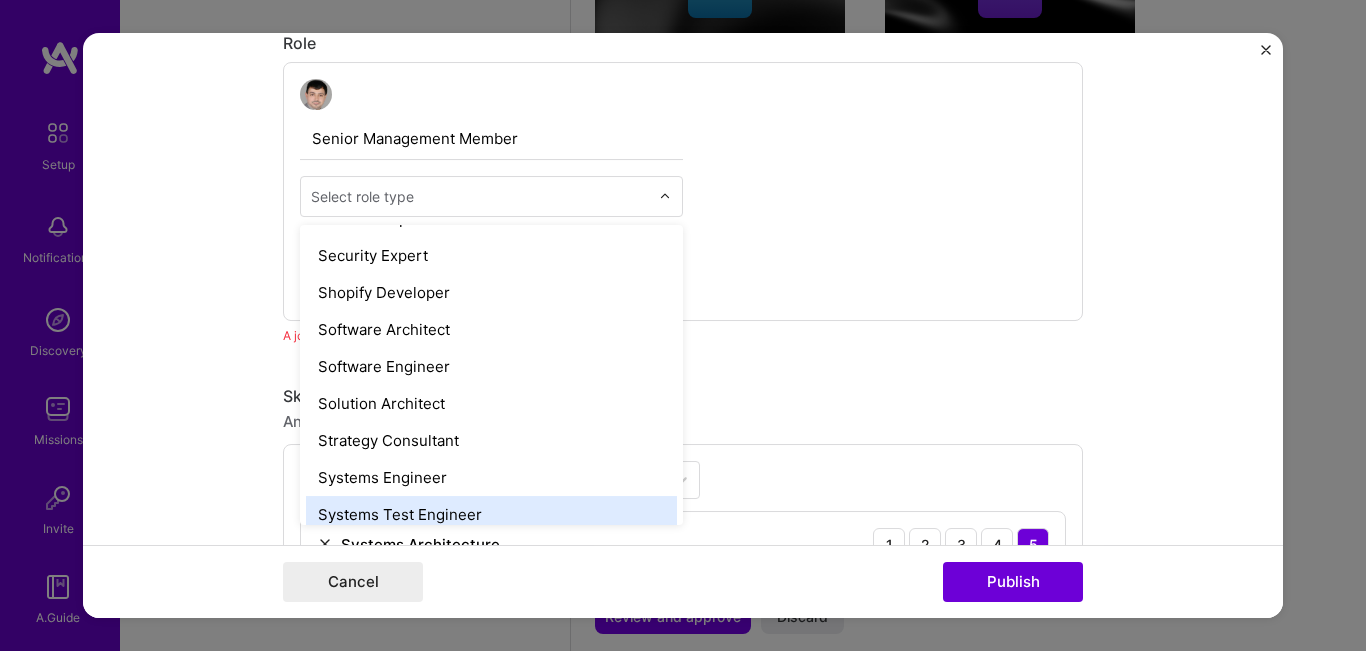 scroll, scrollTop: 2102, scrollLeft: 0, axis: vertical 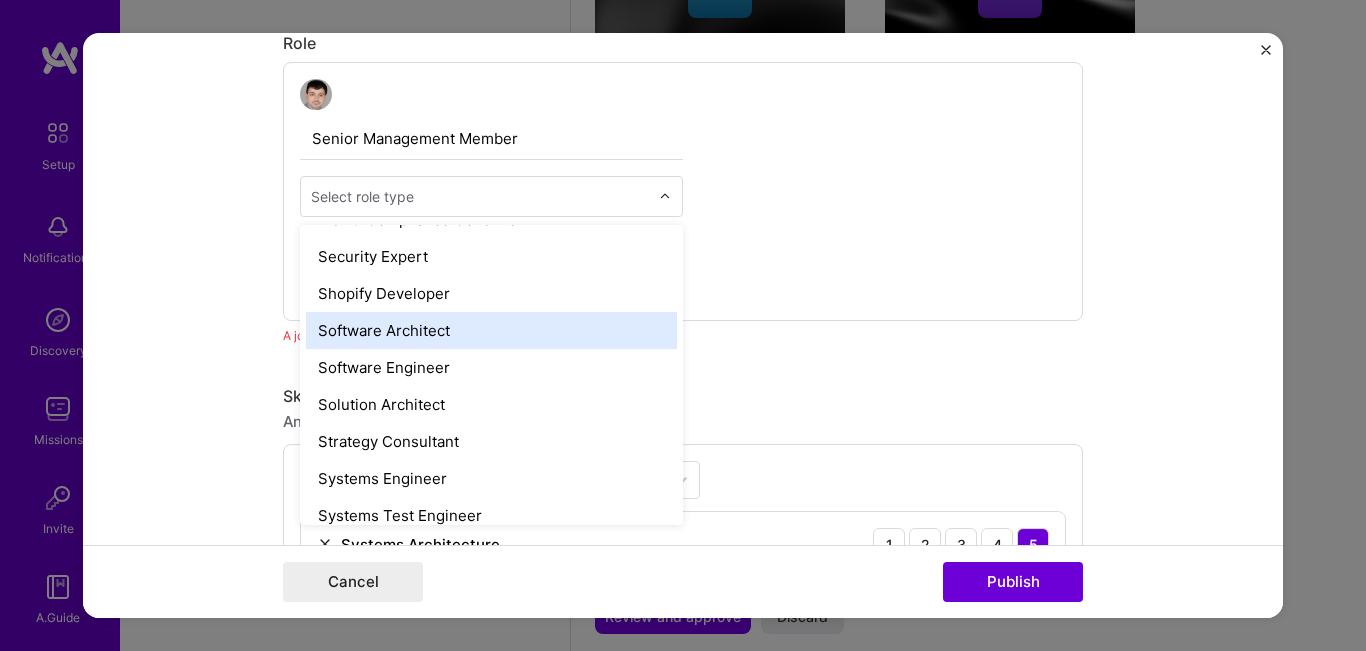 click on "Software Architect" at bounding box center (491, 330) 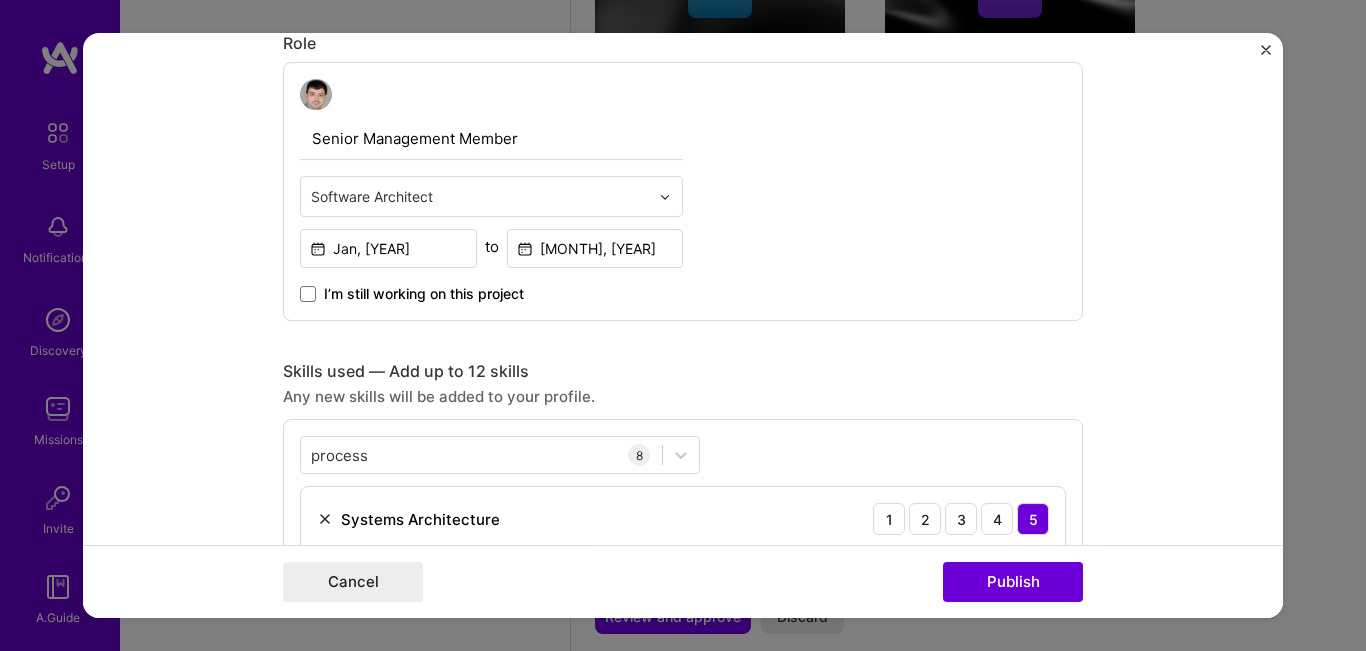 click on "Senior Management Member Software Architect [MONTH], [YEAR]
to [MONTH], [YEAR]
I’m still working on this project" at bounding box center (683, 192) 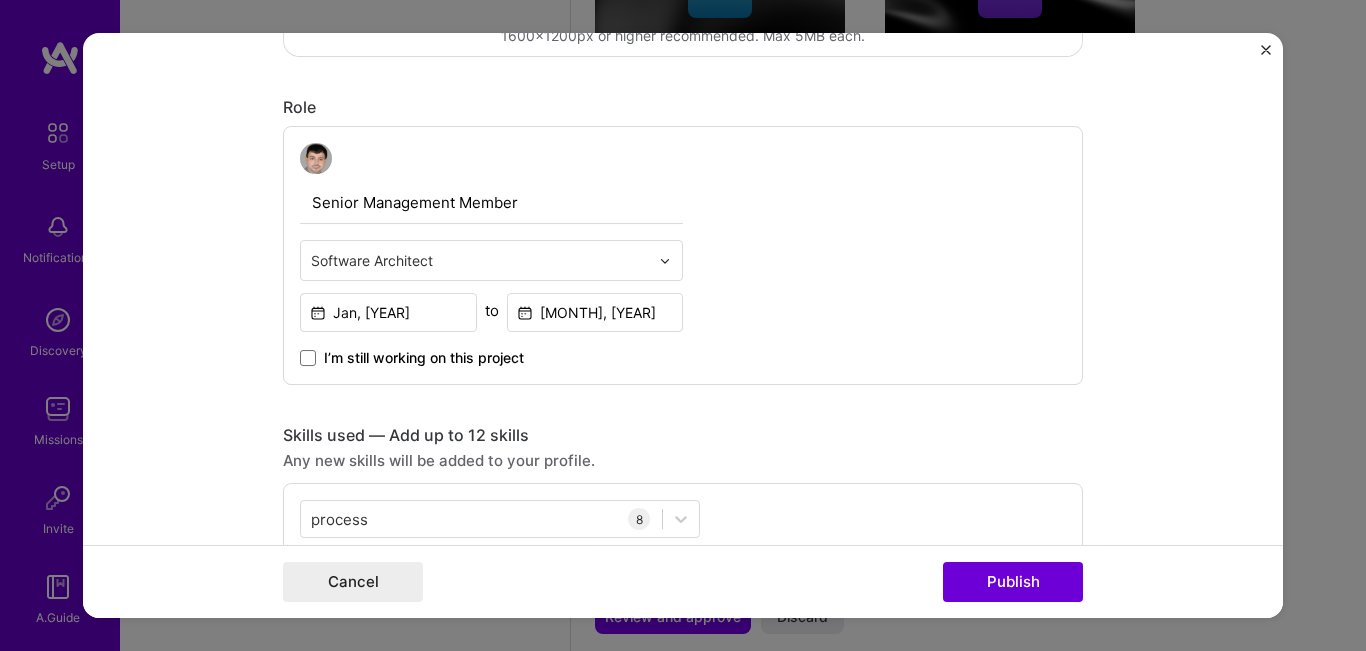 scroll, scrollTop: 571, scrollLeft: 0, axis: vertical 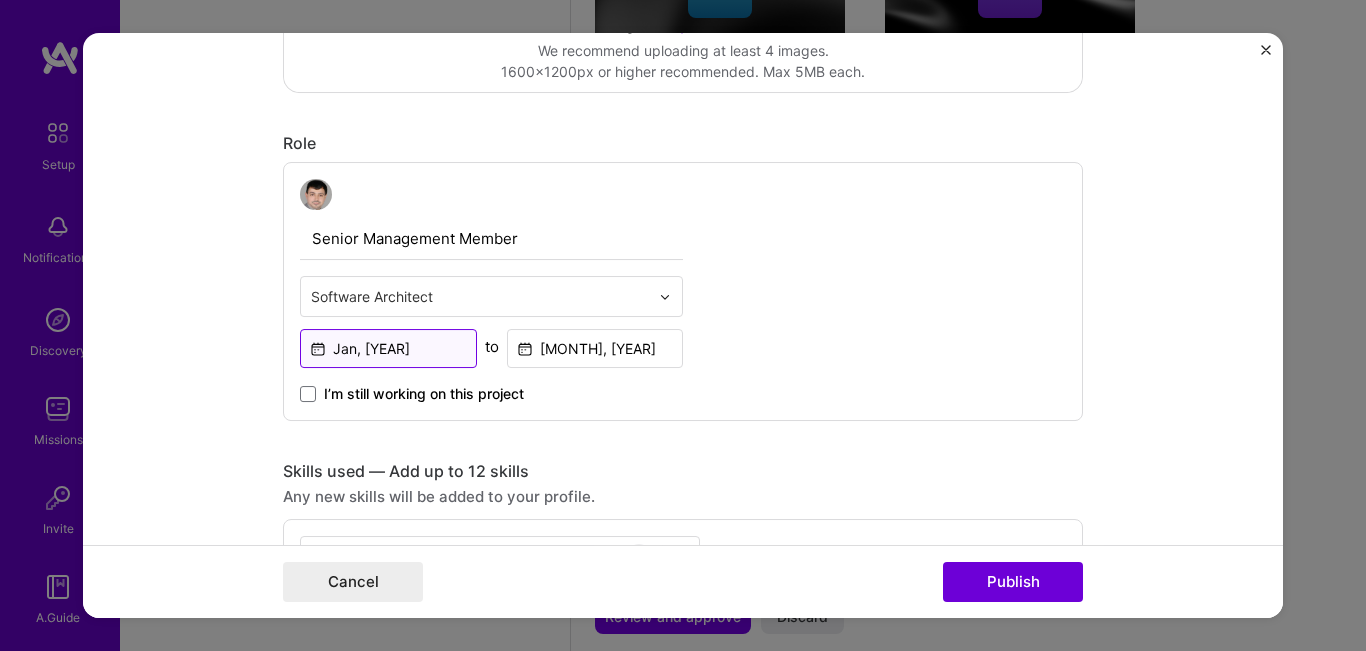 click on "Jan, [YEAR]" at bounding box center [388, 348] 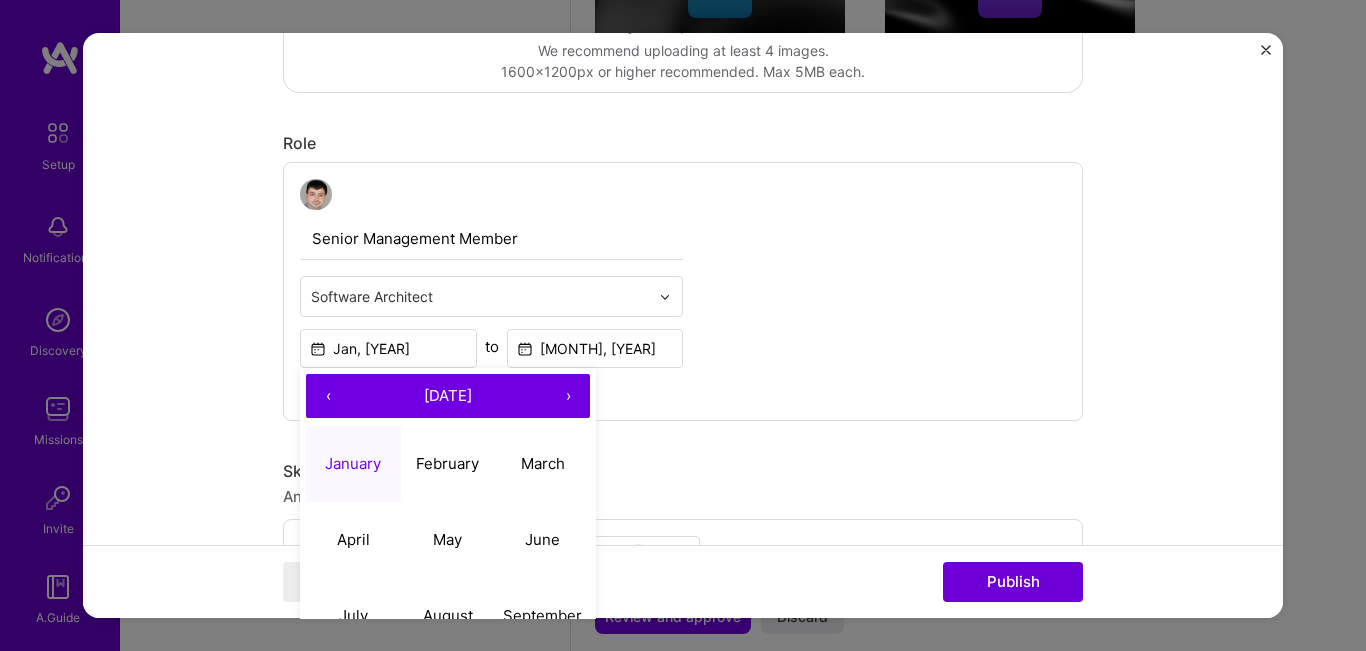 click on "›" at bounding box center [568, 396] 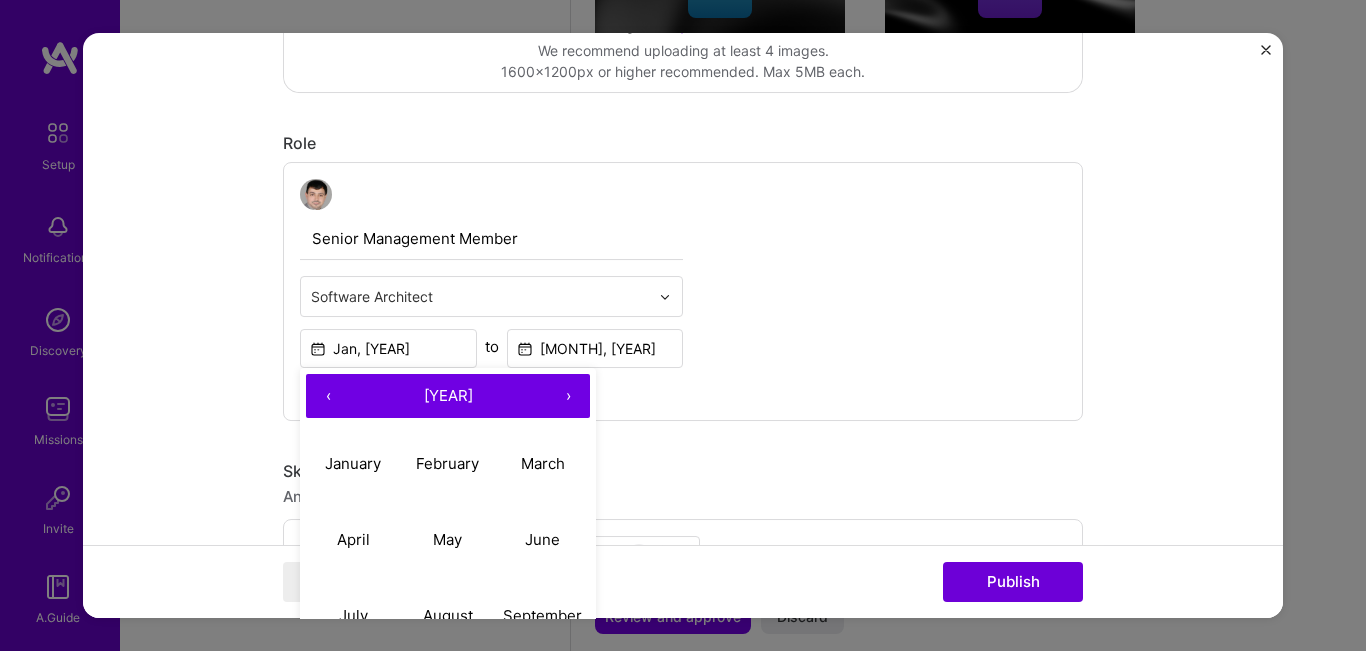 click on "›" at bounding box center (568, 396) 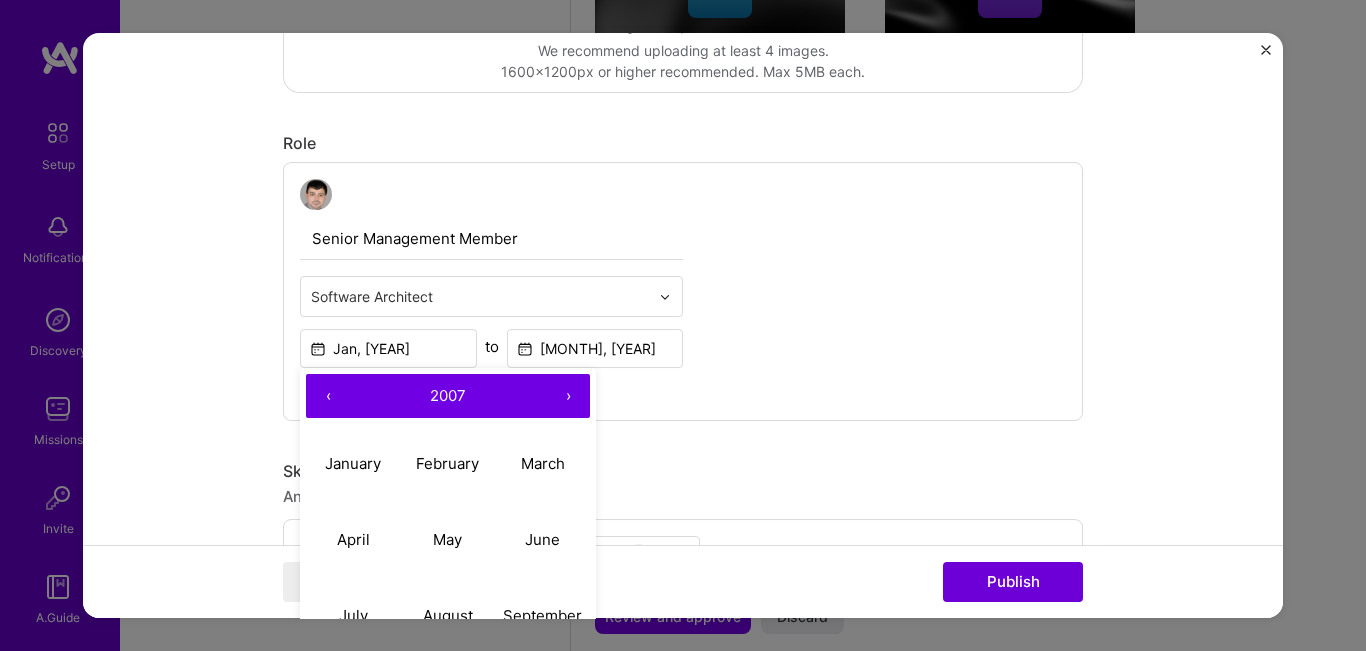 click on "›" at bounding box center [568, 396] 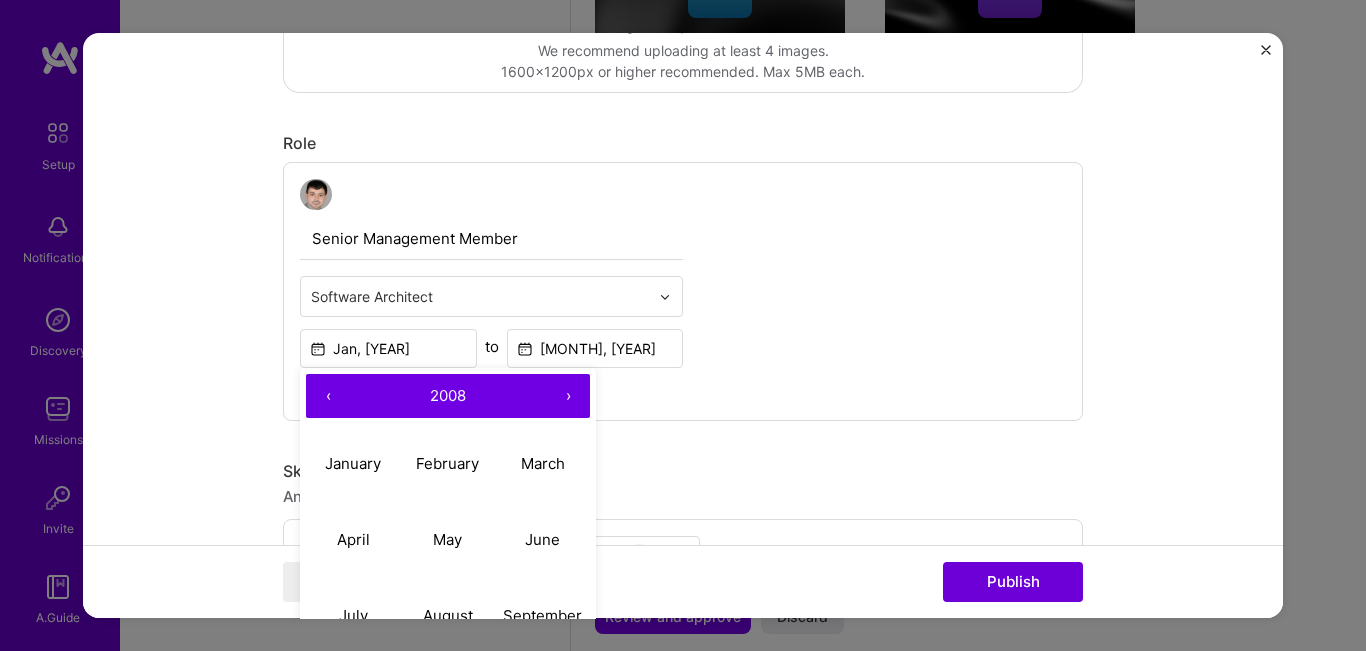 scroll, scrollTop: 671, scrollLeft: 0, axis: vertical 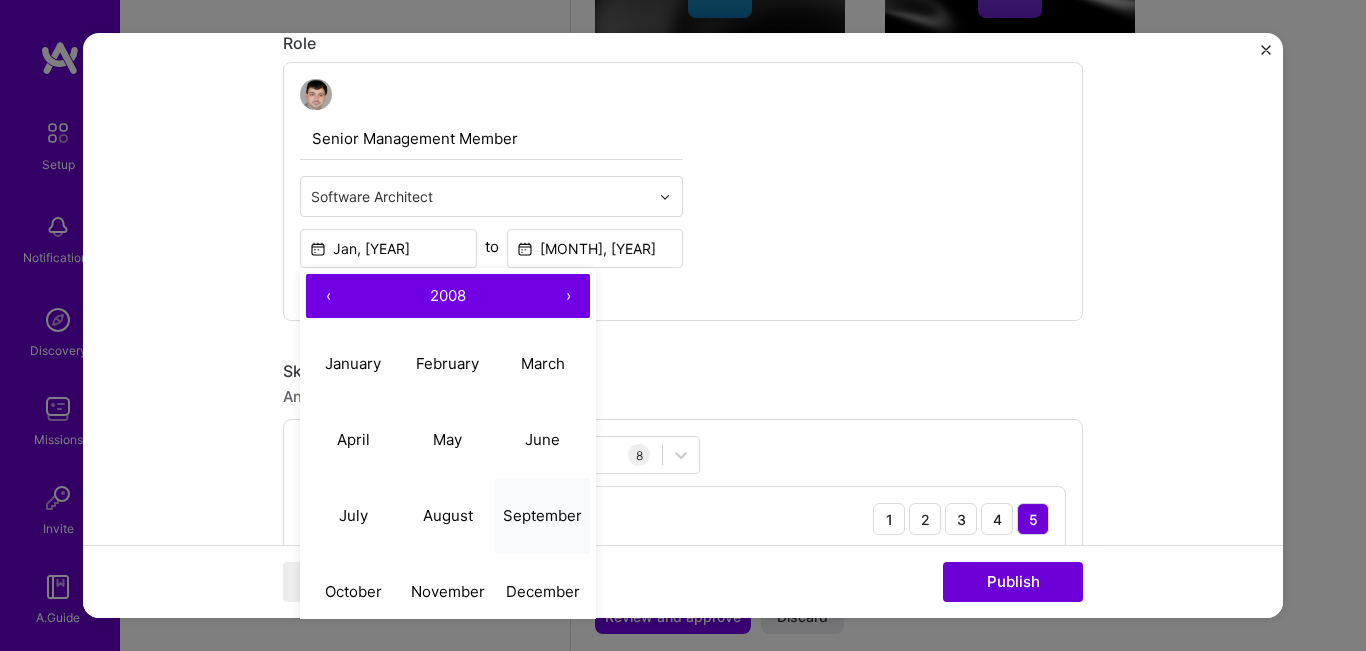 click on "September" at bounding box center (542, 515) 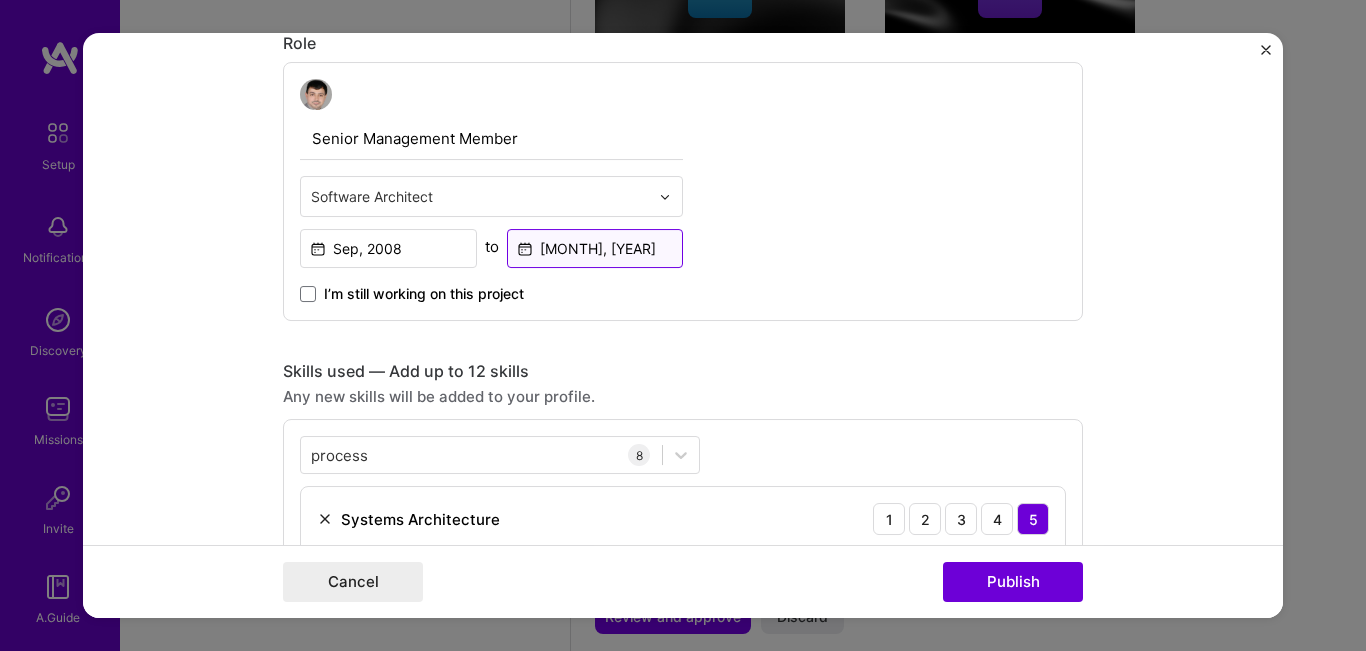 click on "[MONTH], [YEAR]" at bounding box center [595, 248] 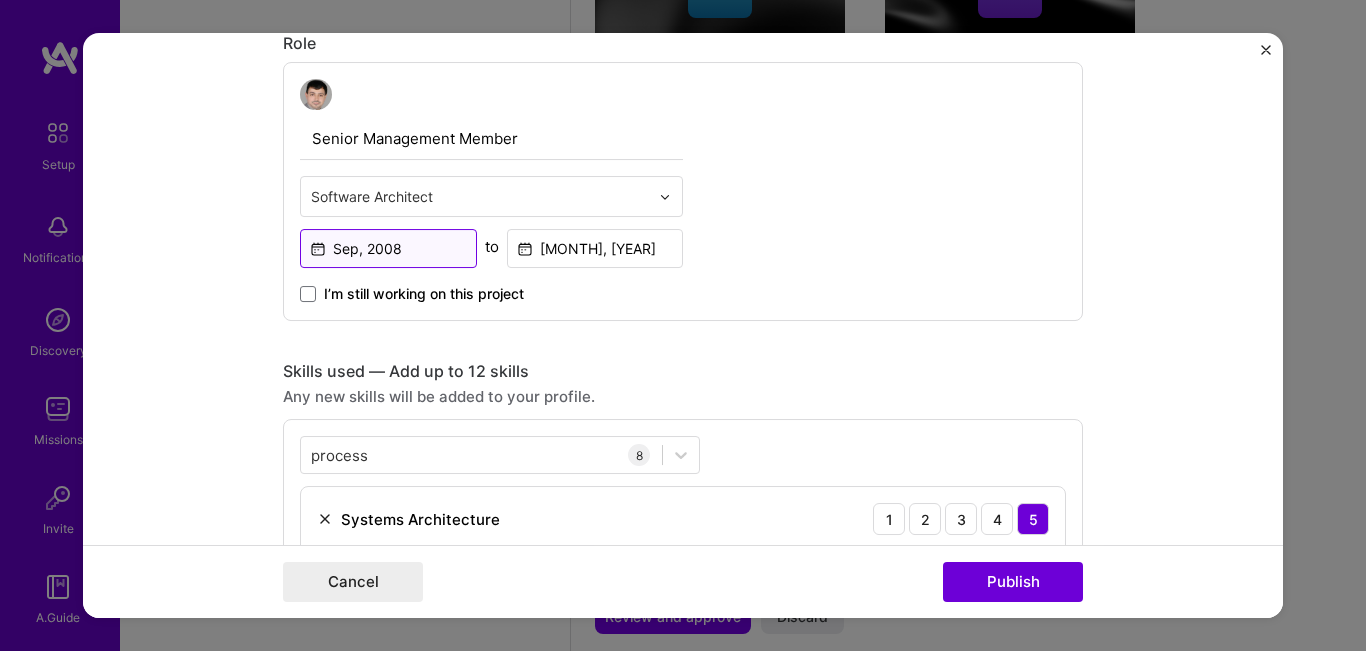 click on "Sep, 2008" at bounding box center [388, 248] 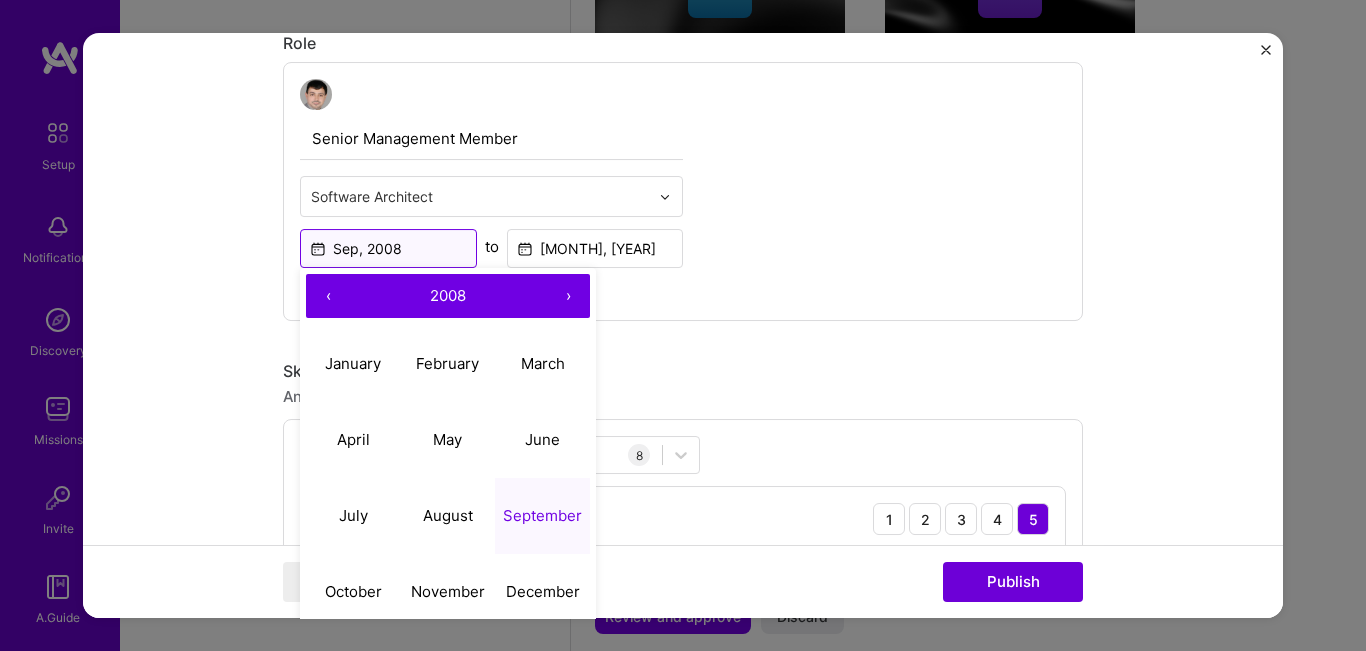 scroll, scrollTop: 771, scrollLeft: 0, axis: vertical 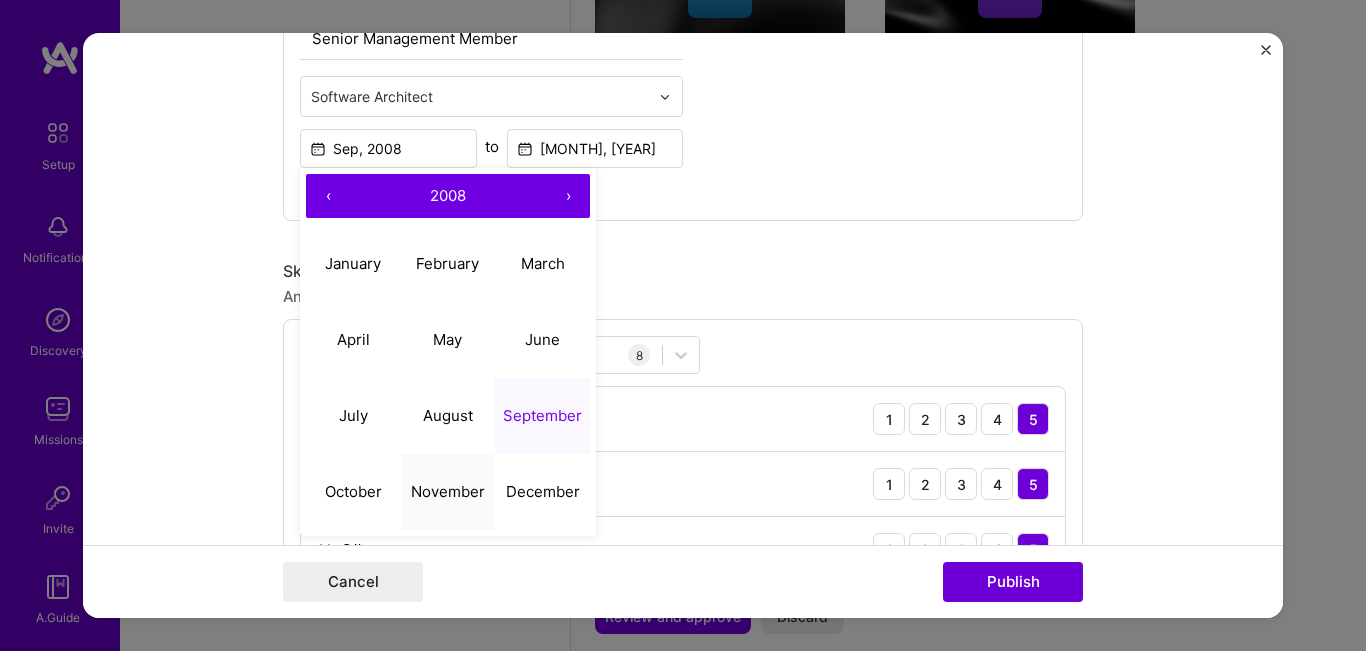 click on "November" at bounding box center (448, 491) 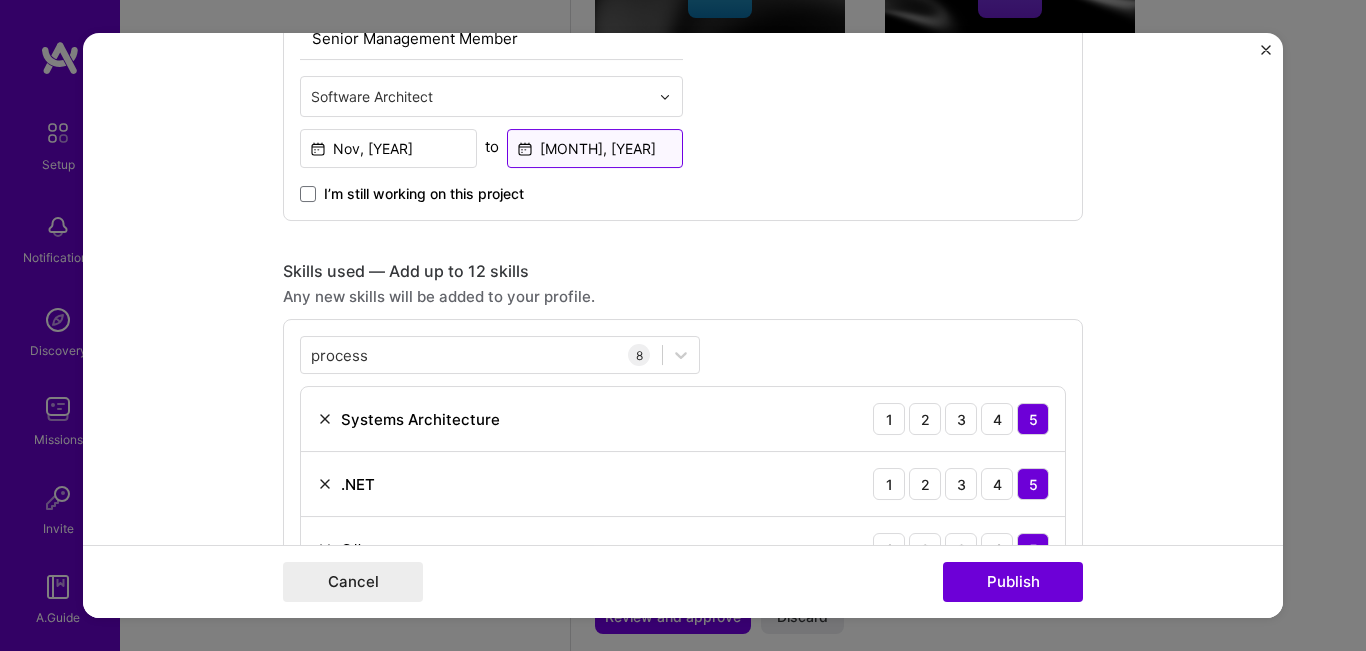 click on "[MONTH], [YEAR]" at bounding box center (595, 148) 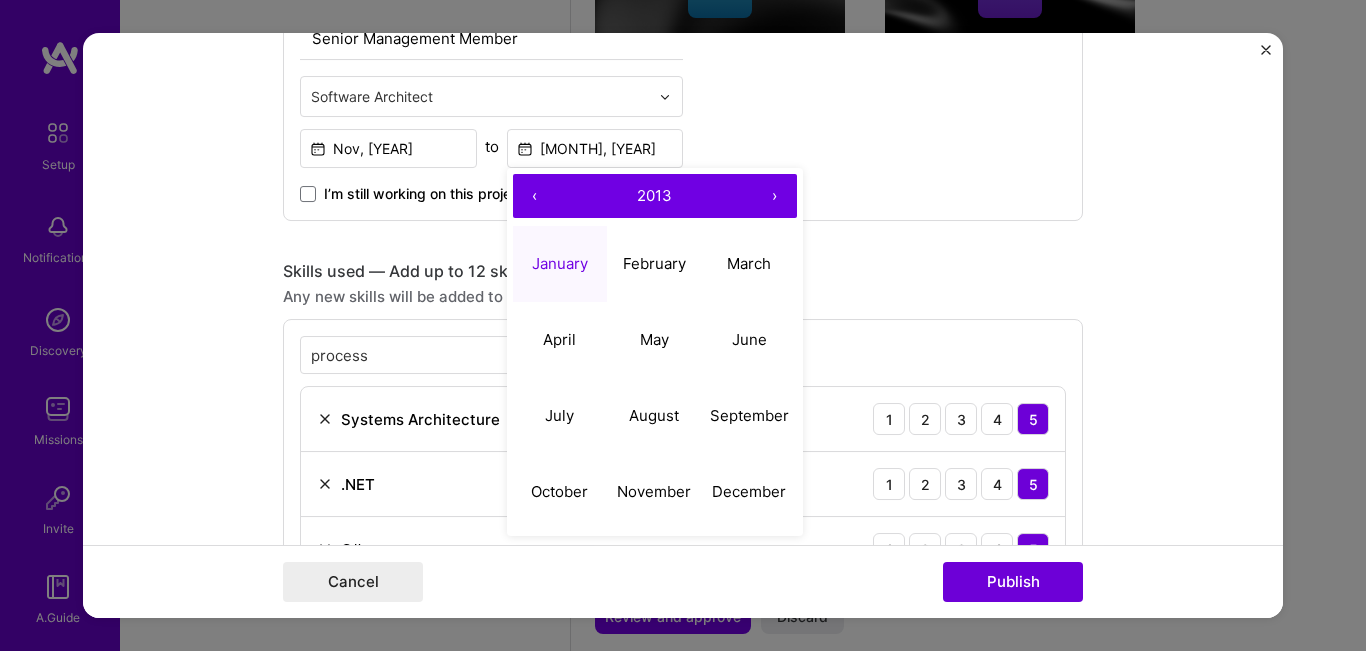 click on "‹" at bounding box center [535, 196] 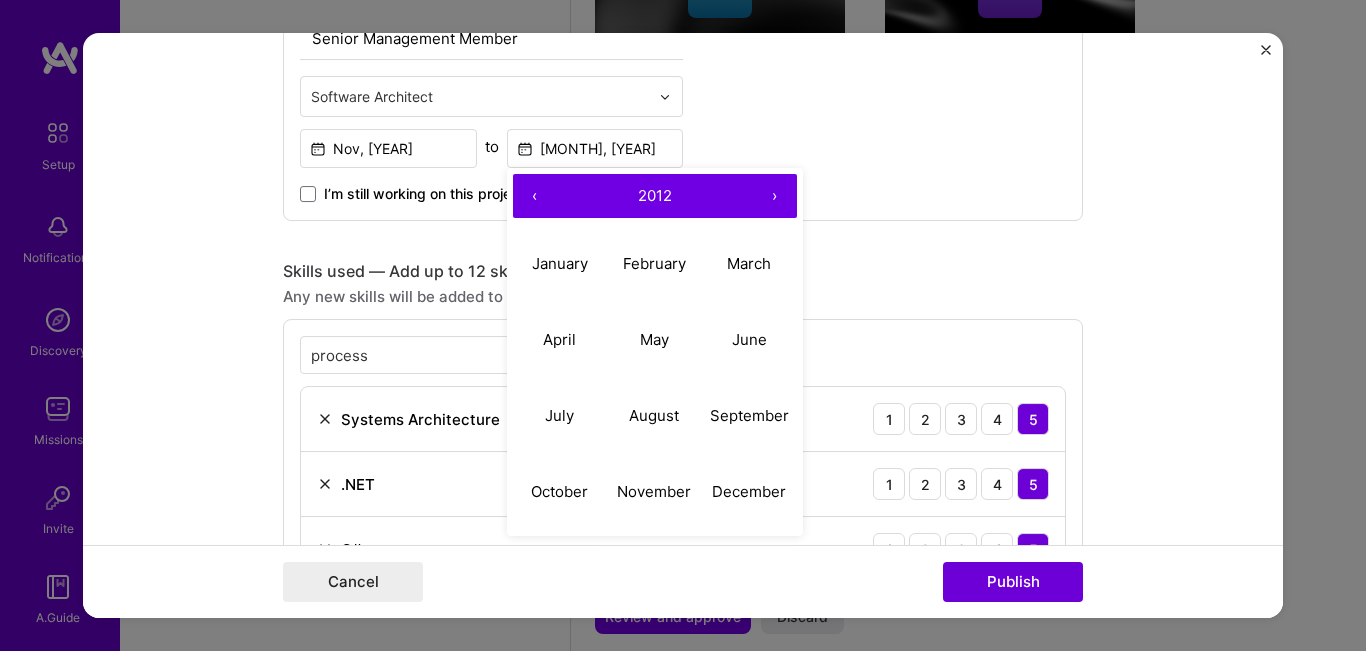click on "‹" at bounding box center [535, 196] 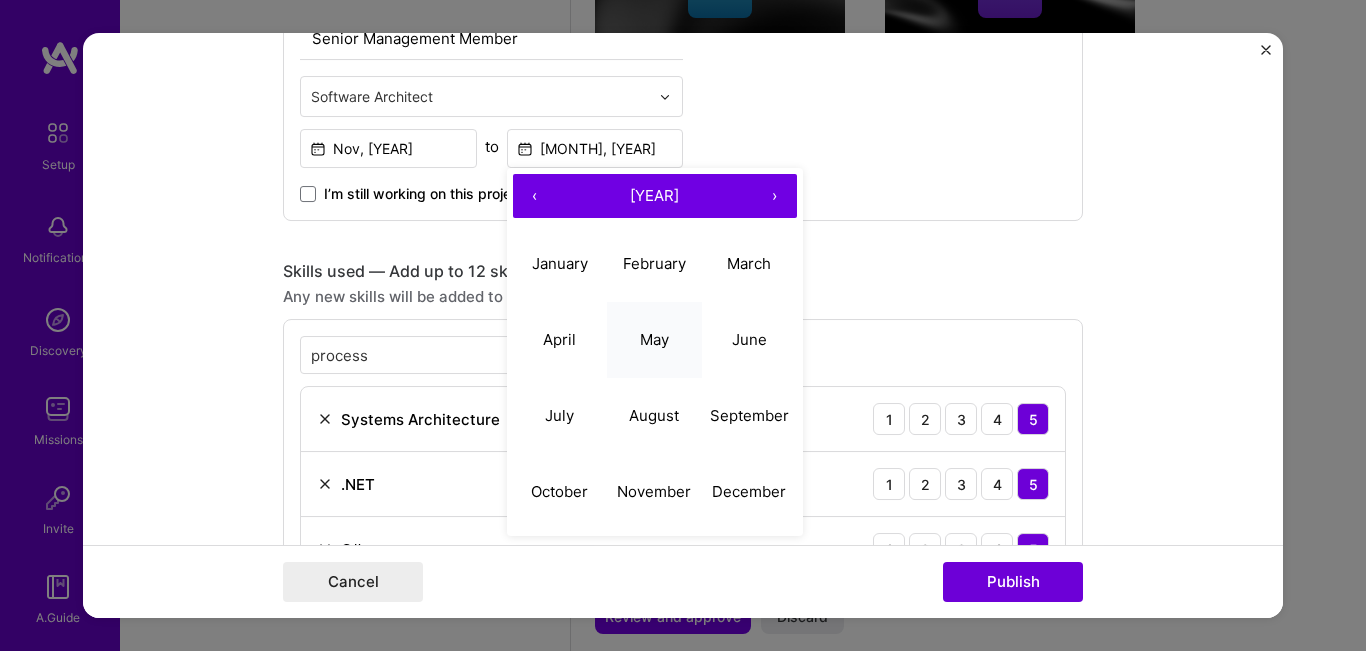 click on "May" at bounding box center [654, 340] 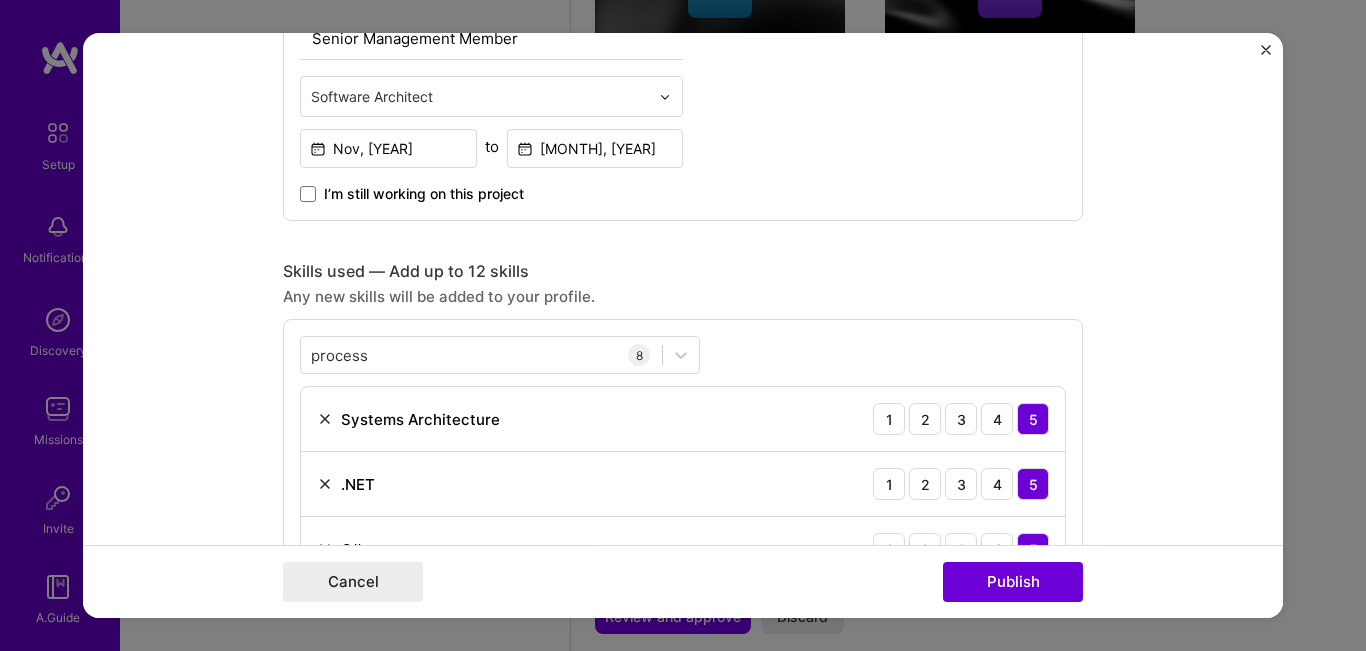 click on "Senior Management Member Software Architect Nov, 2008 to May, 2011 I’m still working on this project Skills used — Add up to 12 skills Any new skills will be added to your profile. process process 8 Systems Architecture 1 2 3 4 5 .NET 1 2 3 4 5 C# 1 2 3 4 5 QA (Quality Assurance) 1 2 3 4 5 Data Management 1 2 3 4 5 Multi-Threading 1 2 3 4 5 Process Design 1 2 3 4 5 Process Optimization 1 2 3 4 5 Did this role require you to manage team members? (Optional) Yes, I managed 25+ team members. -> 0.02% defects" at bounding box center [683, 326] 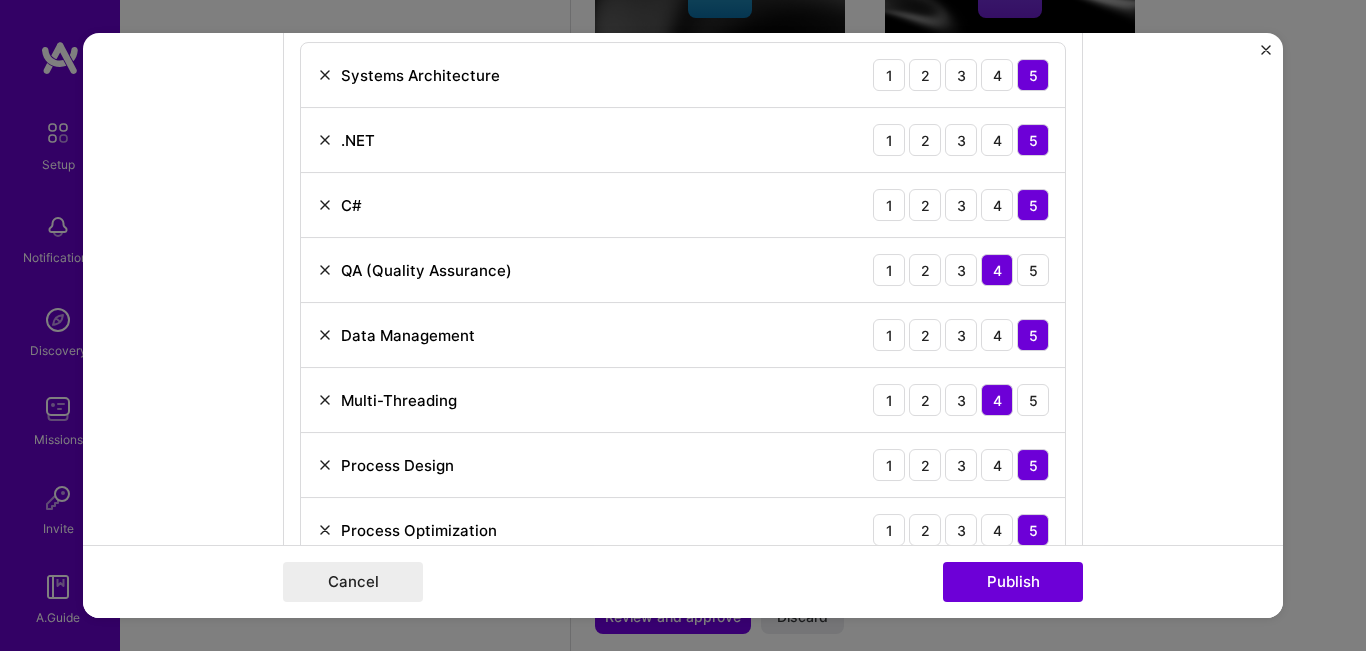 scroll, scrollTop: 1071, scrollLeft: 0, axis: vertical 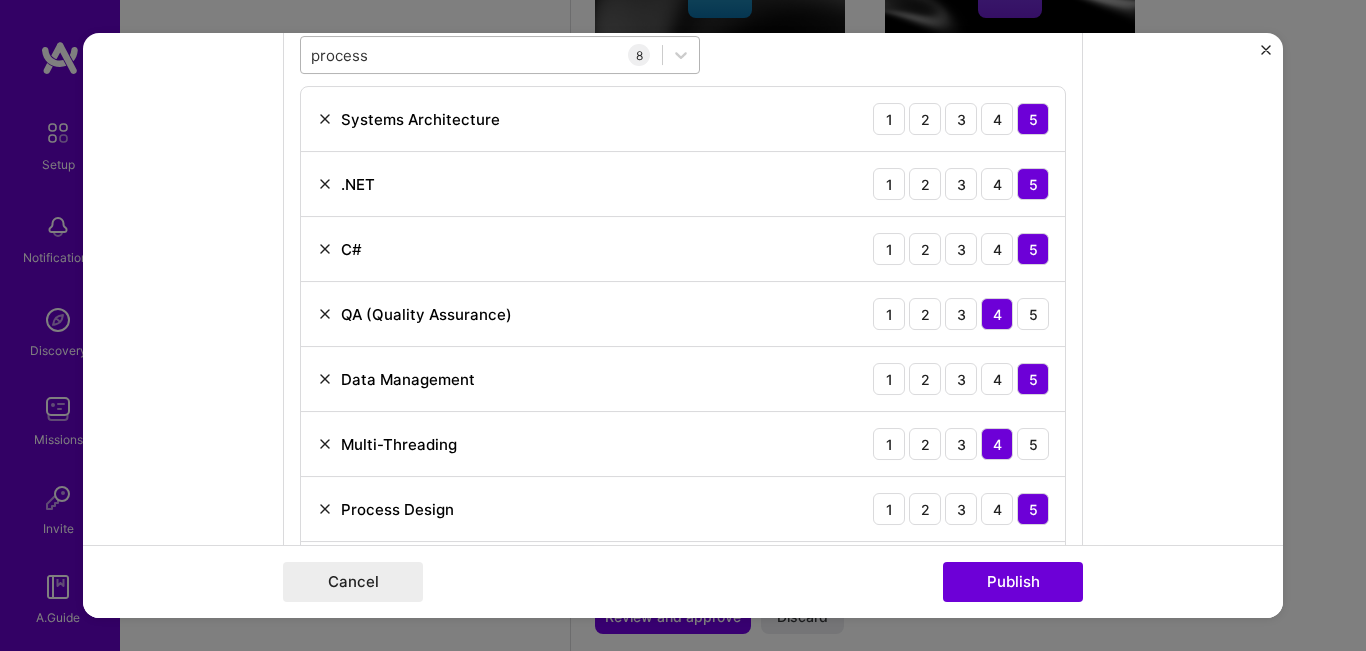 click on "process process" at bounding box center (481, 55) 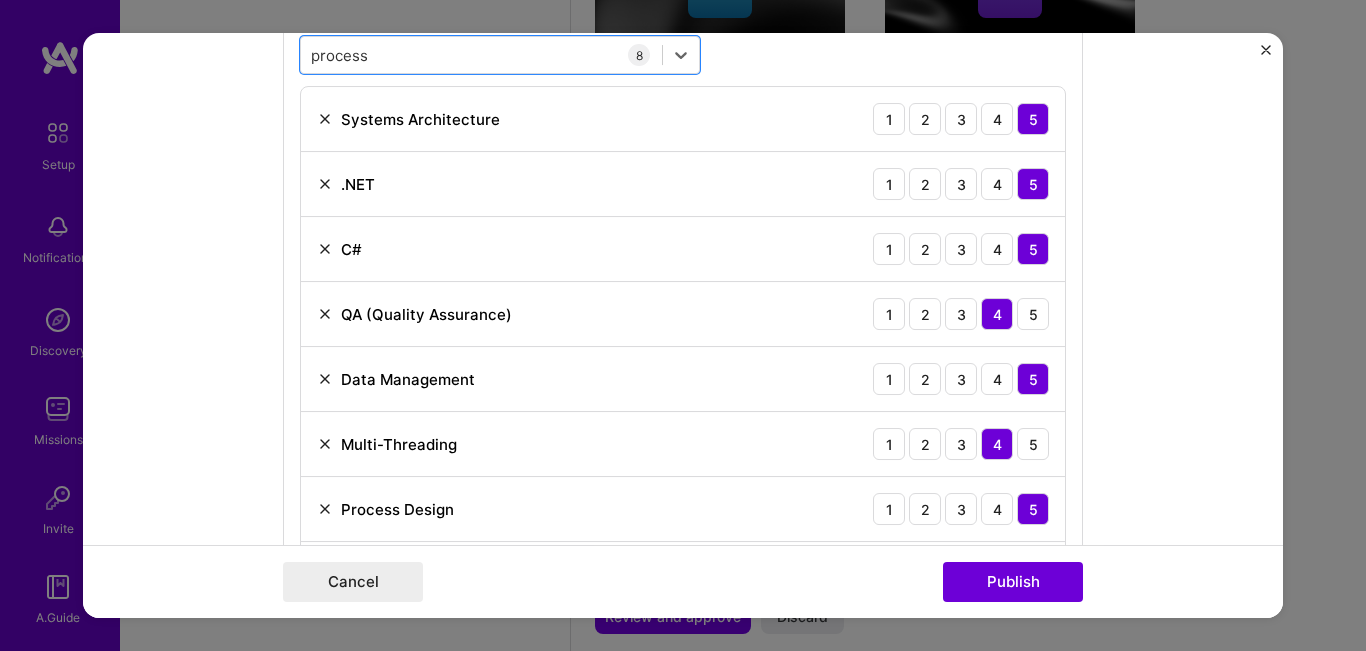 drag, startPoint x: 417, startPoint y: 57, endPoint x: 290, endPoint y: 55, distance: 127.01575 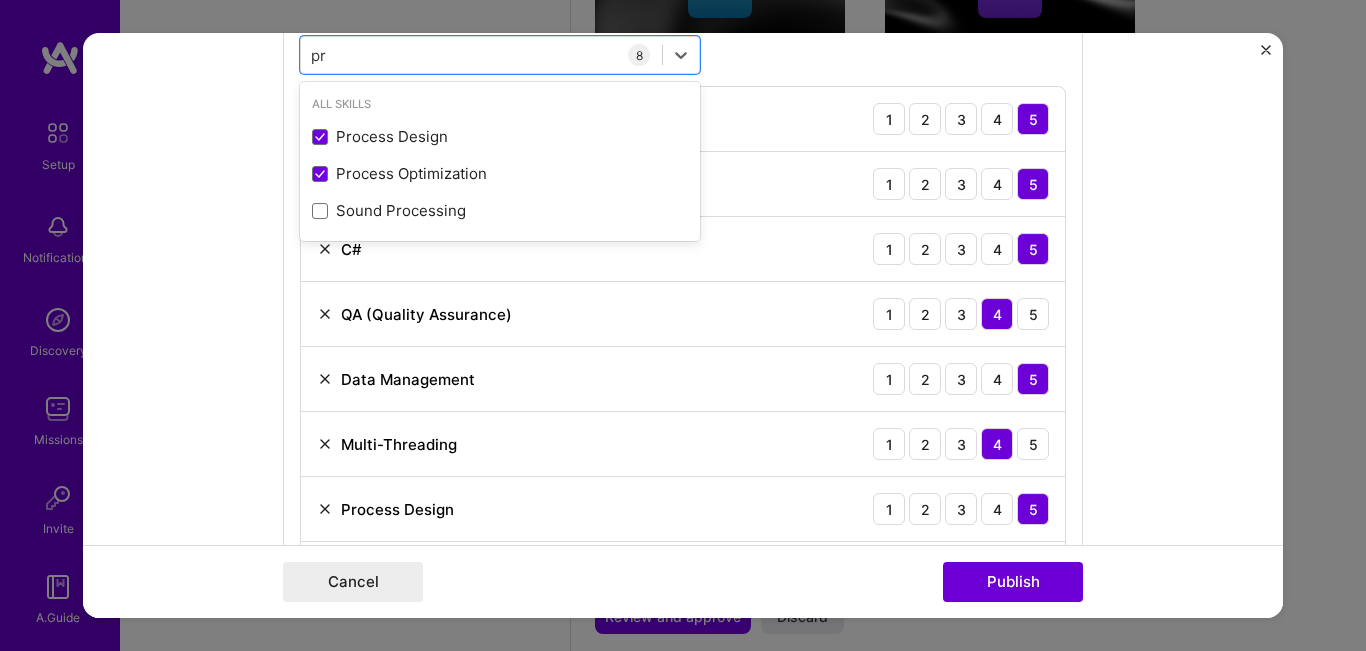 type on "p" 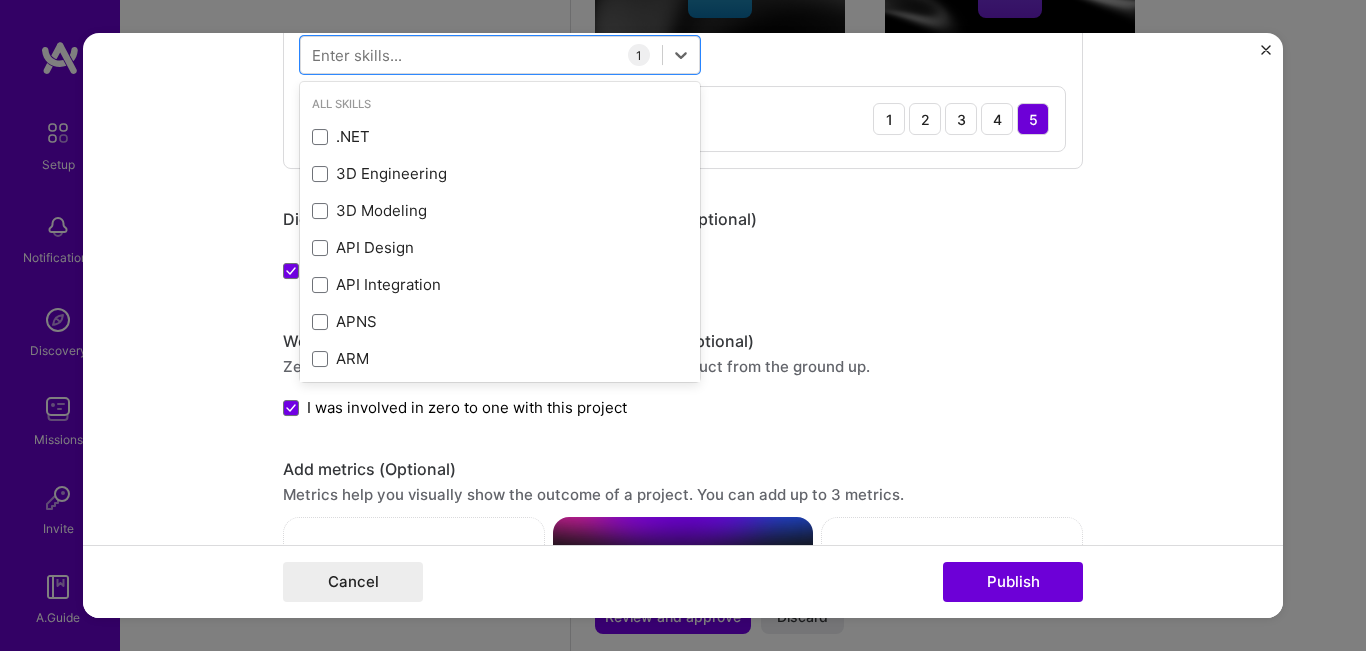 type 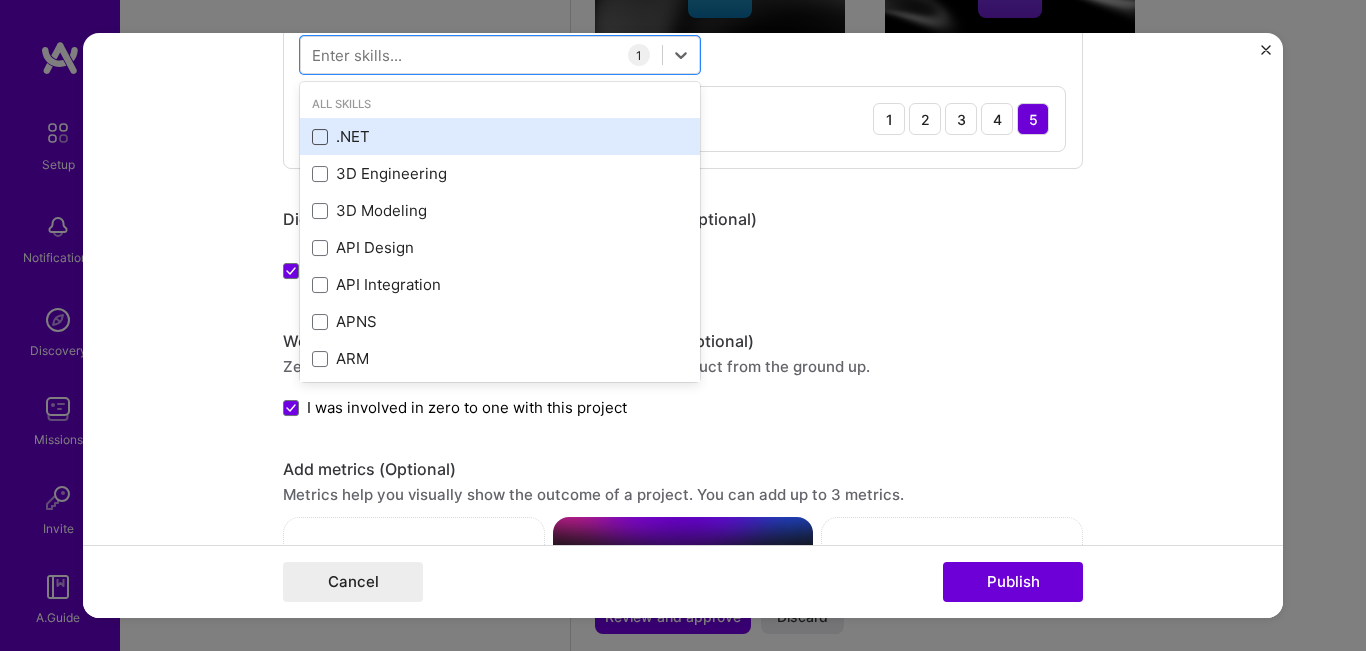 click at bounding box center [320, 137] 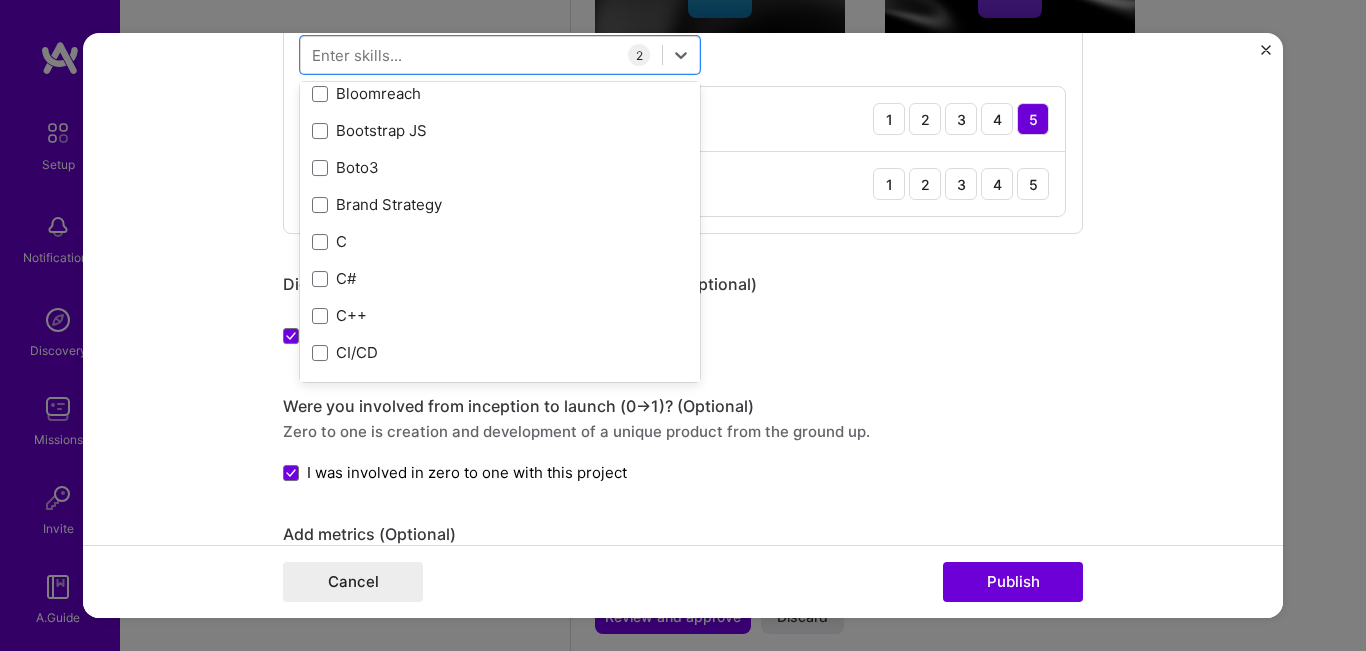 scroll, scrollTop: 2000, scrollLeft: 0, axis: vertical 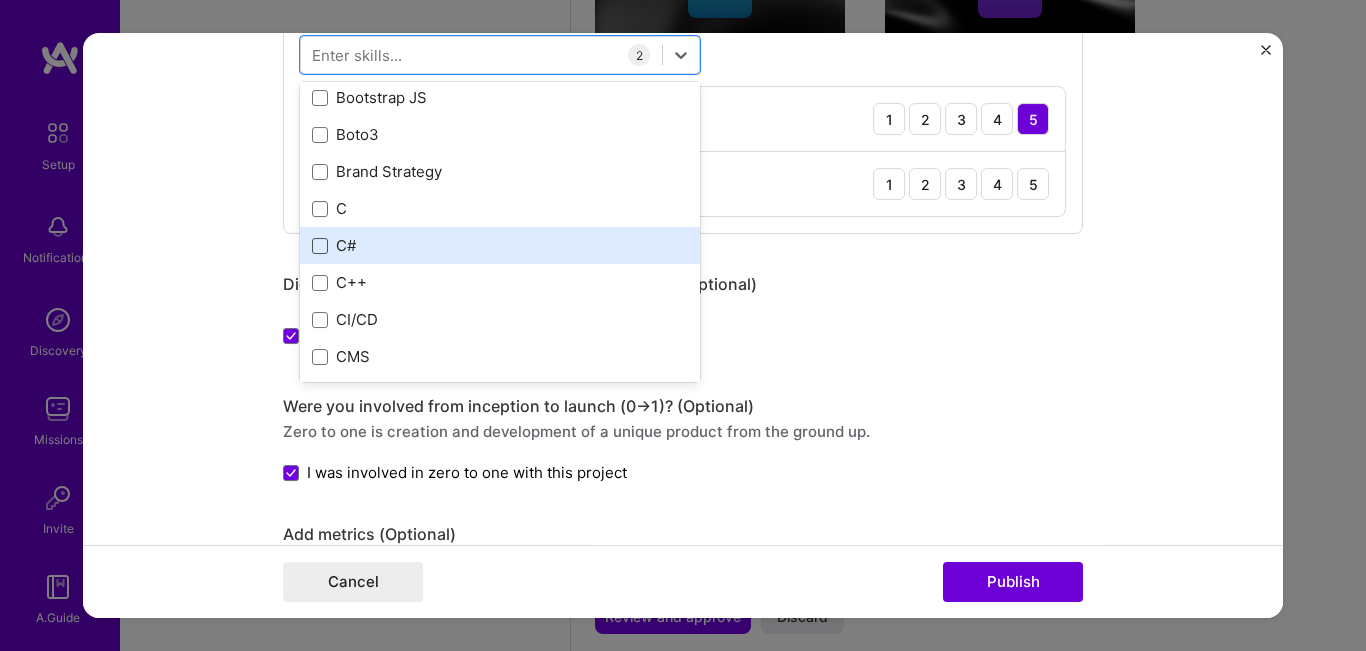 click at bounding box center [320, 246] 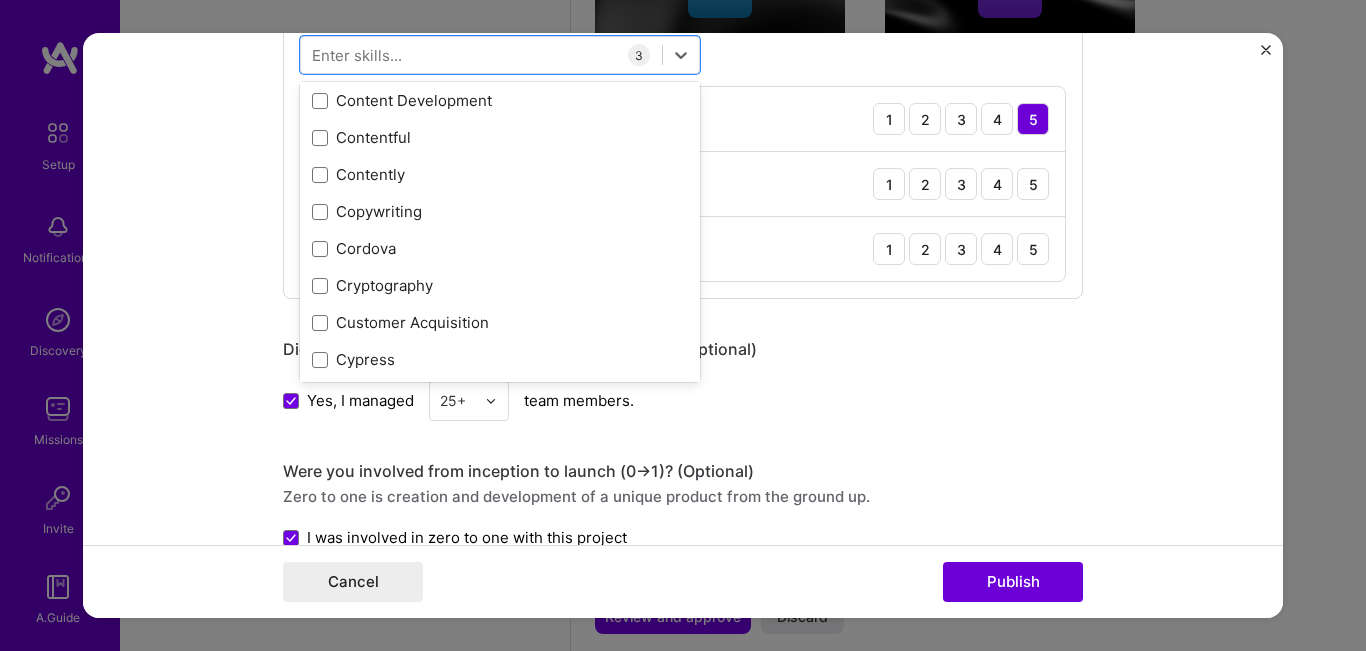 scroll, scrollTop: 2800, scrollLeft: 0, axis: vertical 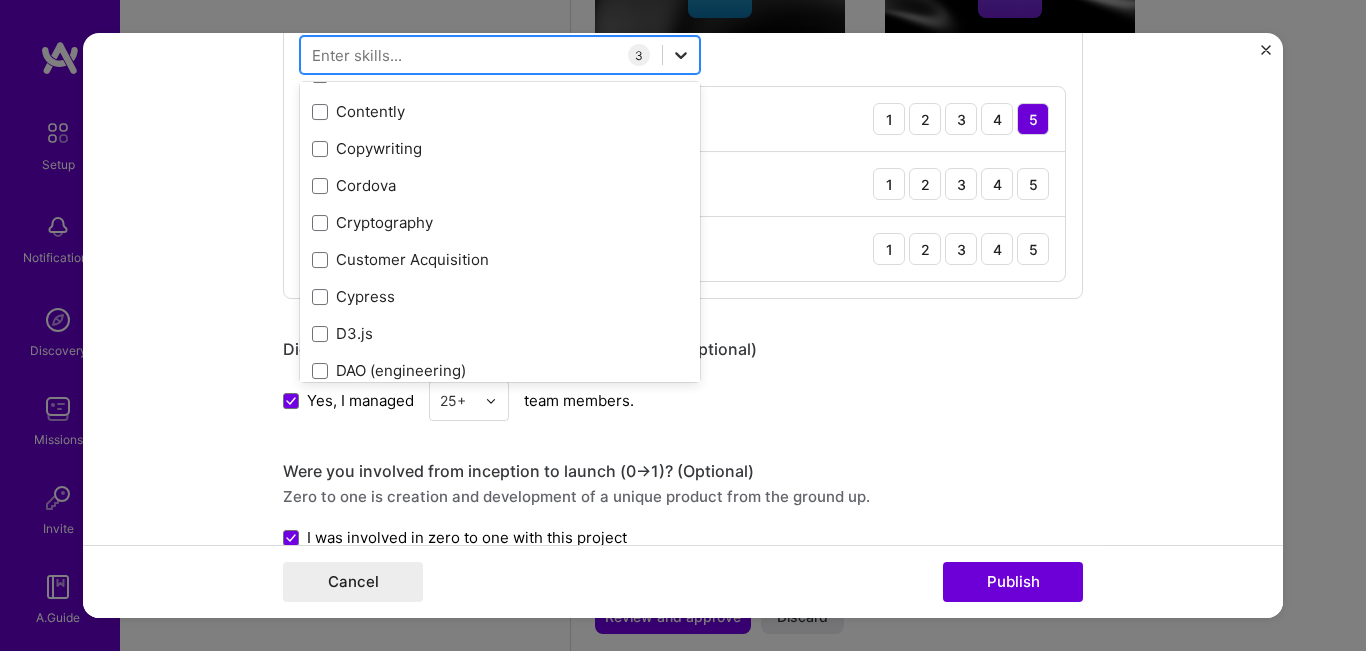 click 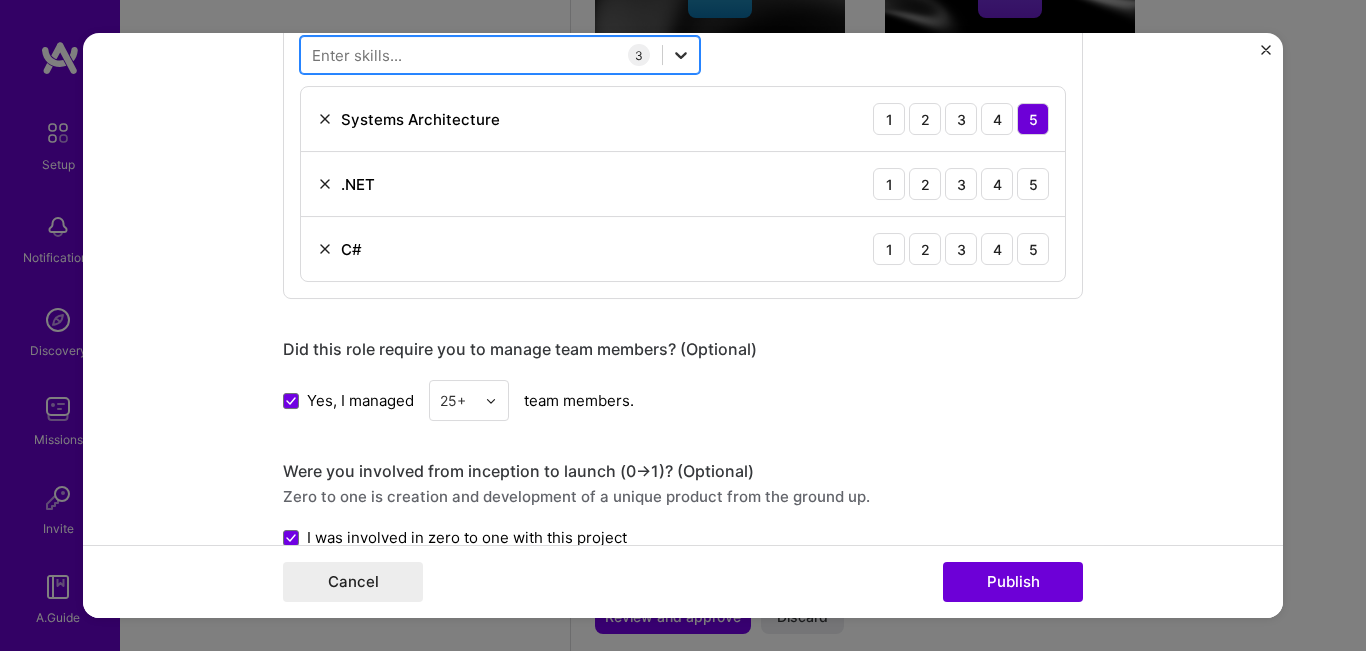 click 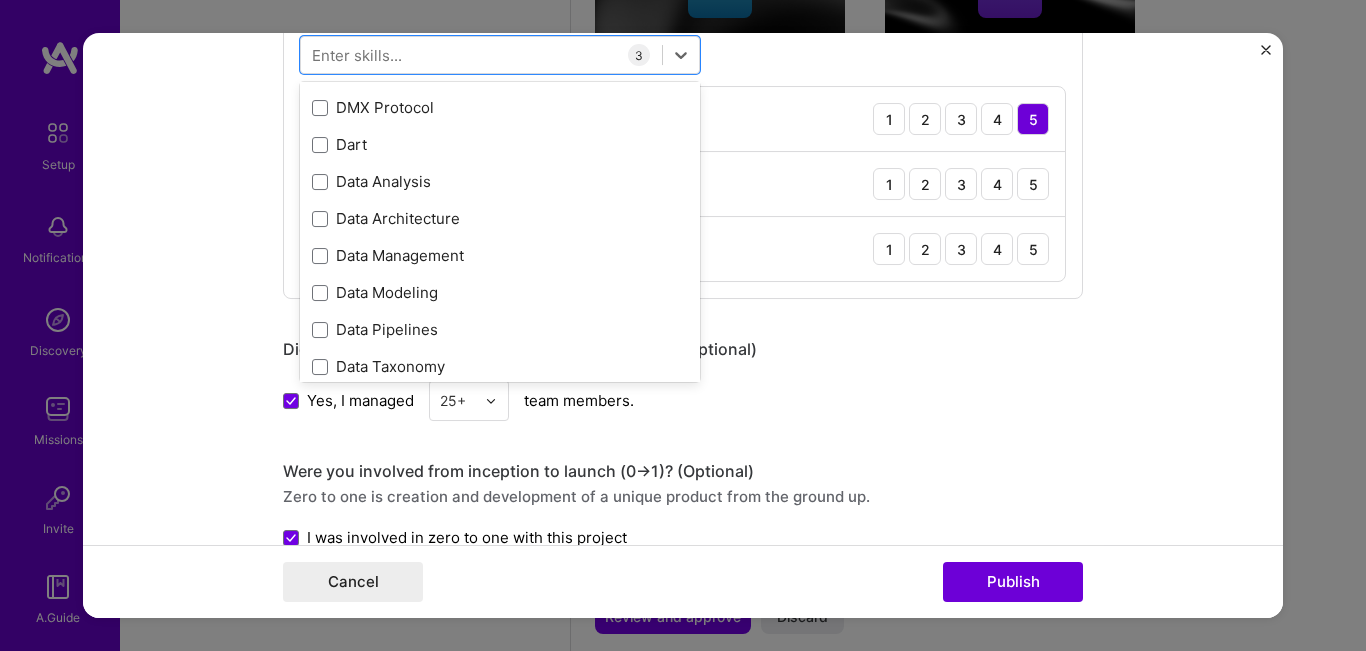 scroll, scrollTop: 3200, scrollLeft: 0, axis: vertical 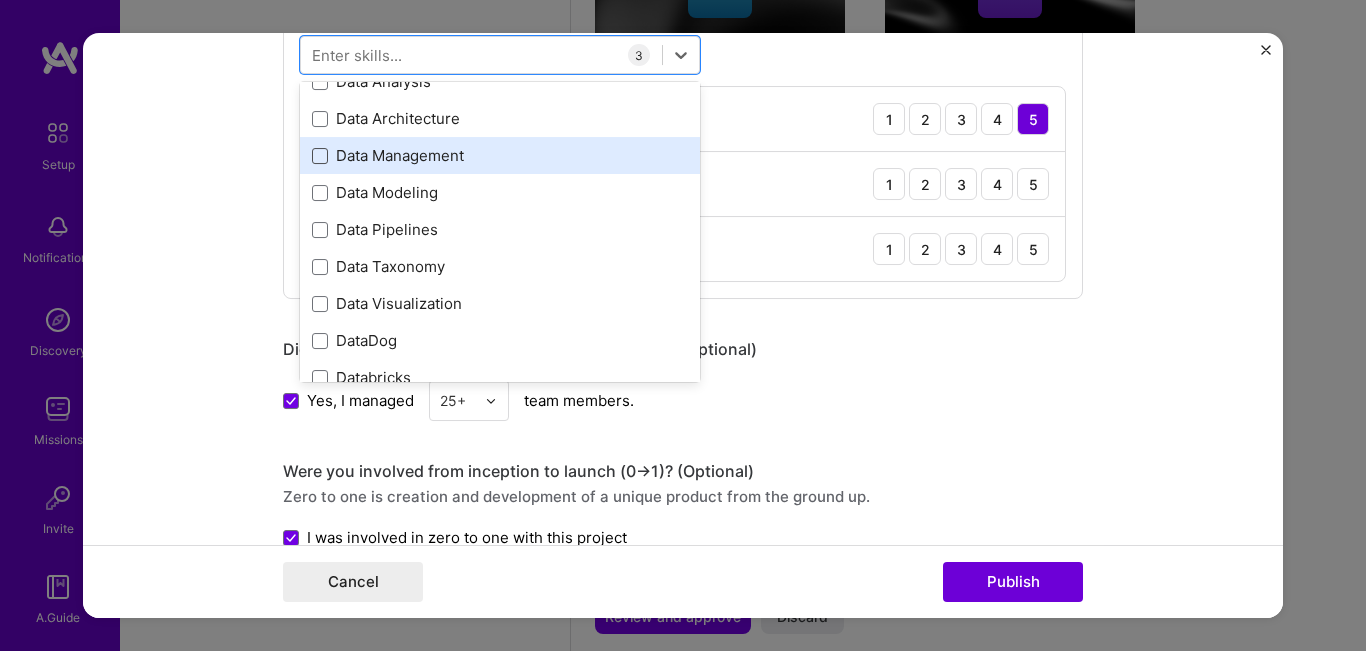 click at bounding box center (320, 156) 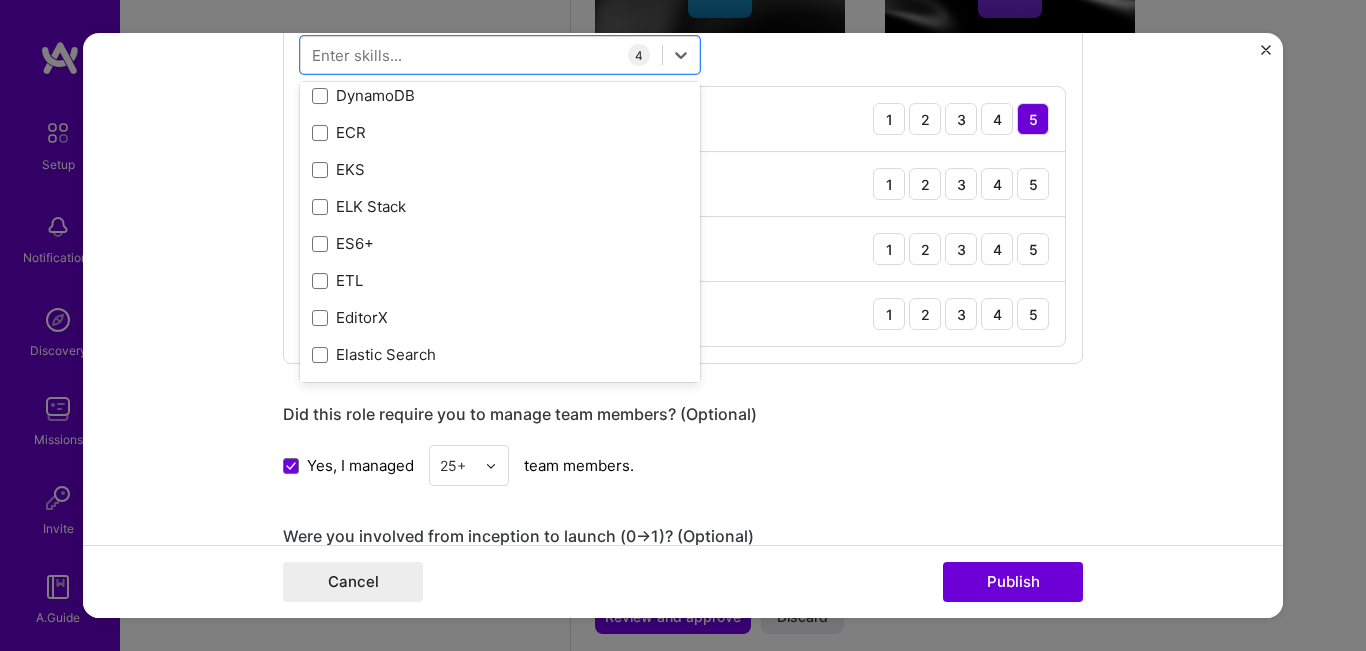 scroll, scrollTop: 4100, scrollLeft: 0, axis: vertical 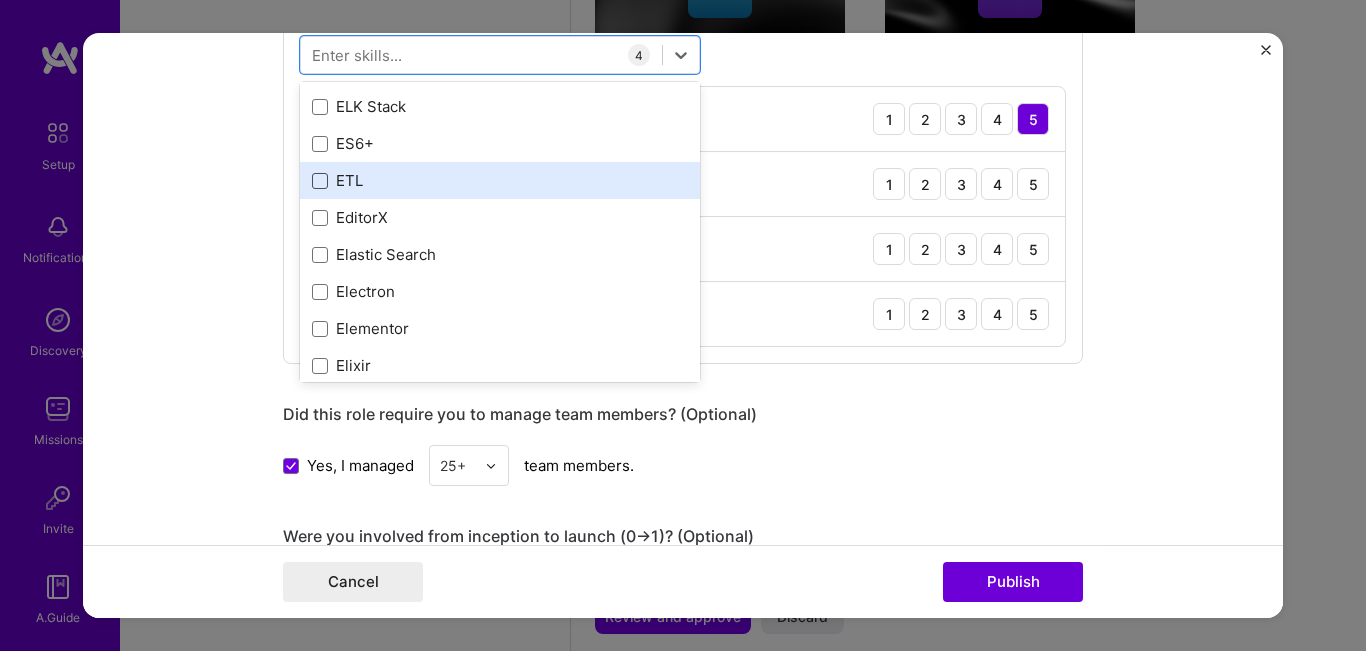 click at bounding box center [320, 181] 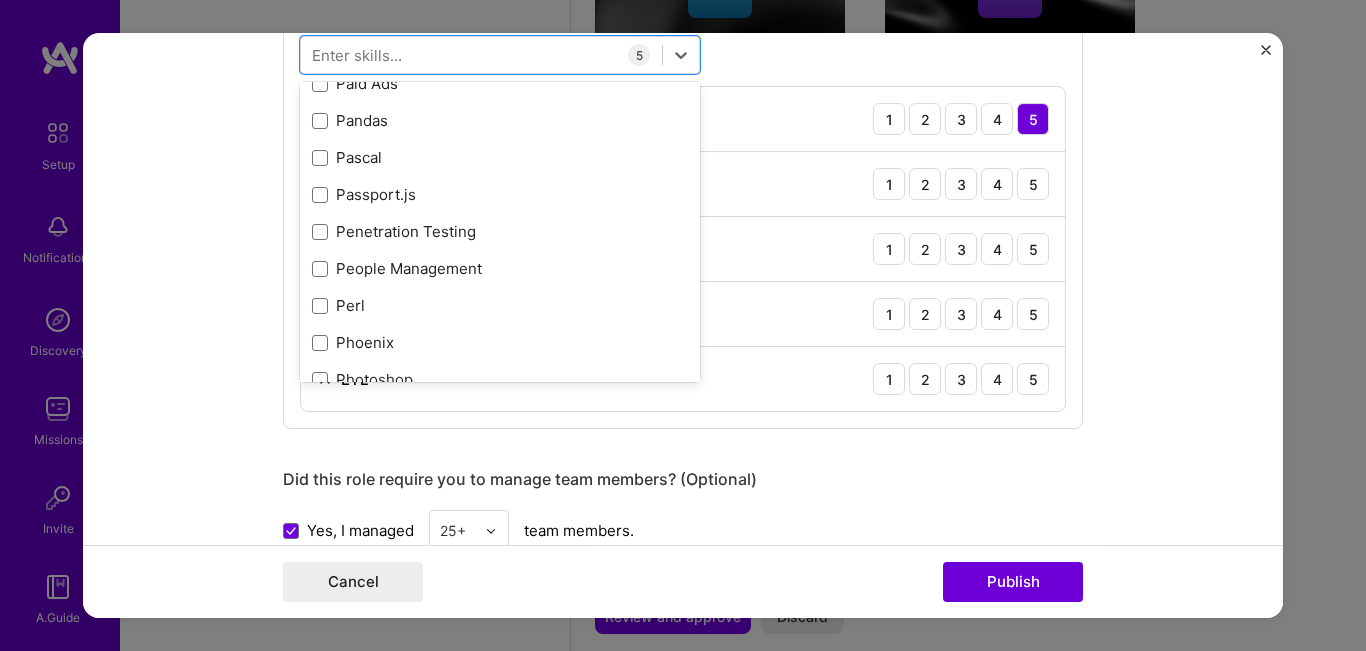 scroll, scrollTop: 8700, scrollLeft: 0, axis: vertical 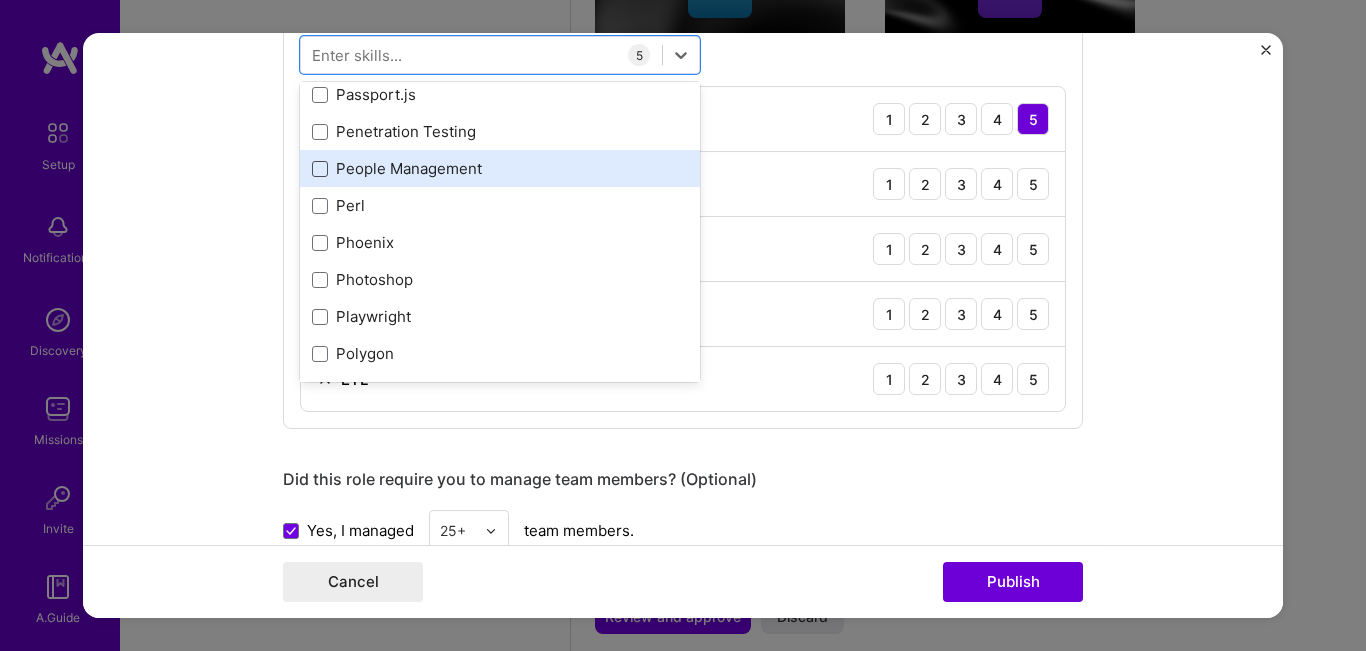 click at bounding box center [320, 169] 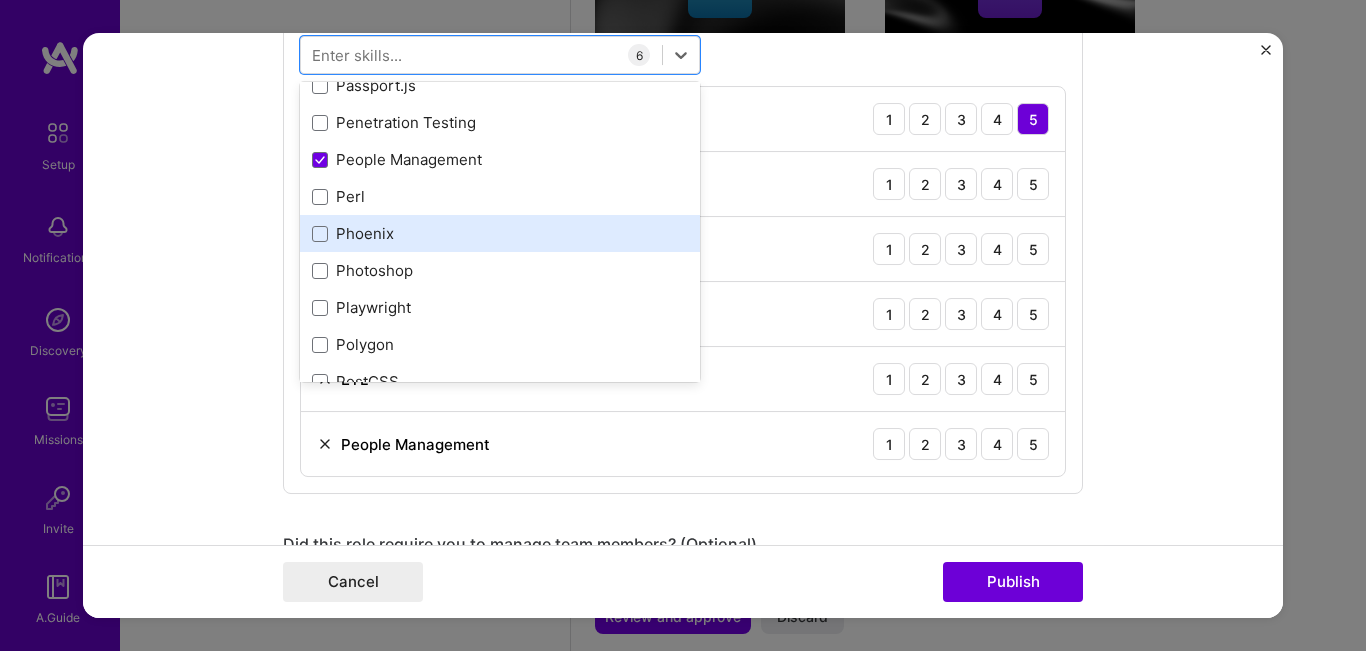 scroll, scrollTop: 8700, scrollLeft: 0, axis: vertical 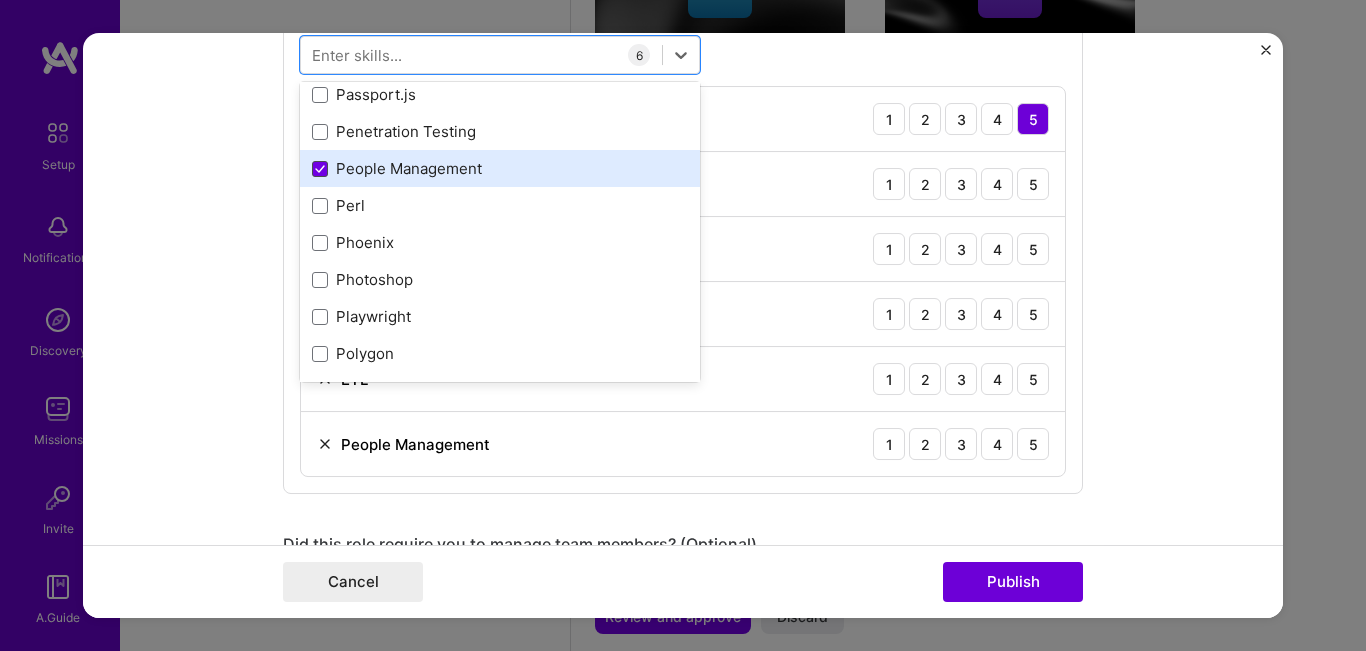click 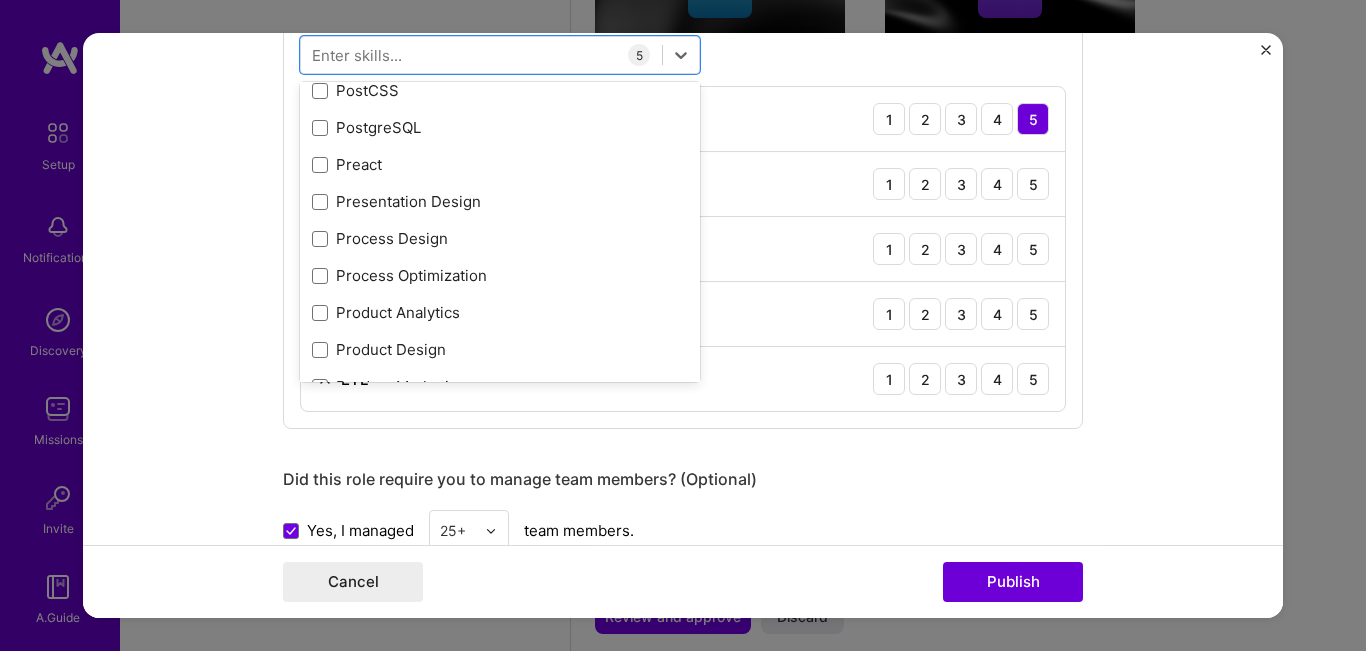 scroll, scrollTop: 9100, scrollLeft: 0, axis: vertical 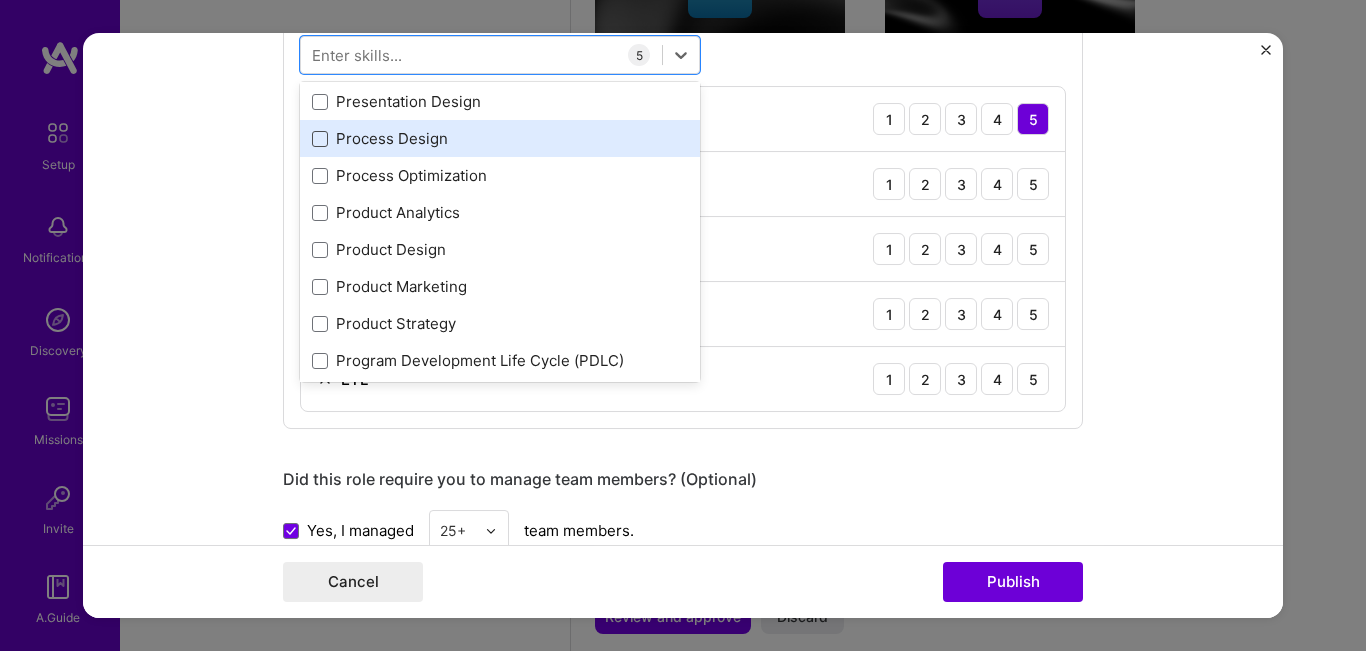 click at bounding box center [320, 139] 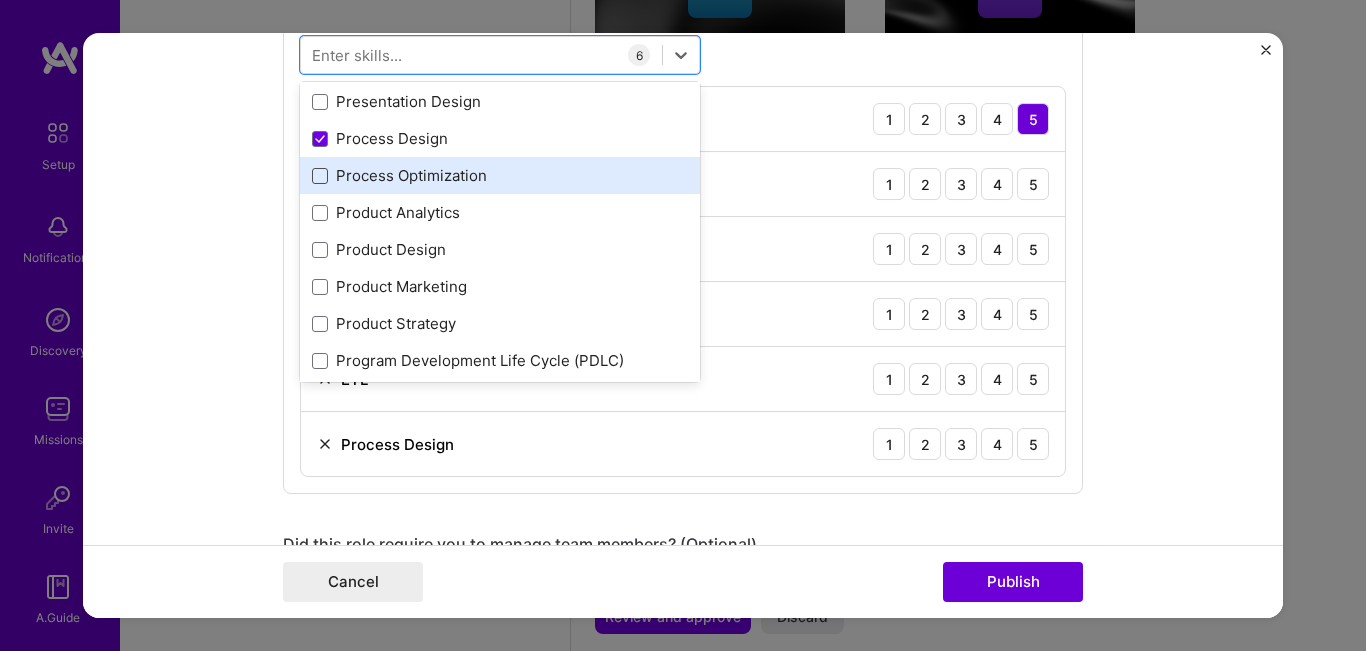 click at bounding box center [320, 176] 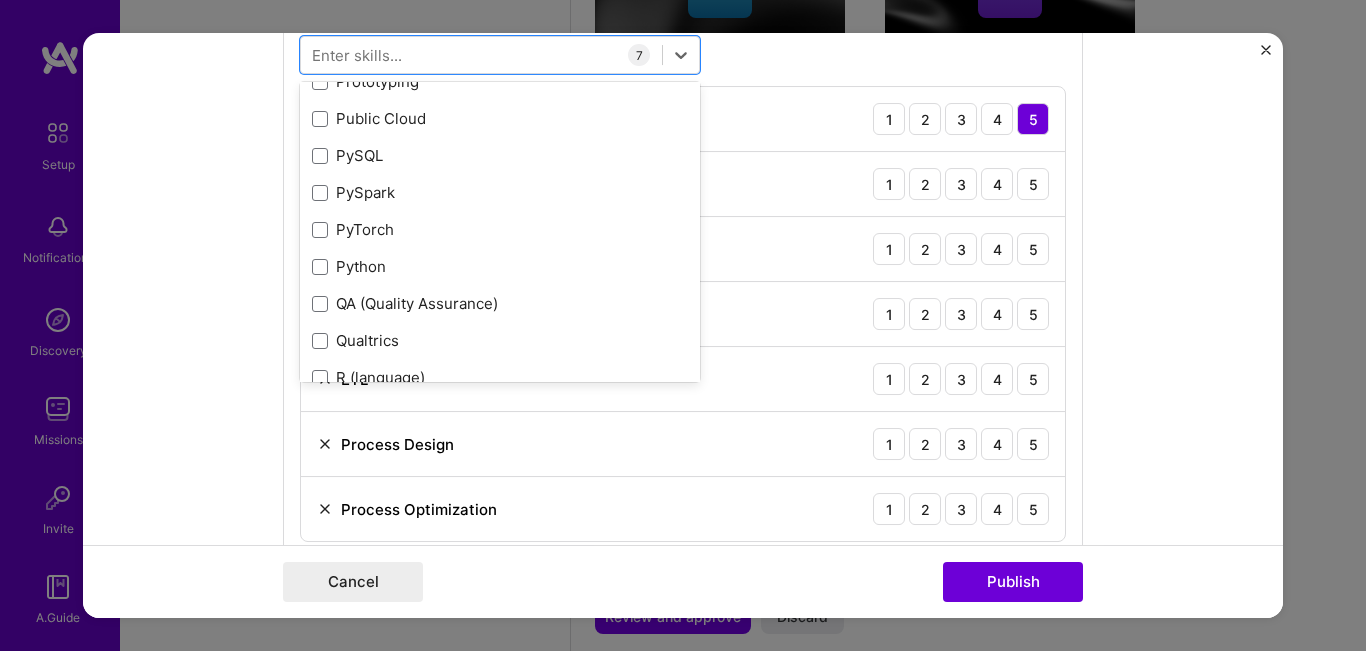 scroll, scrollTop: 9500, scrollLeft: 0, axis: vertical 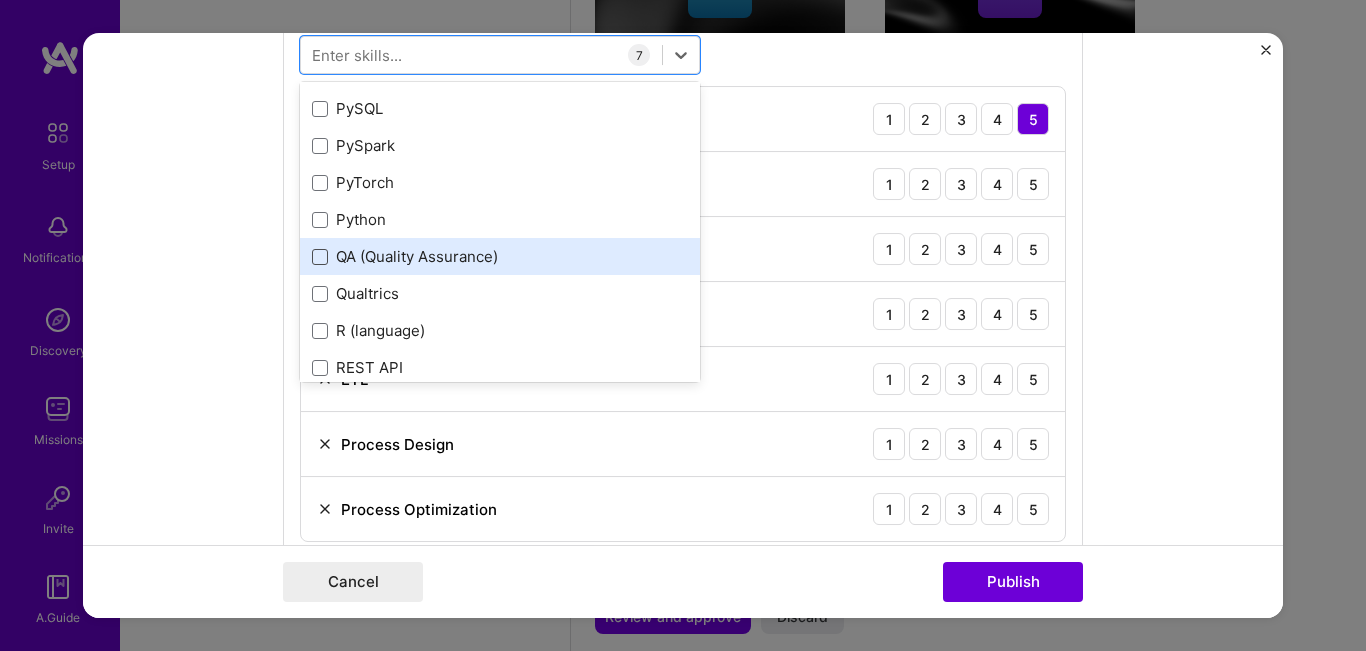 click at bounding box center [320, 257] 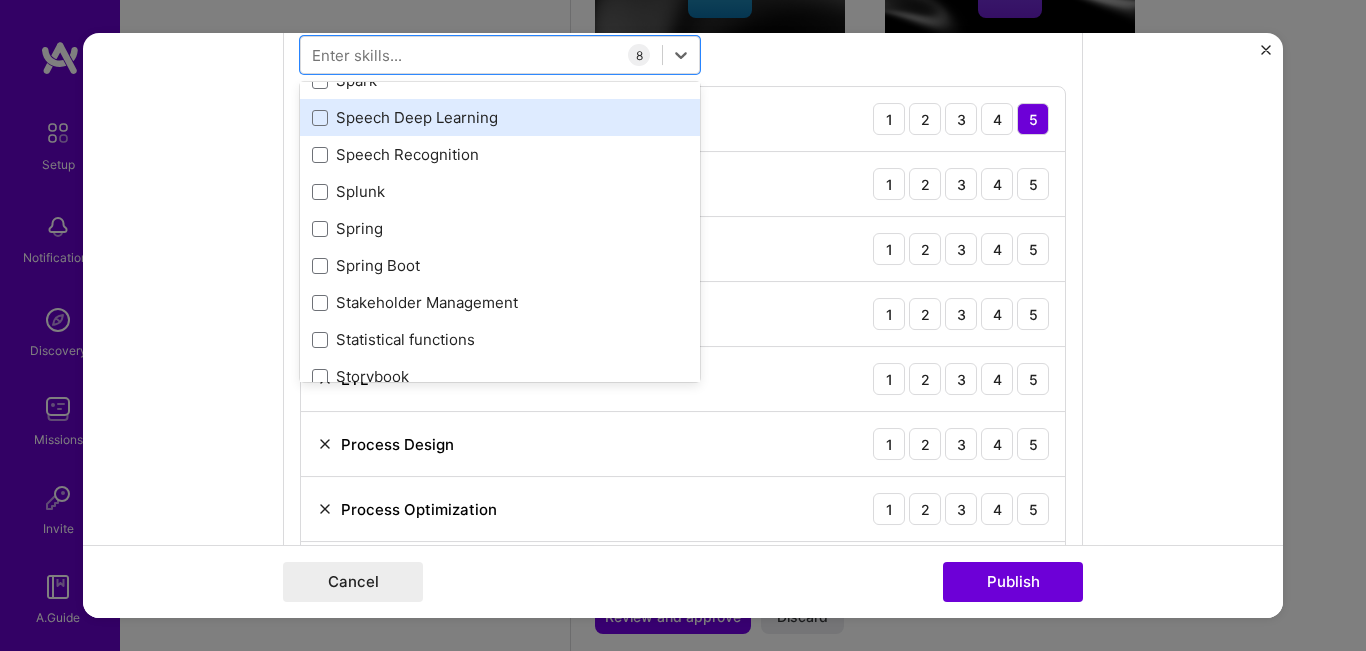 scroll, scrollTop: 11700, scrollLeft: 0, axis: vertical 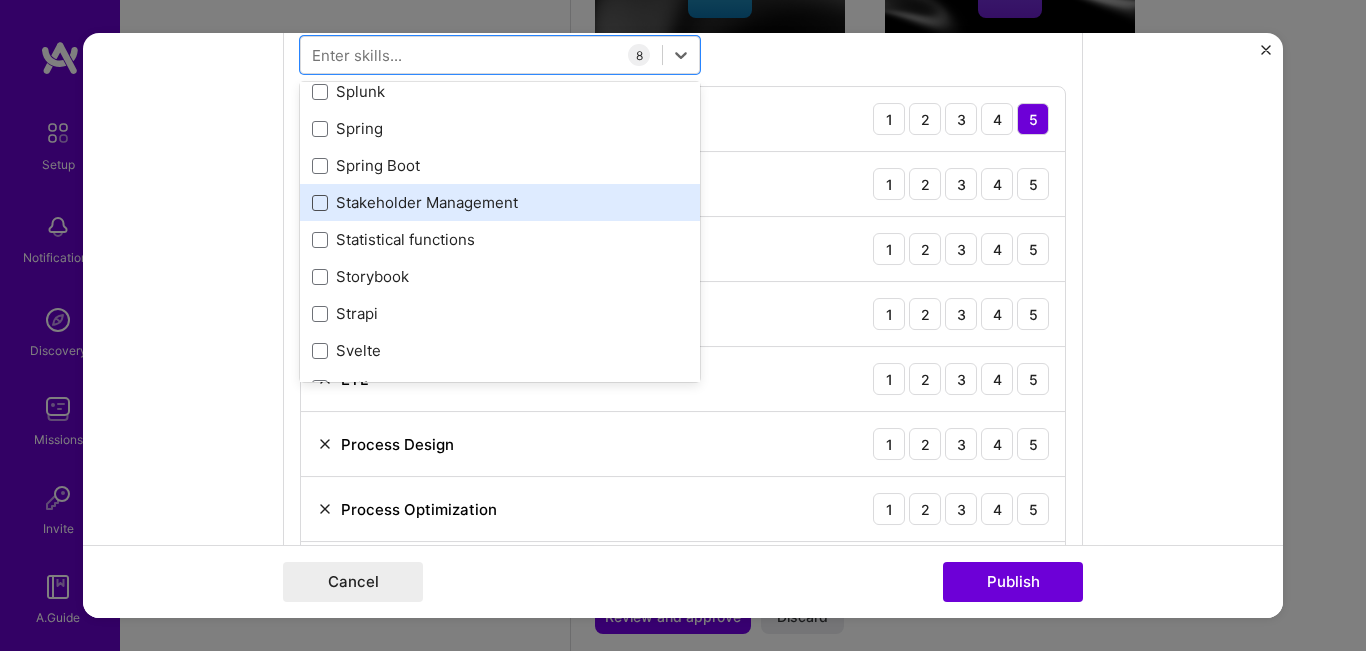 click at bounding box center (320, 203) 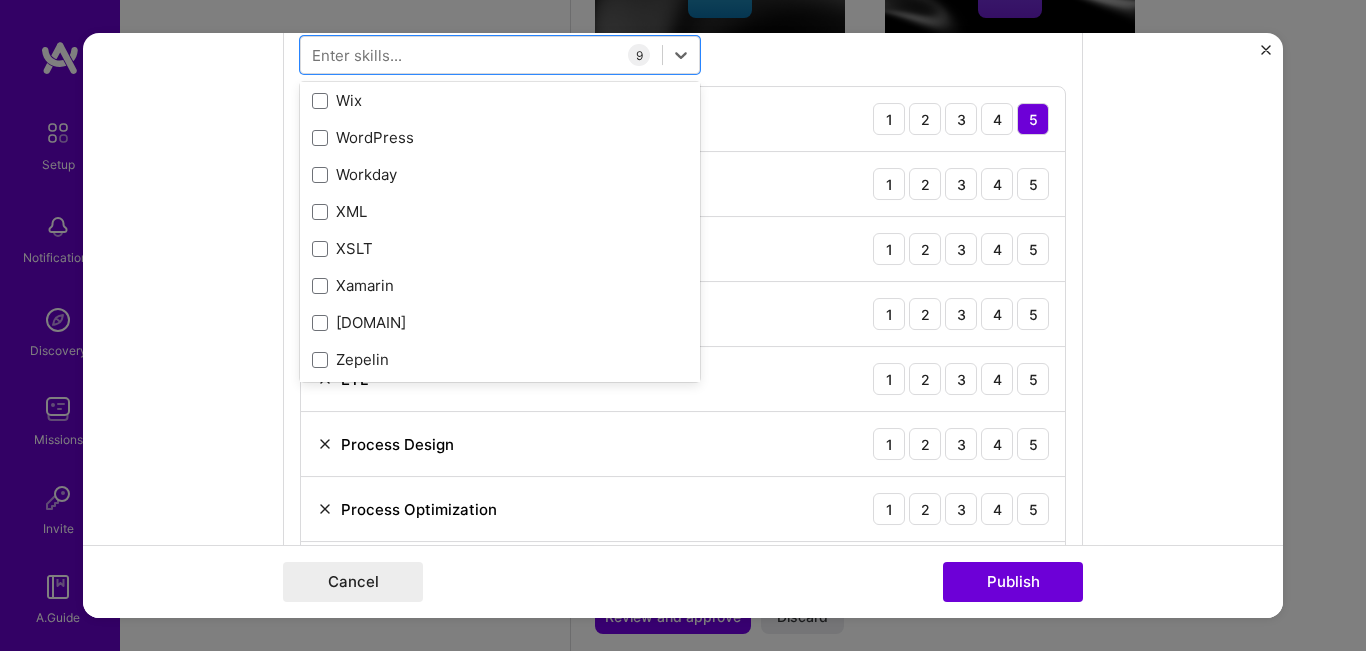 scroll, scrollTop: 13500, scrollLeft: 0, axis: vertical 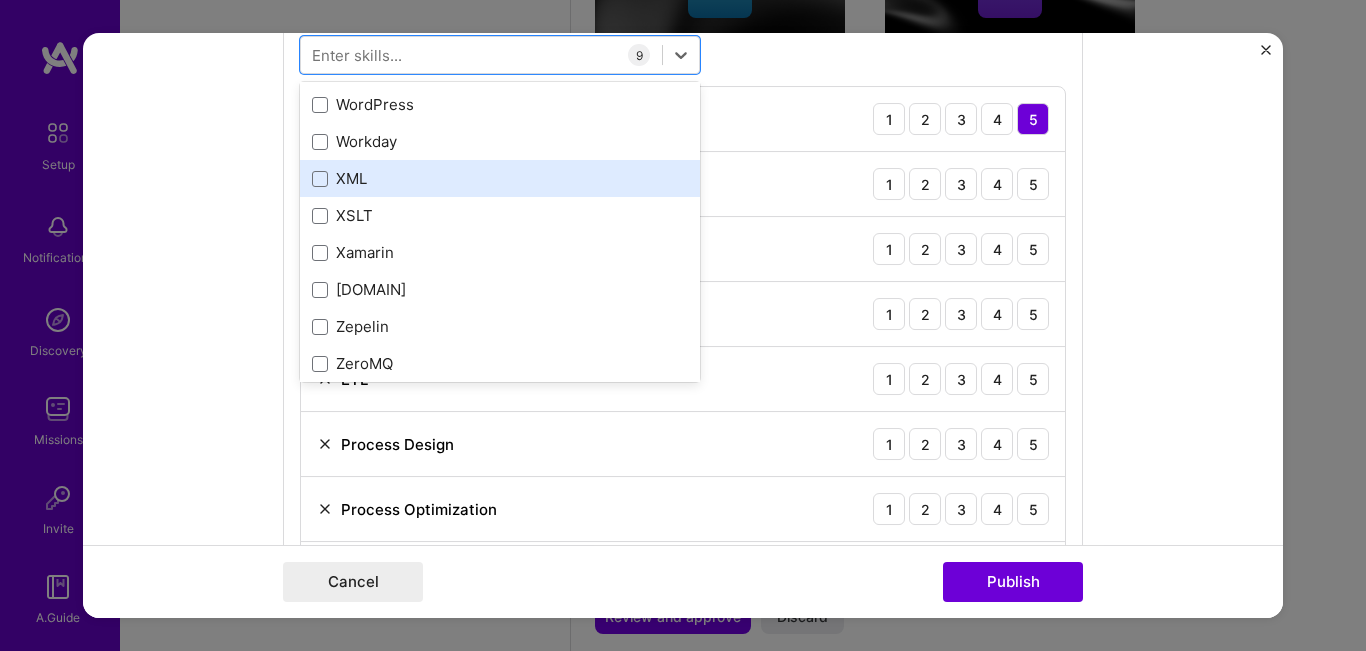 click on "XML" at bounding box center (500, 178) 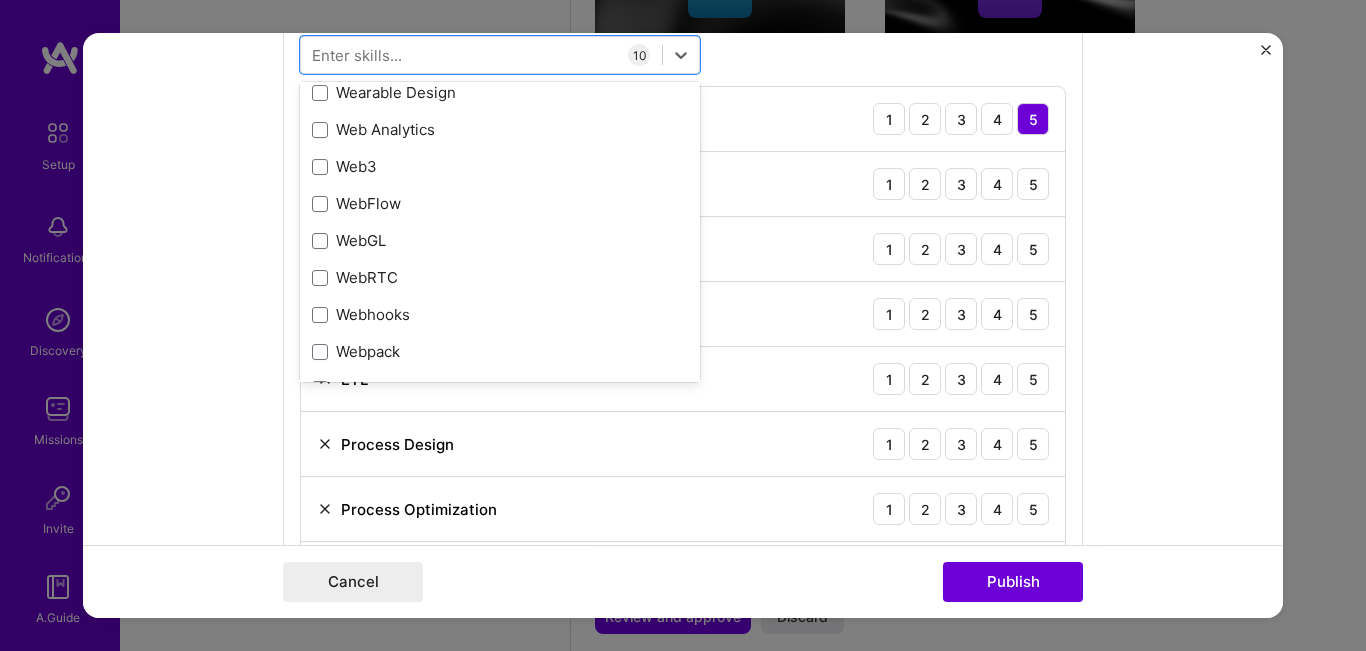 scroll, scrollTop: 13134, scrollLeft: 0, axis: vertical 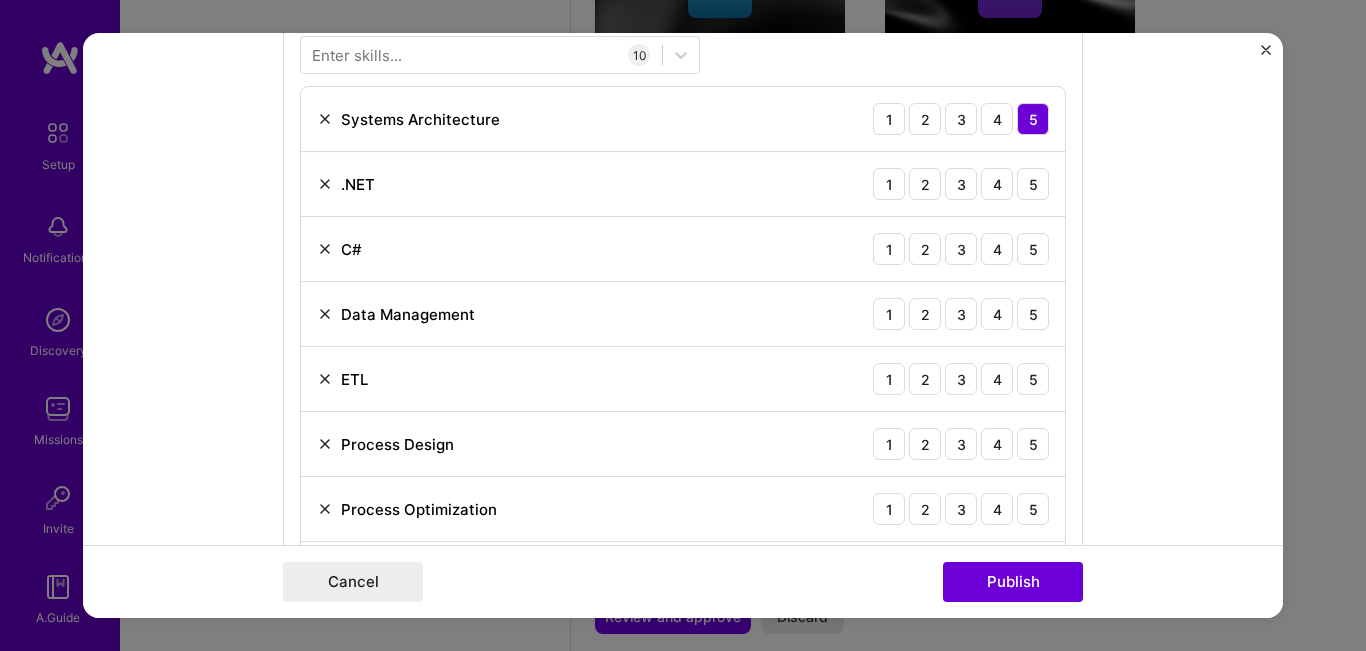 click on "Editing suggested project This project is suggested based on your LinkedIn, resume or A.Team activity. Project title Digital Payments Evolution Company Arab Financial Services (AFS)
Project industry Industry 2 Project Link (Optional)
Drag and drop an image or   Upload file Upload file We recommend uploading at least 4 images. 1600x1200px or higher recommended. Max 5MB each. Role Senior Management Member Software Architect Nov, [YEAR]
to May, [YEAR]
I’m still working on this project Skills used — Add up to 12 skills Any new skills will be added to your profile. Enter skills... 10 Systems Architecture 1 2 3 4 5 .NET 1 2 3 4 5 C# 1 2 3 4 5 Data Management 1 2 3 4 5 ETL 1 2 3 4 5 Process Design 1 2 3 4 5 Process Optimization 1 2 3 4 5 QA (Quality Assurance) 1 2 3 4 5 Stakeholder Management 1 2 3 4 5 XML 1 2 3 4 5 Did this role require you to manage team members? (Optional) Yes, I managed" at bounding box center (683, 326) 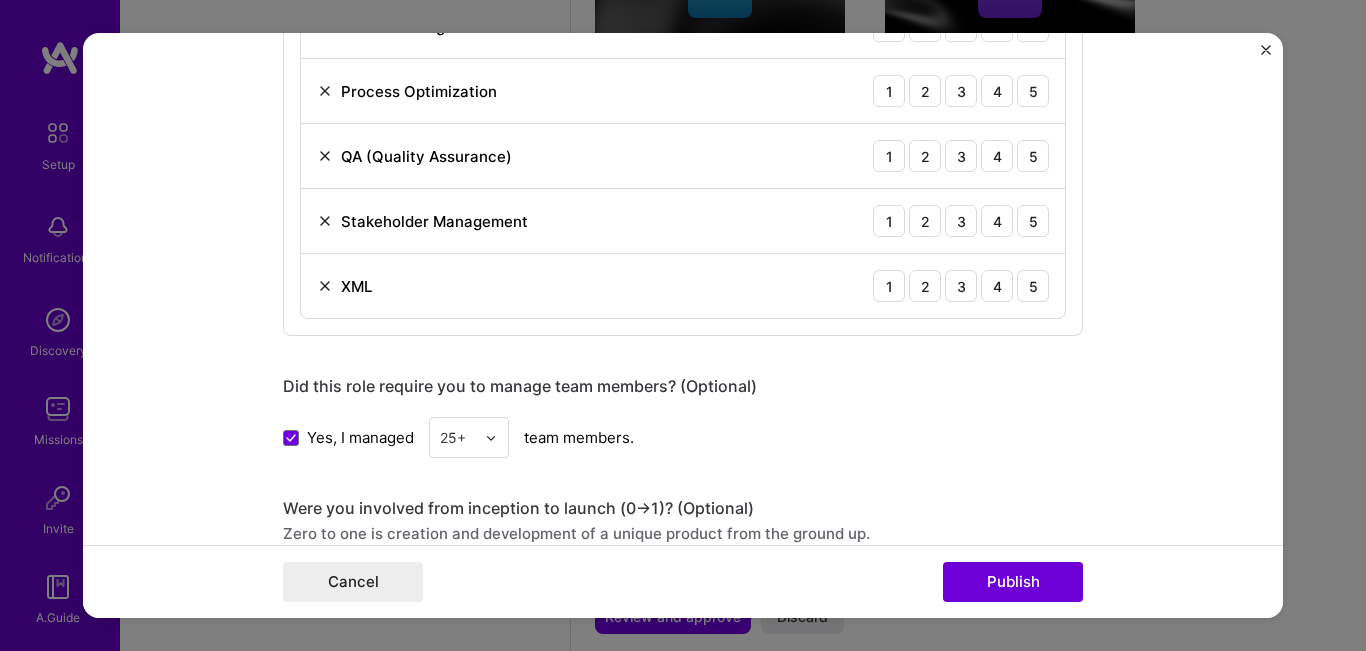scroll, scrollTop: 1471, scrollLeft: 0, axis: vertical 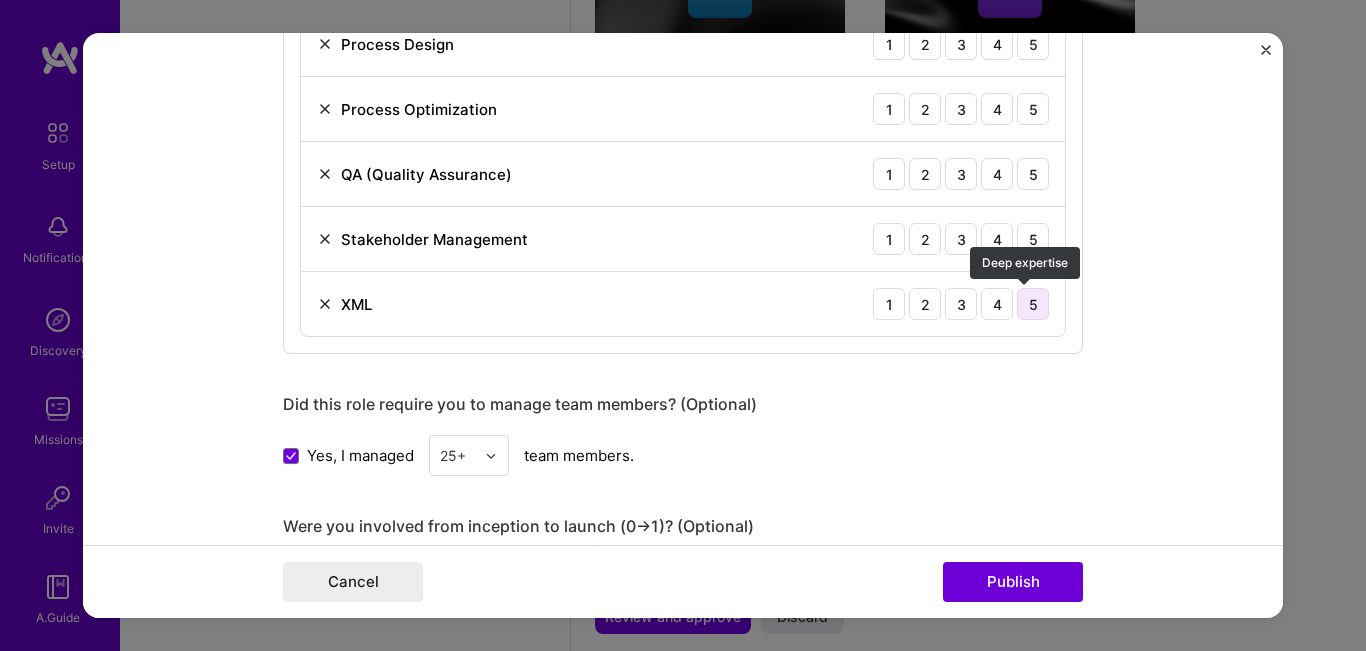 click on "5" at bounding box center [1033, 305] 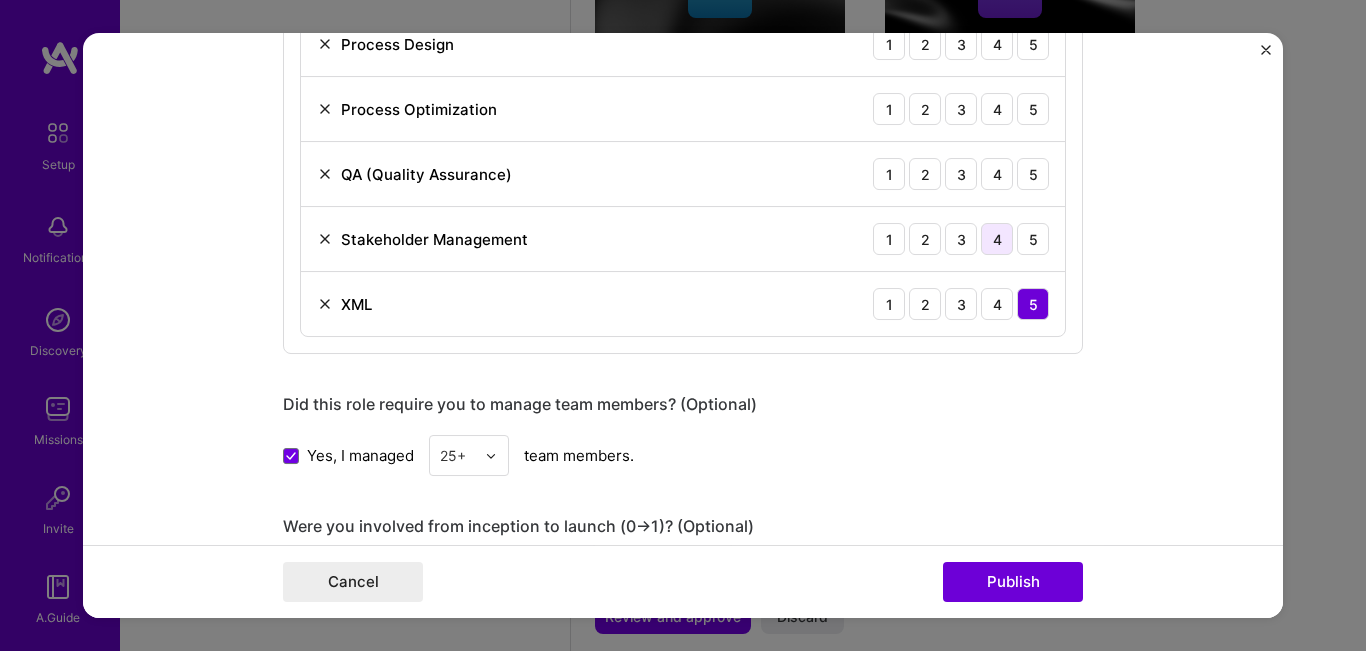 click on "4" at bounding box center (997, 240) 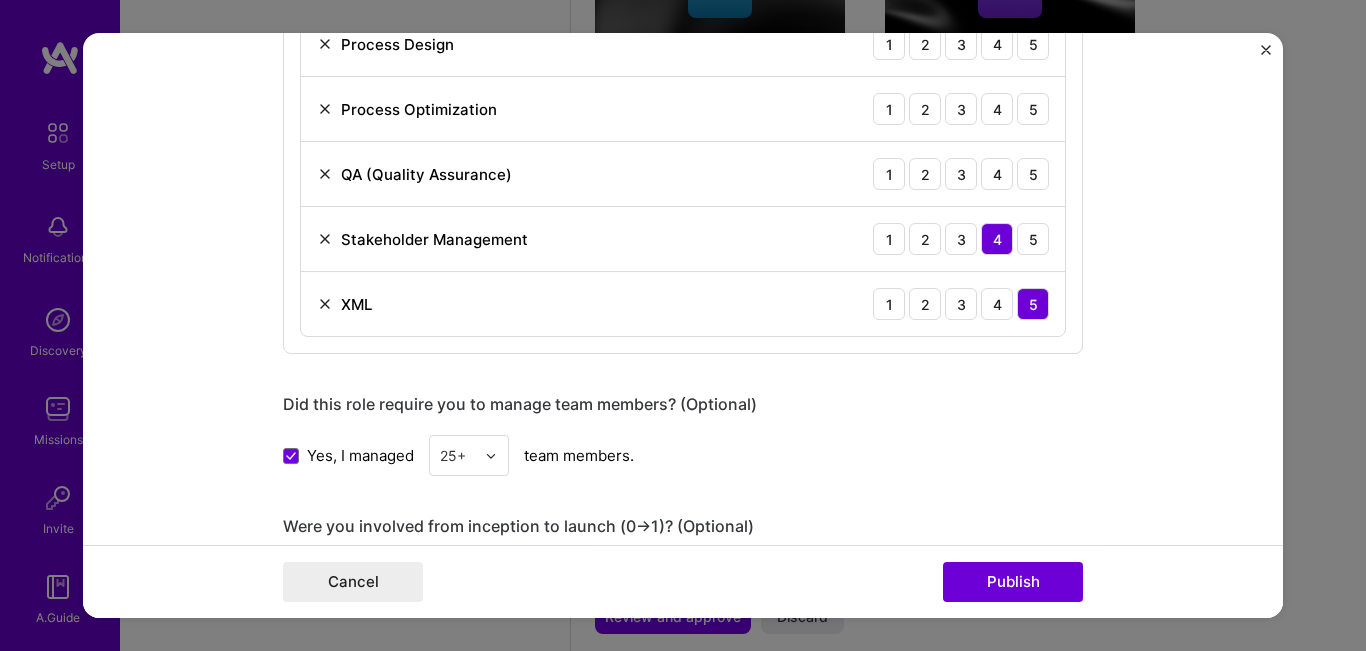 scroll, scrollTop: 1371, scrollLeft: 0, axis: vertical 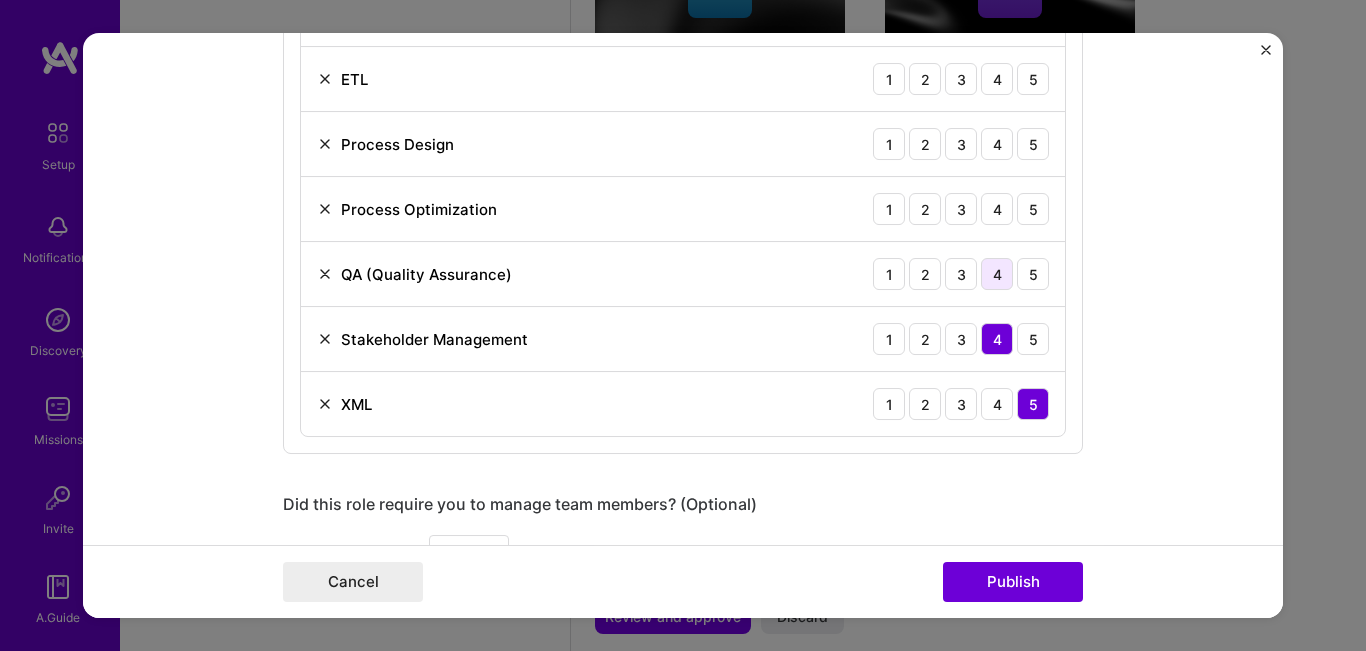 click on "4" at bounding box center (997, 275) 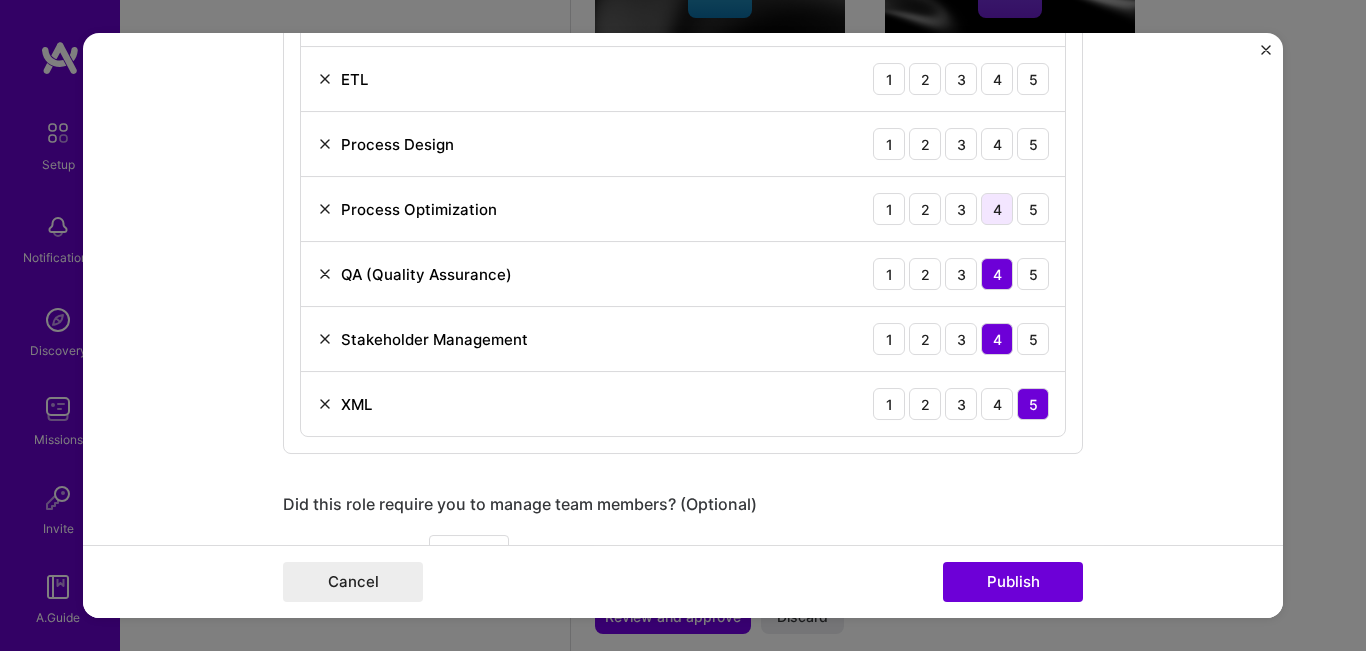 click on "4" at bounding box center (997, 210) 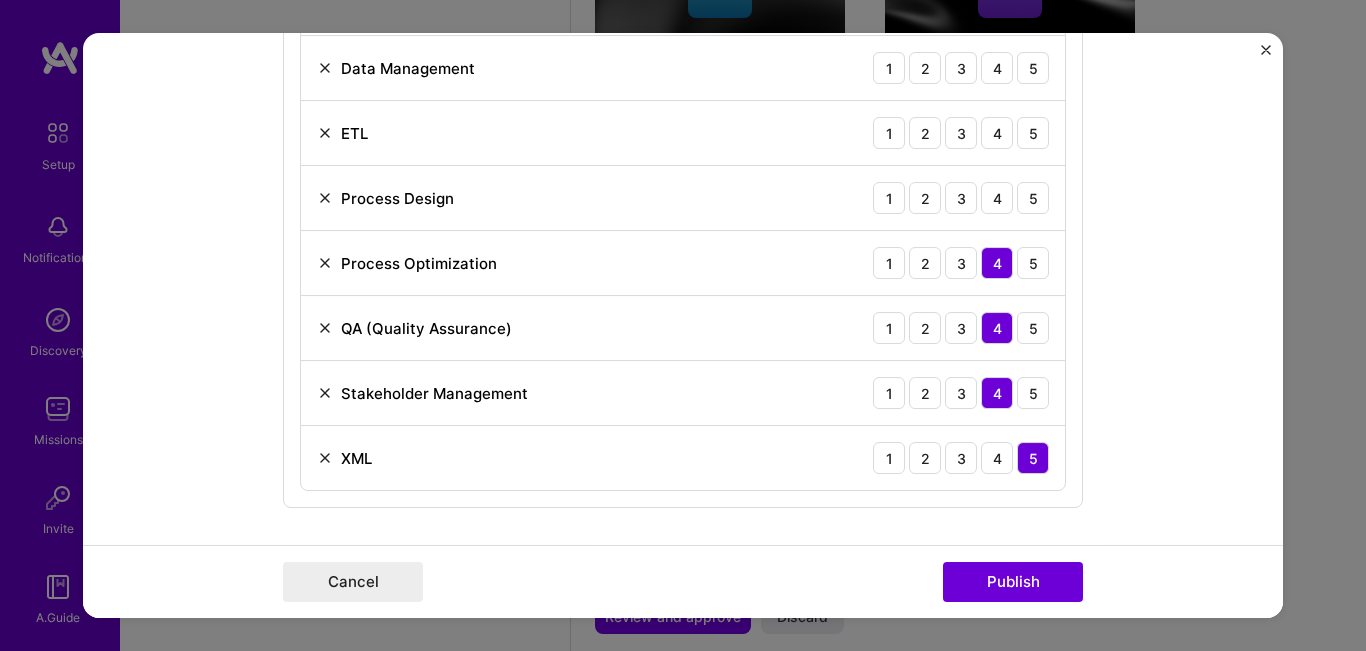scroll, scrollTop: 1271, scrollLeft: 0, axis: vertical 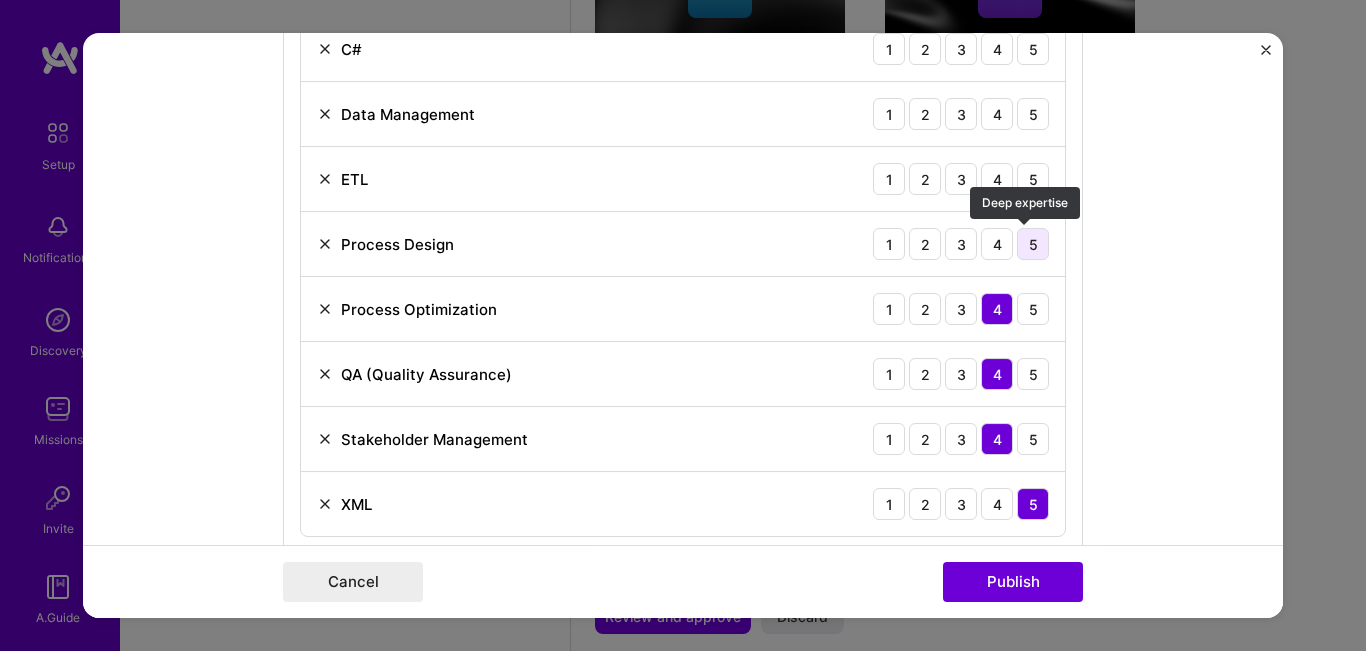 click on "5" at bounding box center [1033, 245] 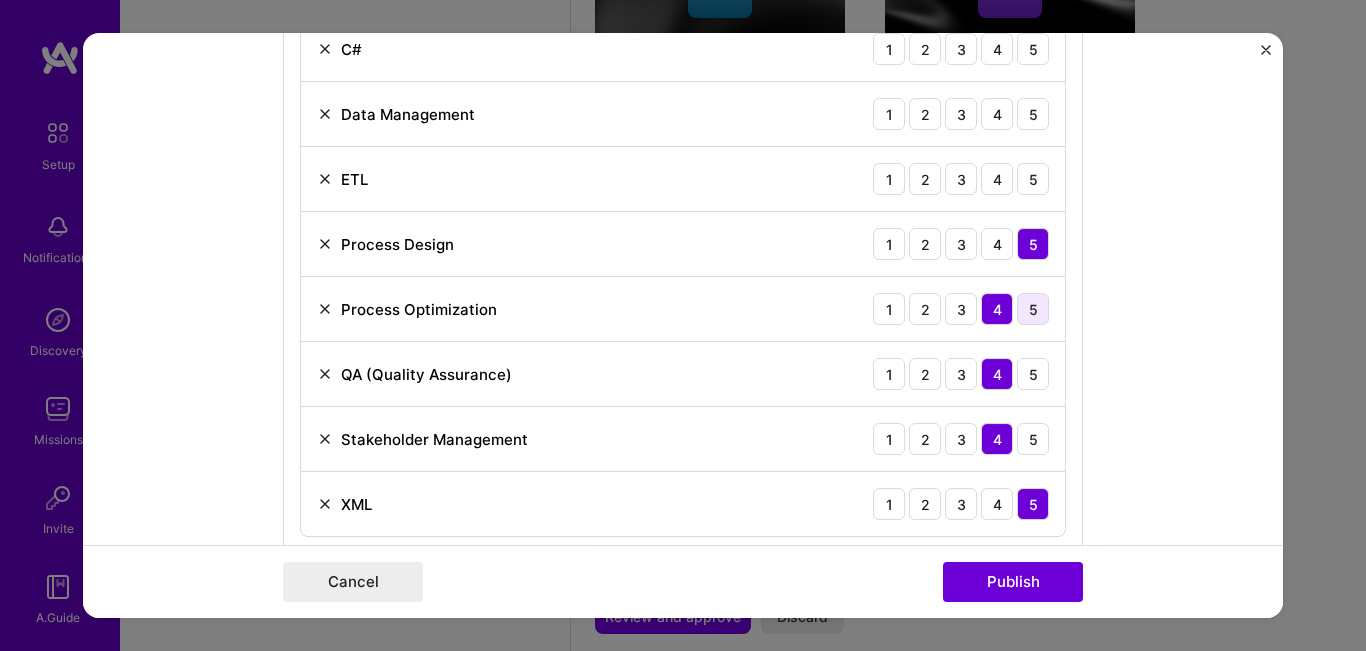 click on "5" at bounding box center (1033, 310) 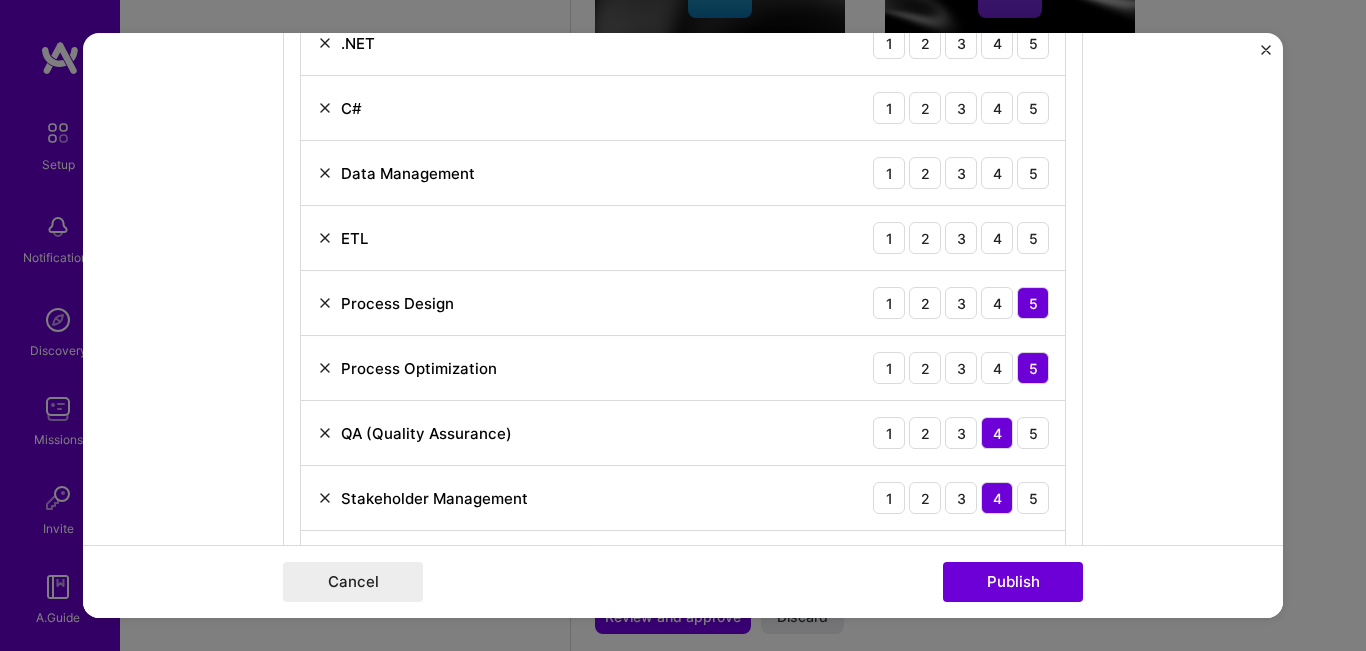 scroll, scrollTop: 1171, scrollLeft: 0, axis: vertical 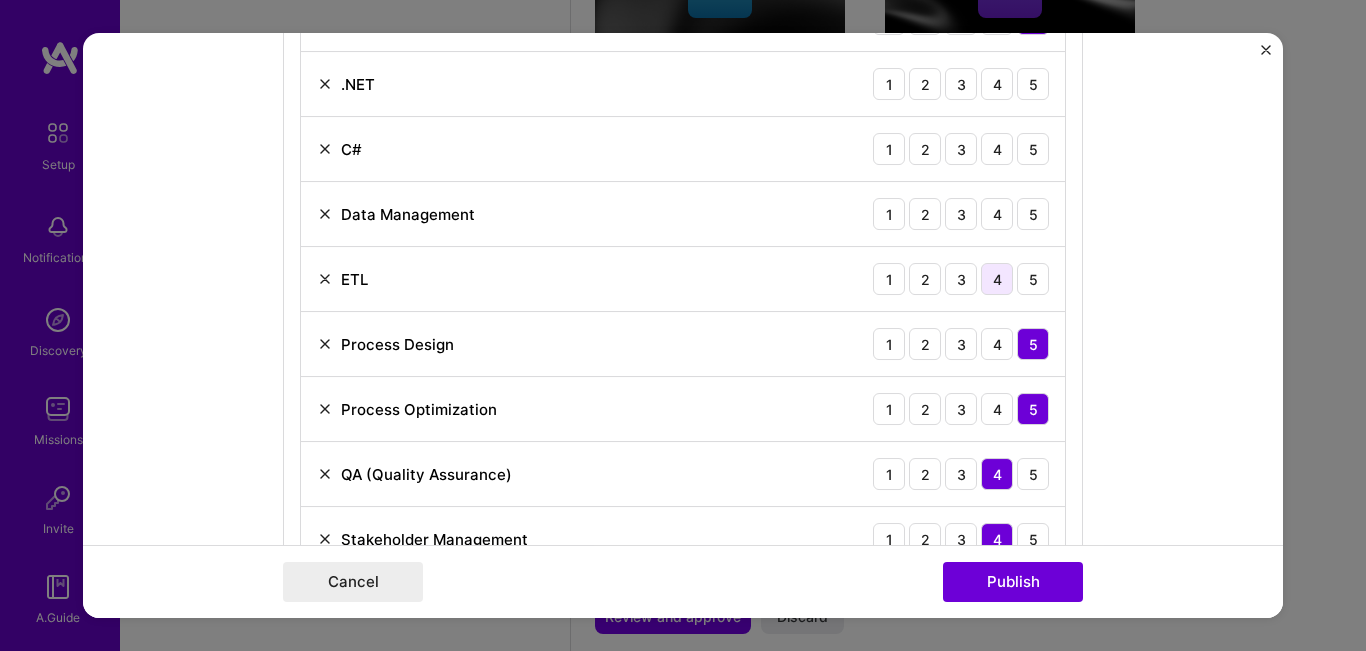 click on "4" at bounding box center [997, 280] 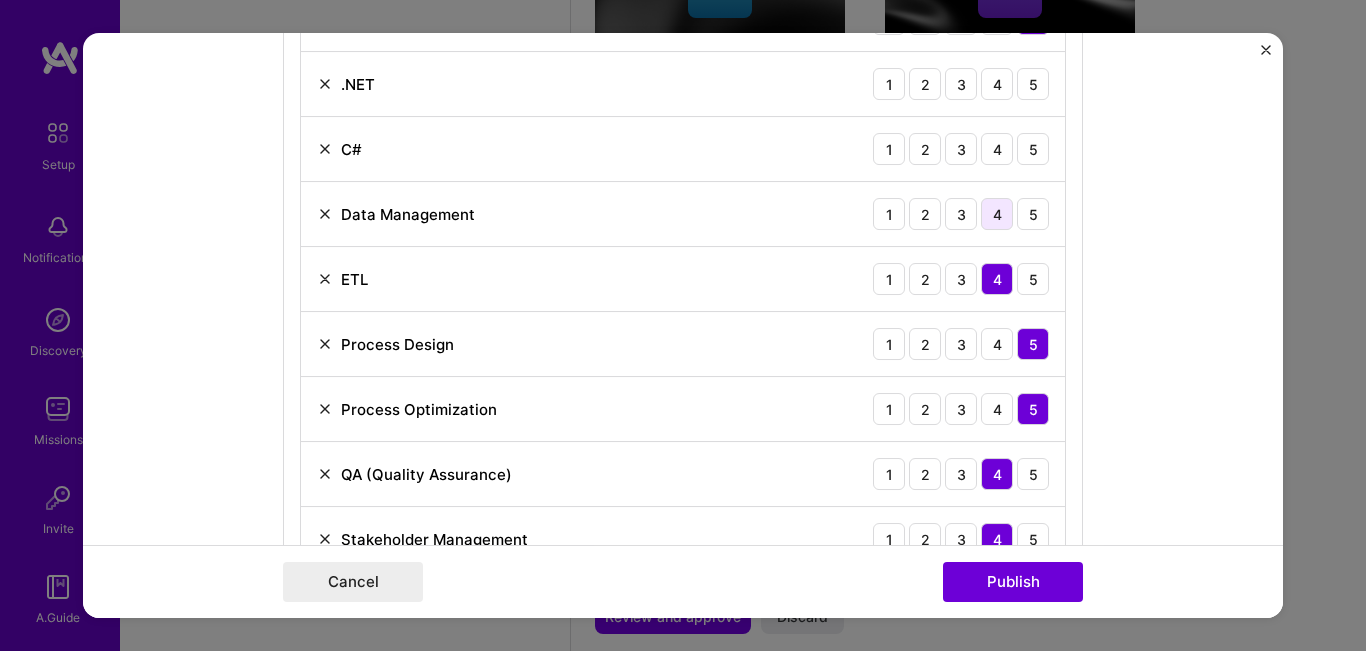 click on "4" at bounding box center [997, 215] 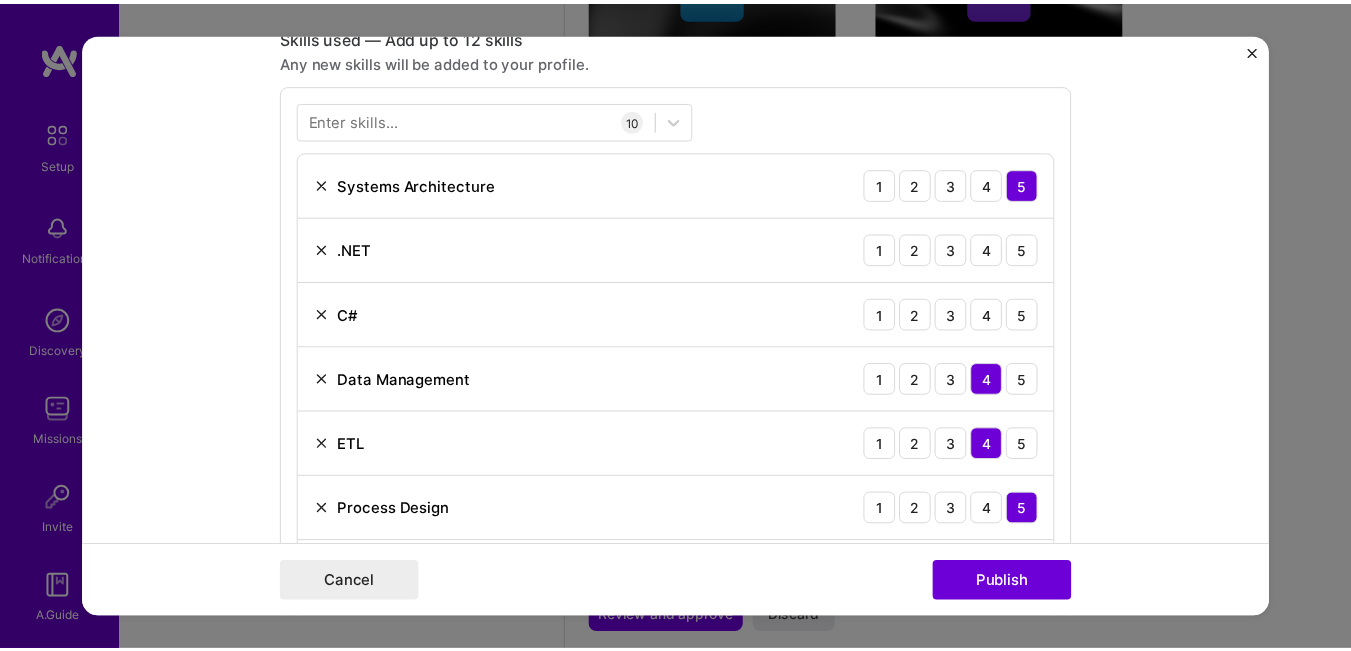 scroll, scrollTop: 971, scrollLeft: 0, axis: vertical 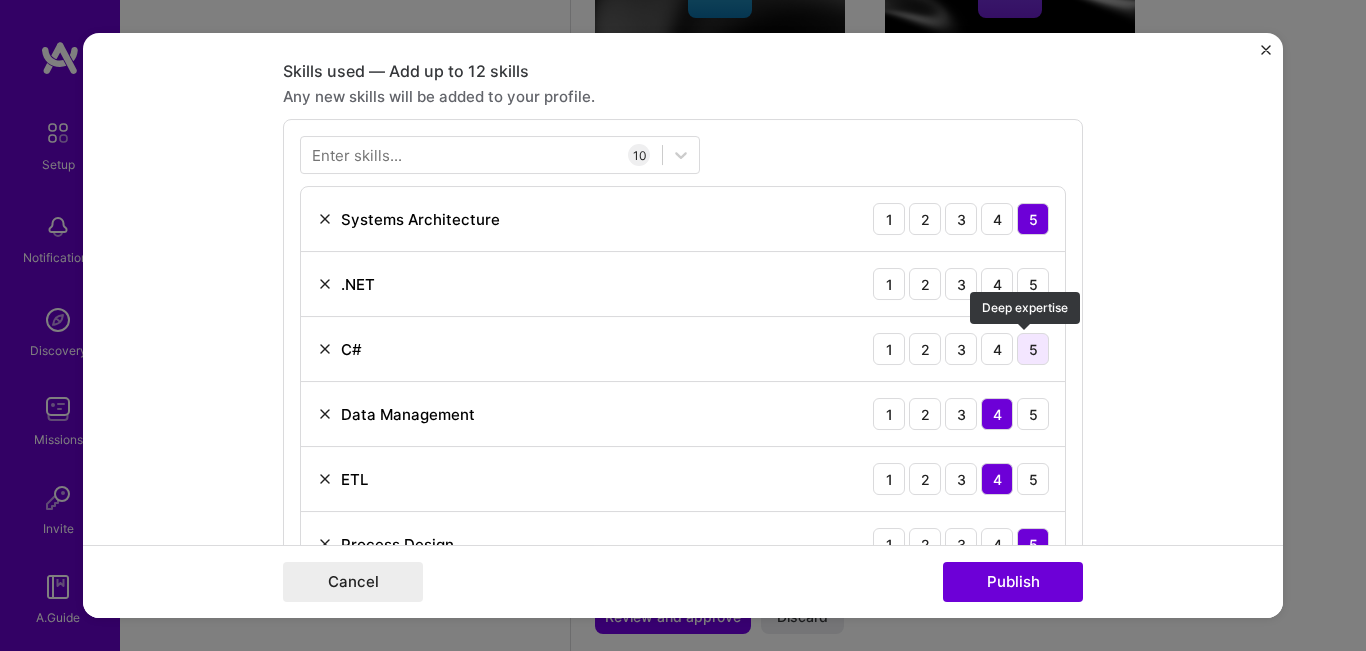 click on "5" at bounding box center (1033, 350) 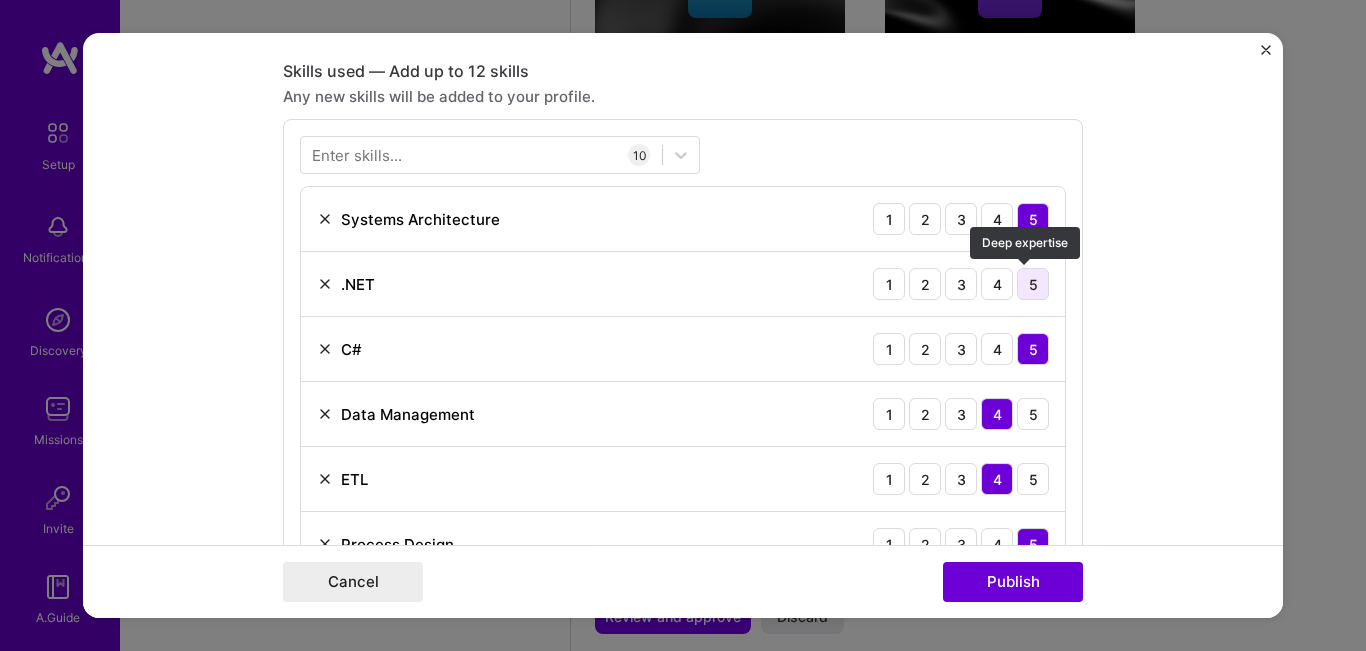 click on "5" at bounding box center (1033, 285) 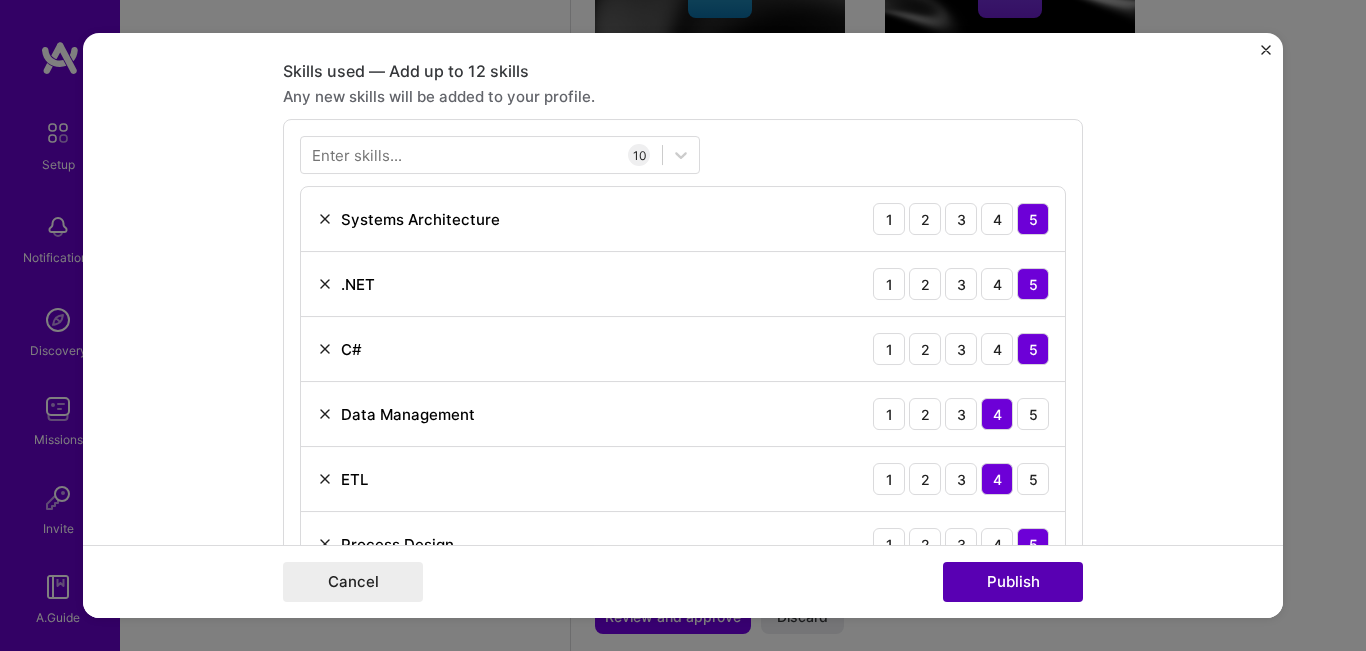 click on "Publish" at bounding box center (1013, 582) 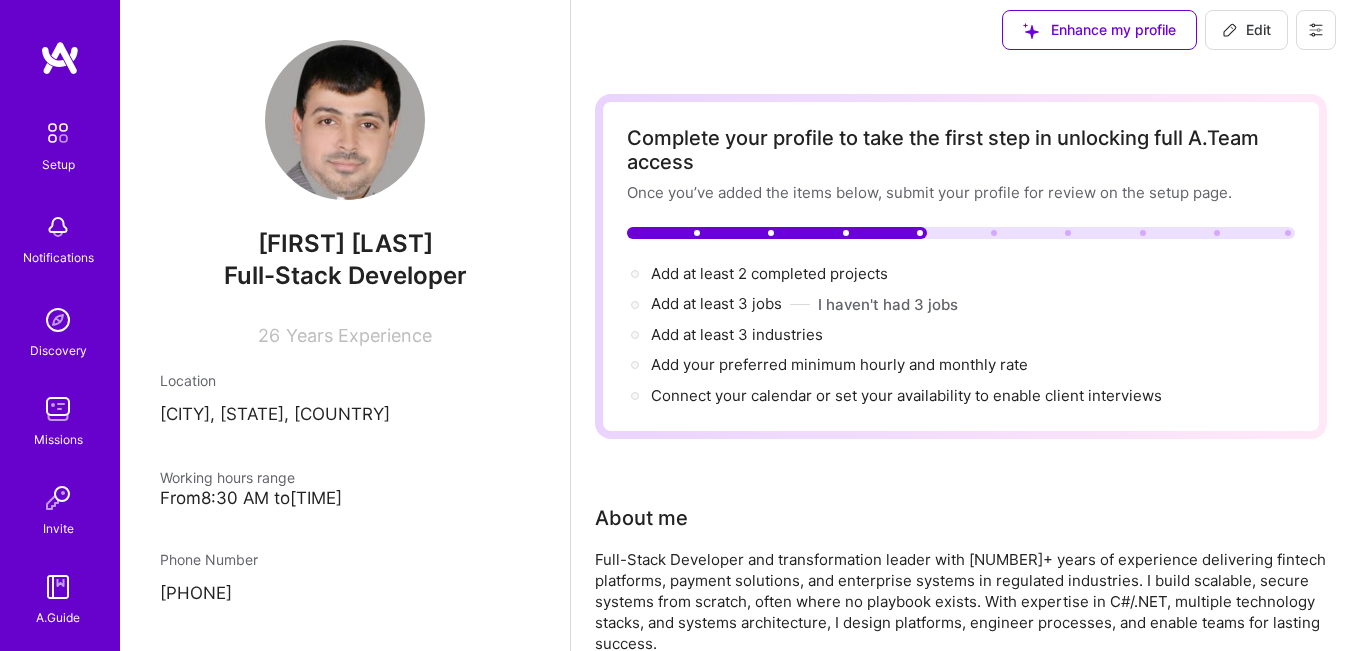 scroll, scrollTop: 0, scrollLeft: 0, axis: both 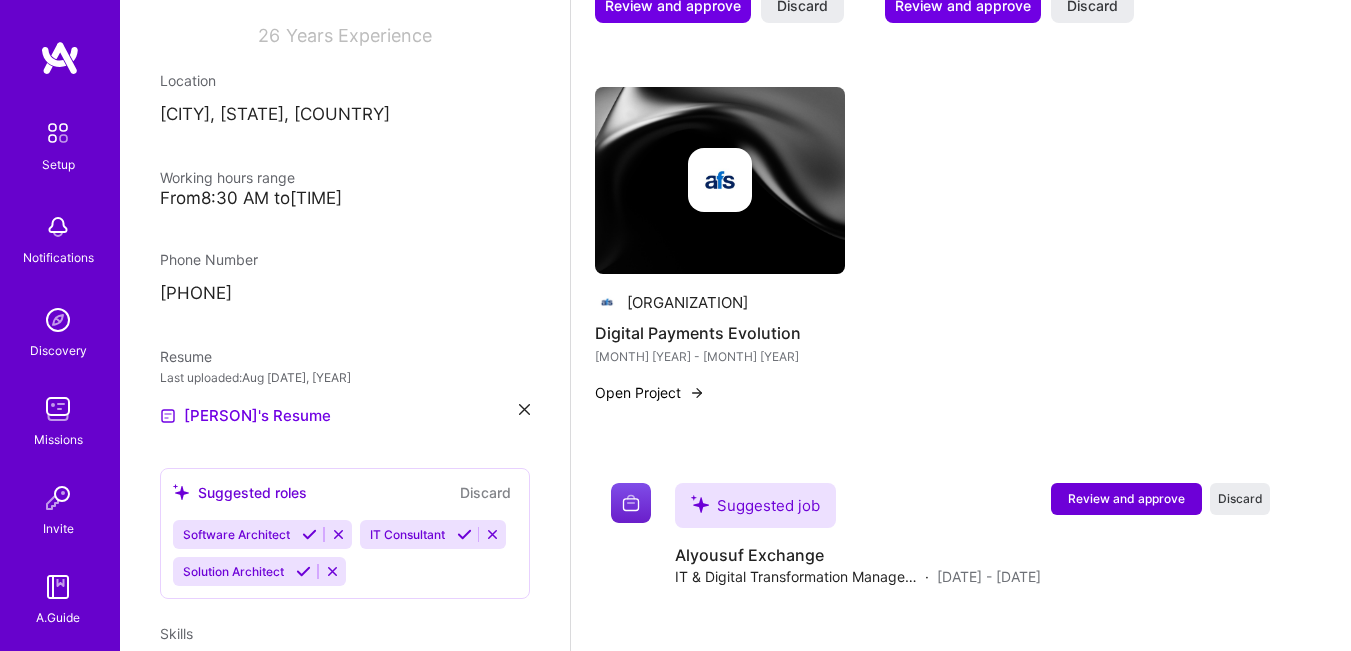 click at bounding box center [720, 180] 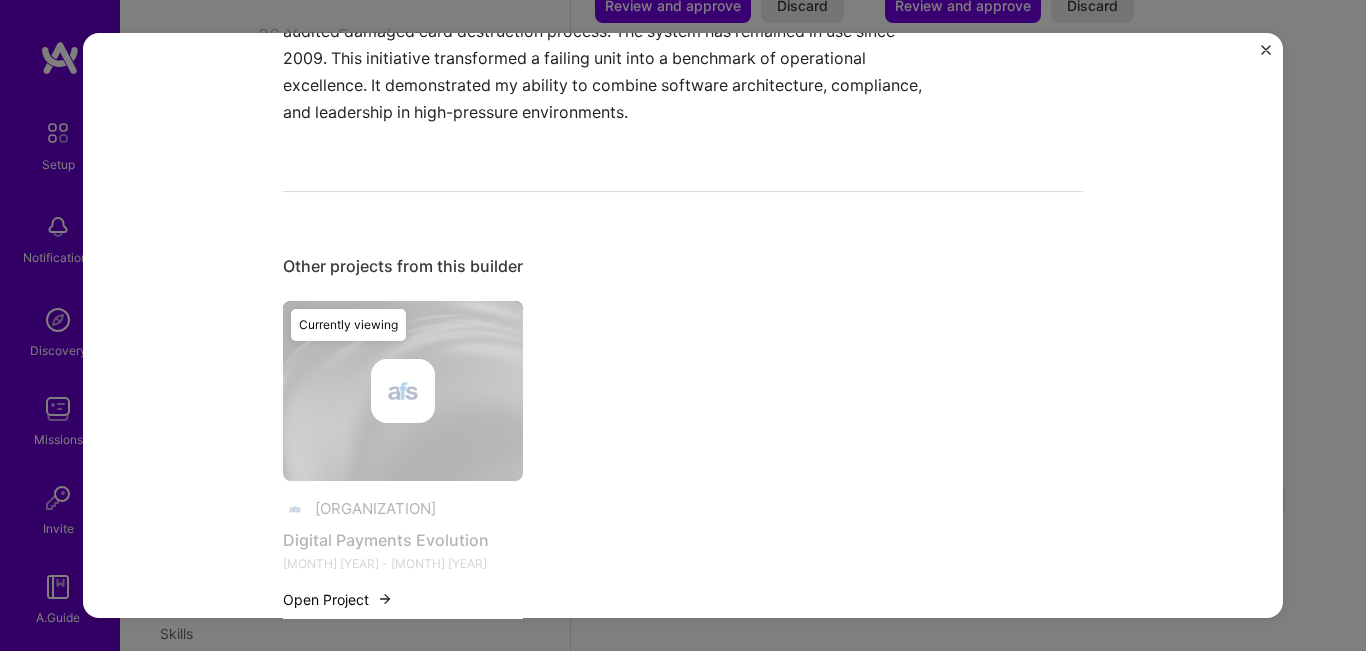 scroll, scrollTop: 1373, scrollLeft: 0, axis: vertical 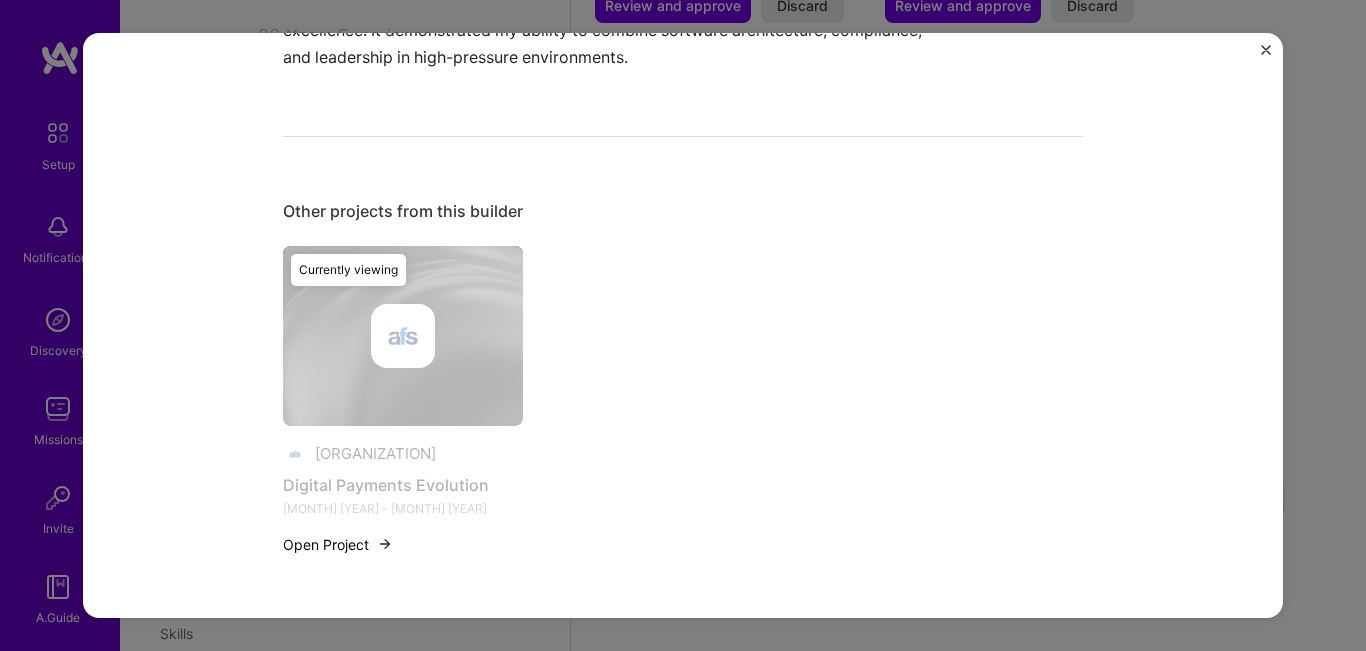 click on "Open Project" at bounding box center [338, 544] 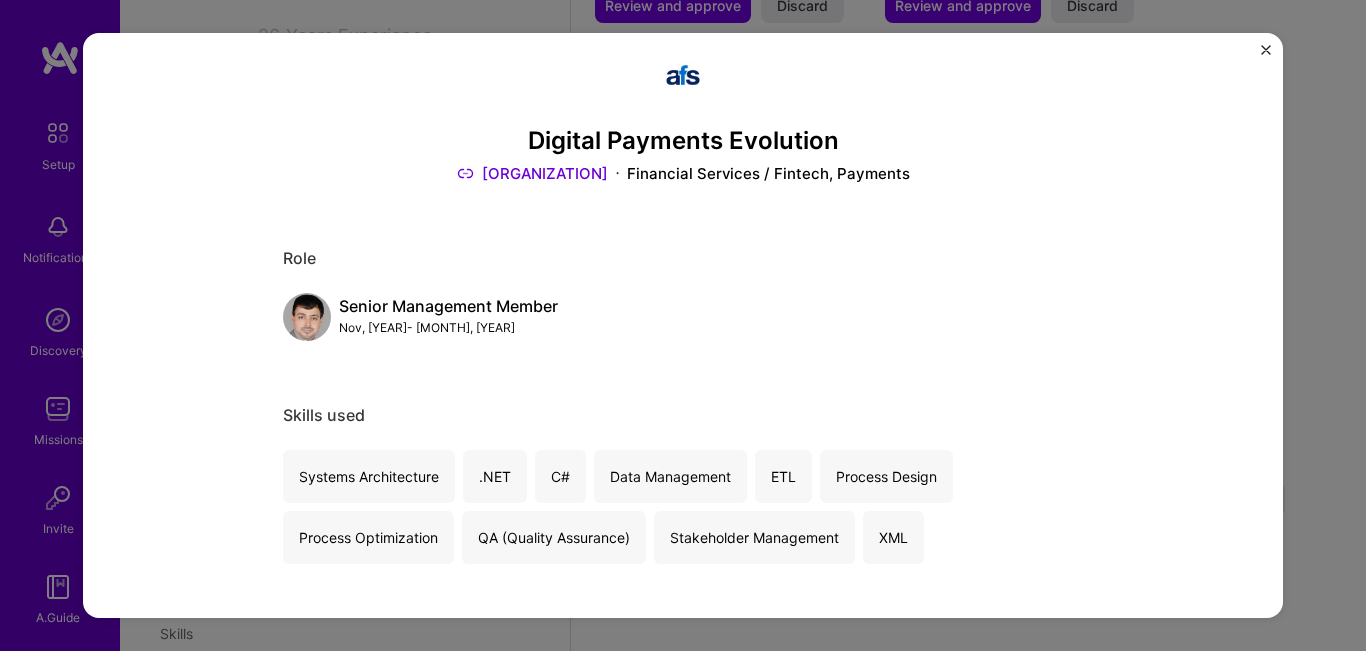 scroll, scrollTop: 0, scrollLeft: 0, axis: both 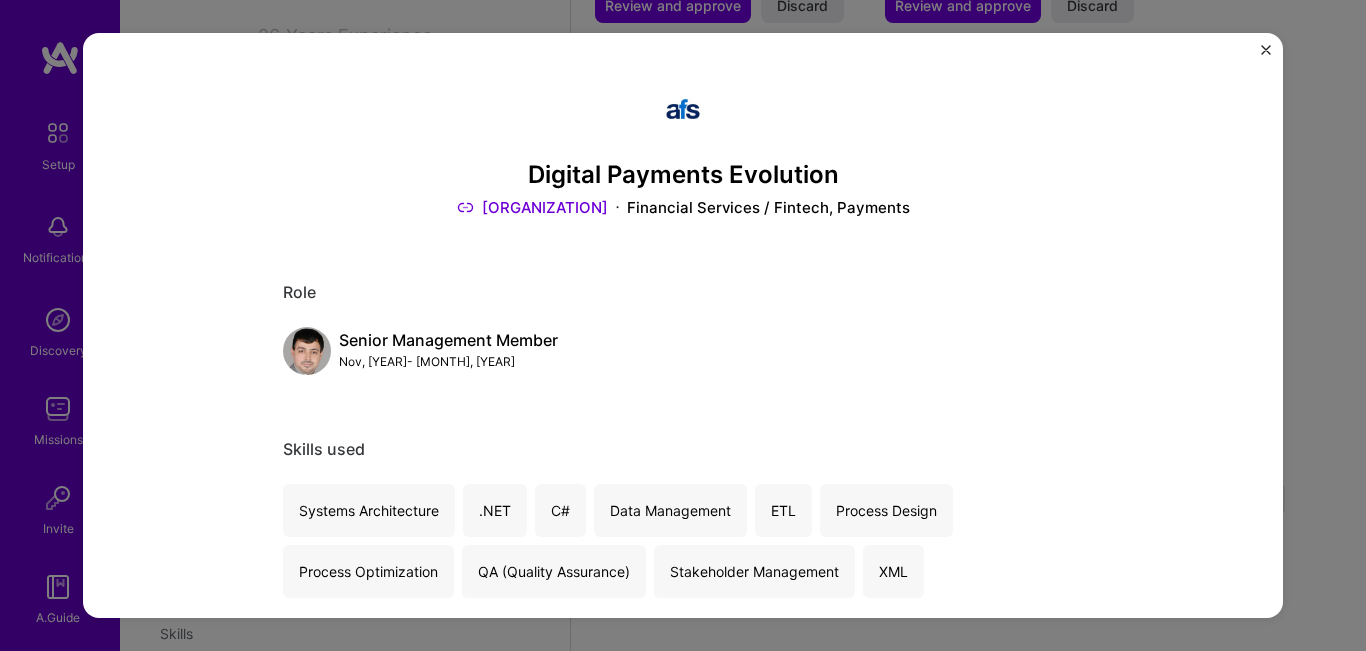 click at bounding box center (1266, 50) 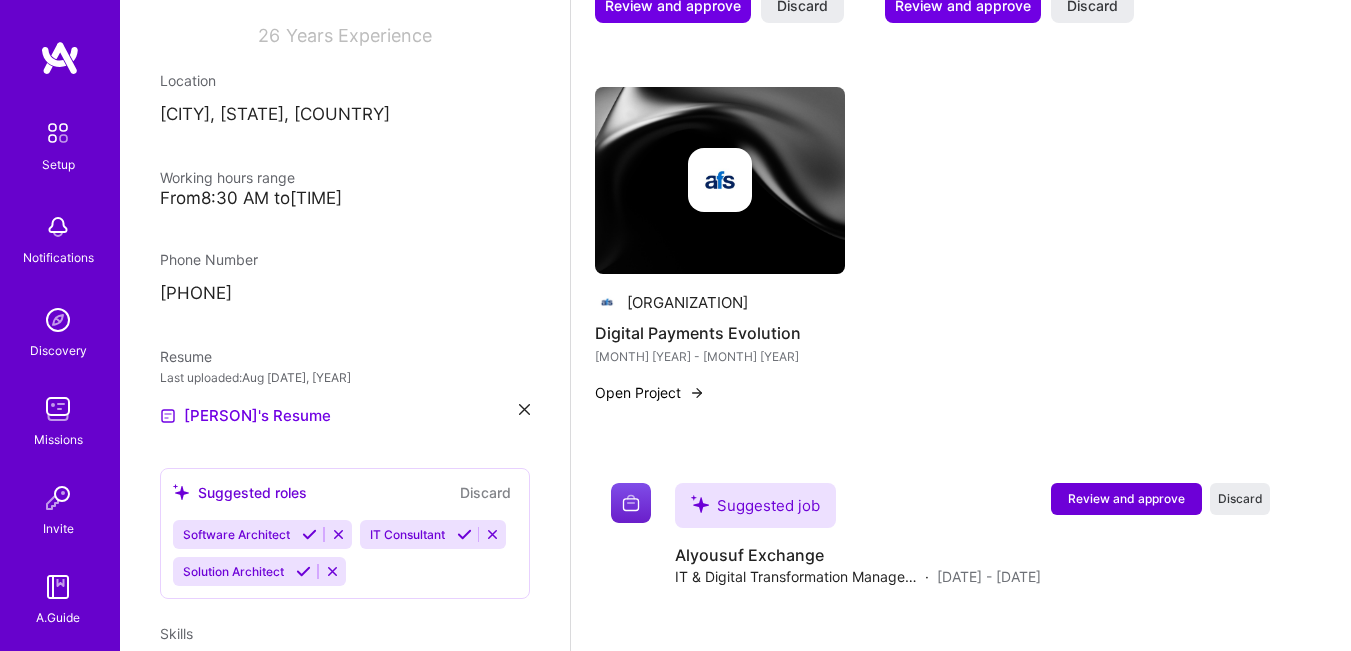 click on "Open Project" at bounding box center (650, 392) 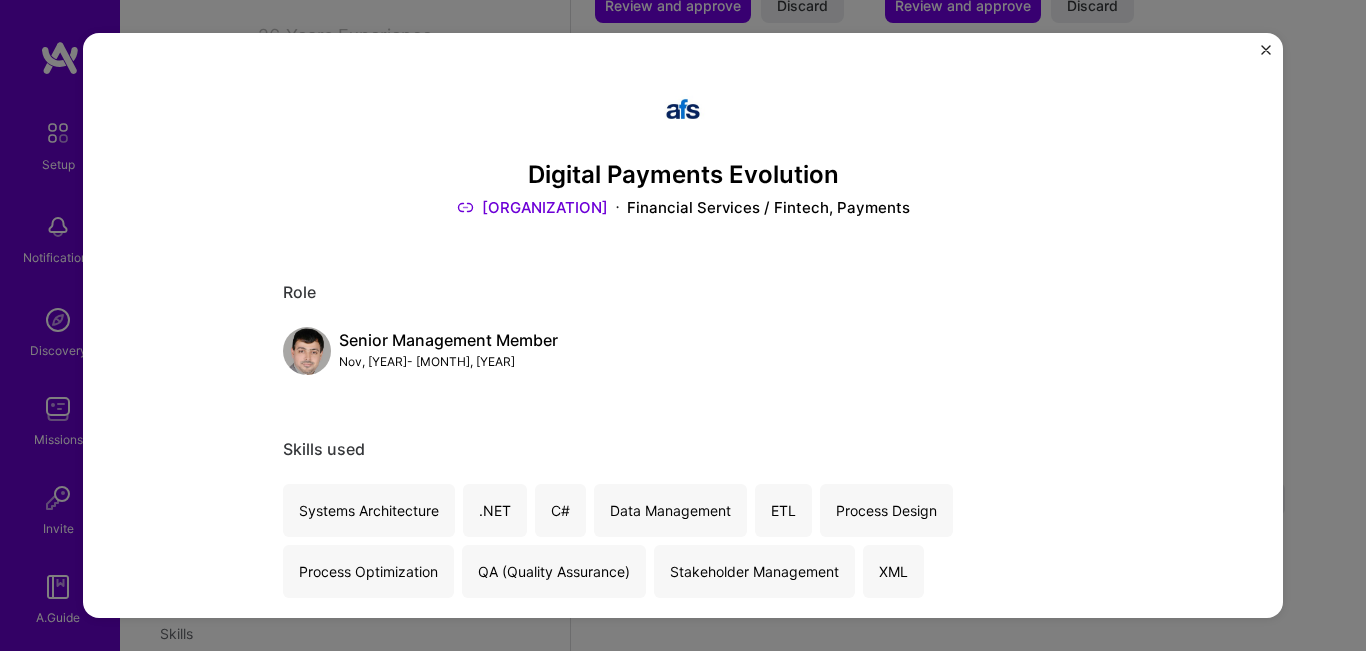 click on "Digital Payments Evolution   Arab Financial Services (AFS) Financial Services / Fintech, Payments Role Senior Management Member Nov, 2008  -   May, 2011 Skills used Systems Architecture .NET C# Data Management ETL Process Design Process Optimization QA (Quality Assurance) Stakeholder Management XML Experience I managed a team of  25+  team members on this project I was involved from inception to launch (0  ->  1) 0.02% defects from a 10% error rate to near-zero Card Printing & Delivery Automation Other projects from this builder Arab Financial Services (AFS) Digital Payments Evolution Nov 2008 - May 2011 Open Project   Currently viewing" at bounding box center [683, 326] 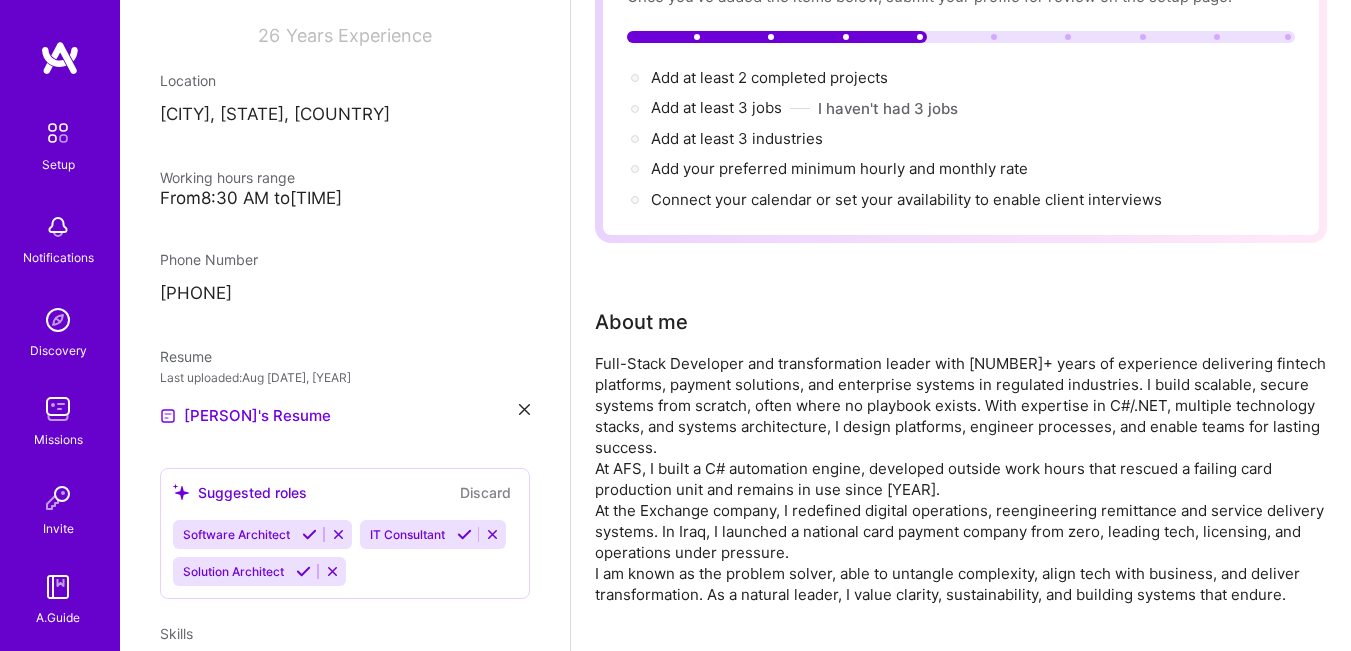 scroll, scrollTop: 0, scrollLeft: 0, axis: both 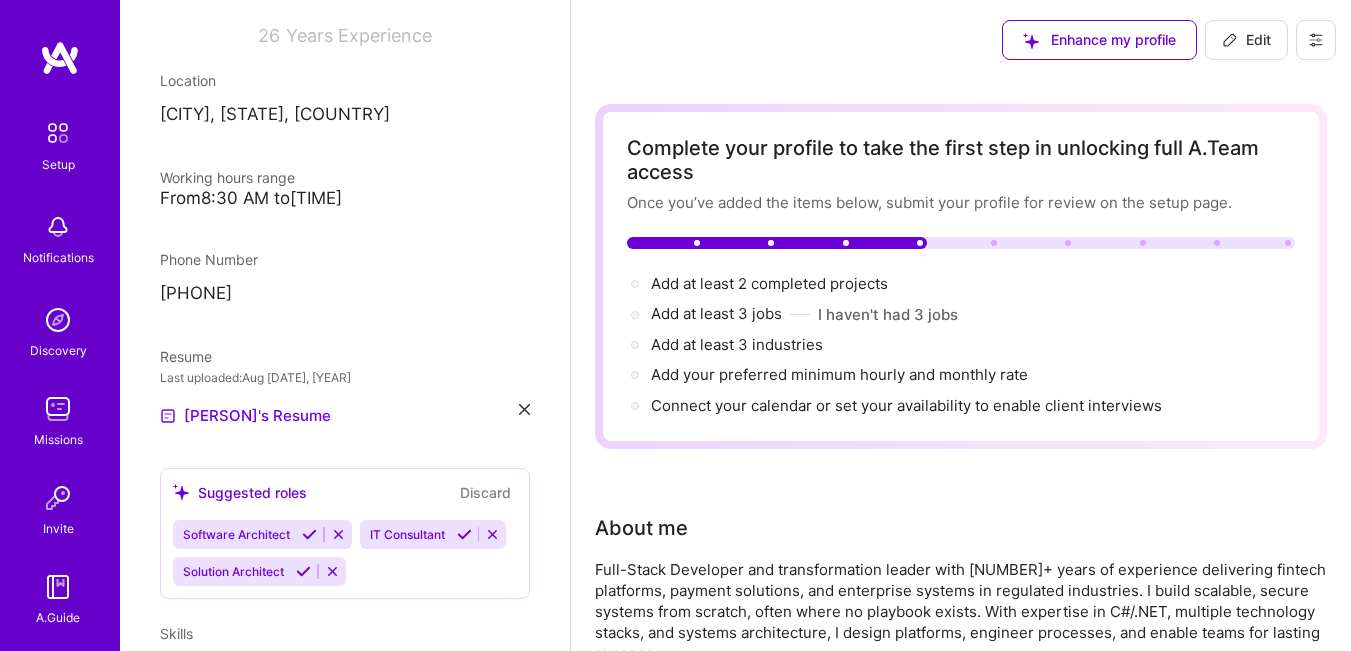 click on "Edit" at bounding box center [1246, 40] 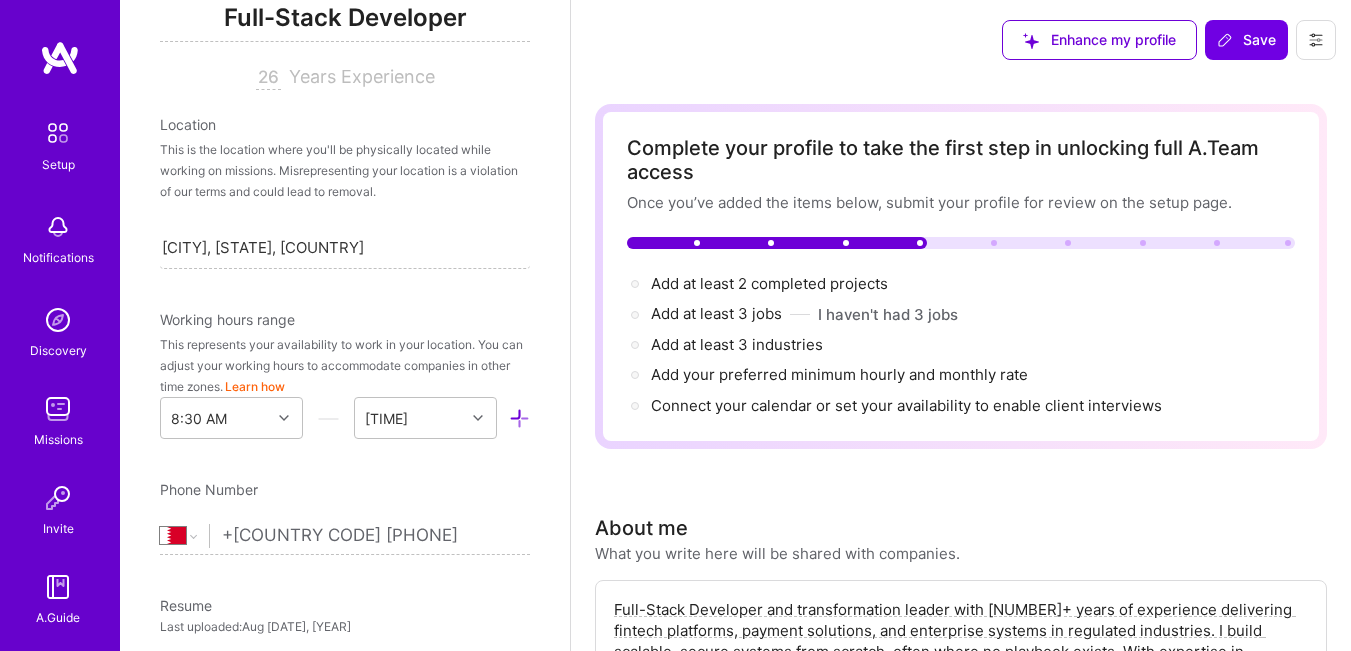 scroll, scrollTop: 846, scrollLeft: 0, axis: vertical 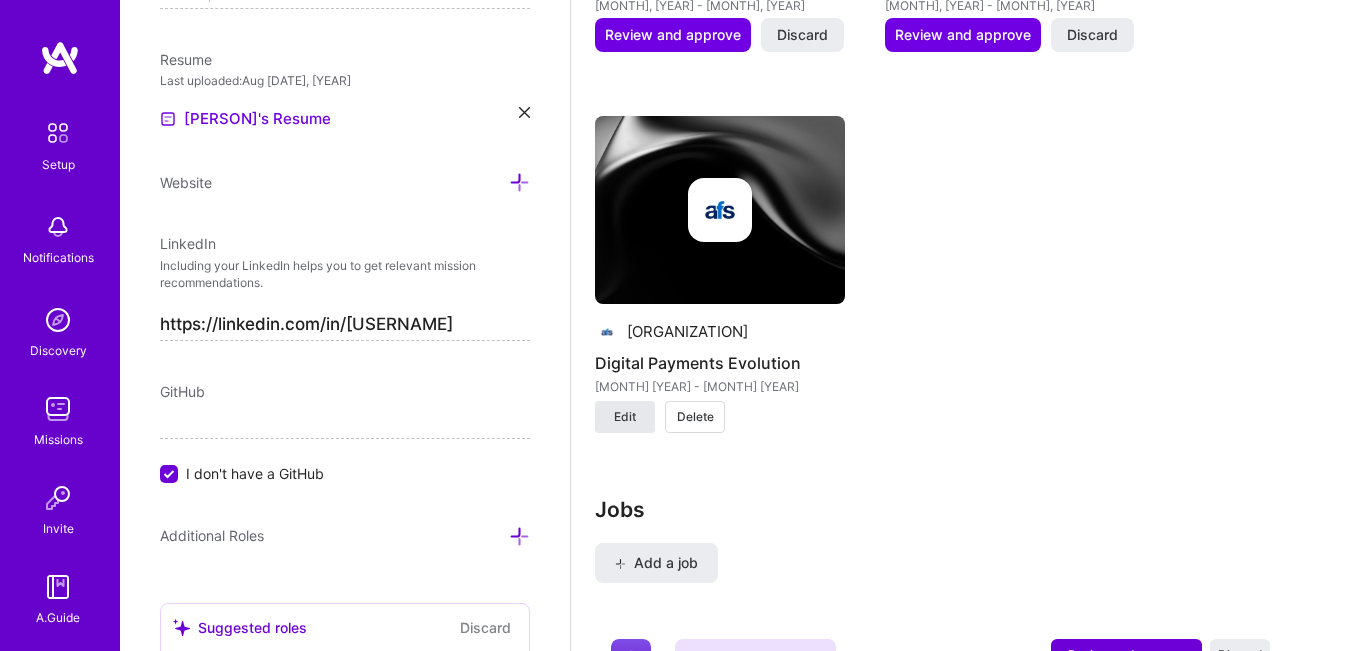 click on "Edit" at bounding box center [625, 417] 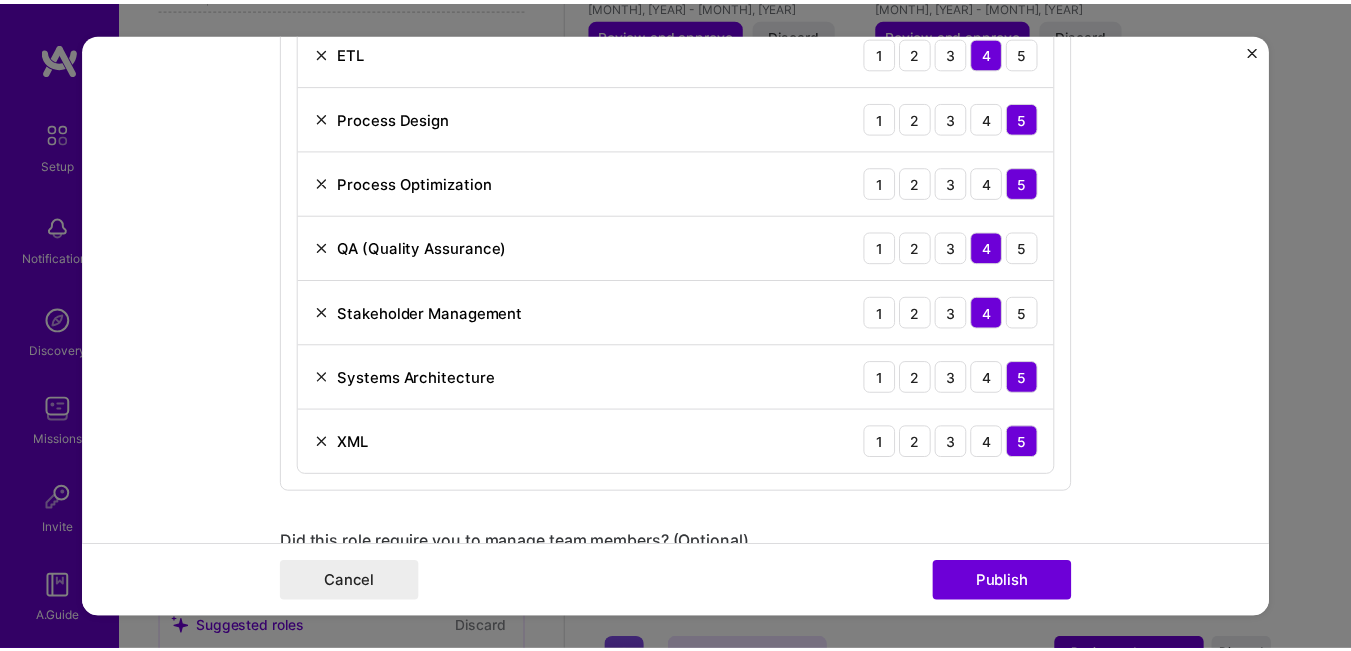 scroll, scrollTop: 1400, scrollLeft: 0, axis: vertical 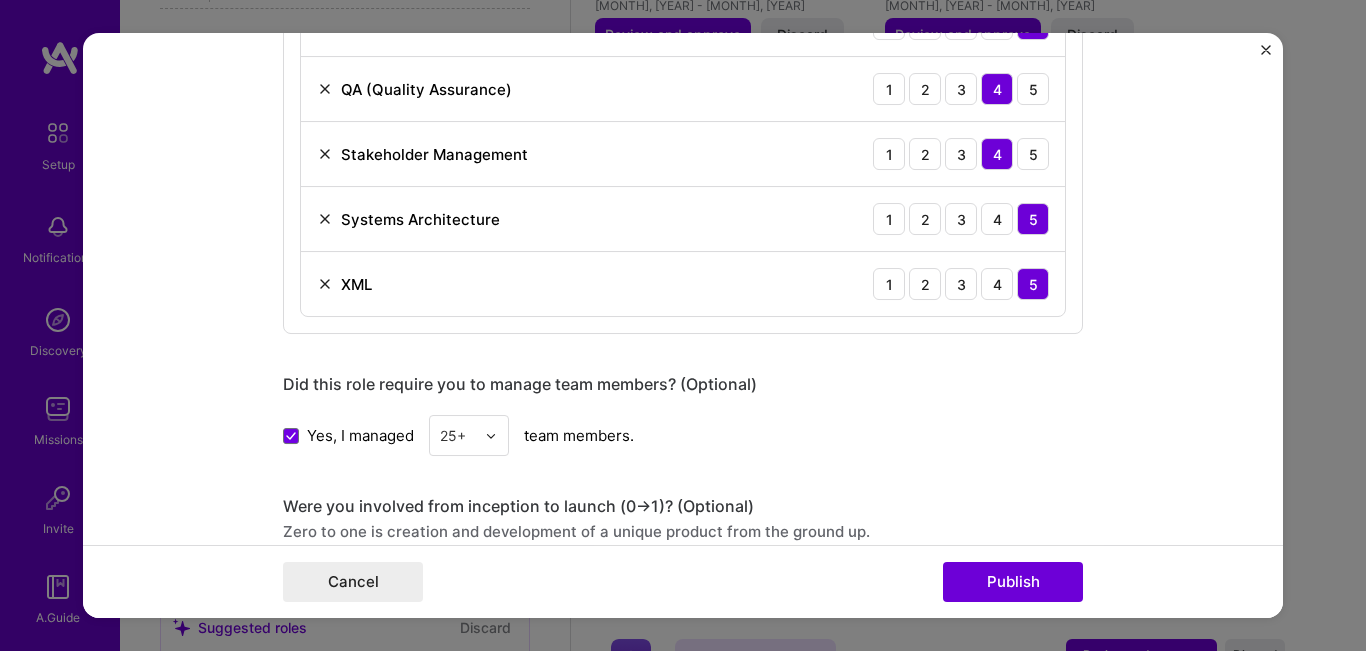 click at bounding box center (1266, 50) 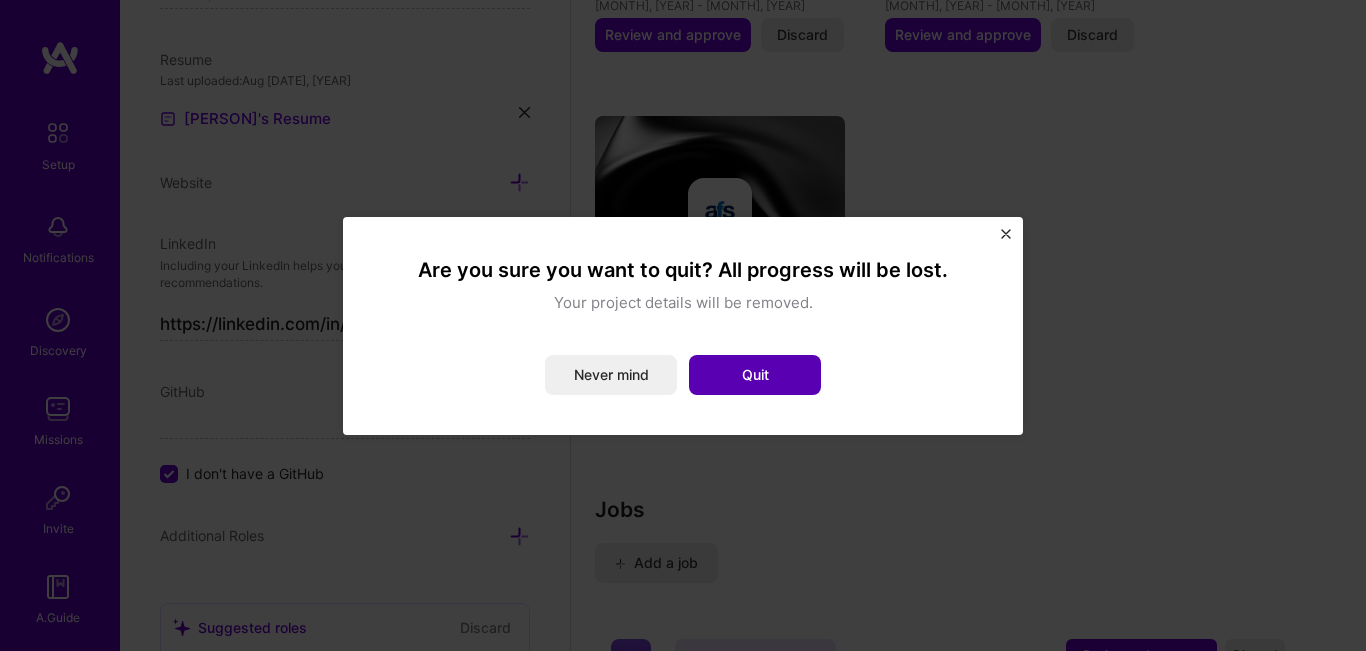 click on "Quit" at bounding box center [755, 375] 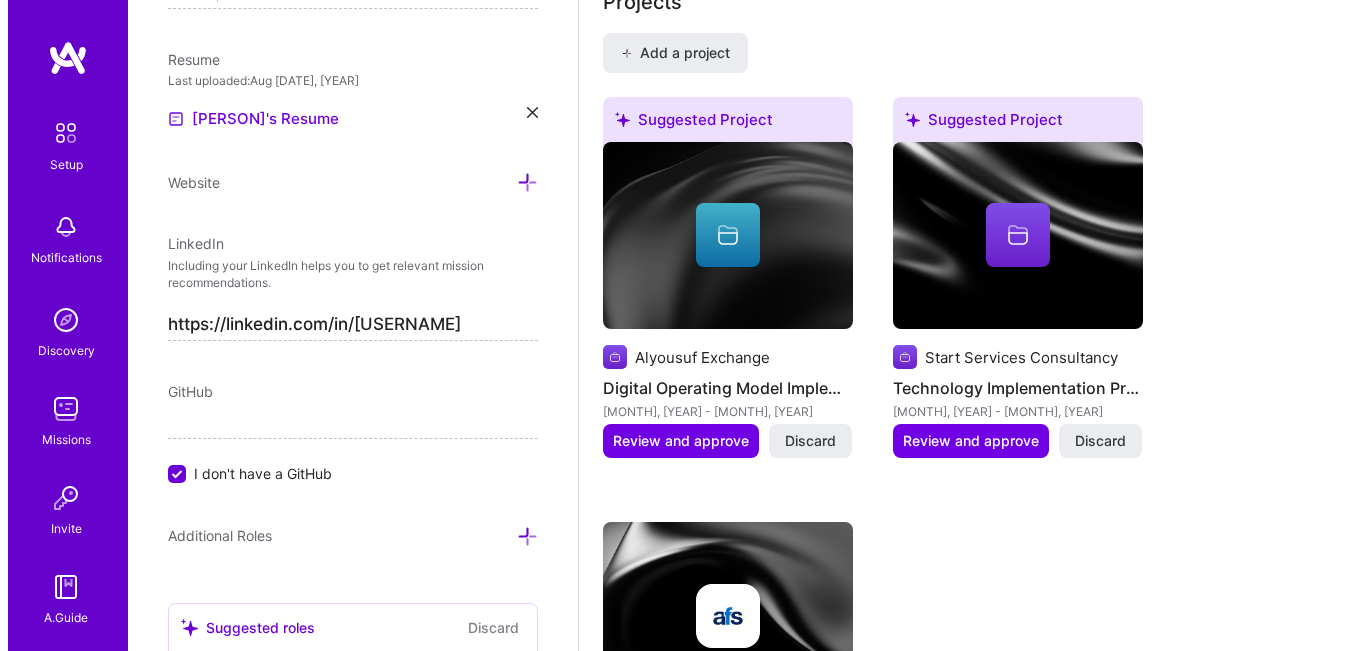 scroll, scrollTop: 1800, scrollLeft: 0, axis: vertical 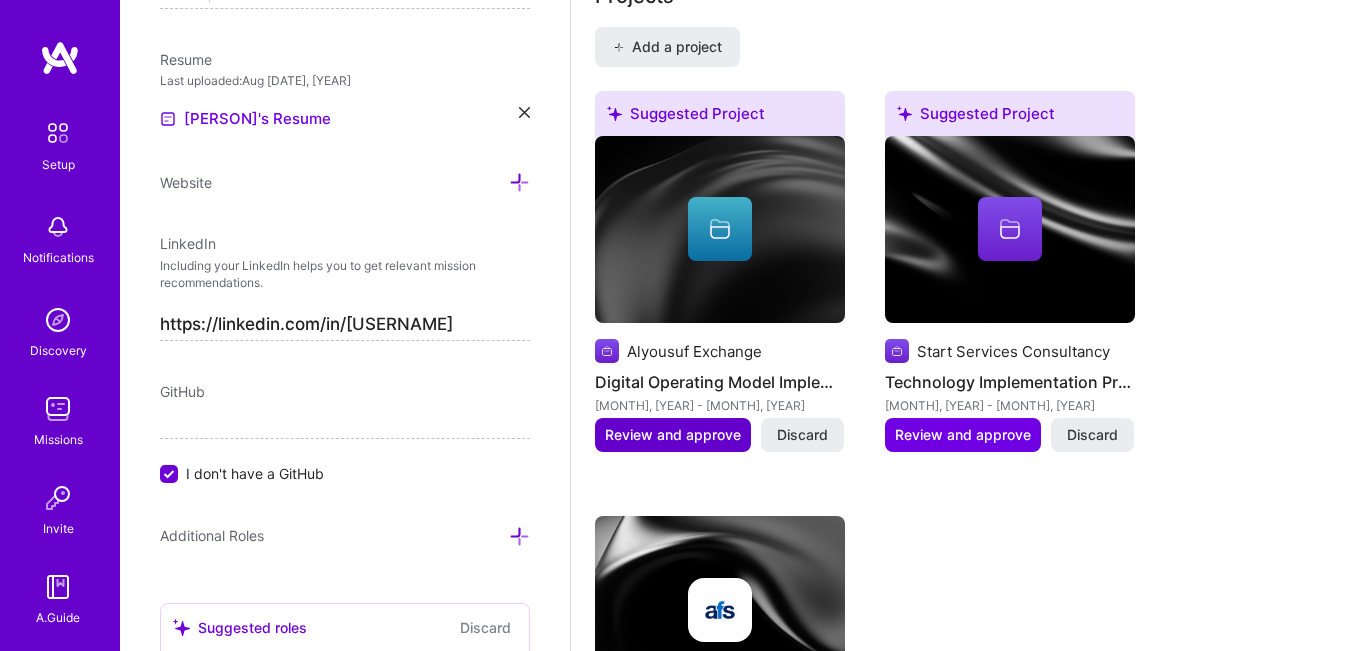 click on "Review and approve" at bounding box center (673, 435) 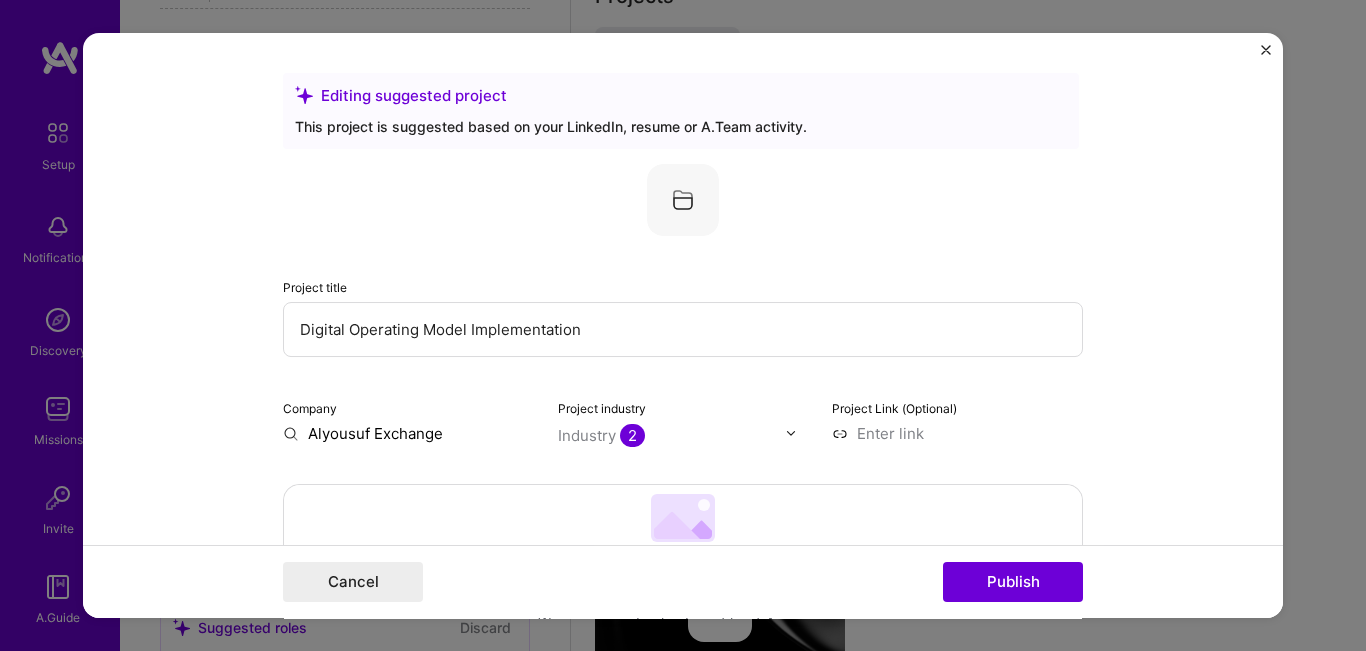 click on "Project title Digital Operating Model Implementation" at bounding box center (683, 316) 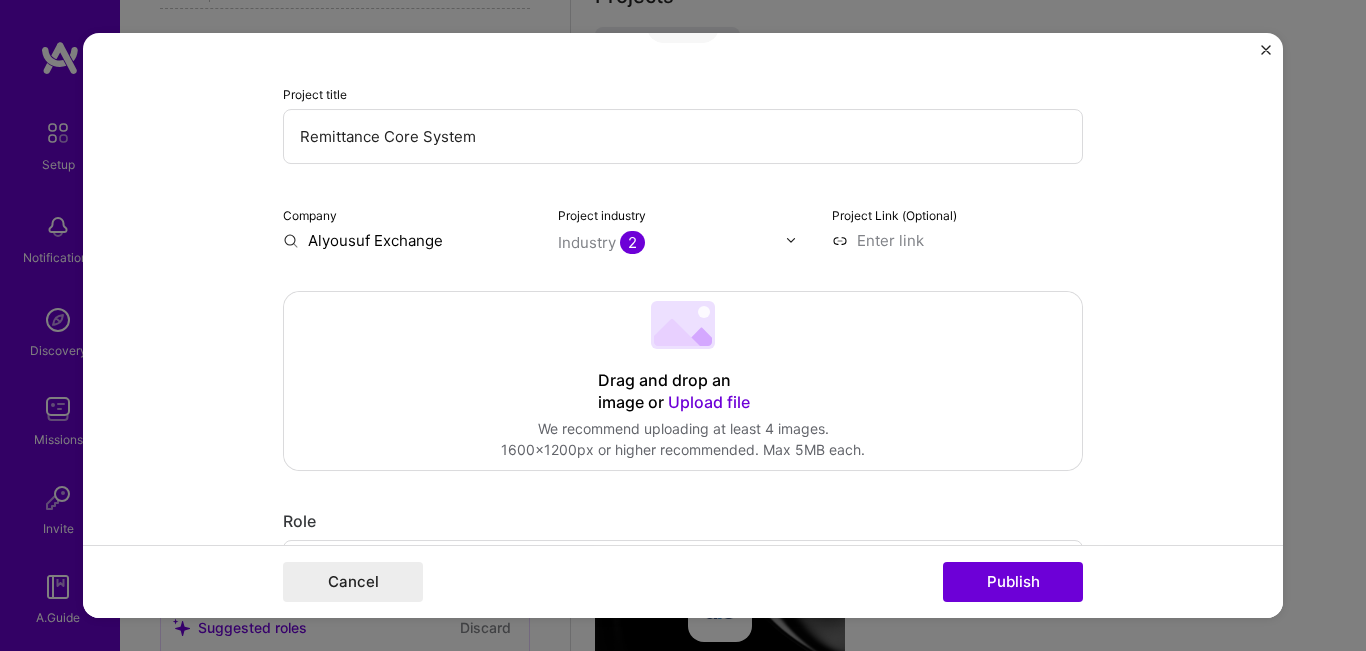 scroll, scrollTop: 200, scrollLeft: 0, axis: vertical 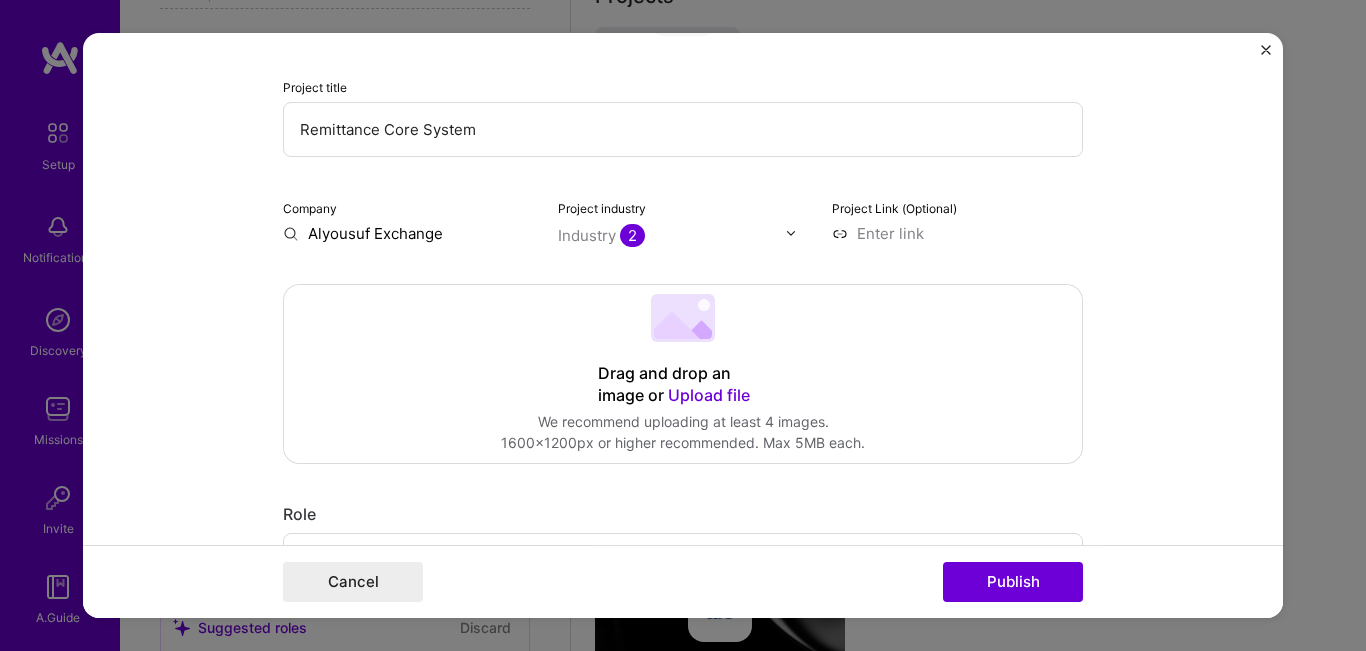 type on "Remittance Core System" 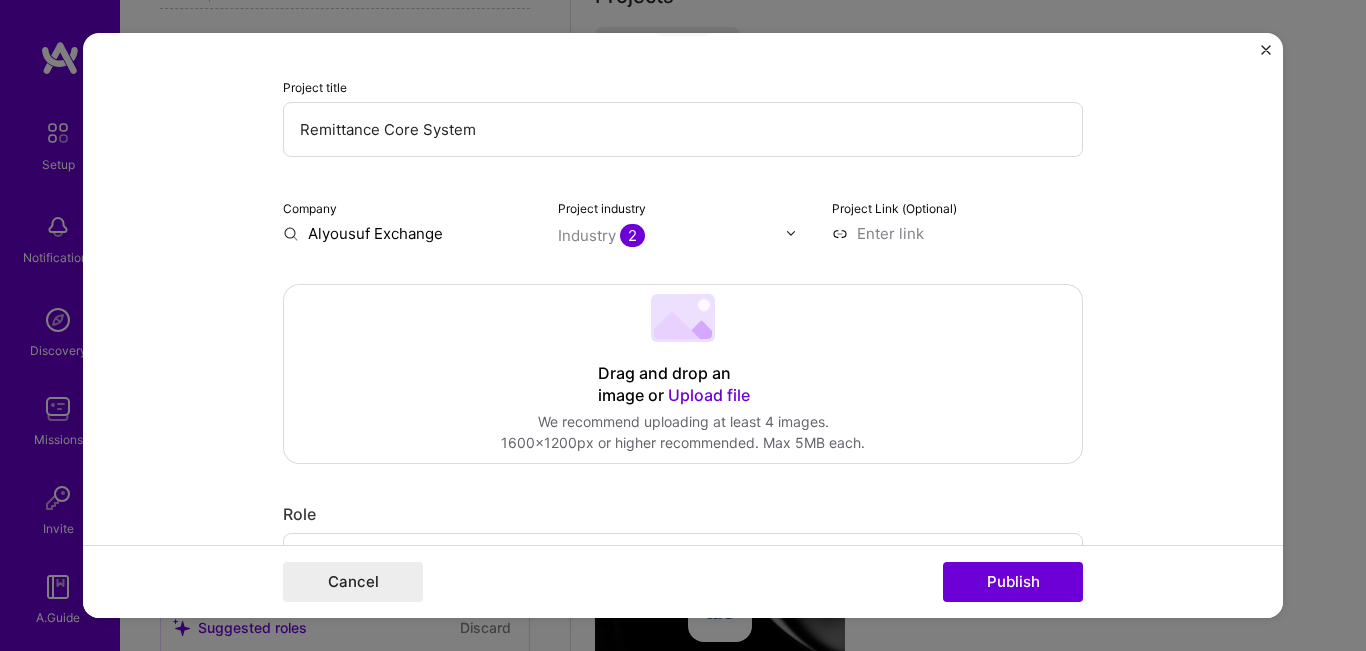click on "Drag and drop an image or   Upload file Upload file We recommend uploading at least 4 images. 1600x1200px or higher recommended. Max 5MB each." at bounding box center (683, 374) 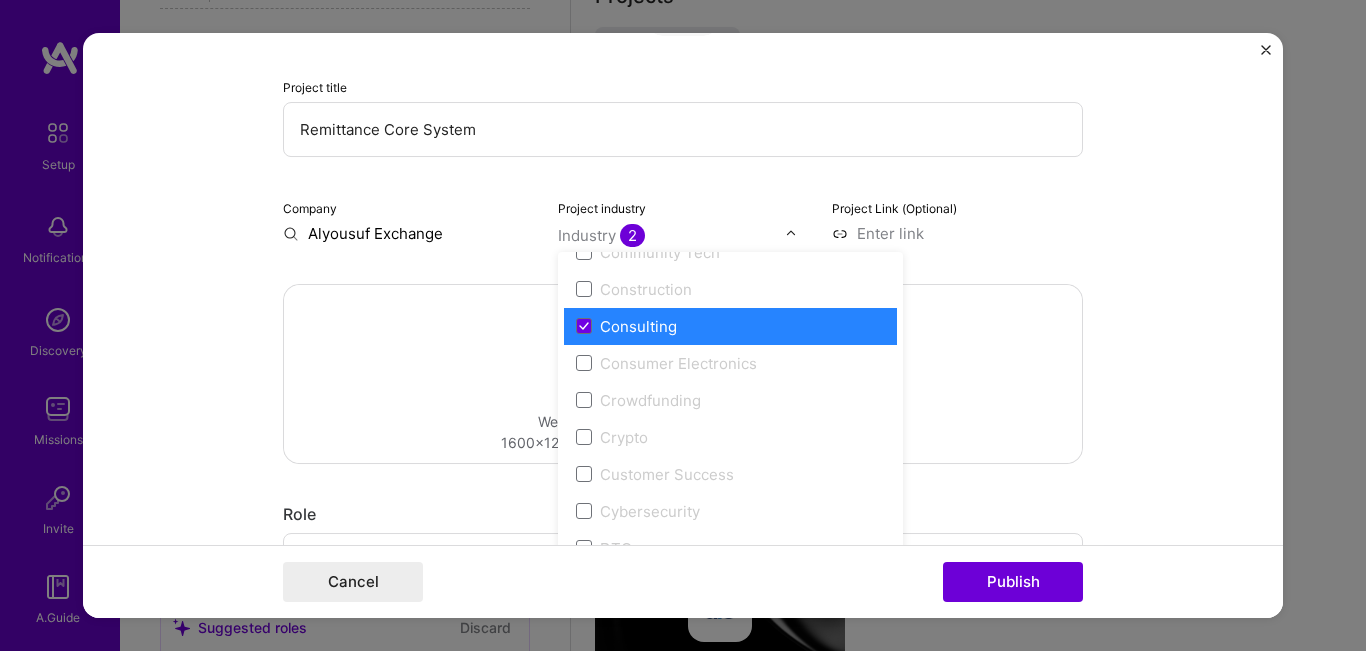 scroll, scrollTop: 1300, scrollLeft: 0, axis: vertical 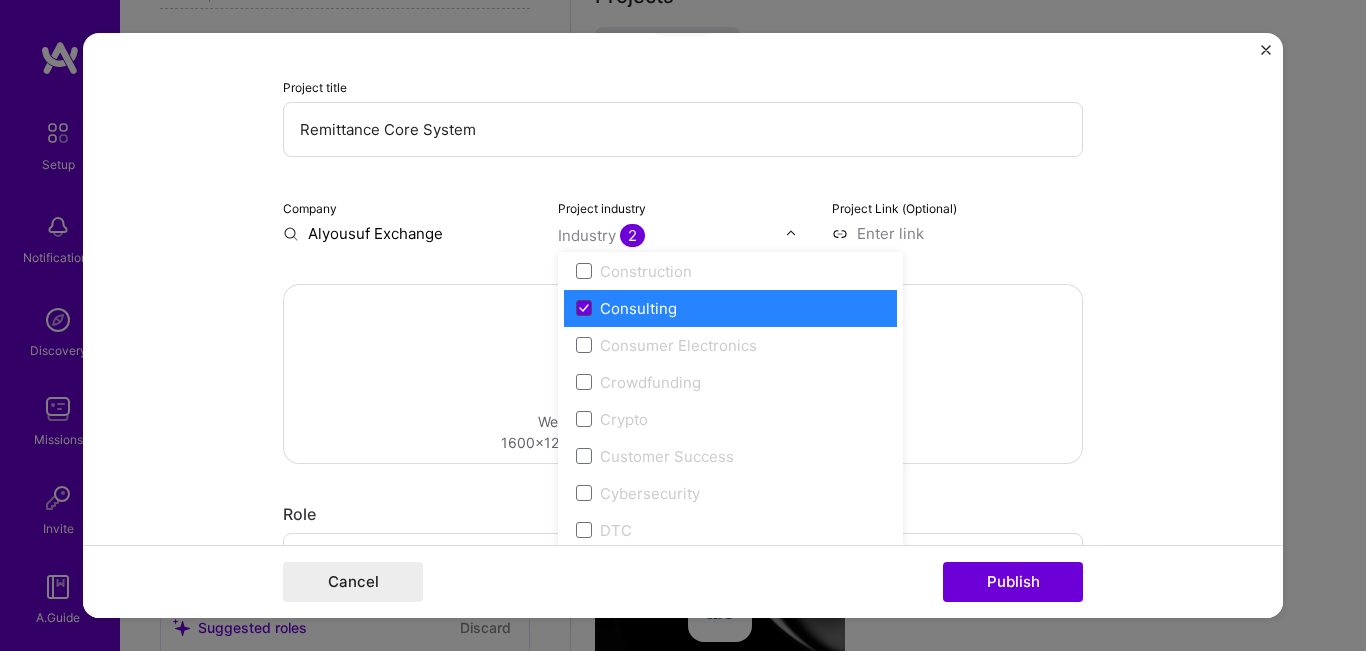click 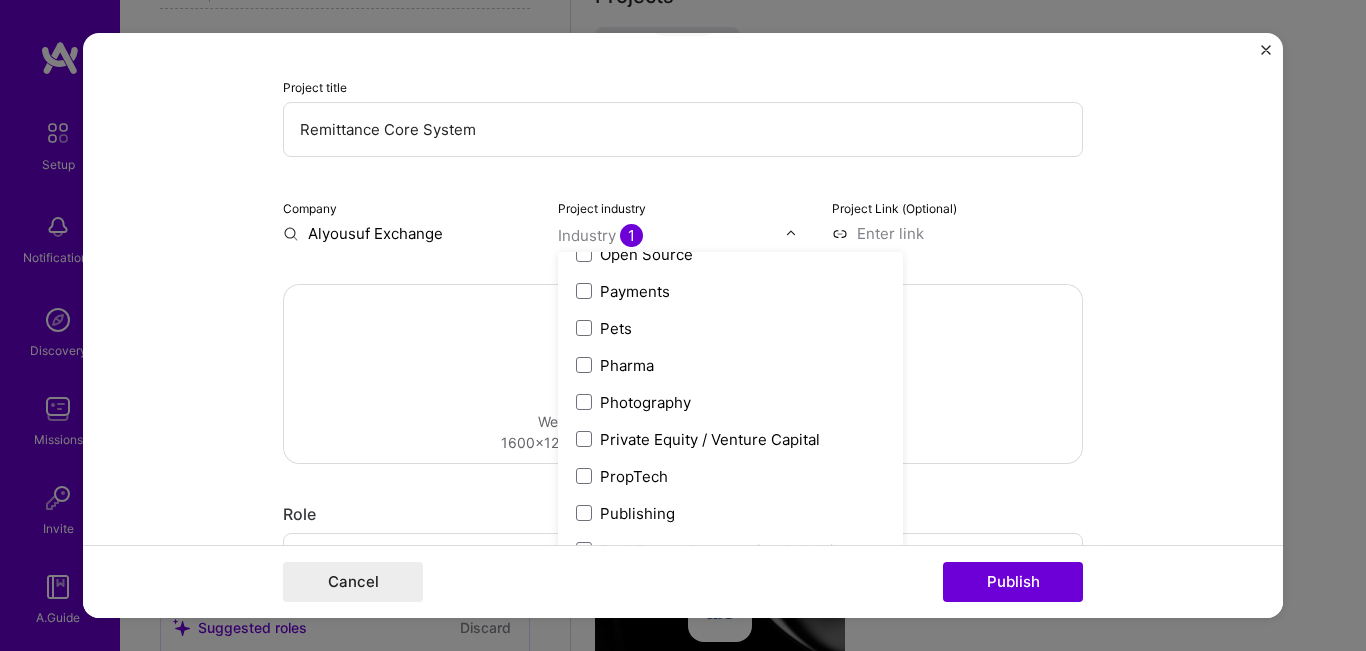 scroll, scrollTop: 3400, scrollLeft: 0, axis: vertical 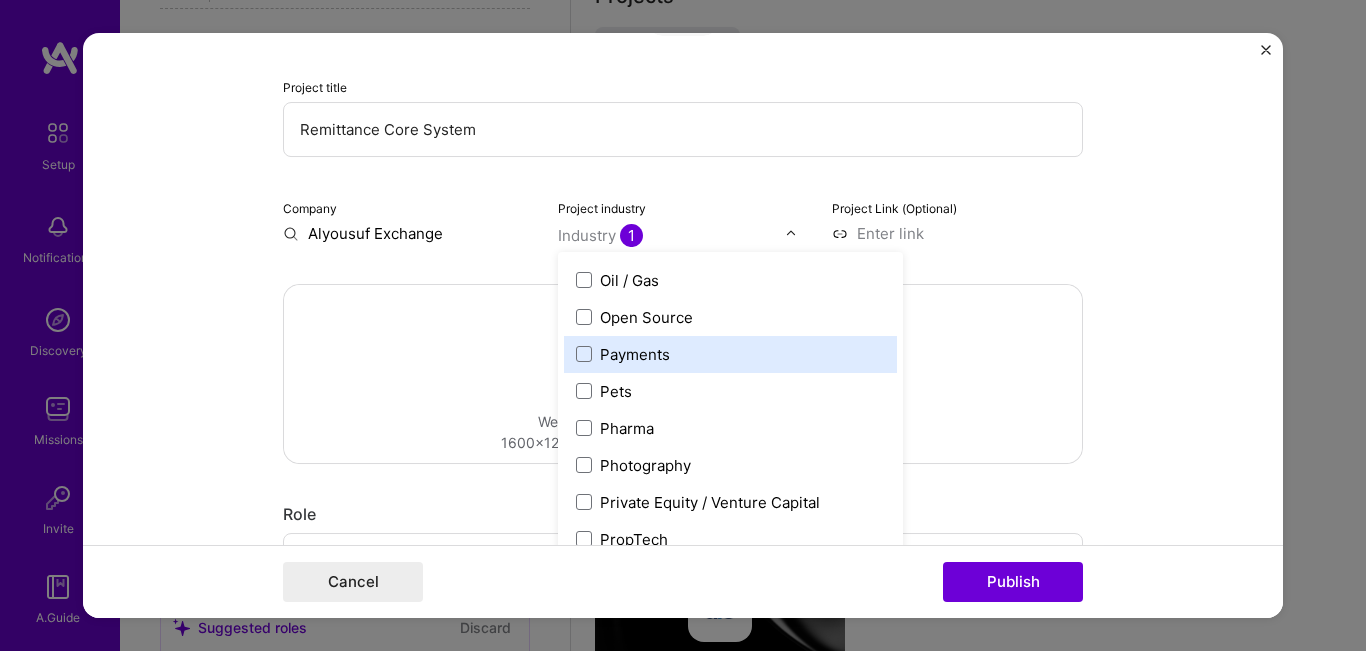 click on "Payments" at bounding box center (730, 354) 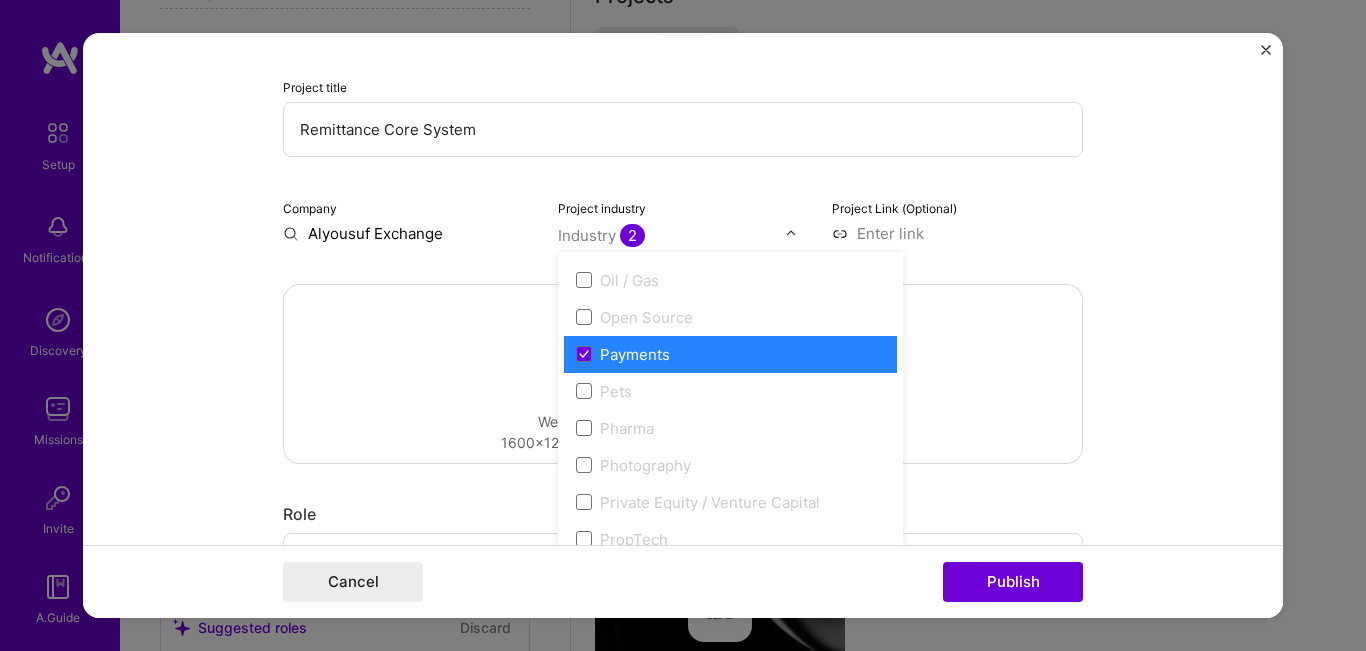 click on "Editing suggested project This project is suggested based on your LinkedIn, resume or A.Team activity. Project title Remittance Core System Company Alyousuf Exchange
Project industry option Payments, selected. option Payments focused, 95 of 120. 120 results available. Use Up and Down to choose options, press Enter to select the currently focused option, press Escape to exit the menu, press Tab to select the option and exit the menu. Industry 2 3D Printing AR / VR / XR Accounting Advertising & AdTech Aerospace Agriculture / AgTech Airlines / Aviation Architecture / Interior Design Art & Museums Artifical Intelligence / Machine Learning Arts / Culture Augmented & Virtual Reality (AR/VR) Automotive Automotive & Self Driving Cars Aviation B2B B2B2C B2C BPA / RPA Banking Beauty Big Data BioTech Blockchain CMS CPG CRM Cannabis Charity & Nonprofit Circular Economy CivTech Climate Tech Cloud Services Coaching Community Tech Construction Consulting Consumer Electronics Crowdfunding Crypto Cybersecurity" at bounding box center (683, 326) 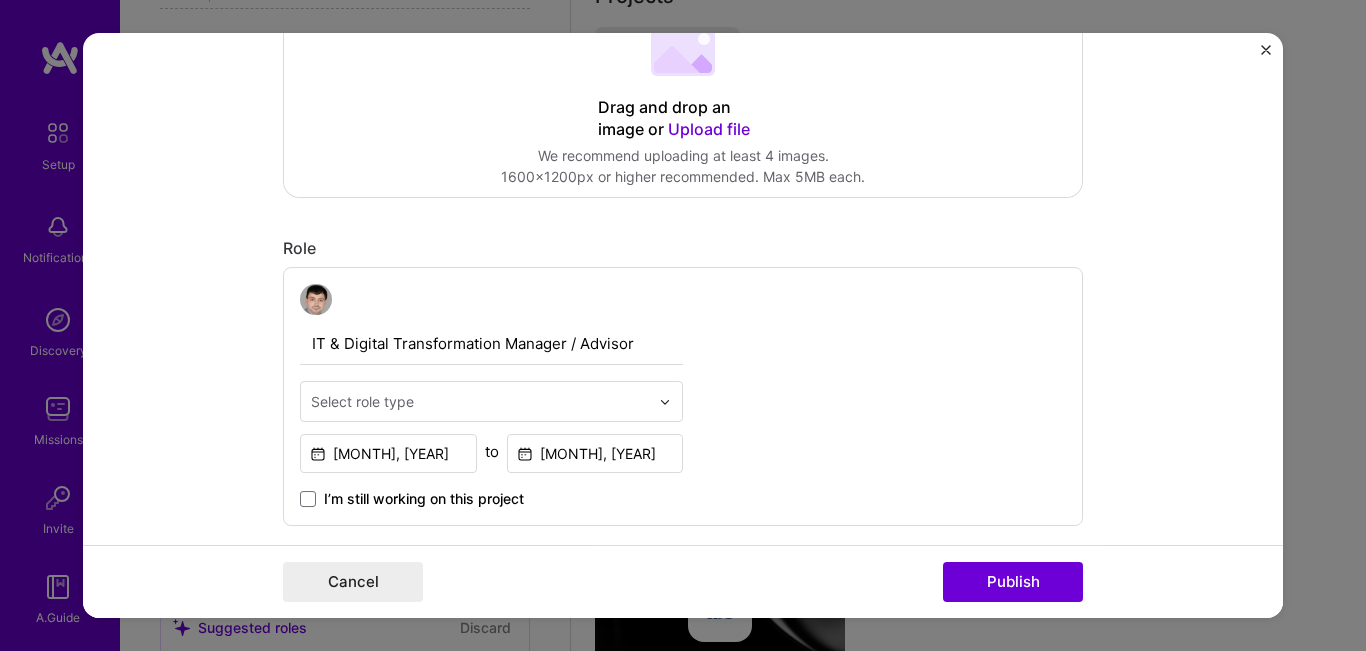 scroll, scrollTop: 600, scrollLeft: 0, axis: vertical 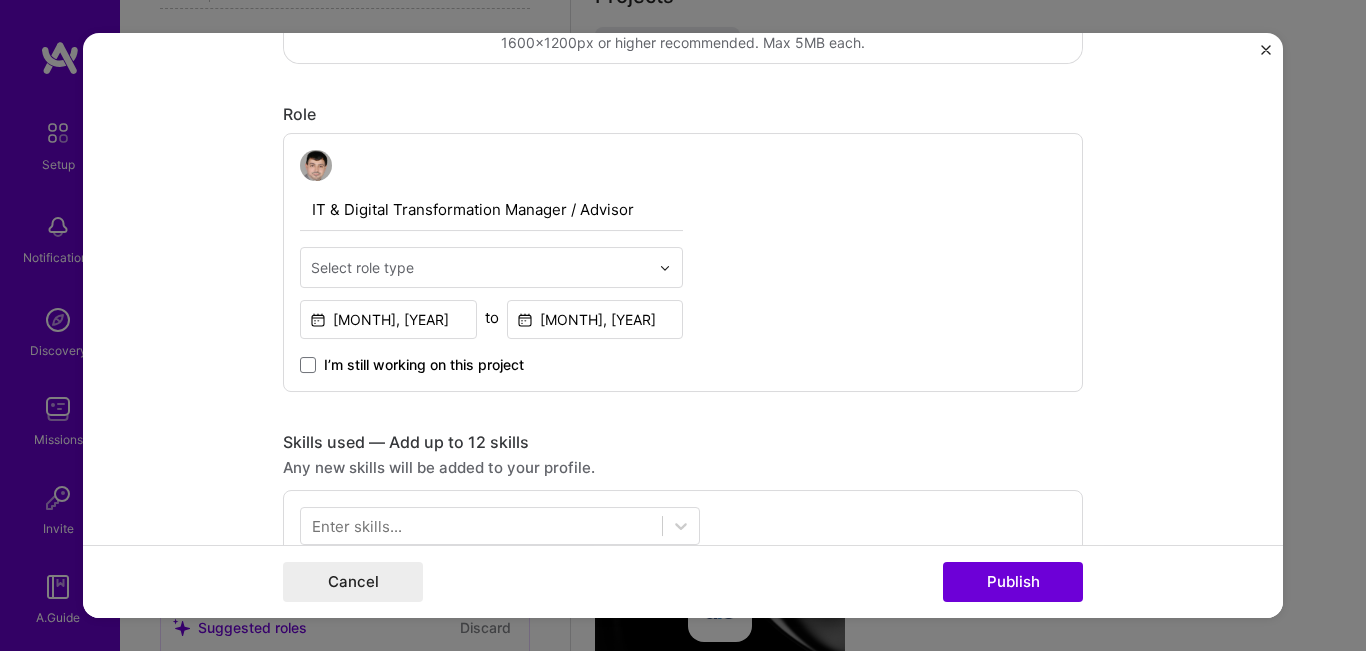 click on "IT & Digital Transformation Manager / Advisor" at bounding box center [491, 210] 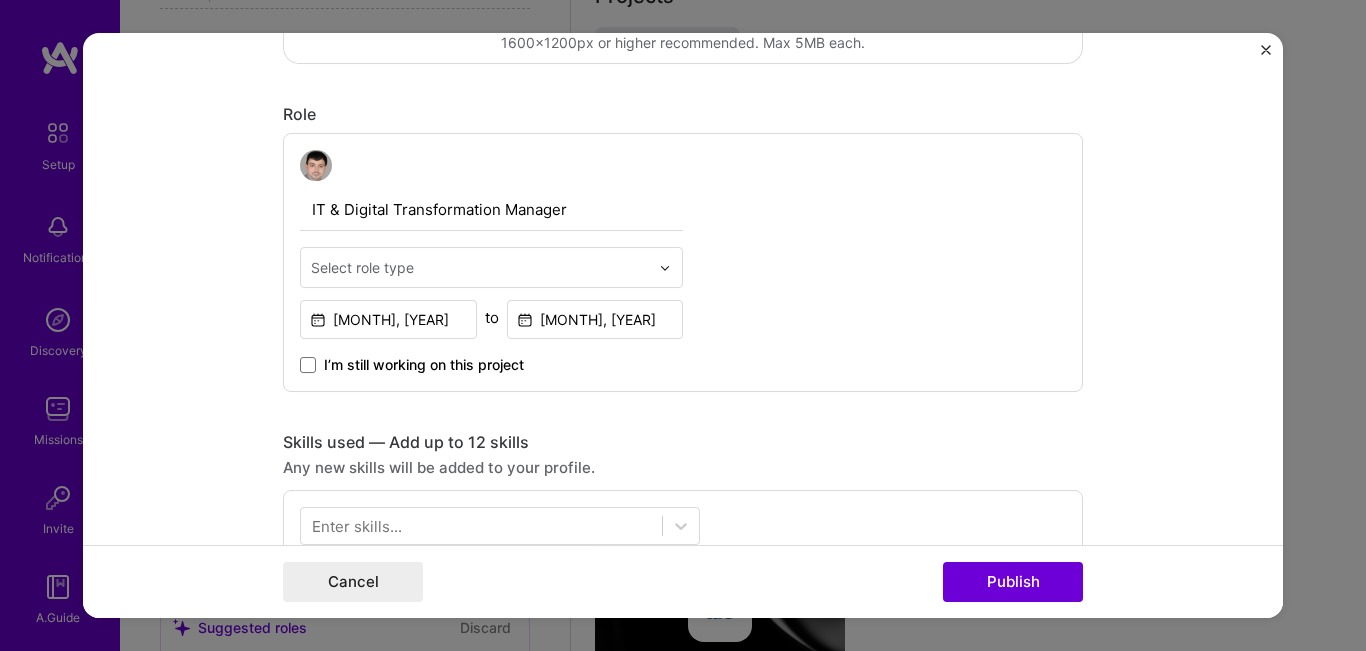 type on "IT & Digital Transformation Manager" 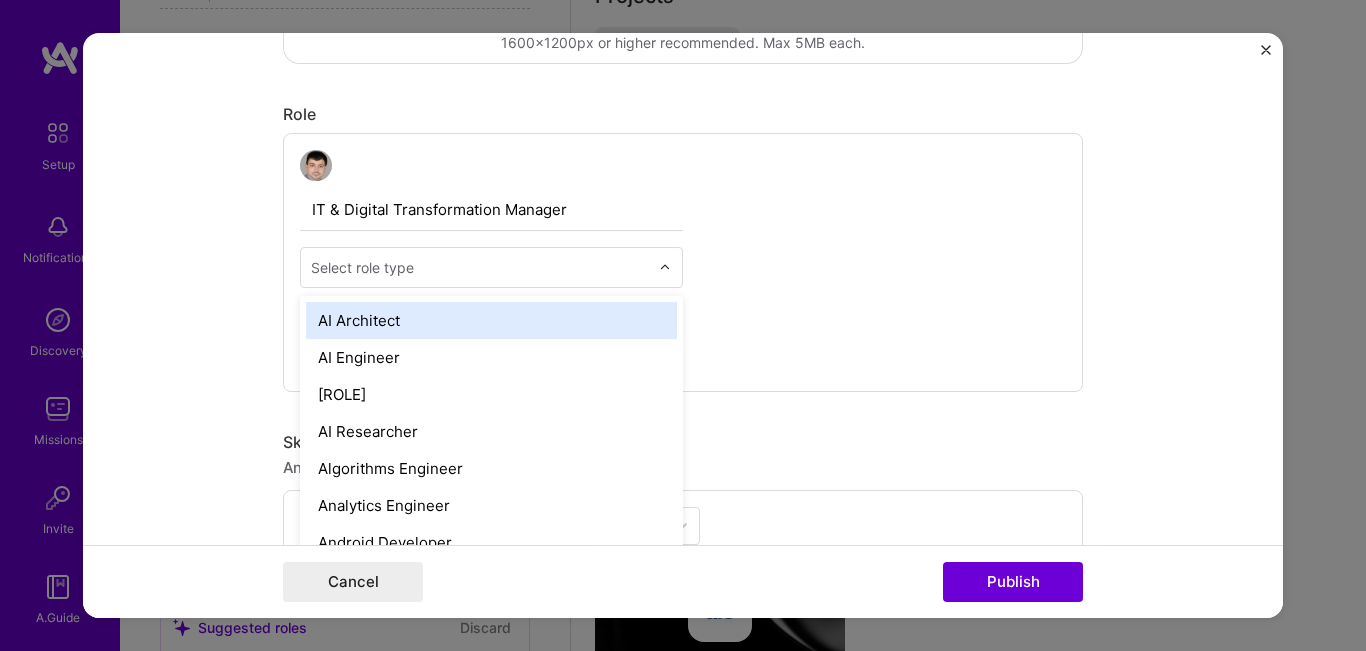click at bounding box center [665, 268] 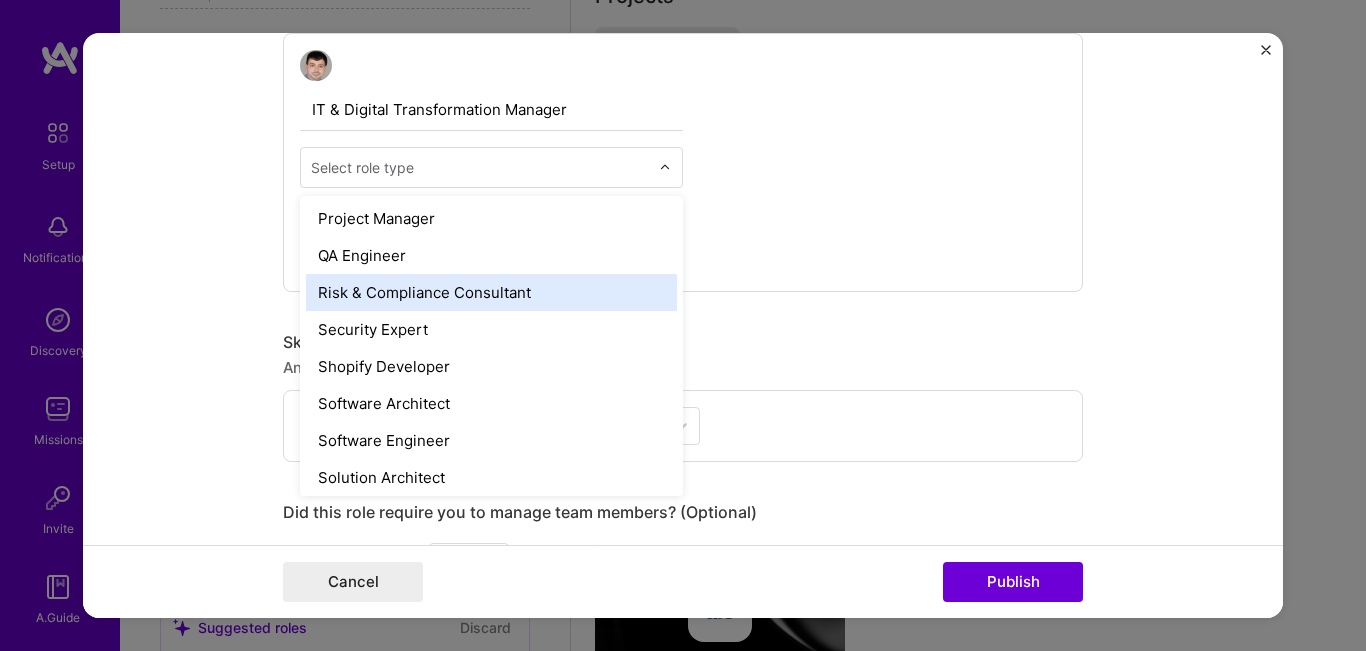 scroll, scrollTop: 2100, scrollLeft: 0, axis: vertical 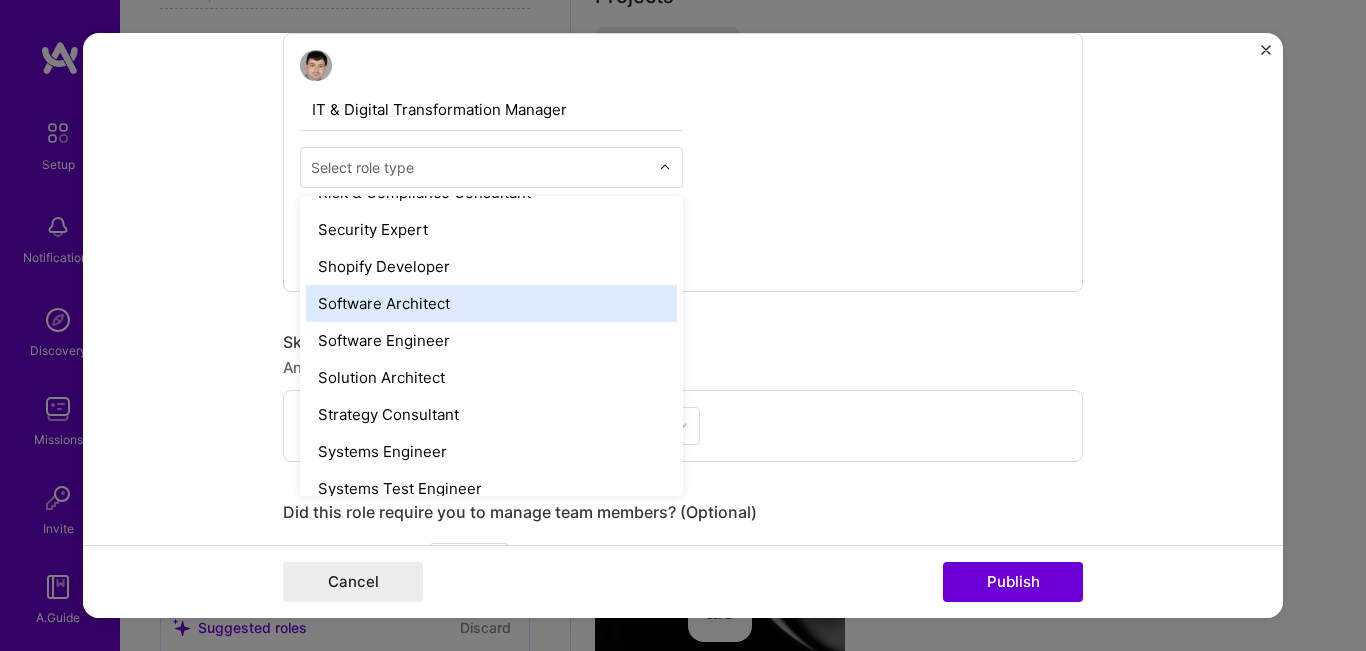click on "Software Architect" at bounding box center [491, 303] 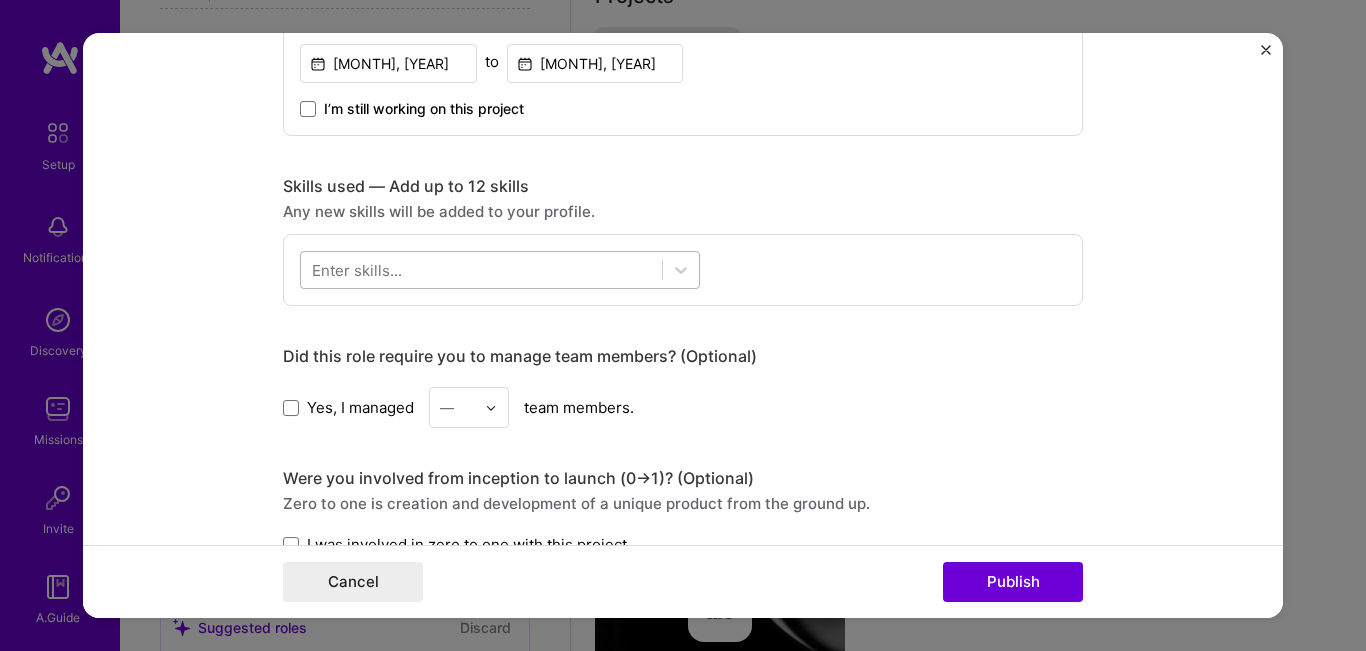 scroll, scrollTop: 900, scrollLeft: 0, axis: vertical 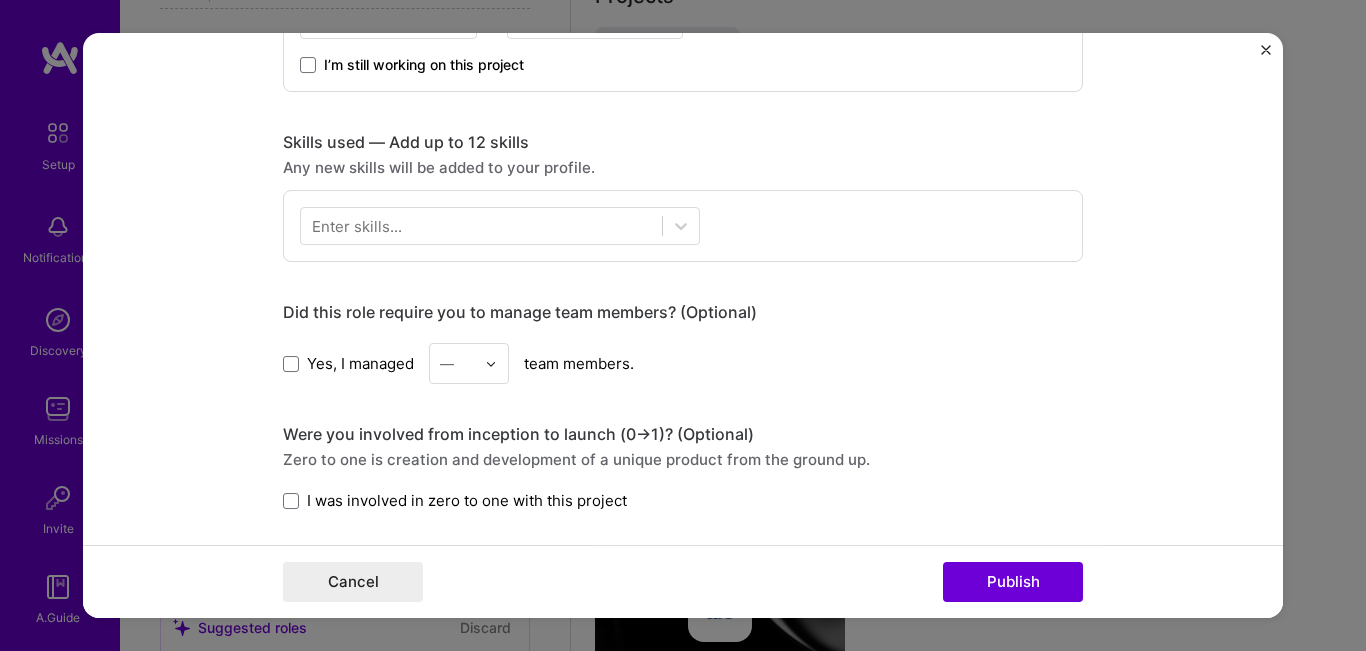 click on "Yes, I managed" at bounding box center [348, 363] 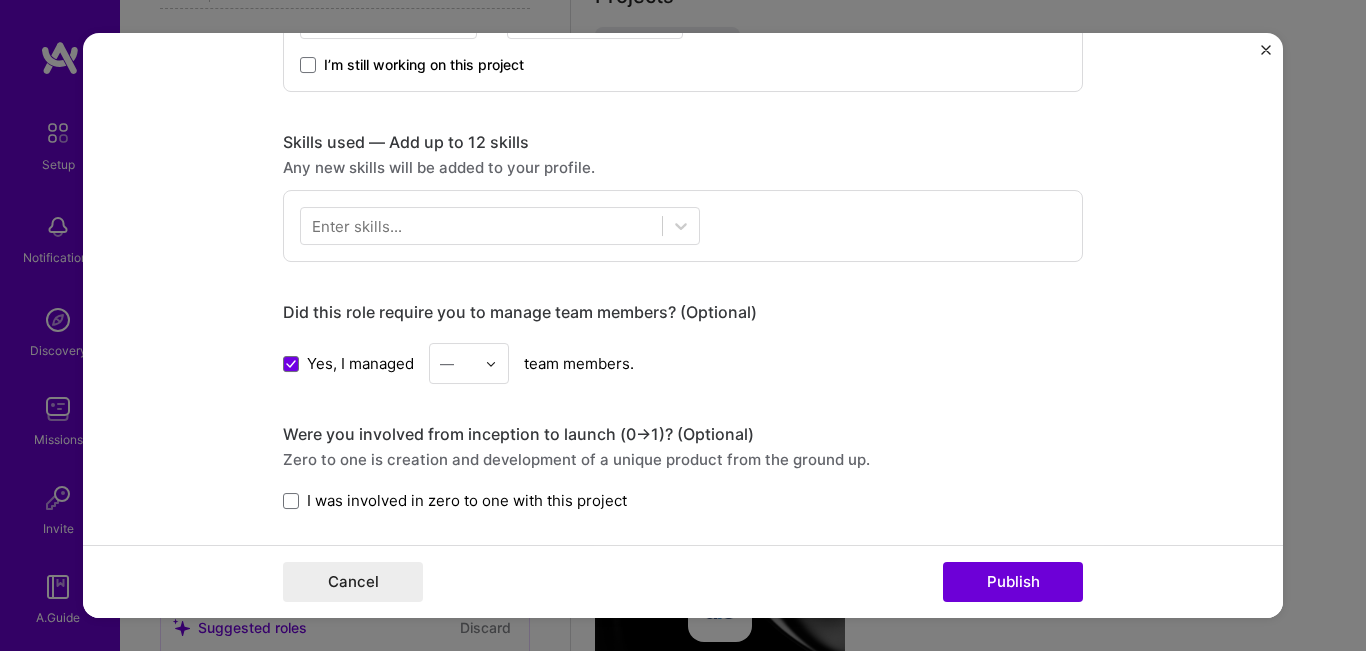 click at bounding box center (496, 364) 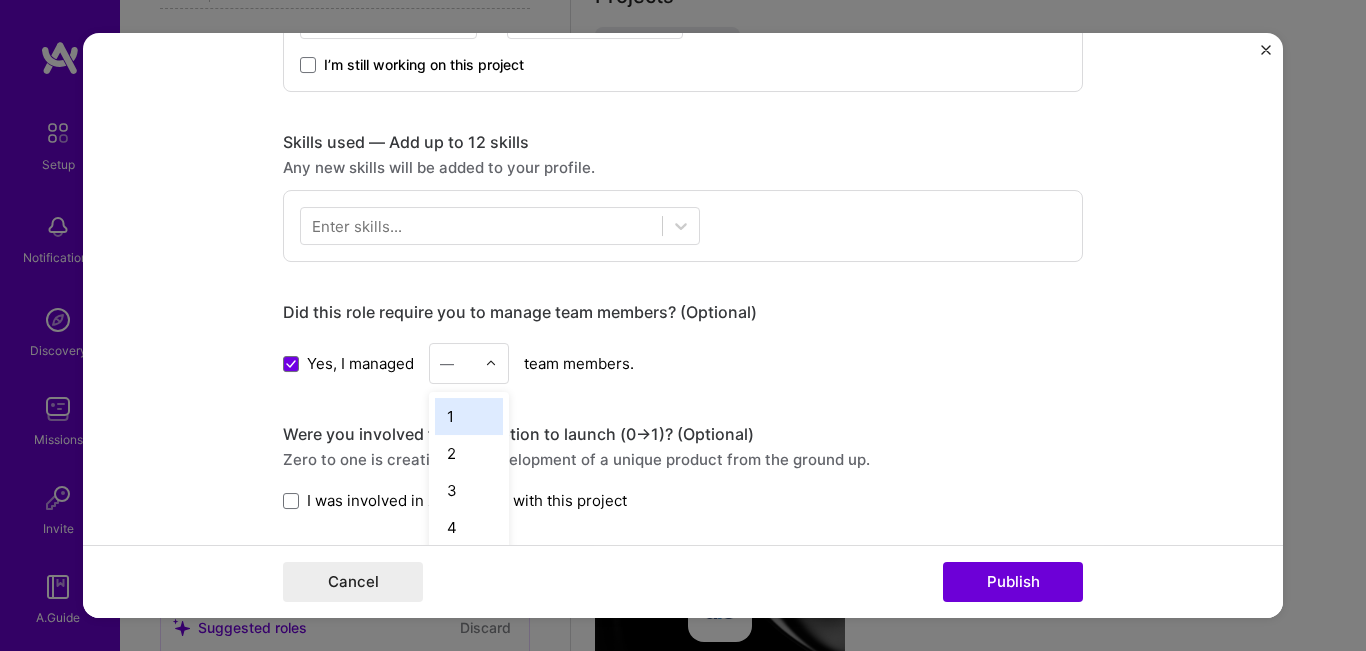 scroll, scrollTop: 1850, scrollLeft: 0, axis: vertical 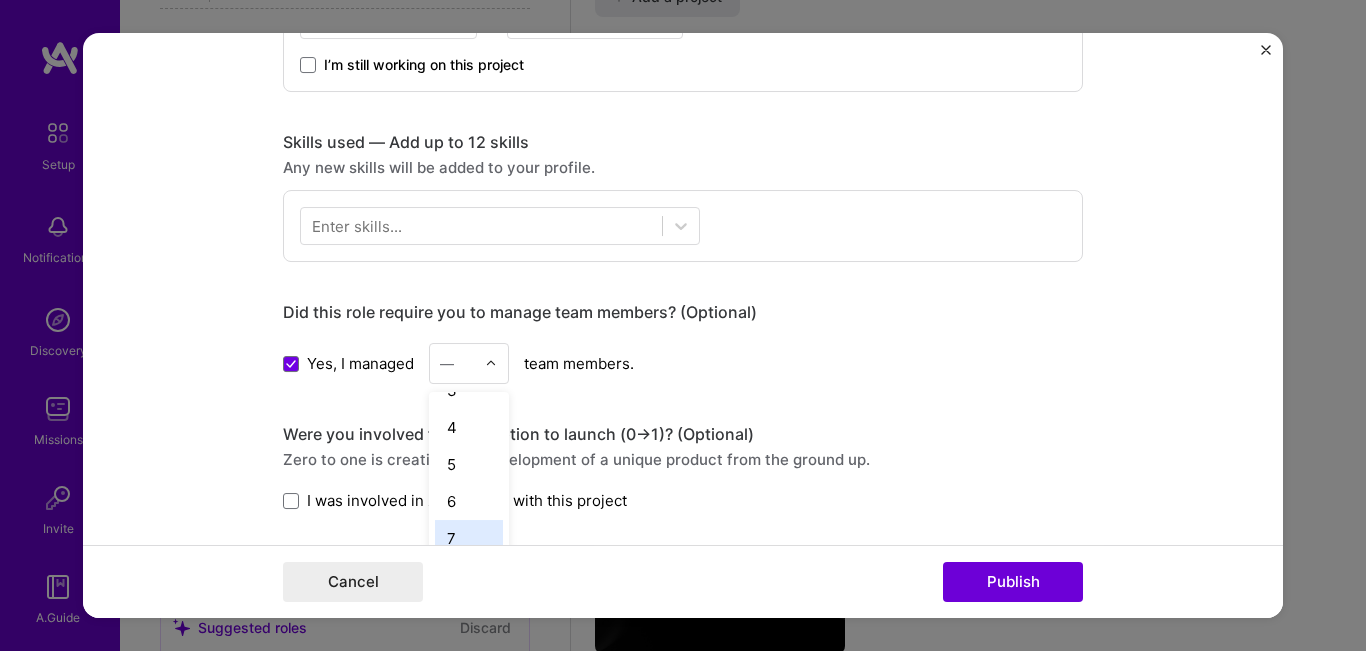 click on "7" at bounding box center [469, 539] 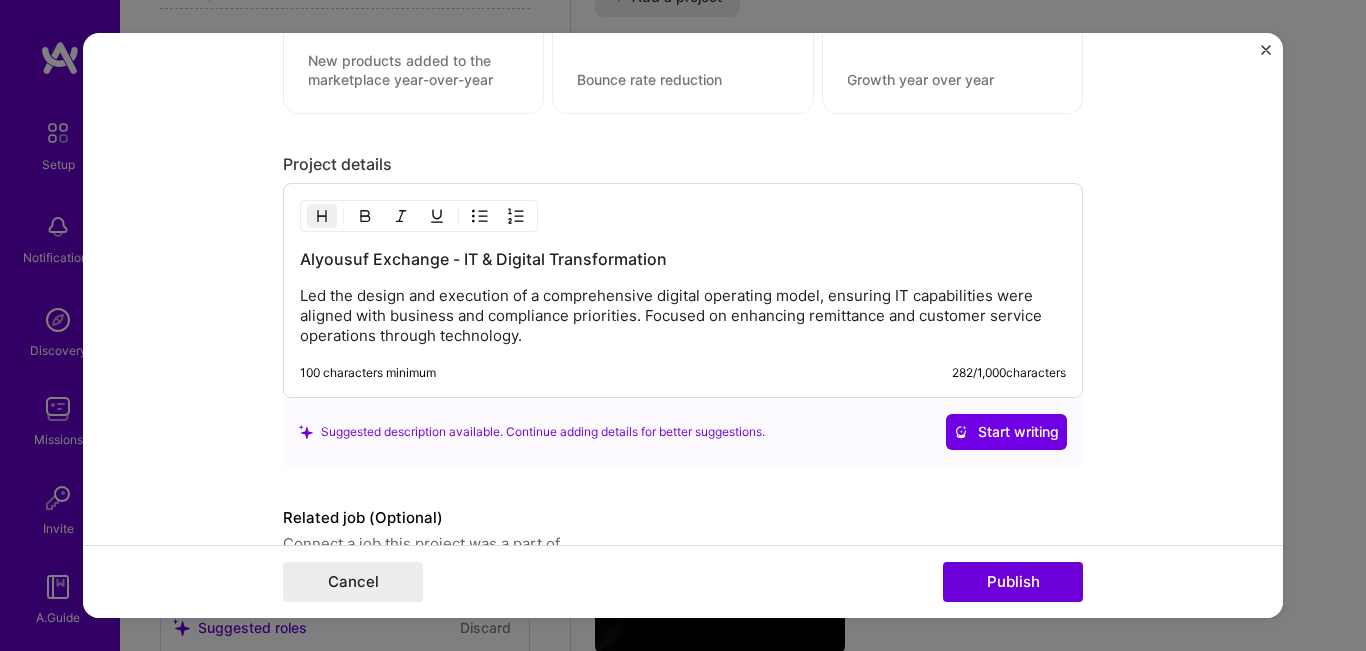 scroll, scrollTop: 1600, scrollLeft: 0, axis: vertical 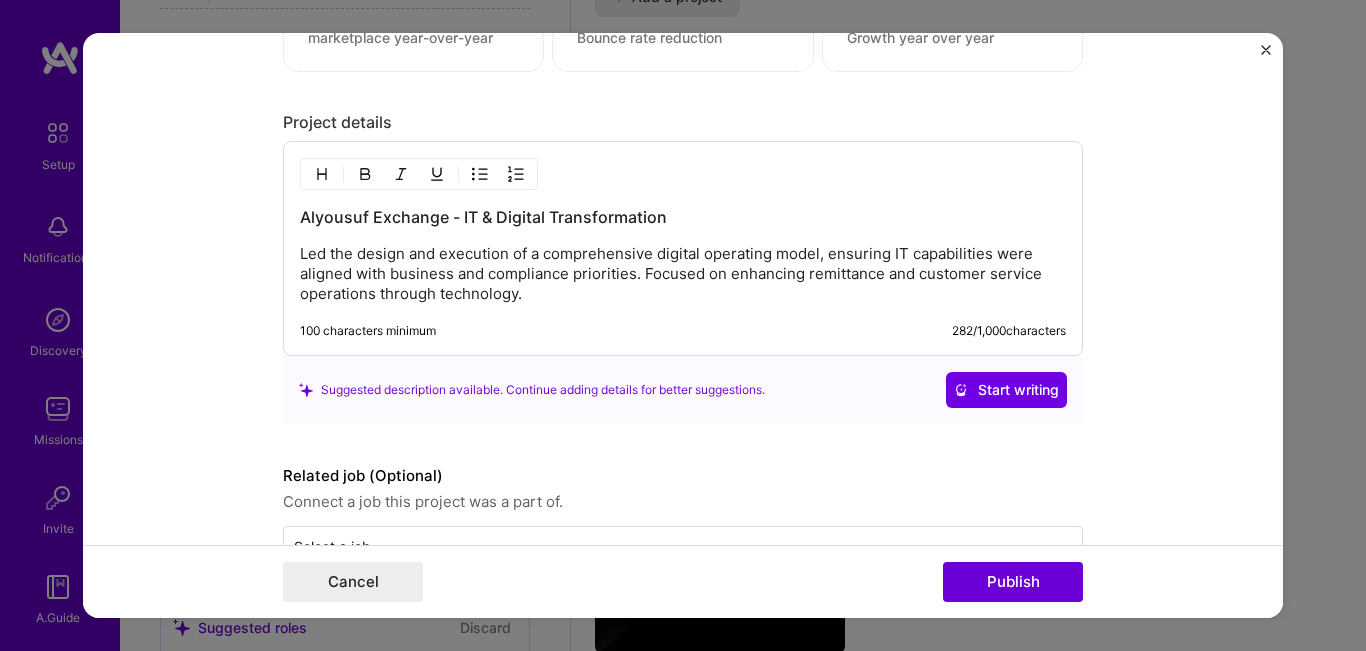 click on "Led the design and execution of a comprehensive digital operating model, ensuring IT capabilities were aligned with business and compliance priorities. Focused on enhancing remittance and customer service operations through technology." at bounding box center [683, 274] 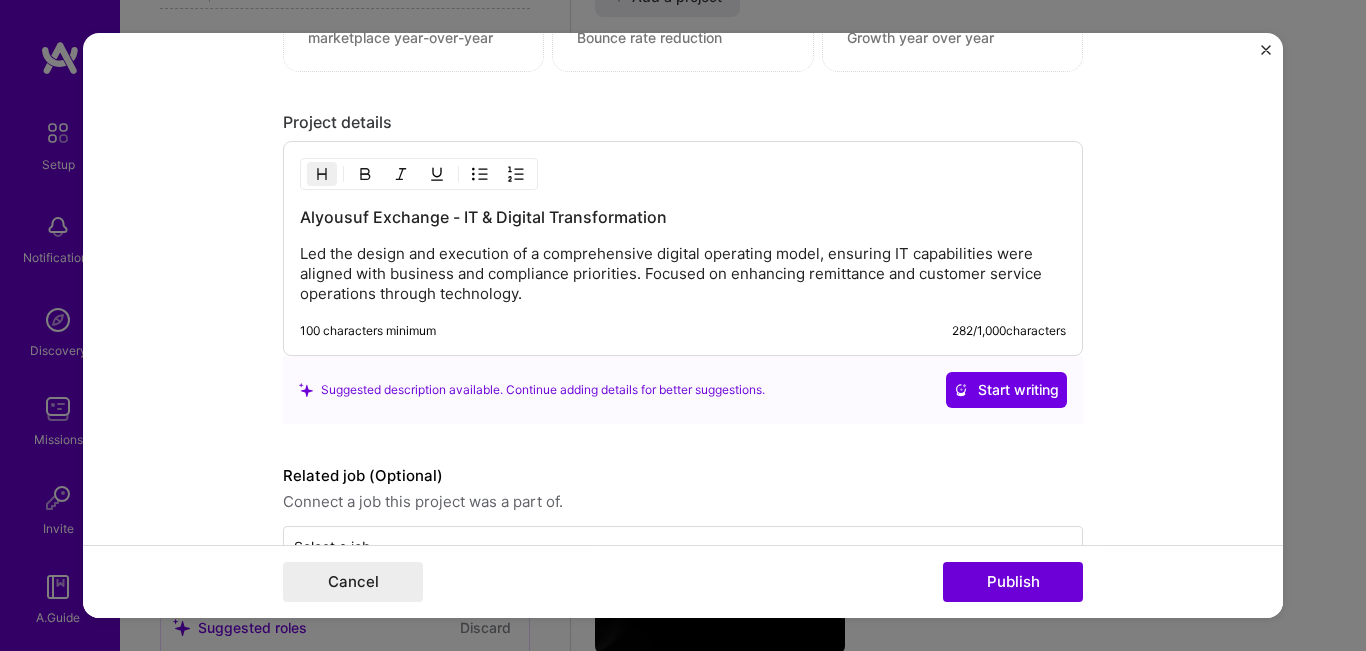 click on "Alyousuf Exchange - IT & Digital Transformation" at bounding box center (683, 217) 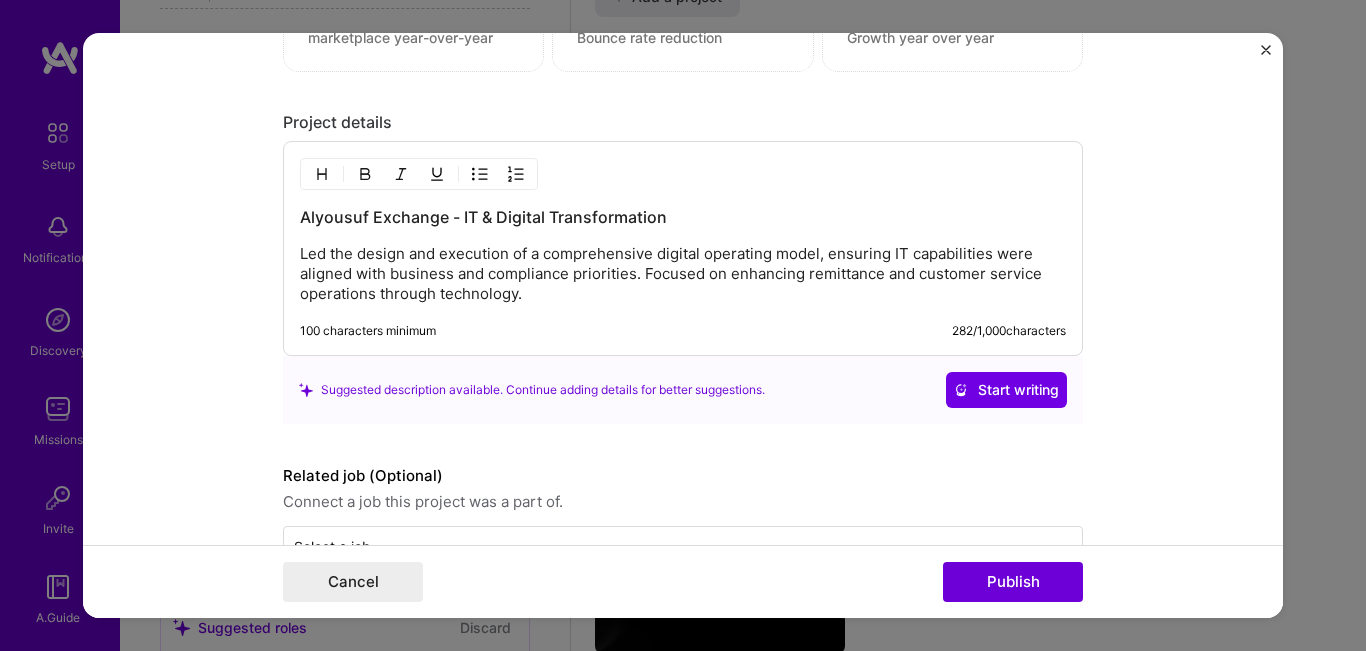 click on "Led the design and execution of a comprehensive digital operating model, ensuring IT capabilities were aligned with business and compliance priorities. Focused on enhancing remittance and customer service operations through technology." at bounding box center (683, 274) 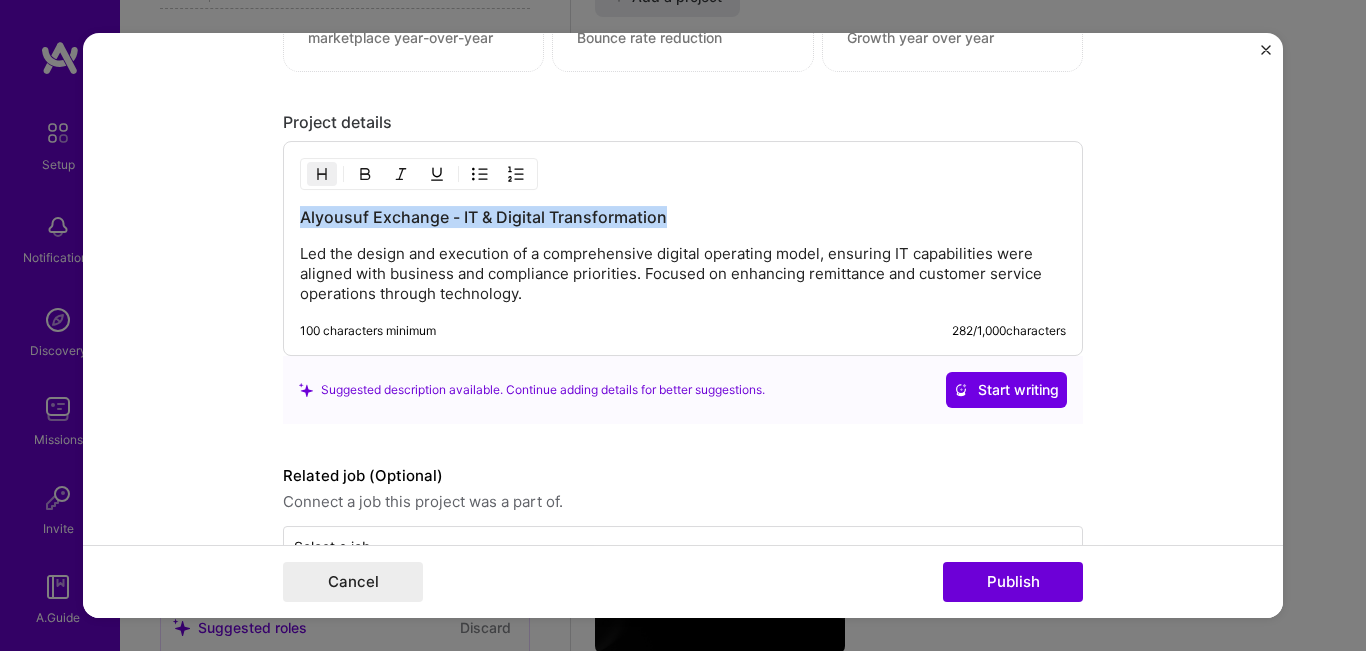drag, startPoint x: 659, startPoint y: 212, endPoint x: 291, endPoint y: 215, distance: 368.01224 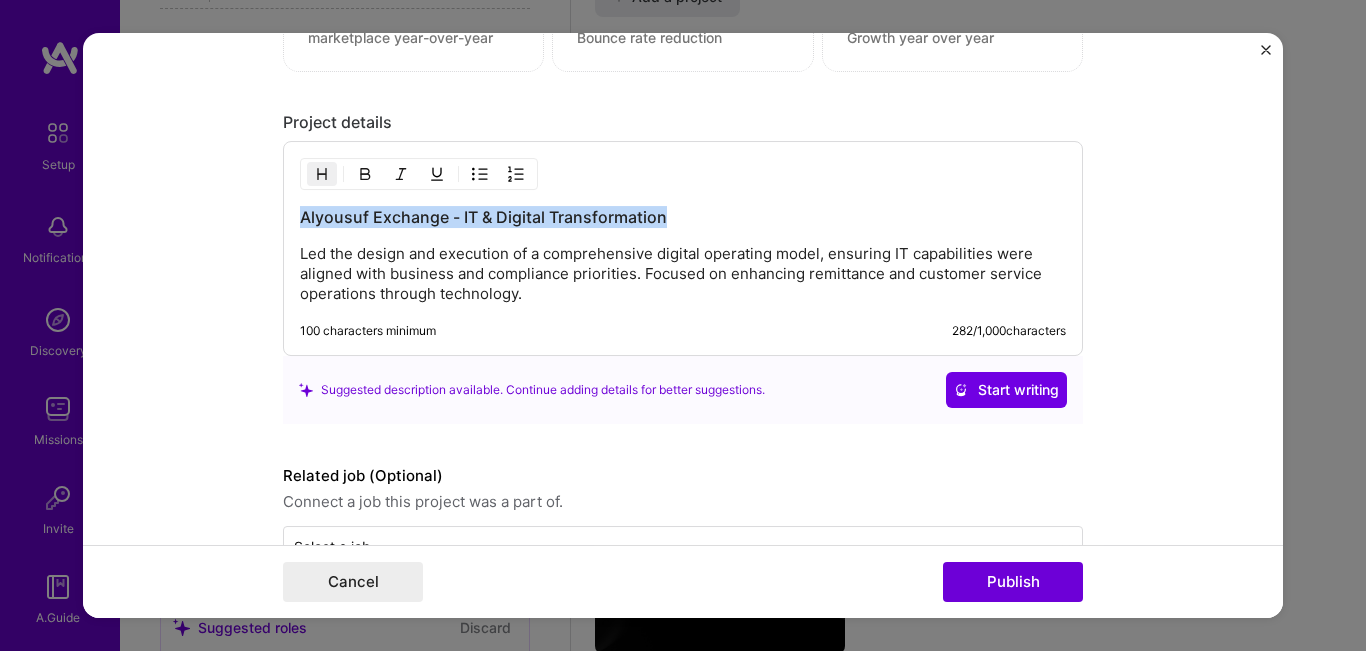click on "Alyousuf Exchange - IT [ROLE] and [ROLE] of a comprehensive digital operating model, ensuring IT capabilities were aligned with business and compliance priorities. Focused on enhancing remittance and customer service operations through technology. 100 characters minimum 282 / 1,000 characters" at bounding box center (683, 248) 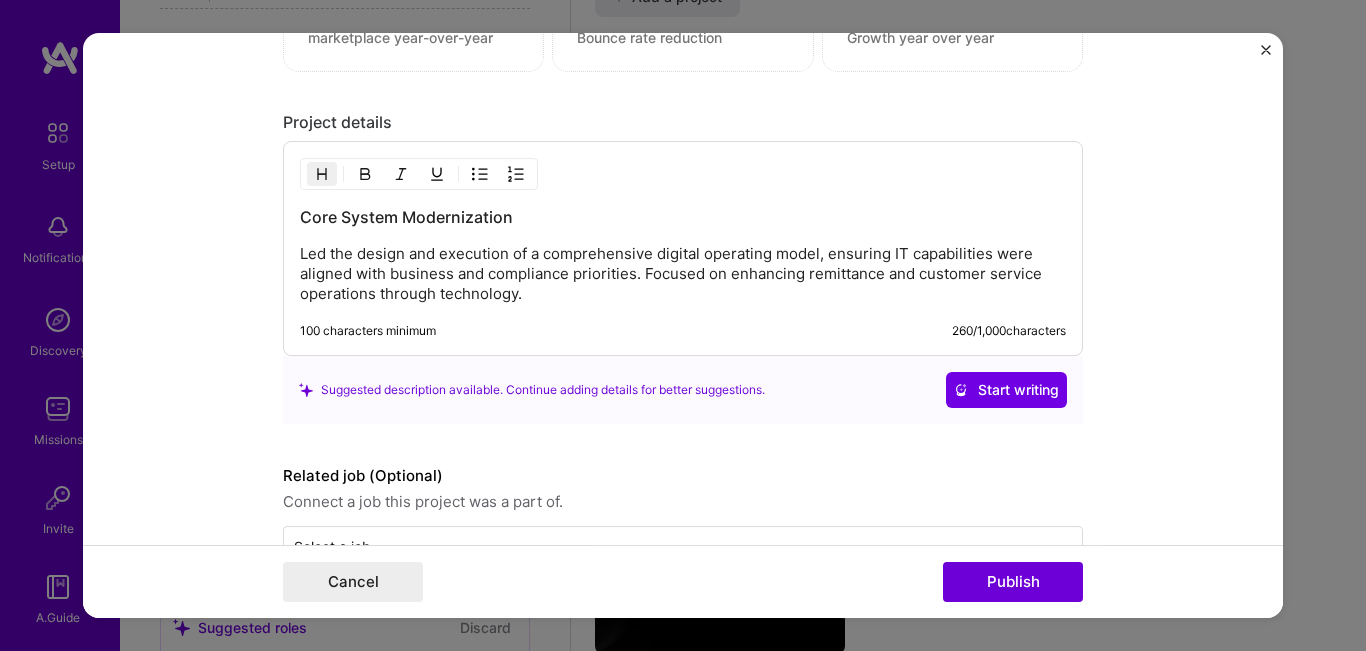 click on "Led the design and execution of a comprehensive digital operating model, ensuring IT capabilities were aligned with business and compliance priorities. Focused on enhancing remittance and customer service operations through technology." at bounding box center [683, 274] 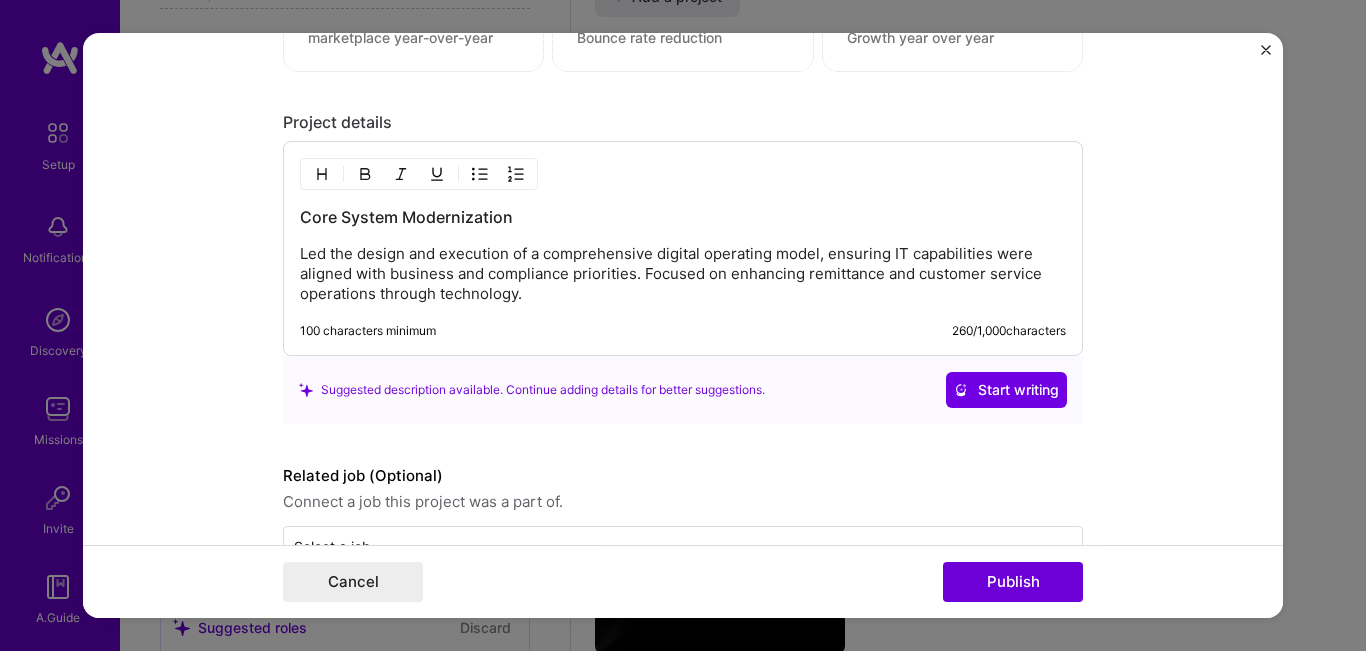 click on "Led the design and execution of a comprehensive digital operating model, ensuring IT capabilities were aligned with business and compliance priorities. Focused on enhancing remittance and customer service operations through technology." at bounding box center [683, 274] 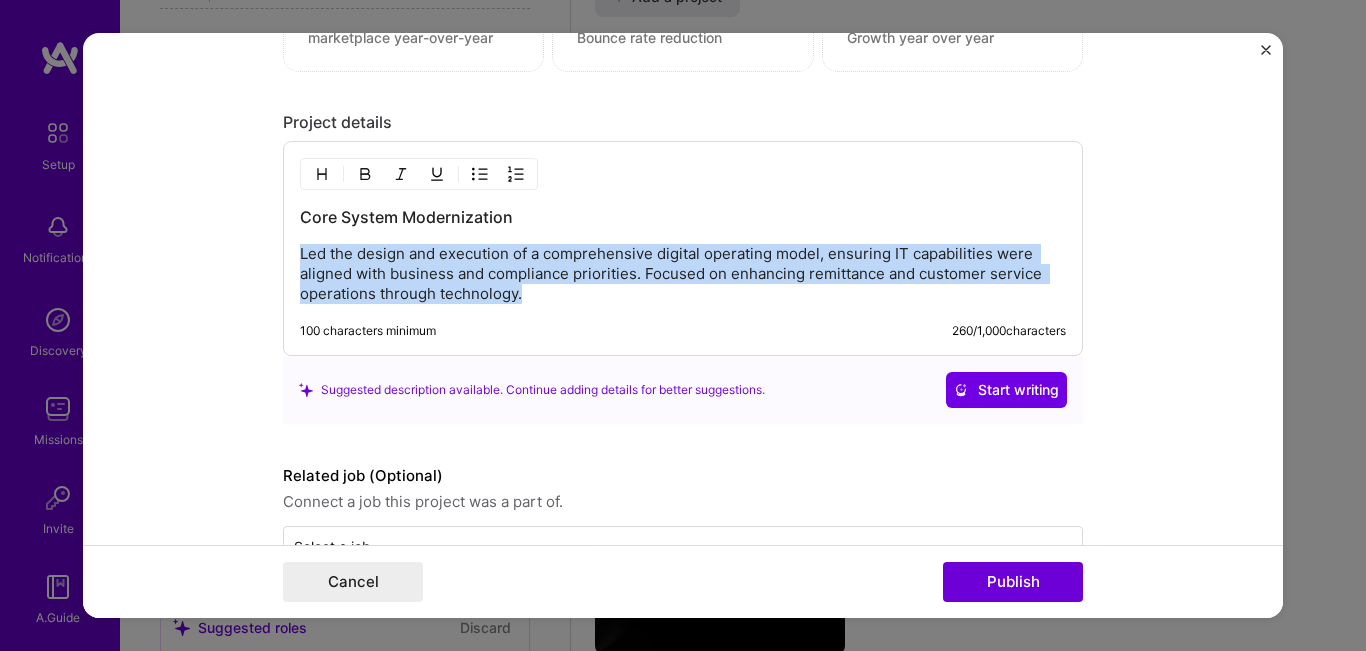 drag, startPoint x: 562, startPoint y: 299, endPoint x: 275, endPoint y: 261, distance: 289.50476 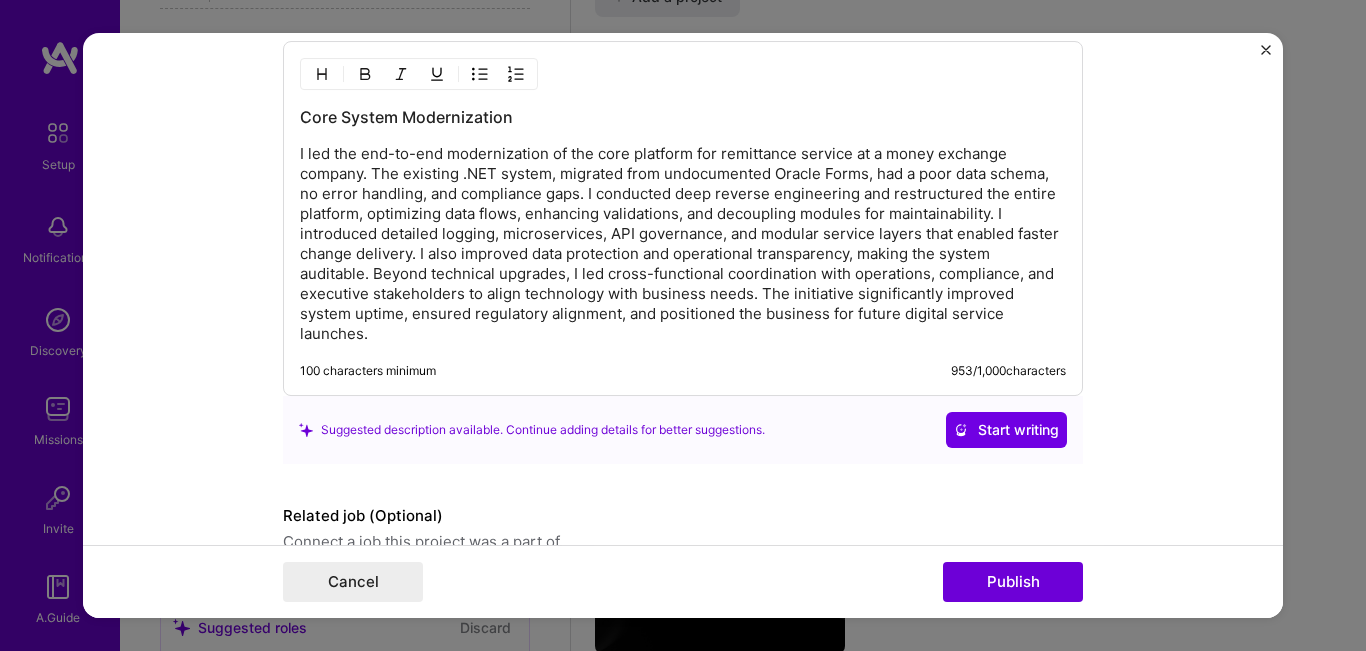 scroll, scrollTop: 1798, scrollLeft: 0, axis: vertical 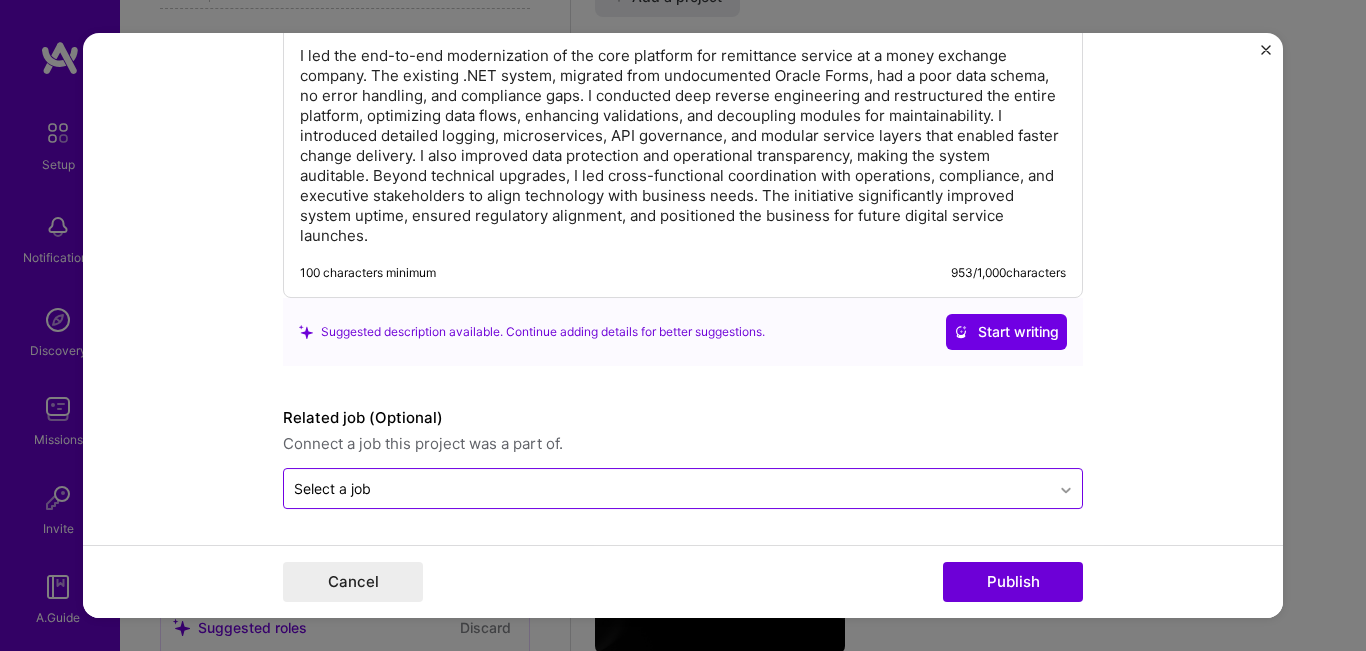 click 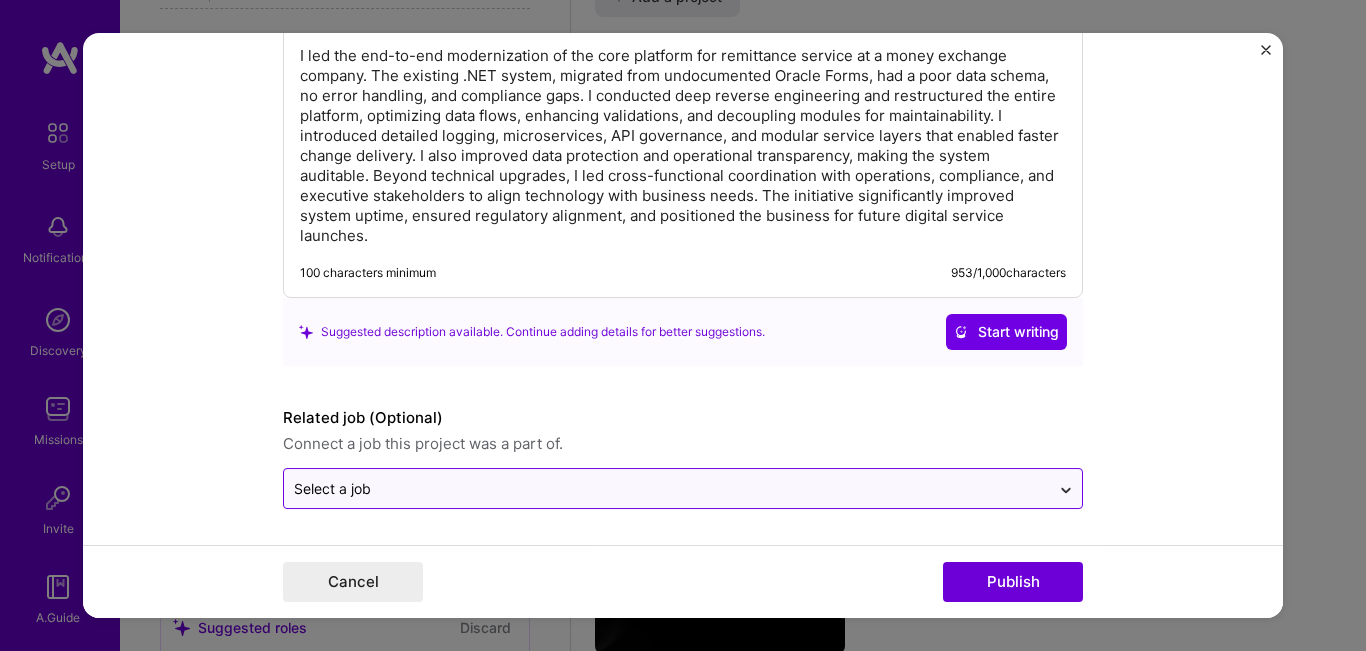 click 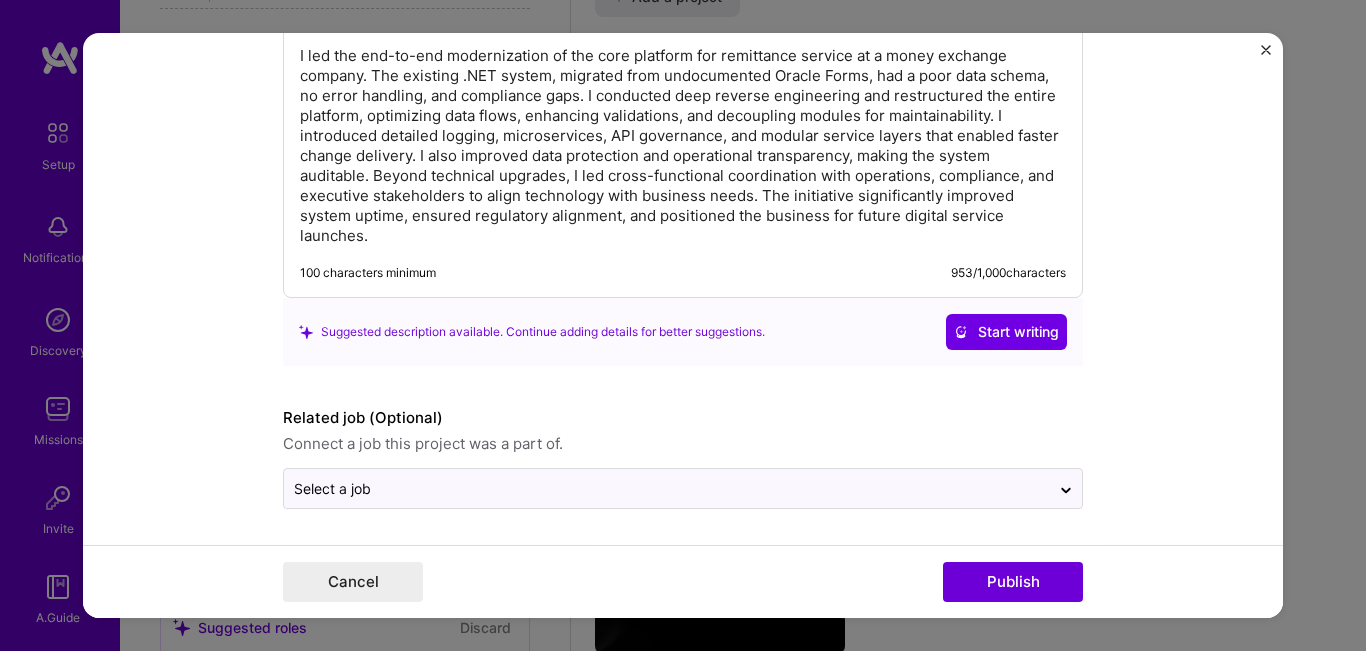 click on "Editing suggested project This project is suggested based on your LinkedIn, resume or A.Team activity. Project title Remittance Core System Company Alyousuf Exchange
Project industry Industry 2 Project Link (Optional)
Drag and drop an image or   Upload file Upload file We recommend uploading at least 4 images. 1600x1200px or higher recommended. Max 5MB each. Role IT [ROLE] Manager Software Architect [DATE]
to [DATE]
I’m still working on this project Skills used — Add up to 12 skills Any new skills will be added to your profile. Enter skills... Did this role require you to manage team members? (Optional) Yes, I managed 7 team members. Were you involved from inception to launch (0  ->  1)? (Optional) Zero to one is creation and development of a unique product from the ground up. I was involved in zero to one with this project Add metrics (Optional)   953 /" at bounding box center [683, 326] 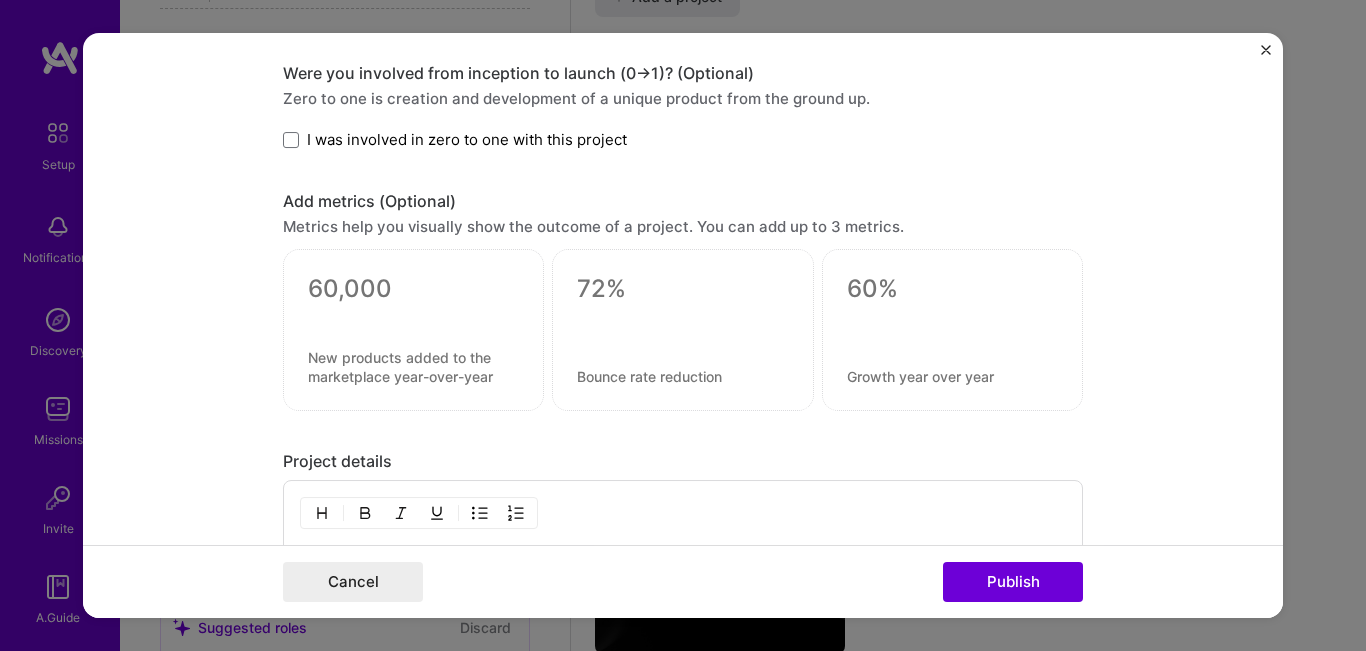 scroll, scrollTop: 1298, scrollLeft: 0, axis: vertical 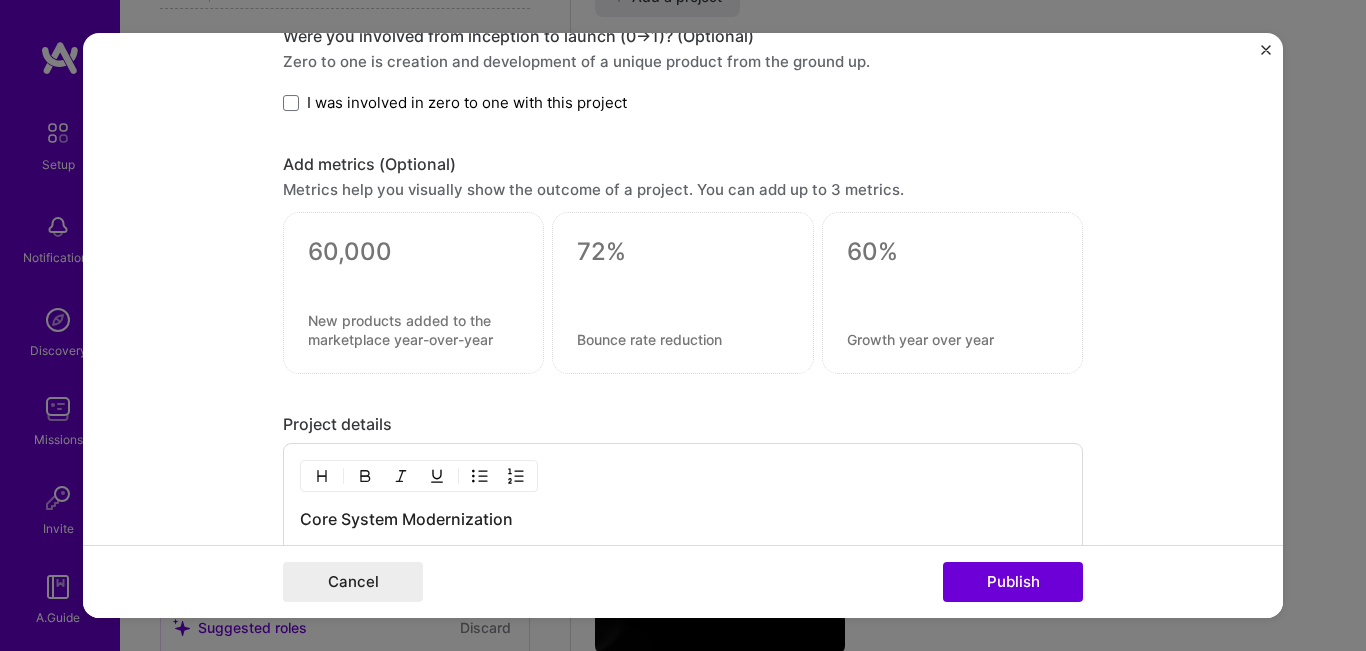 click at bounding box center (682, 252) 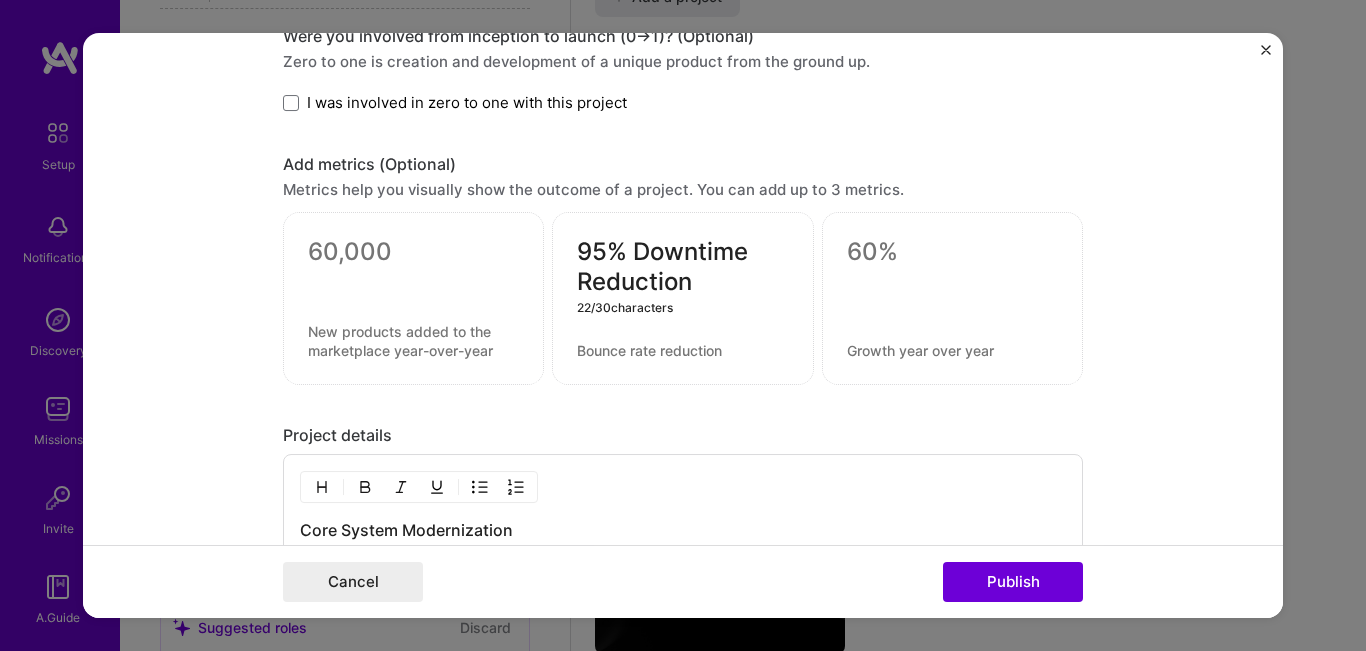 type on "95% Downtime Reduction" 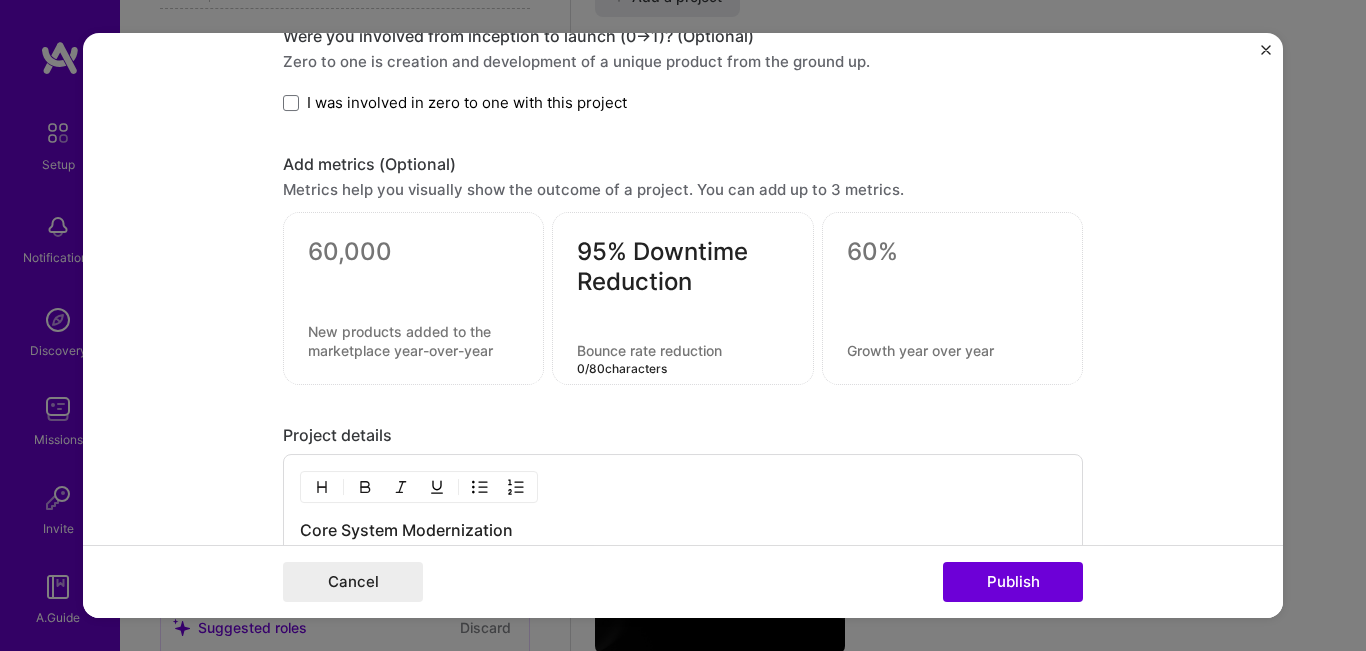 paste on "•	Reduced system downtime incidents by over 80 percent" 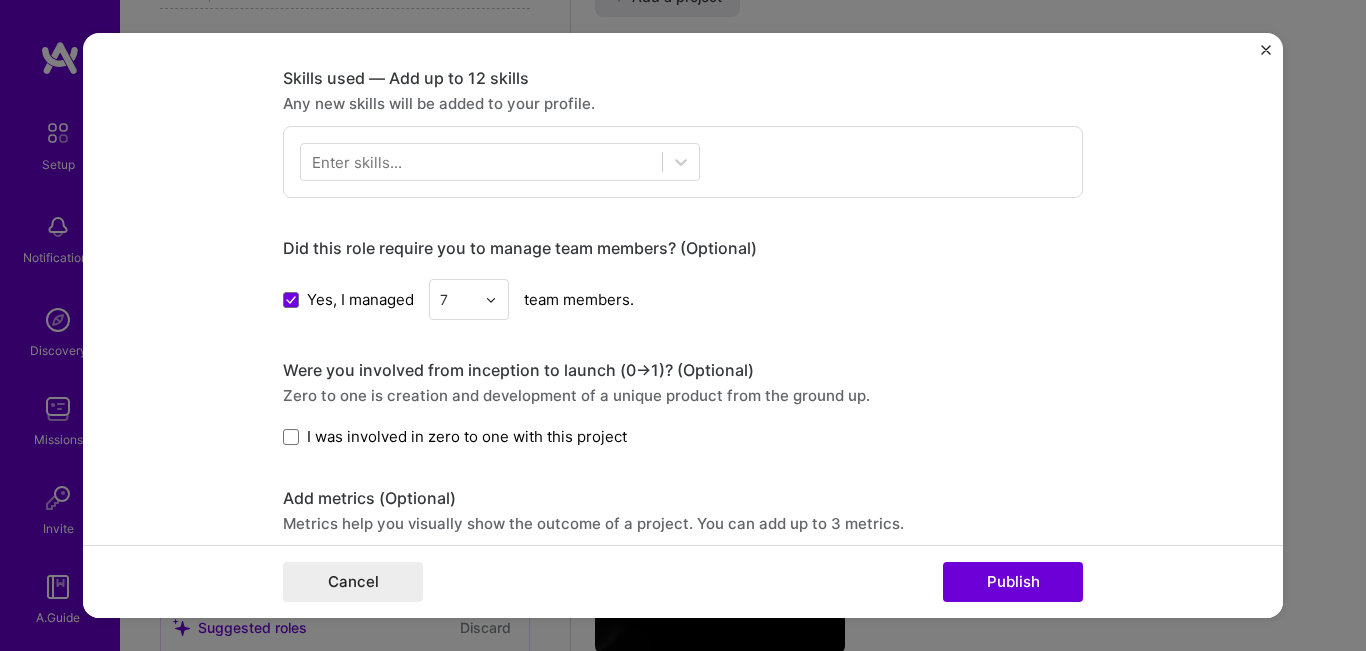 scroll, scrollTop: 998, scrollLeft: 0, axis: vertical 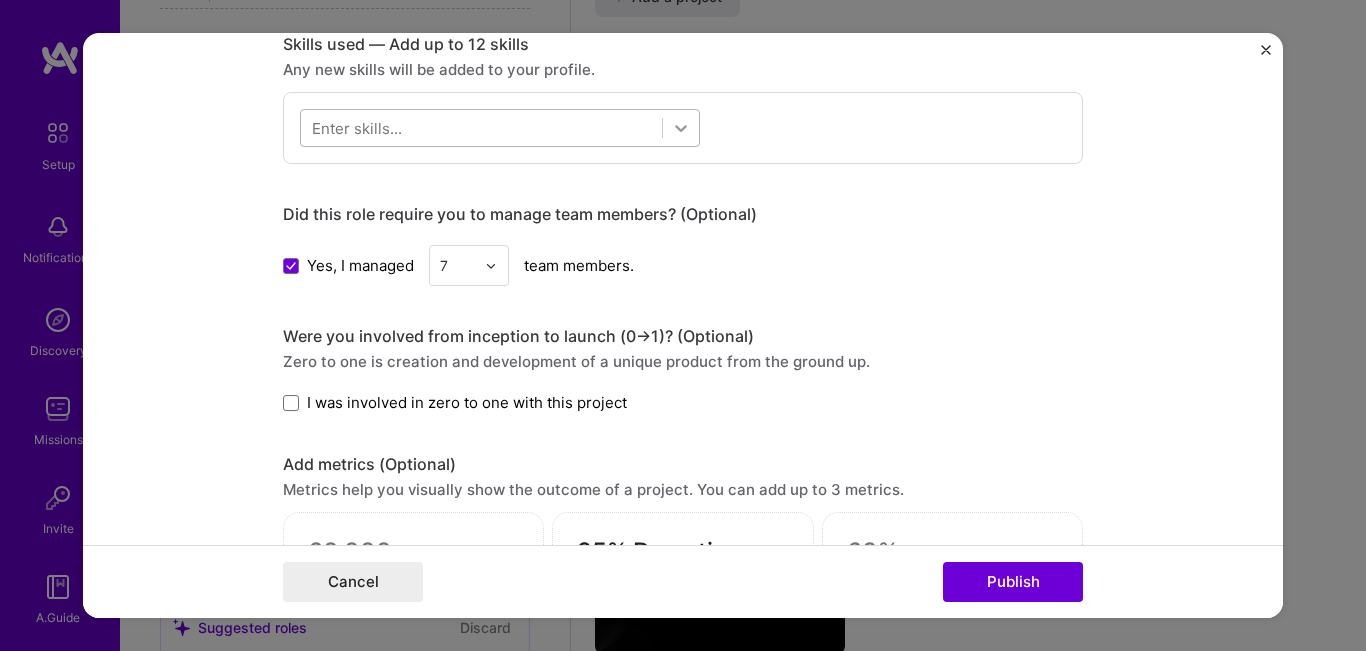 type on "Reduced system downtime incidents by over 95%" 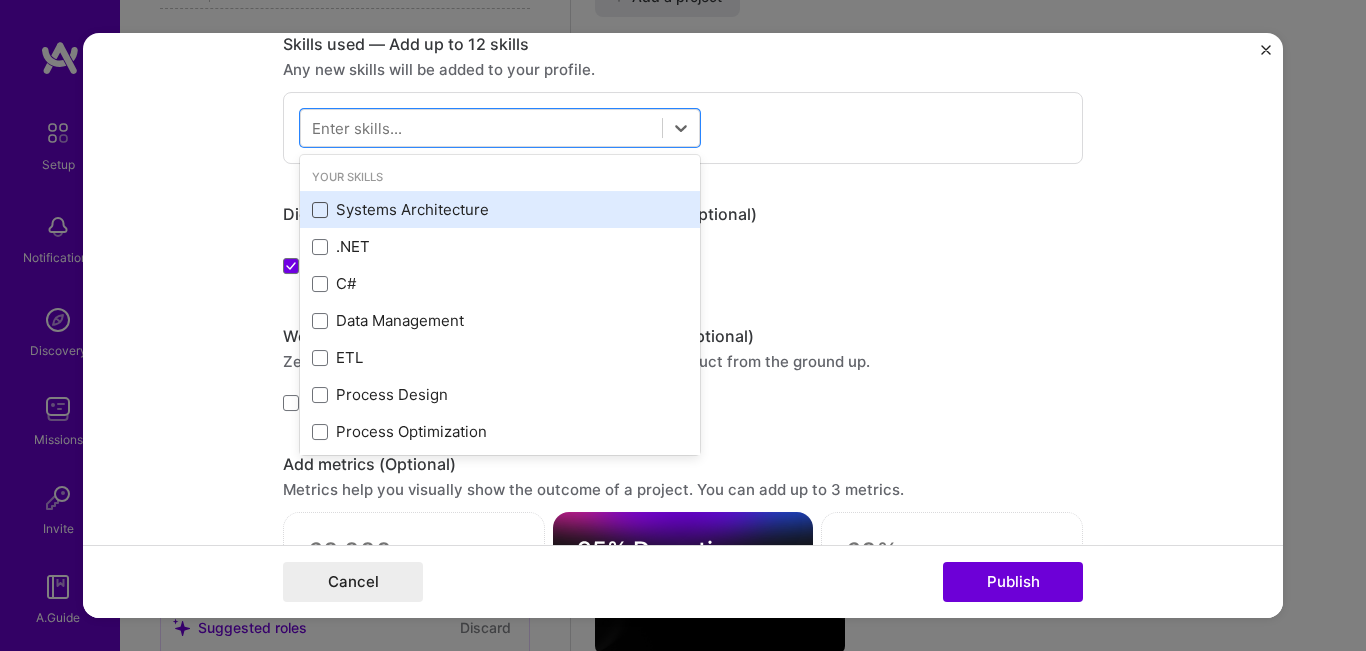 click at bounding box center (320, 210) 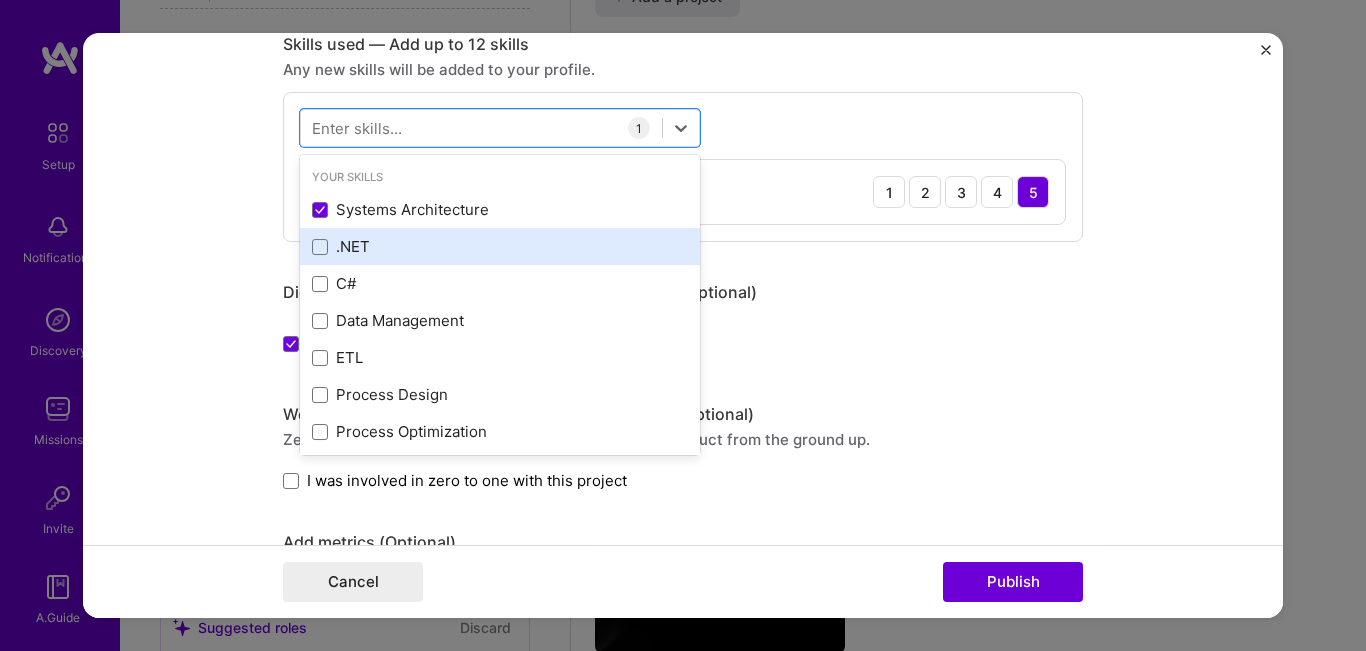click on ".NET" at bounding box center [500, 246] 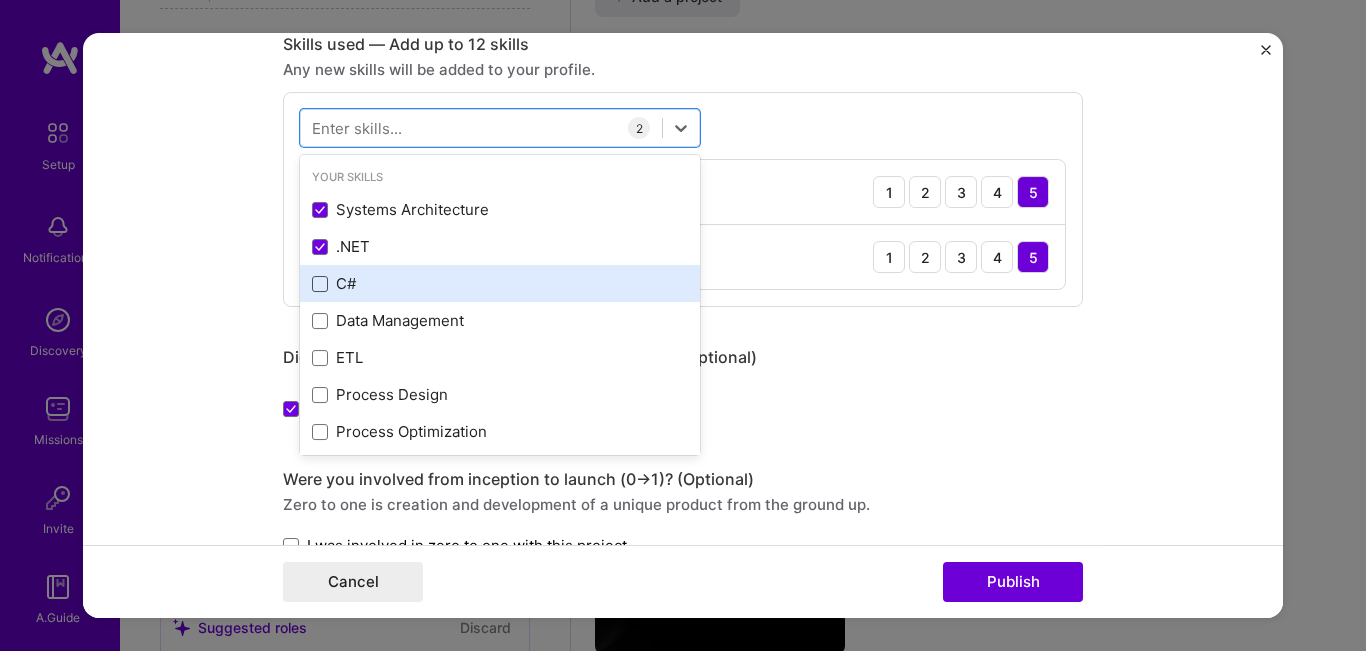 click at bounding box center (320, 284) 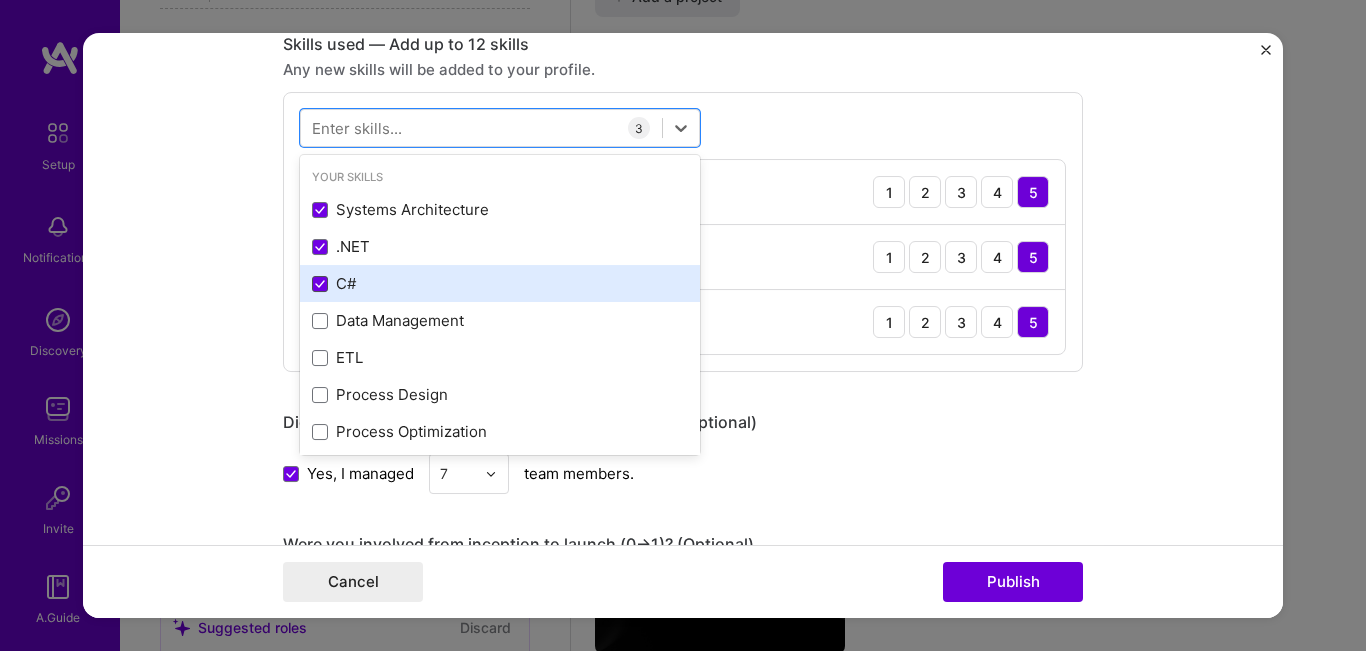 scroll, scrollTop: 100, scrollLeft: 0, axis: vertical 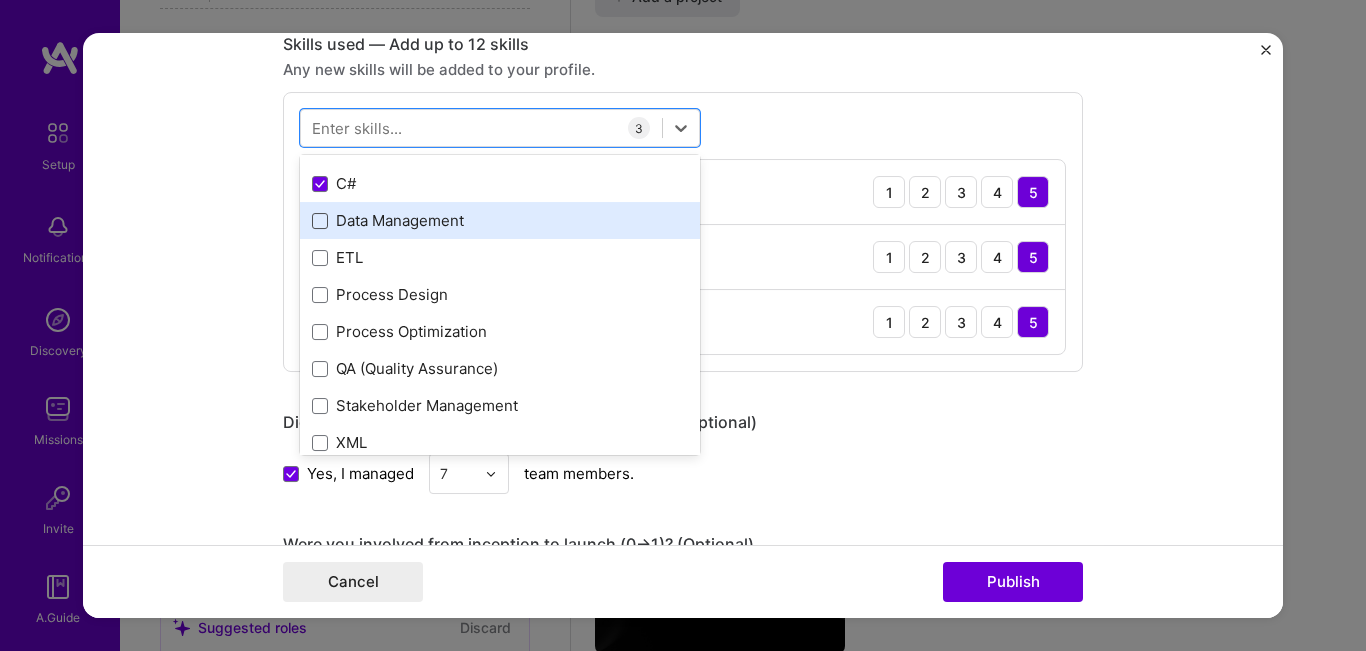 click at bounding box center (320, 221) 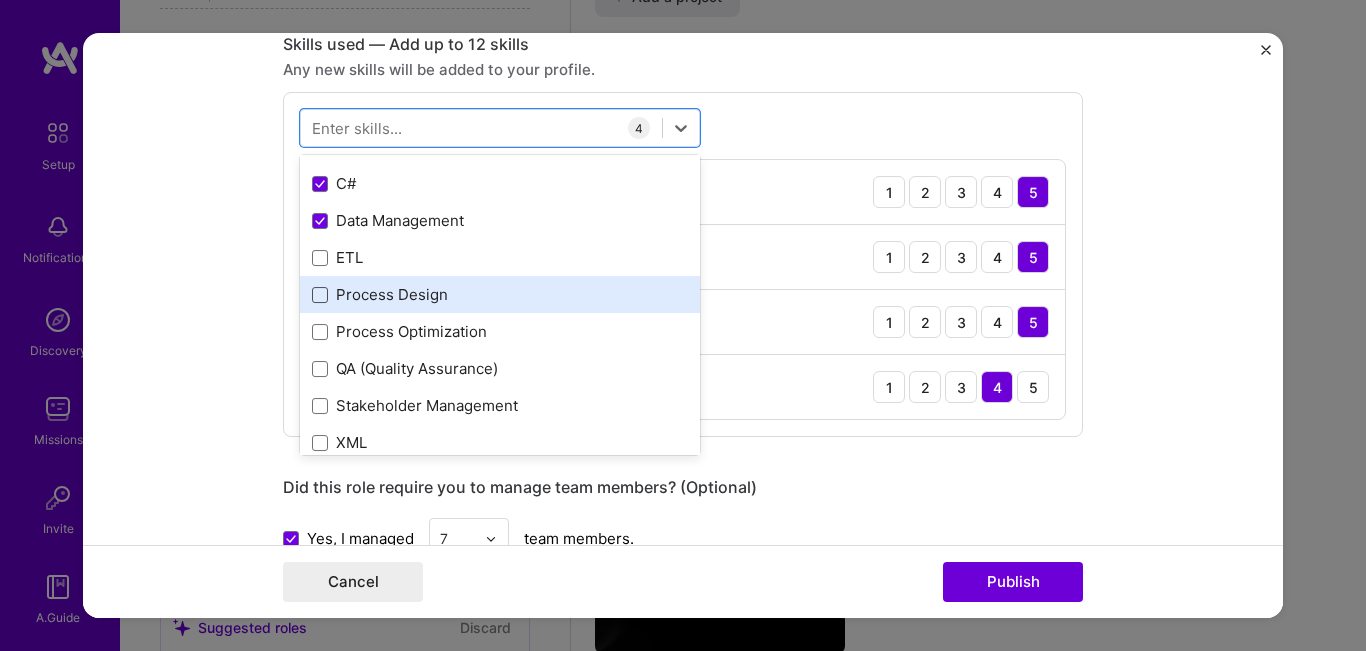 click at bounding box center (320, 295) 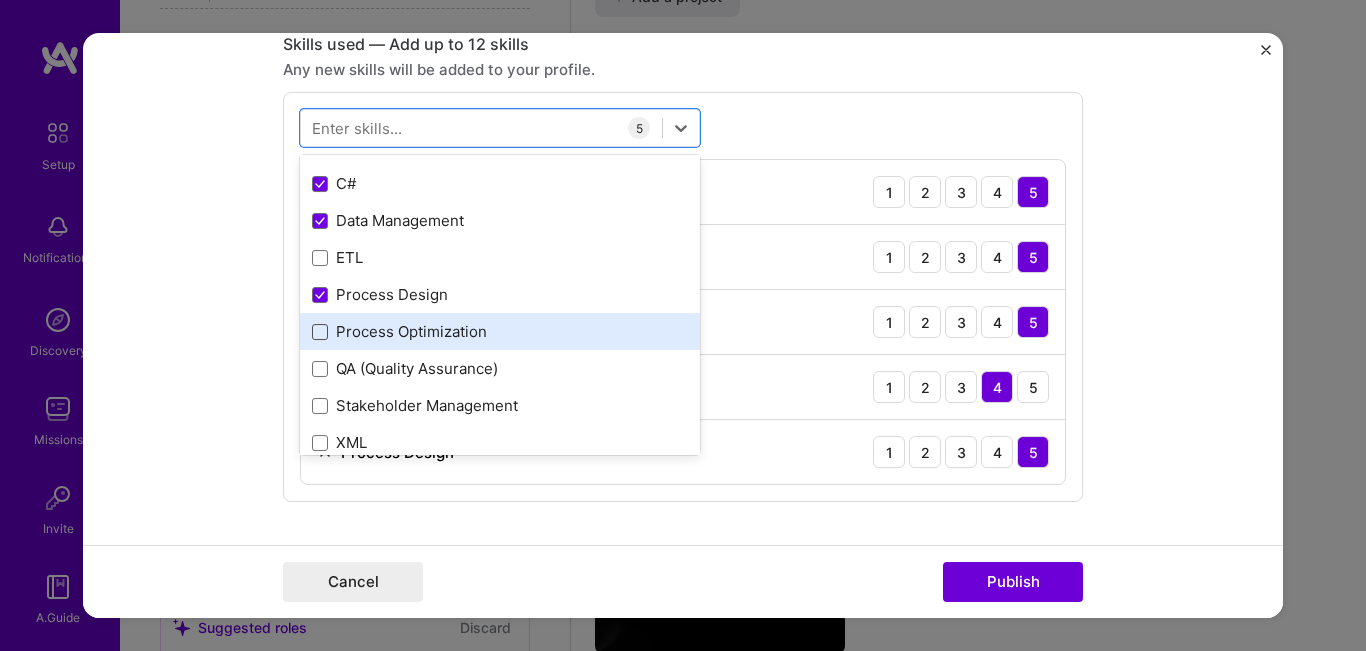 click at bounding box center (320, 332) 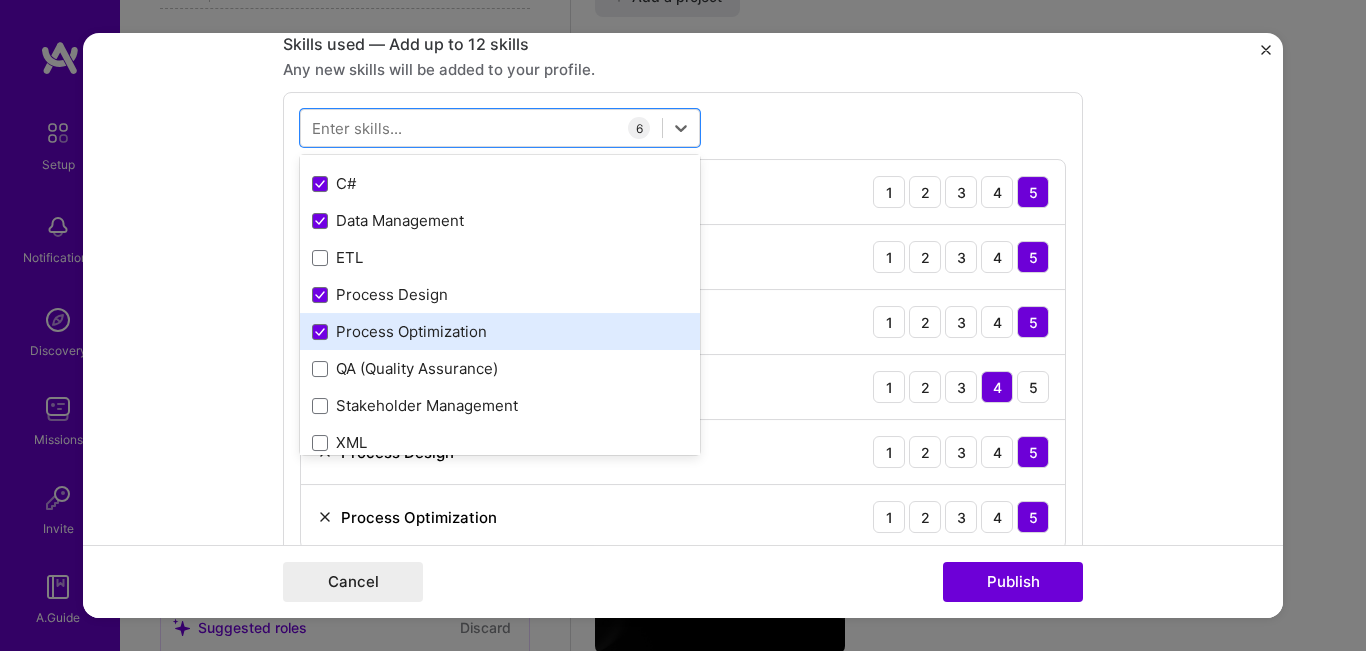 scroll, scrollTop: 200, scrollLeft: 0, axis: vertical 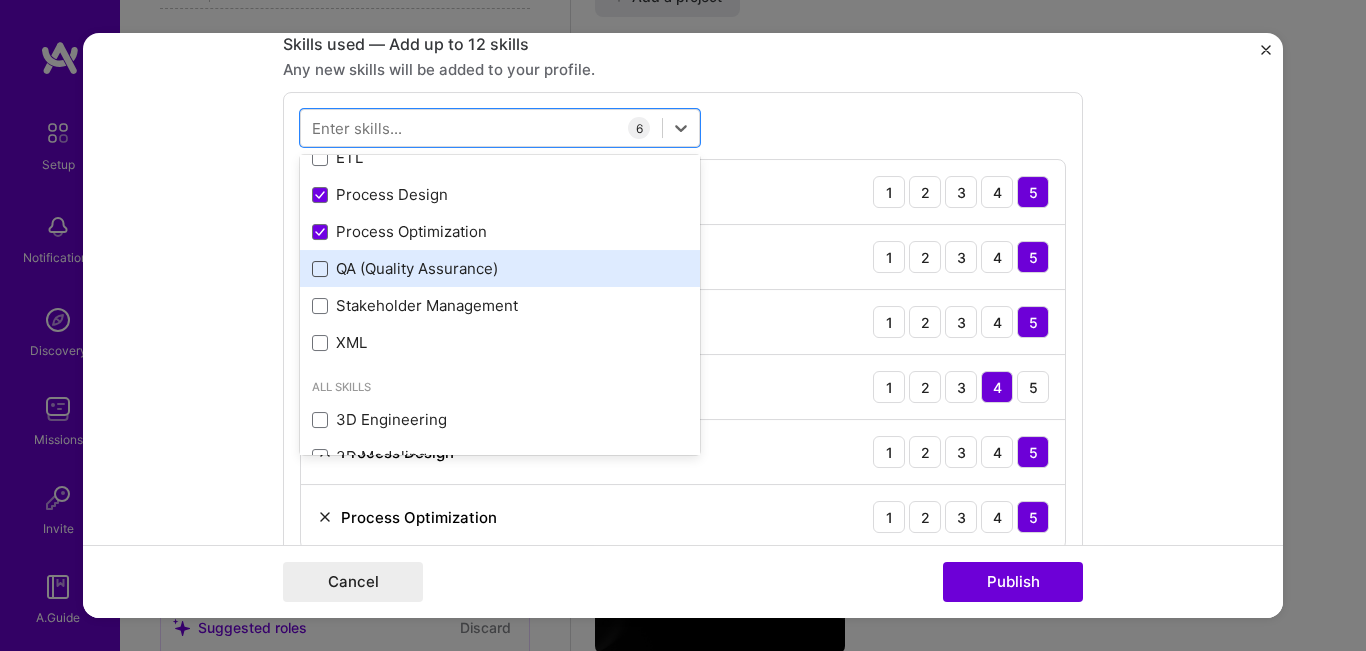 click at bounding box center (320, 269) 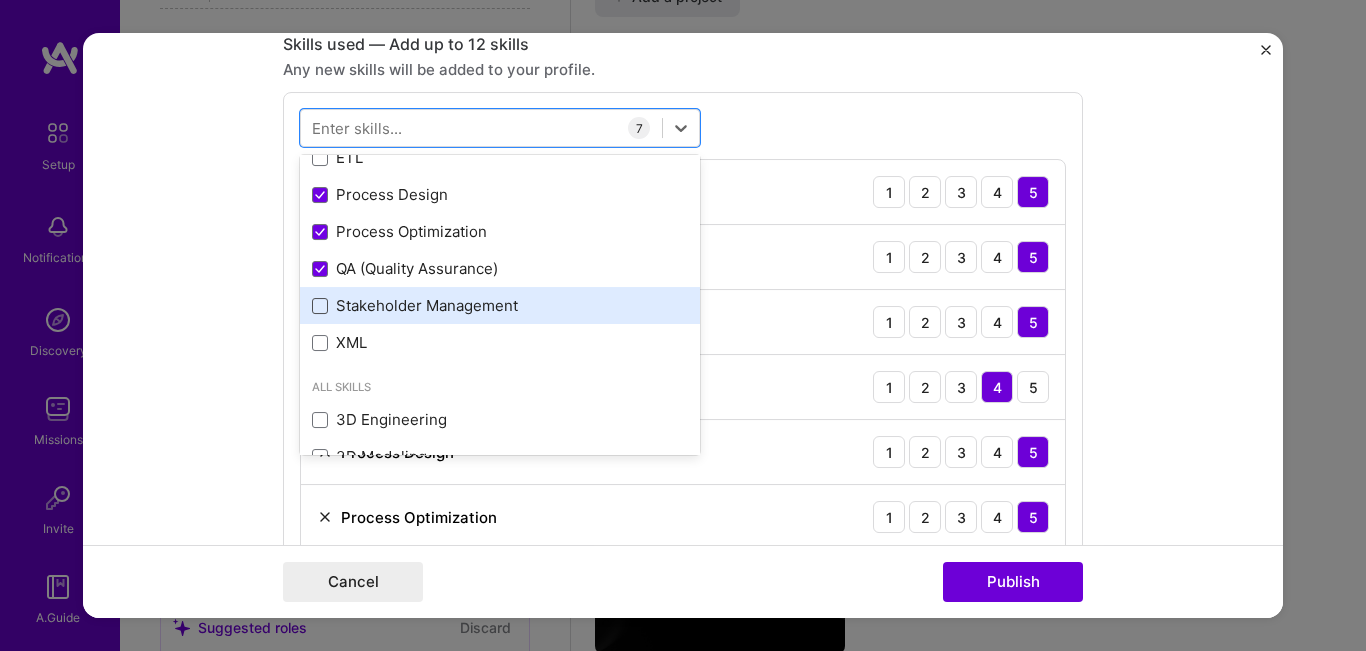click at bounding box center (320, 306) 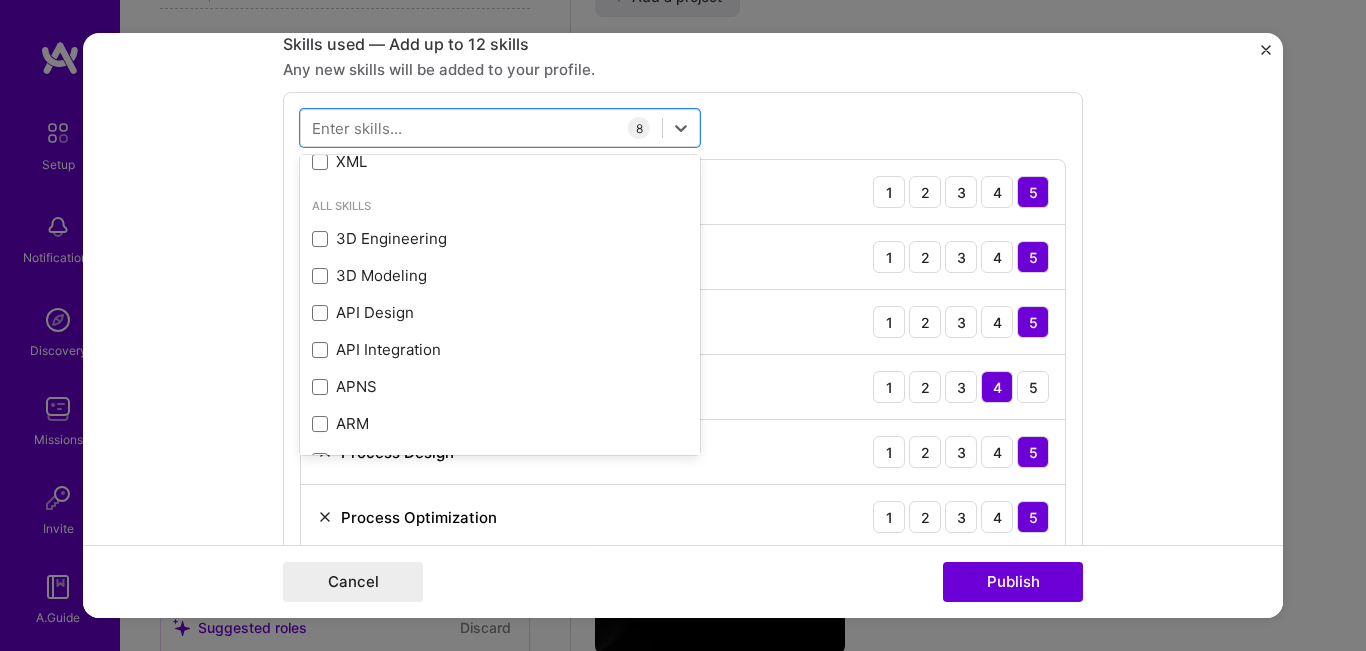 scroll, scrollTop: 400, scrollLeft: 0, axis: vertical 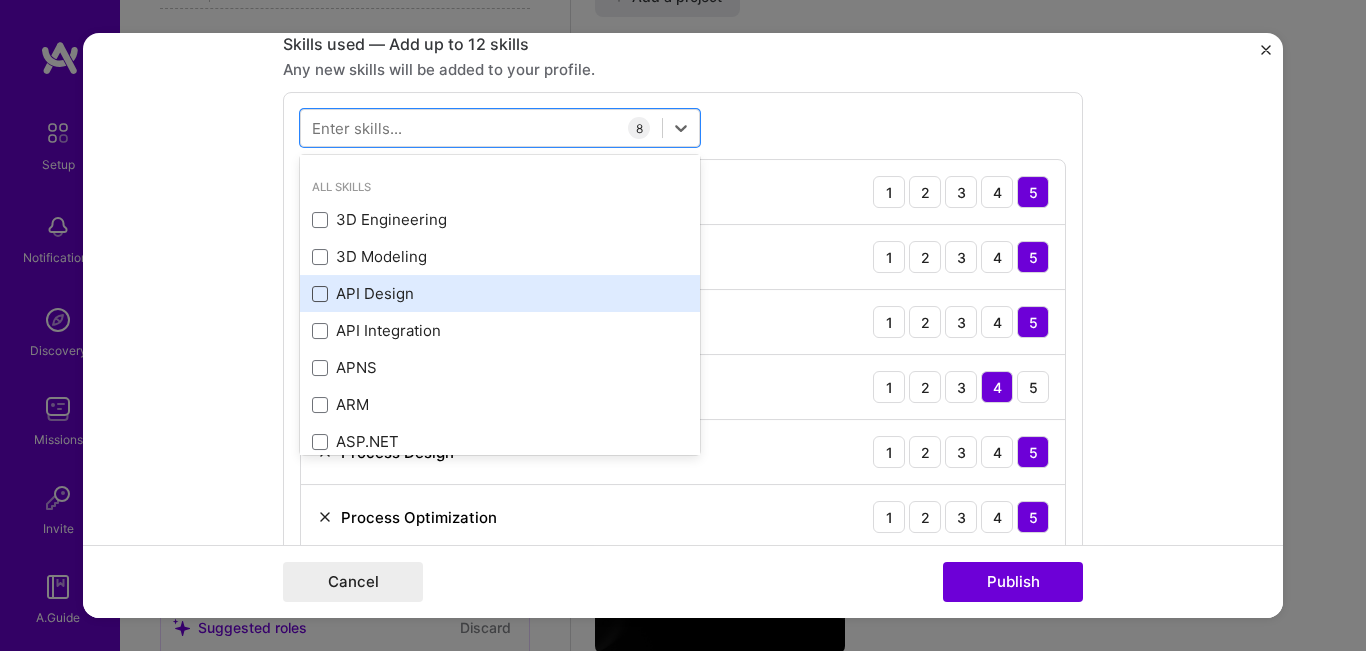 click at bounding box center (320, 294) 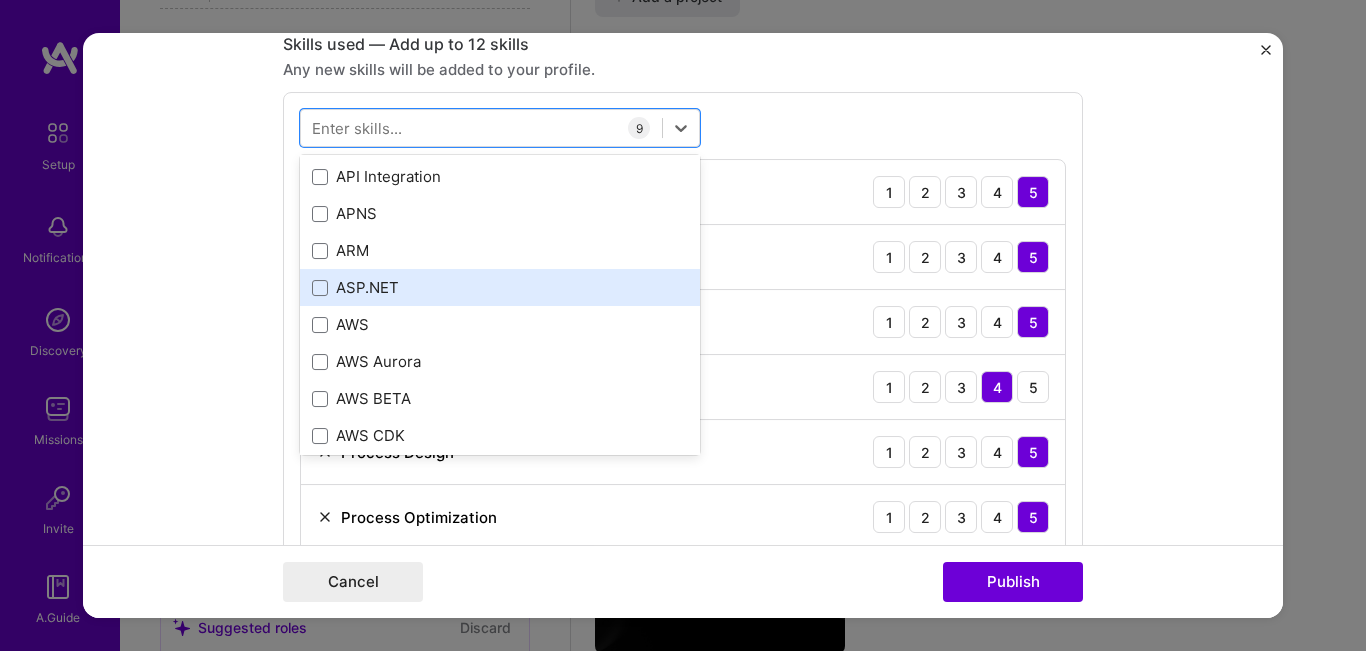 scroll, scrollTop: 600, scrollLeft: 0, axis: vertical 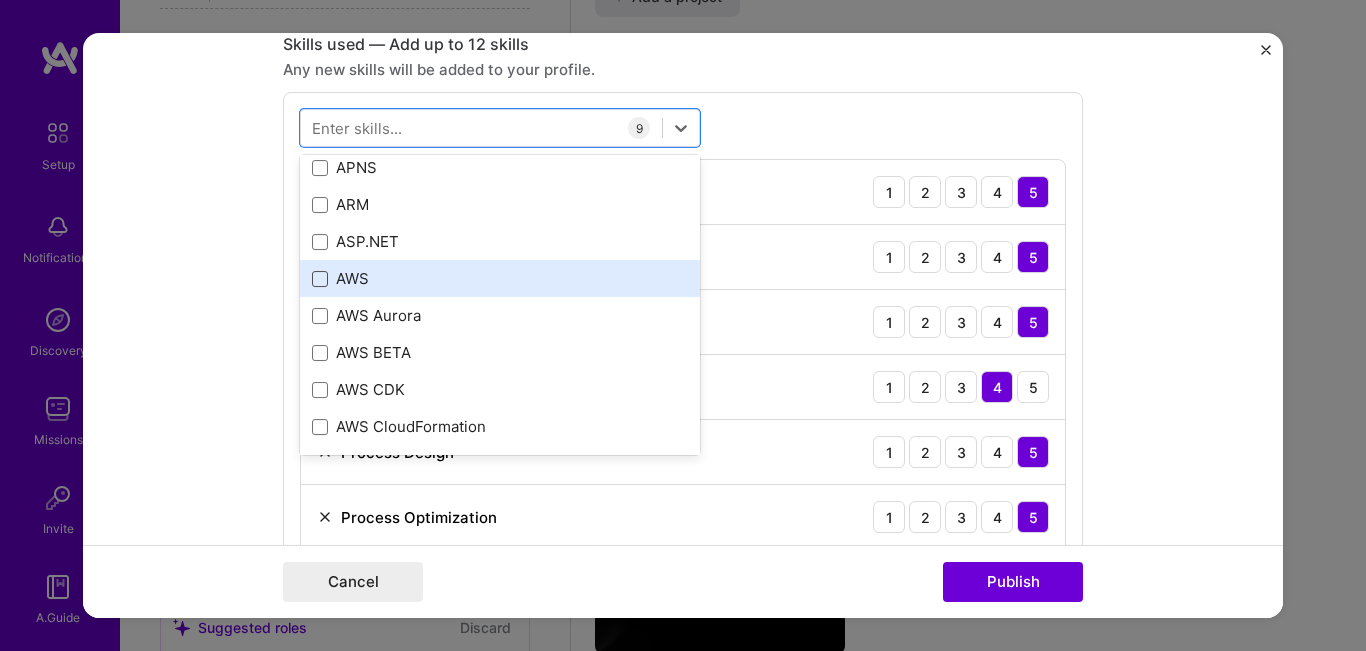 click at bounding box center [320, 279] 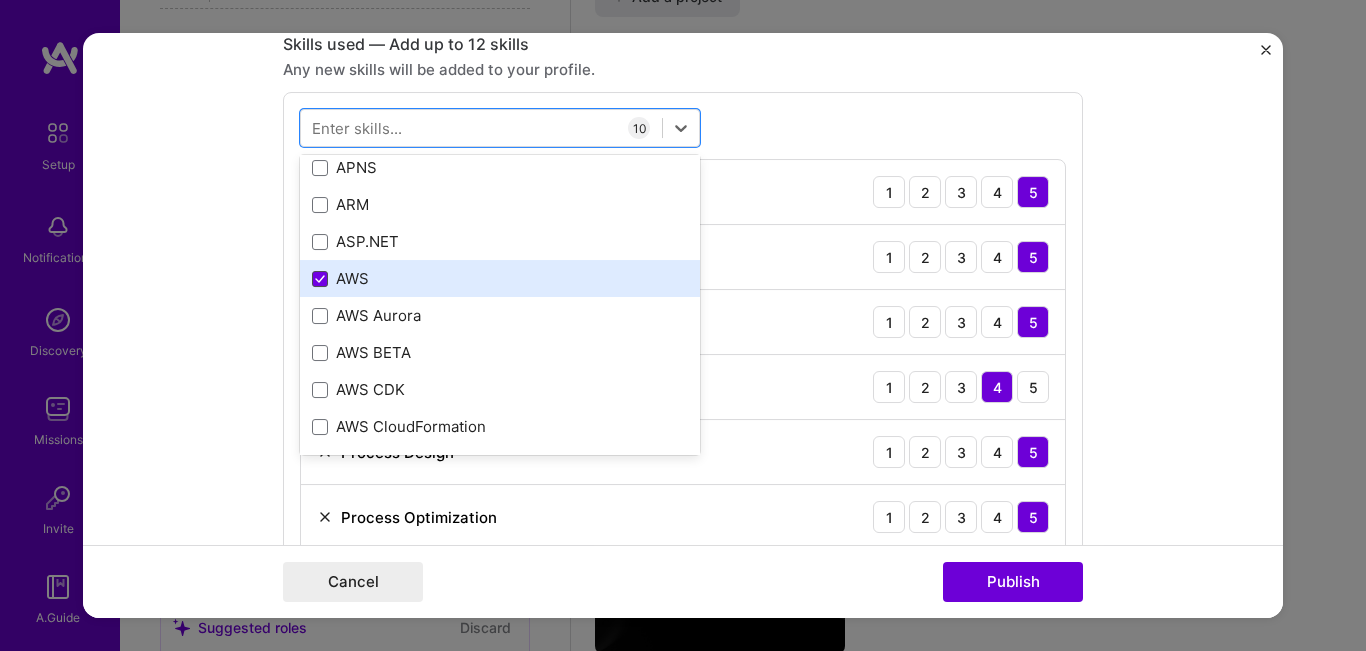 click 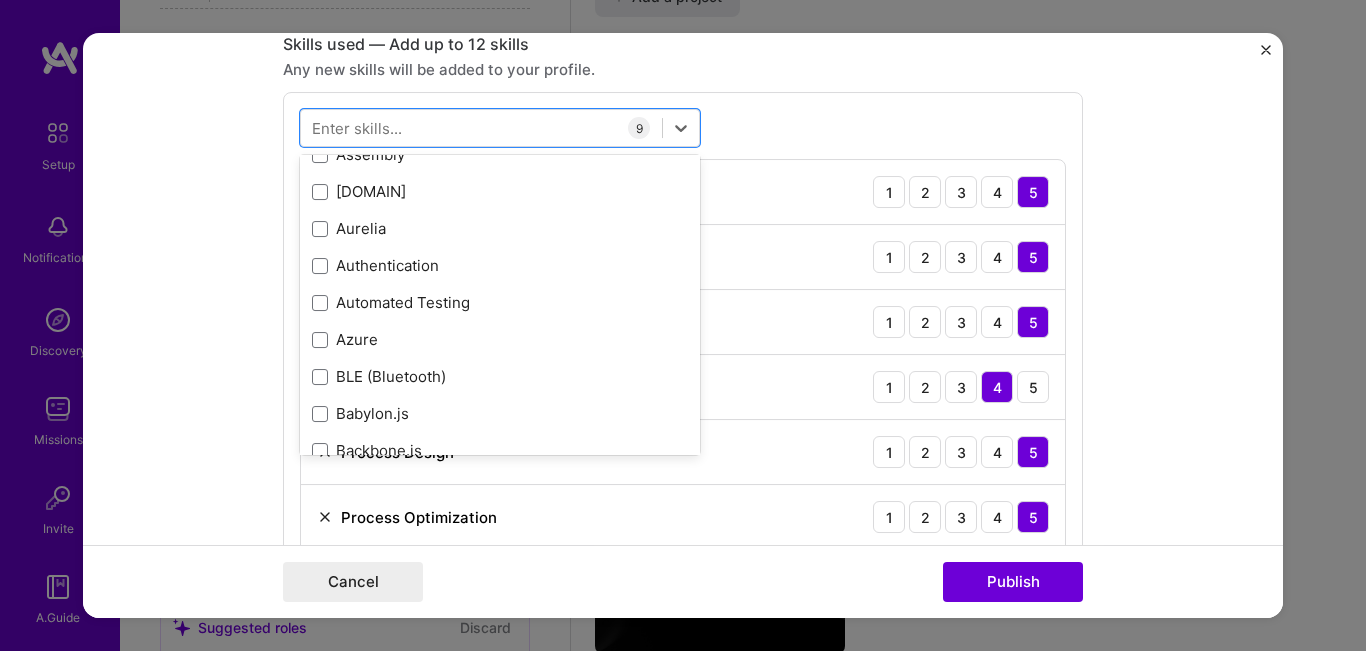 scroll, scrollTop: 1900, scrollLeft: 0, axis: vertical 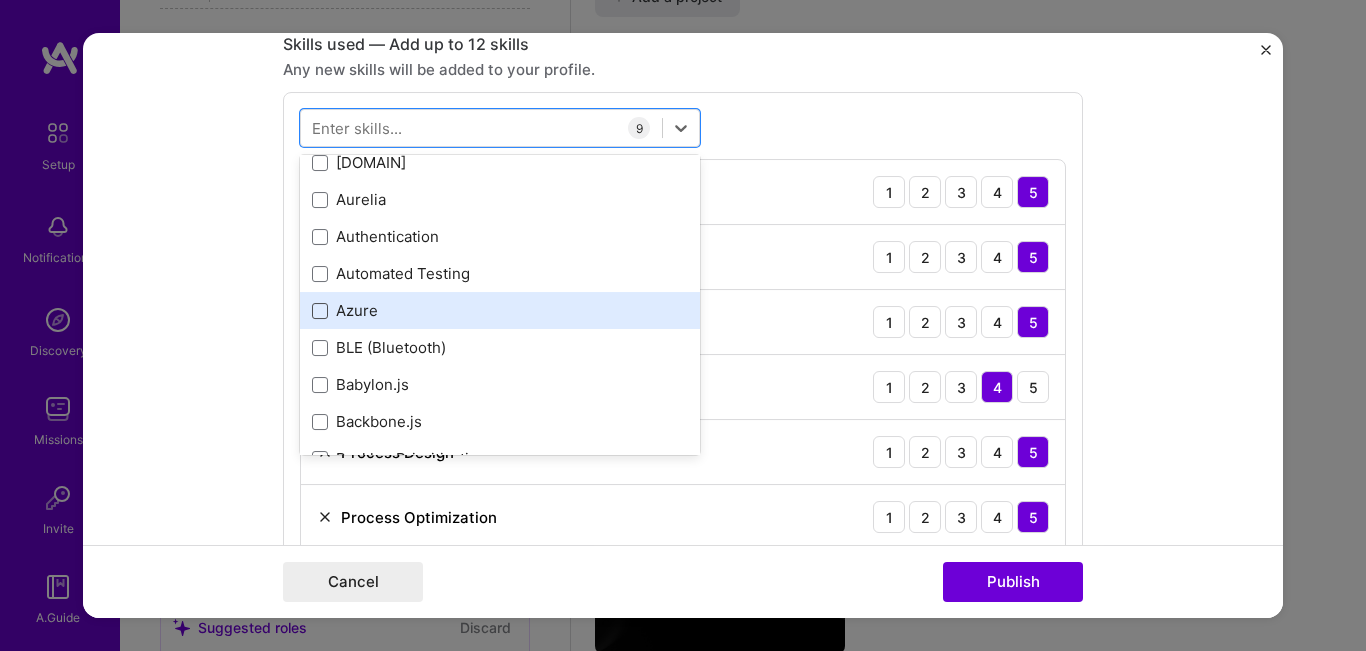 click at bounding box center (320, 311) 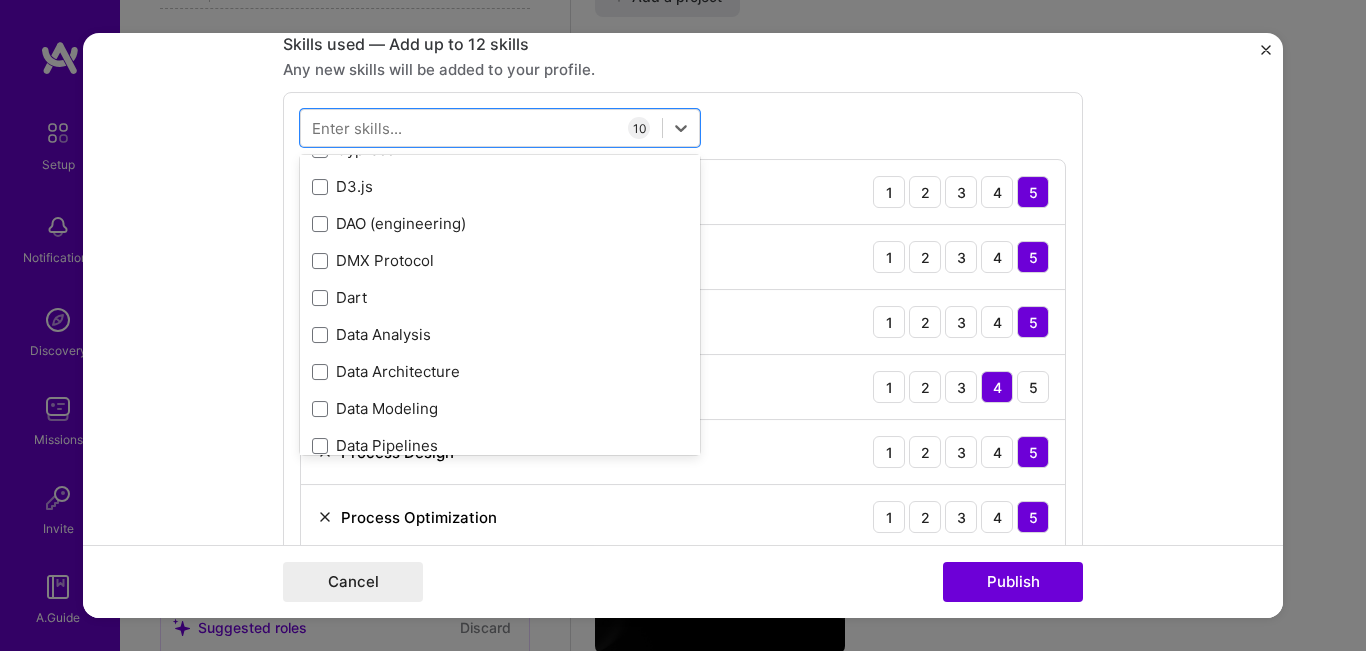 scroll, scrollTop: 3400, scrollLeft: 0, axis: vertical 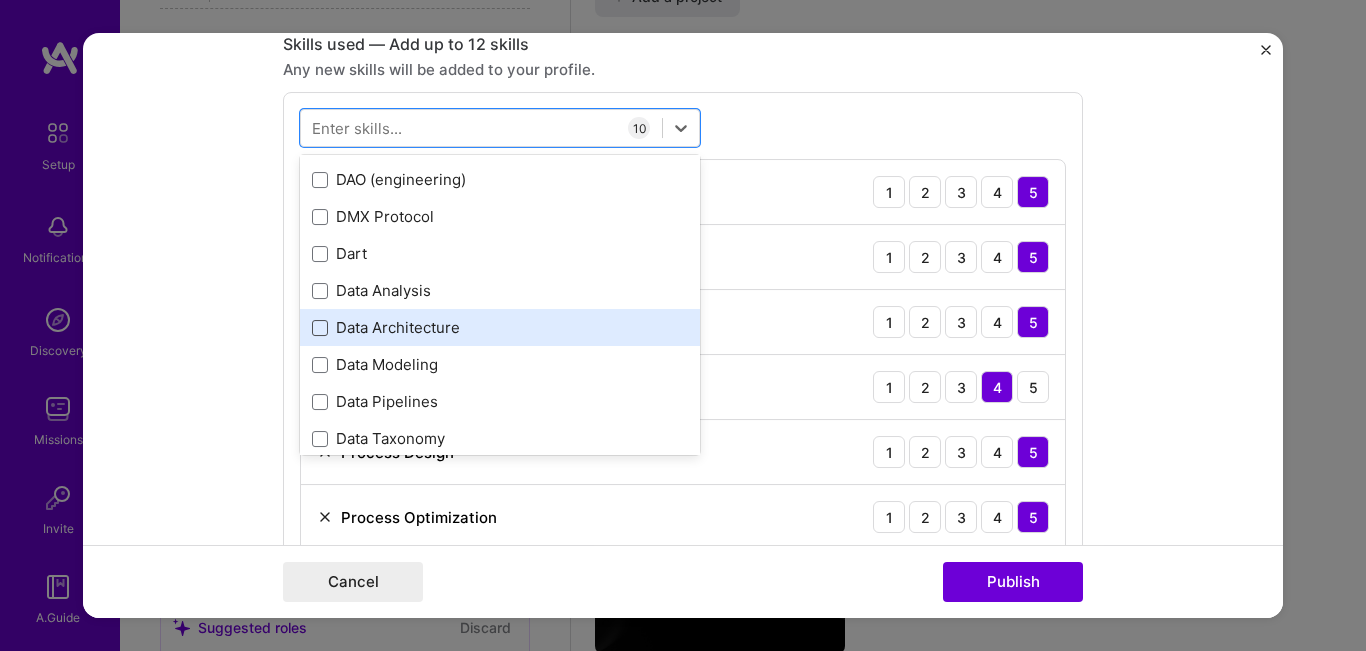 click at bounding box center [320, 328] 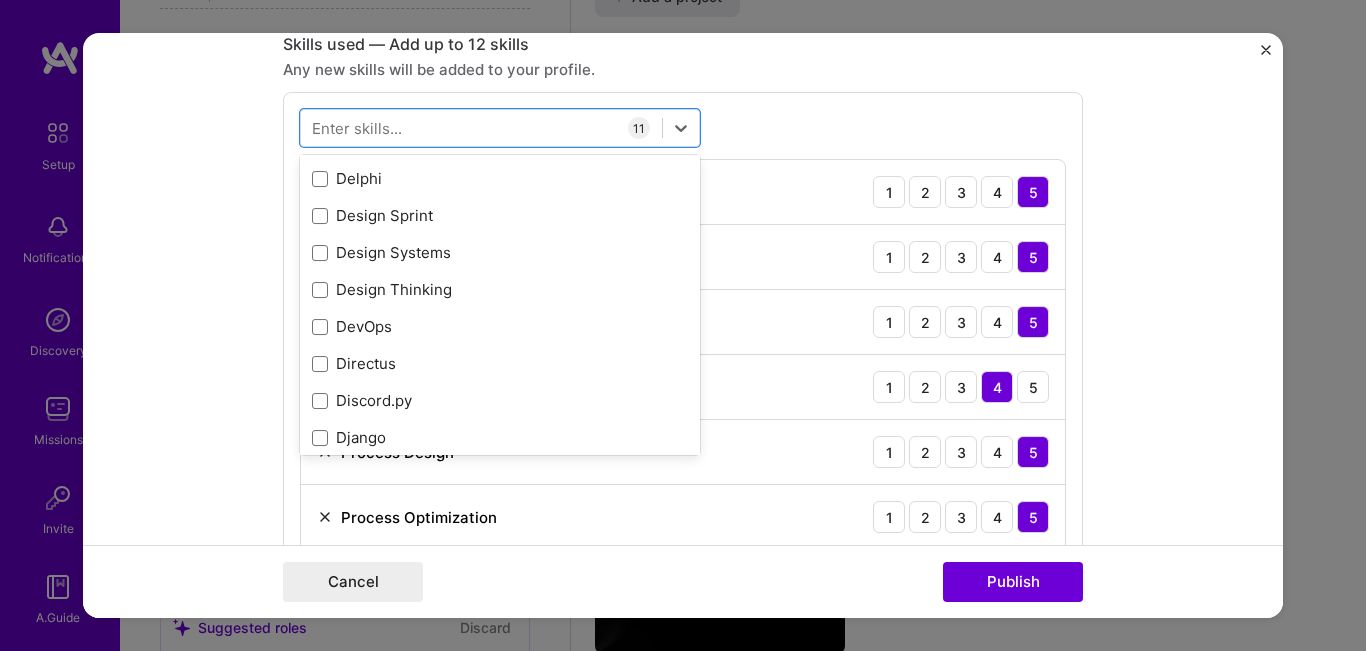 scroll, scrollTop: 4000, scrollLeft: 0, axis: vertical 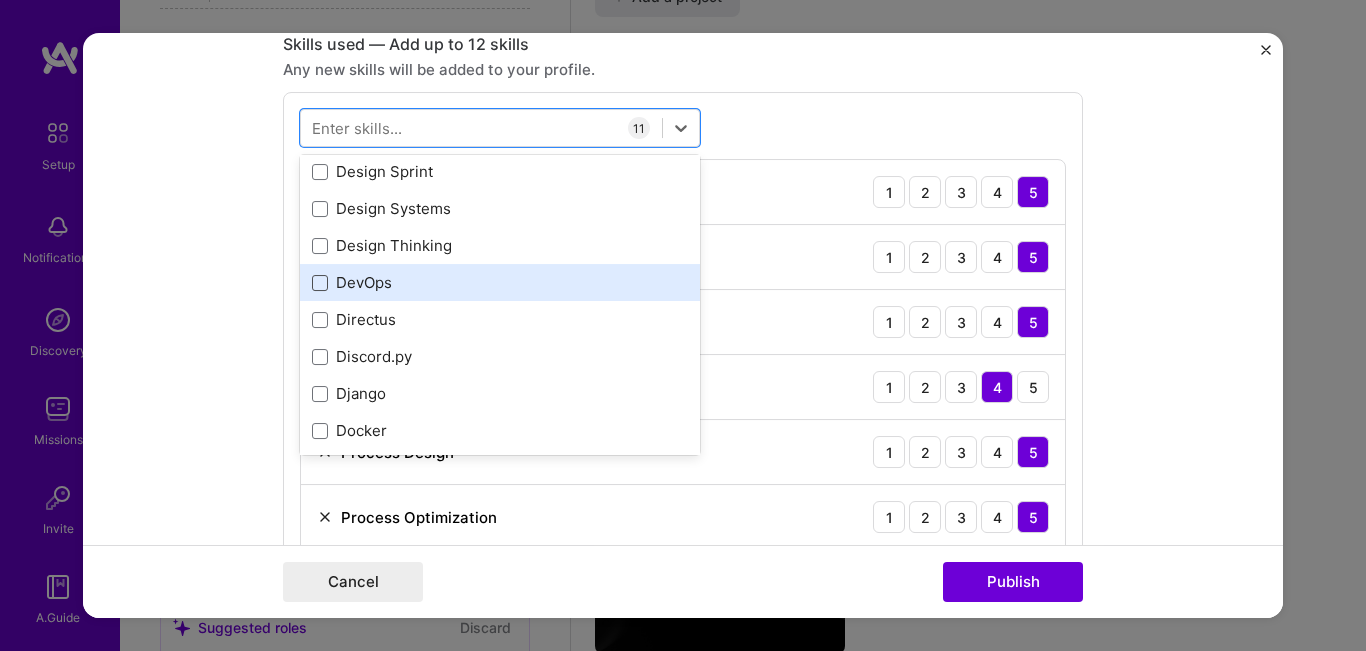 click at bounding box center (320, 283) 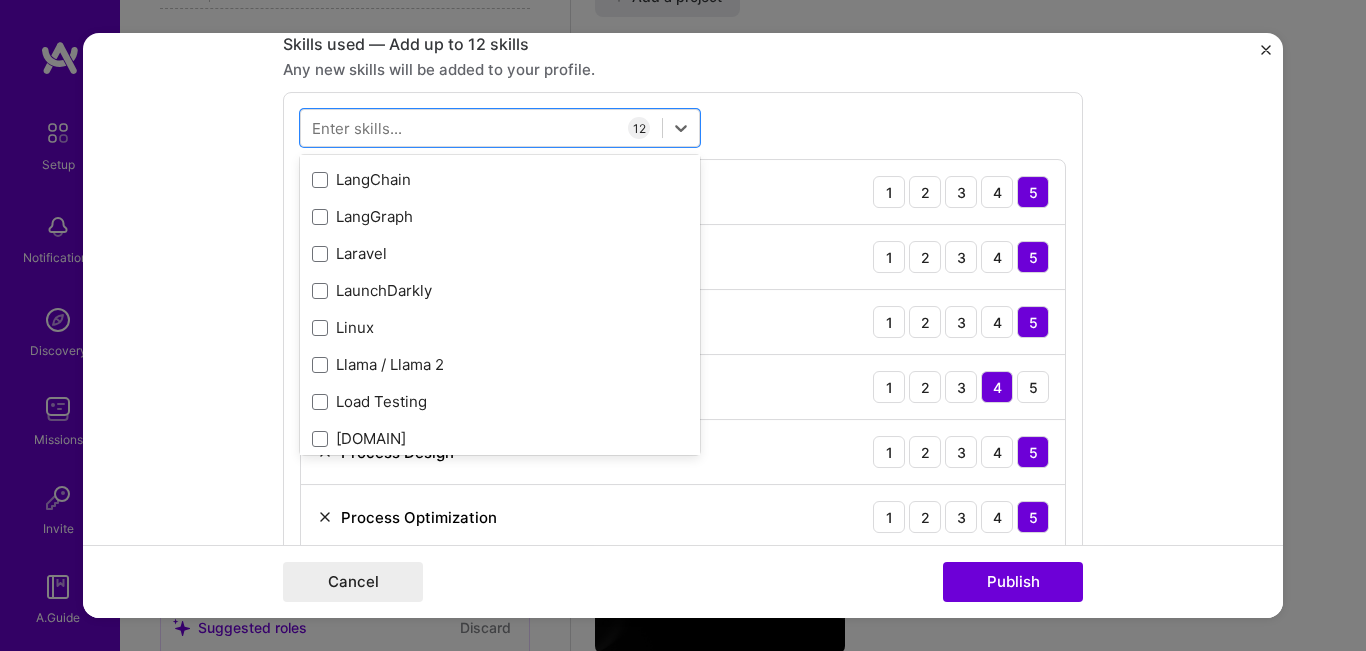 scroll, scrollTop: 7200, scrollLeft: 0, axis: vertical 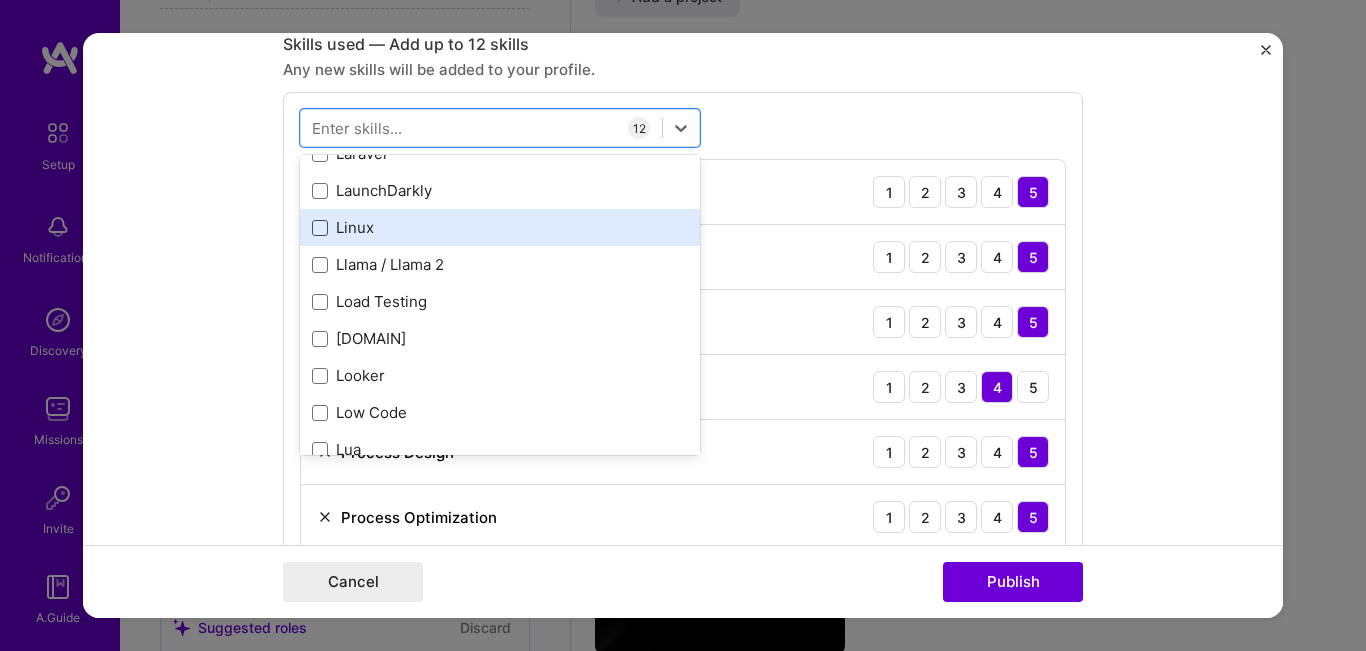 click at bounding box center (320, 228) 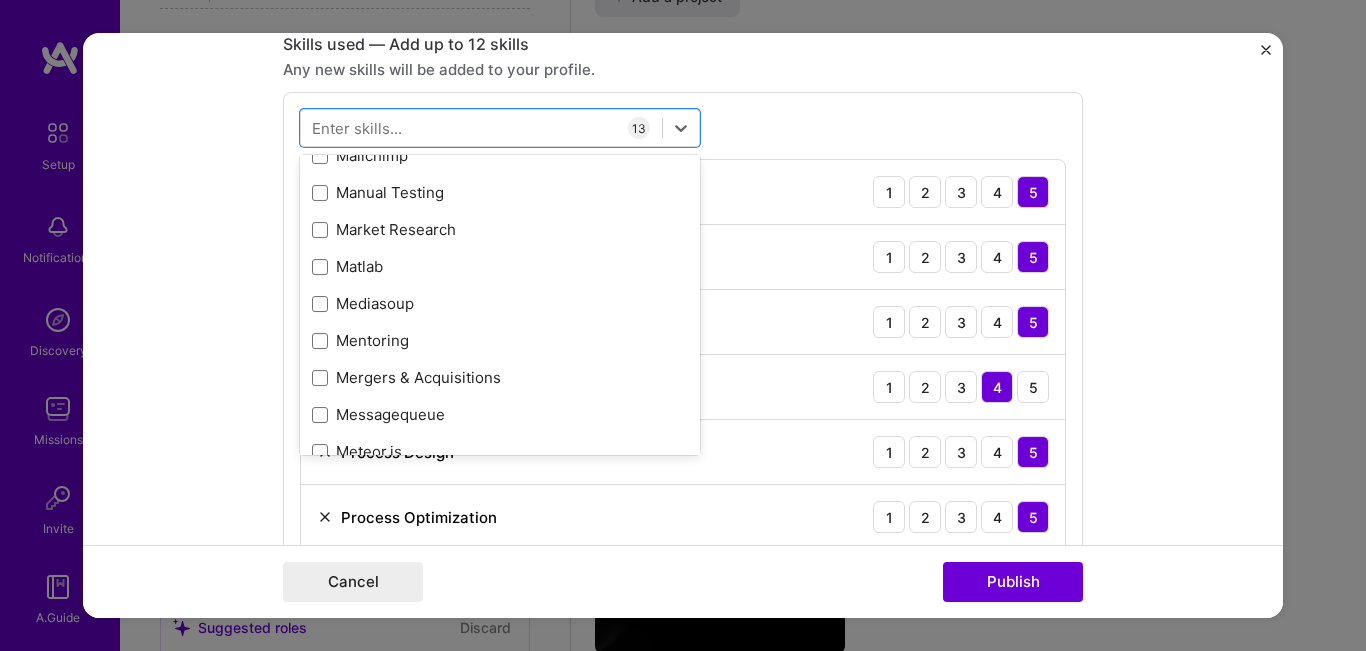 scroll, scrollTop: 7600, scrollLeft: 0, axis: vertical 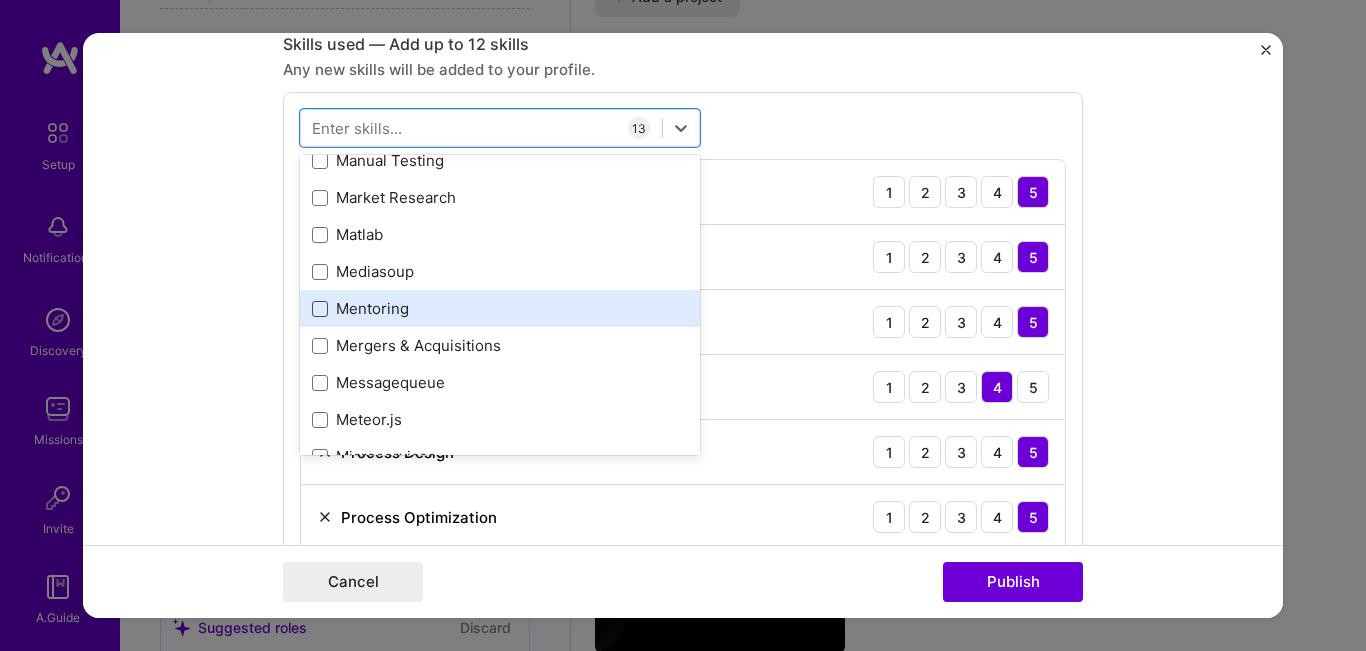 click at bounding box center (320, 309) 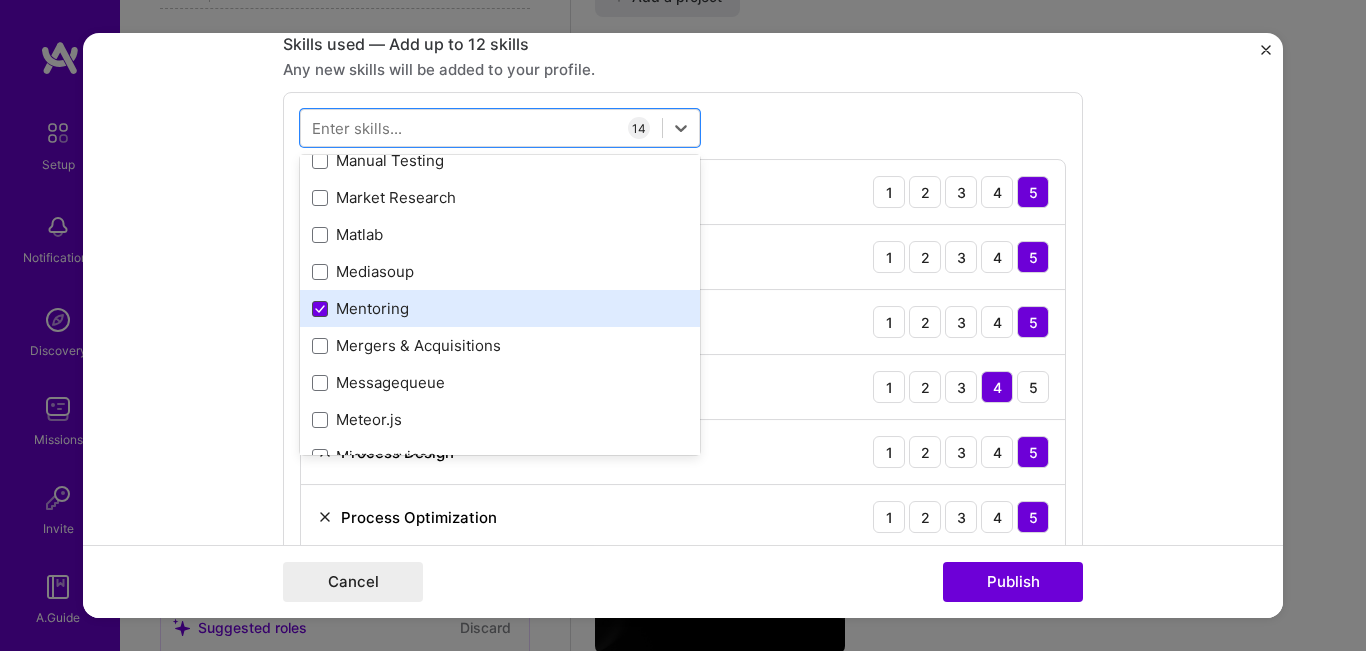 scroll, scrollTop: 7700, scrollLeft: 0, axis: vertical 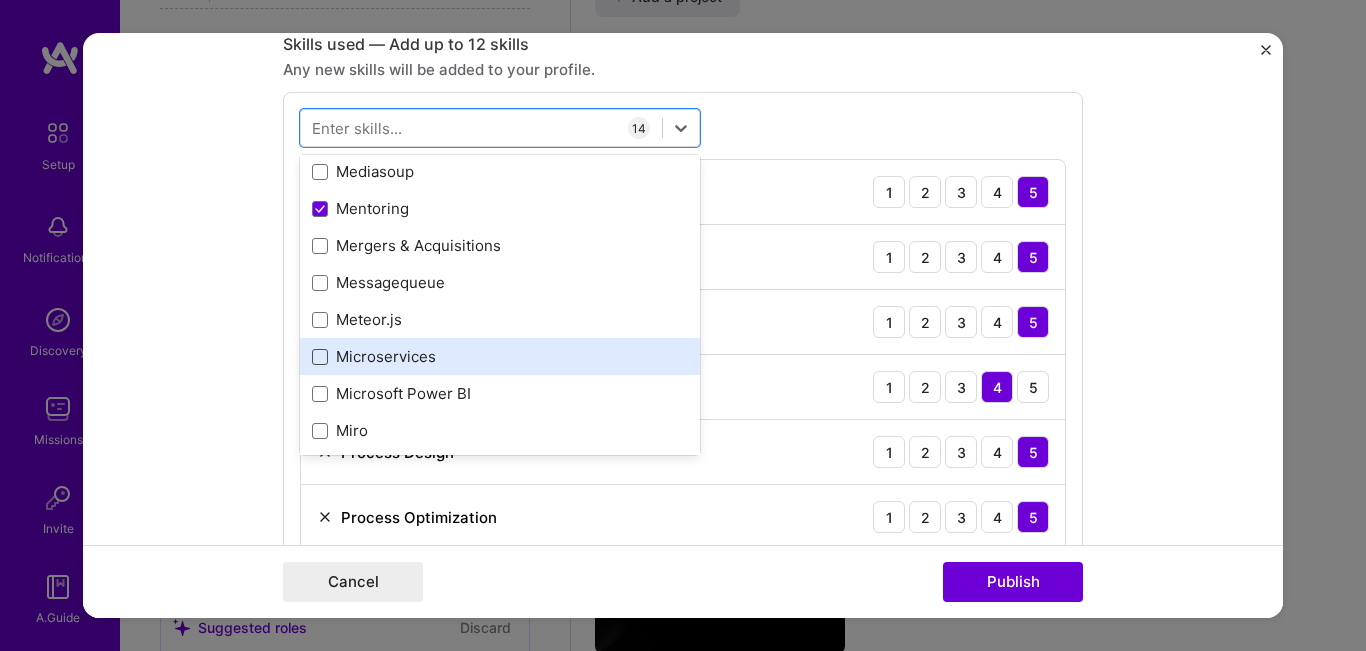 click at bounding box center [320, 357] 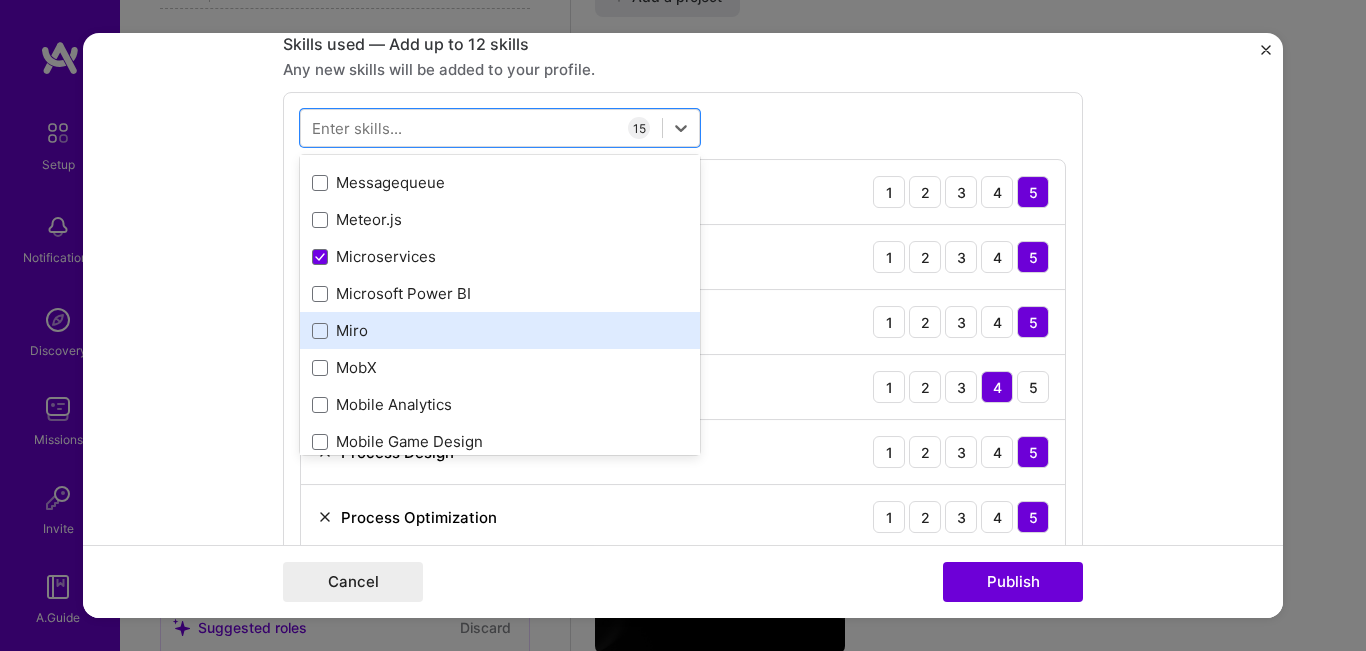 scroll, scrollTop: 7900, scrollLeft: 0, axis: vertical 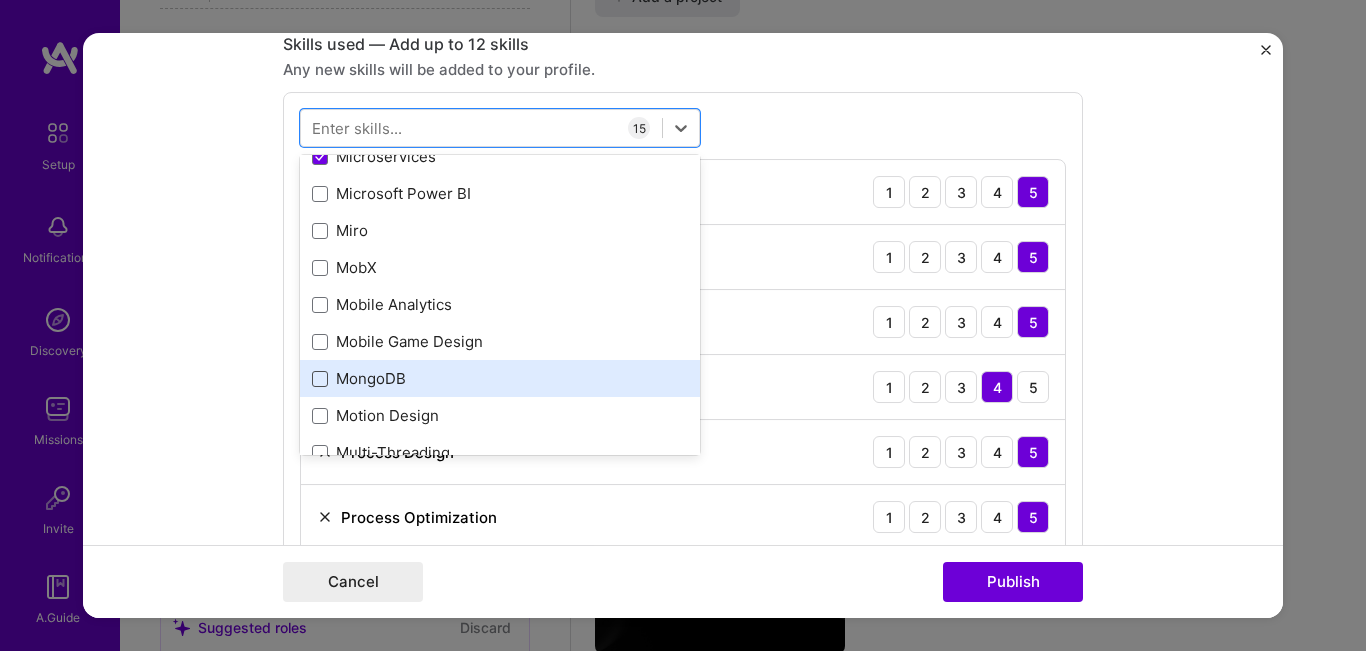 click at bounding box center [320, 379] 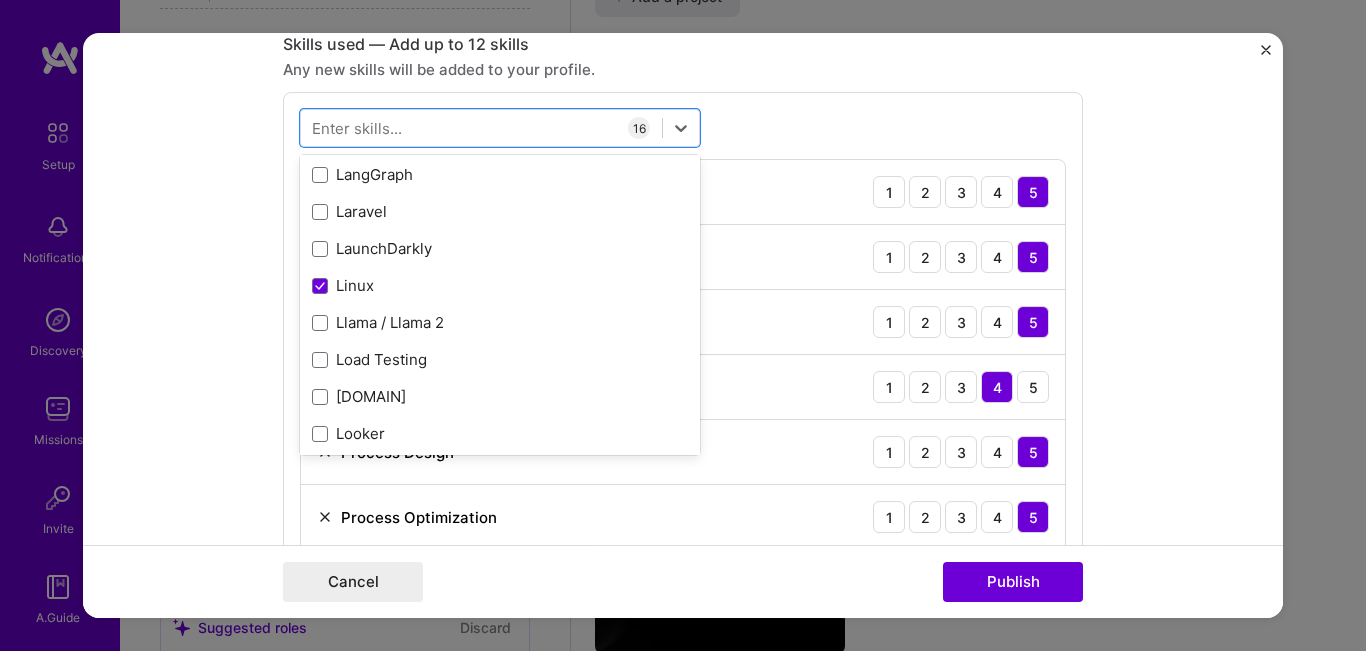 scroll, scrollTop: 7100, scrollLeft: 0, axis: vertical 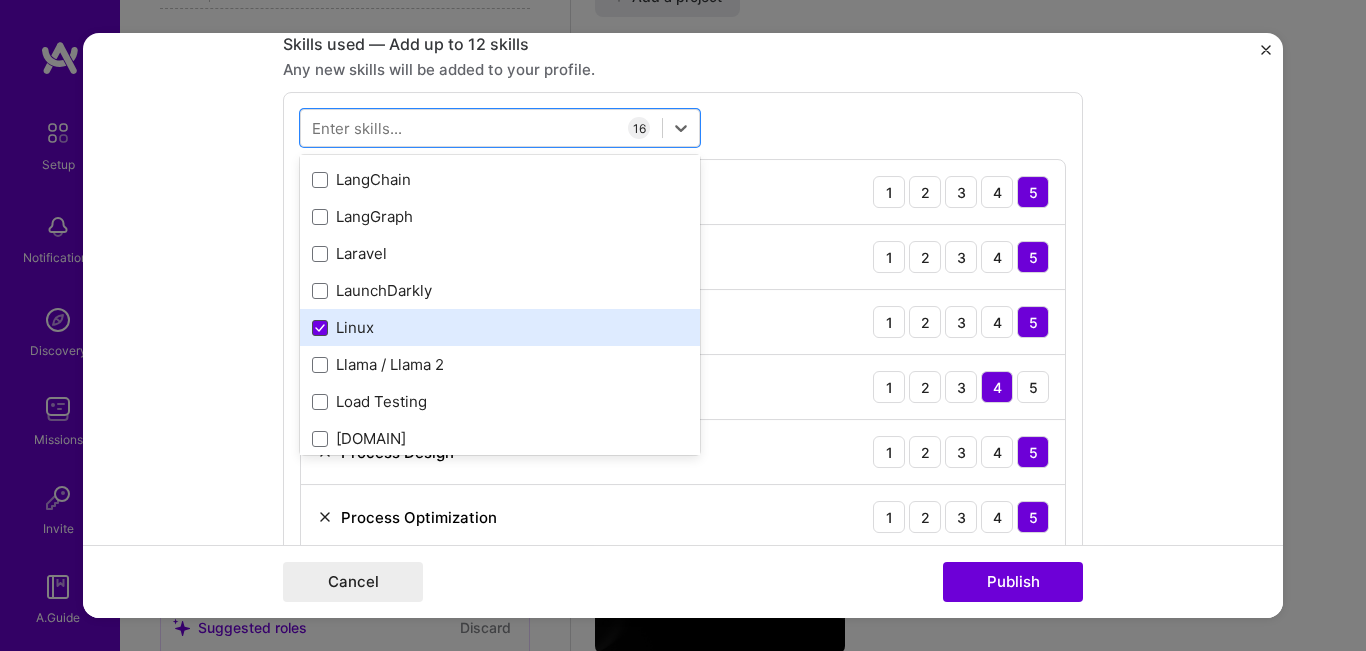 click 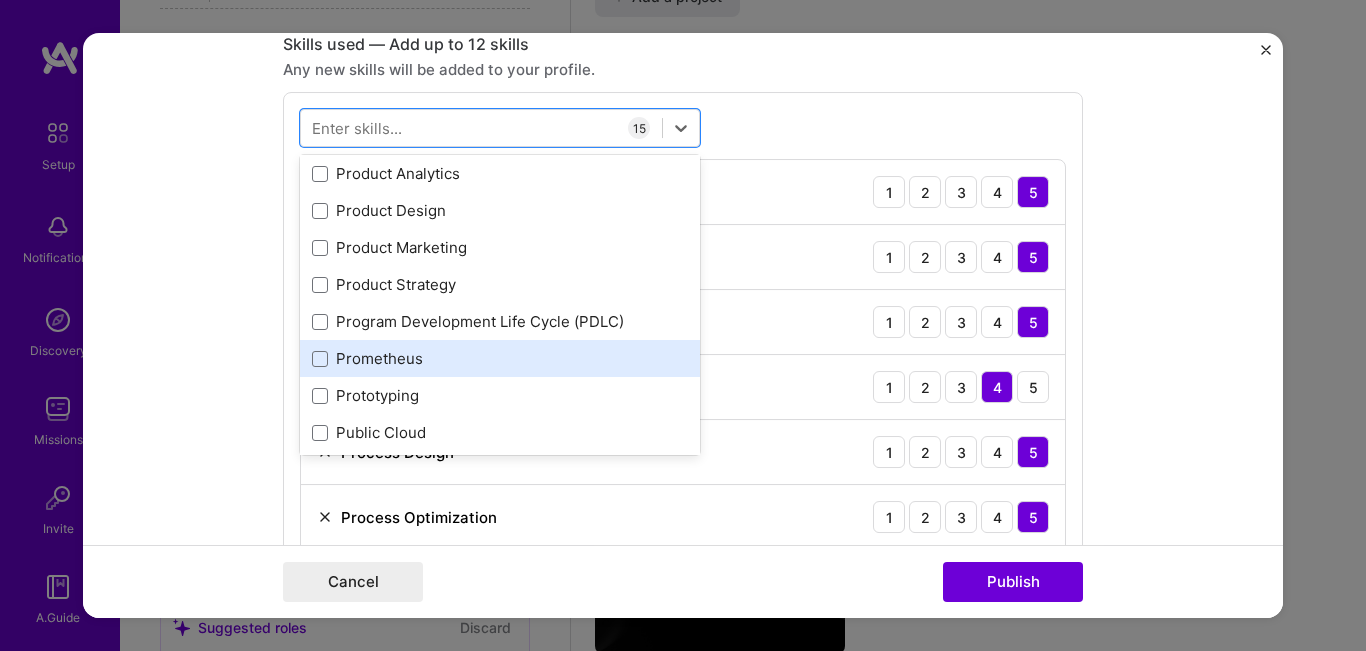 scroll, scrollTop: 9500, scrollLeft: 0, axis: vertical 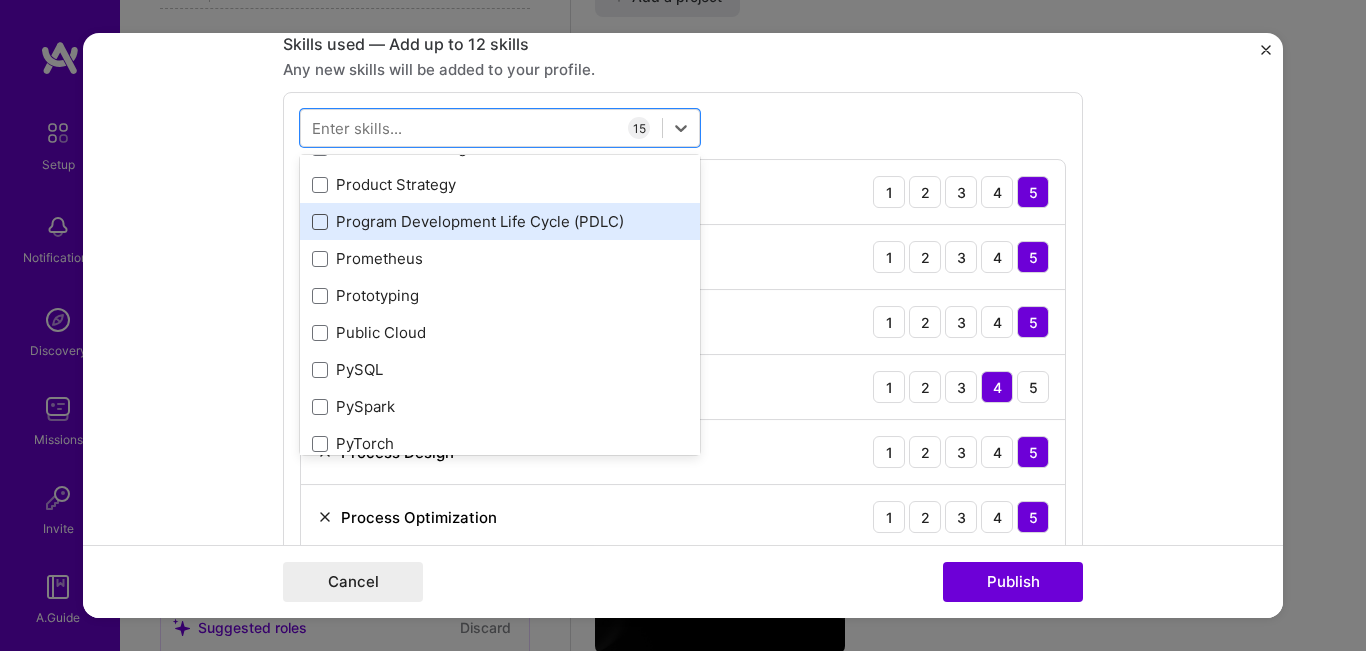 click at bounding box center (320, 222) 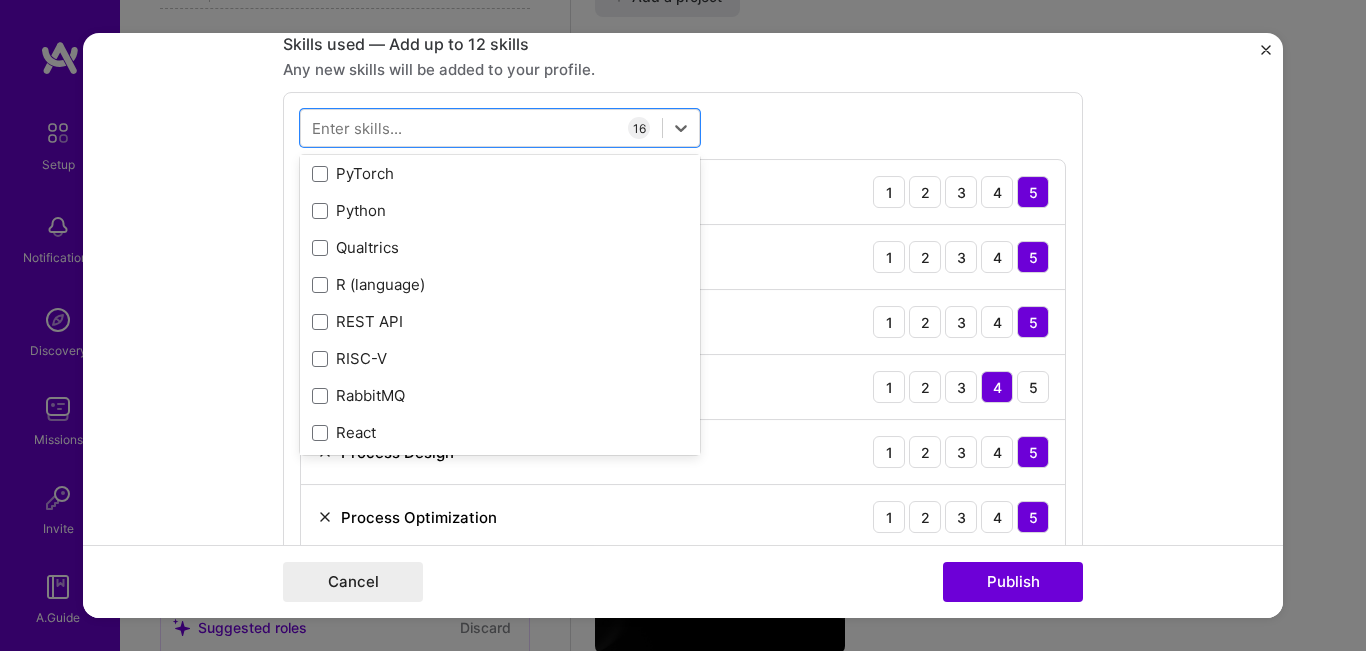 scroll, scrollTop: 9800, scrollLeft: 0, axis: vertical 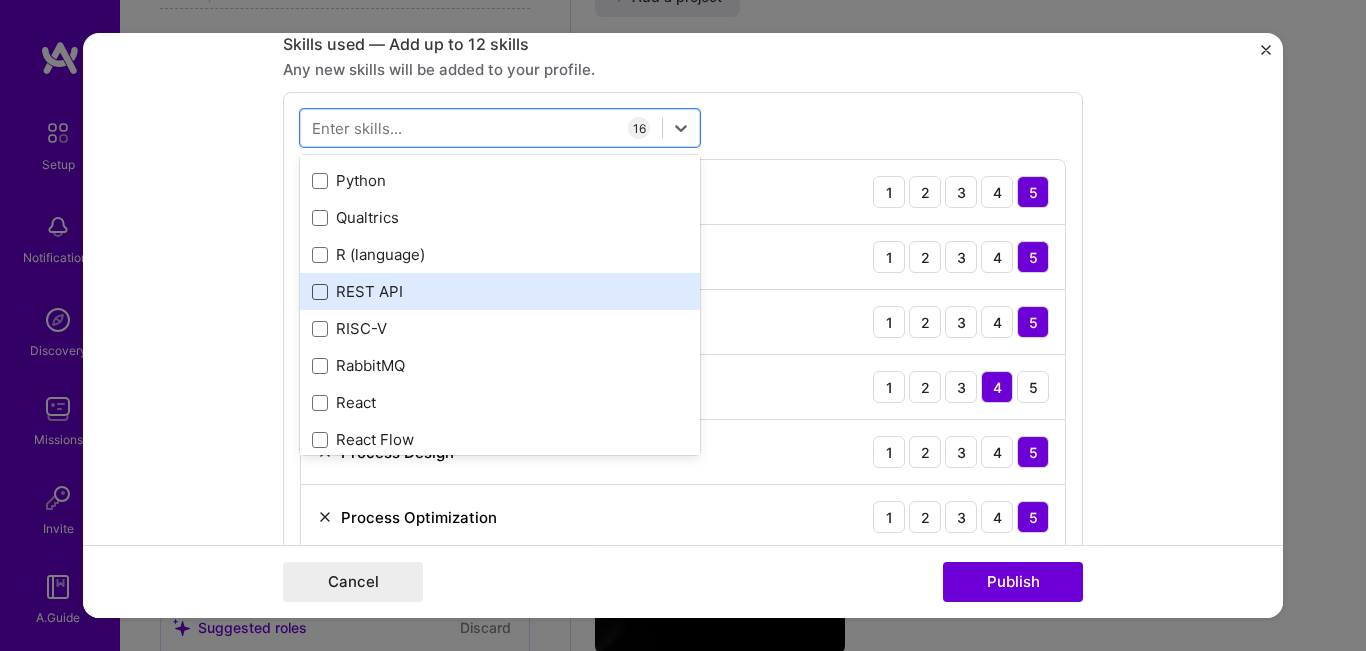 click at bounding box center [320, 292] 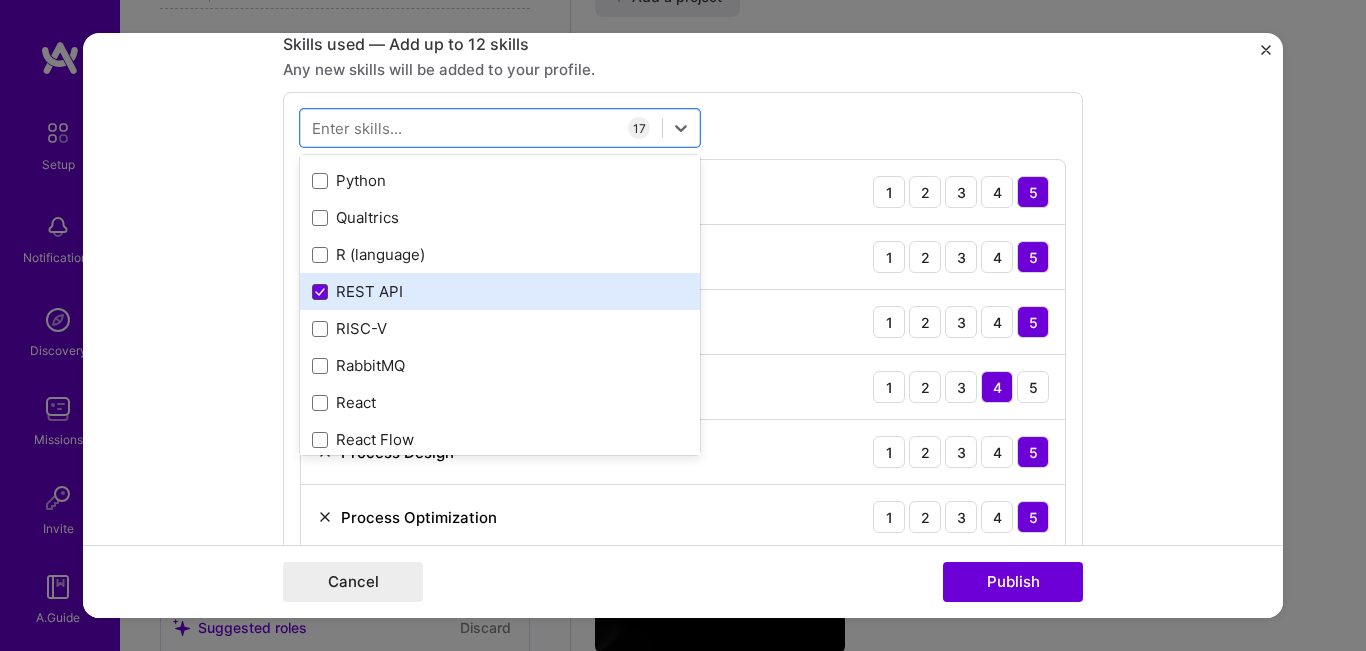 click at bounding box center [320, 292] 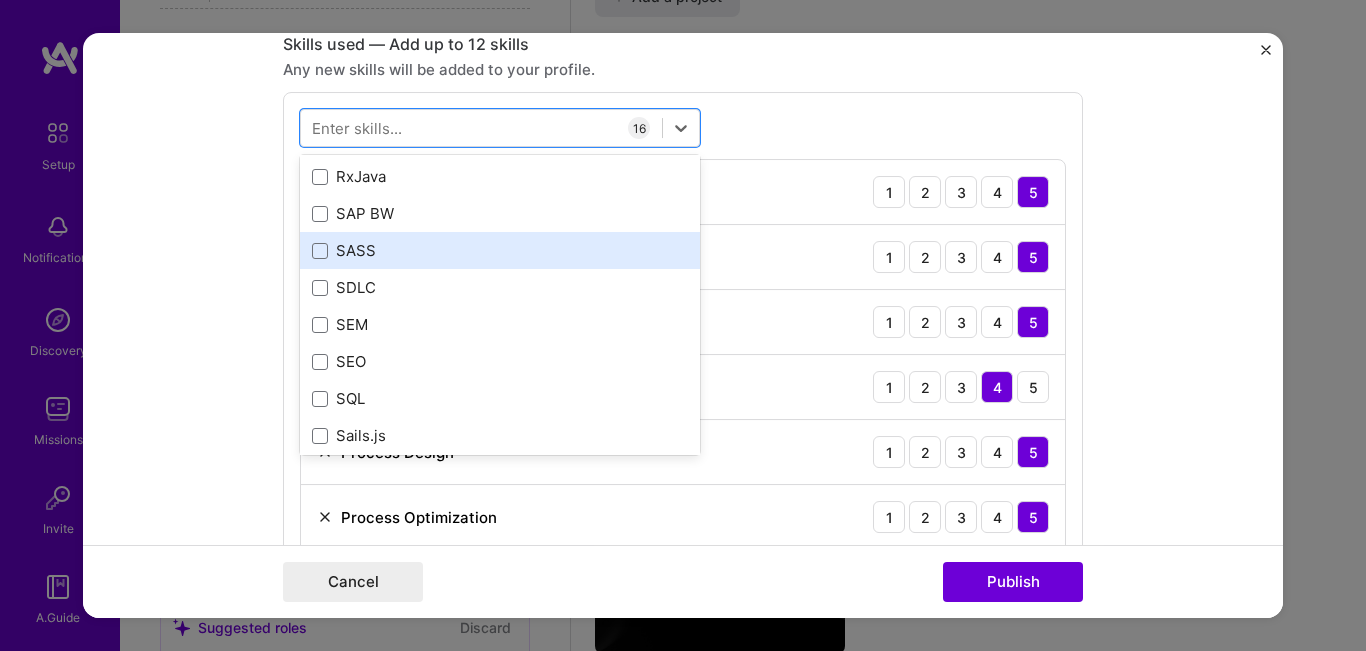 scroll, scrollTop: 10700, scrollLeft: 0, axis: vertical 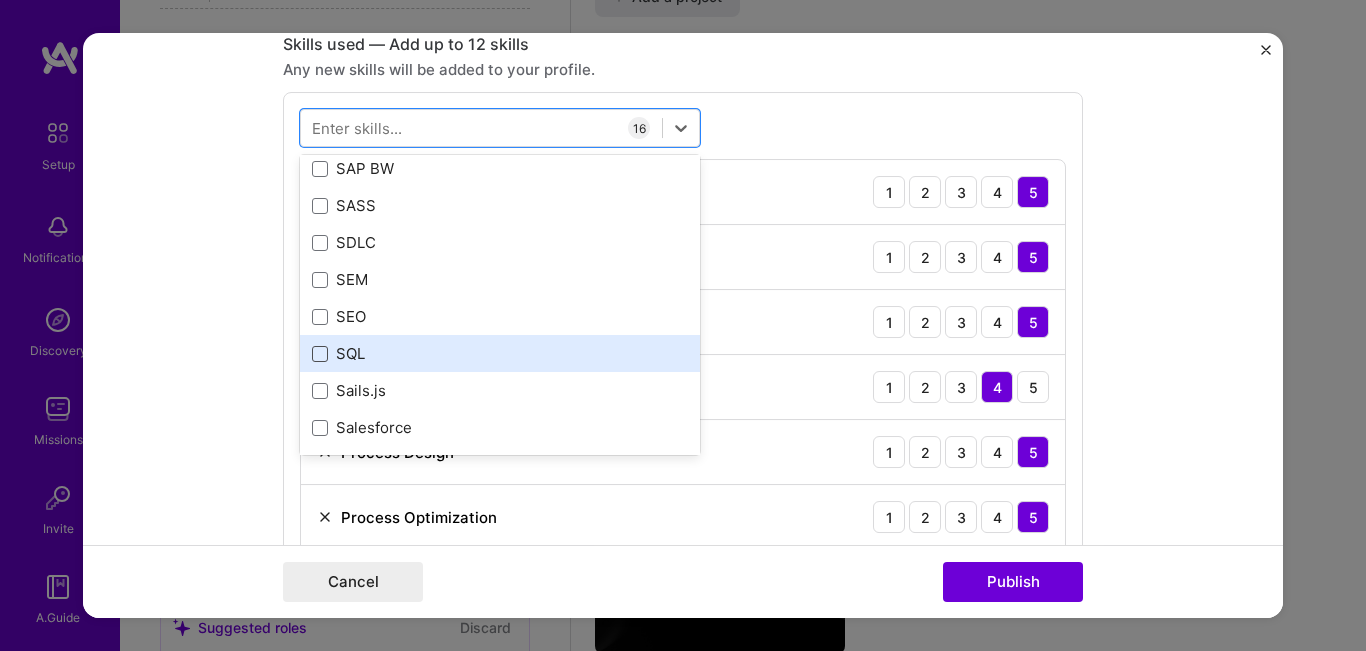 click at bounding box center (320, 354) 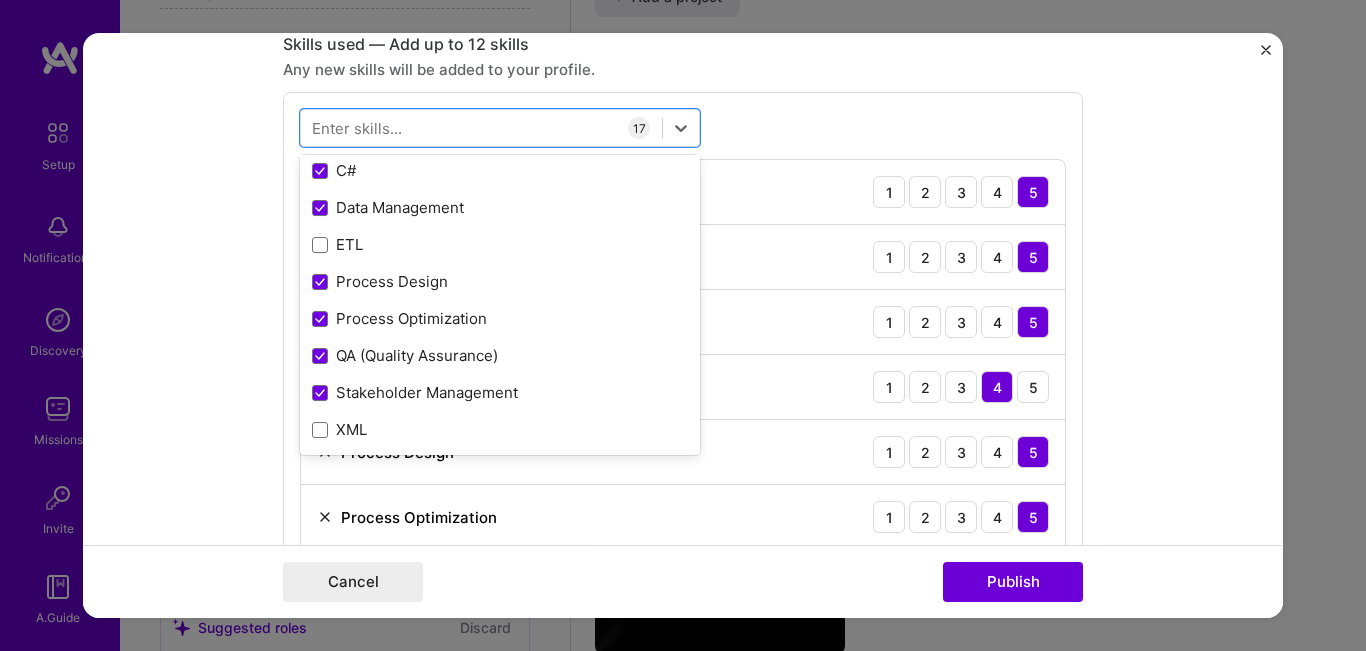 scroll, scrollTop: 74, scrollLeft: 0, axis: vertical 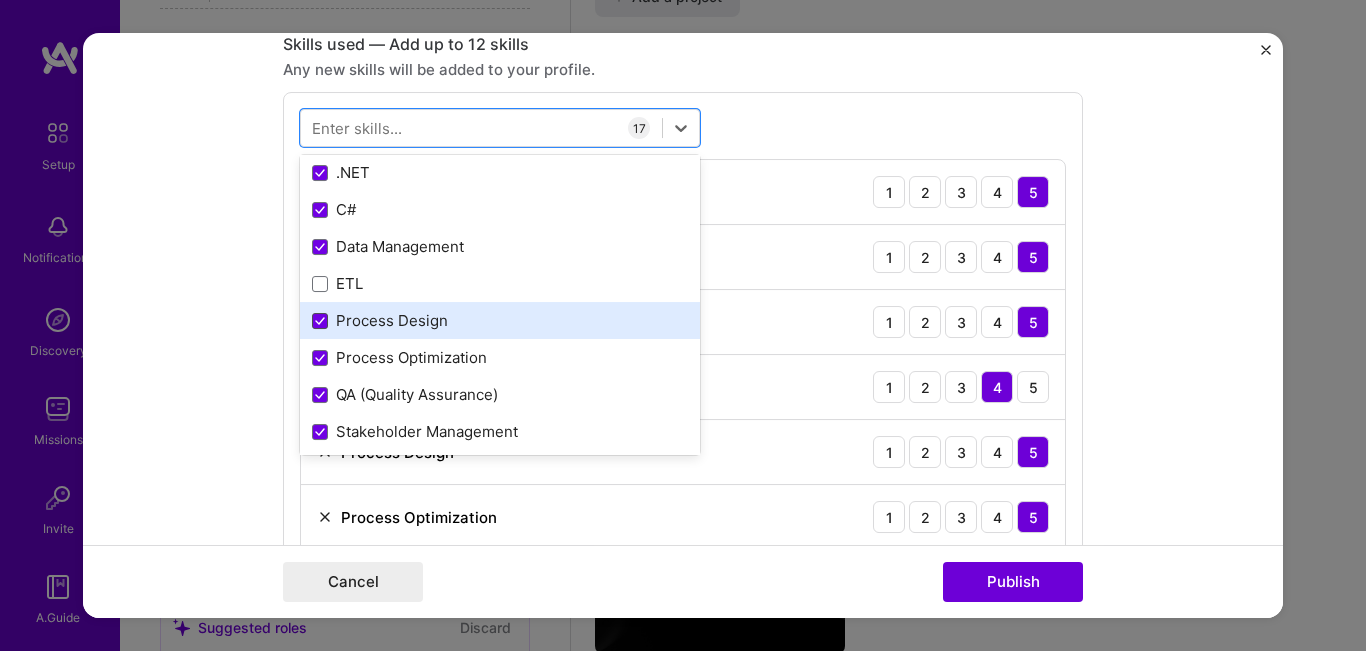 click 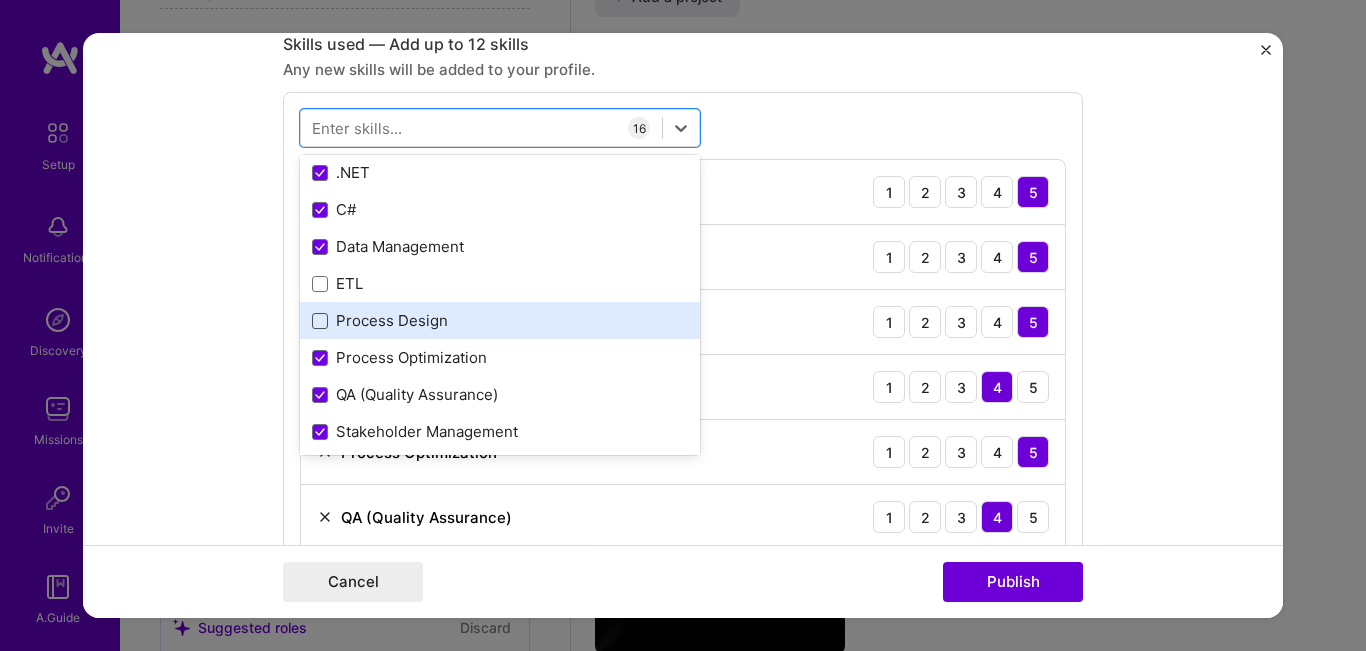 scroll, scrollTop: 0, scrollLeft: 0, axis: both 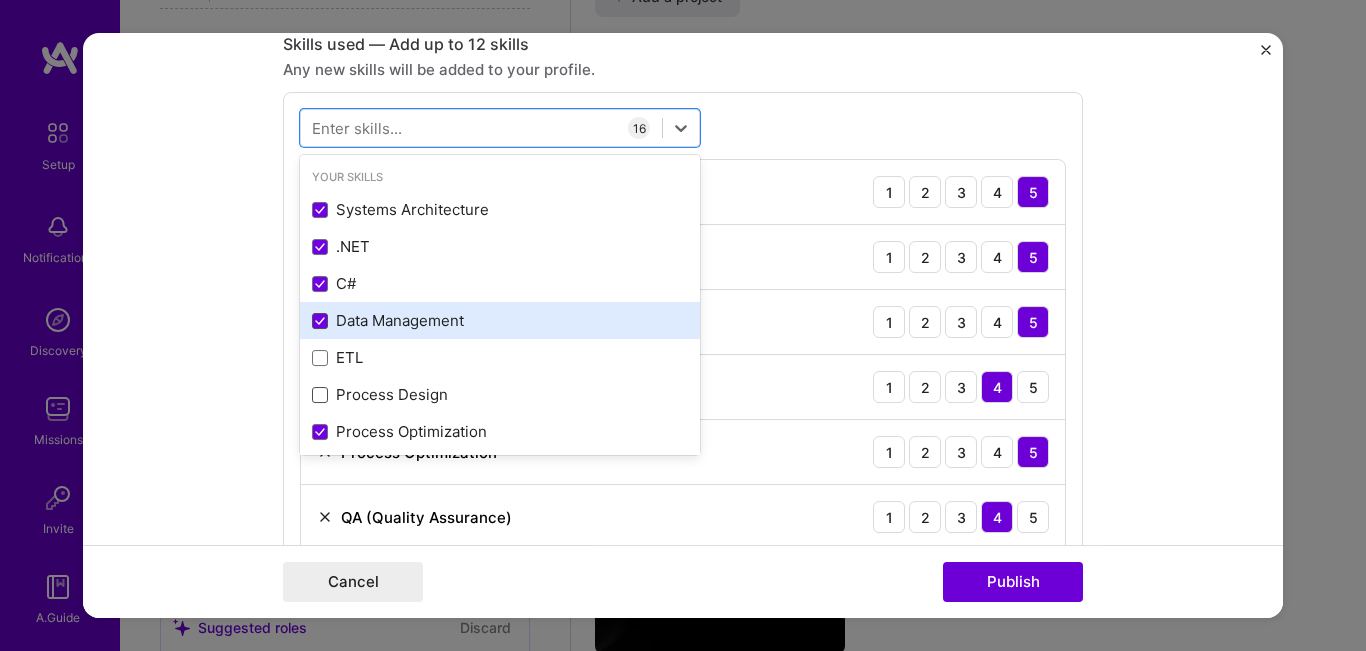 click 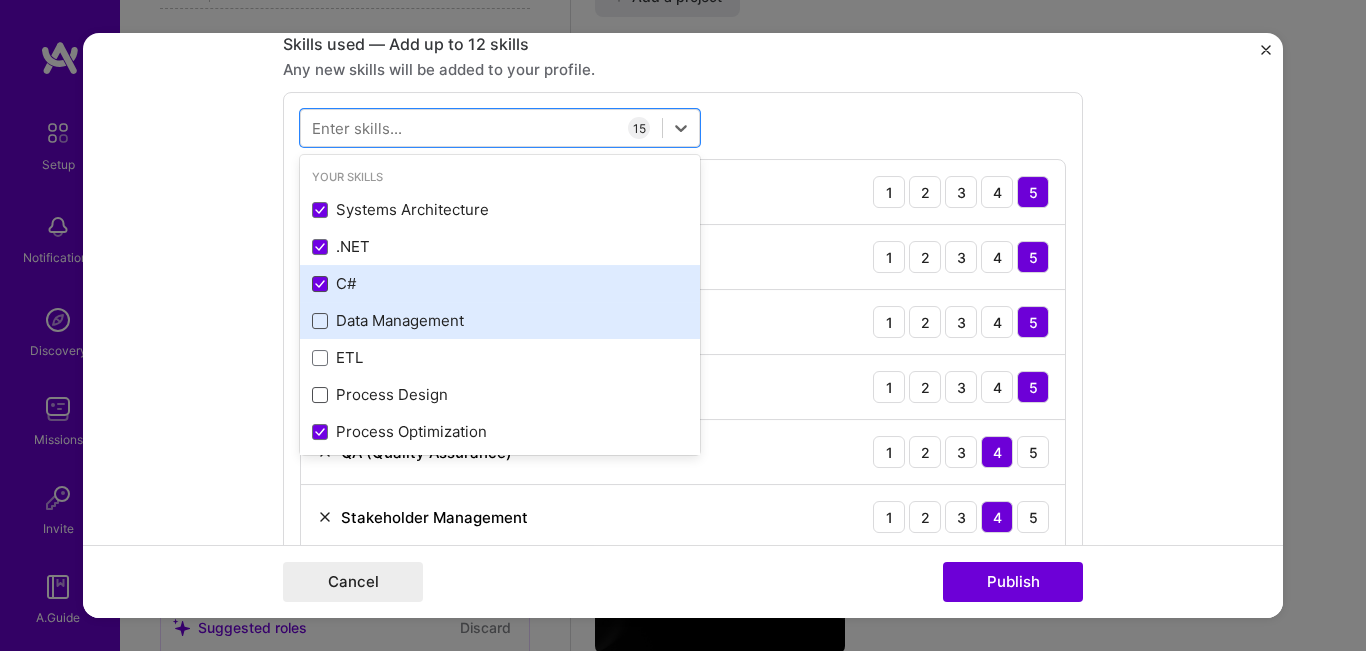 click 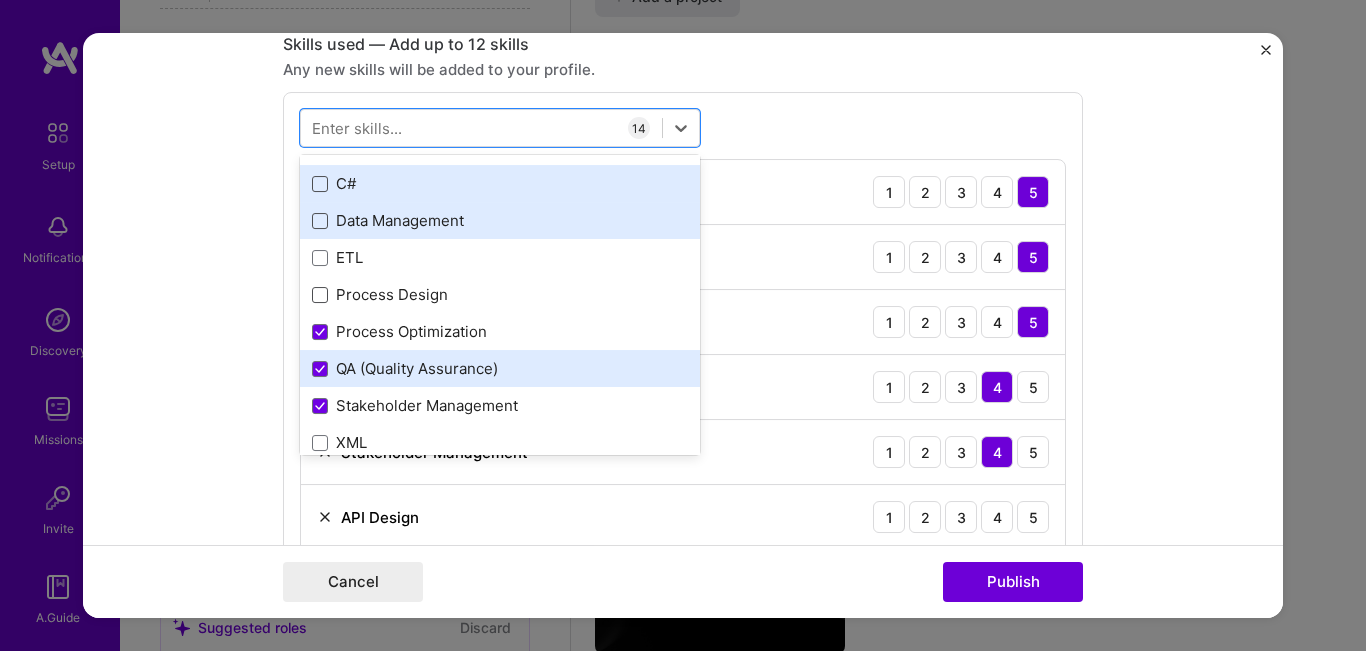 scroll, scrollTop: 0, scrollLeft: 0, axis: both 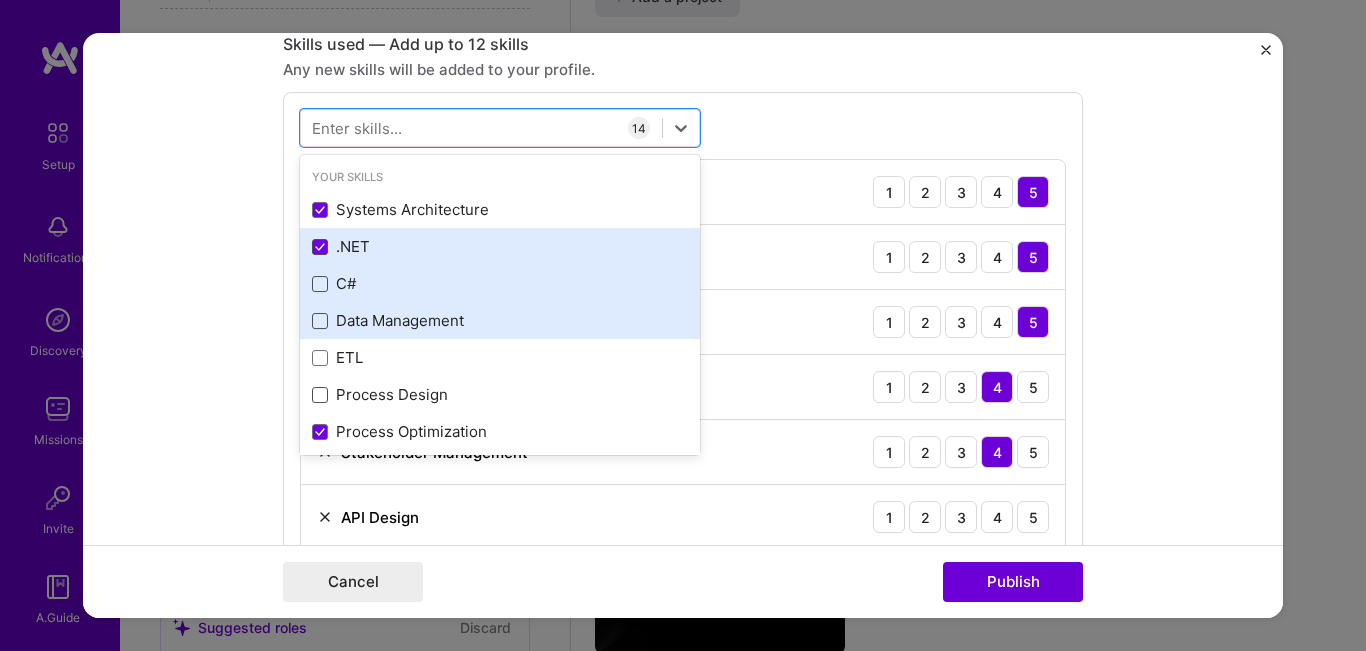 click at bounding box center (320, 247) 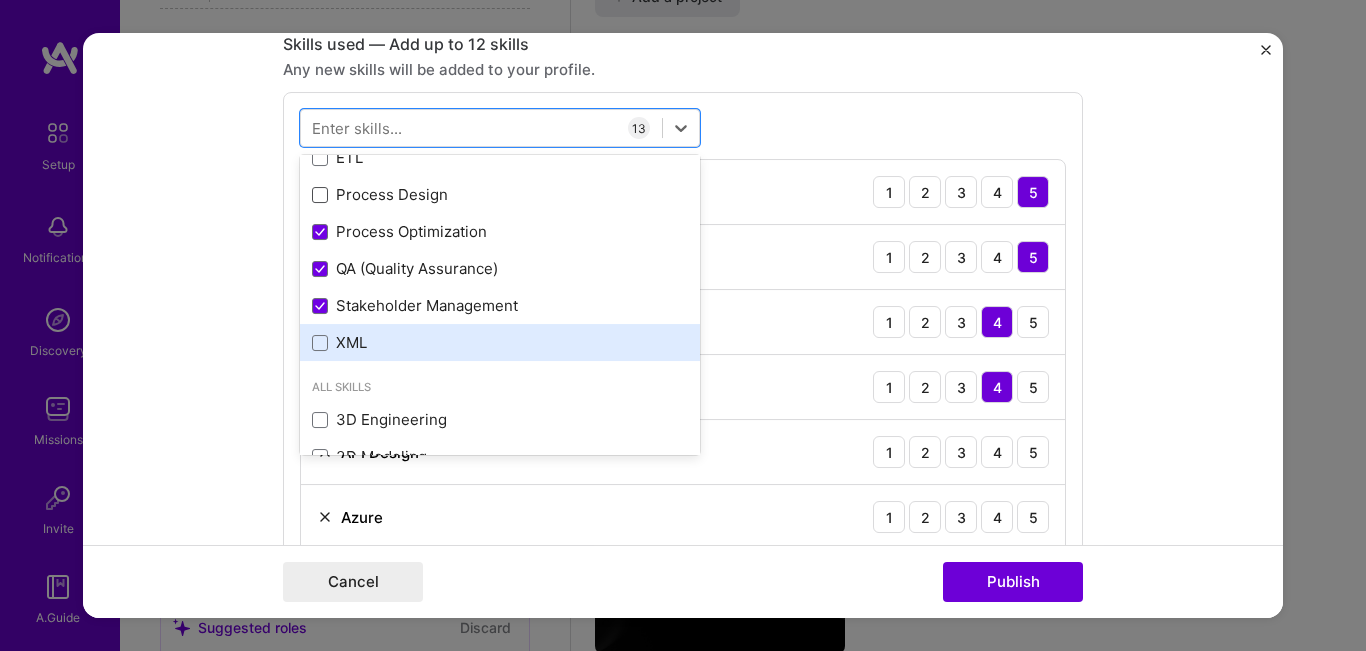scroll, scrollTop: 100, scrollLeft: 0, axis: vertical 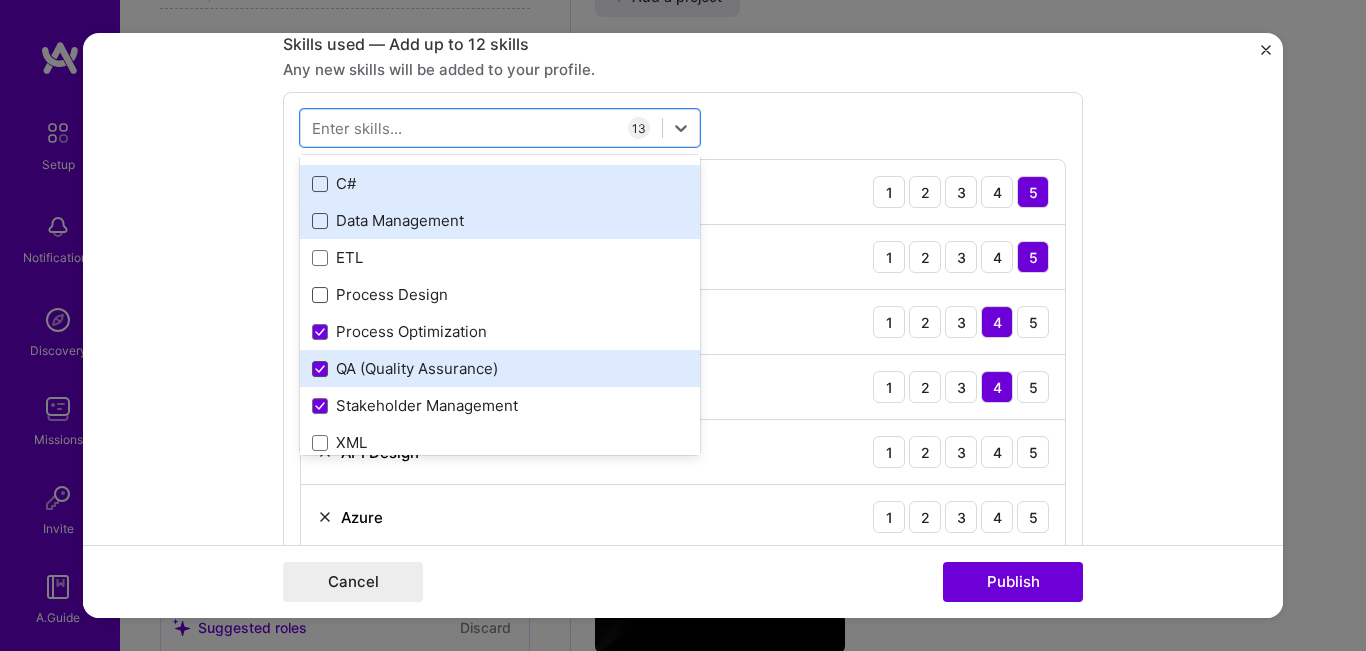 click 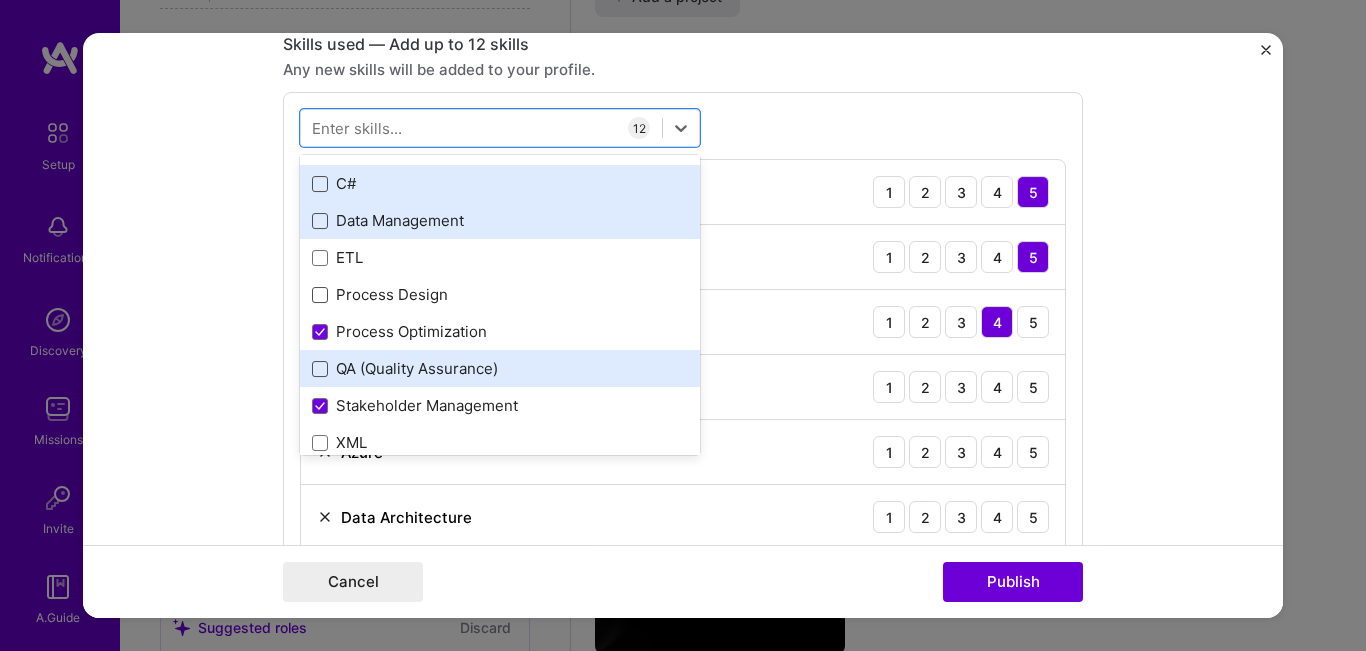 click on "option QA (Quality Assurance), deselected. option C# focused, 0 of 2. 378 results available. Use Up and Down to choose options, press Enter to select the currently focused option, press Escape to exit the menu, press Tab to select the option and exit the menu. Your Skills Systems Architecture .NET C# Data Management ETL Process Design Process Optimization QA (Quality Assurance) Stakeholder Management XML All Skills 3D Engineering 3D Modeling API Design API Integration APNS ARM ASP.NET AWS AWS Aurora AWS BETA AWS CDK AWS CloudFormation AWS Lambda AWS Neptune AWS RDS Ada Adobe Creative Cloud Adobe Experience Manager Affiliate Marketing Agile Agora Airflow Airtable Algorithm Design Amazon Athena Amplitude Analytics Android Angular Angular.js Ansible Apache Kafka Apex (Salesforce) Apollo App Clip (iOS) ArangoDB Artifactory Artificial Intelligence (AI) Assembly Async.io Aurelia Authentication Automated Testing Azure BLE (Bluetooth) Babylon.js Backbone.js Backlog Prioritization BigQuery Blockchain / Crypto Blog C 1" at bounding box center (683, 525) 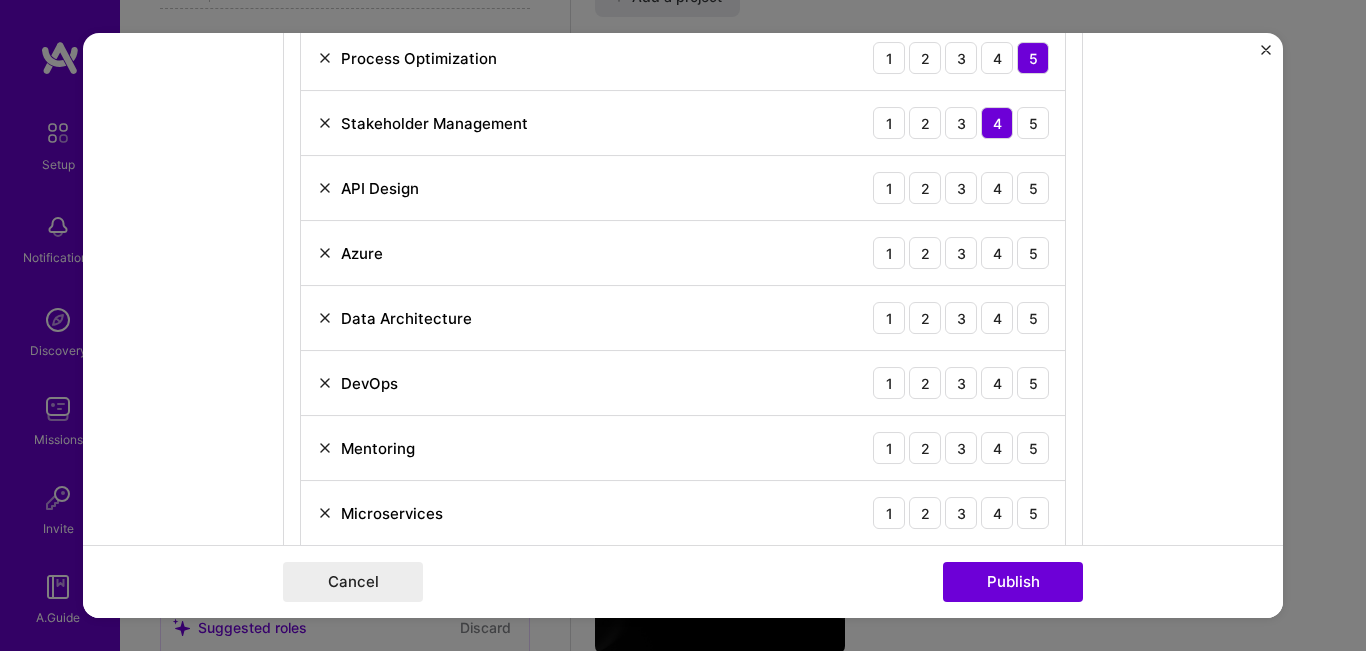 scroll, scrollTop: 1198, scrollLeft: 0, axis: vertical 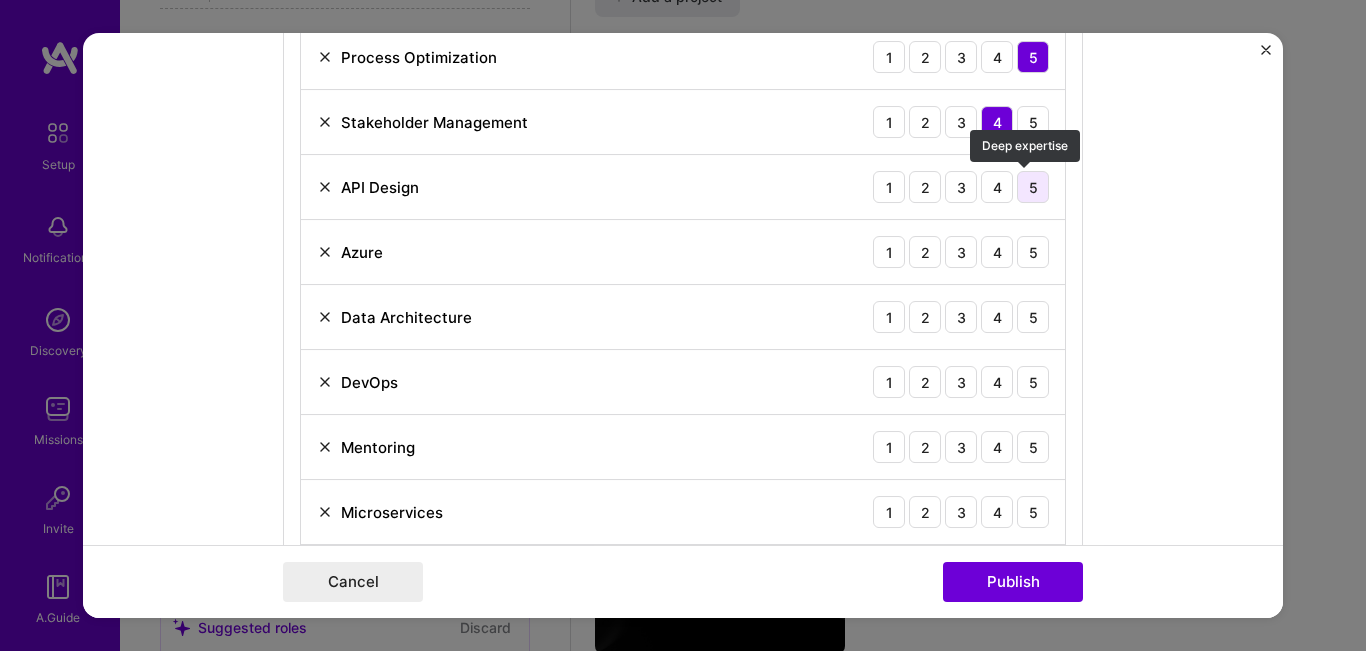 click on "5" at bounding box center (1033, 188) 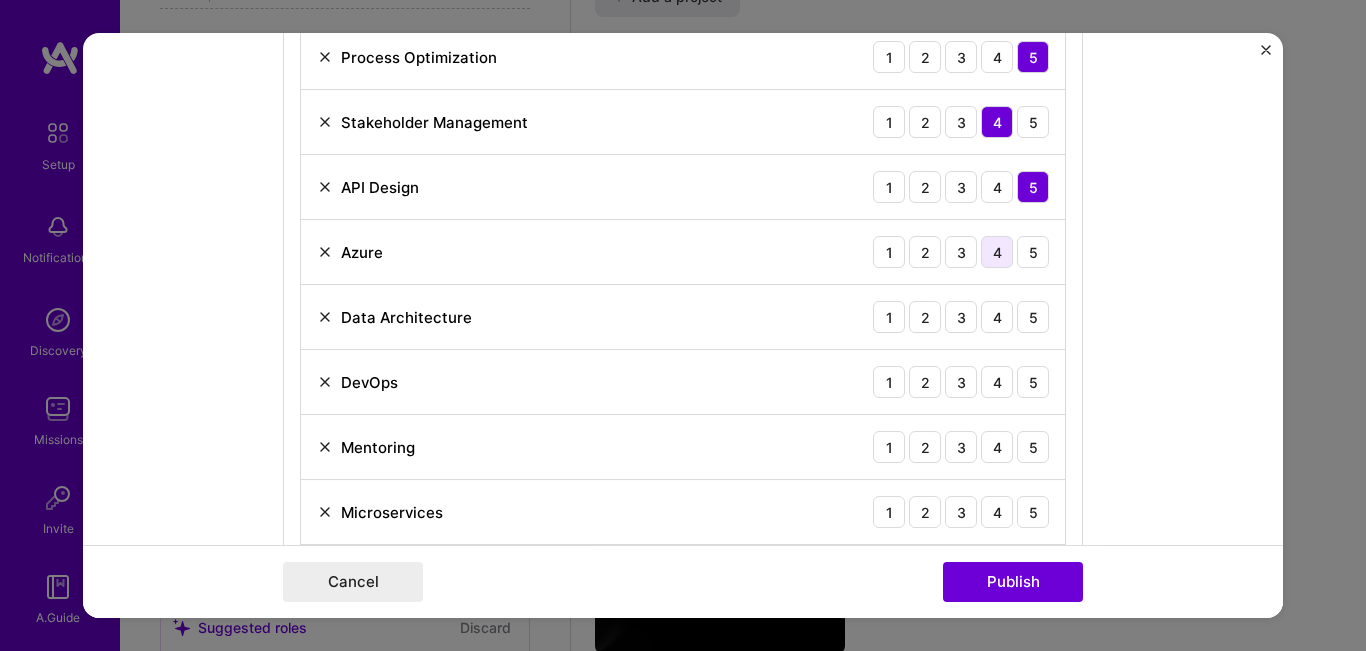 click on "4" at bounding box center [997, 253] 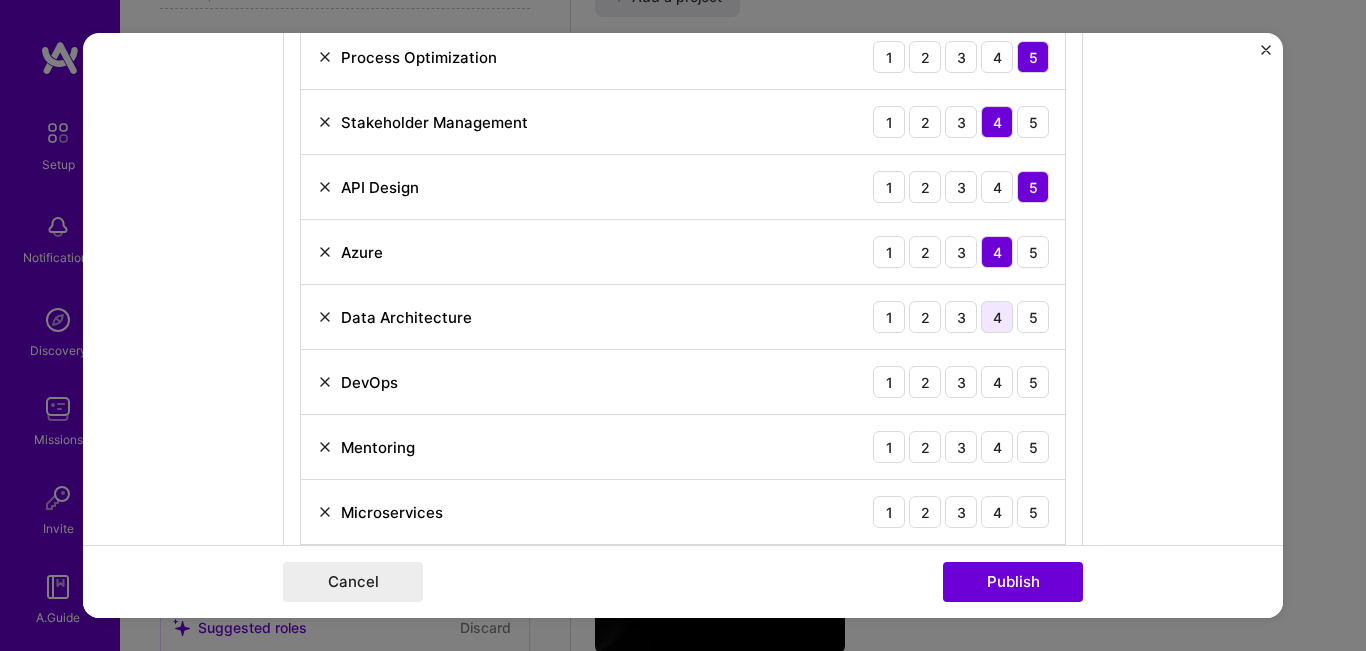 click on "4" at bounding box center (997, 318) 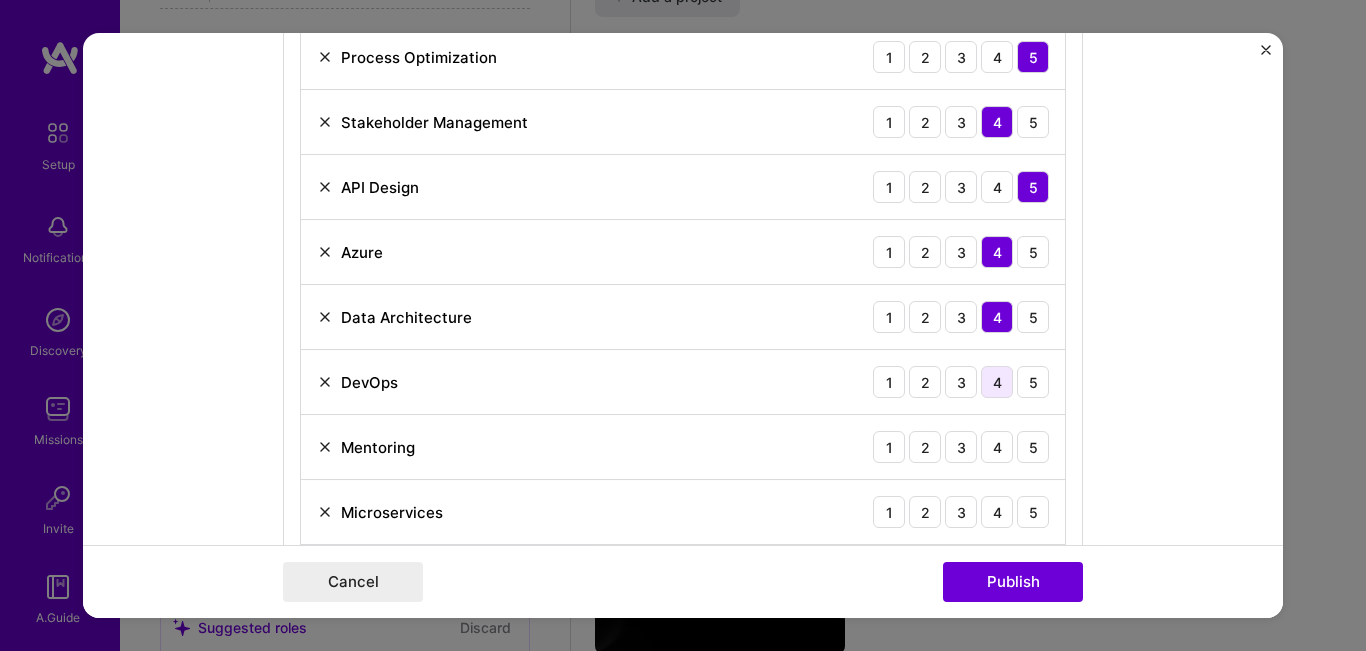 click on "4" at bounding box center [997, 383] 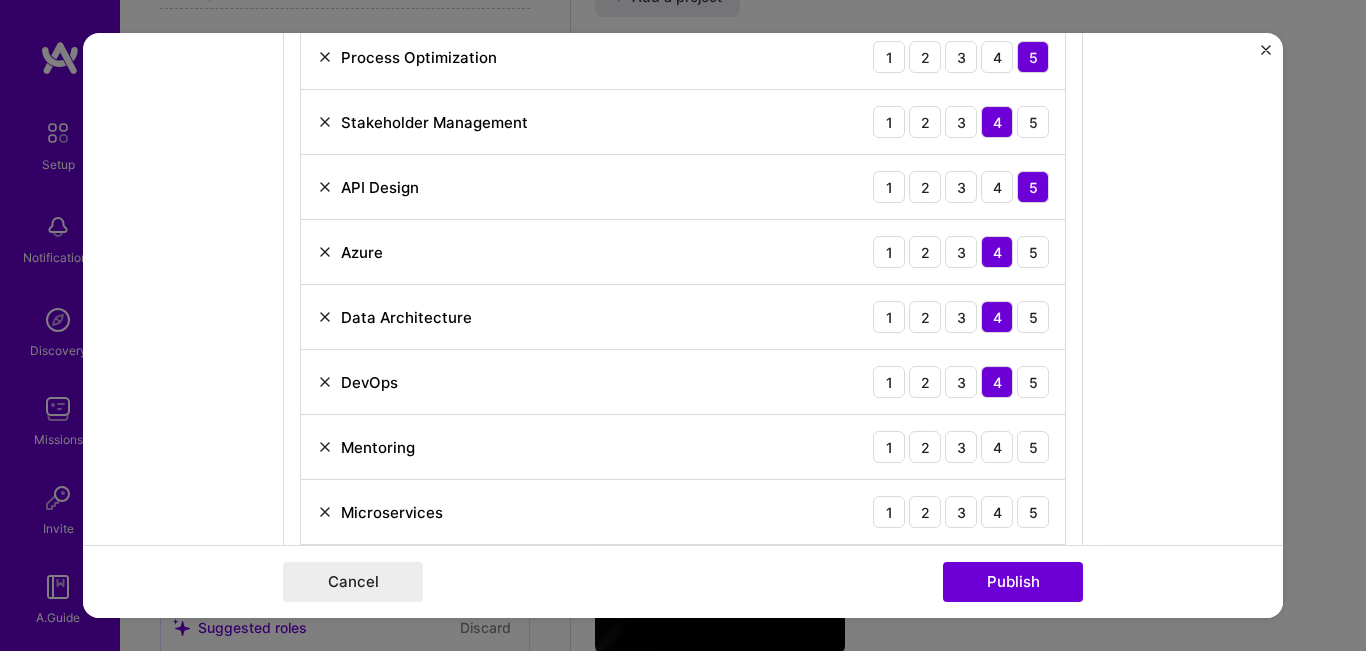 scroll, scrollTop: 1298, scrollLeft: 0, axis: vertical 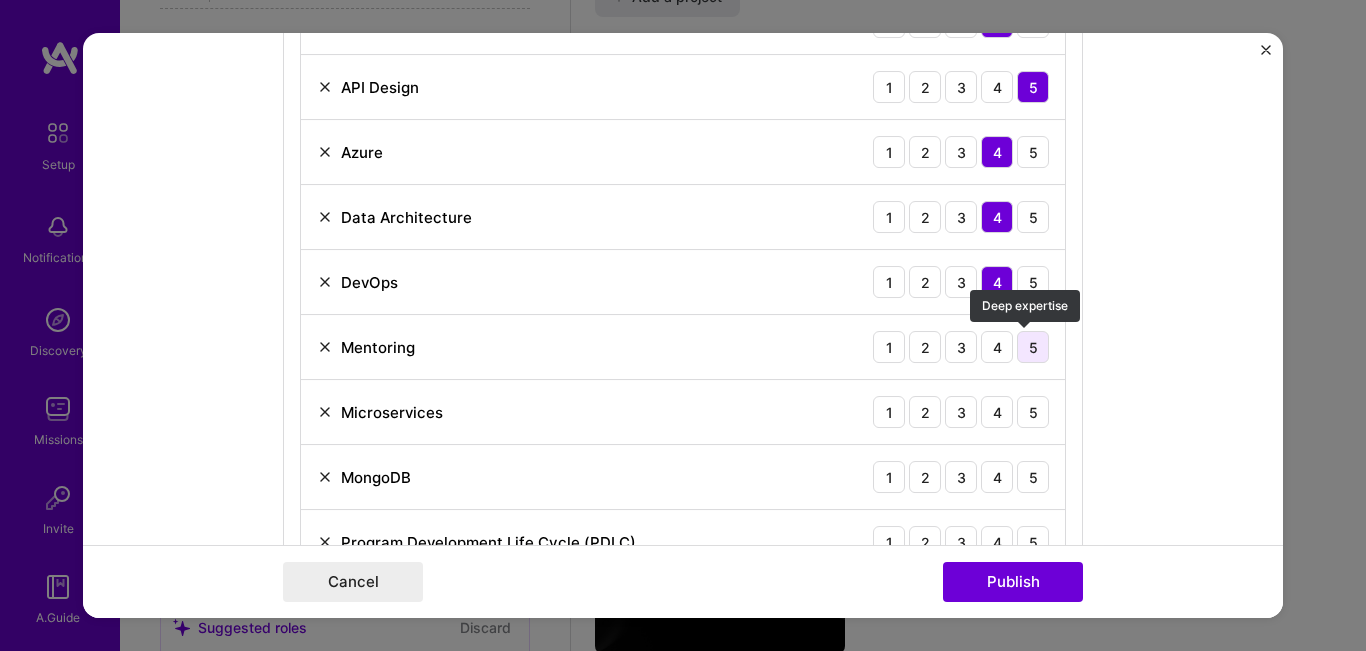 click on "5" at bounding box center [1033, 348] 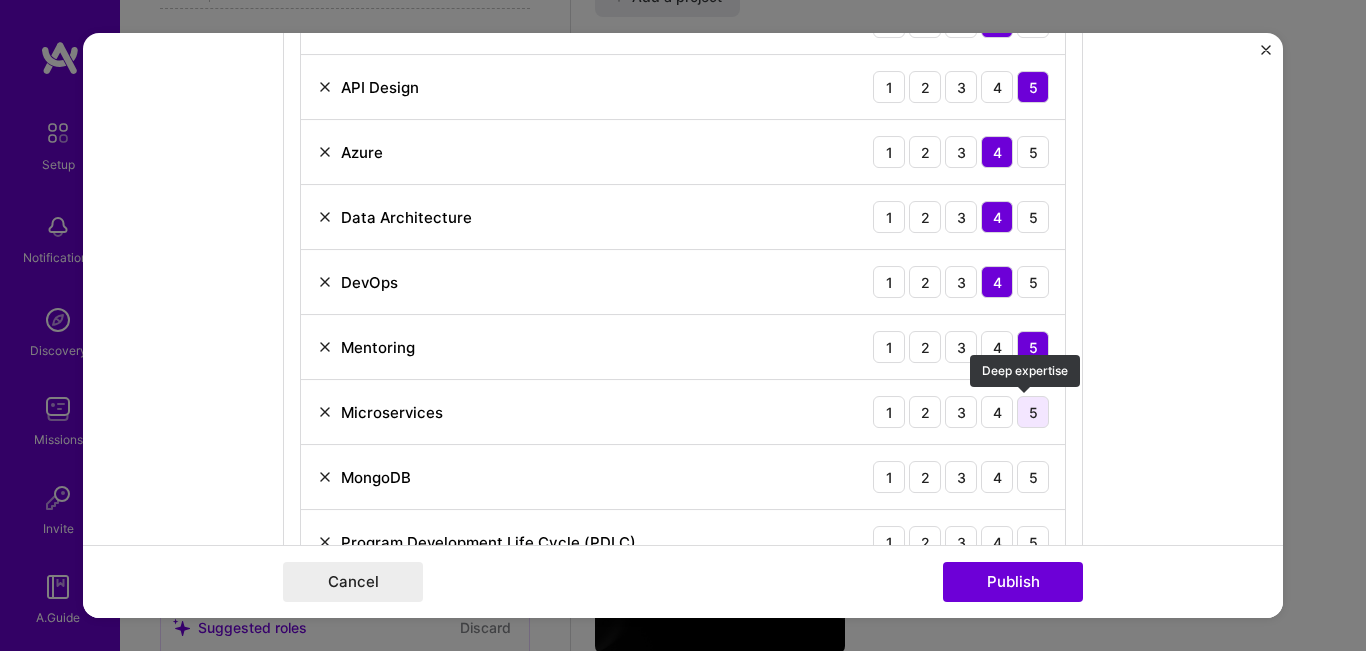 click on "5" at bounding box center (1033, 413) 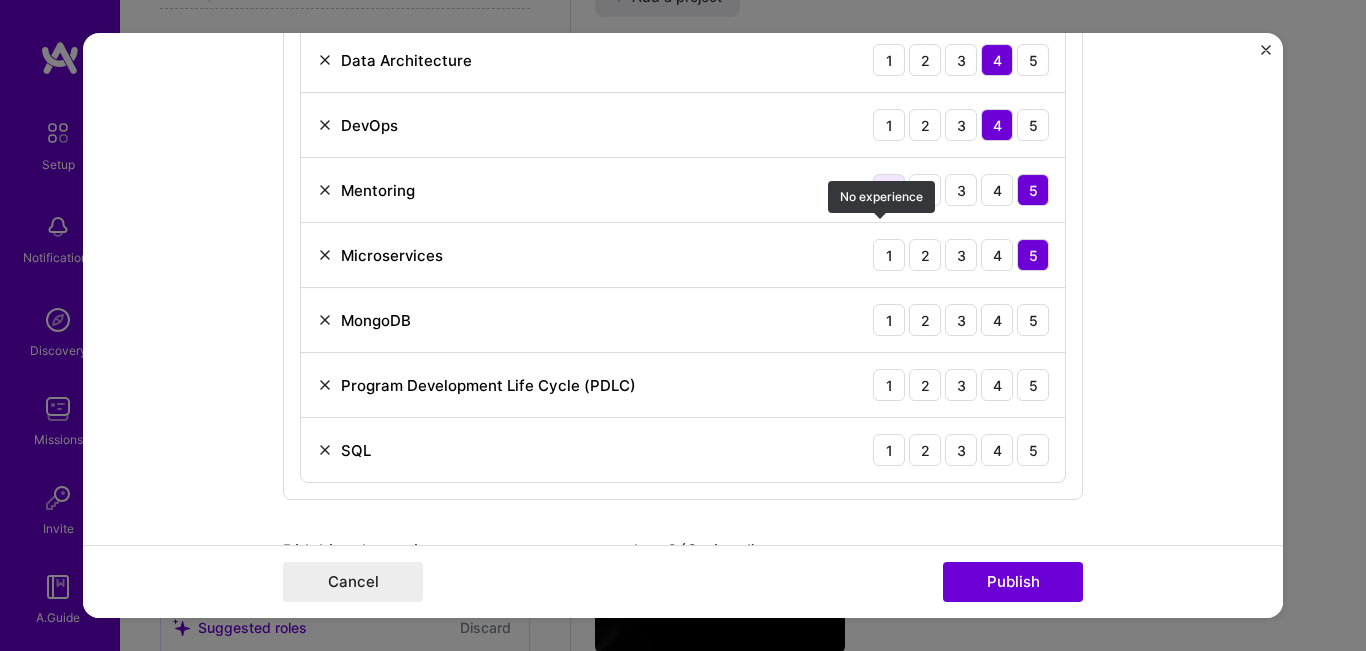 scroll, scrollTop: 1498, scrollLeft: 0, axis: vertical 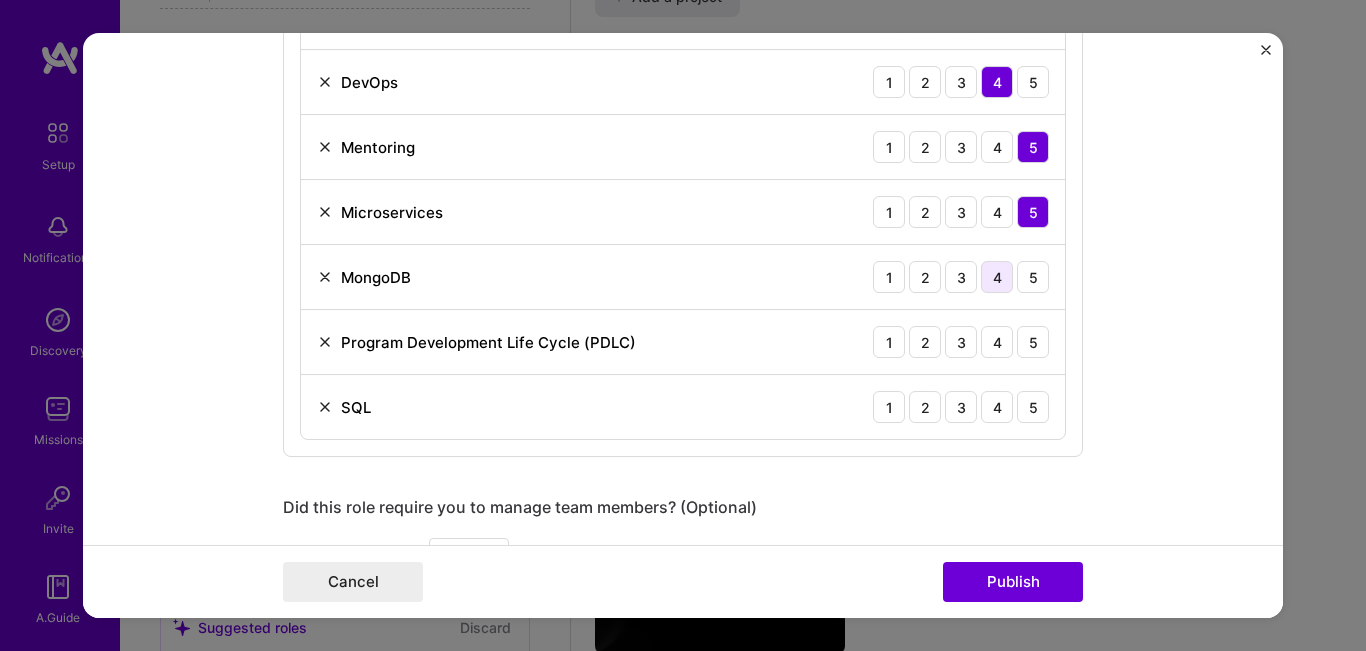 click on "4" at bounding box center [997, 278] 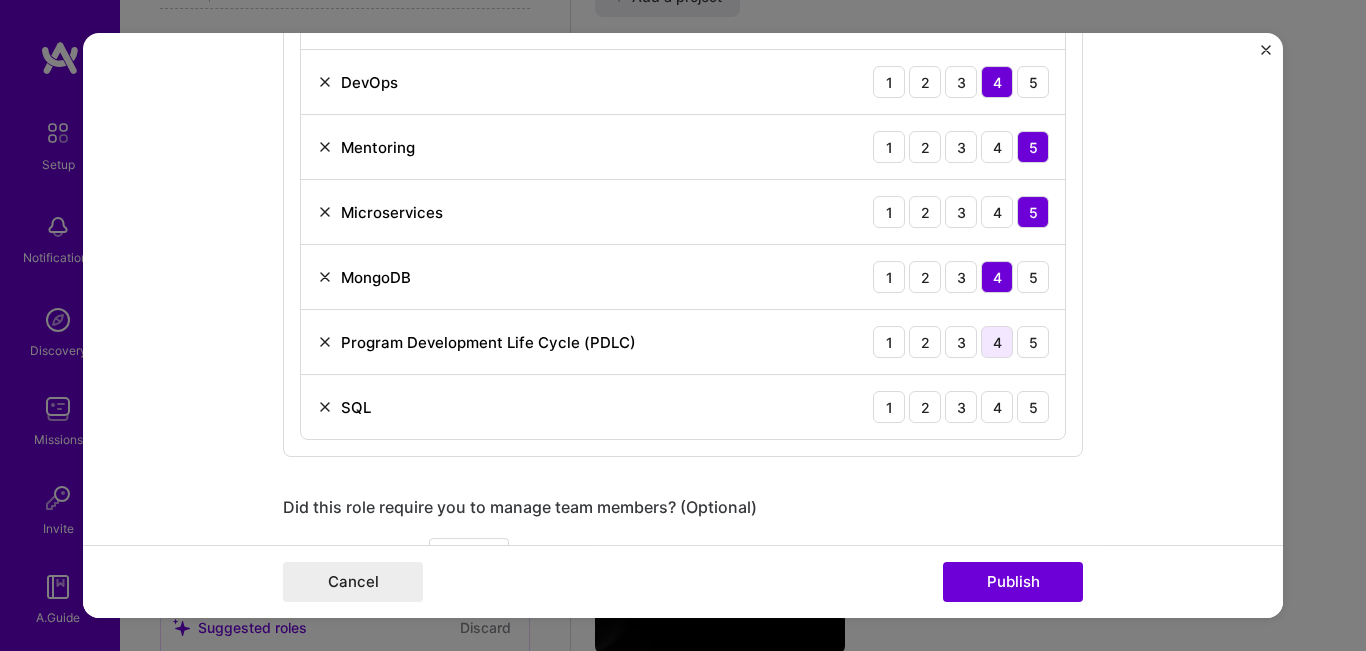 click on "4" at bounding box center (997, 343) 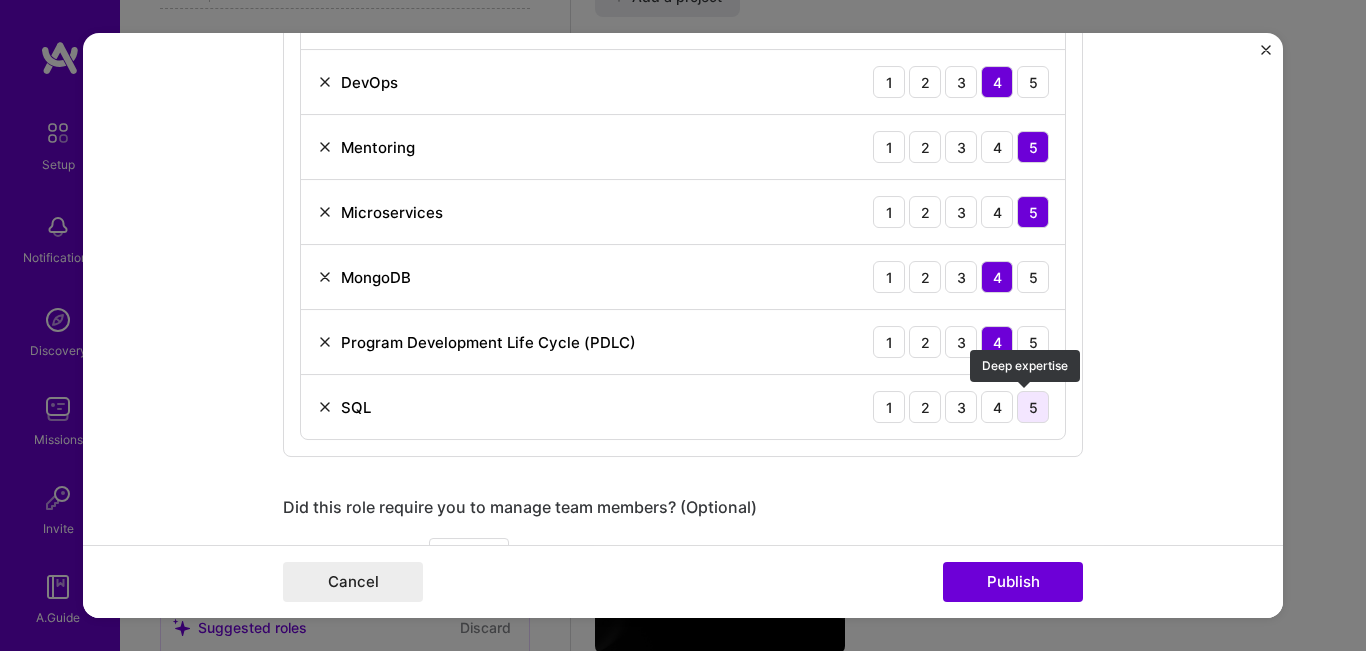 click on "5" at bounding box center [1033, 408] 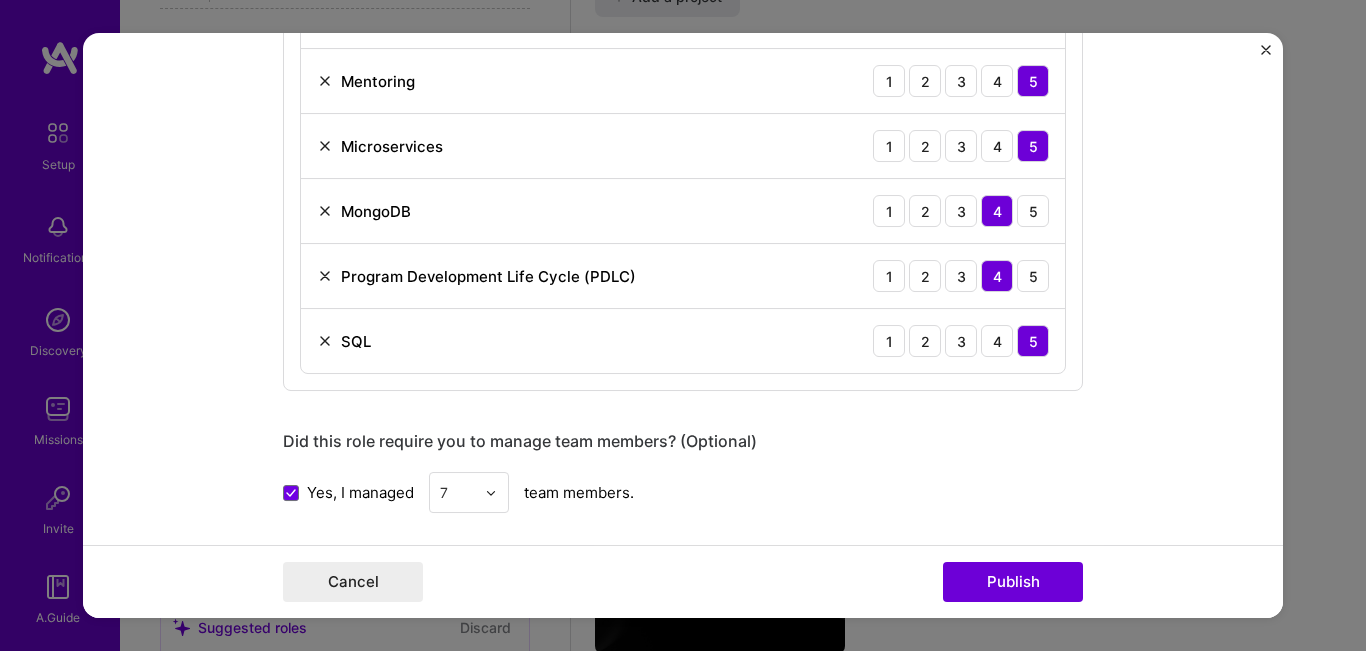 scroll, scrollTop: 1598, scrollLeft: 0, axis: vertical 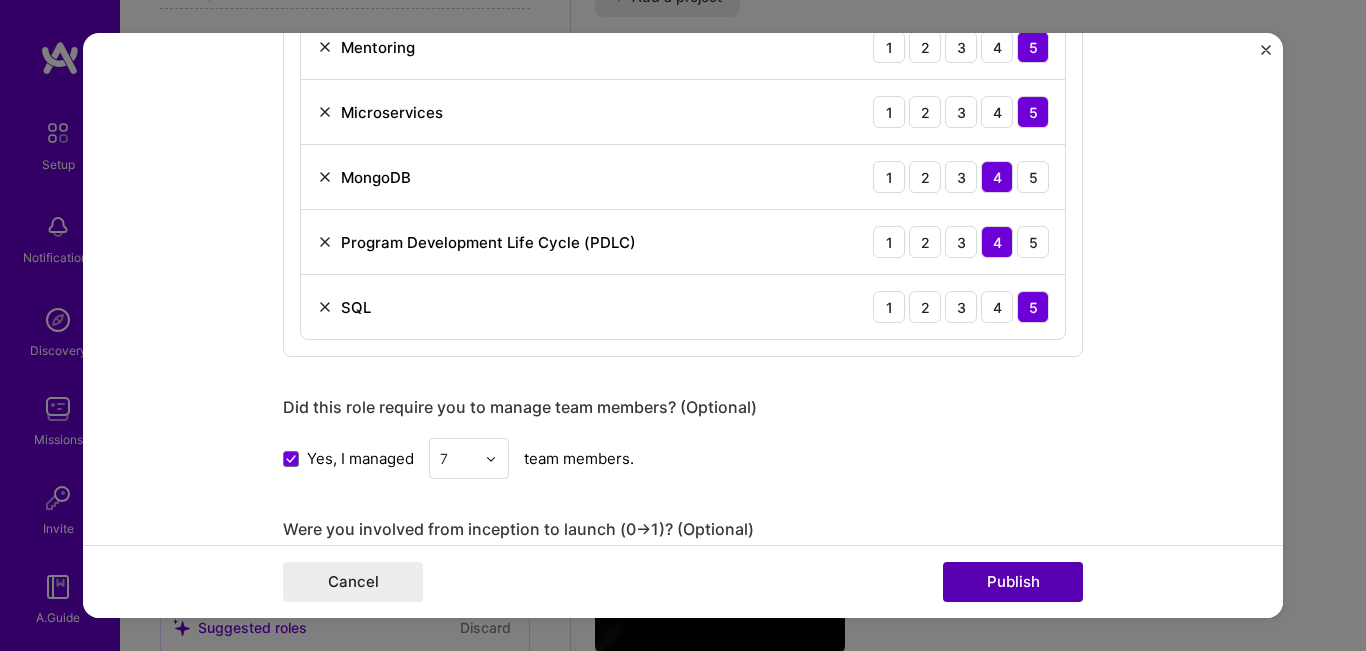 click on "Publish" at bounding box center (1013, 582) 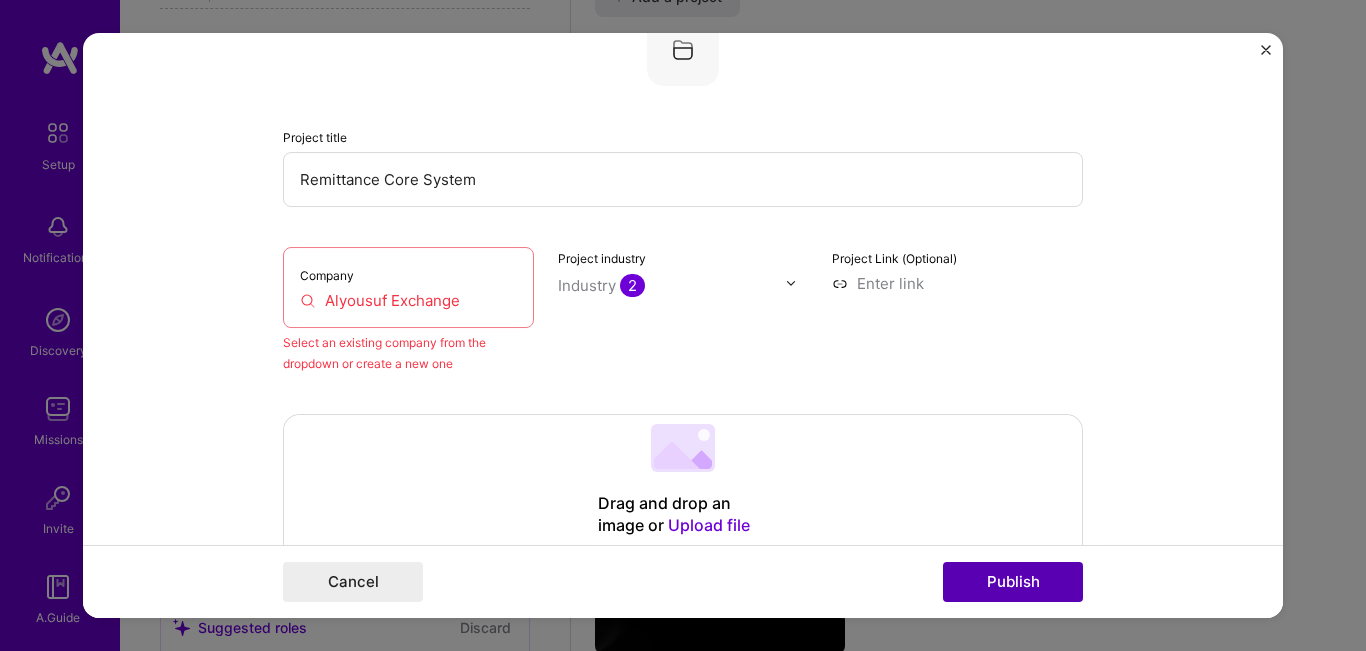 scroll, scrollTop: 131, scrollLeft: 0, axis: vertical 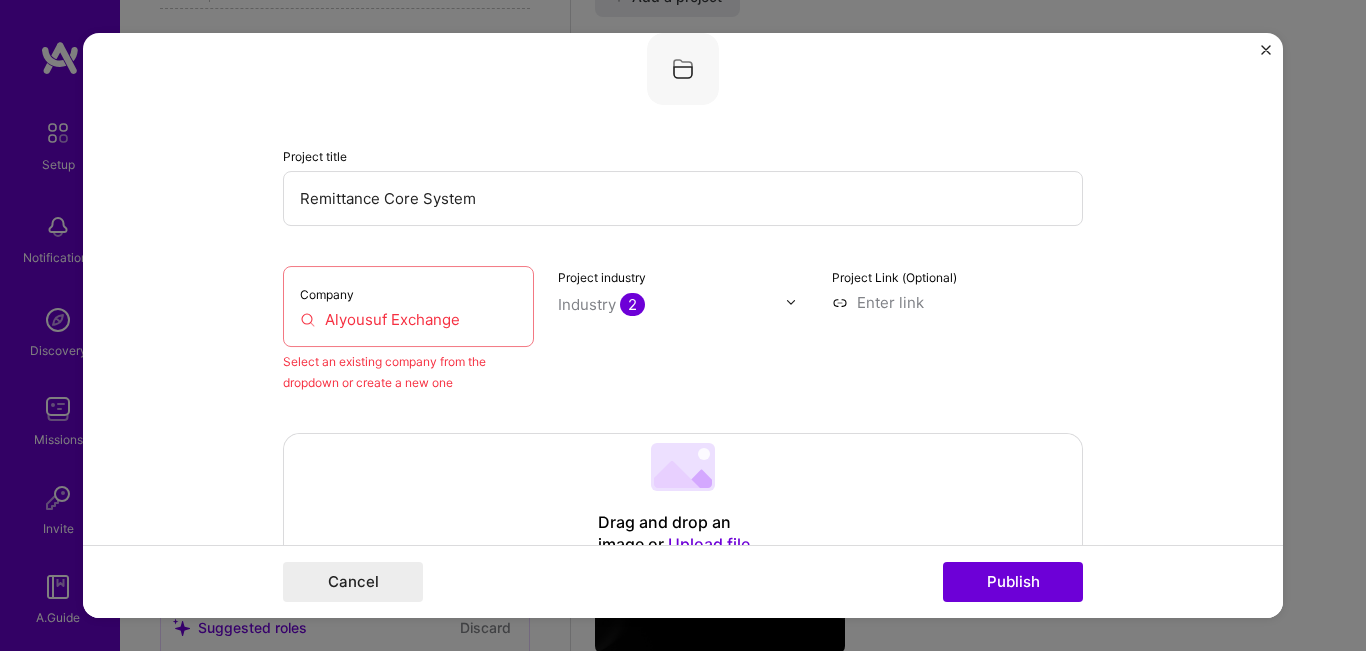 click on "Alyousuf Exchange" at bounding box center (408, 319) 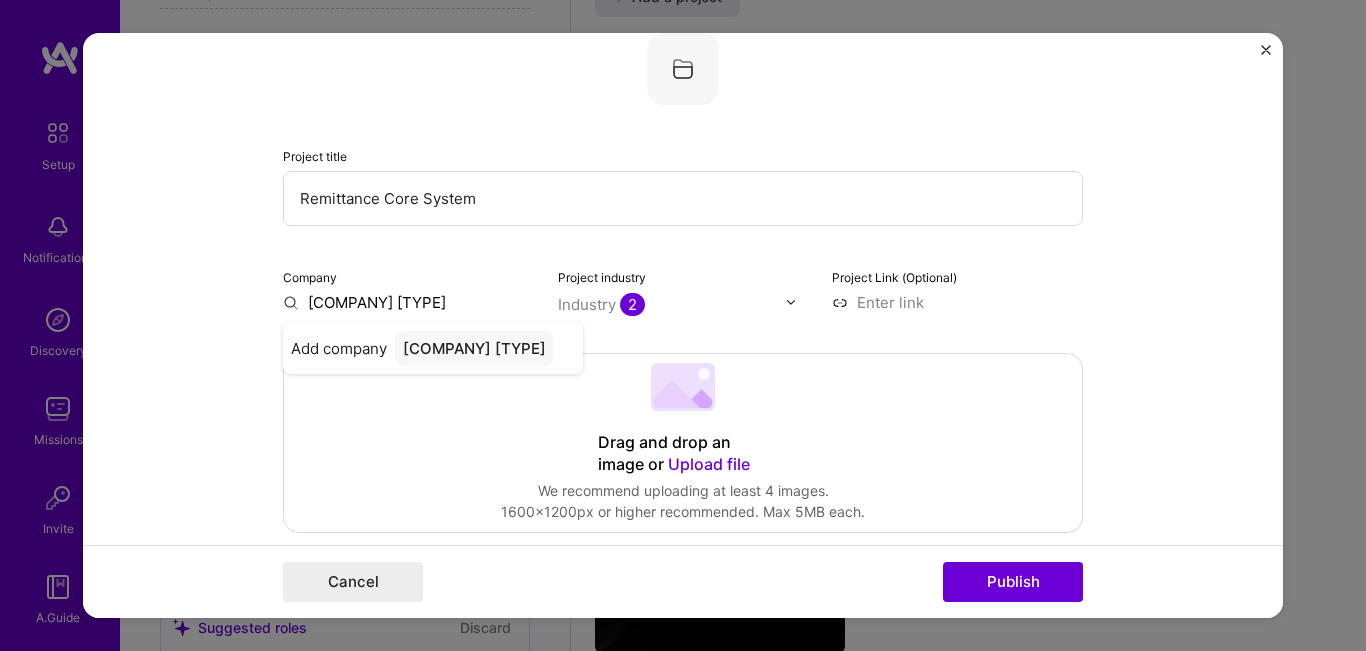 type on "Alyousuf Exchange" 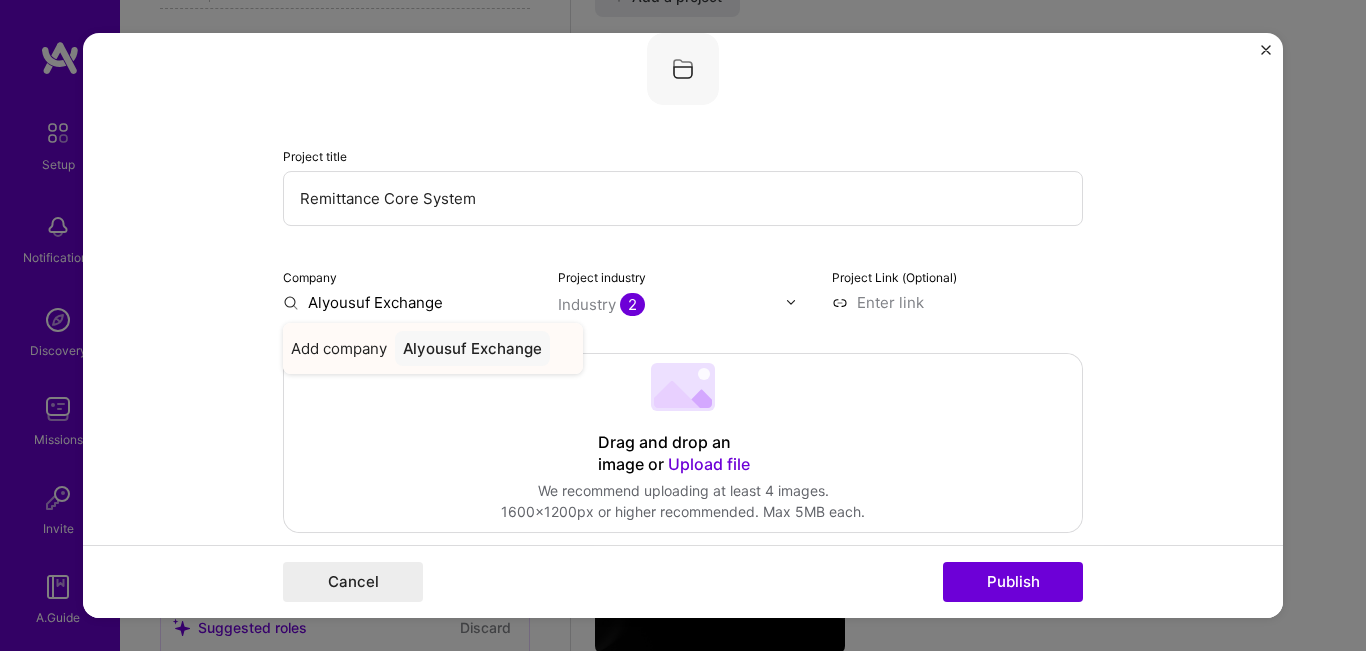 click on "Alyousuf Exchange" at bounding box center (472, 348) 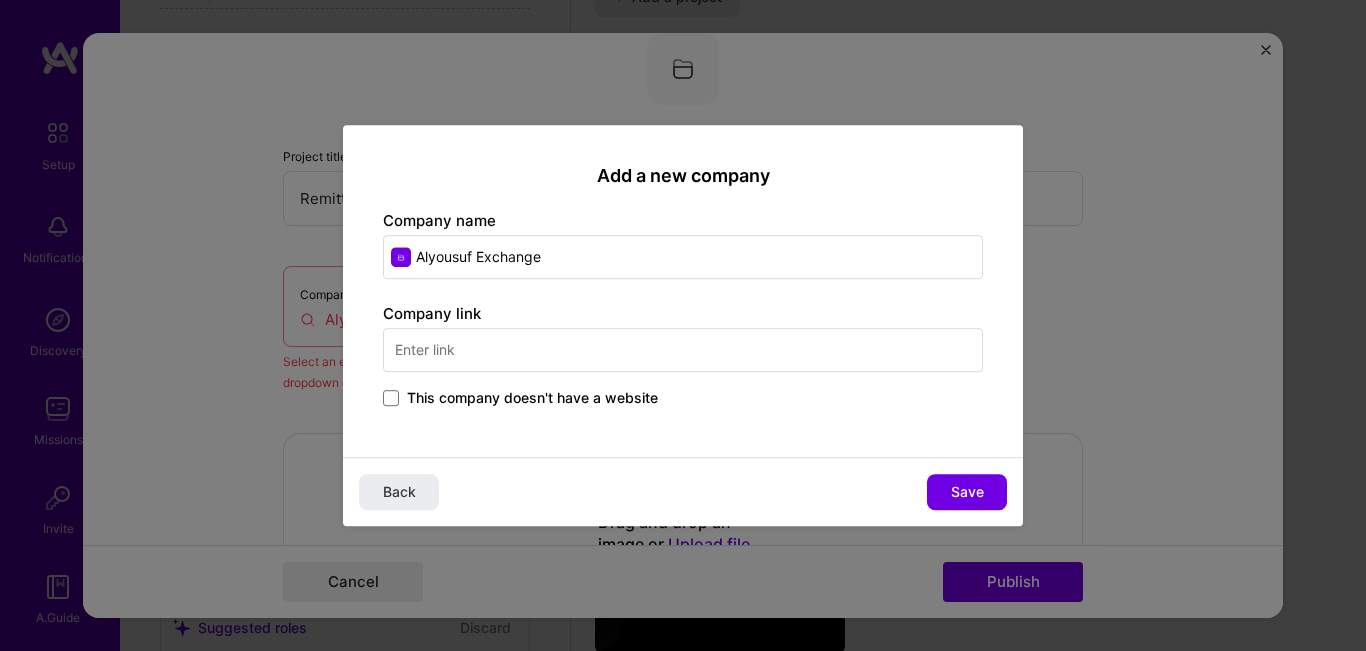 click at bounding box center (683, 350) 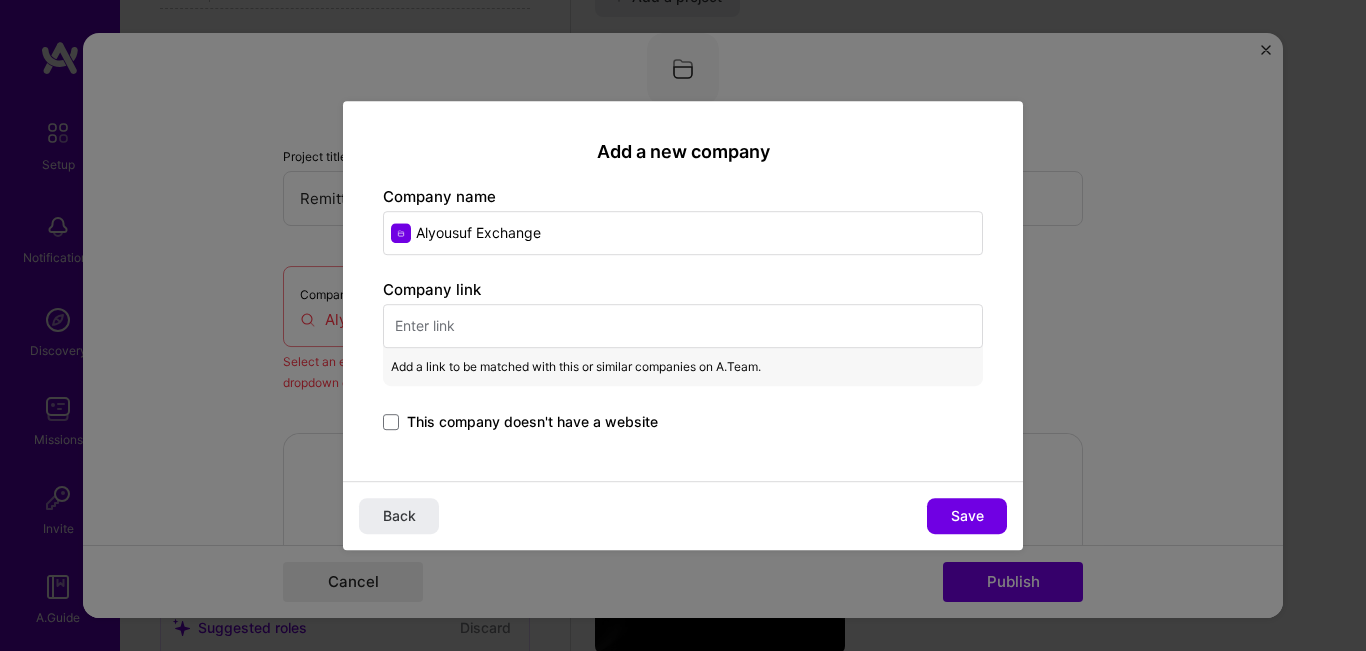 paste on "https://www.alyousufexchange.com/en/" 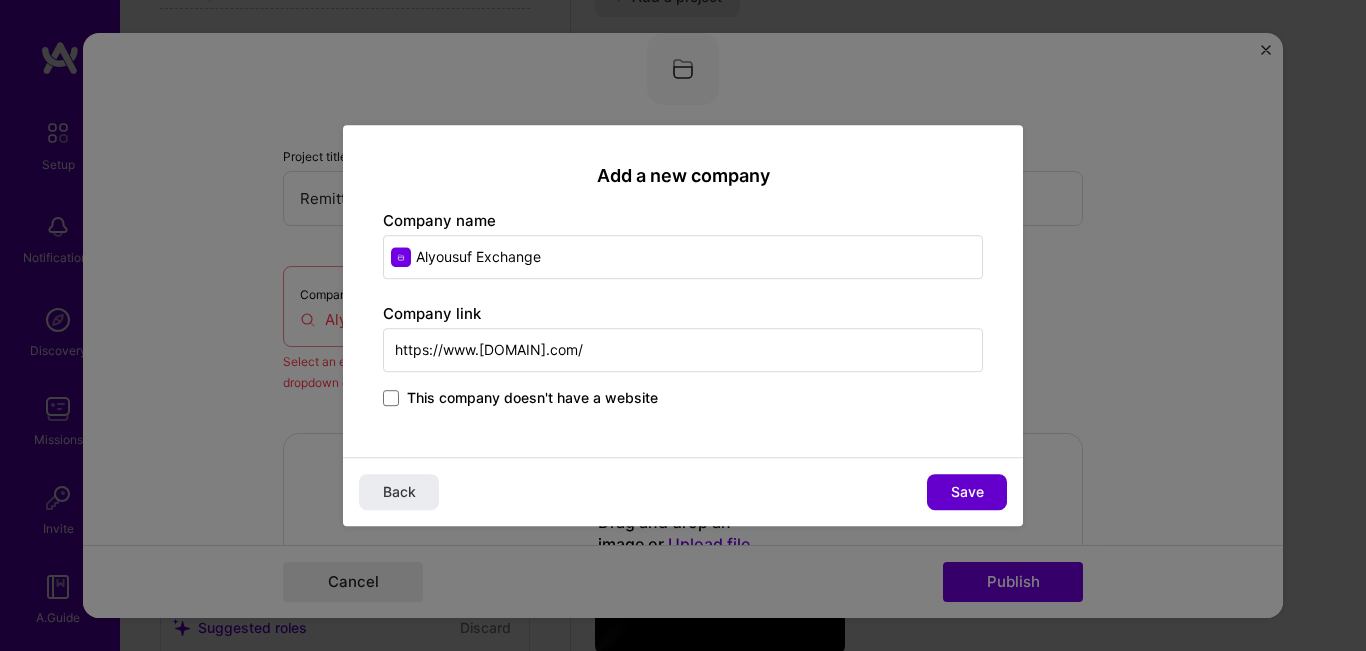 type on "https://www.[DOMAIN].com/" 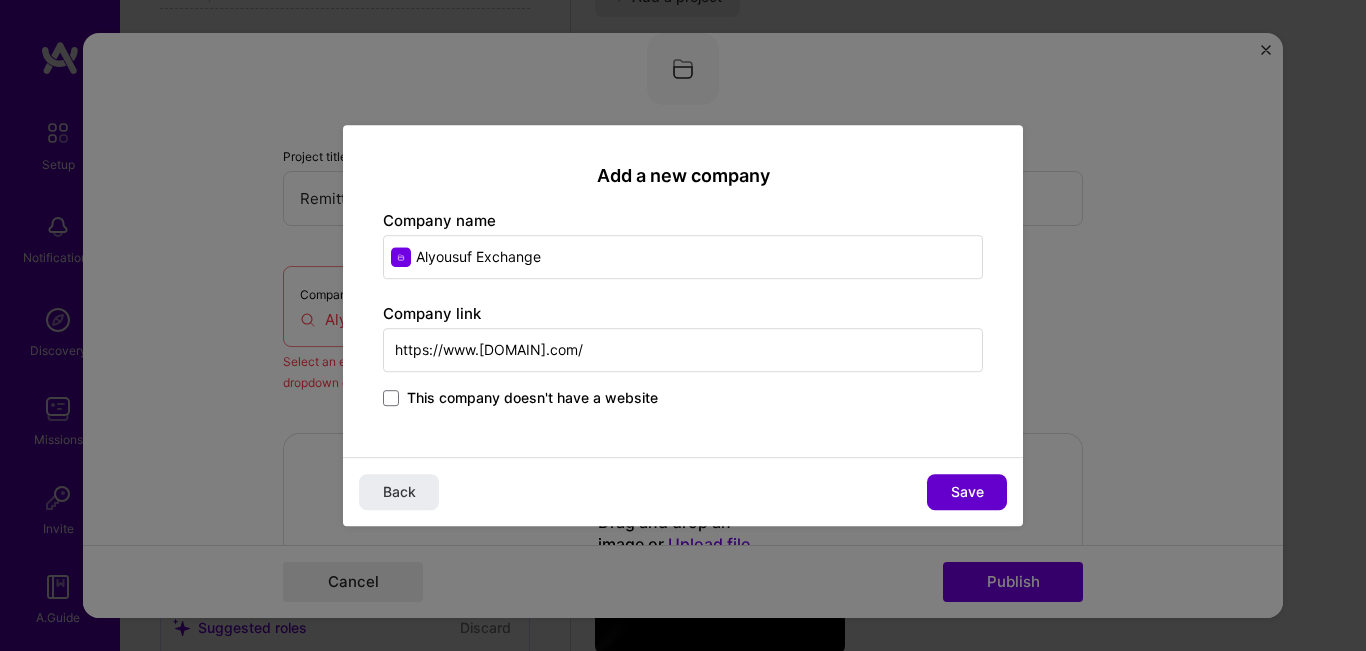 click on "Save" at bounding box center (967, 492) 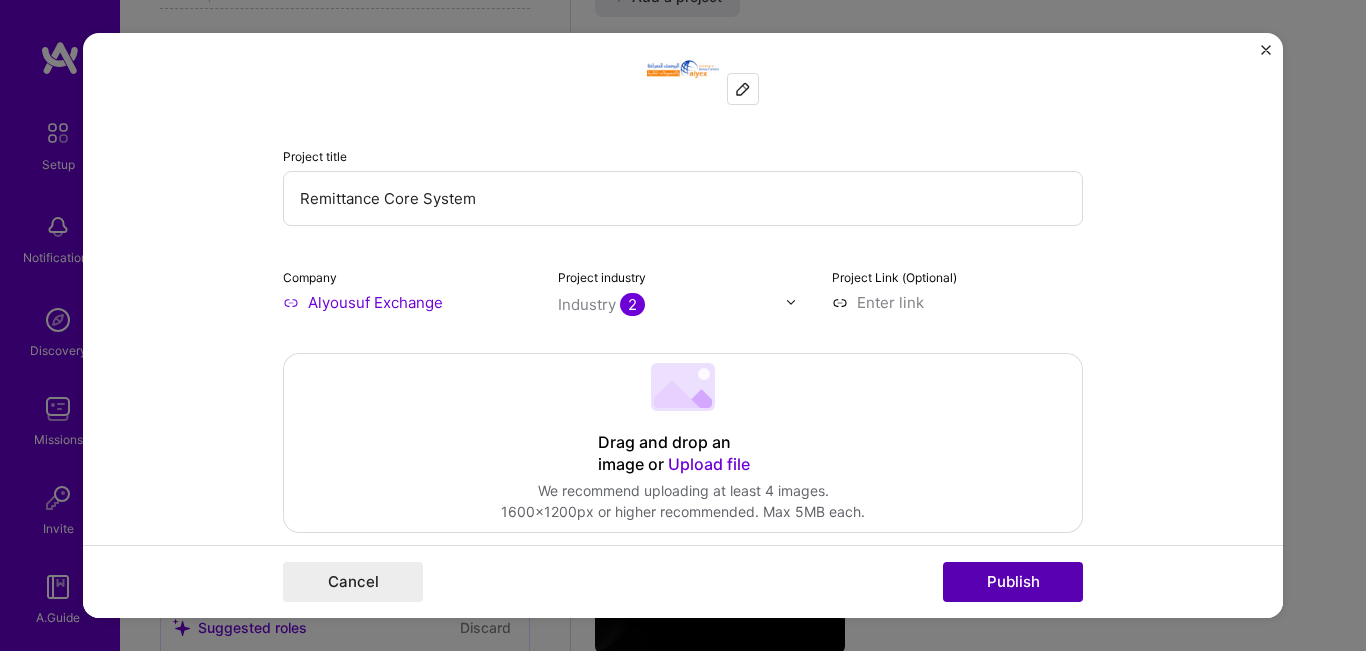 click on "Publish" at bounding box center (1013, 582) 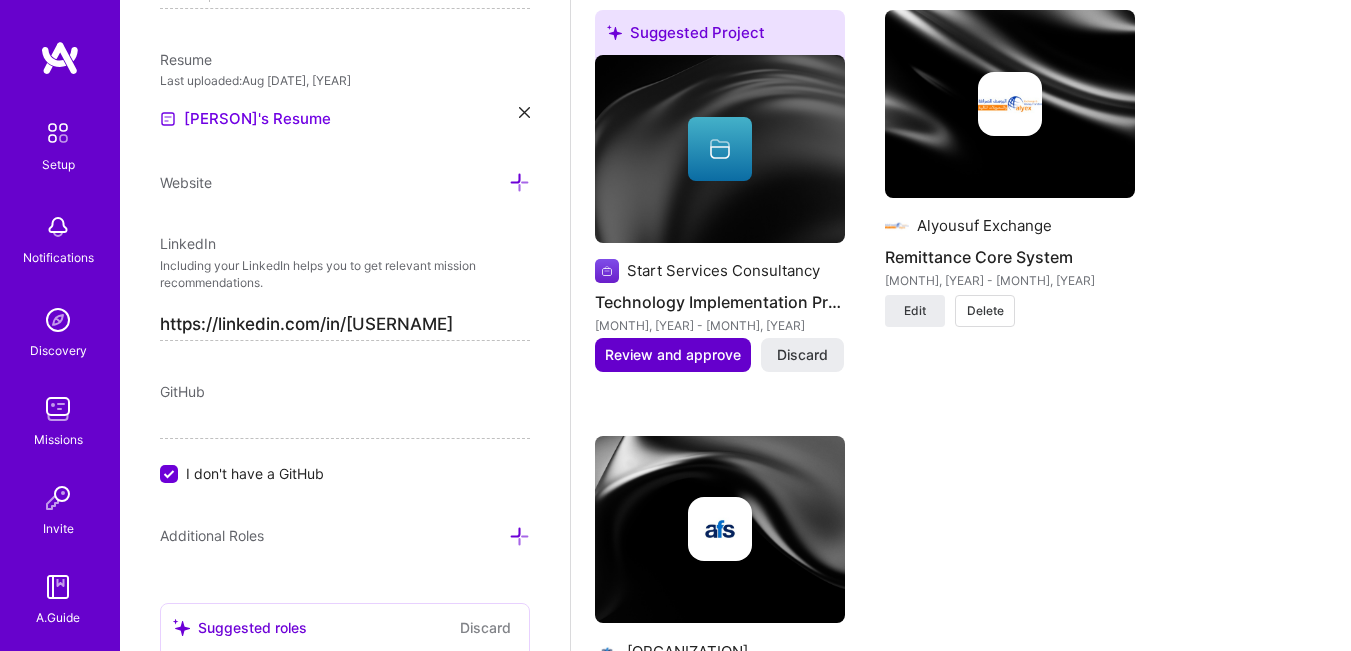 click on "Review and approve" at bounding box center (673, 355) 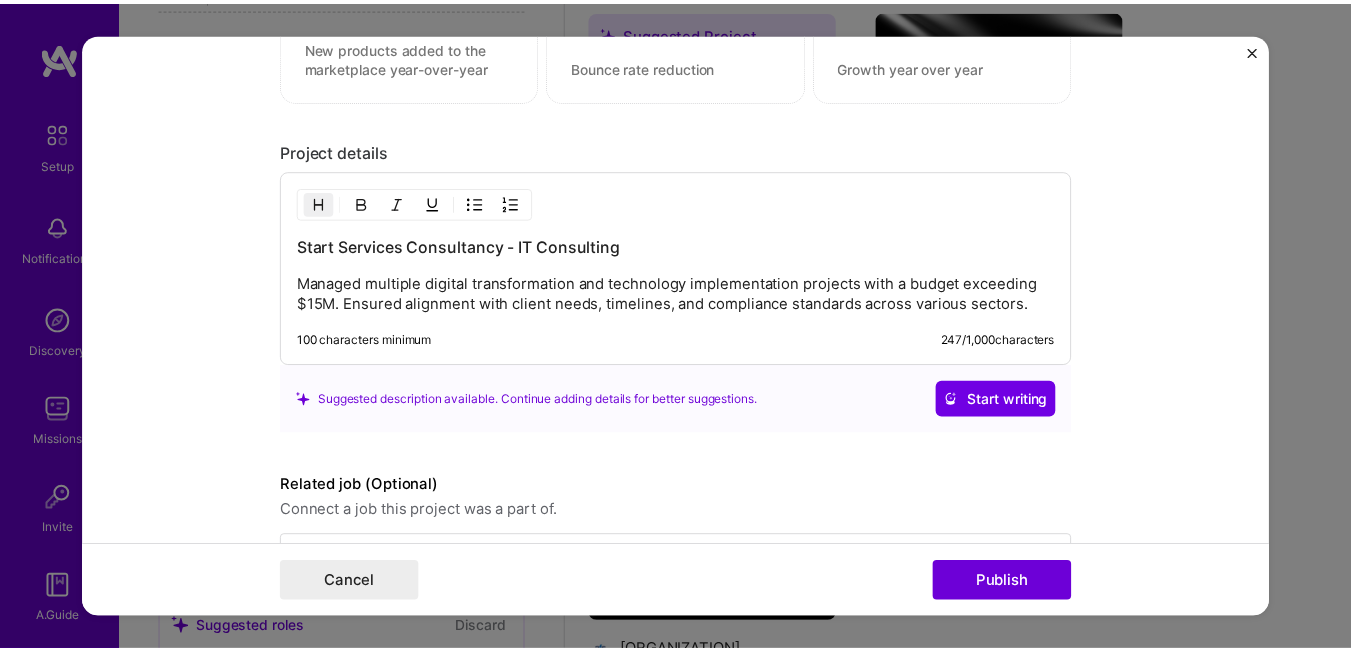 scroll, scrollTop: 1600, scrollLeft: 0, axis: vertical 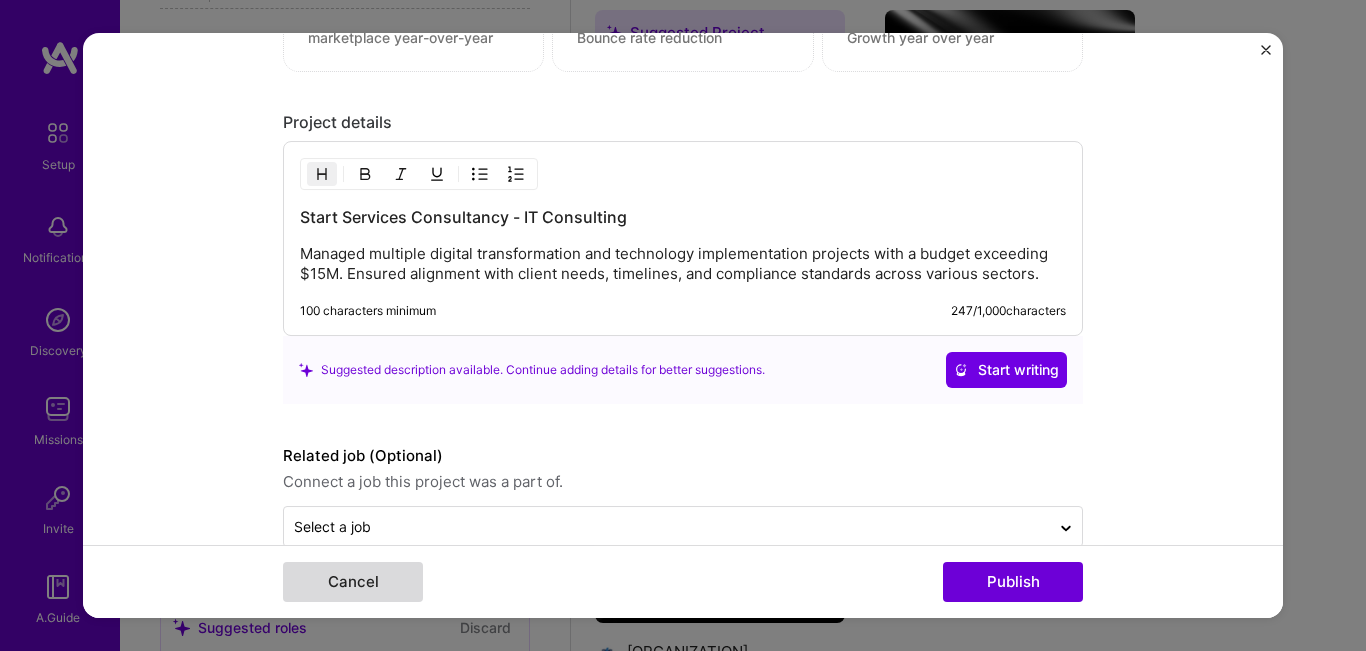 click on "Cancel" at bounding box center (353, 582) 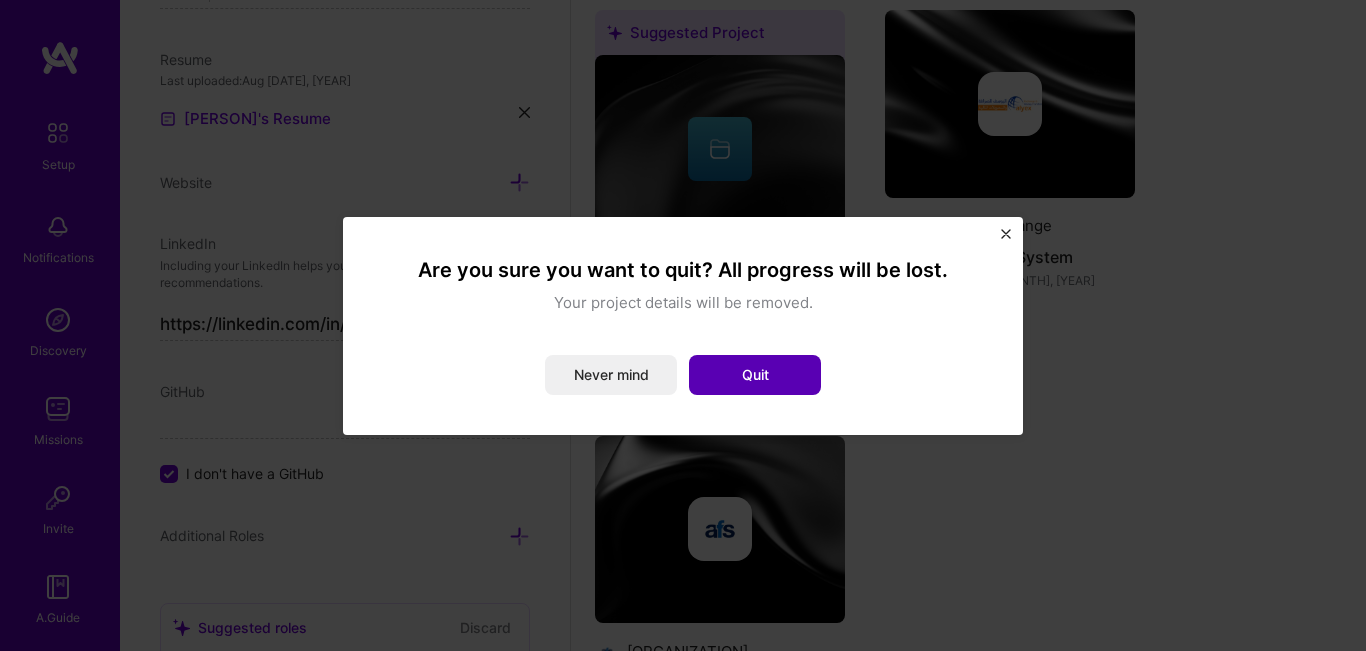 click on "Quit" at bounding box center [755, 375] 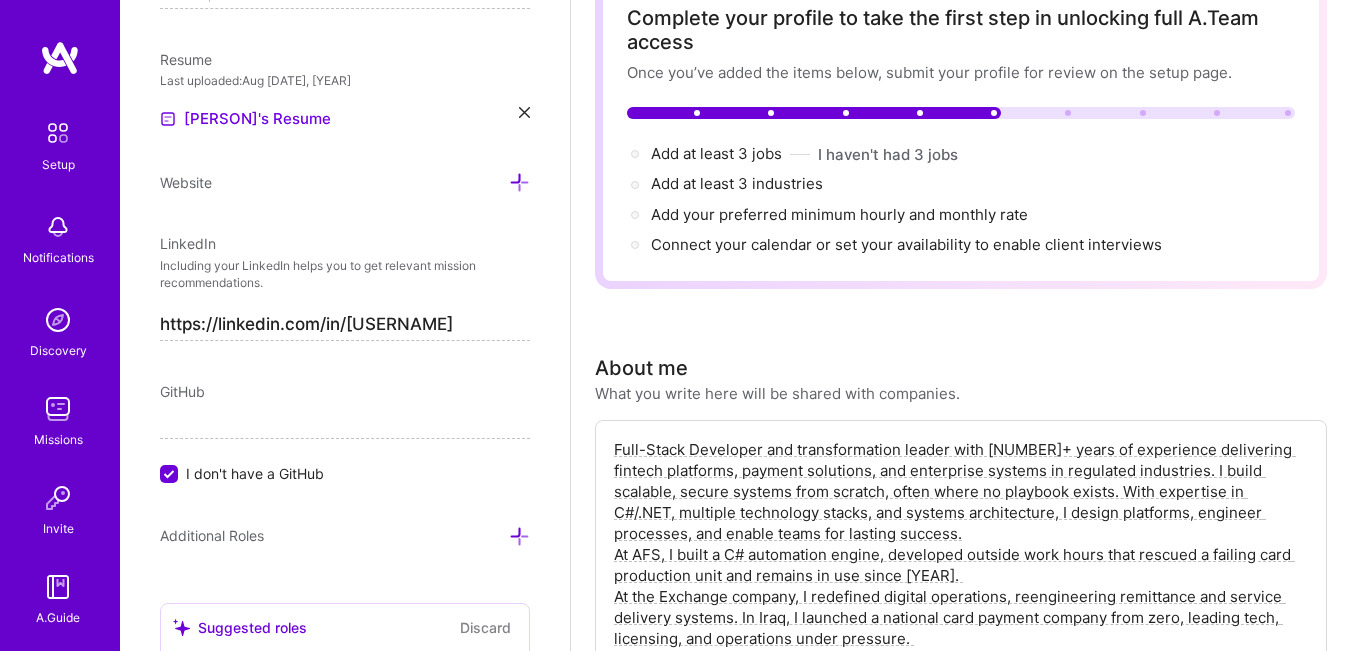 scroll, scrollTop: 0, scrollLeft: 0, axis: both 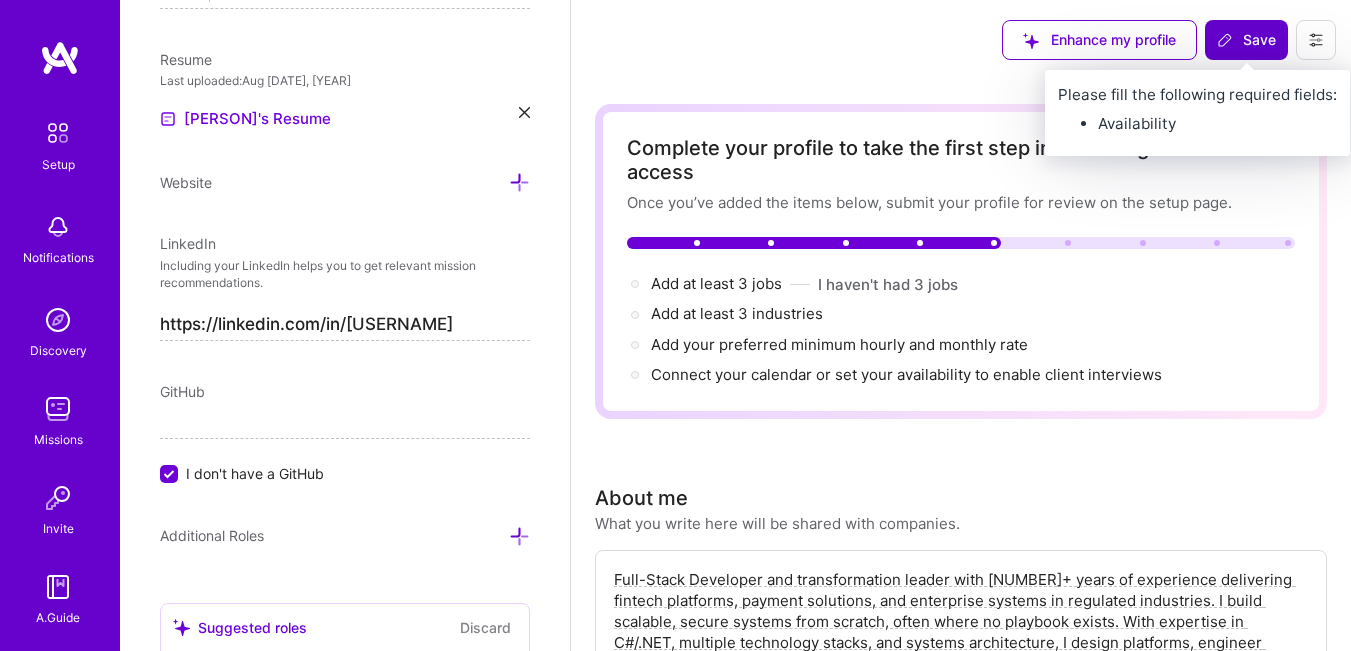 click on "Save" at bounding box center [1246, 40] 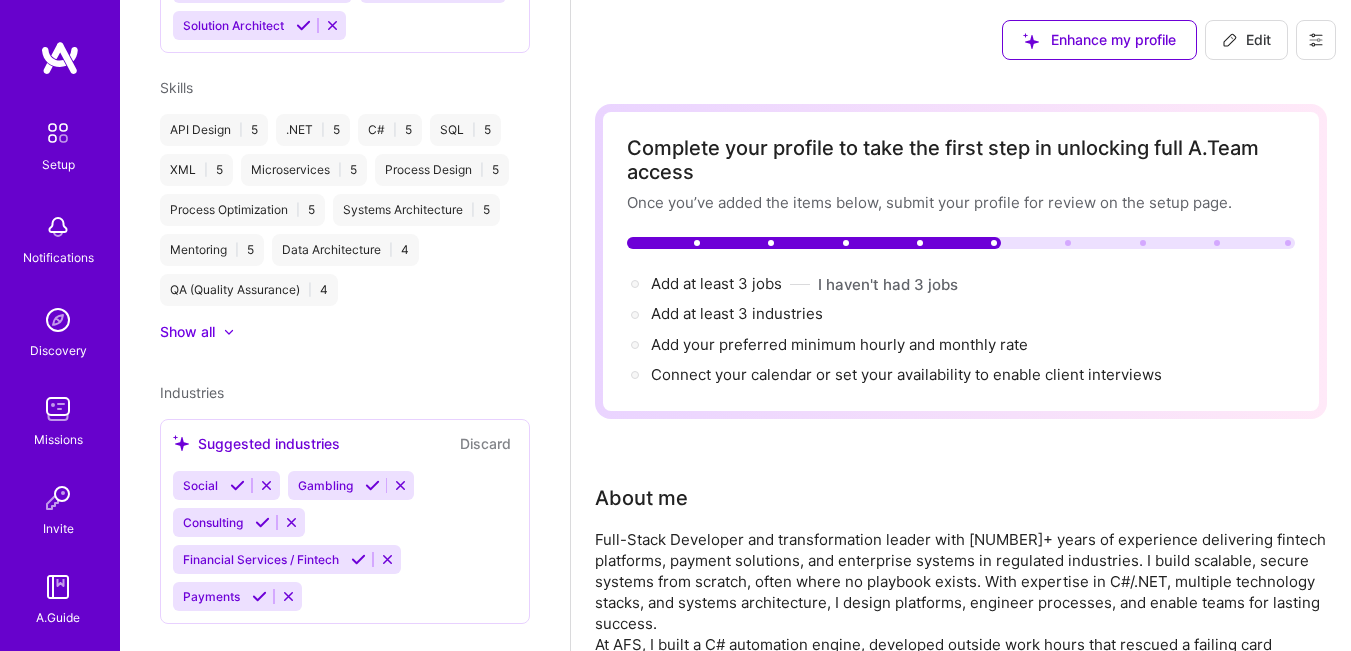 scroll, scrollTop: 616, scrollLeft: 0, axis: vertical 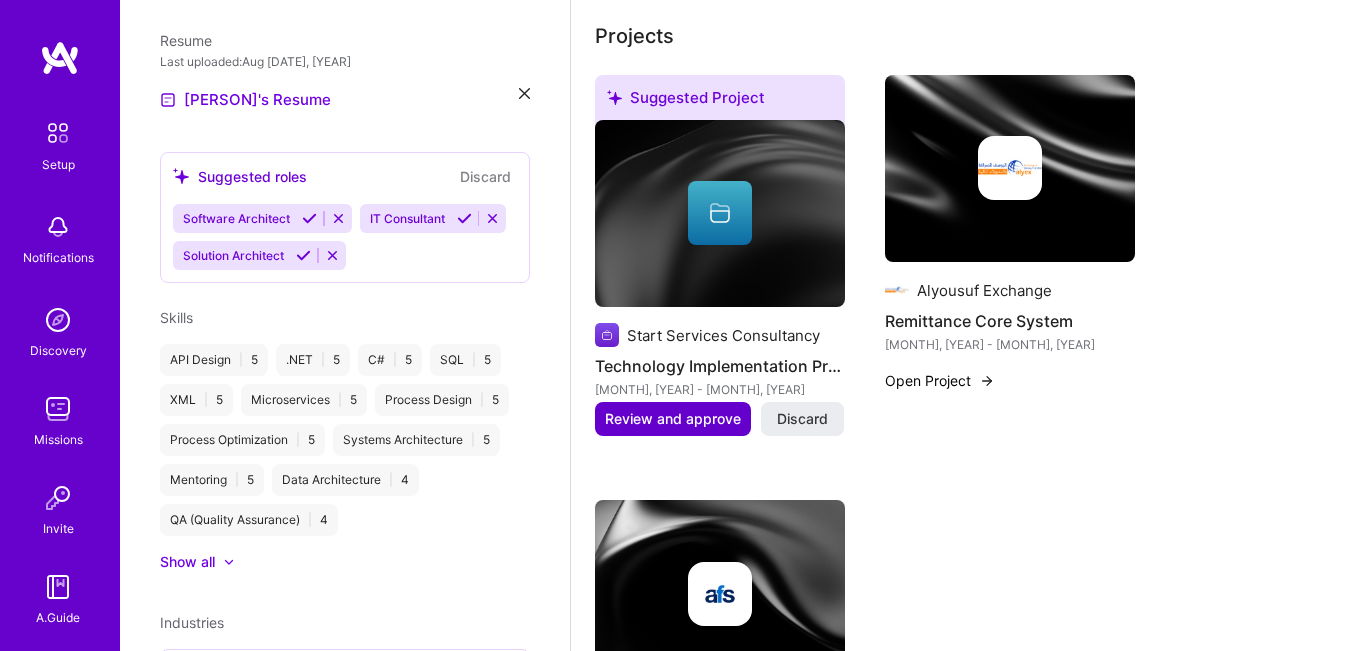 click on "Review and approve" at bounding box center (673, 419) 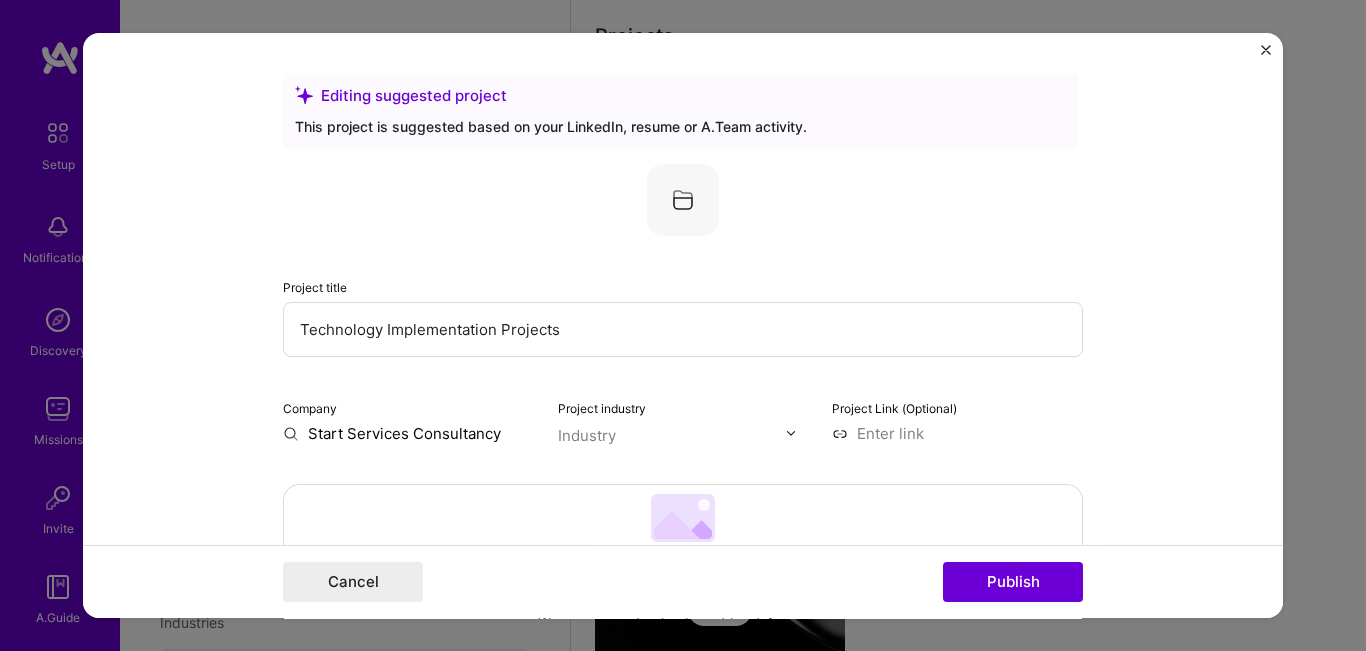 click on "Technology Implementation Projects" at bounding box center [683, 329] 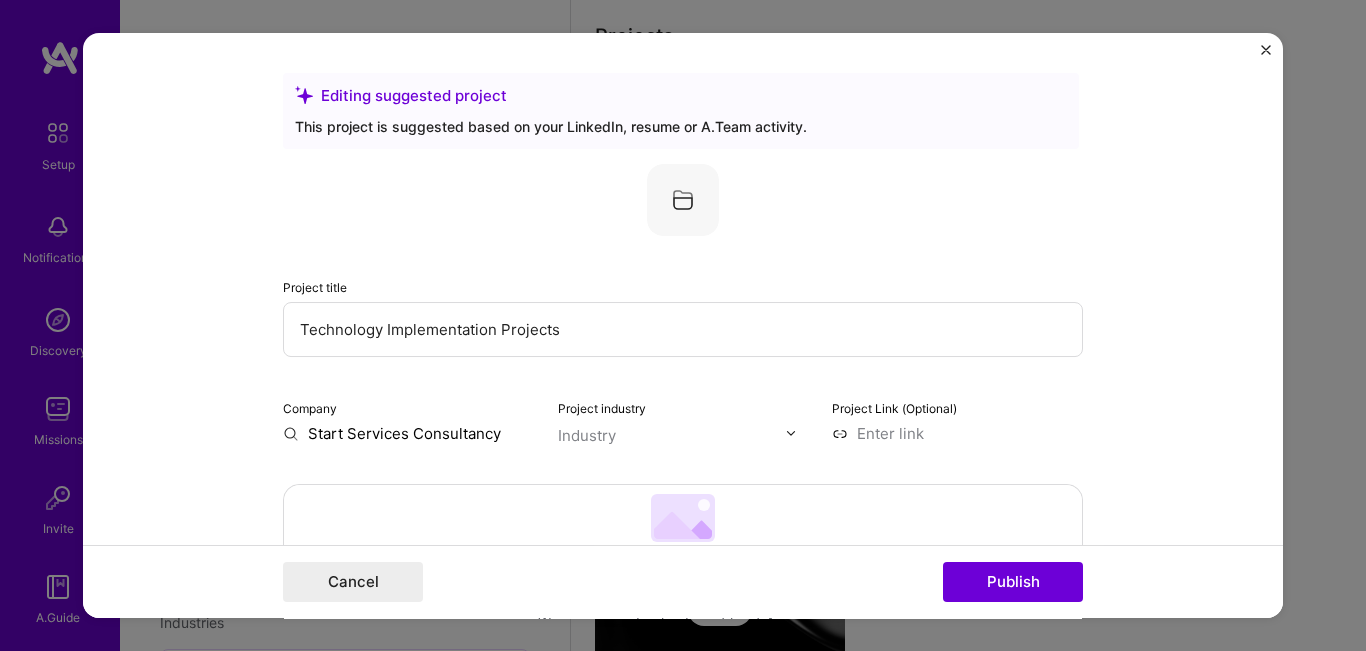 click on "Technology Implementation Projects" at bounding box center [683, 329] 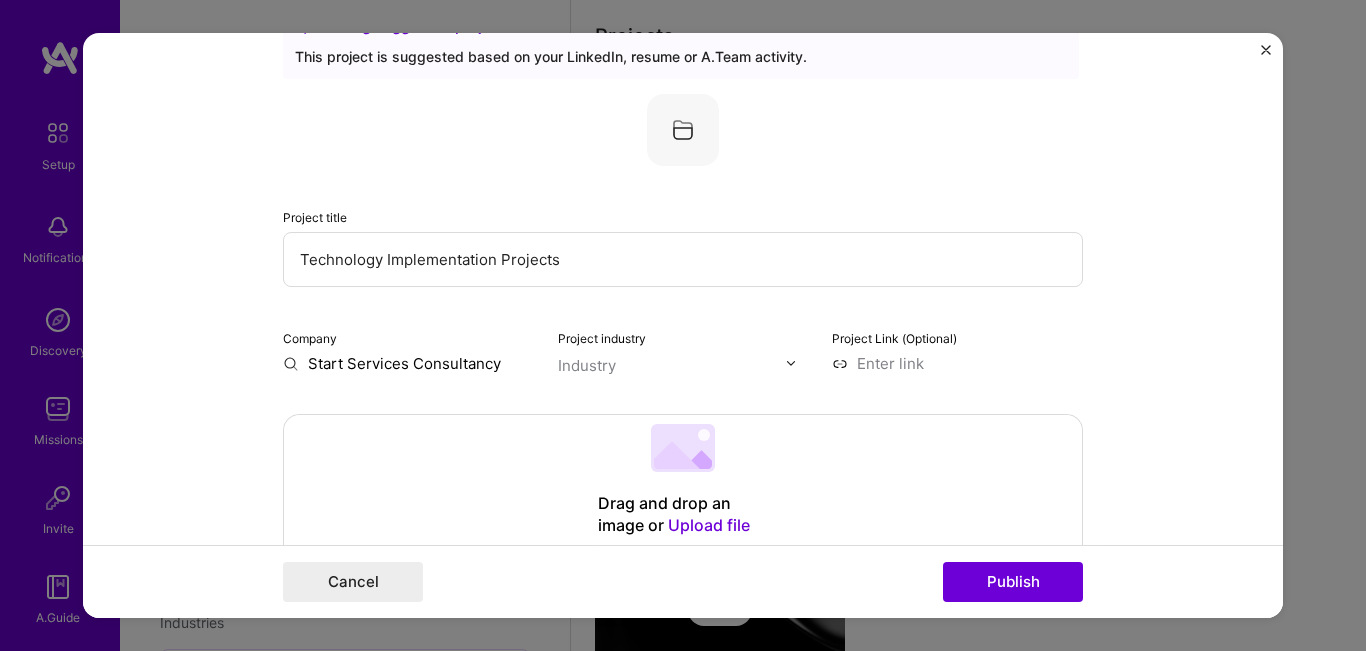 scroll, scrollTop: 100, scrollLeft: 0, axis: vertical 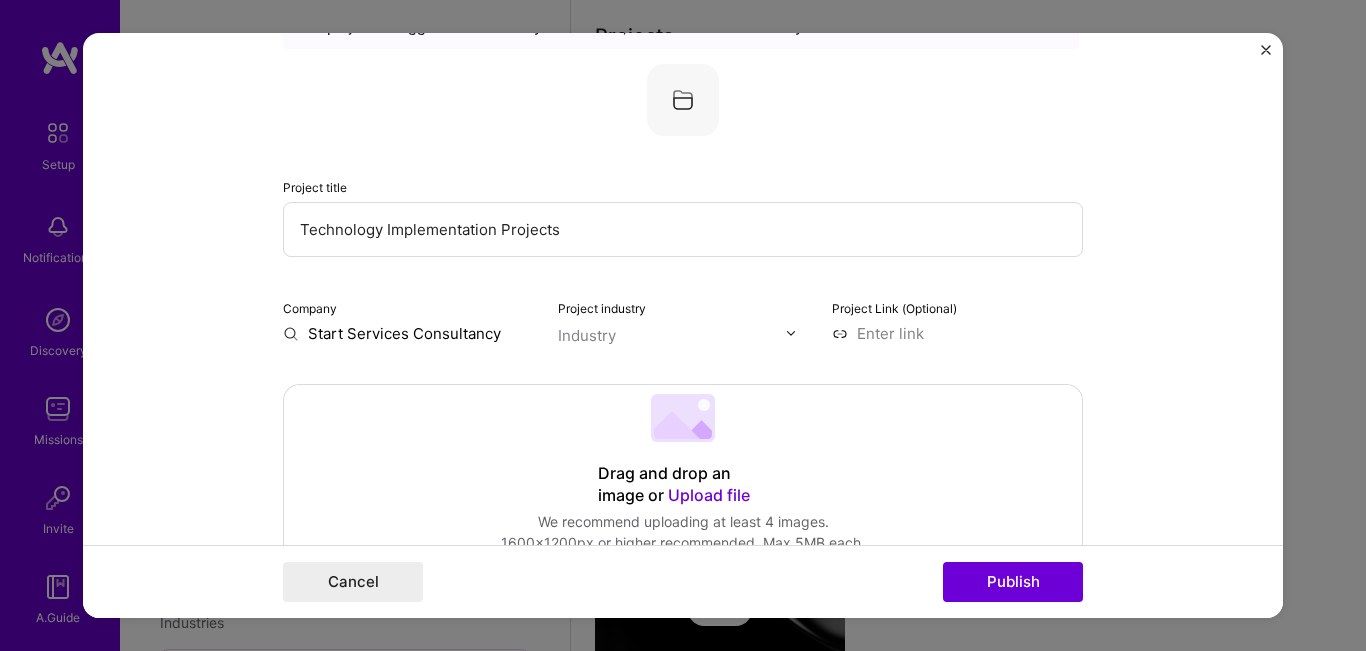 drag, startPoint x: 656, startPoint y: 244, endPoint x: 185, endPoint y: 202, distance: 472.8689 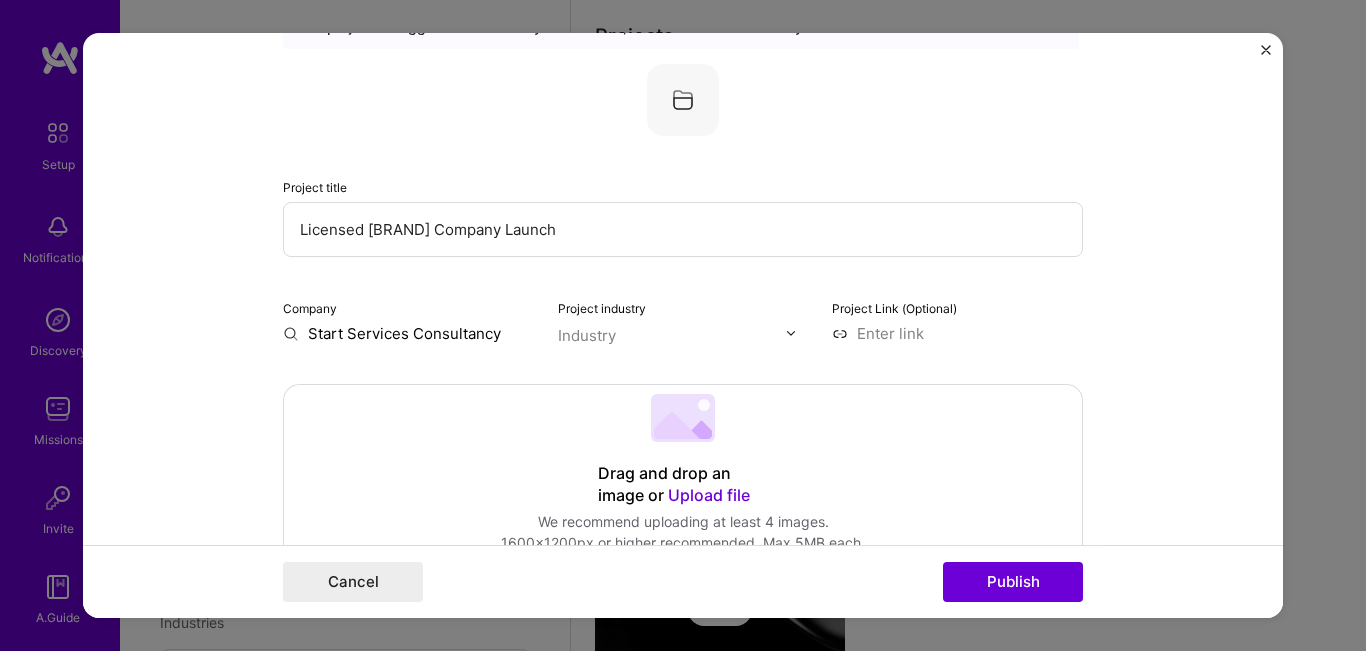 type on "Licensed [BRAND] Company Launch" 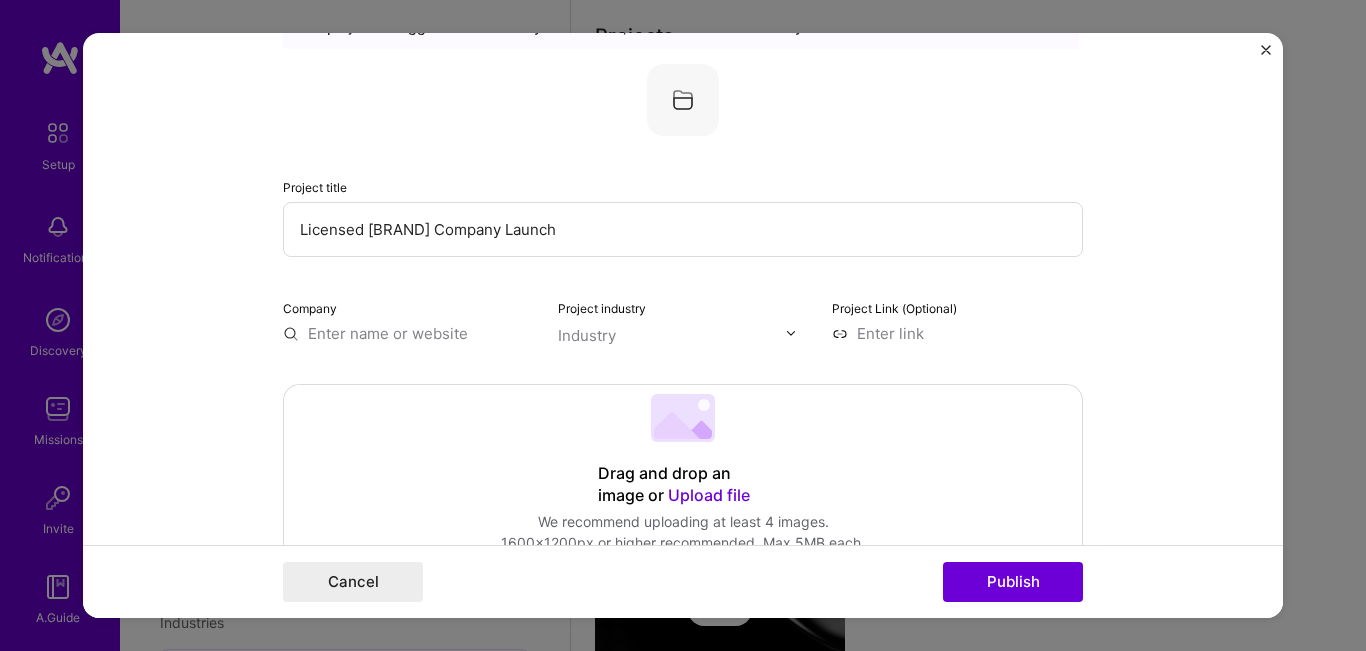 type on "S" 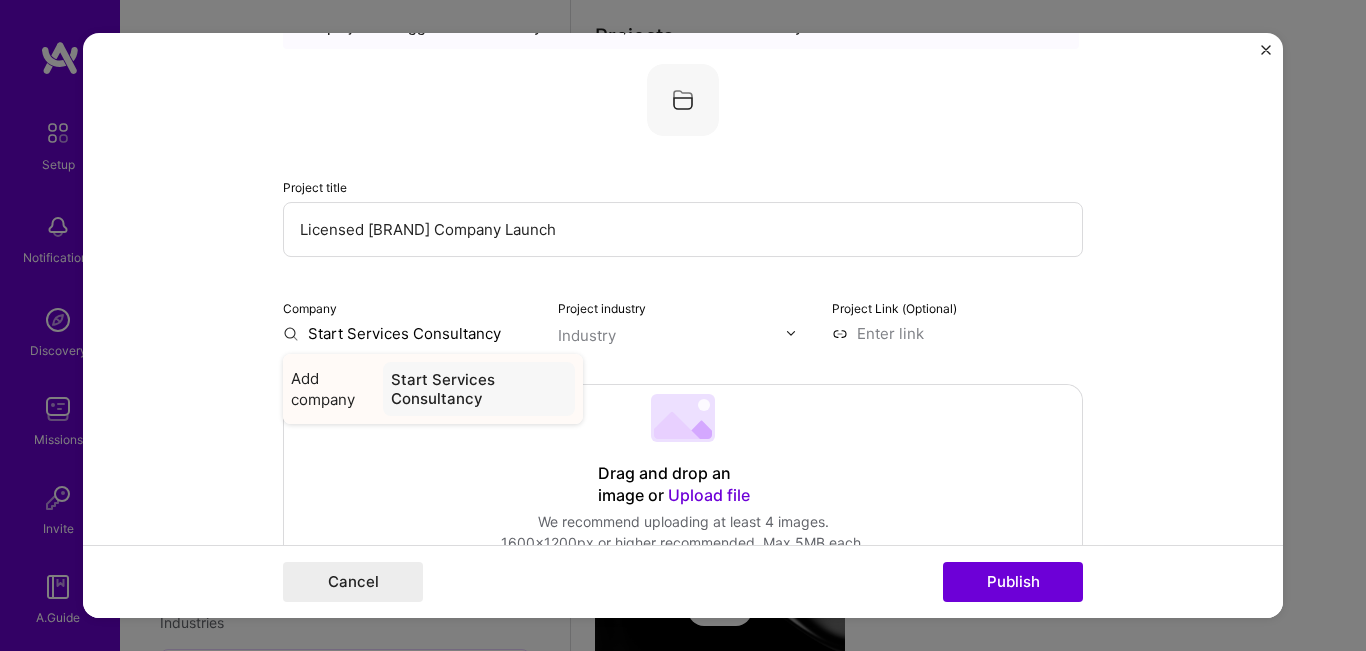 click on "Start Services Consultancy" at bounding box center [479, 389] 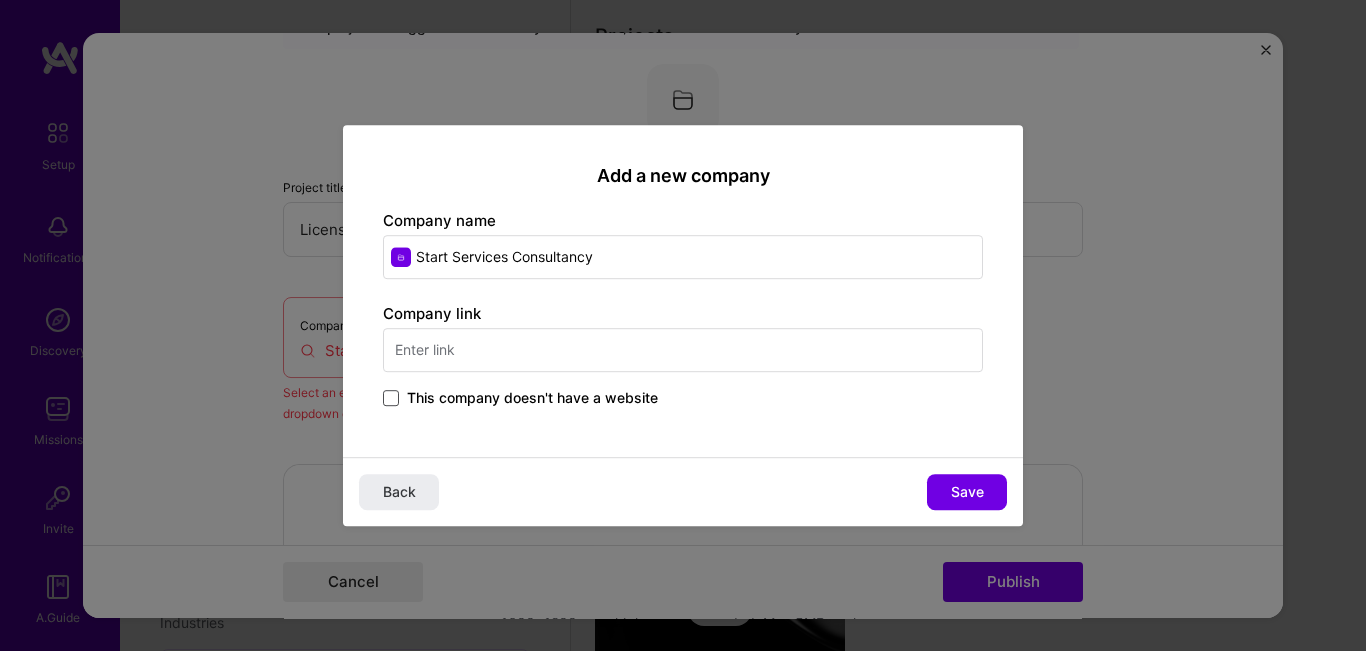 click at bounding box center (391, 398) 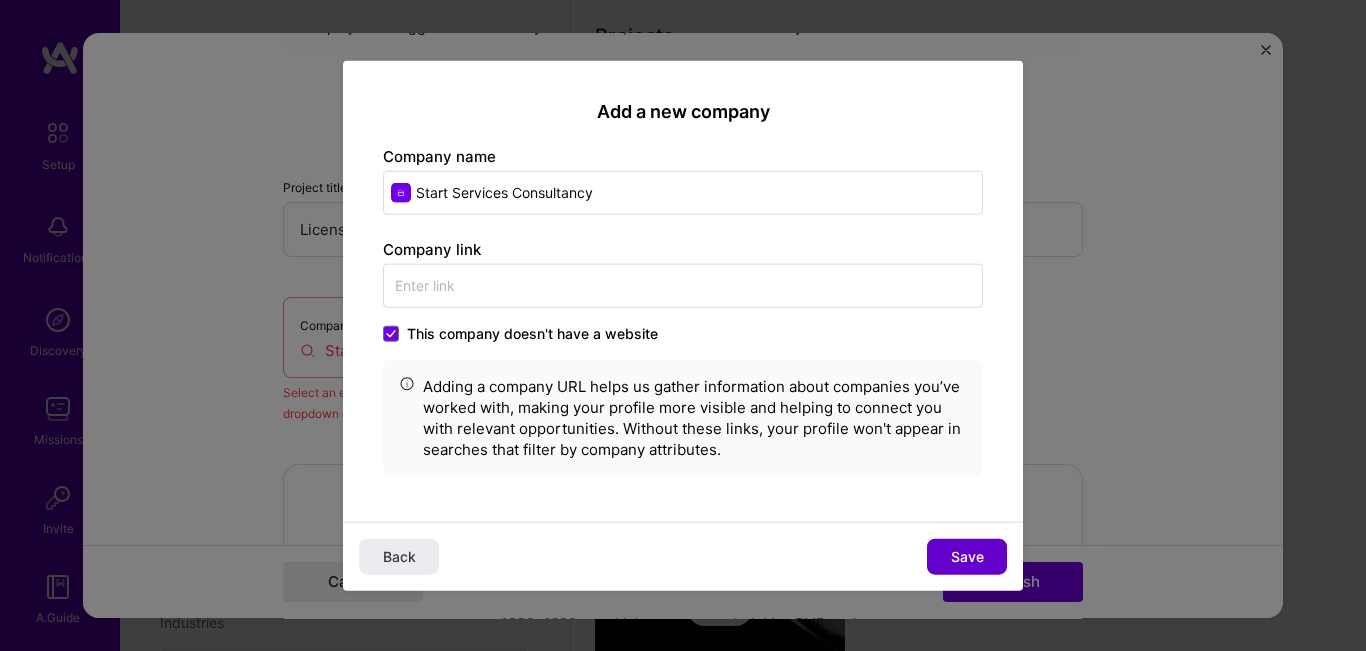 click on "Save" at bounding box center [967, 557] 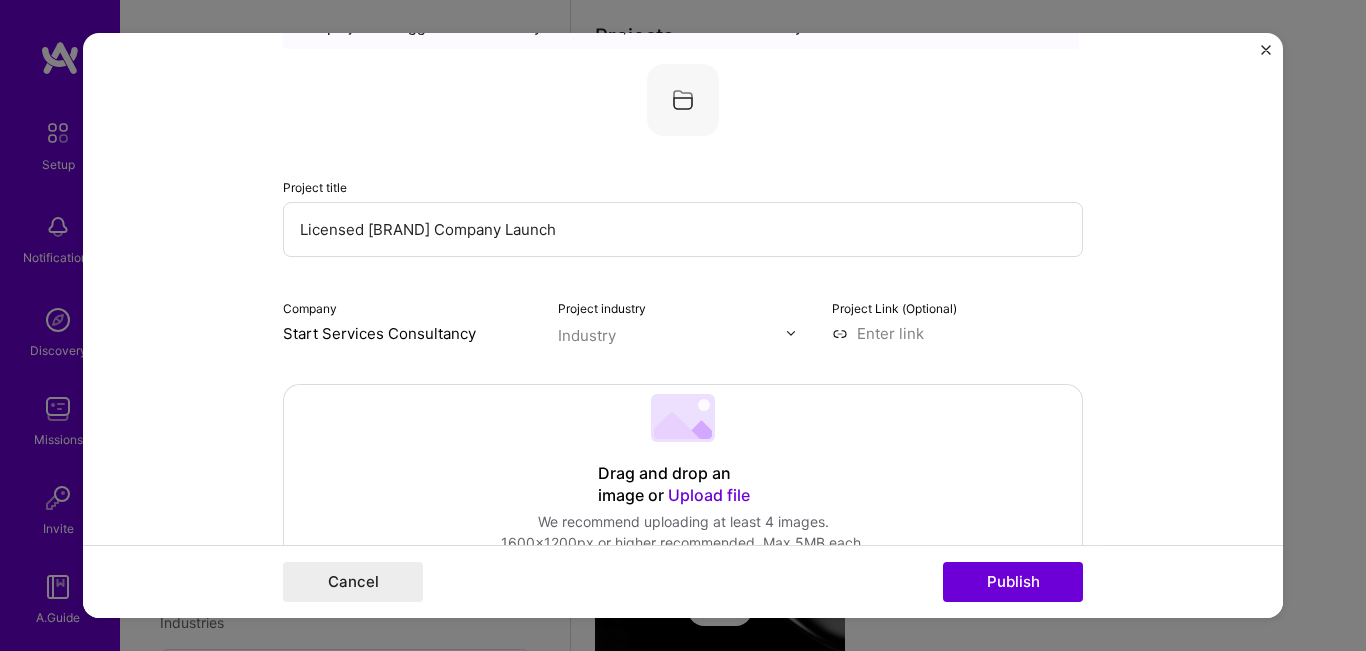 click at bounding box center [791, 333] 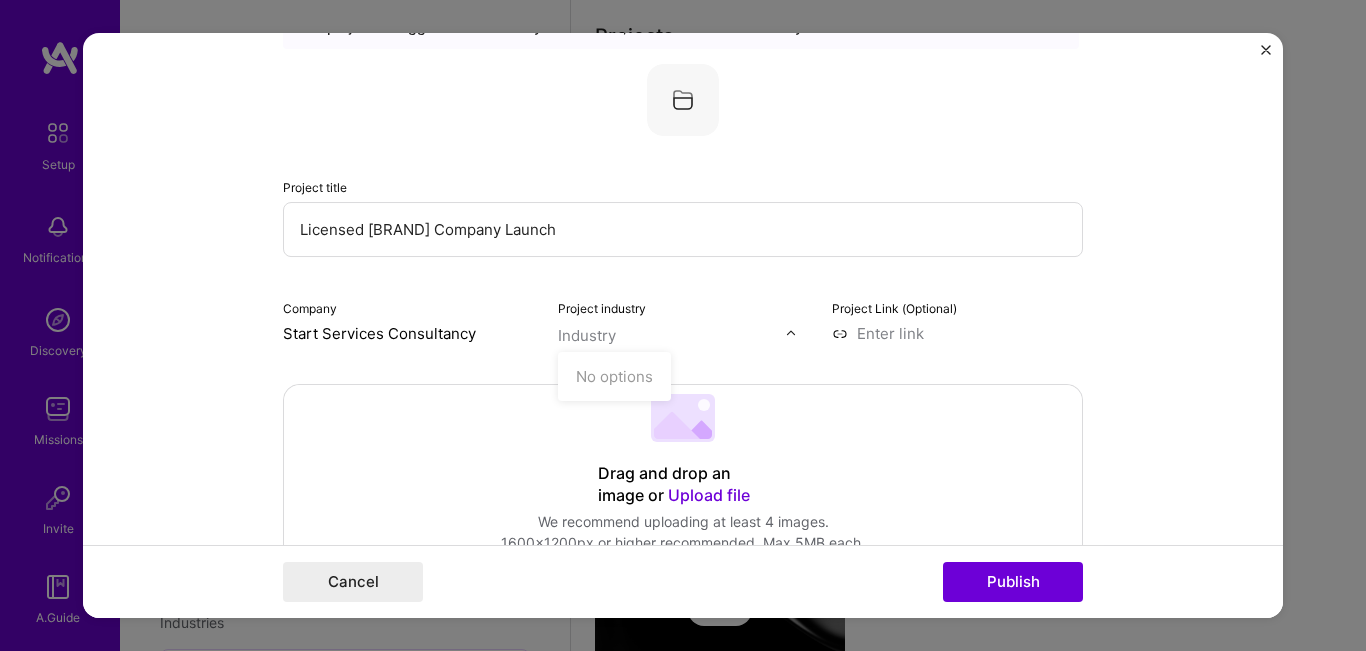 click at bounding box center [672, 335] 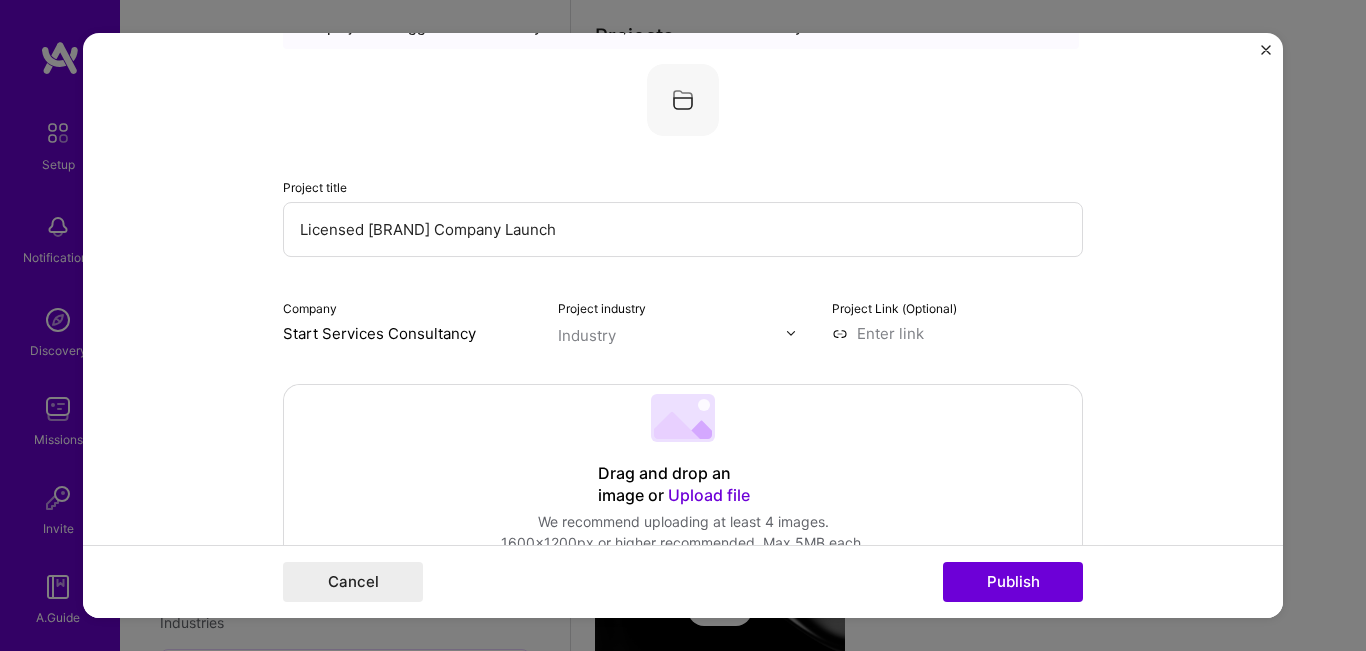 click at bounding box center [791, 333] 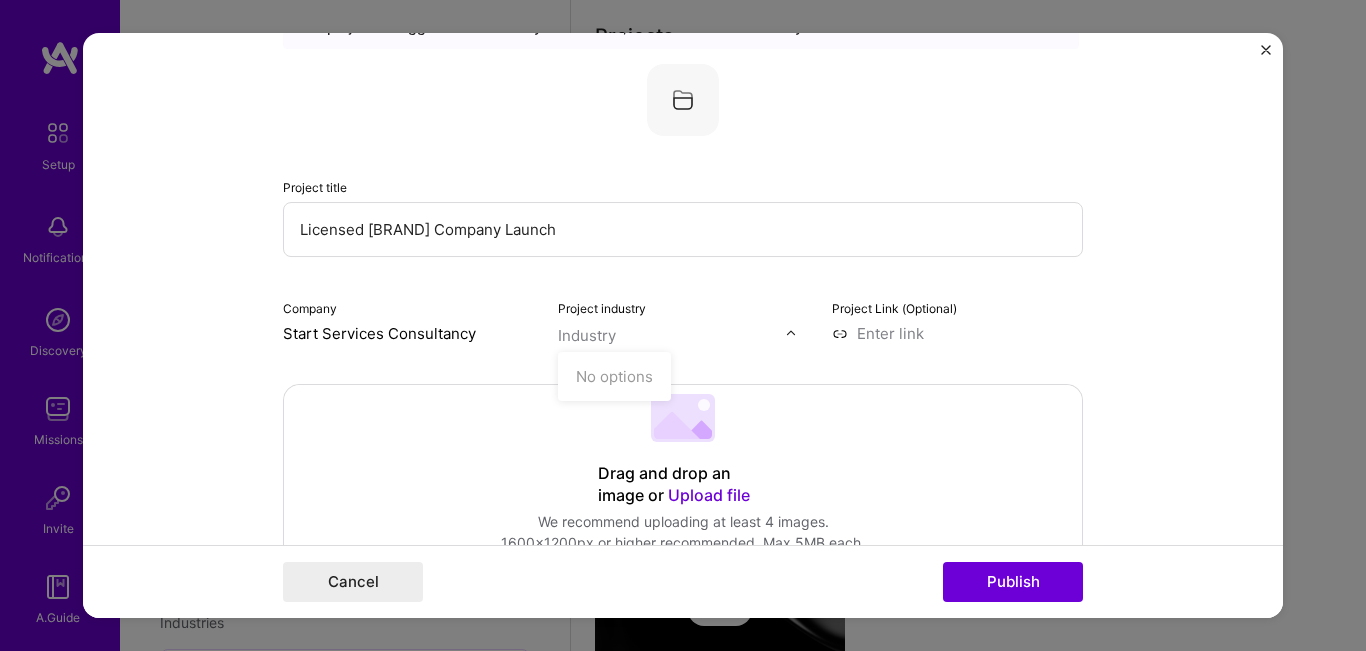 click at bounding box center (672, 335) 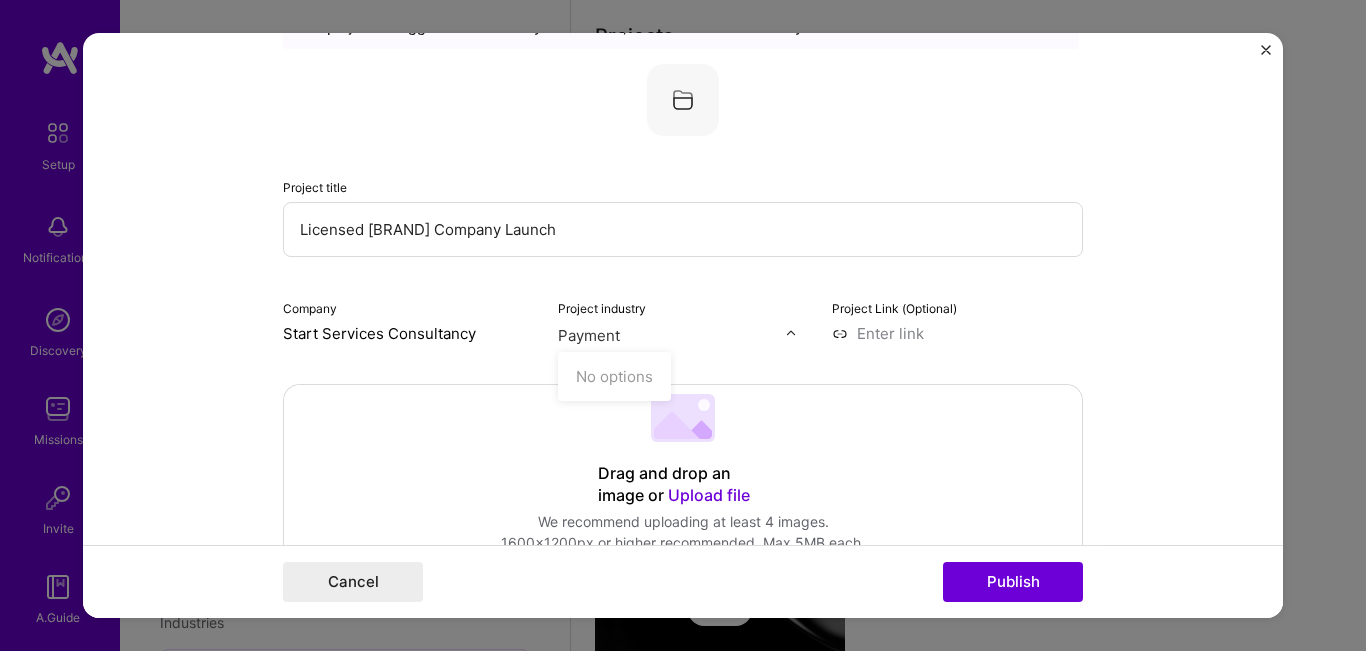 type on "Payment" 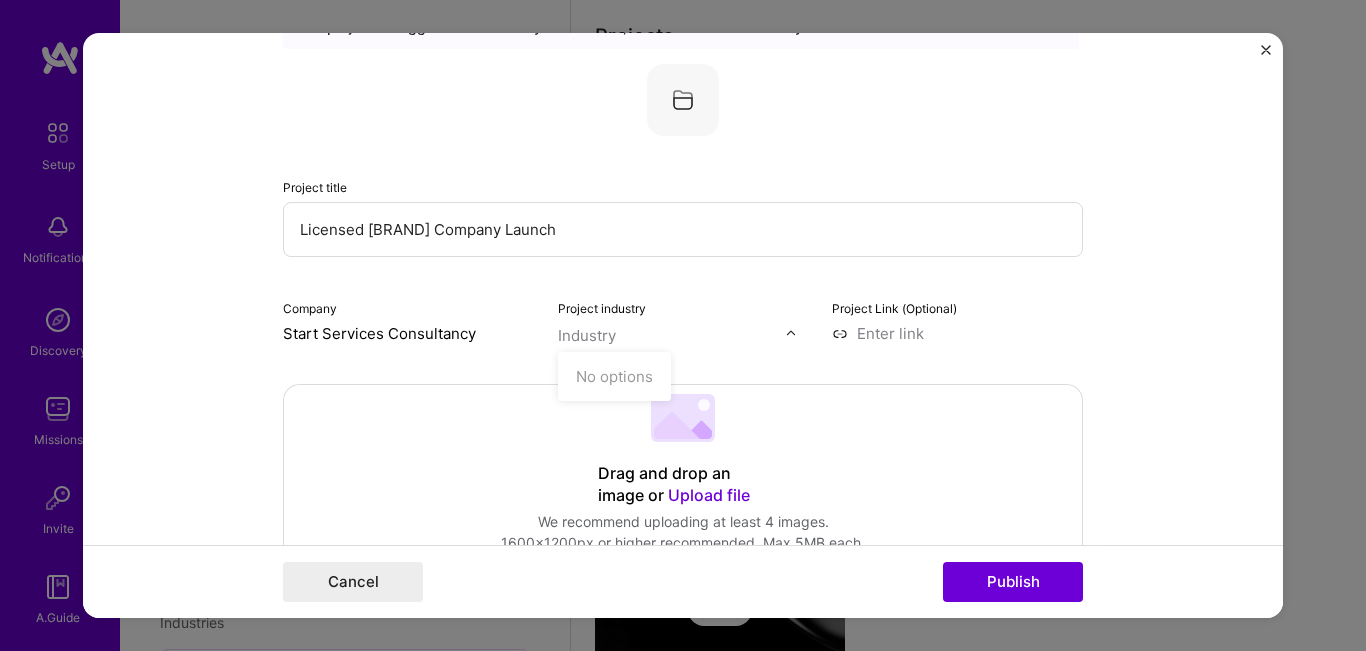 click at bounding box center (791, 333) 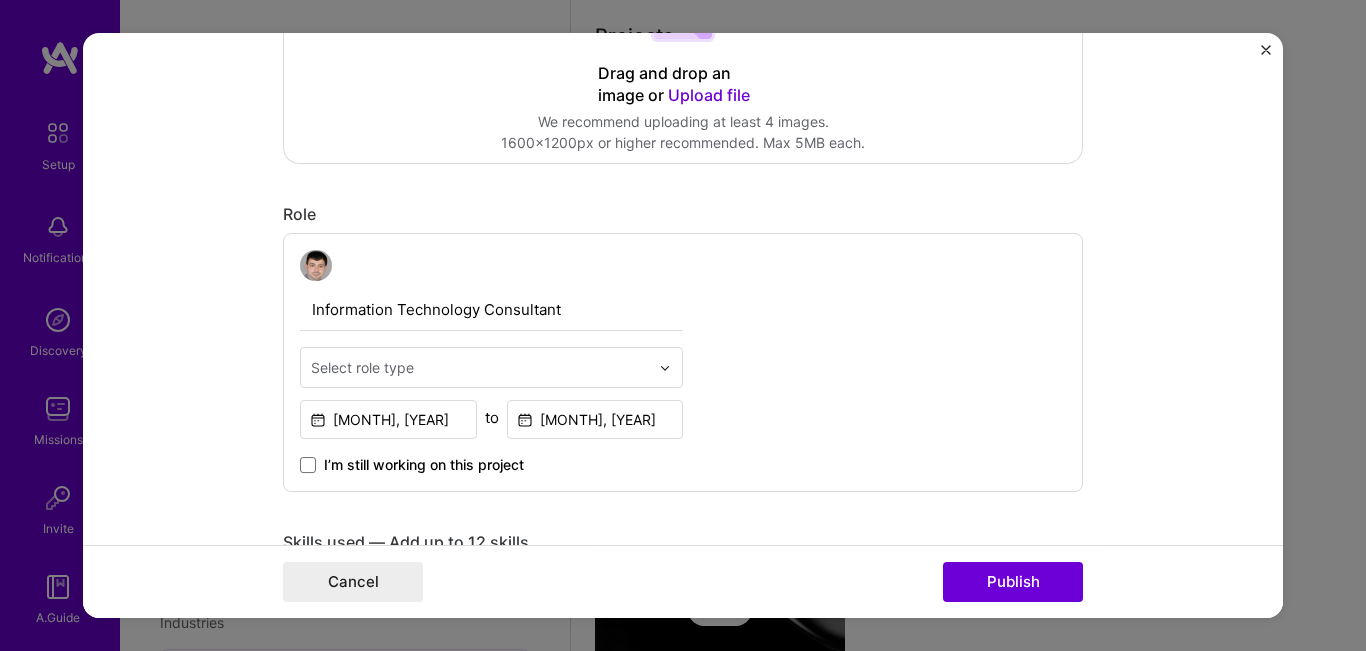 scroll, scrollTop: 600, scrollLeft: 0, axis: vertical 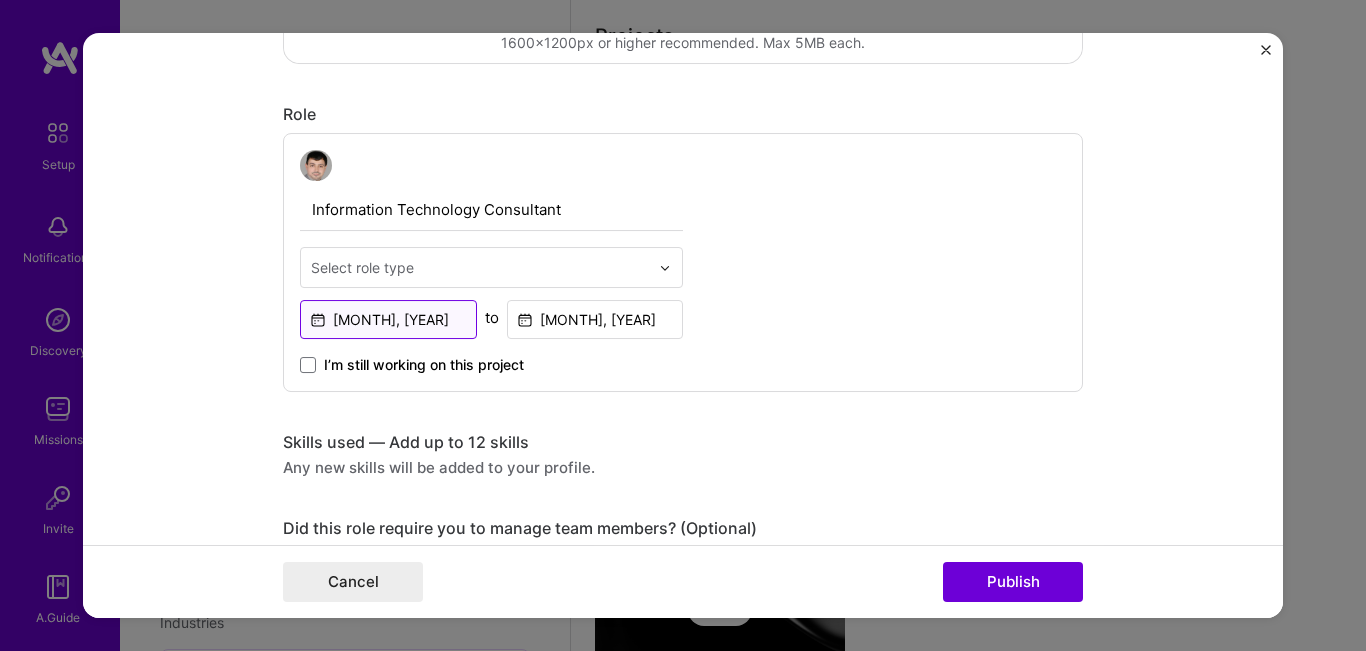 click on "[MONTH], [YEAR]" at bounding box center [388, 319] 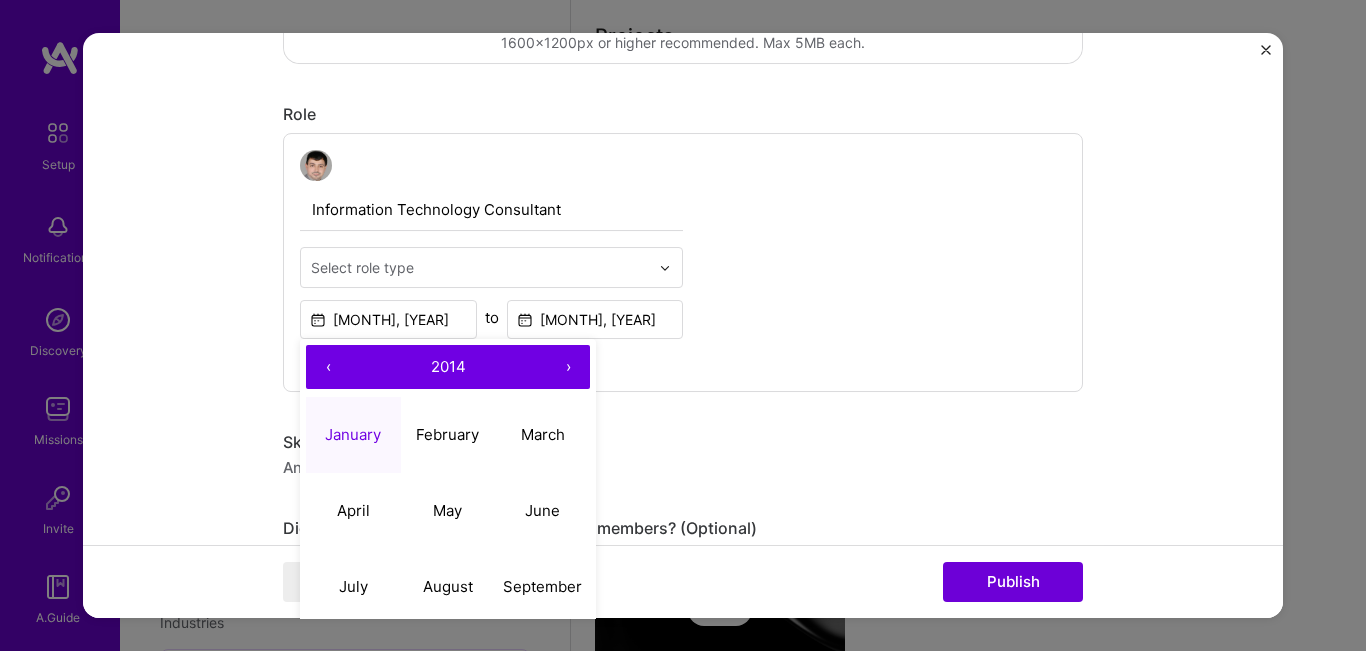 click on "›" at bounding box center (568, 367) 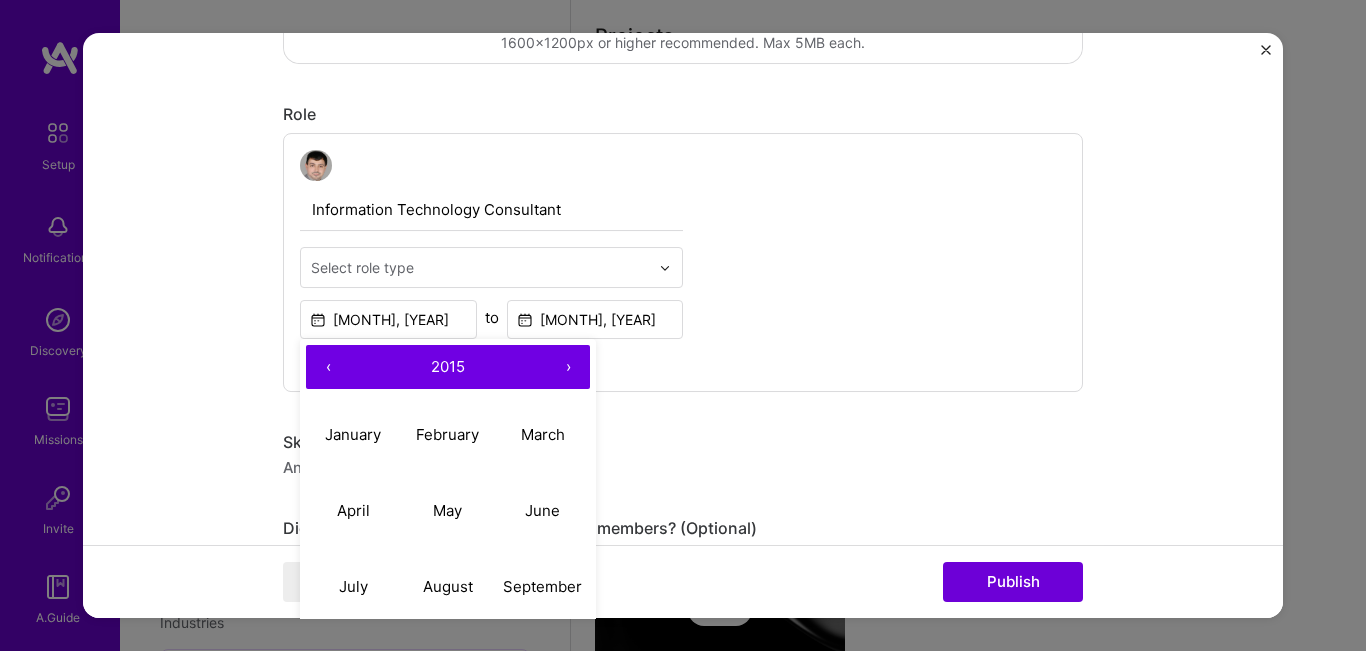 click on "›" at bounding box center (568, 367) 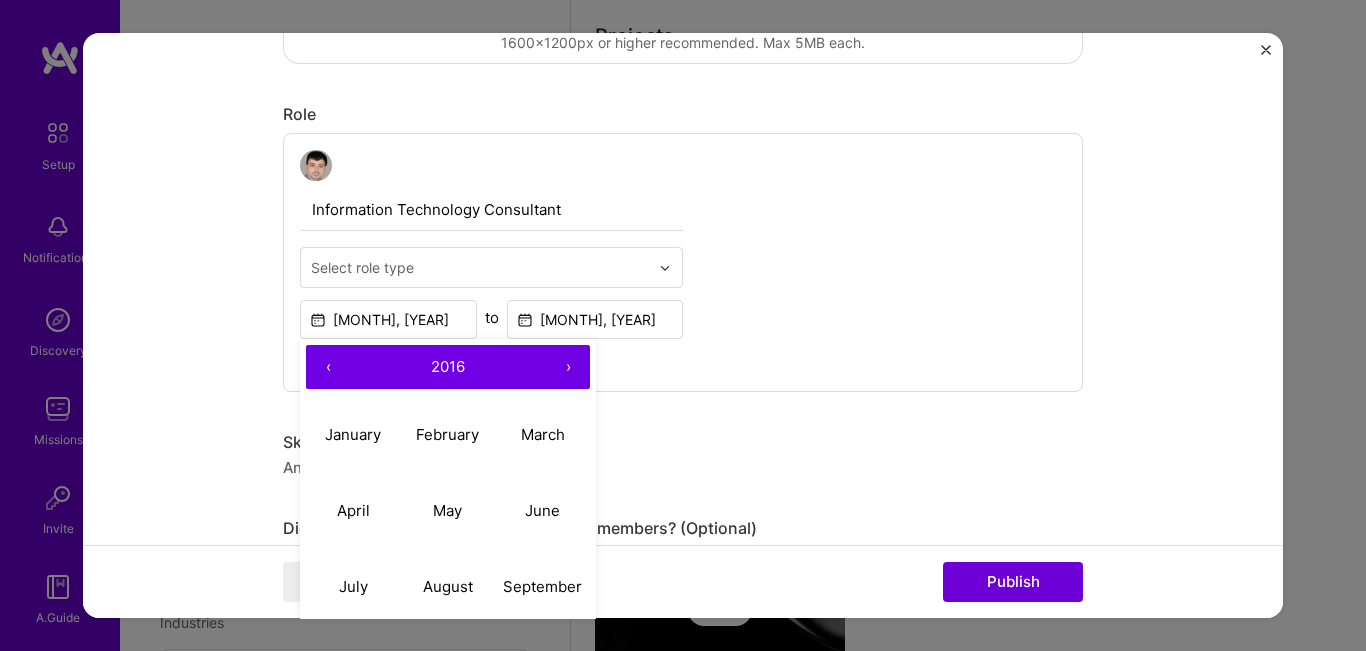 click on "›" at bounding box center (568, 367) 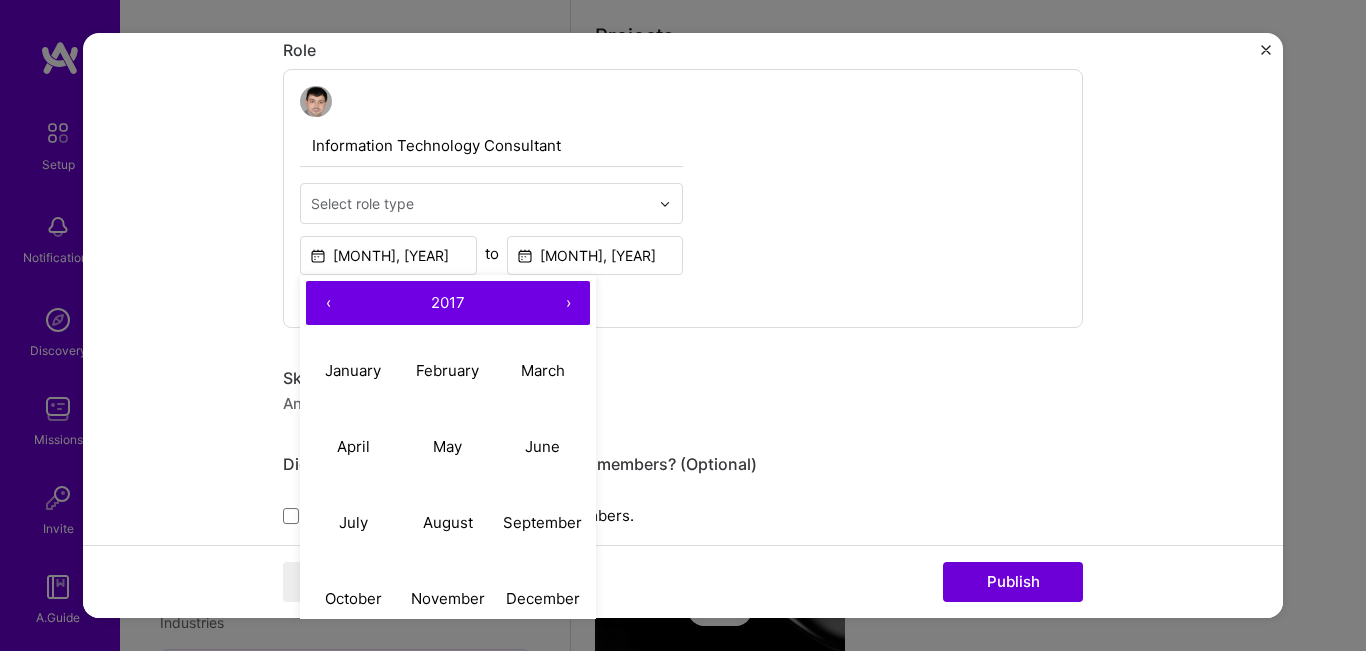 scroll, scrollTop: 700, scrollLeft: 0, axis: vertical 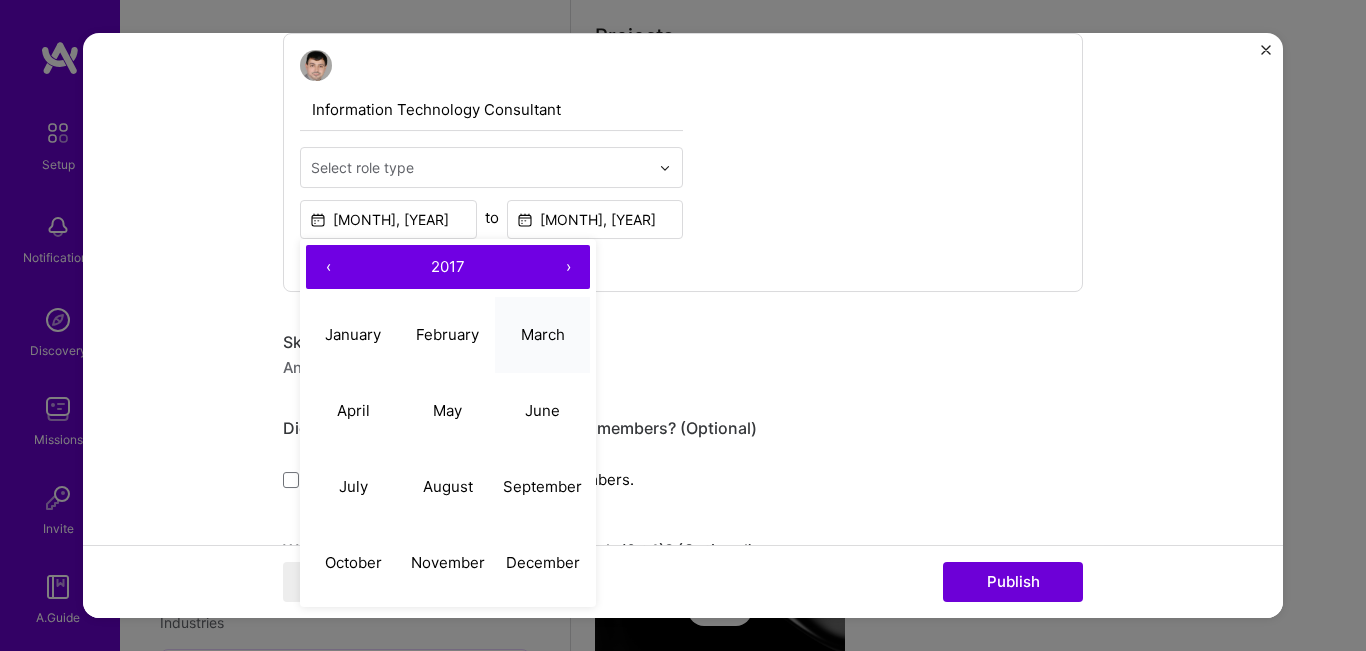 click on "March" at bounding box center (543, 334) 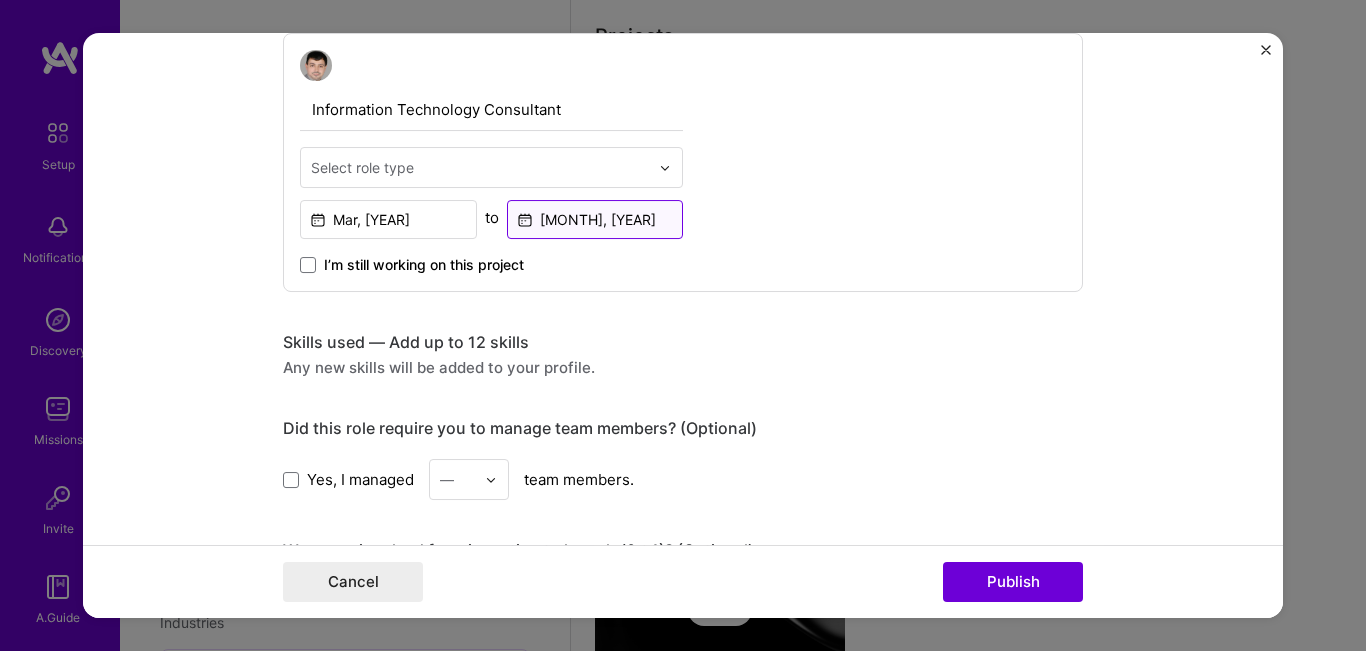 click on "[MONTH], [YEAR]" at bounding box center [595, 219] 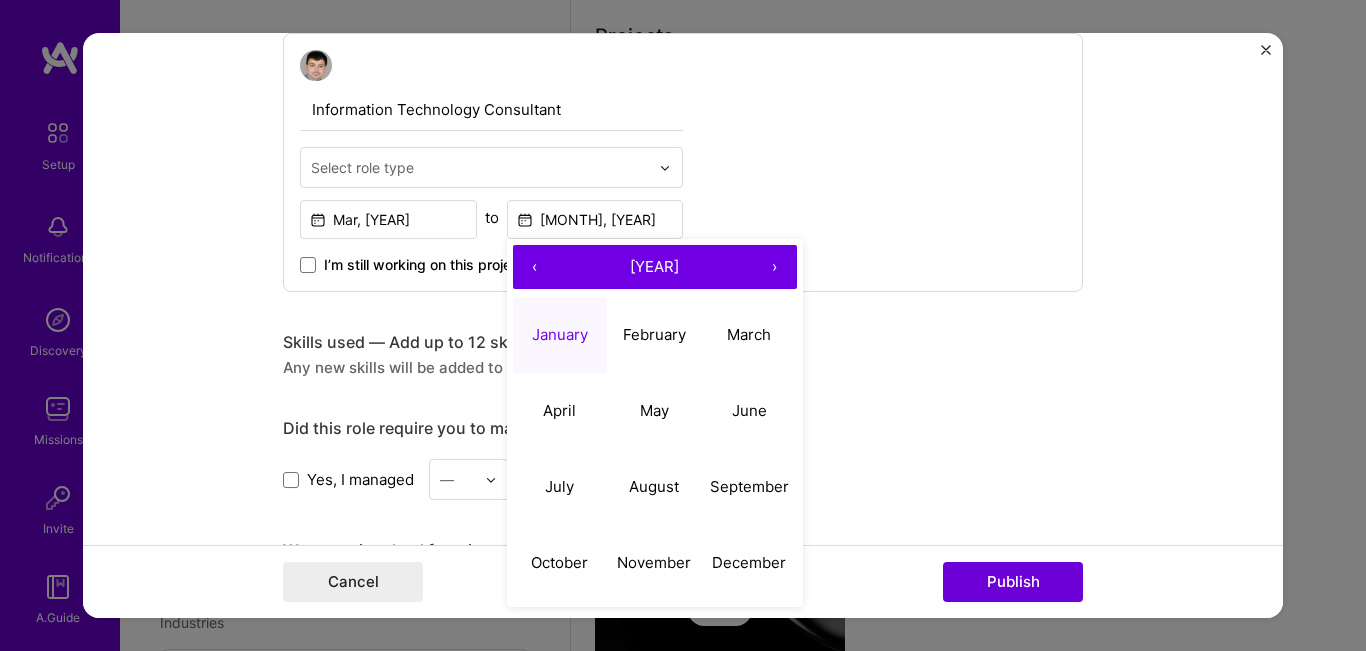 click on "‹" at bounding box center [535, 267] 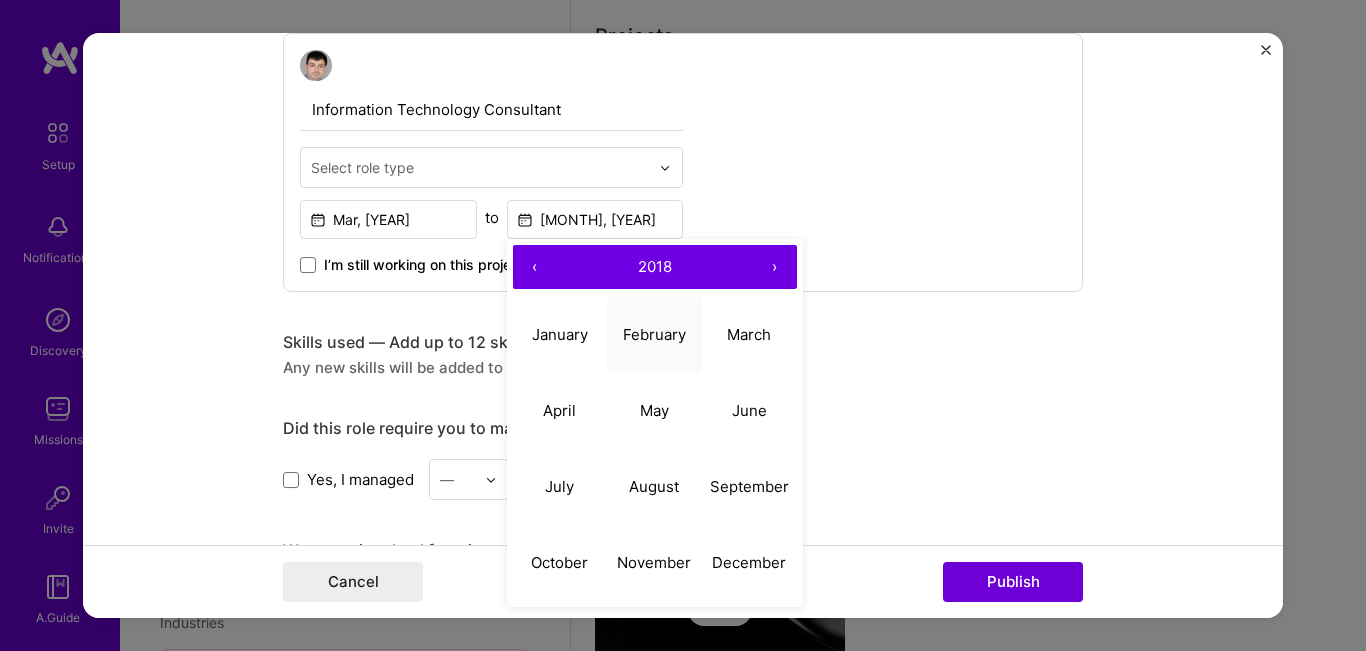 click on "February" at bounding box center (654, 334) 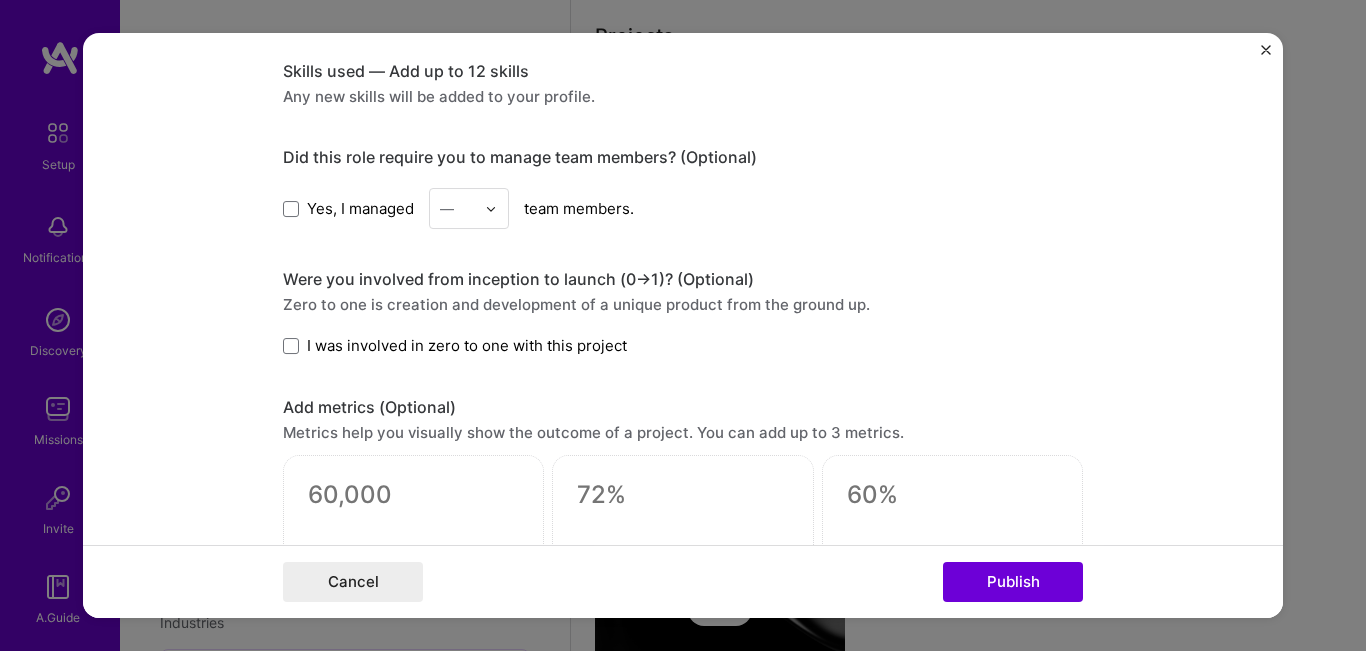 scroll, scrollTop: 1000, scrollLeft: 0, axis: vertical 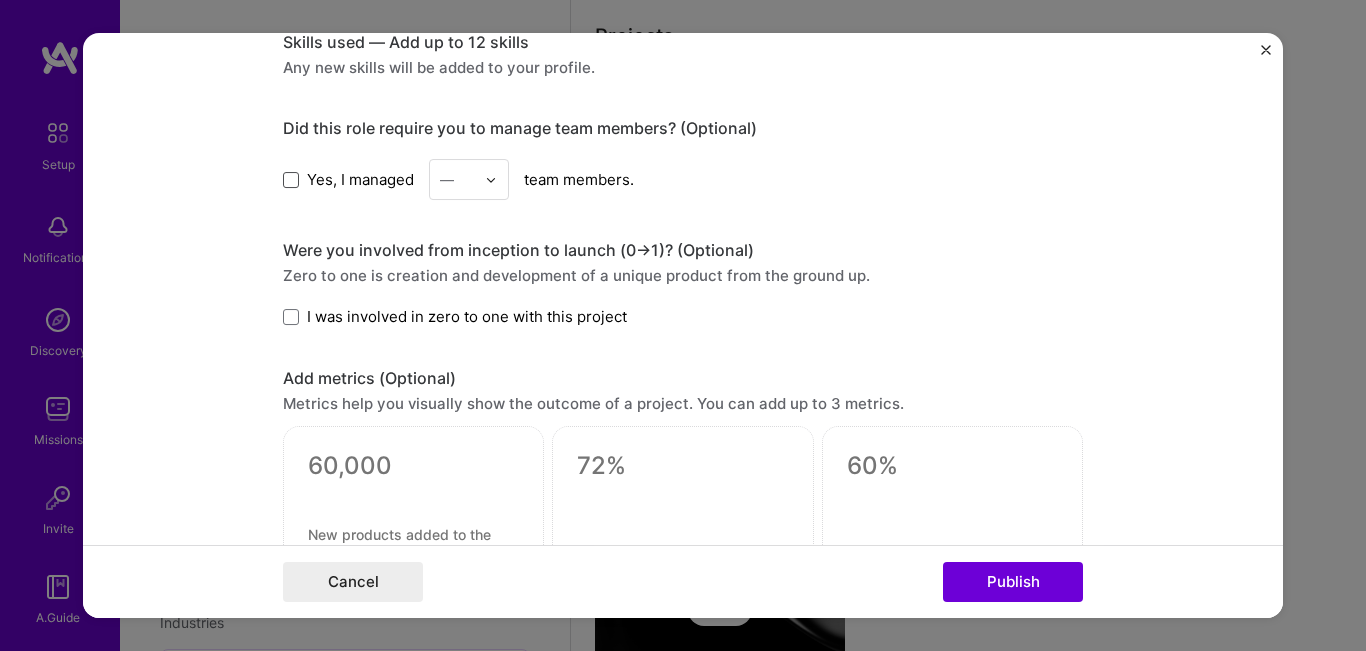 click at bounding box center (291, 180) 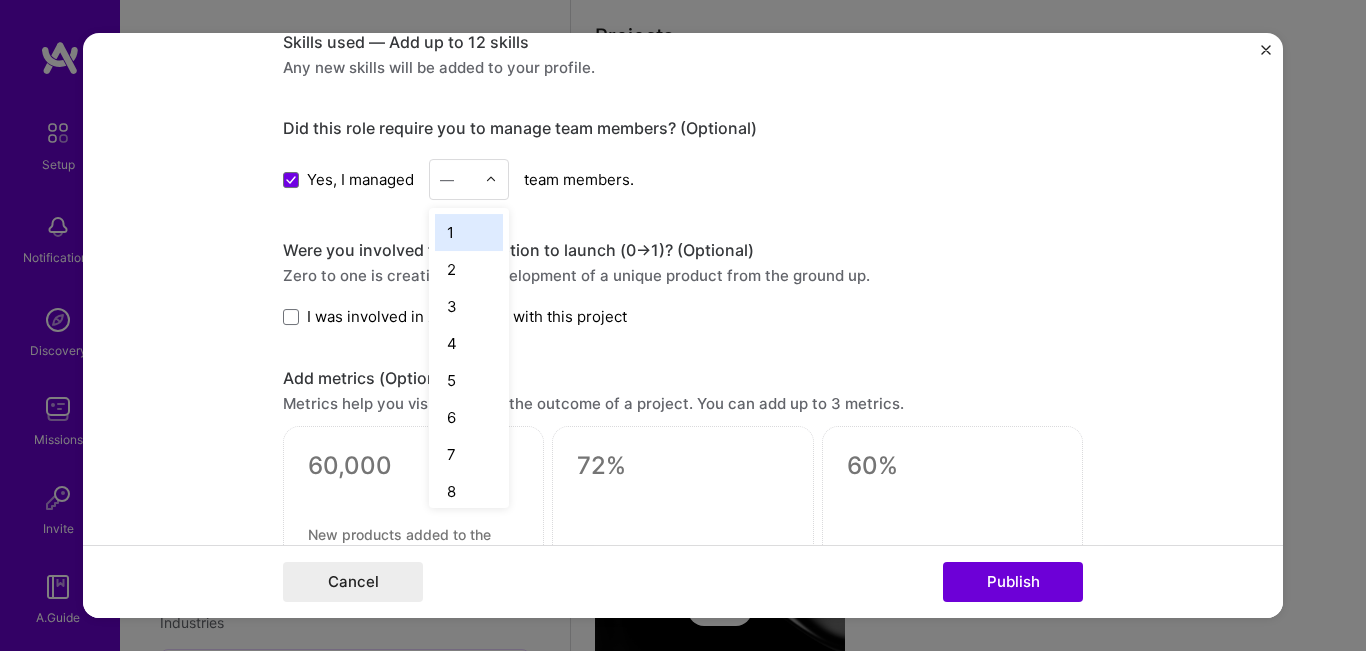 click on "—" at bounding box center (457, 180) 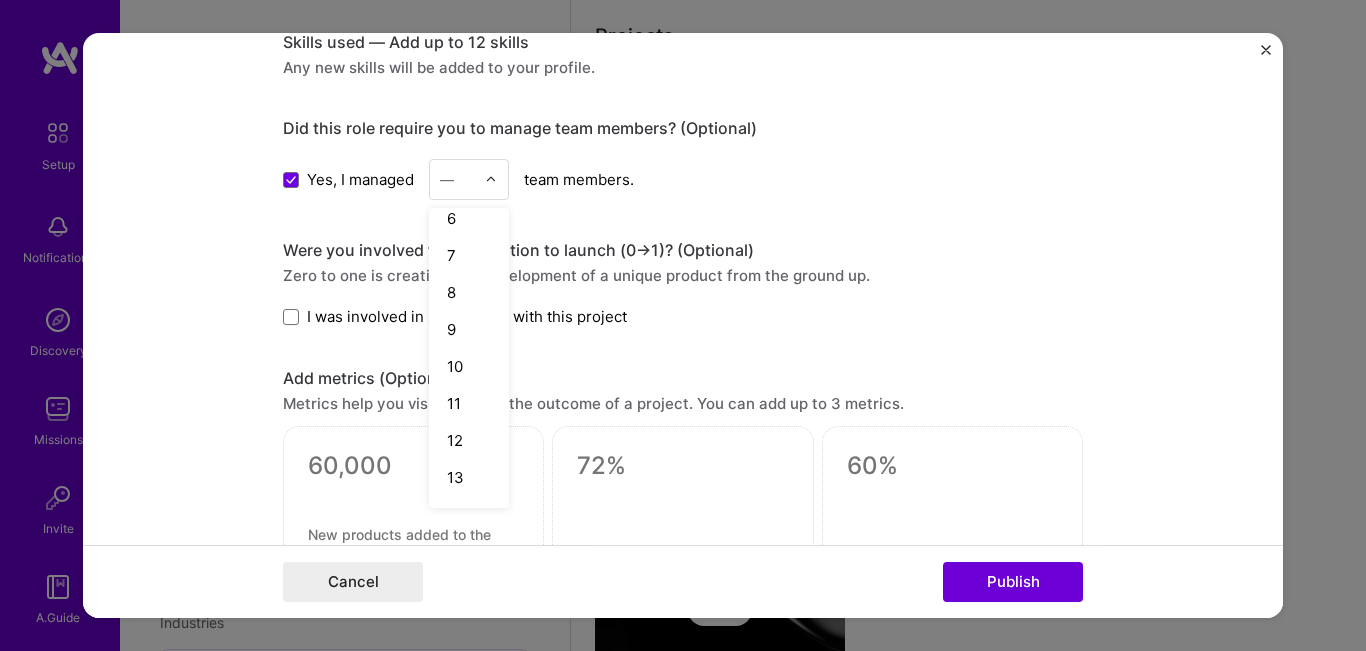 scroll, scrollTop: 200, scrollLeft: 0, axis: vertical 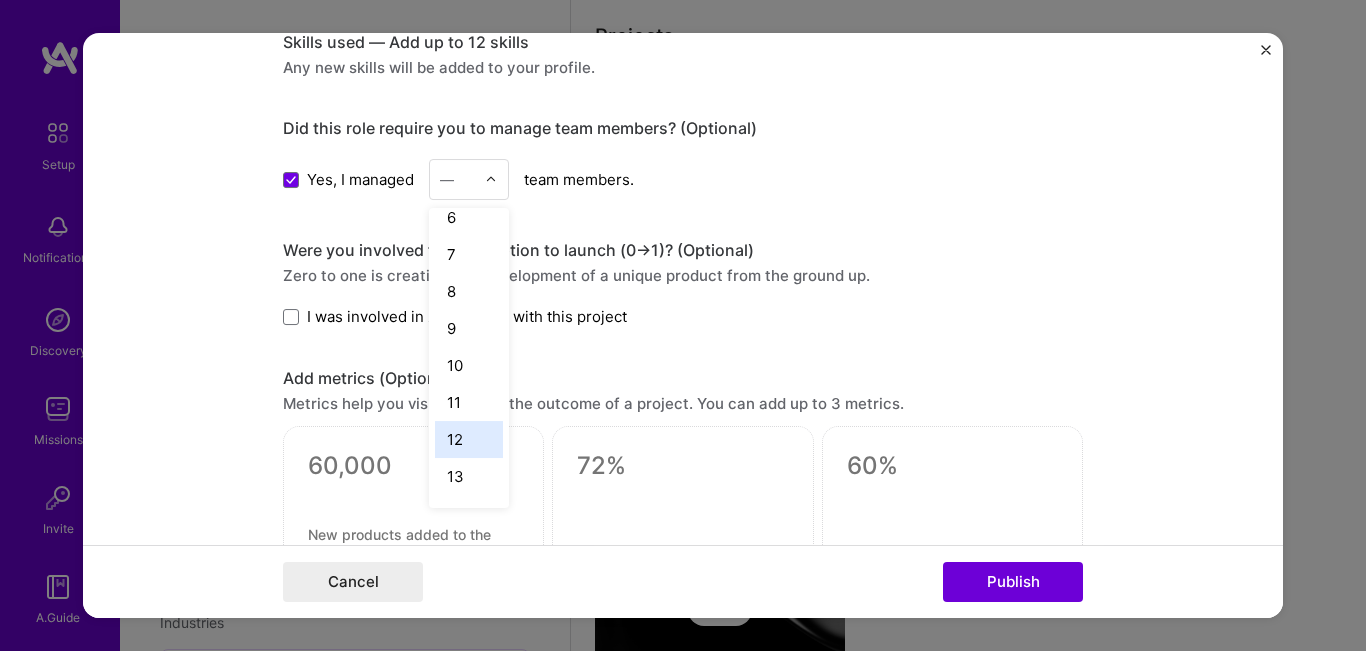click on "12" at bounding box center (469, 440) 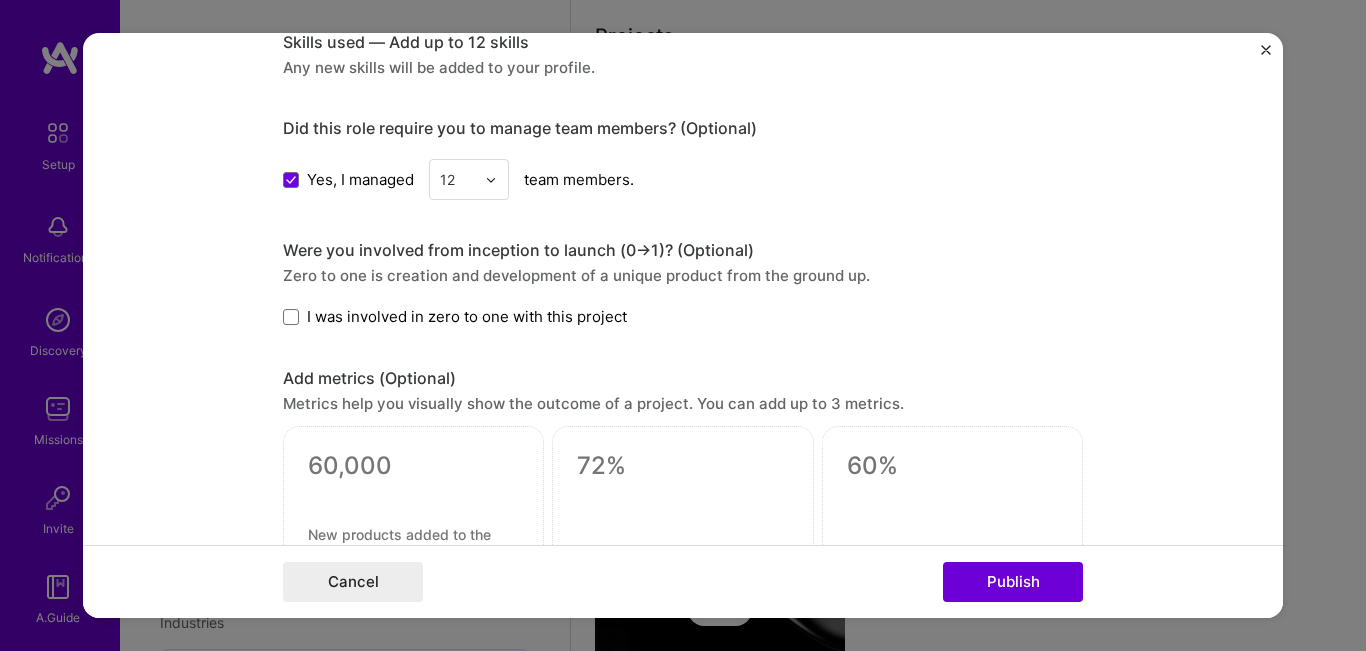 click on "Editing suggested project This project is suggested based on your LinkedIn, resume or A.Team activity. Project title Licensed Payment Services Company Launch Company Start Services Consultancy Project industry Industry Project Link (Optional)
Drag and drop an image or   Upload file Upload file We recommend uploading at least 4 images. 1600x1200px or higher recommended. Max 5MB each. Role Information Technology Consultant Select role type [MONTH], [YEAR]
to [MONTH], [YEAR]
I’m still working on this project Skills used — Add up to 12 skills Any new skills will be added to your profile. Did this role require you to manage team members? (Optional) Yes, I managed option 12, selected.   Select is focused ,type to refine list, press Down to open the menu,  12 team members. Were you involved from inception to launch (0  ->  1)? (Optional) I was involved in zero to one with this project Add metrics (Optional)   /" at bounding box center (683, 326) 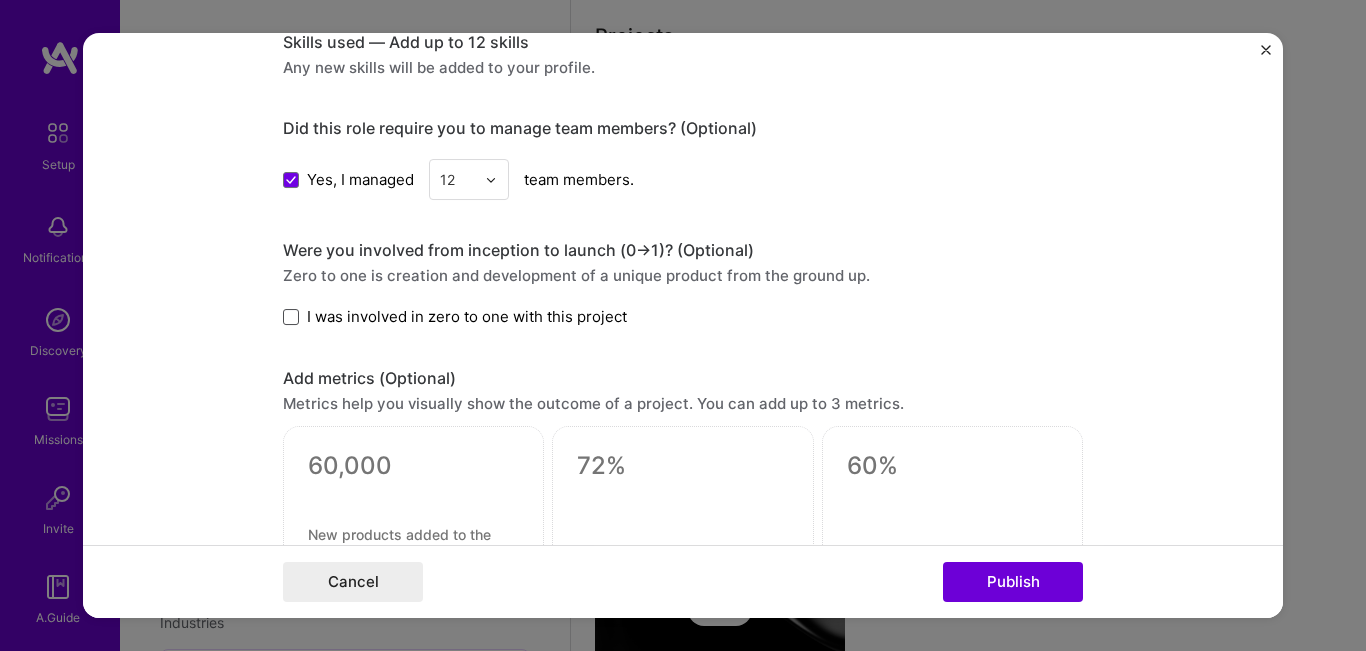 click at bounding box center [291, 317] 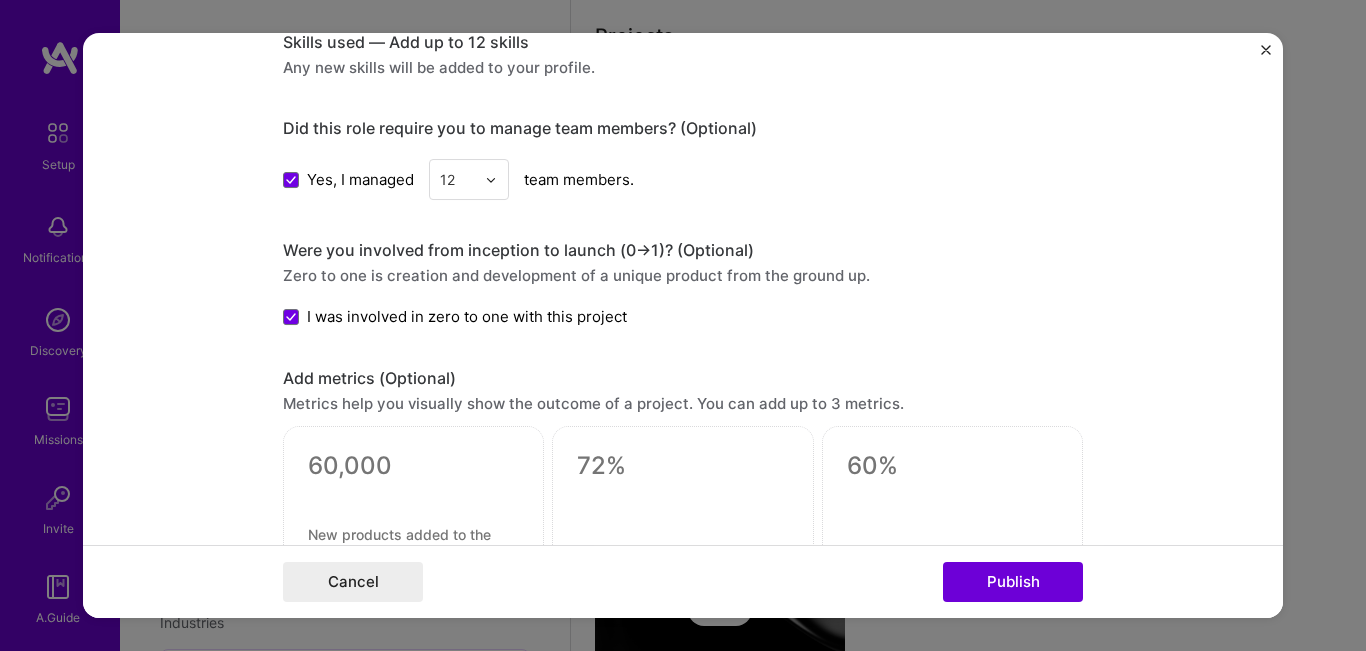 click on "Editing suggested project This project is suggested based on your LinkedIn, resume or A.Team activity. Project title Licensed Payment Services Company Launch Company Start Services Consultancy Project industry Industry Project Link (Optional)
Drag and drop an image or   Upload file Upload file We recommend uploading at least 4 images. 1600x1200px or higher recommended. Max 5MB each. Role Information Technology Consultant Select role type Mar, 2017
to Feb, 2018
I’m still working on this project Skills used — Add up to 12 skills Any new skills will be added to your profile. Did this role require you to manage team members? (Optional) Yes, I managed 12 team members. Were you involved from inception to launch (0  ->  1)? (Optional) Zero to one is creation and development of a unique product from the ground up. I was involved in zero to one with this project Add metrics (Optional) Project details" at bounding box center (683, 326) 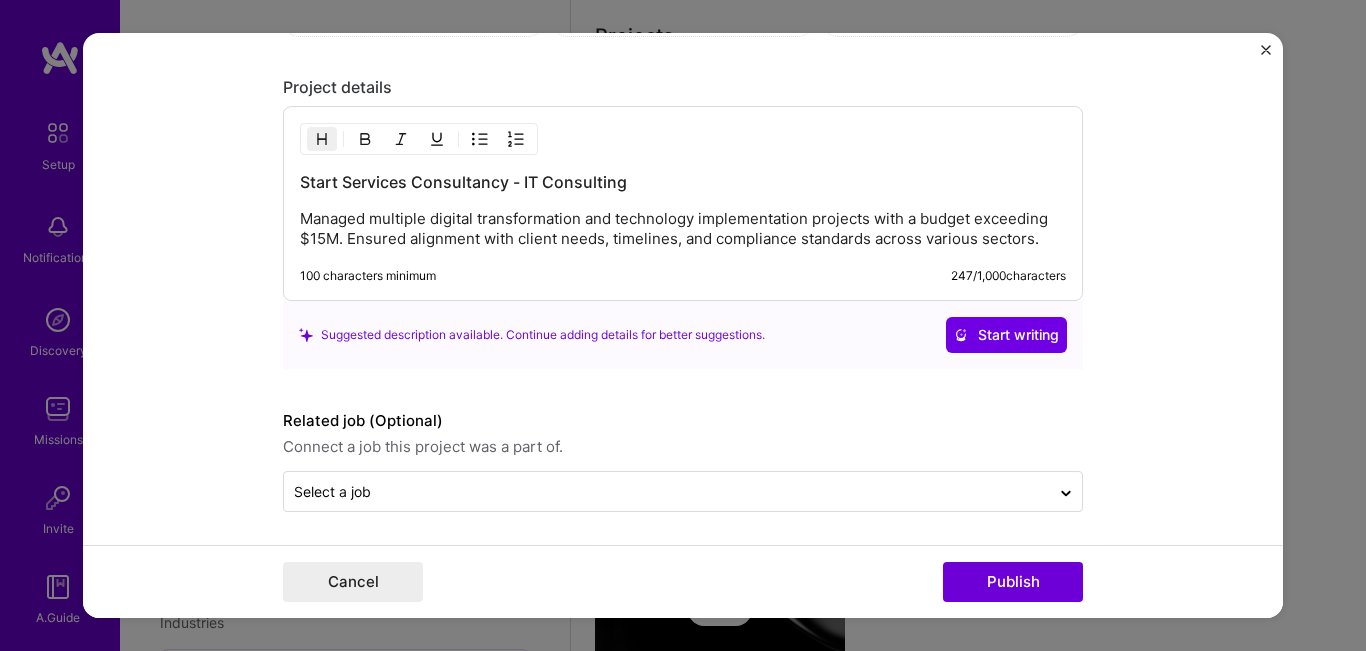 scroll, scrollTop: 1554, scrollLeft: 0, axis: vertical 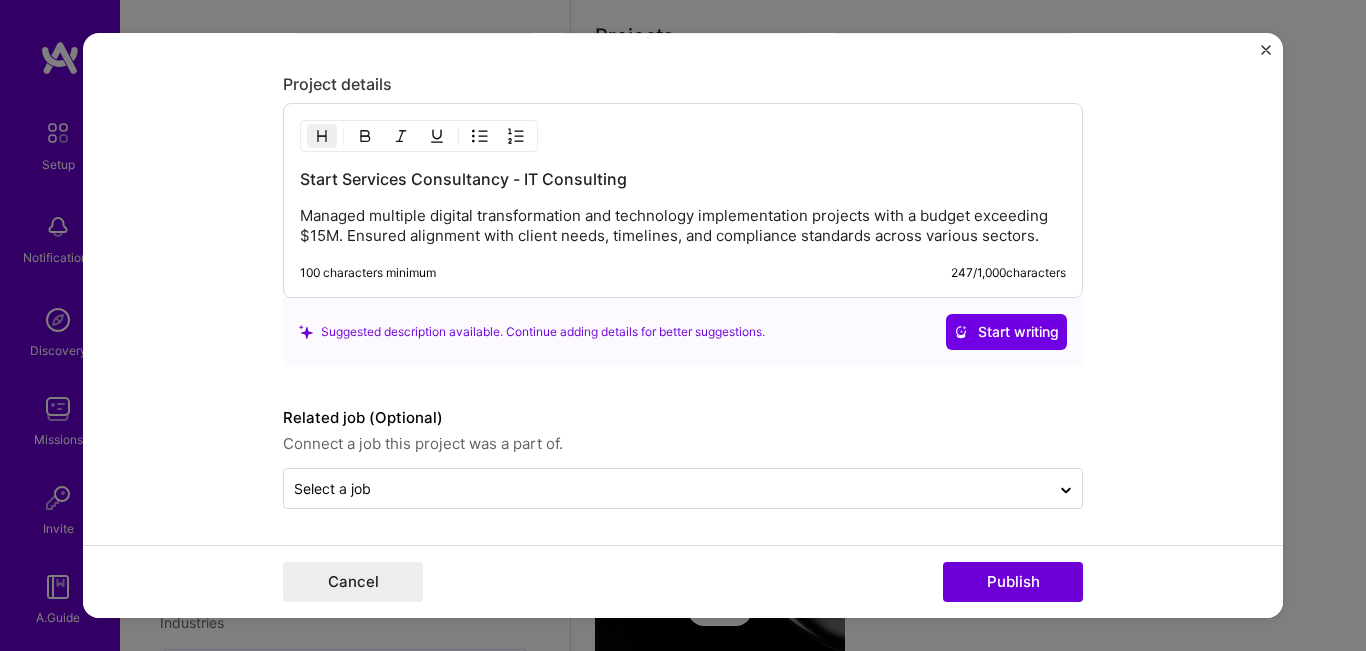 click on "Start Services Consultancy - IT Consulting" at bounding box center (683, 179) 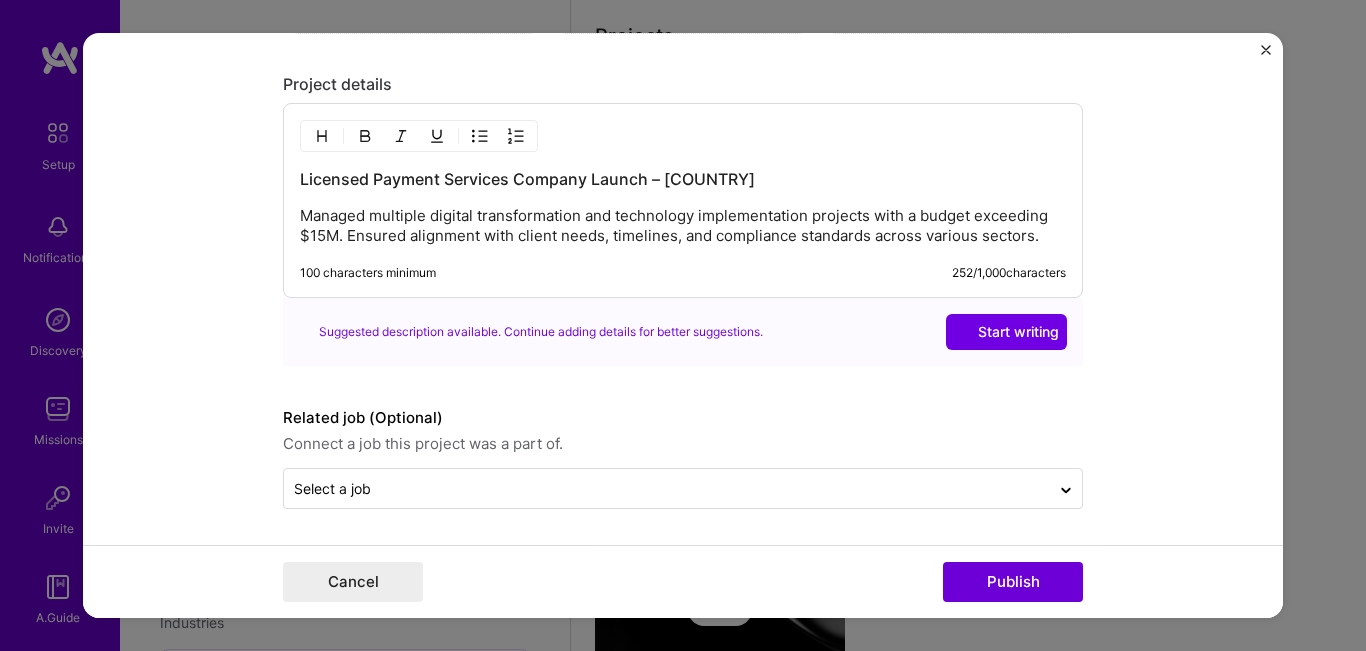 scroll, scrollTop: 1544, scrollLeft: 0, axis: vertical 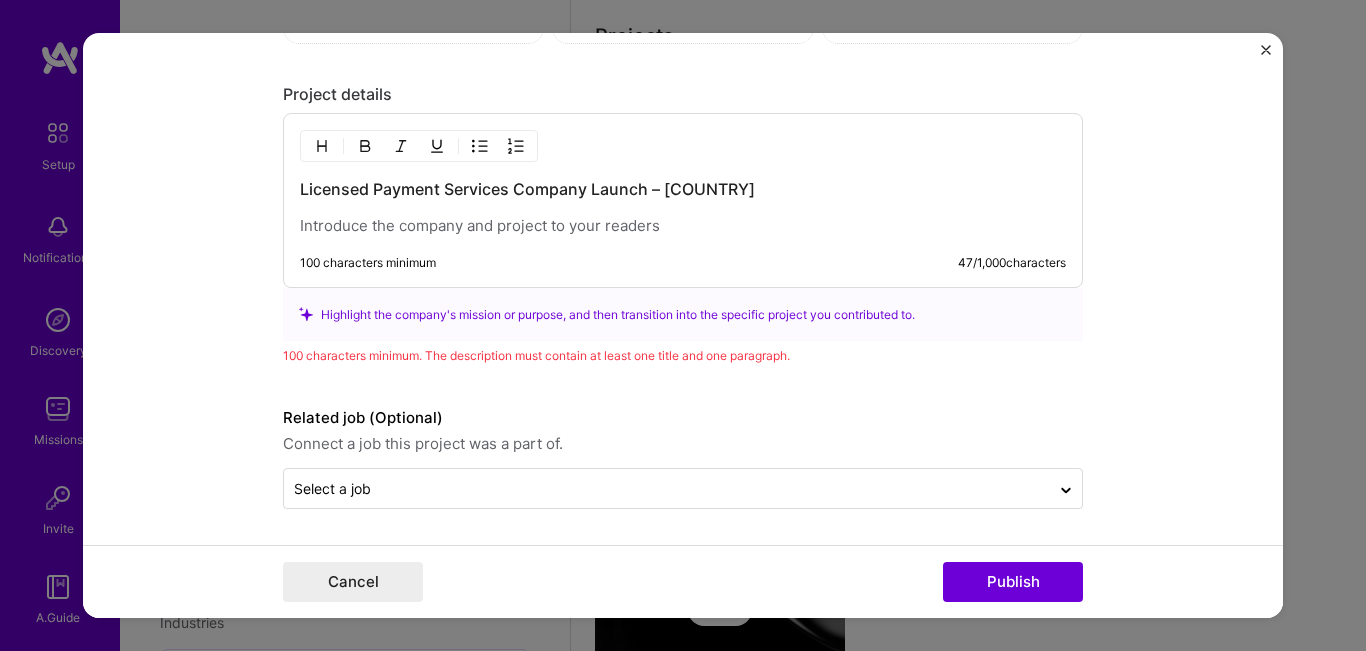 click at bounding box center (683, 226) 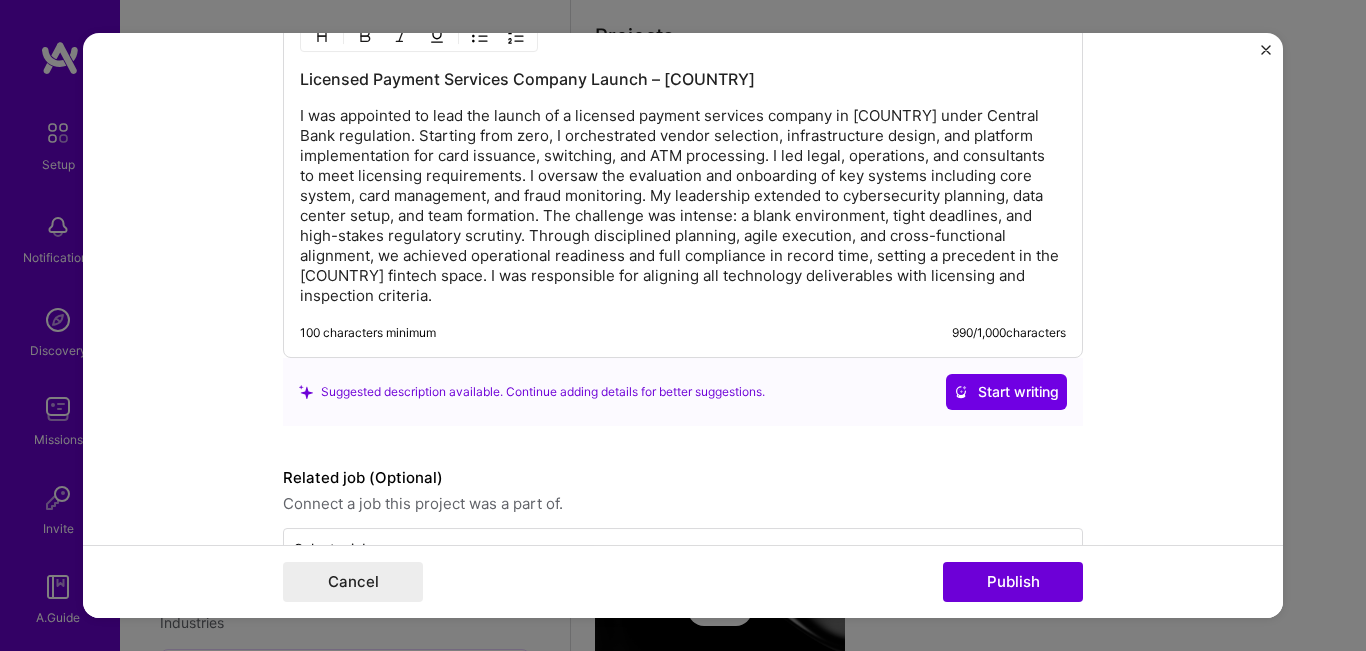 scroll, scrollTop: 1714, scrollLeft: 0, axis: vertical 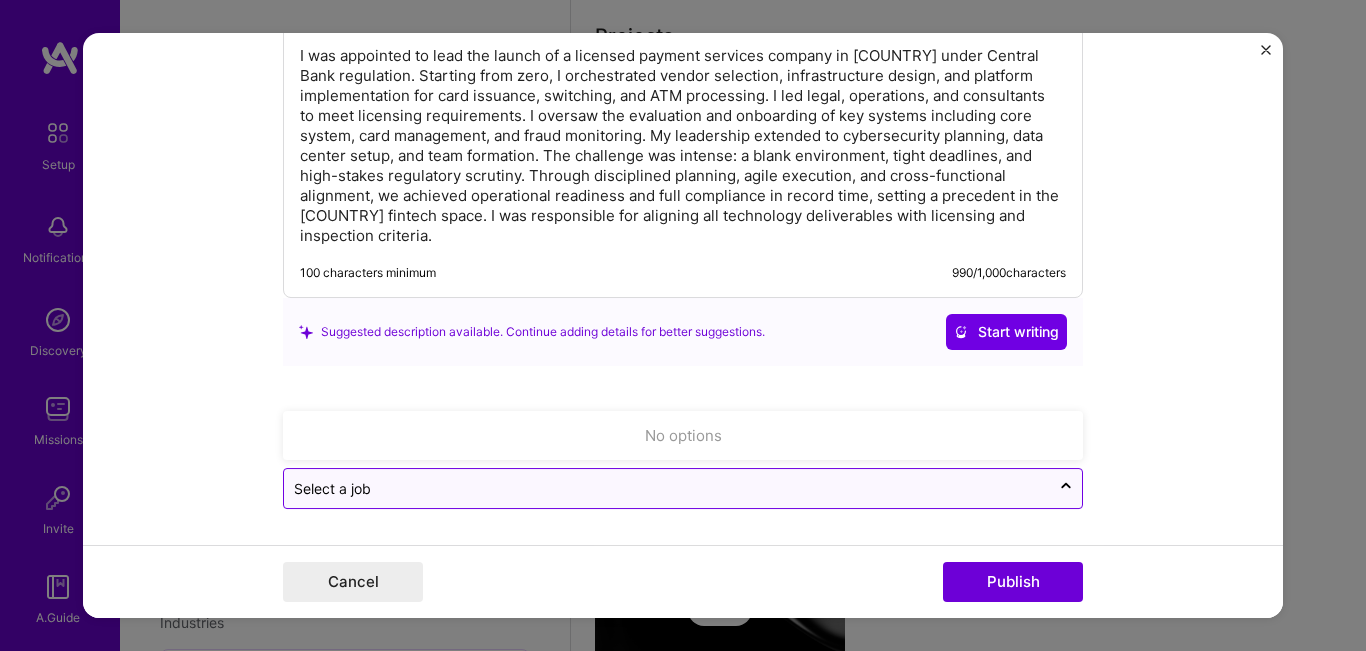 click at bounding box center [667, 488] 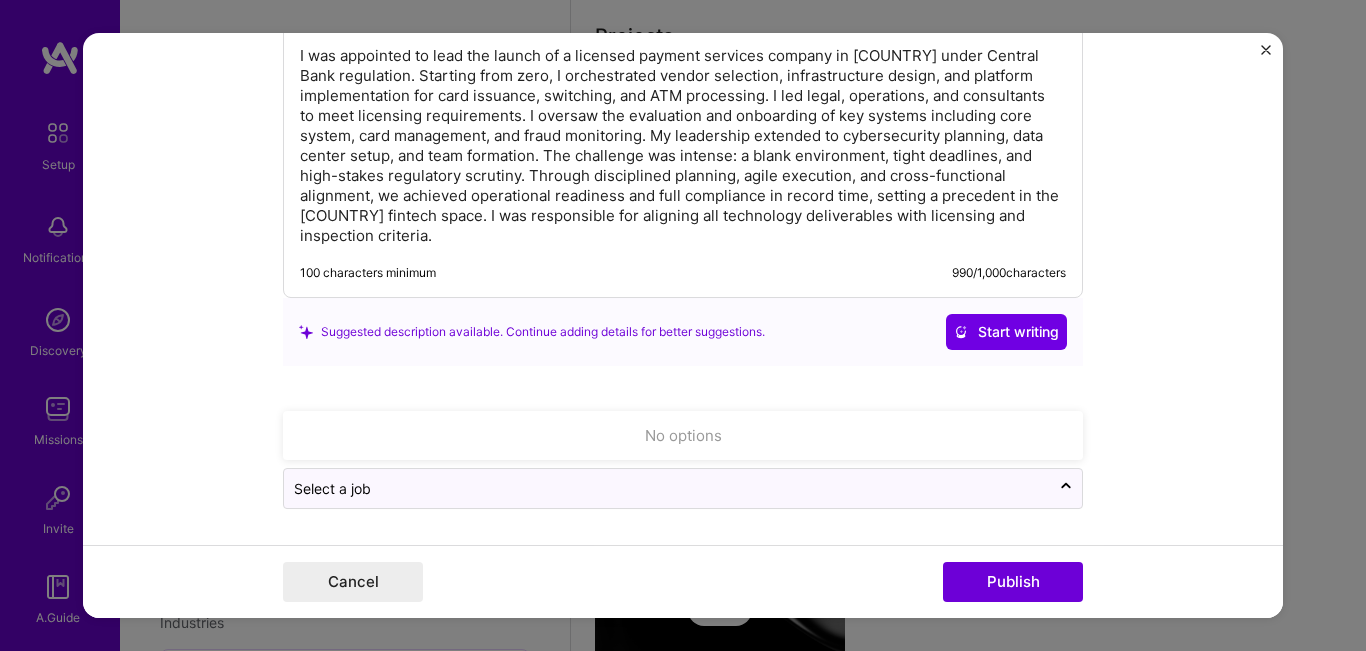 click on "No options" at bounding box center (683, 435) 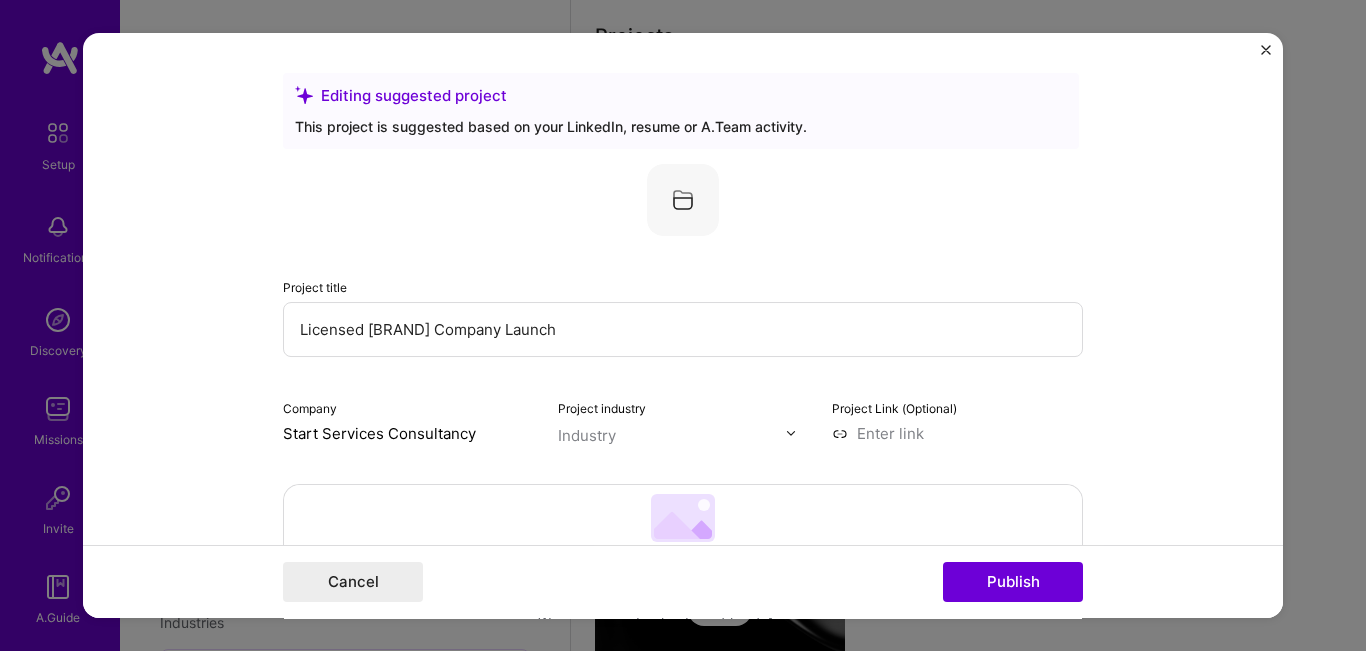 scroll, scrollTop: 100, scrollLeft: 0, axis: vertical 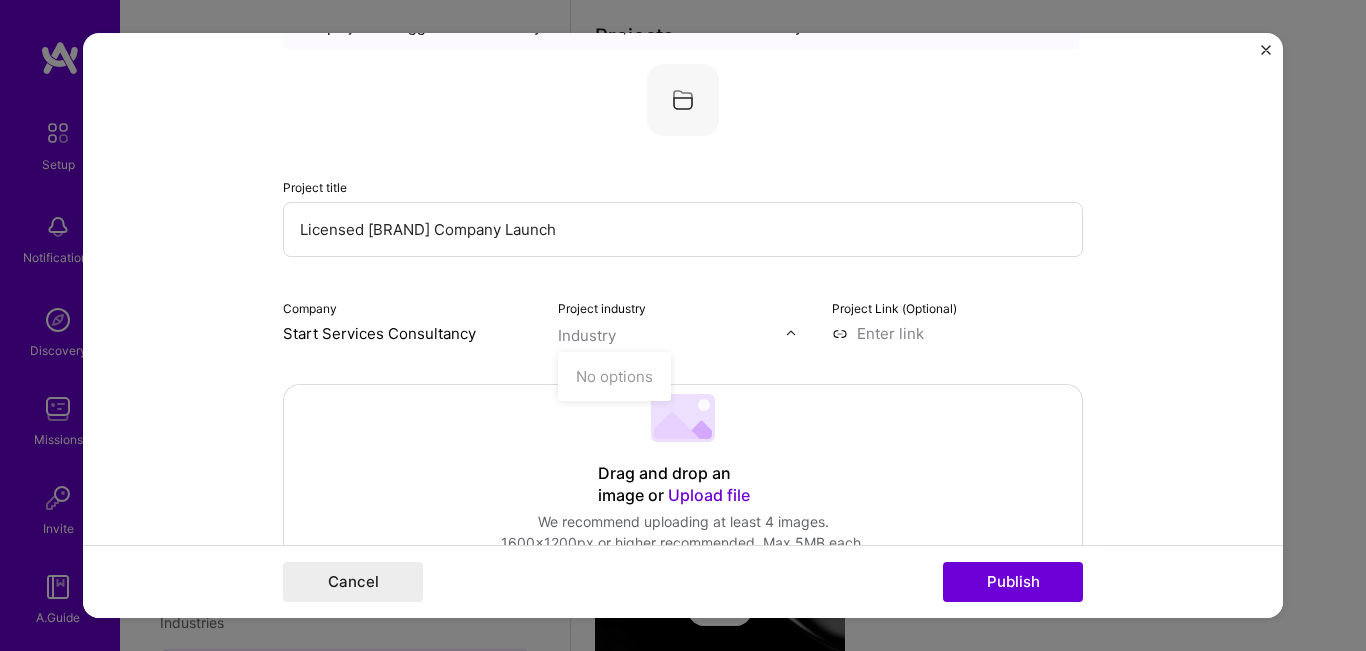 click at bounding box center (791, 333) 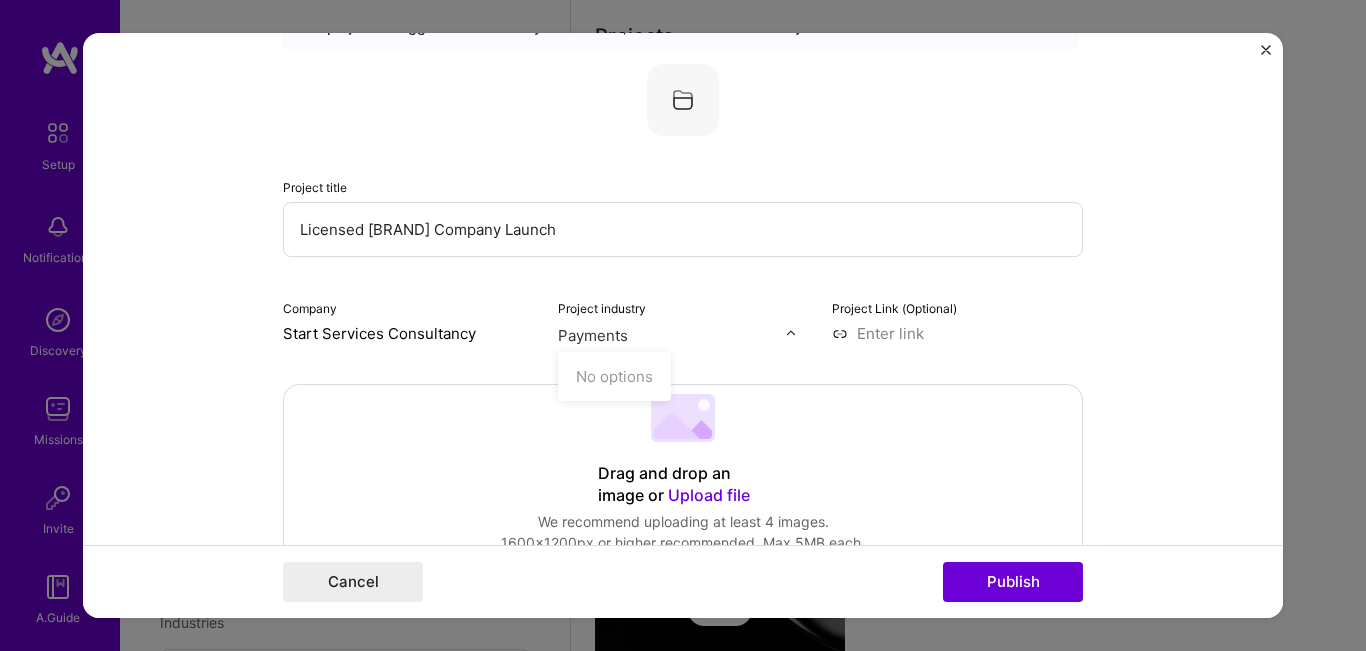 type on "Payments" 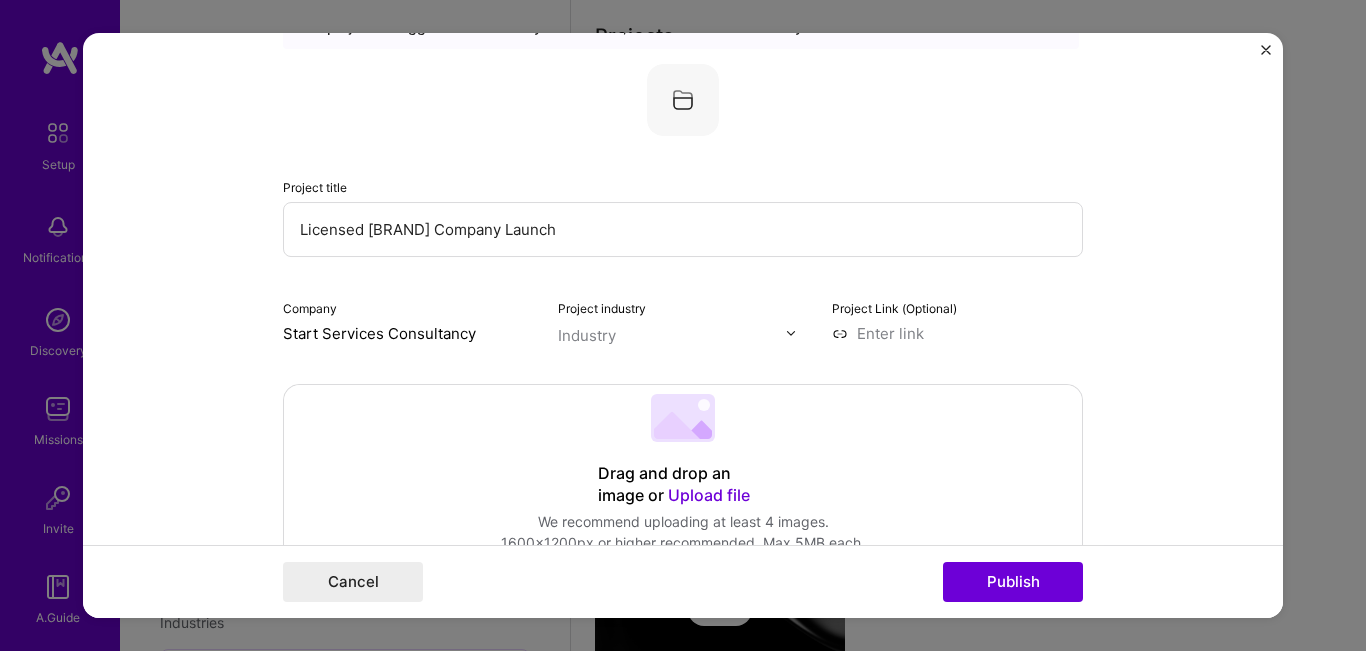 click on "Editing suggested project This project is suggested based on your LinkedIn, resume or A.Team activity. Project title Licensed Payment Services Company Launch Company Start Services Consultancy Project industry Industry Project Link (Optional)
Drag and drop an image or   Upload file Upload file We recommend uploading at least 4 images. 1600x1200px or higher recommended. Max 5MB each. Role Information Technology Consultant Select role type Mar, 2017
to Feb, 2018
I’m still working on this project Skills used — Add up to 12 skills Any new skills will be added to your profile. Did this role require you to manage team members? (Optional) Yes, I managed 12 team members. Were you involved from inception to launch (0  ->  1)? (Optional) Zero to one is creation and development of a unique product from the ground up. I was involved in zero to one with this project Add metrics (Optional) Project details" at bounding box center (683, 326) 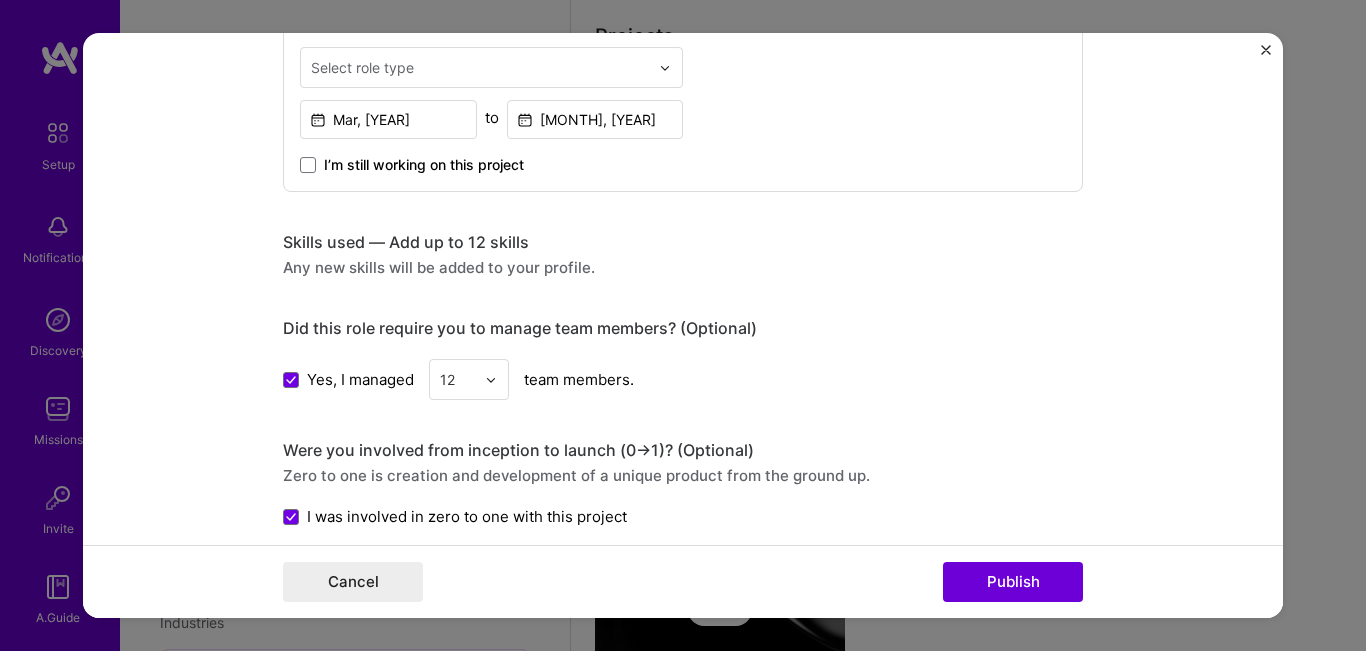 scroll, scrollTop: 700, scrollLeft: 0, axis: vertical 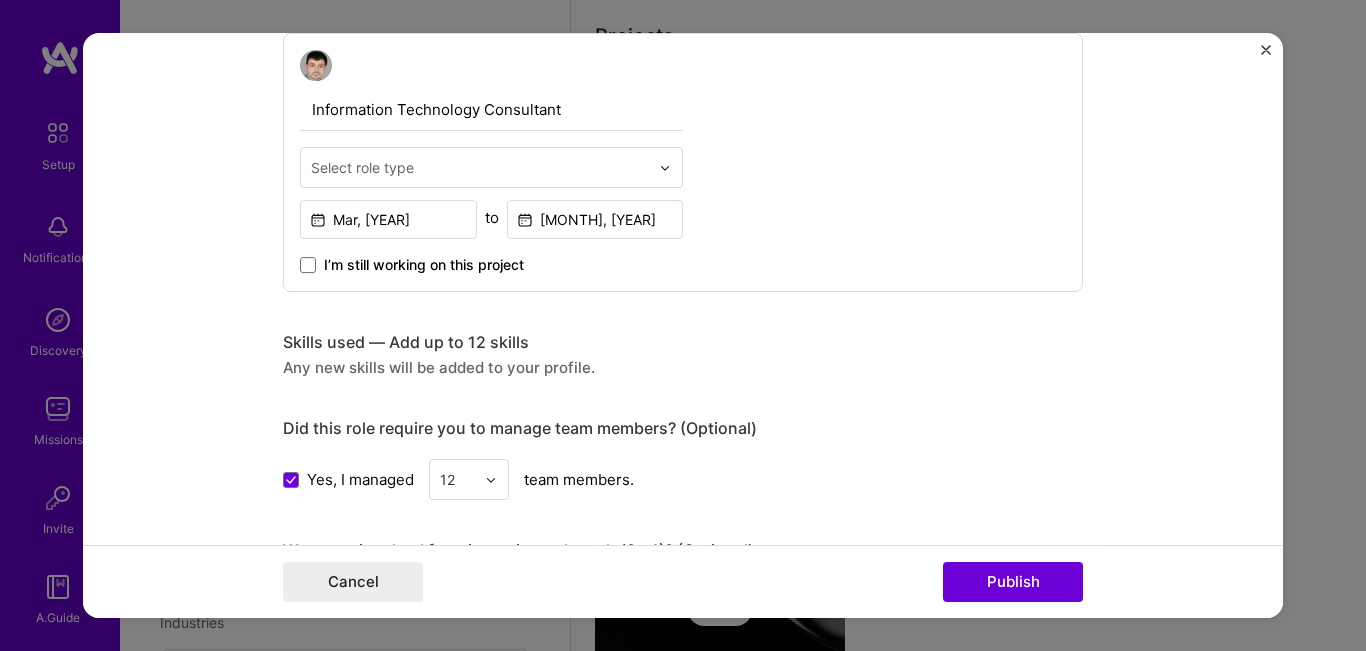 click at bounding box center [665, 168] 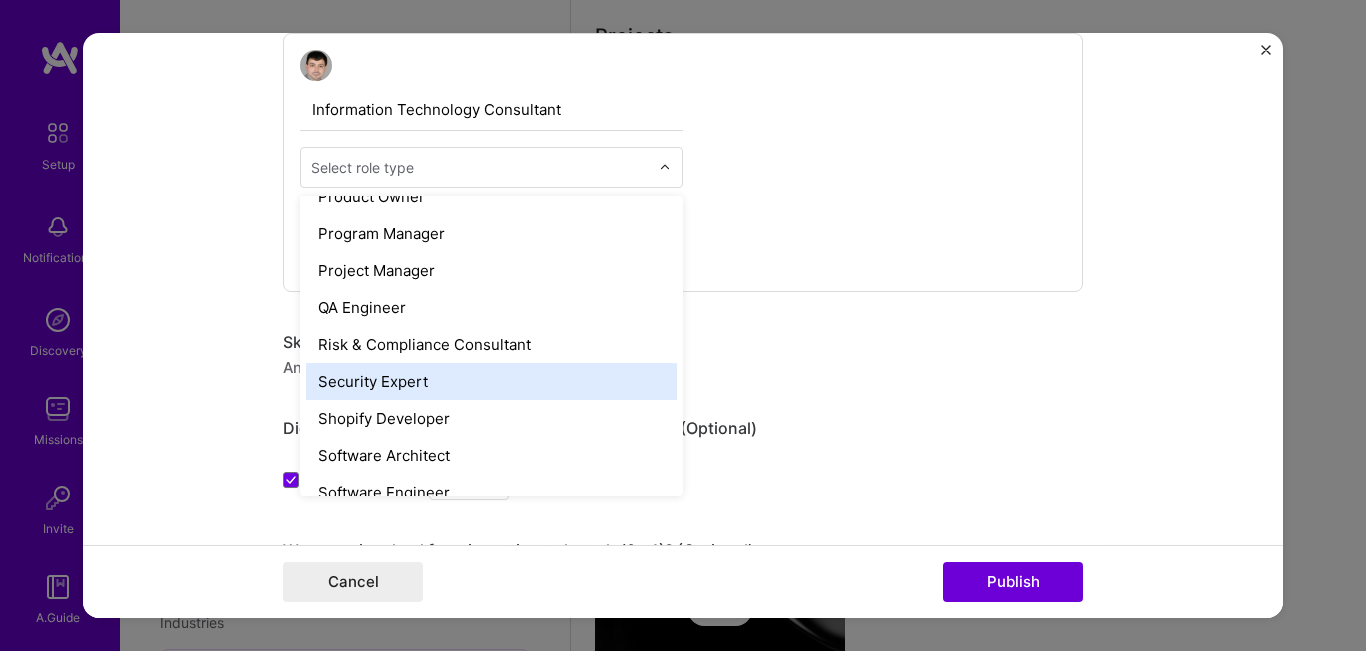 scroll, scrollTop: 1902, scrollLeft: 0, axis: vertical 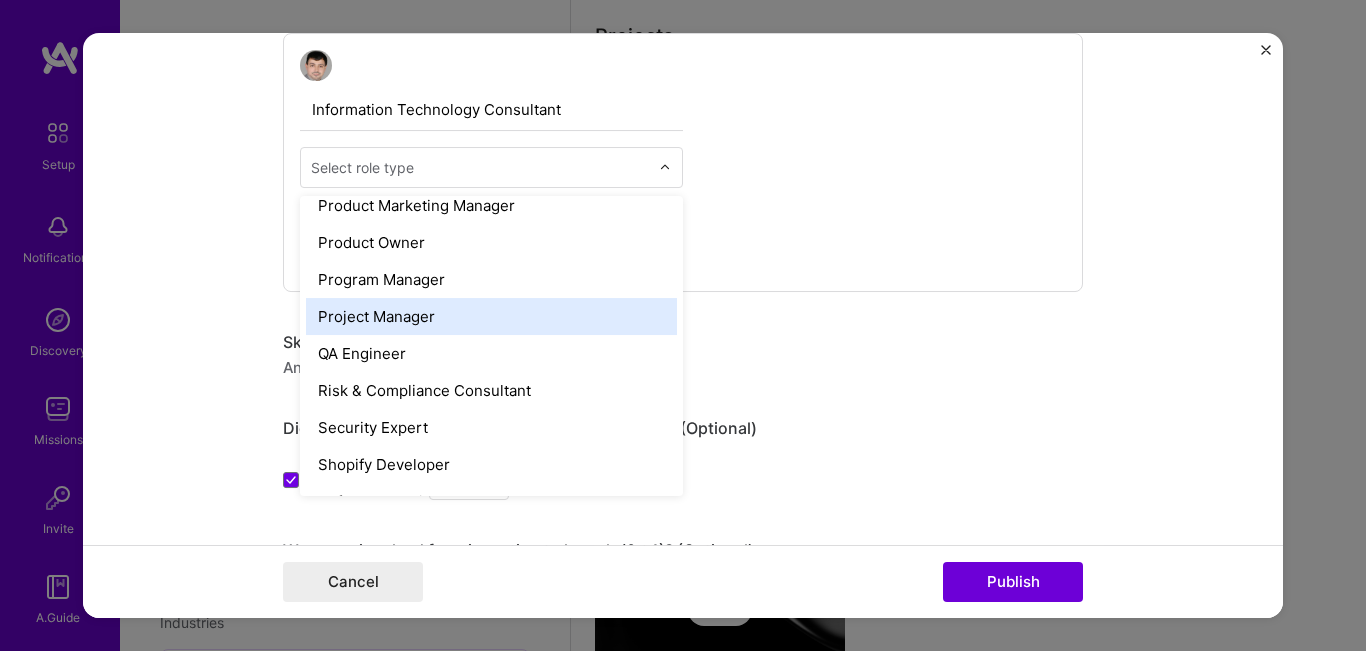 click on "Project Manager" at bounding box center (491, 316) 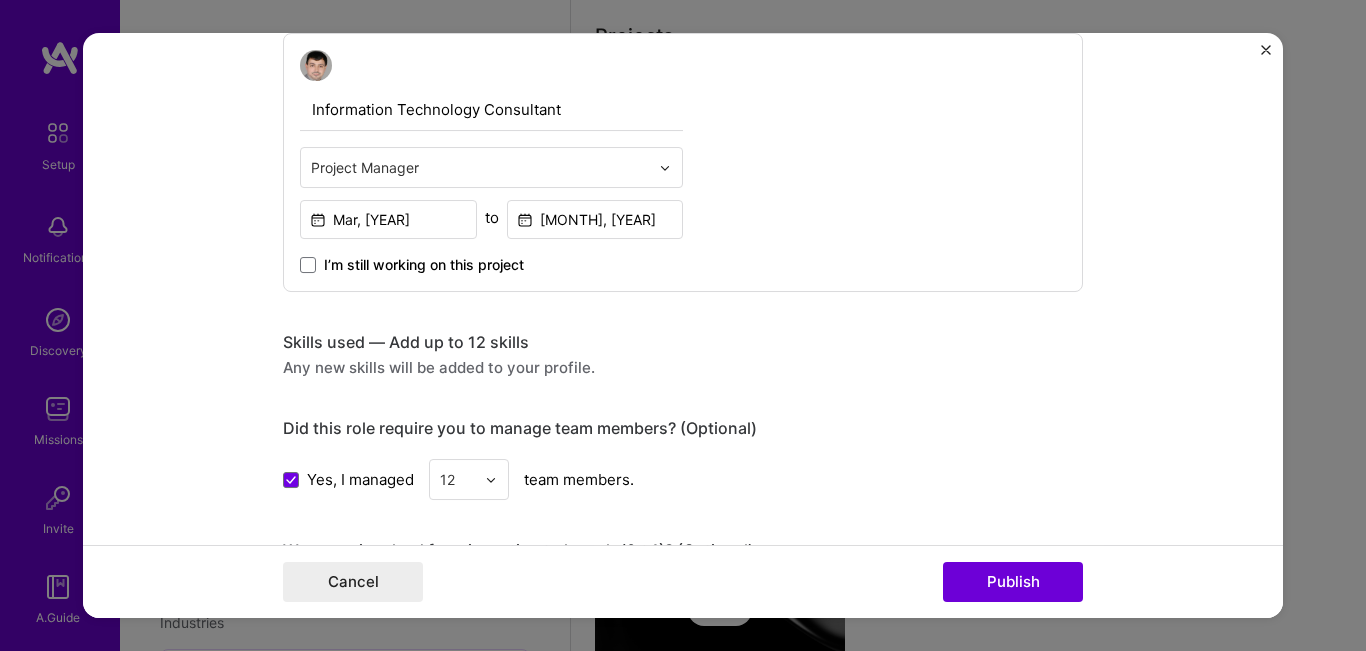 click on "Project title Licensed Payment Services Company Launch Company Start Services Consultancy Project industry Industry Project Link (Optional)
Drag and drop an image or   Upload file Upload file We recommend uploading at least 4 images. 1600x1200px or higher recommended. Max 5MB each. Role Information Technology Consultant Project Manager, [MONTH], [YEAR]
to [MONTH], [YEAR]
I’m still working on this project Skills used — Add up to 12 skills Any new skills will be added to your profile. Did this role require you to manage team members? (Optional) Yes, I managed 12 team members. Were you involved from inception to launch (0  ->  1)? (Optional) Zero to one is creation and development of a unique product from the ground up. I was involved in zero to one with this project Add metrics (Optional) Project details" at bounding box center [683, 326] 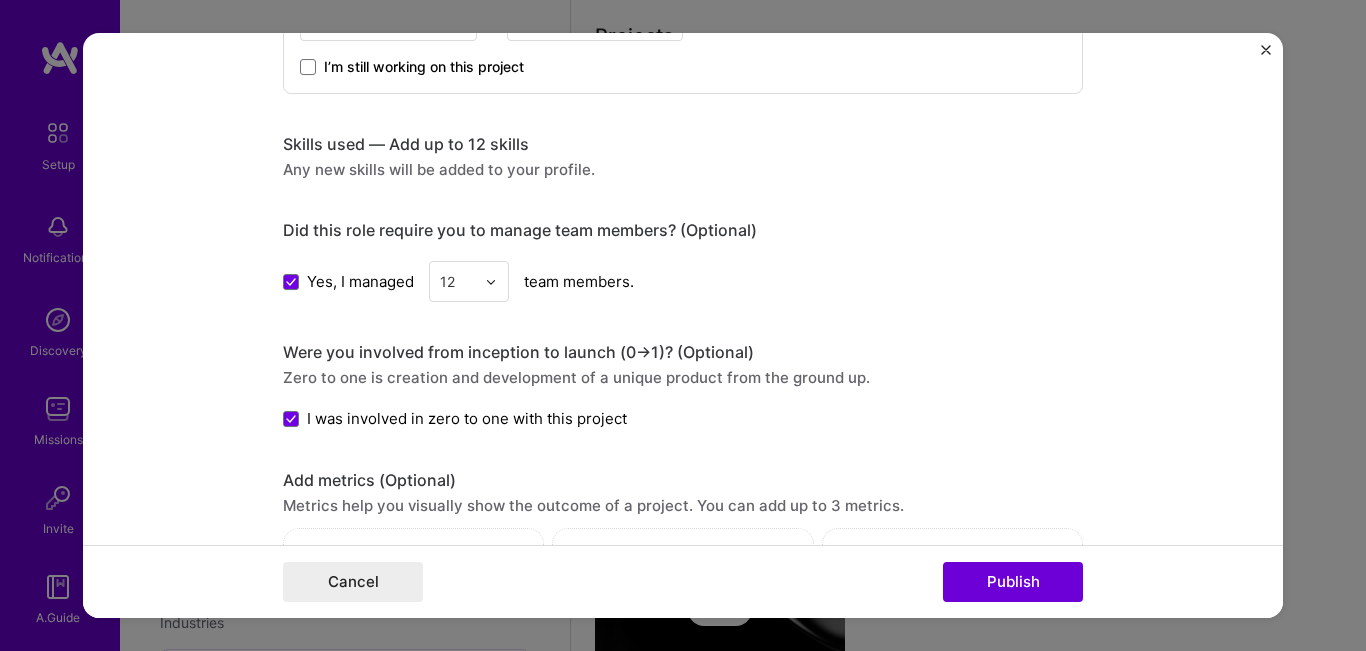 scroll, scrollTop: 900, scrollLeft: 0, axis: vertical 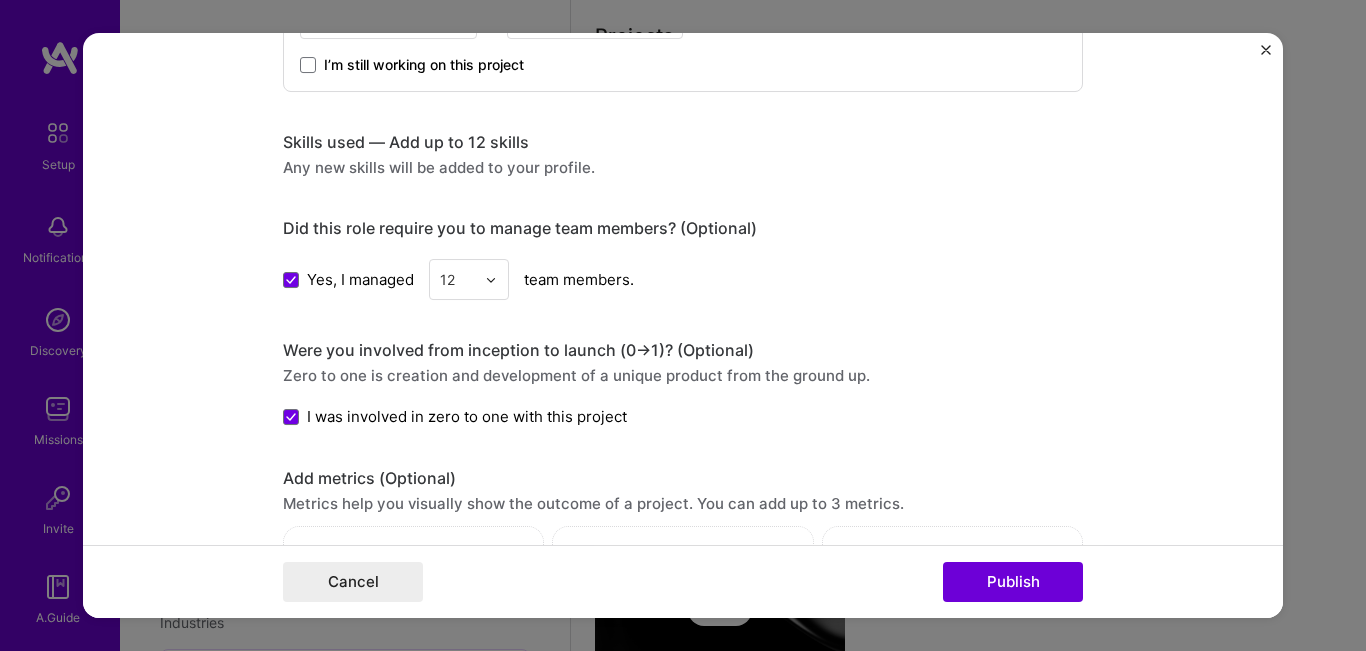 click on "Any new skills will be added to your profile." at bounding box center (683, 168) 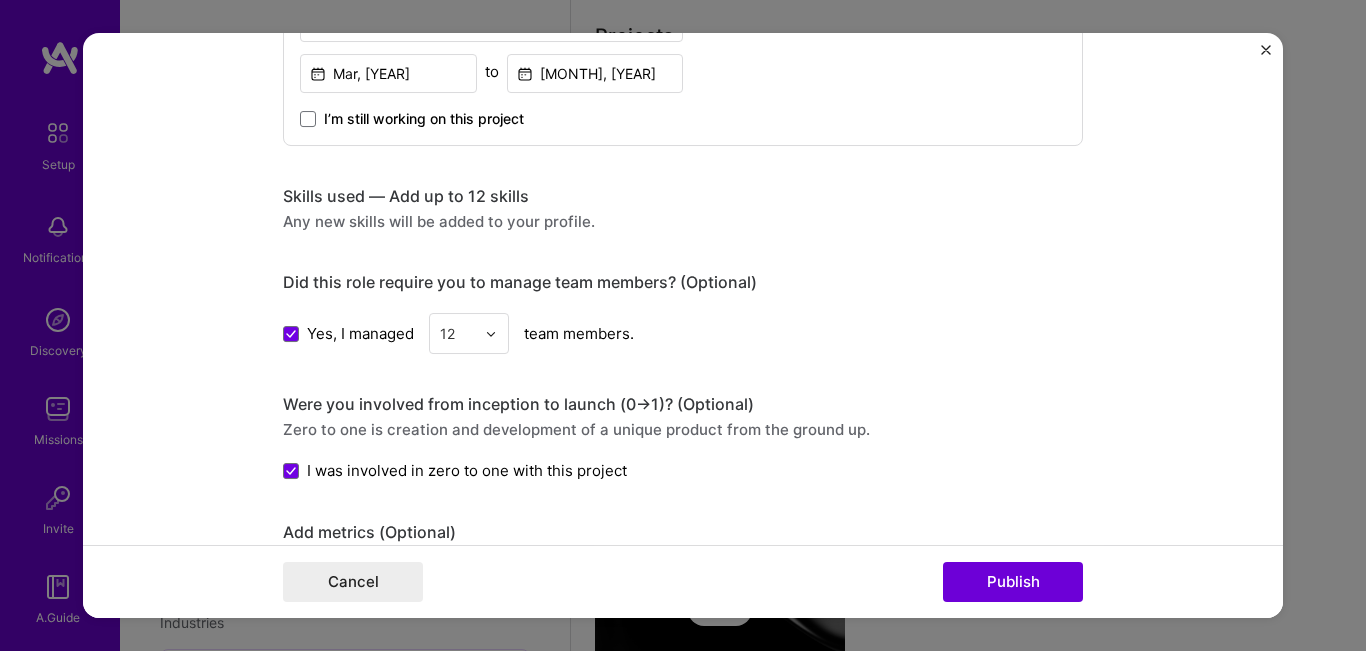 scroll, scrollTop: 800, scrollLeft: 0, axis: vertical 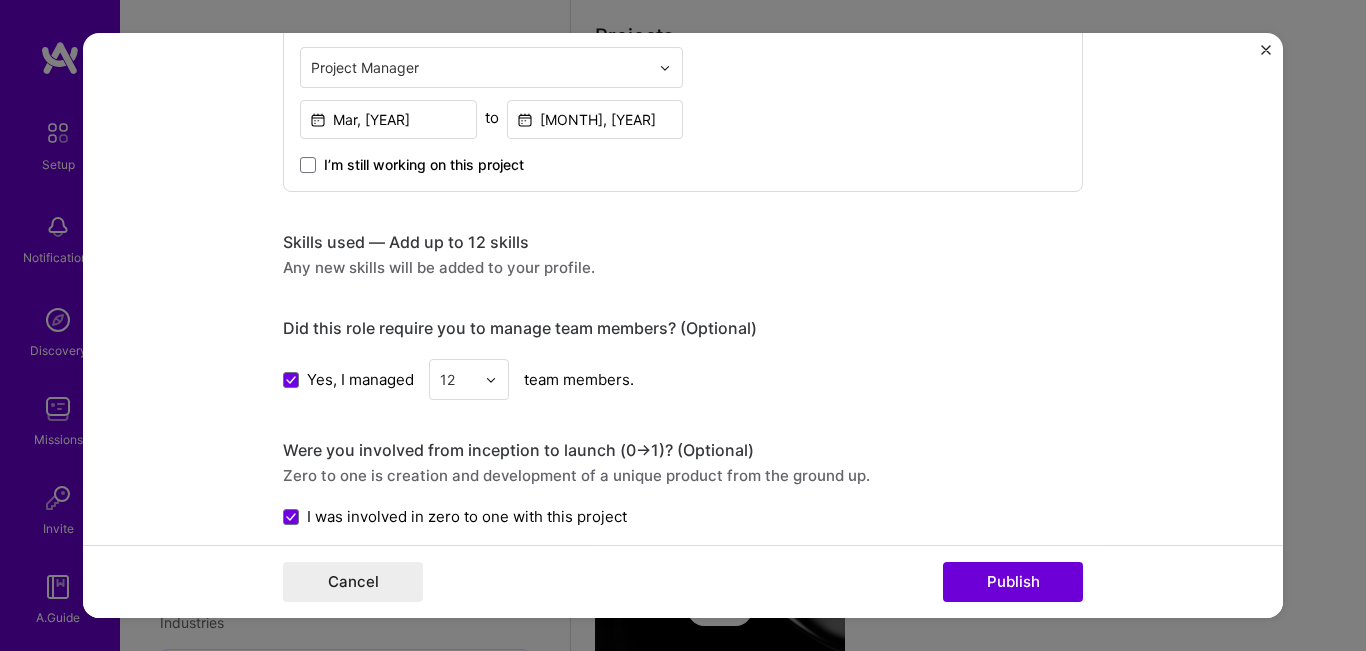 click on "Any new skills will be added to your profile." at bounding box center [683, 268] 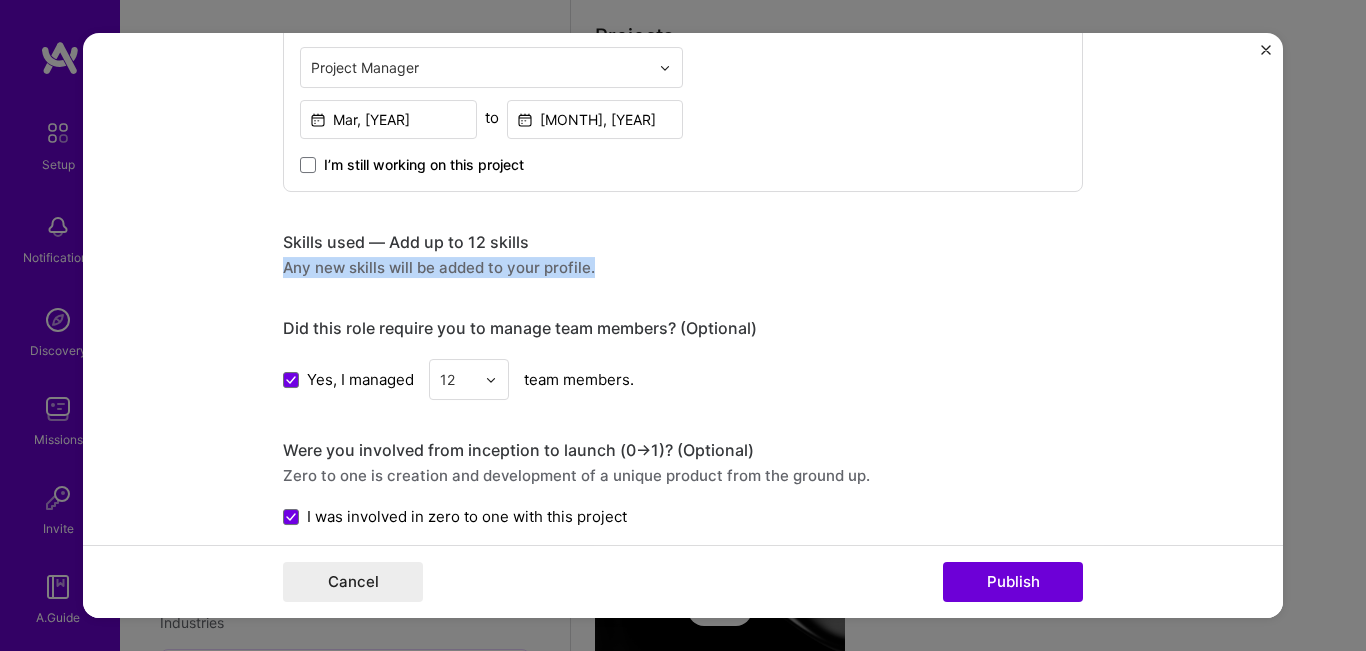 drag, startPoint x: 280, startPoint y: 264, endPoint x: 605, endPoint y: 254, distance: 325.1538 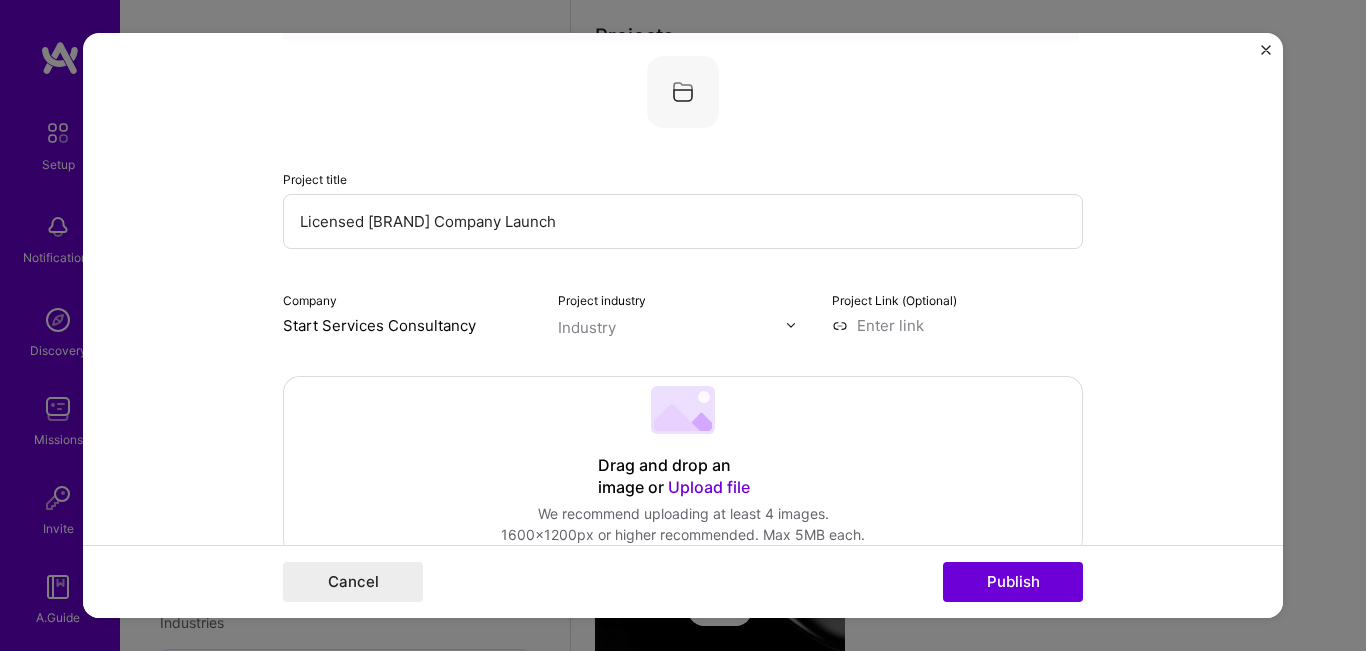 scroll, scrollTop: 100, scrollLeft: 0, axis: vertical 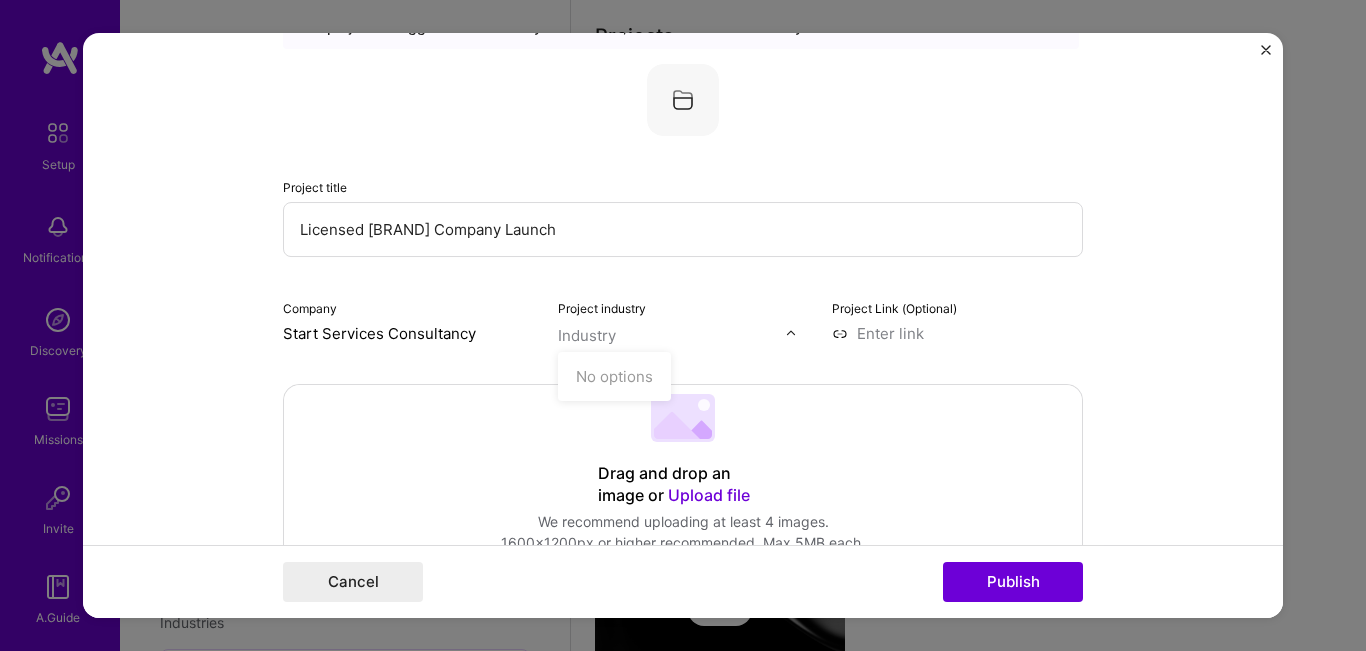 click at bounding box center [791, 333] 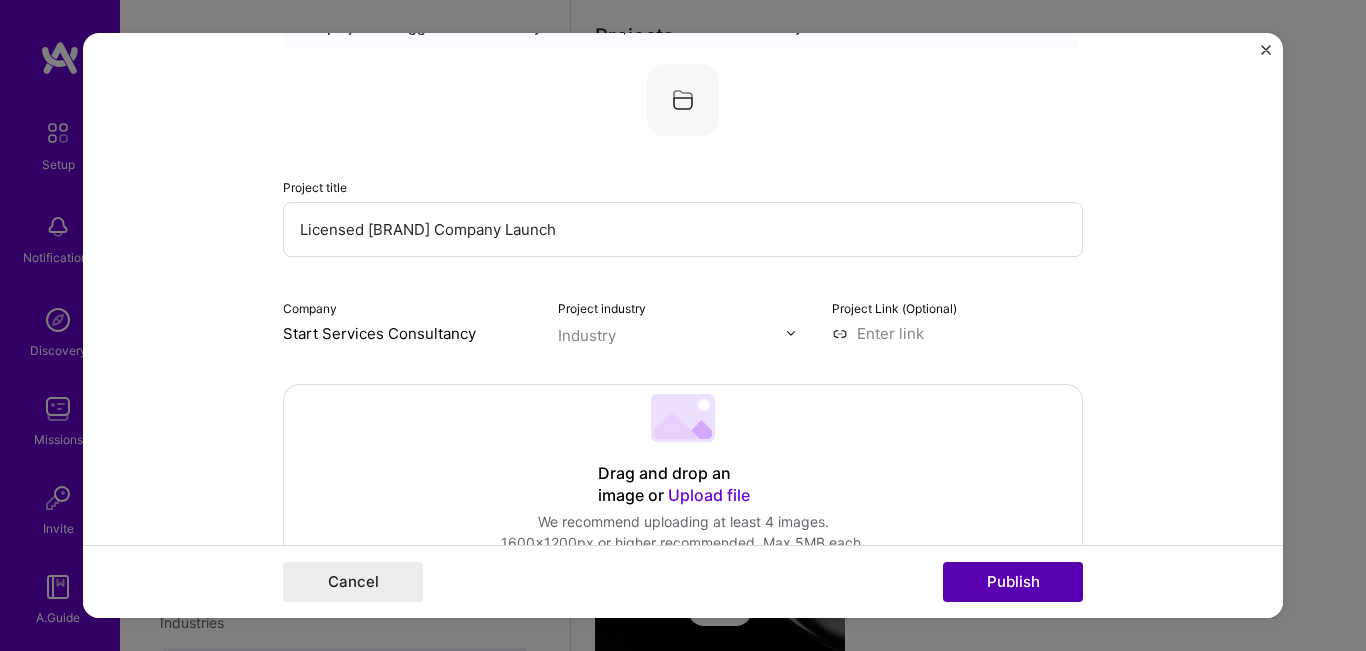 click on "Publish" at bounding box center [1013, 582] 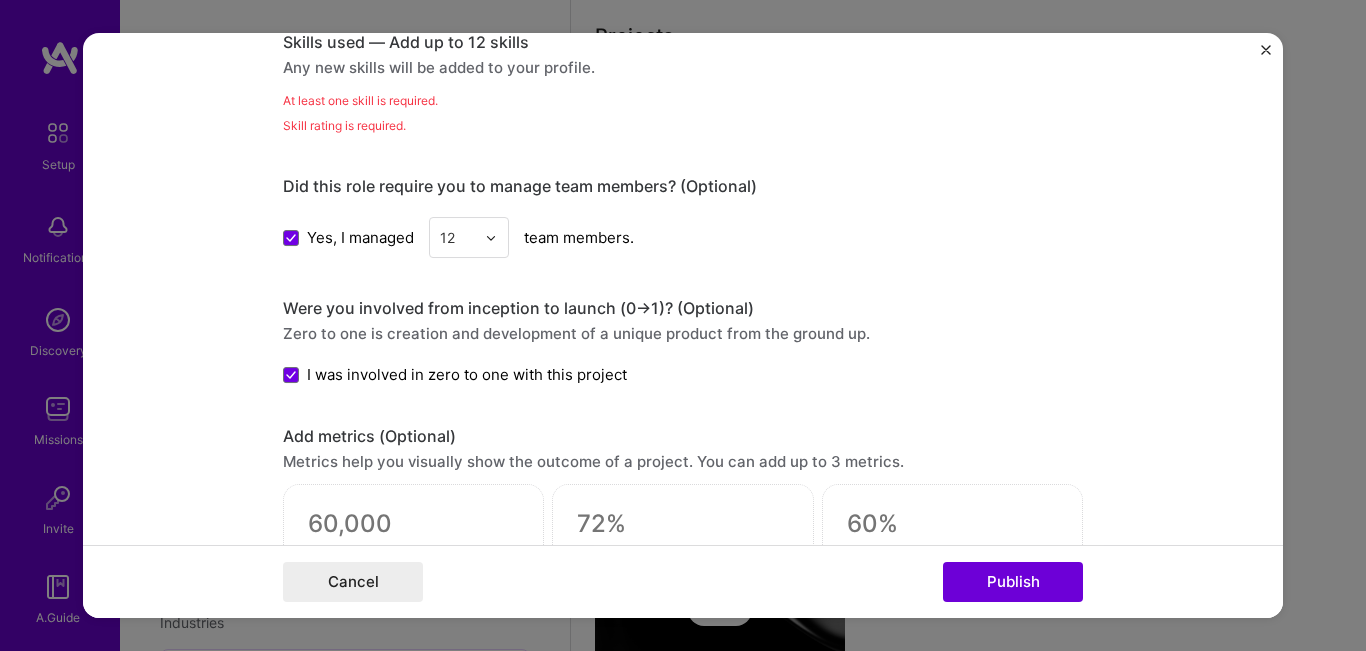 scroll, scrollTop: 900, scrollLeft: 0, axis: vertical 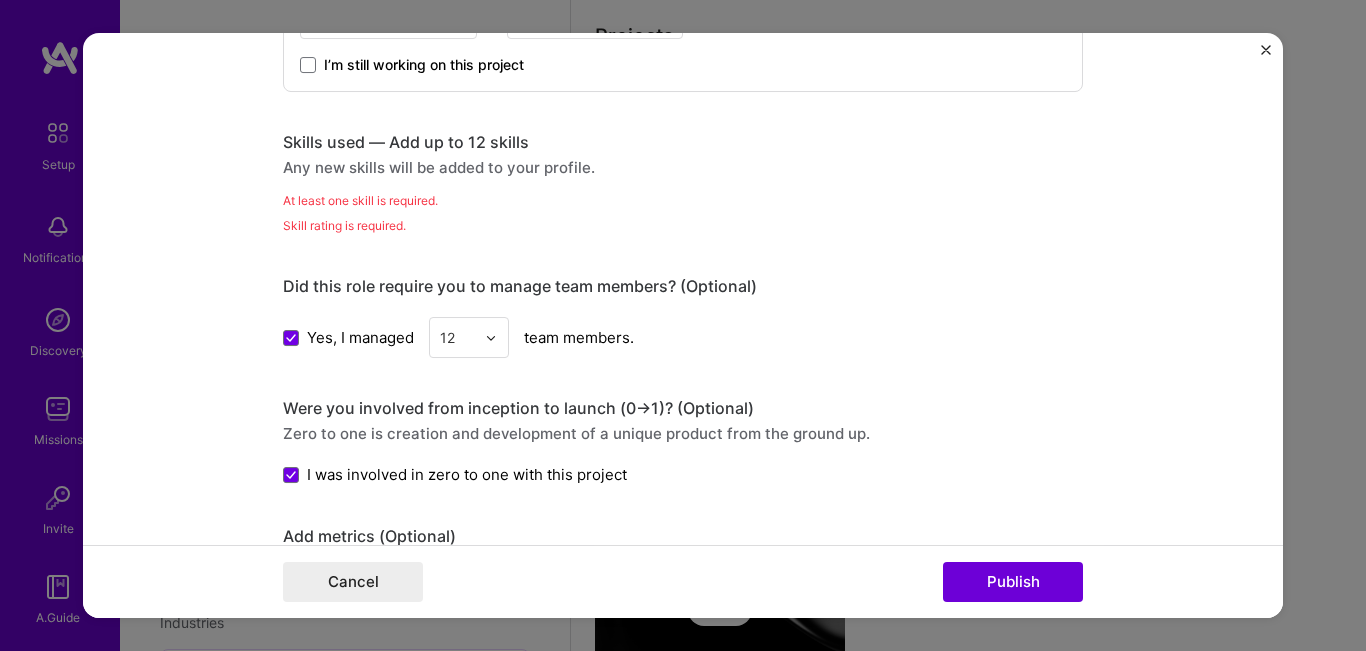 click on "At least one skill is required." at bounding box center (683, 201) 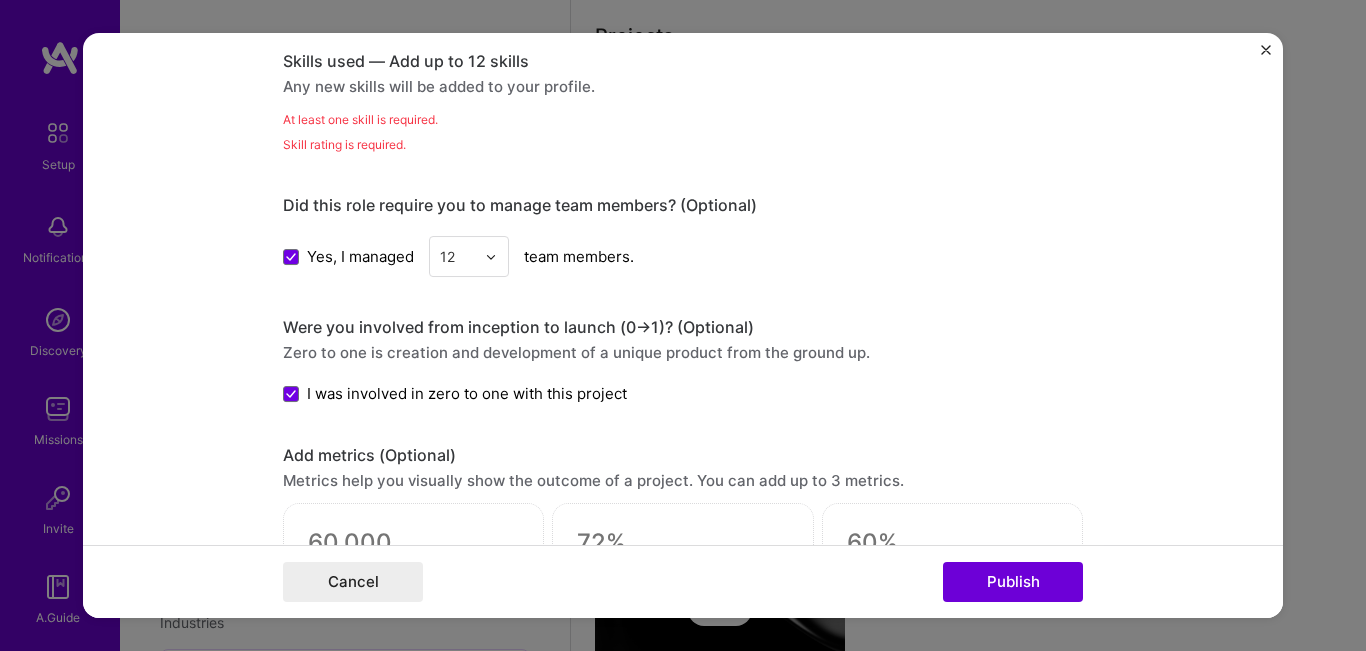 scroll, scrollTop: 873, scrollLeft: 0, axis: vertical 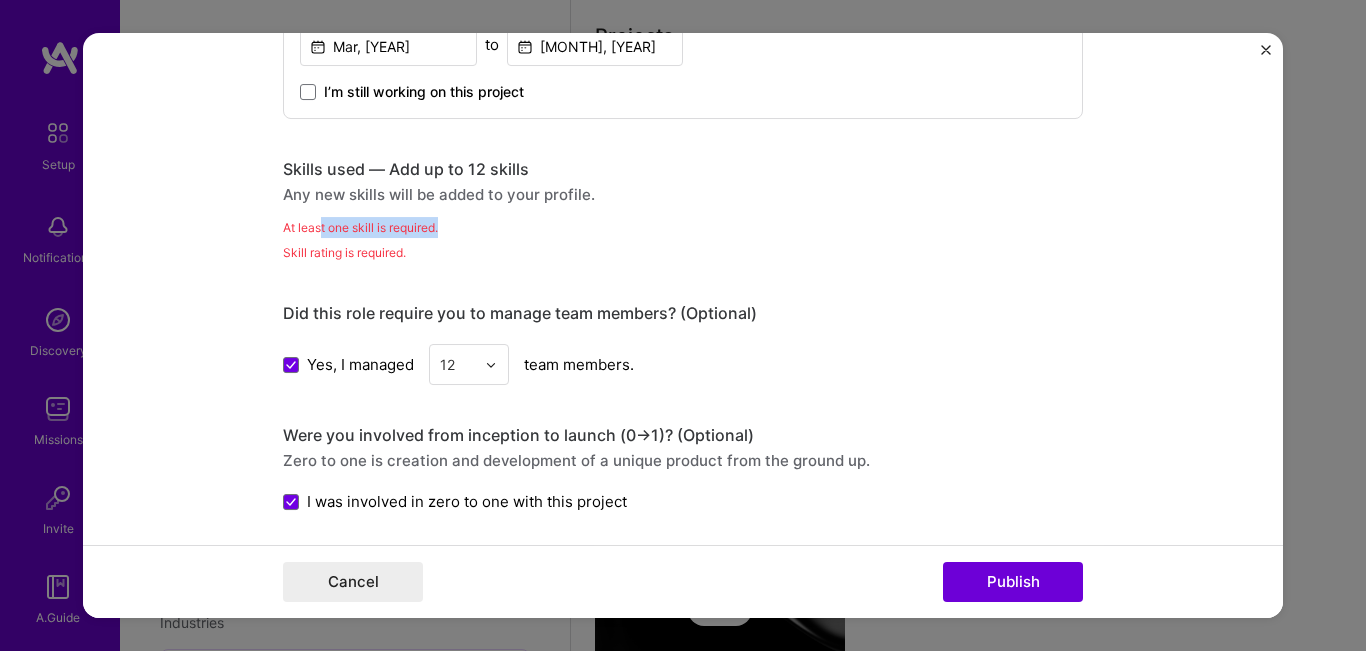 drag, startPoint x: 315, startPoint y: 225, endPoint x: 464, endPoint y: 230, distance: 149.08386 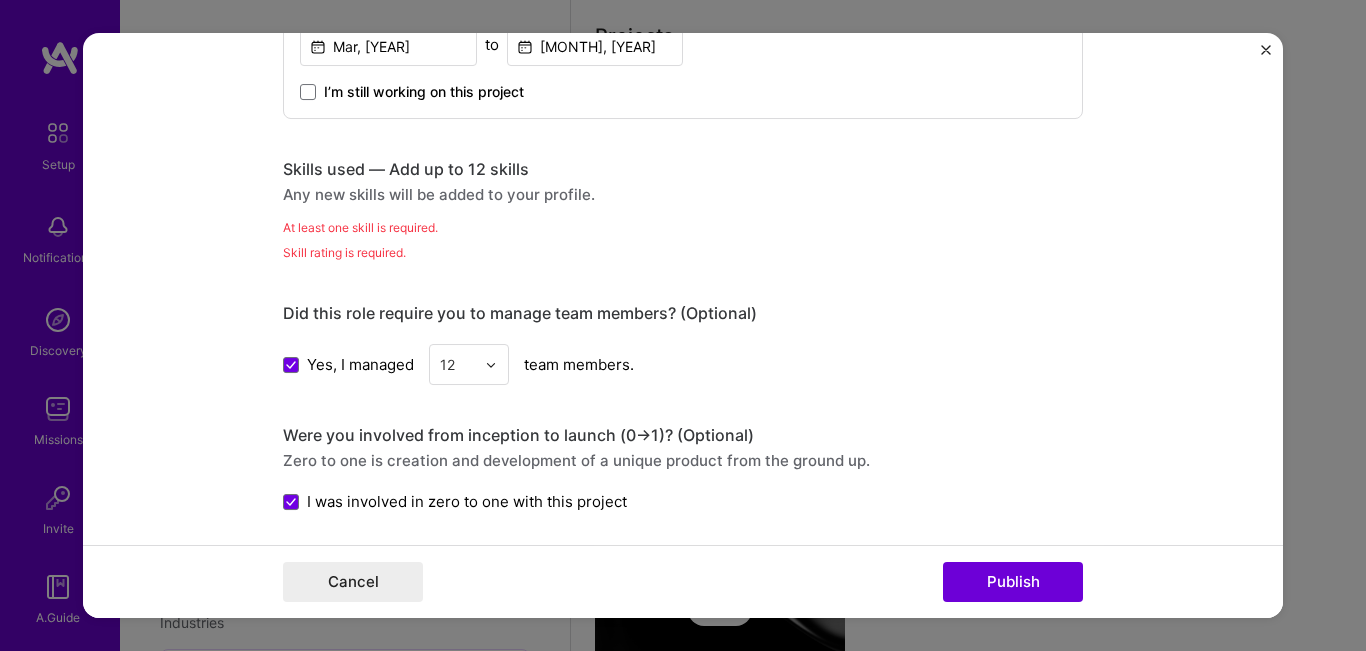 click on "Skills used — Add up to 12 skills" at bounding box center [683, 170] 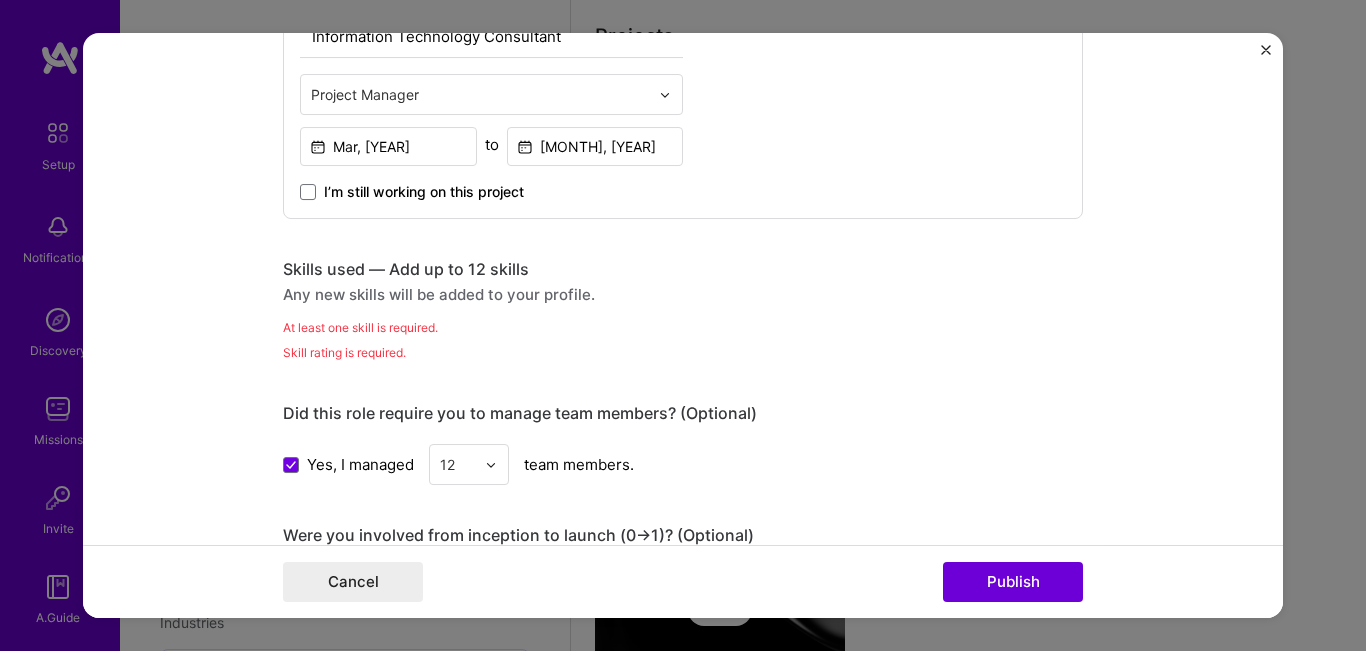 click on "Any new skills will be added to your profile." at bounding box center [683, 295] 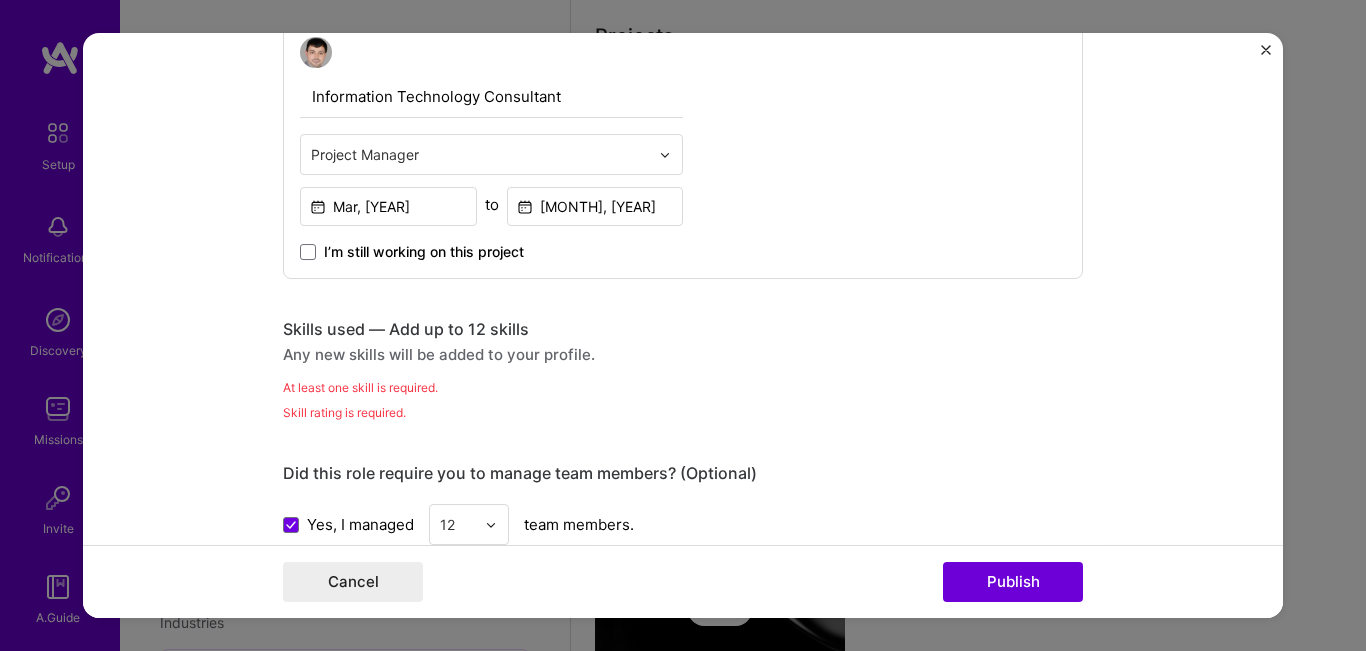 scroll, scrollTop: 673, scrollLeft: 0, axis: vertical 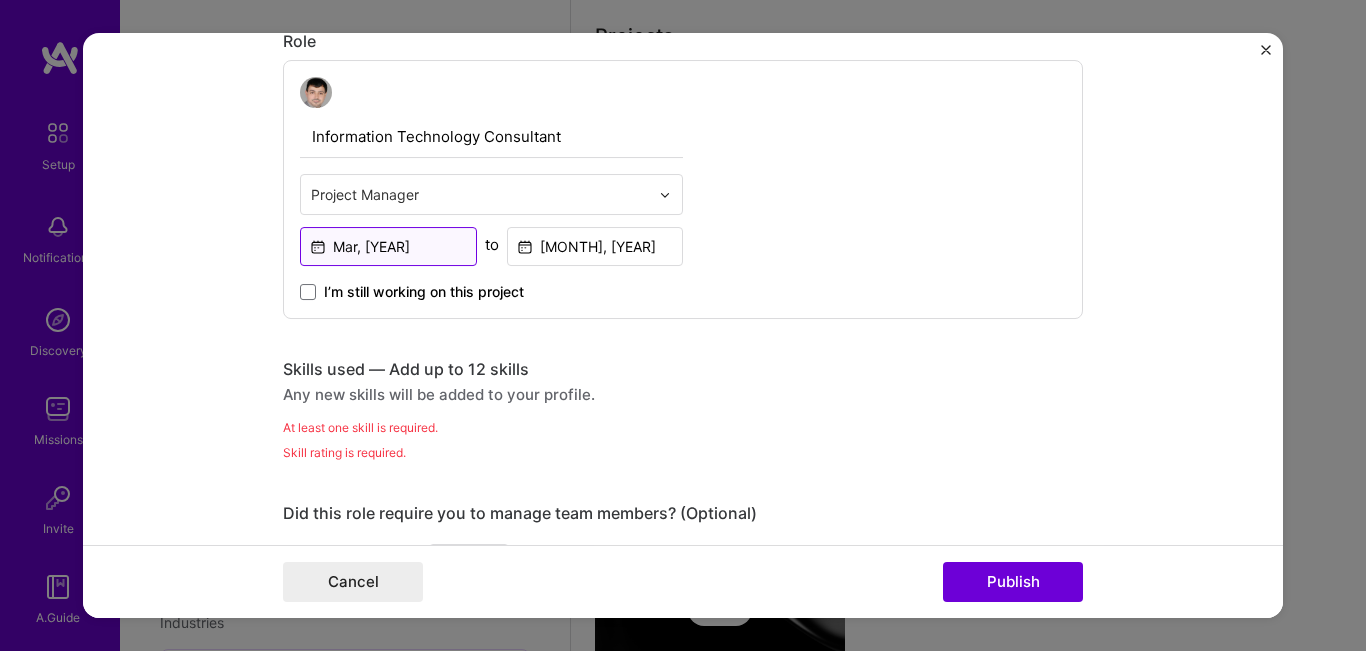 click on "Mar, [YEAR]" at bounding box center (388, 246) 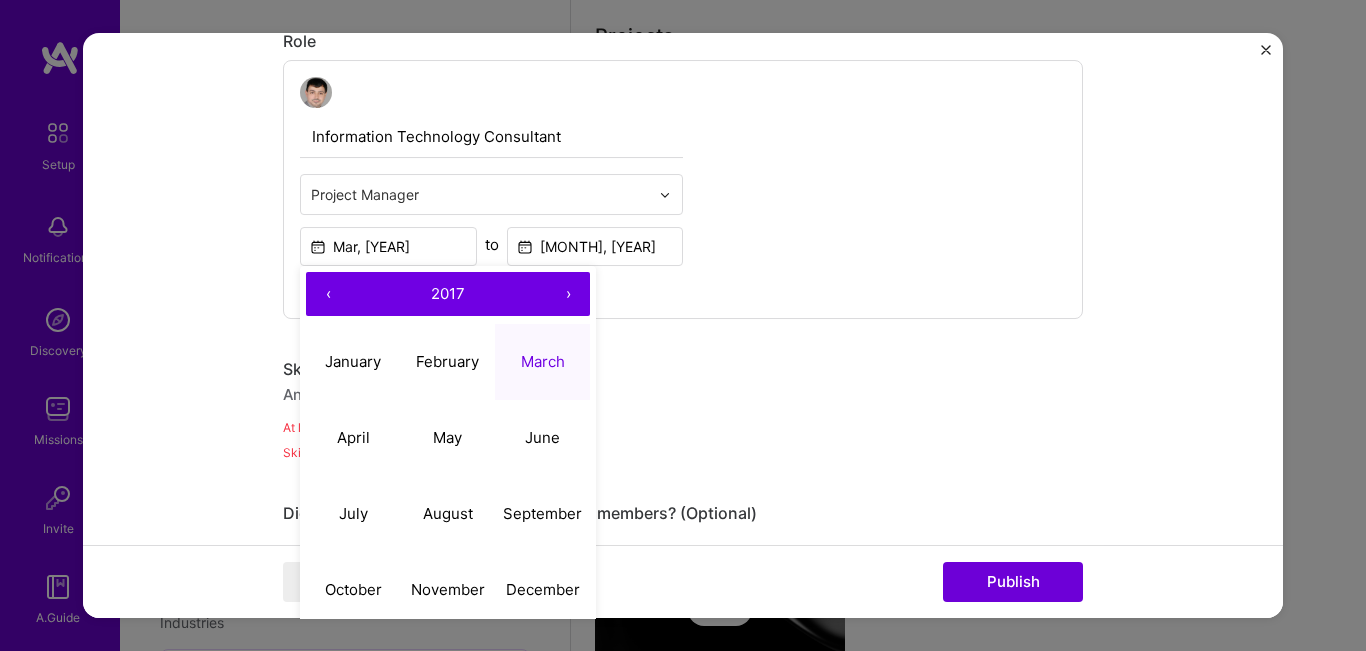 type 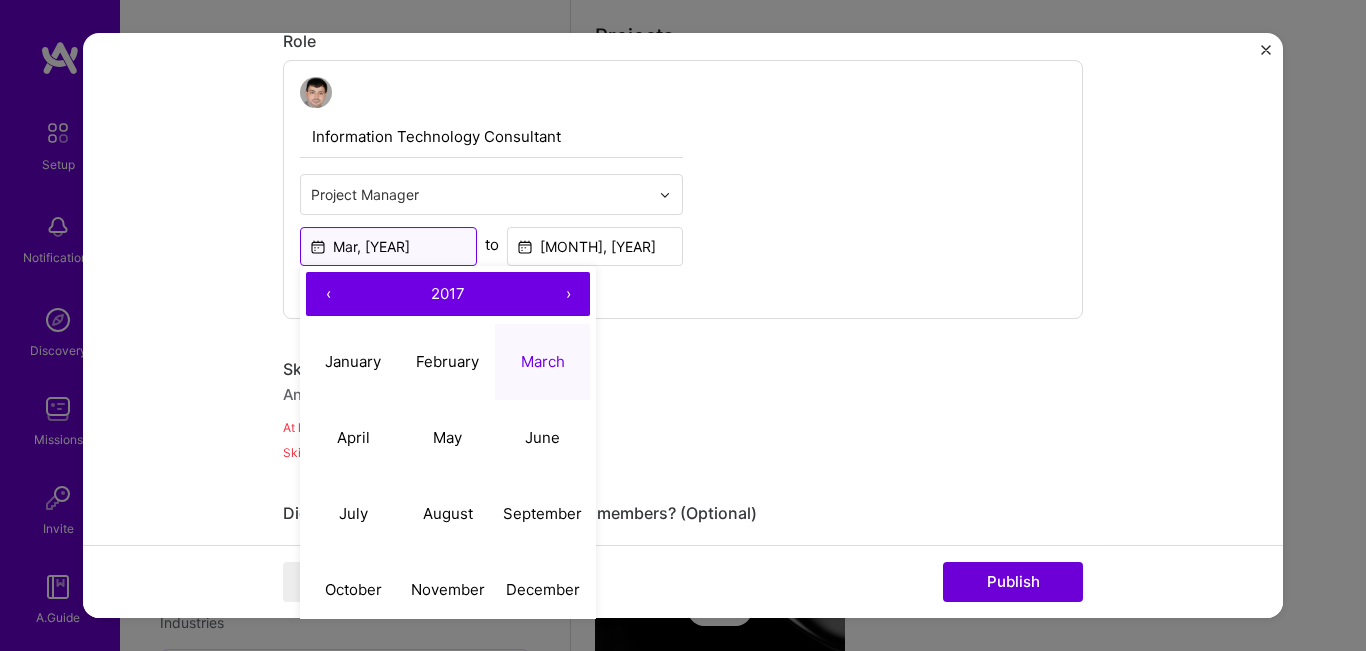 click on "Mar, [YEAR]" at bounding box center (388, 246) 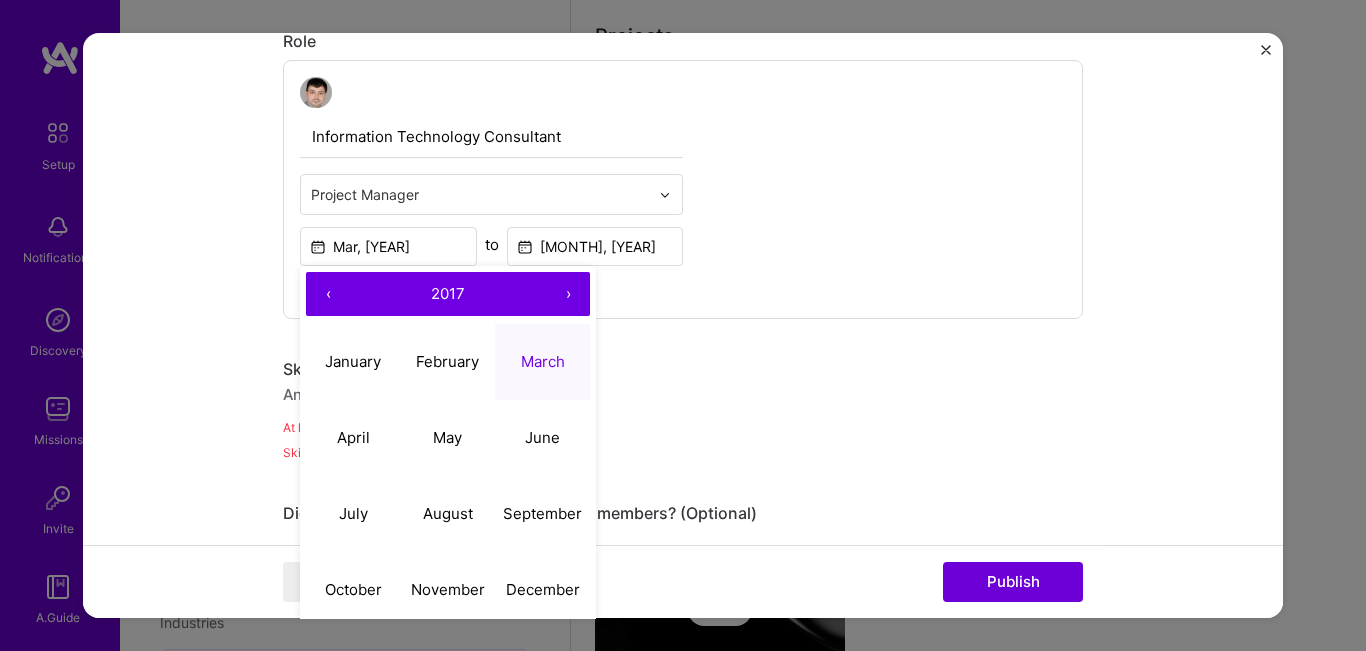 click on "Editing suggested project This project is suggested based on your LinkedIn, resume or A.Team activity. Project title Licensed Payment Services Company Launch Company Start Services Consultancy Project industry Industry Project Link (Optional)
Drag and drop an image or   Upload file Upload file We recommend uploading at least 4 images. 1600x1200px or higher recommended. Max 5MB each. Role Information Technology Consultant Project Manager Mar, [YEAR]
‹ [YEAR] › January February March April May June July August September October November December to Feb, [YEAR]
I’m still working on this project Skills used — Add up to 12 skills Any new skills will be added to your profile. At least one skill is required. Skill rating is required. Did this role require you to manage team members? (Optional) Yes, I managed 12 team members. Were you involved from inception to launch (0  ->  1)? (Optional)   990 /" at bounding box center [683, 504] 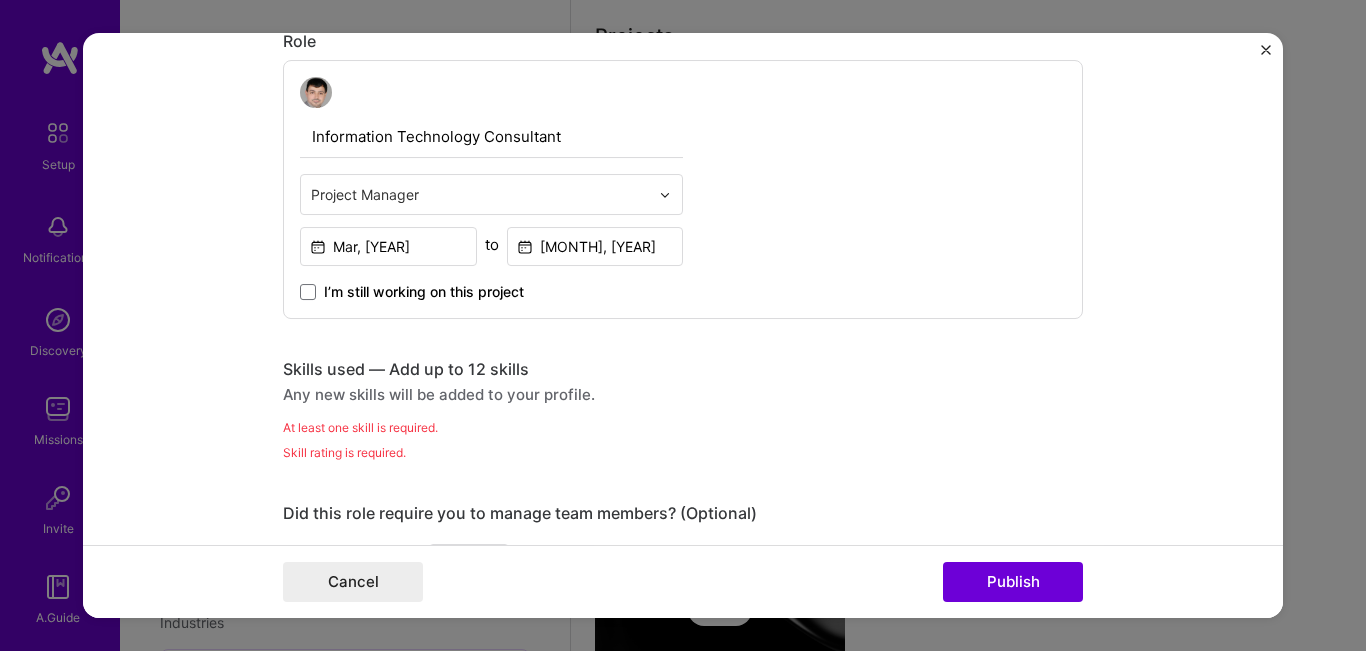 type 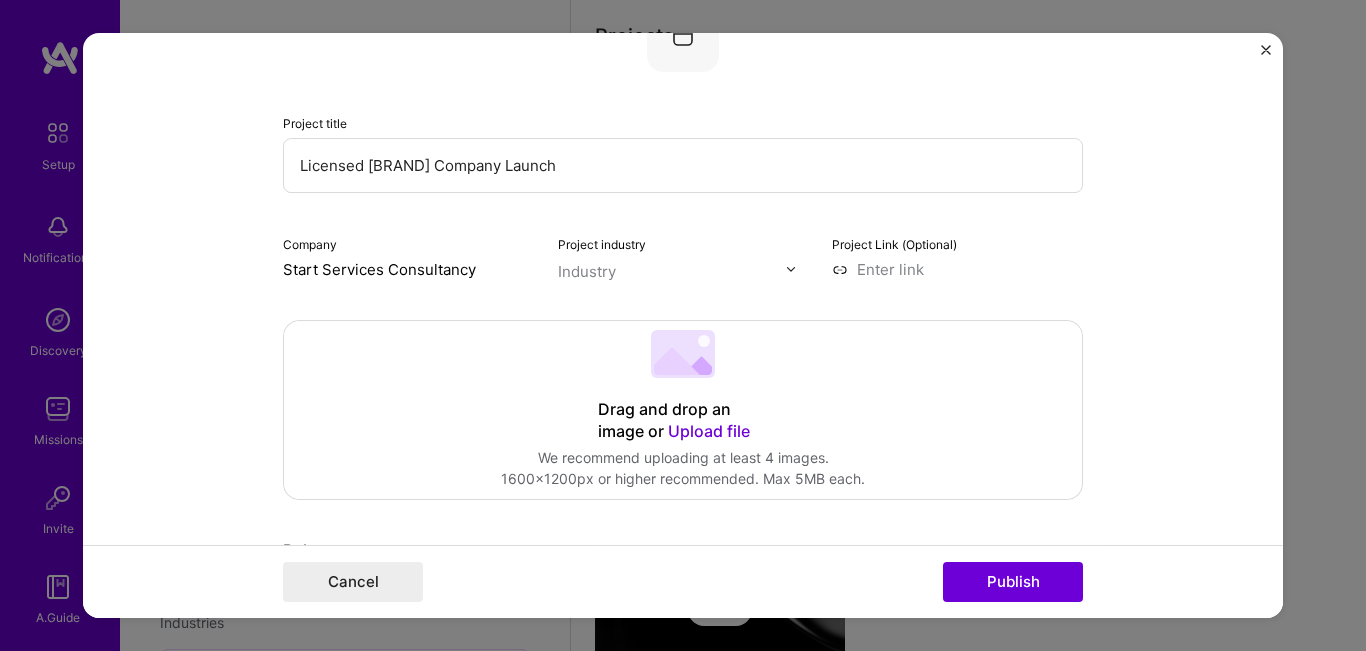 scroll, scrollTop: 204, scrollLeft: 0, axis: vertical 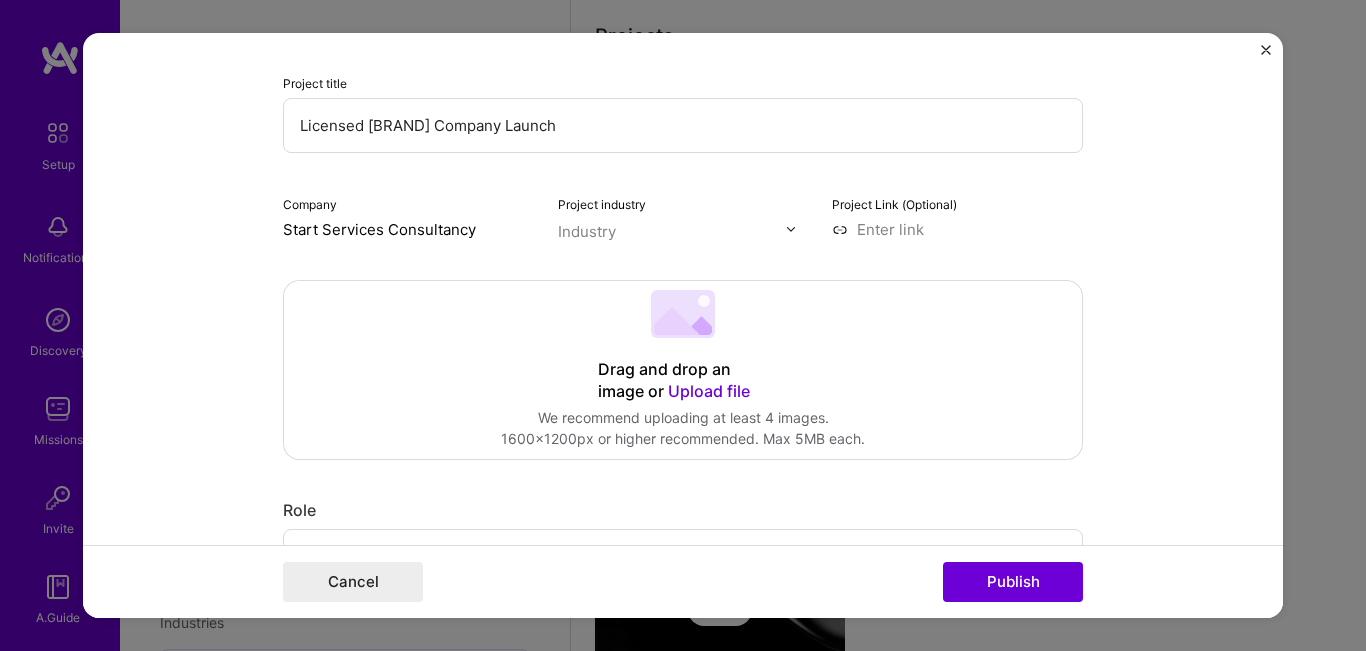 click on "Start Services Consultancy" at bounding box center (408, 229) 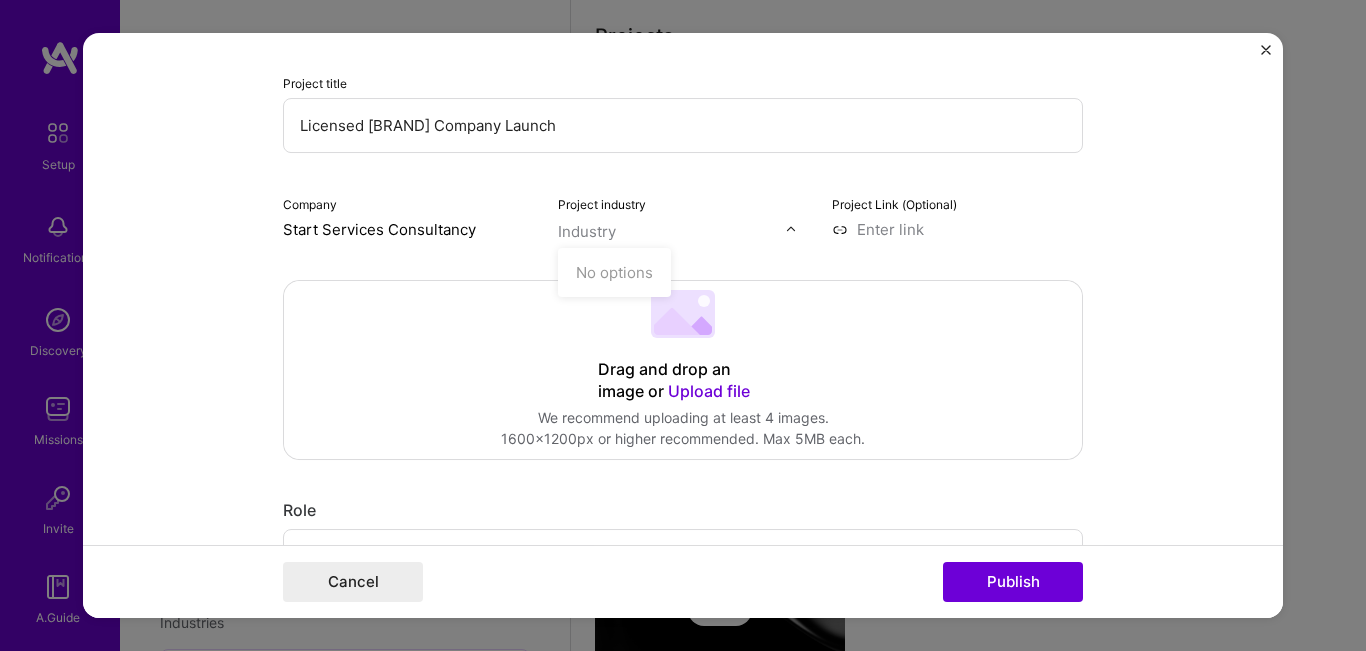 click at bounding box center (791, 229) 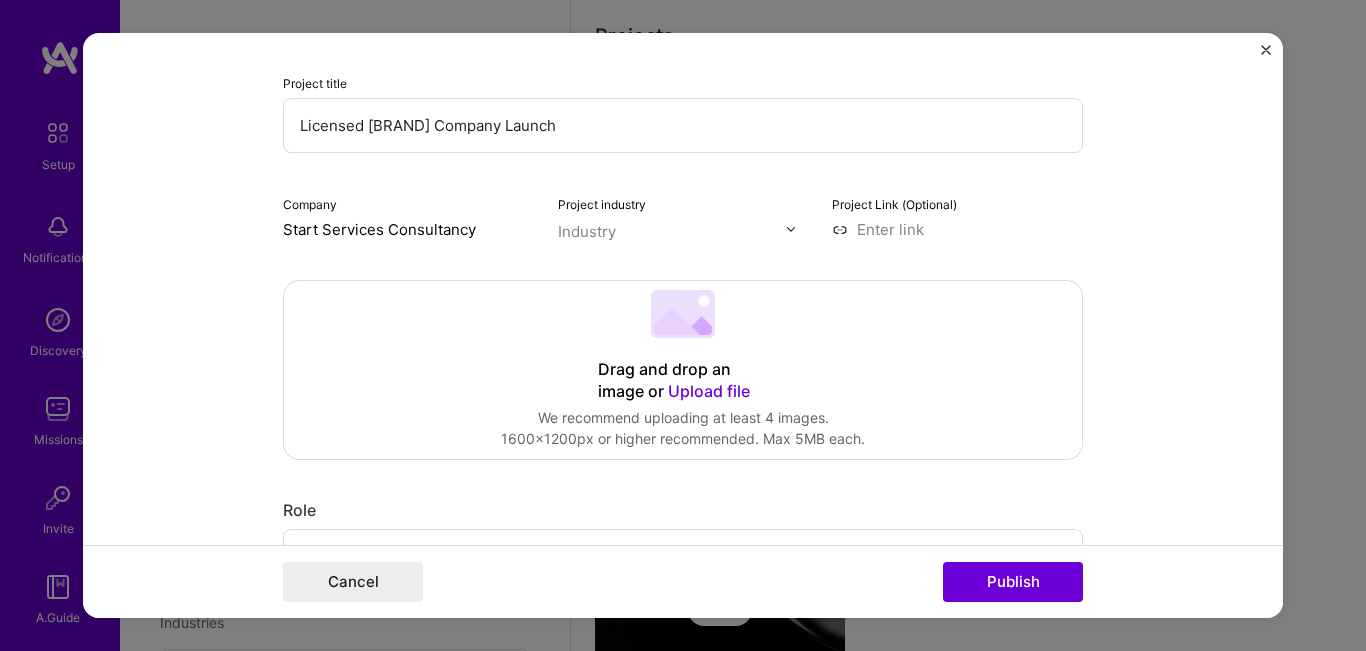 click at bounding box center (791, 229) 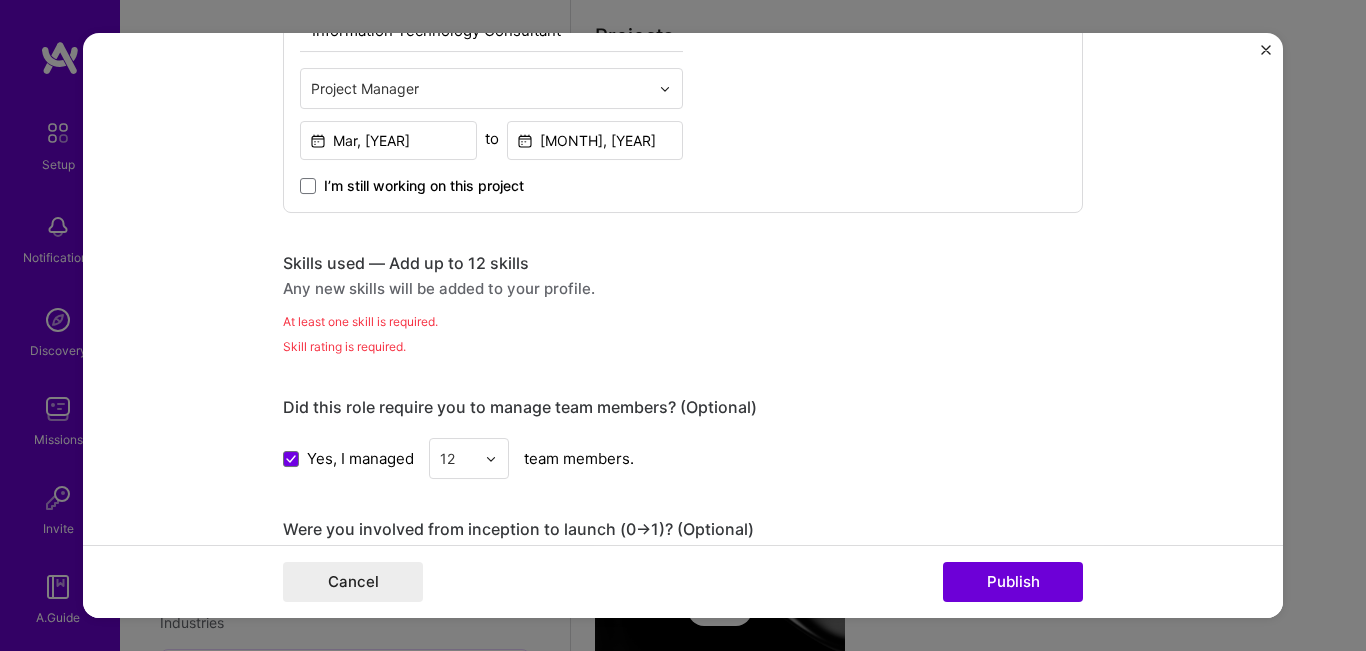 scroll, scrollTop: 804, scrollLeft: 0, axis: vertical 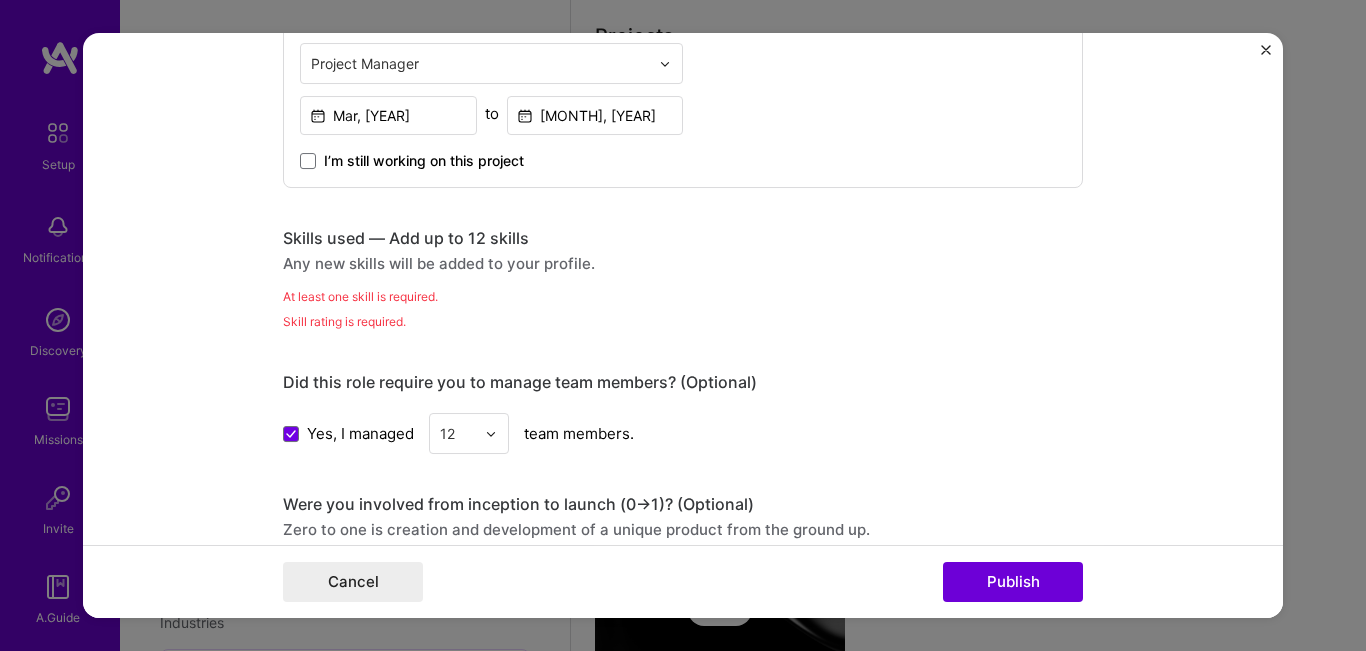 click on "At least one skill is required." at bounding box center (683, 297) 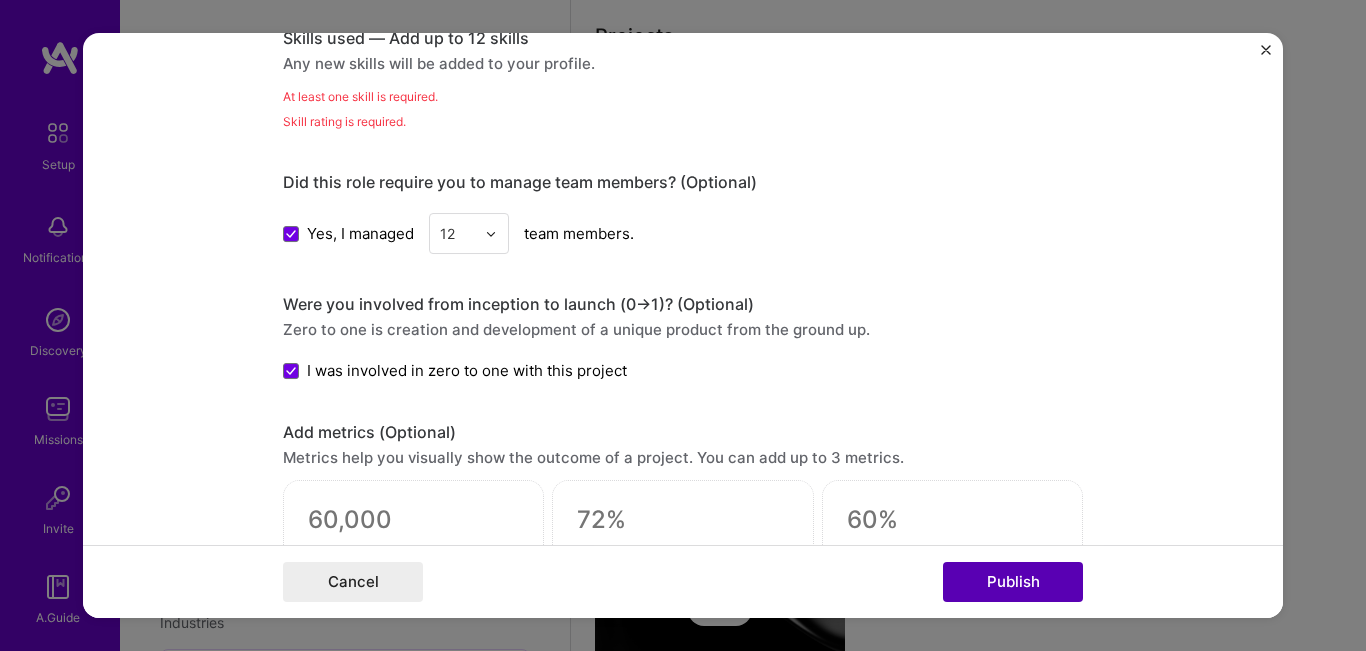click on "Publish" at bounding box center (1013, 582) 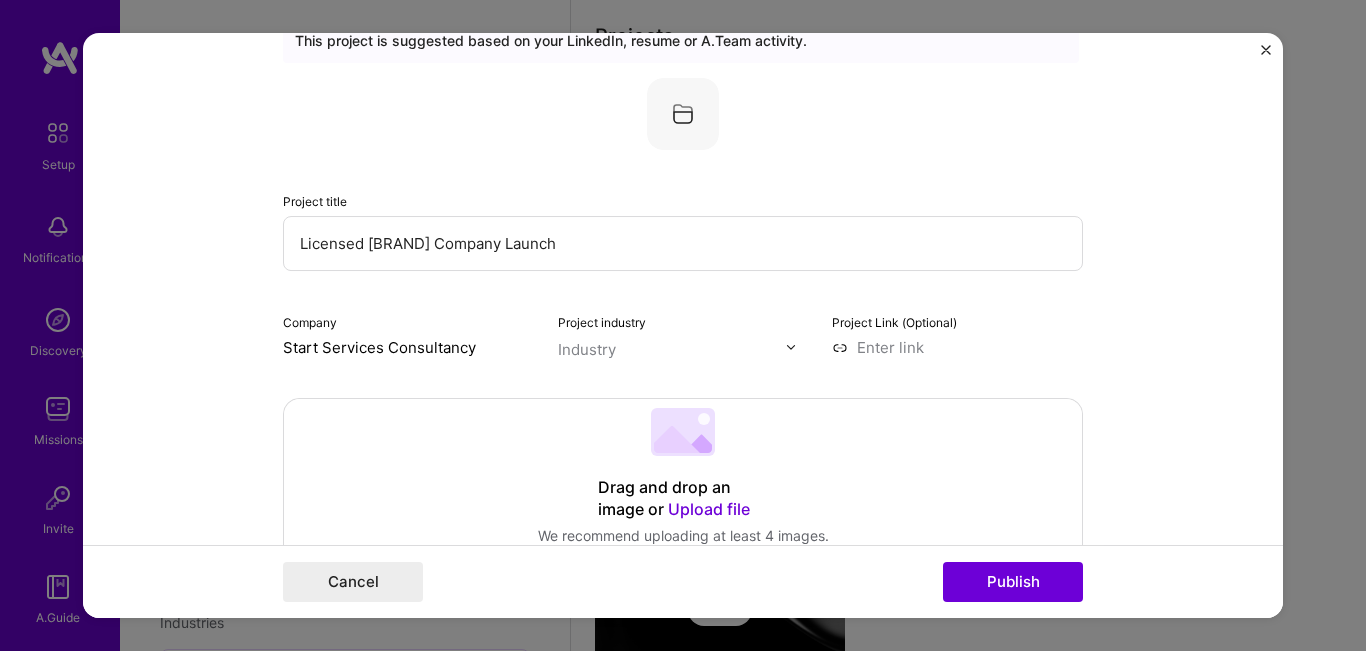 scroll, scrollTop: 0, scrollLeft: 0, axis: both 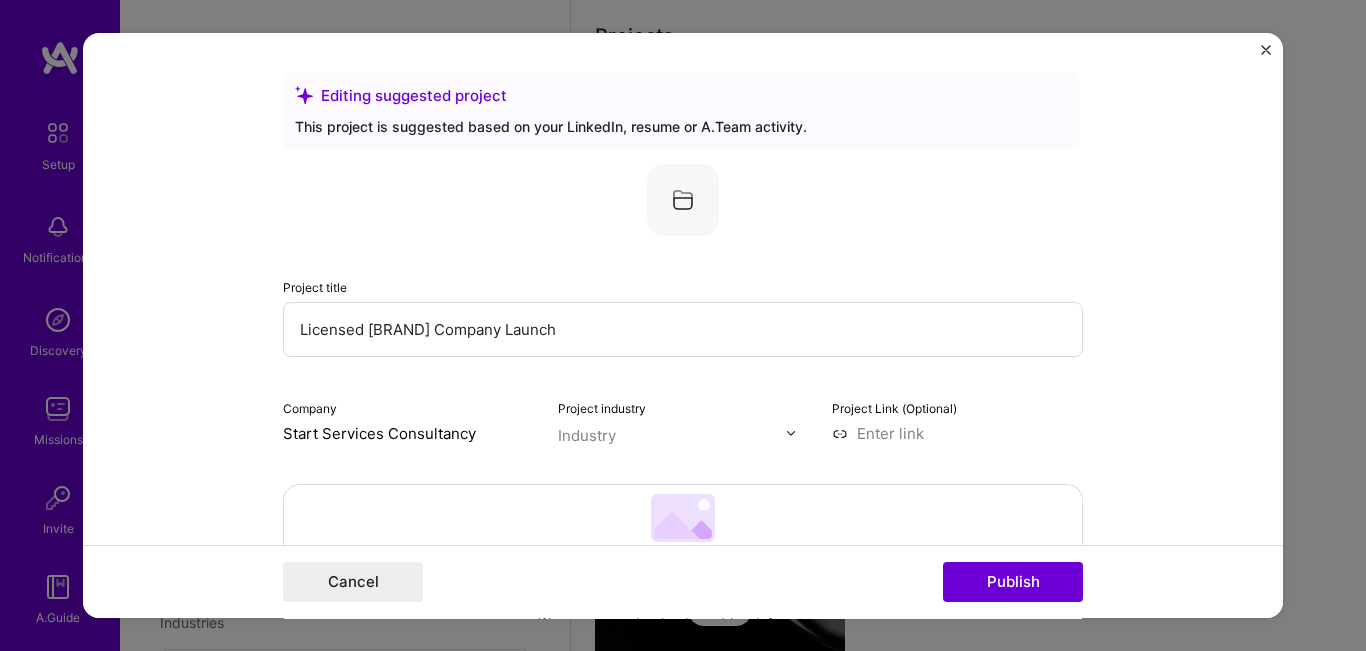 click on "This project is suggested based on your LinkedIn, resume or A.Team activity." at bounding box center [681, 126] 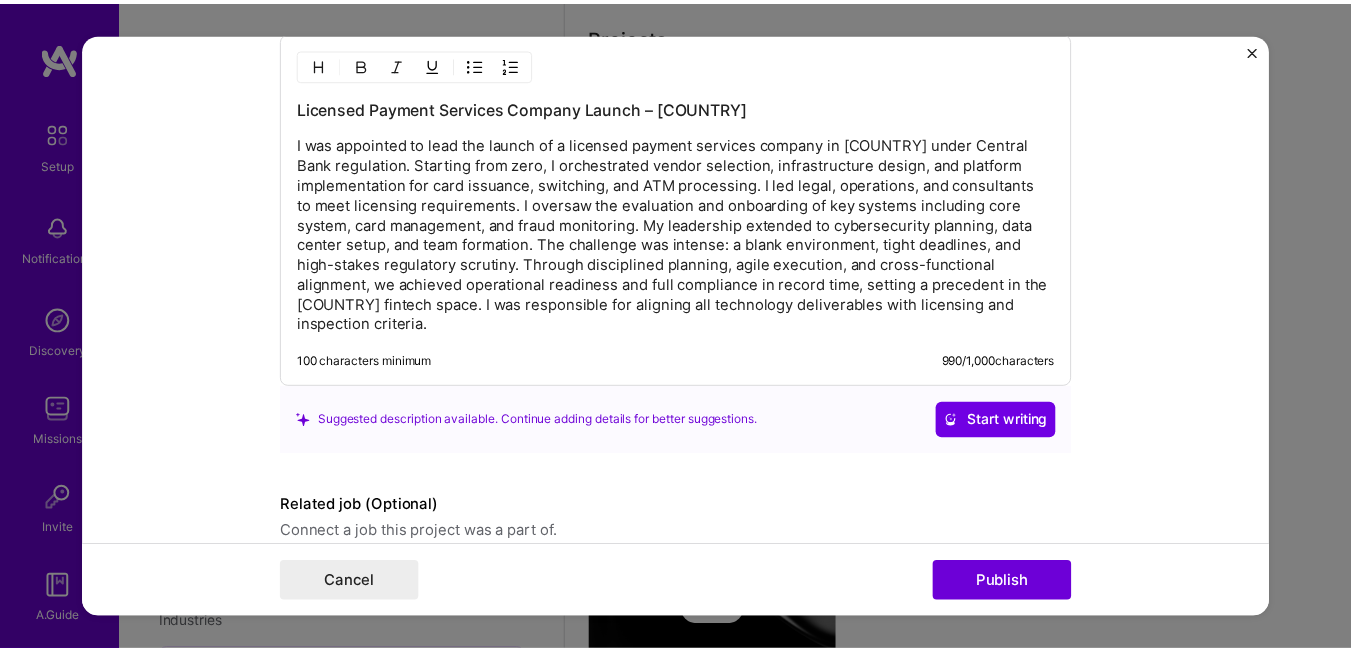 scroll, scrollTop: 1772, scrollLeft: 0, axis: vertical 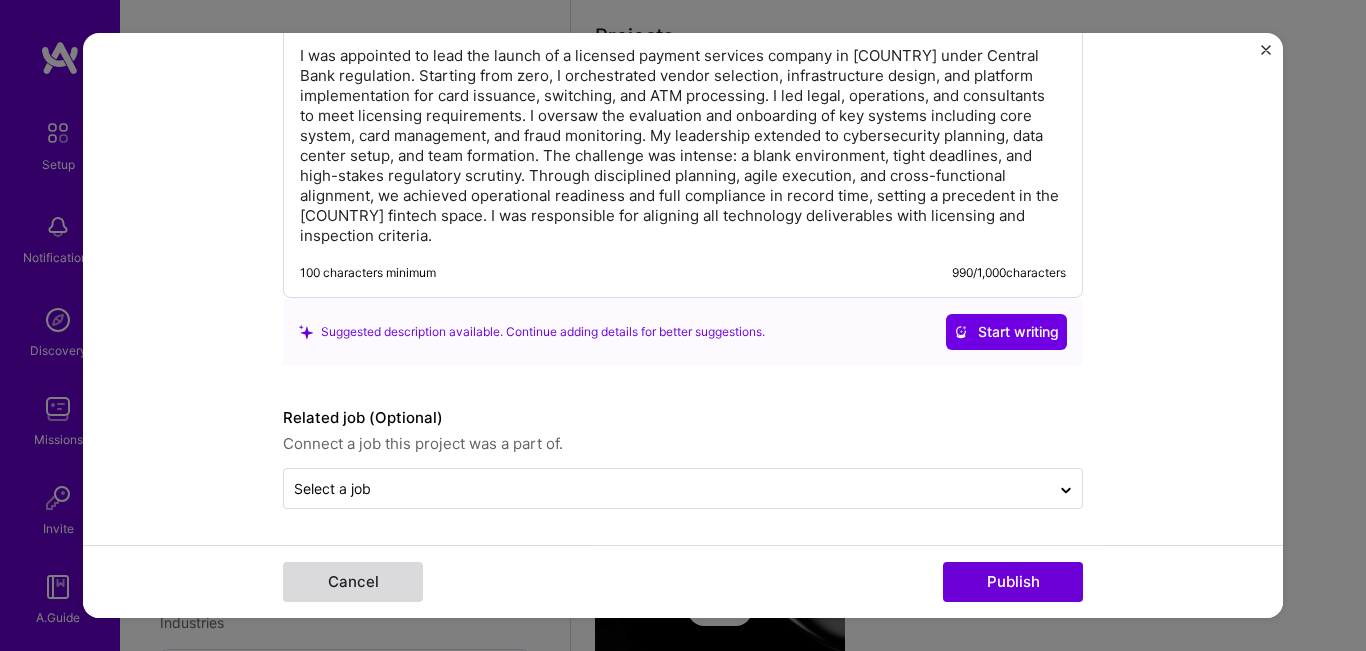 click on "Cancel" at bounding box center (353, 582) 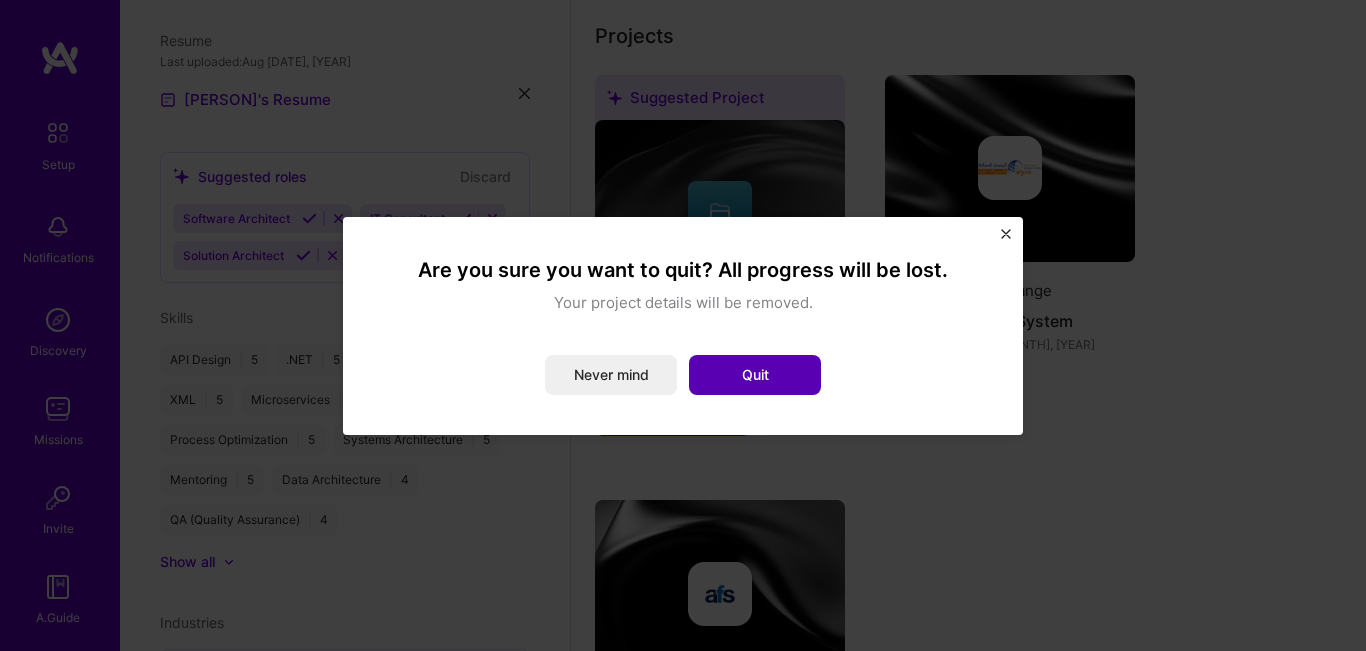 click on "Quit" at bounding box center [755, 375] 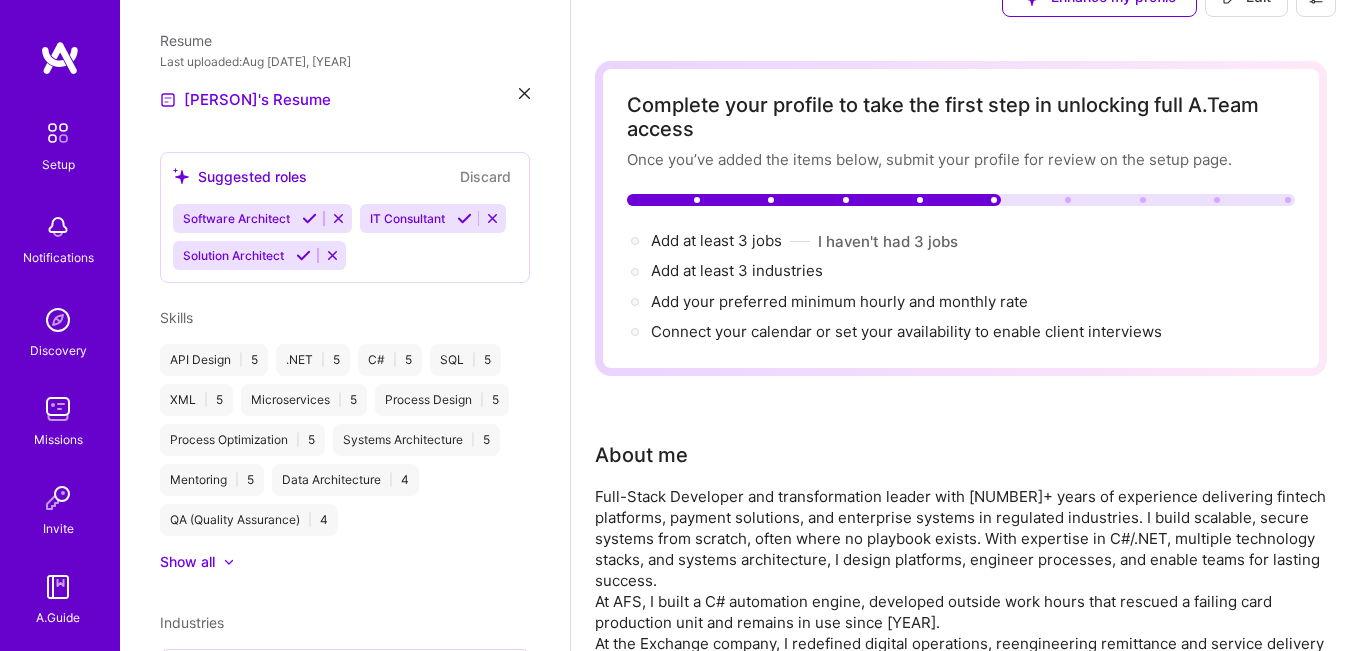 scroll, scrollTop: 0, scrollLeft: 0, axis: both 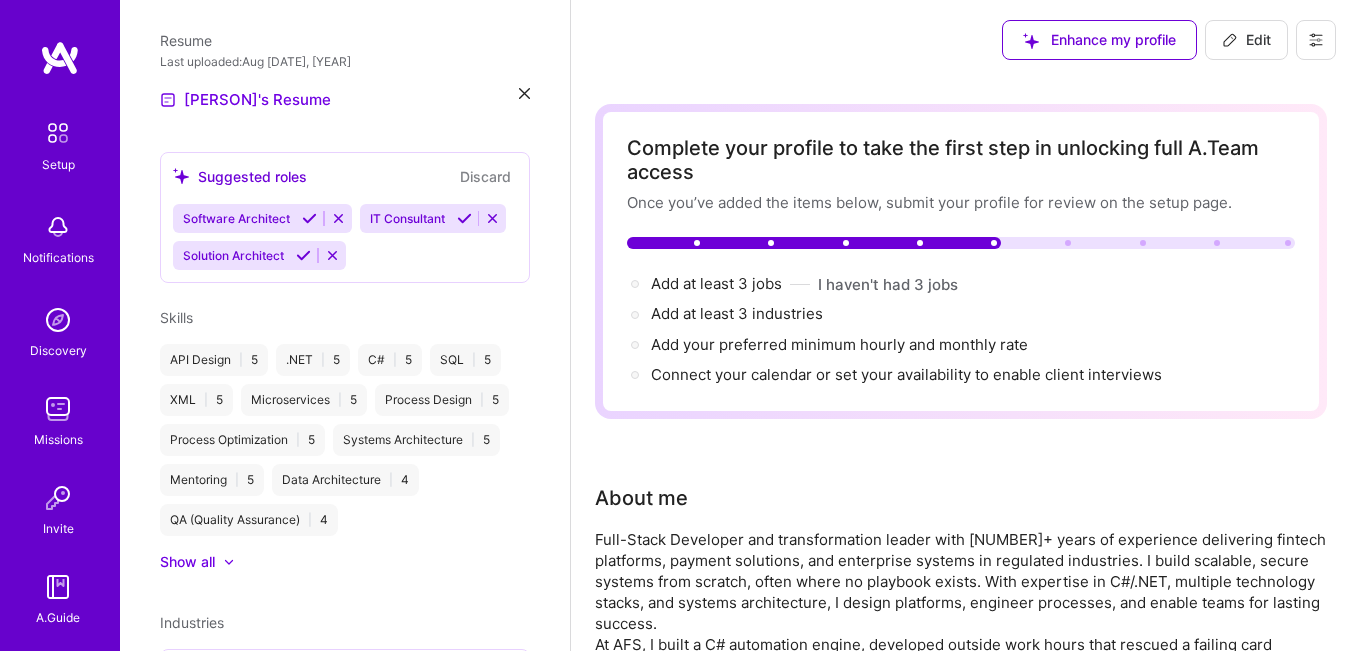 click on "Edit" at bounding box center [1246, 40] 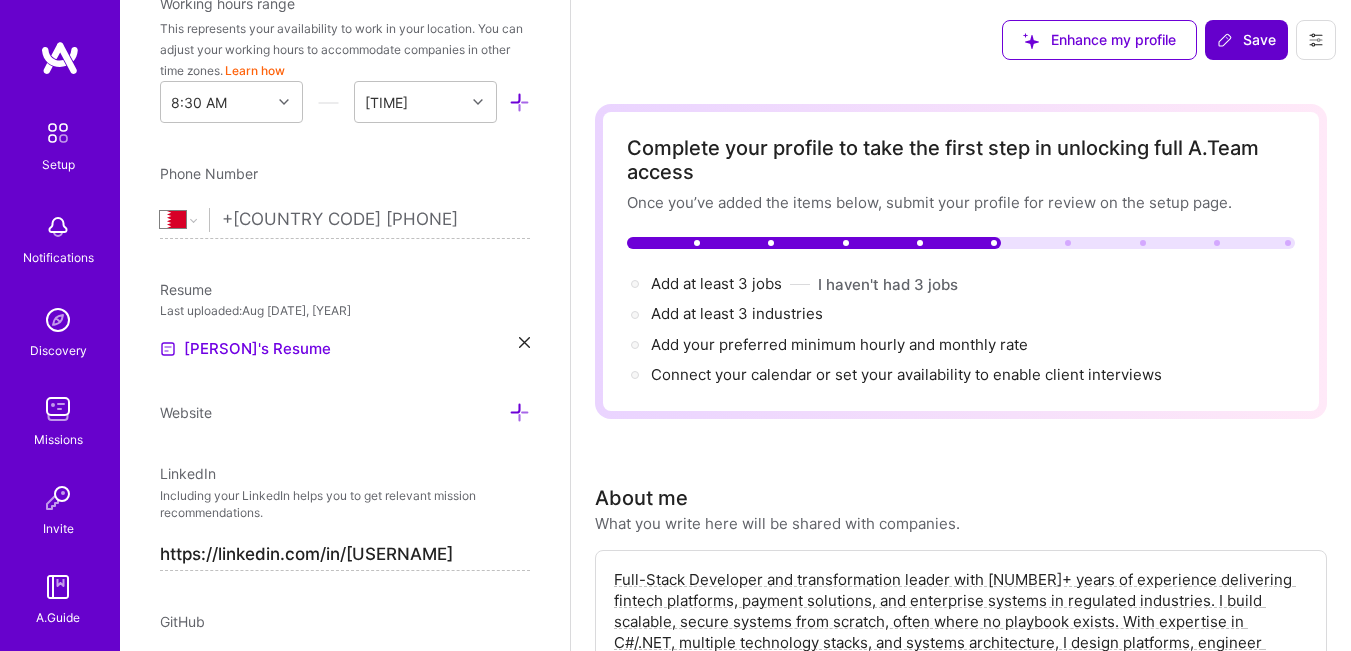 scroll, scrollTop: 846, scrollLeft: 0, axis: vertical 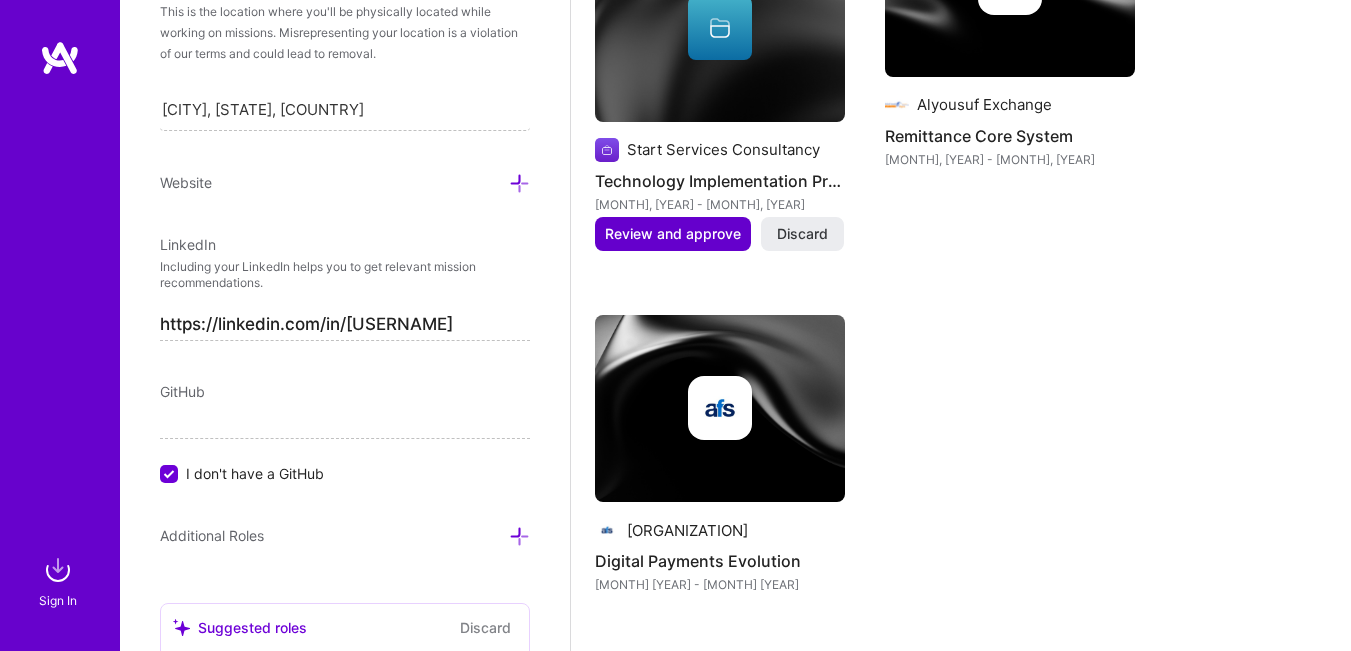 click on "Review and approve" at bounding box center [673, 234] 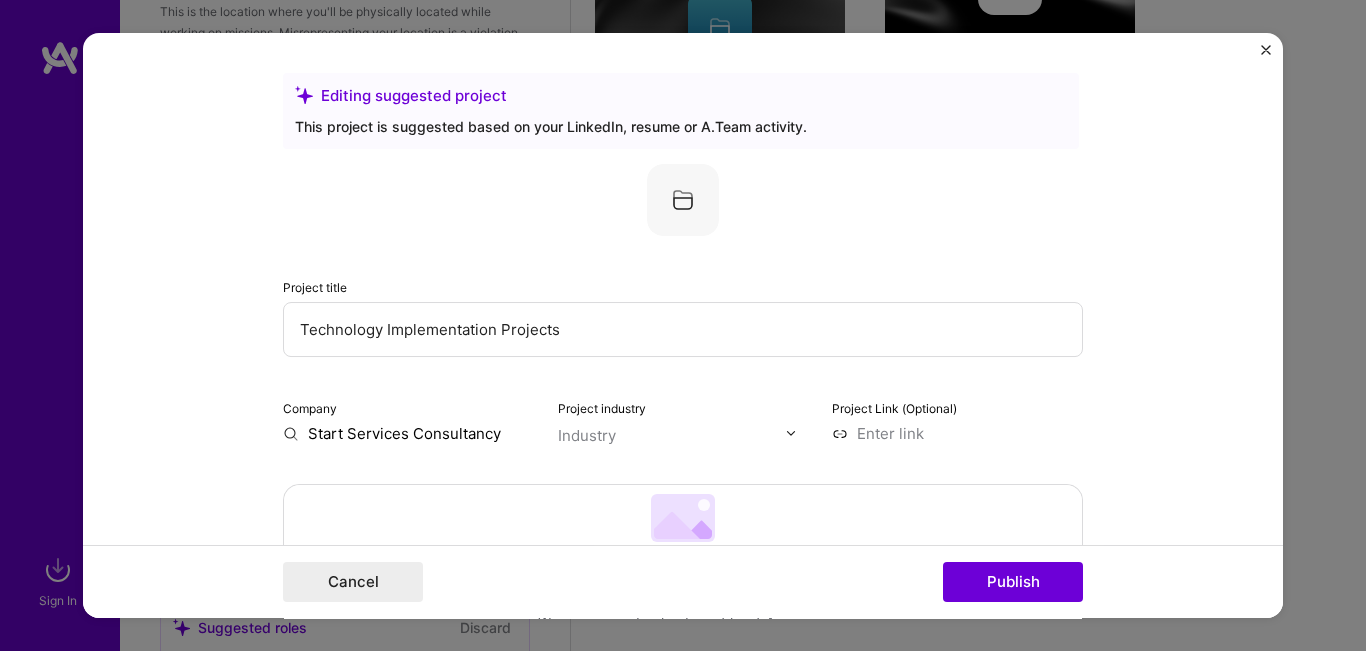 click on "Technology Implementation Projects" at bounding box center (683, 329) 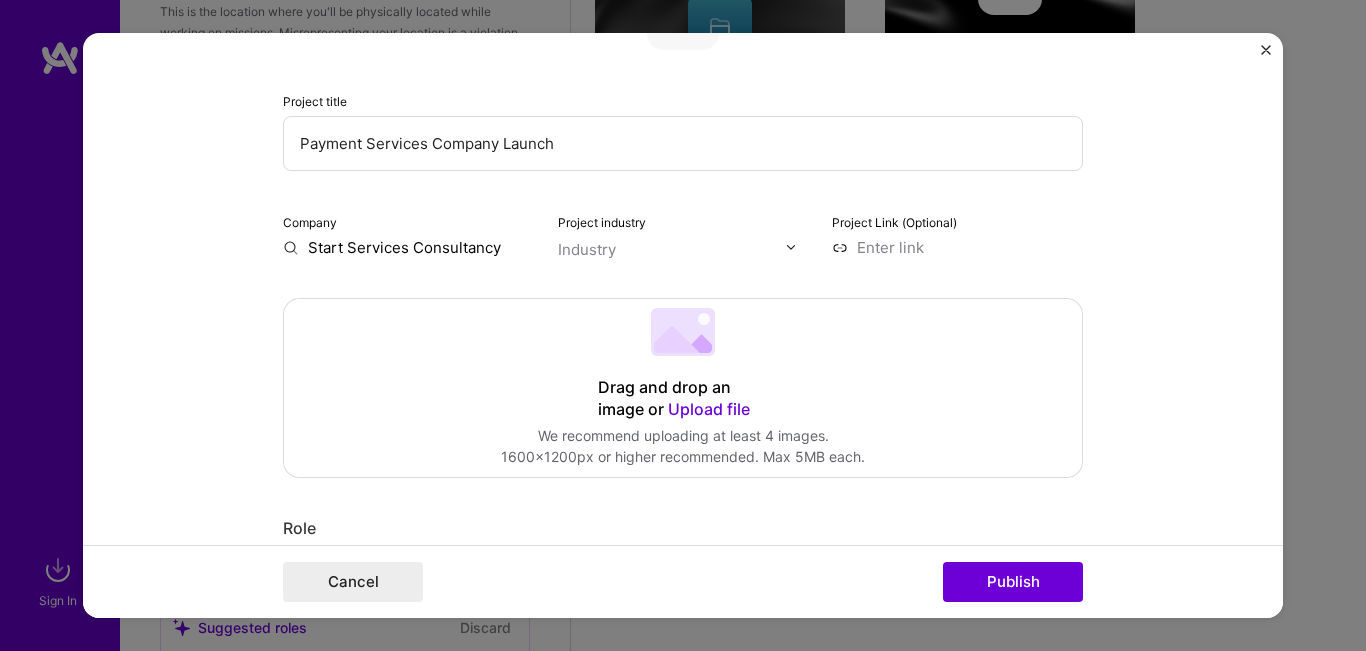 scroll, scrollTop: 200, scrollLeft: 0, axis: vertical 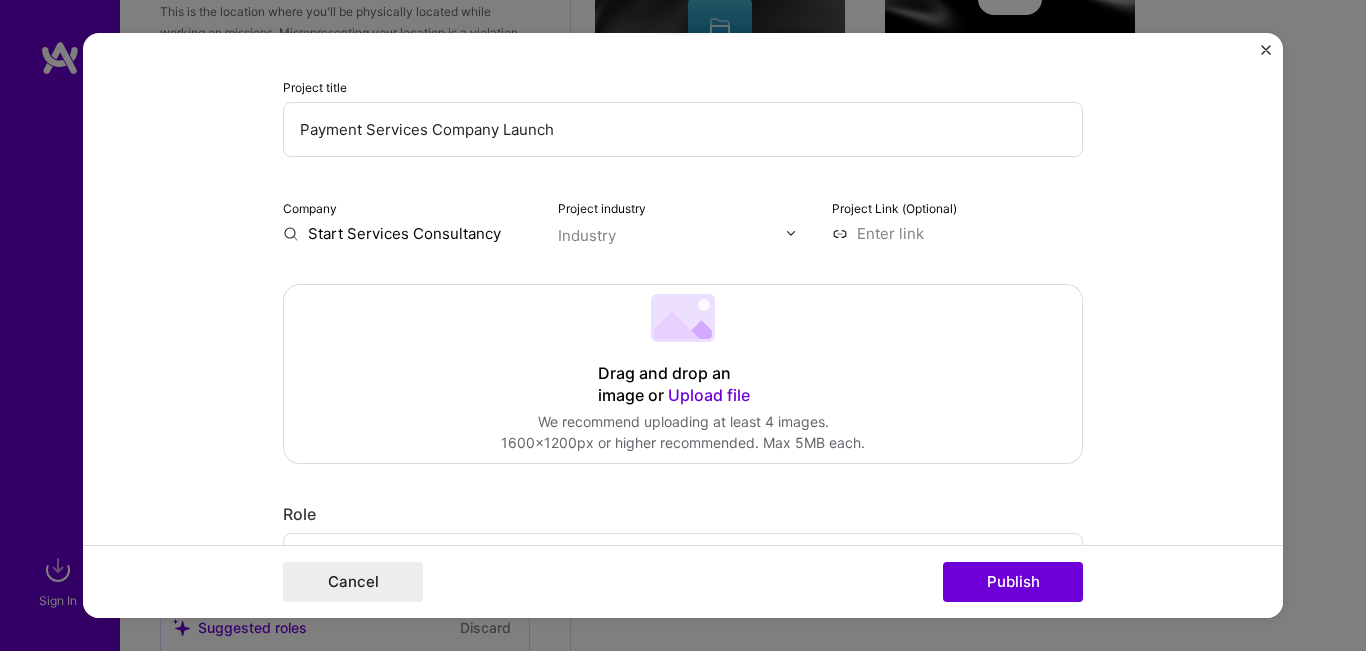 type on "Payment Services Company Launch" 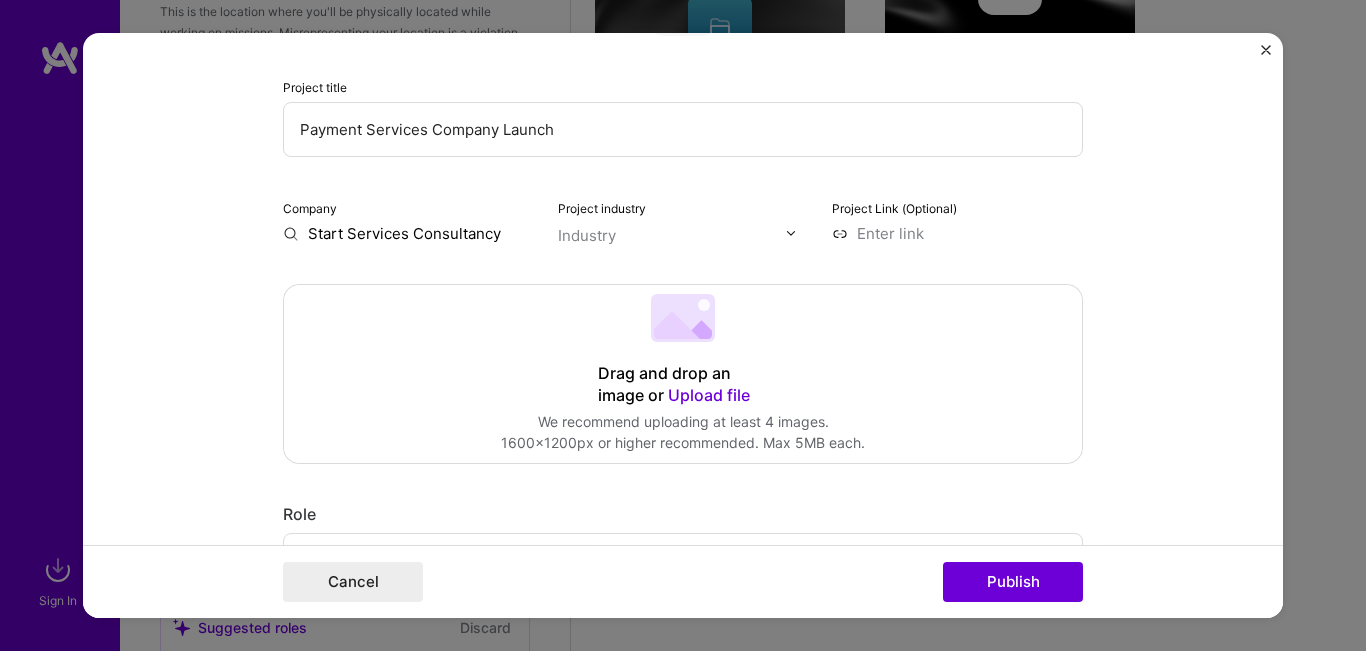 drag, startPoint x: 498, startPoint y: 231, endPoint x: 252, endPoint y: 229, distance: 246.00813 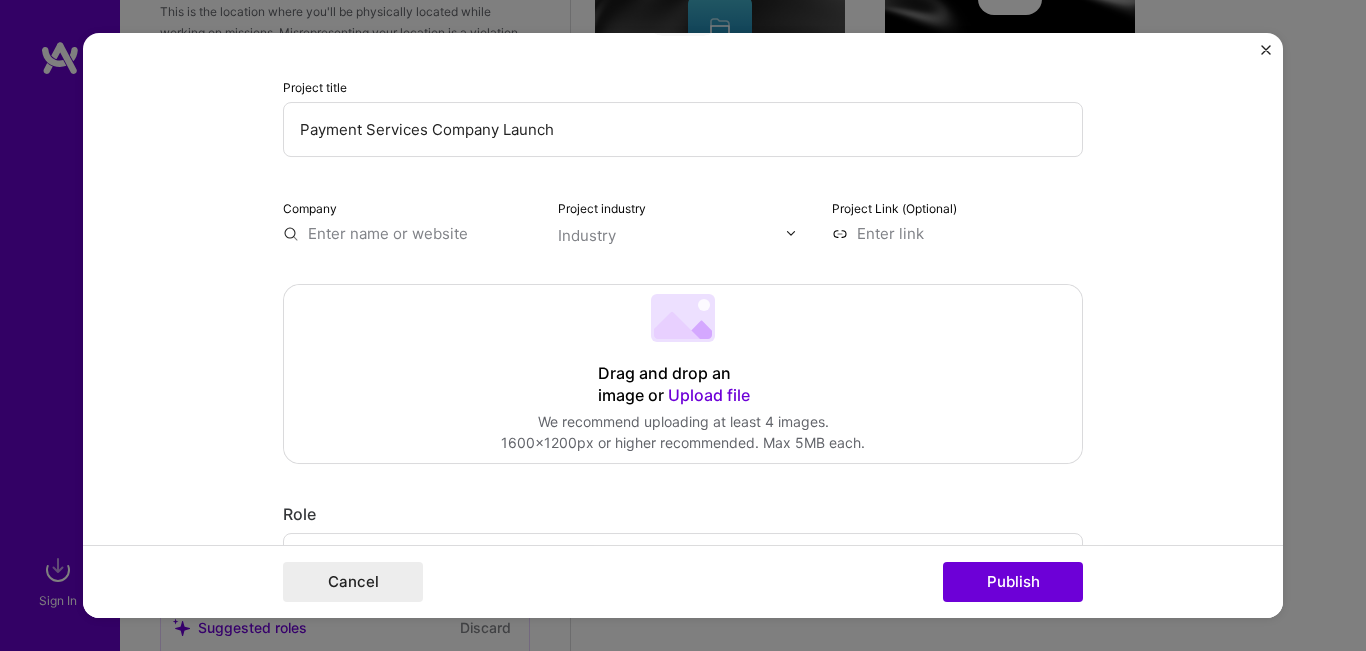 paste on "Start Services Consultancy" 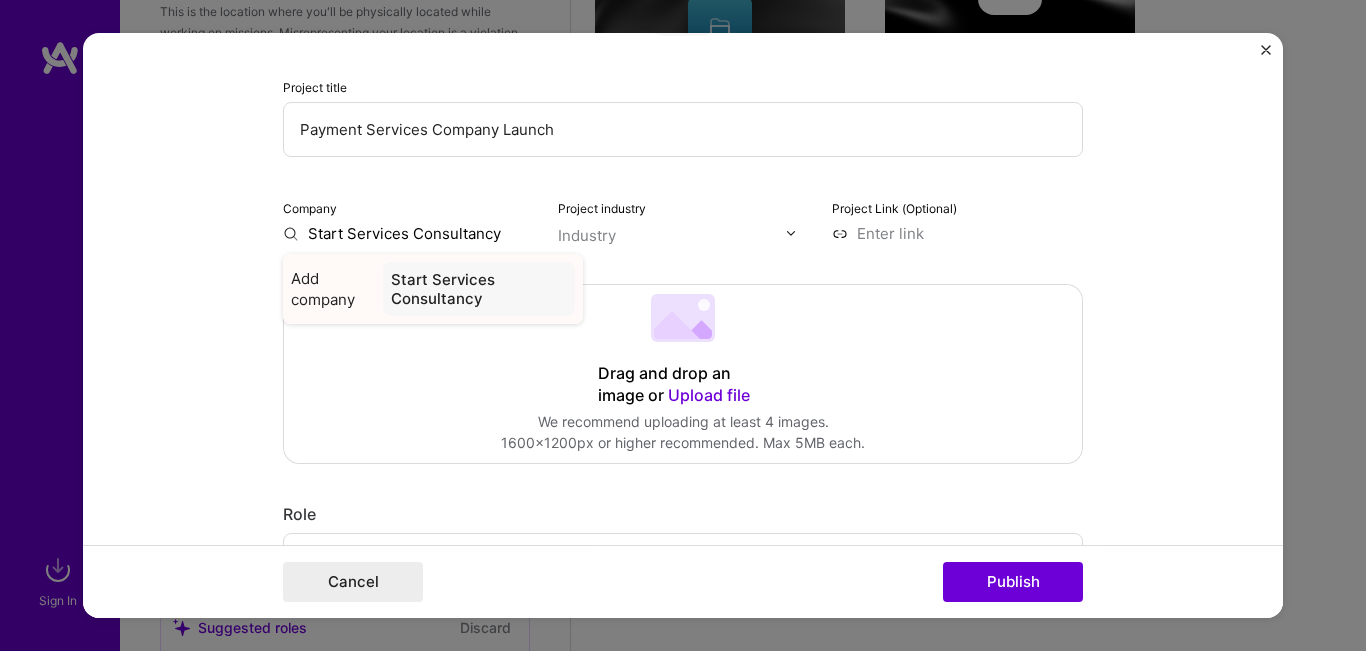 click on "Start Services Consultancy" at bounding box center (479, 289) 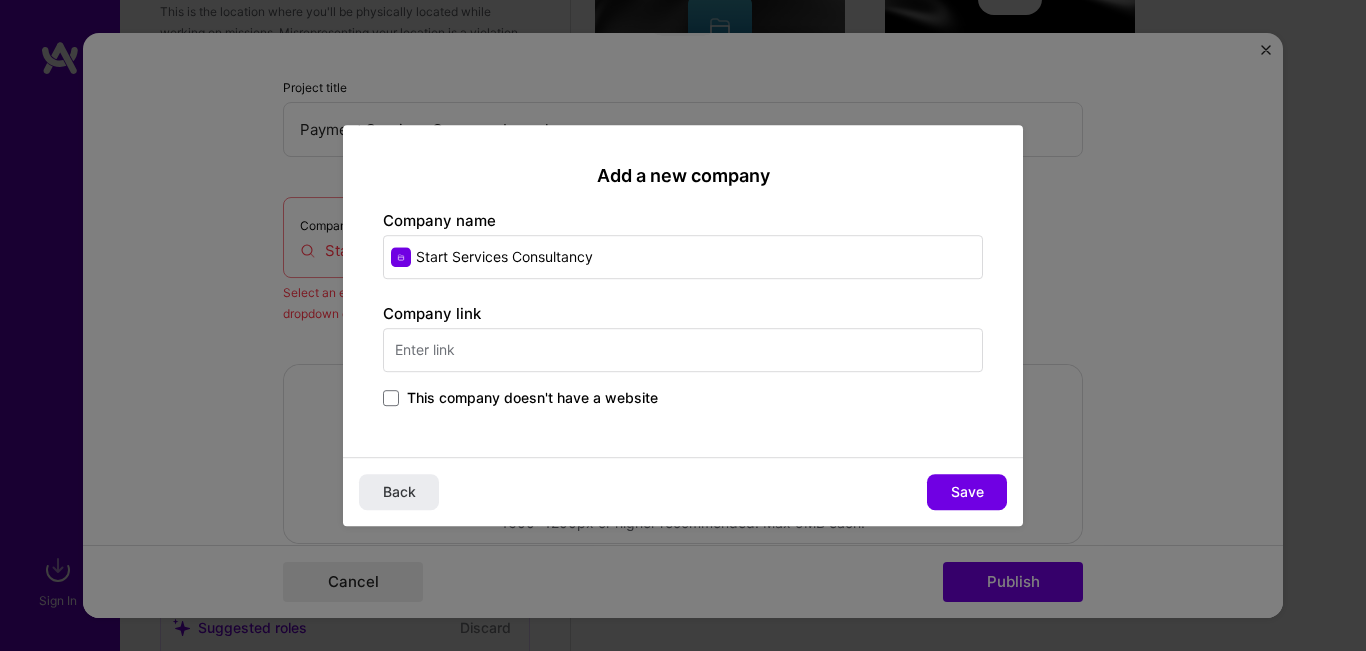 click on "This company doesn't have a website" at bounding box center (532, 398) 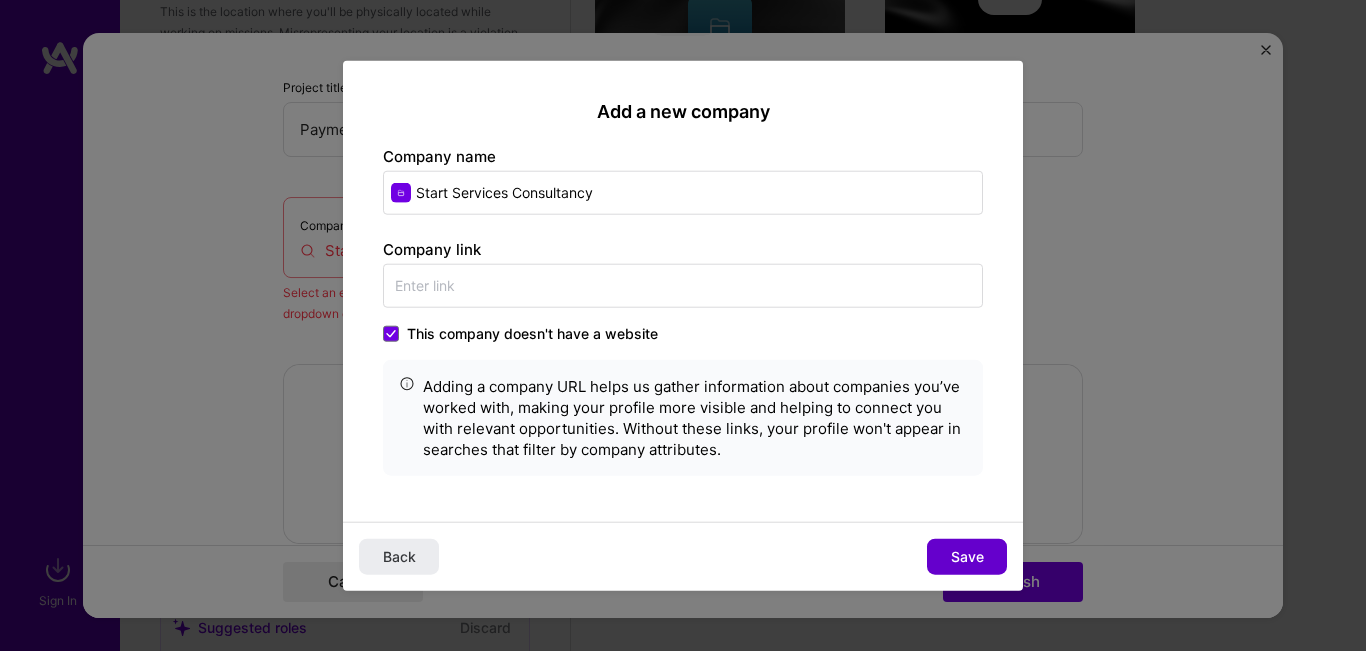 click on "Save" at bounding box center (967, 557) 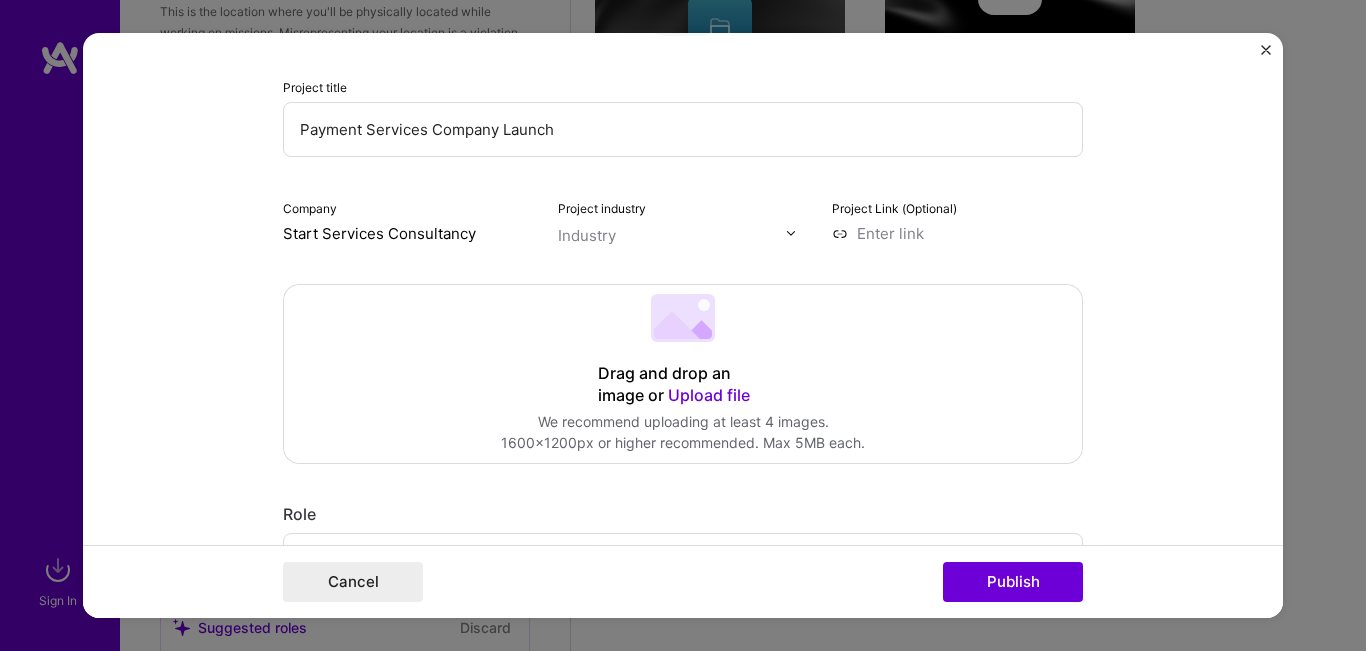 click at bounding box center (791, 233) 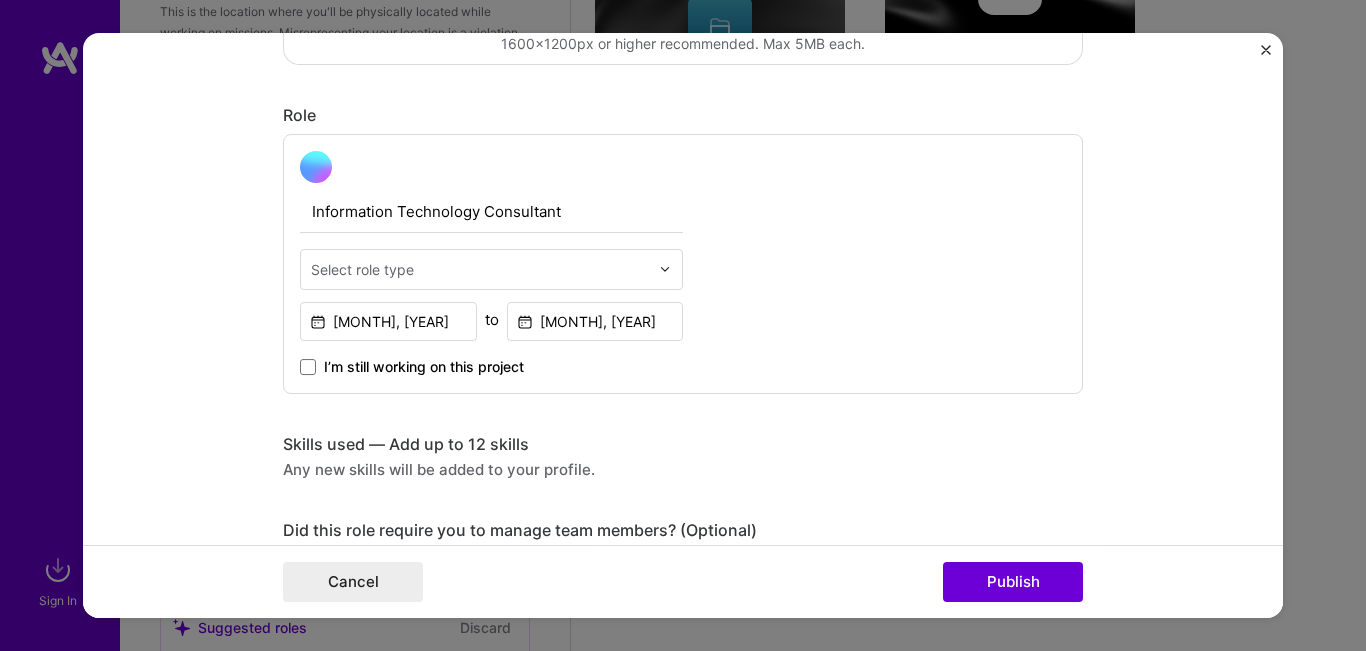 scroll, scrollTop: 600, scrollLeft: 0, axis: vertical 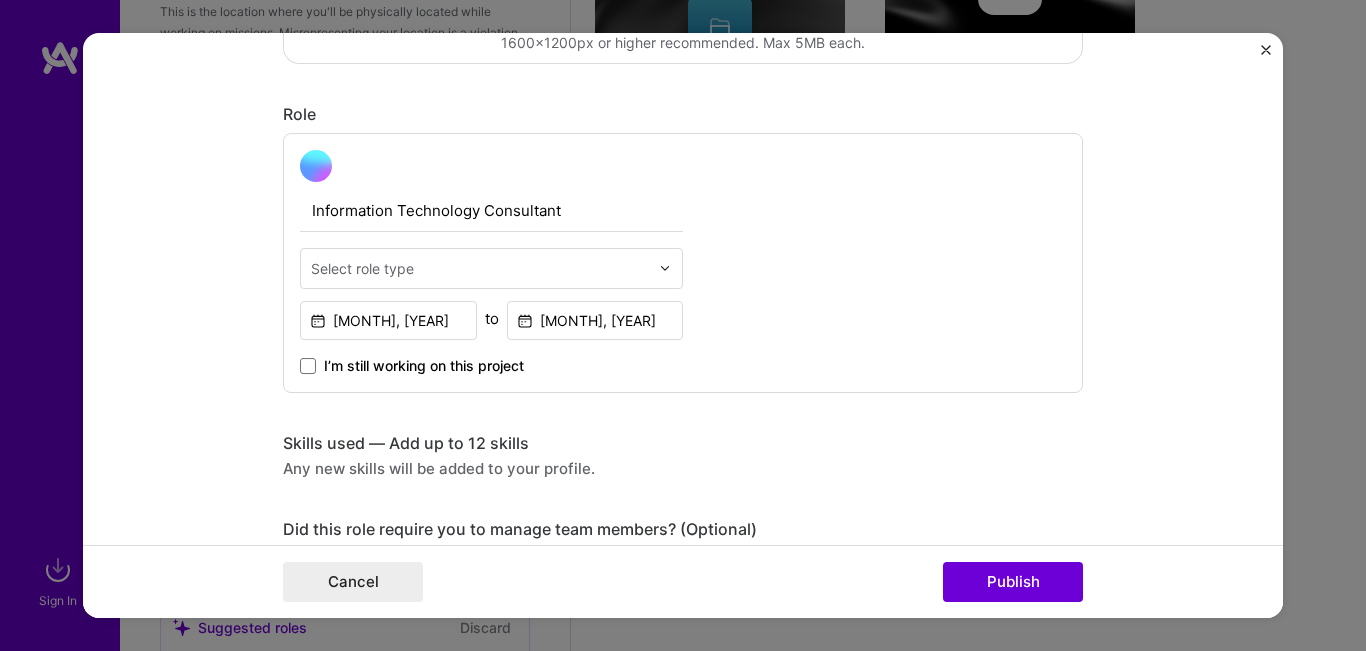 click on "Information Technology Consultant" at bounding box center [491, 211] 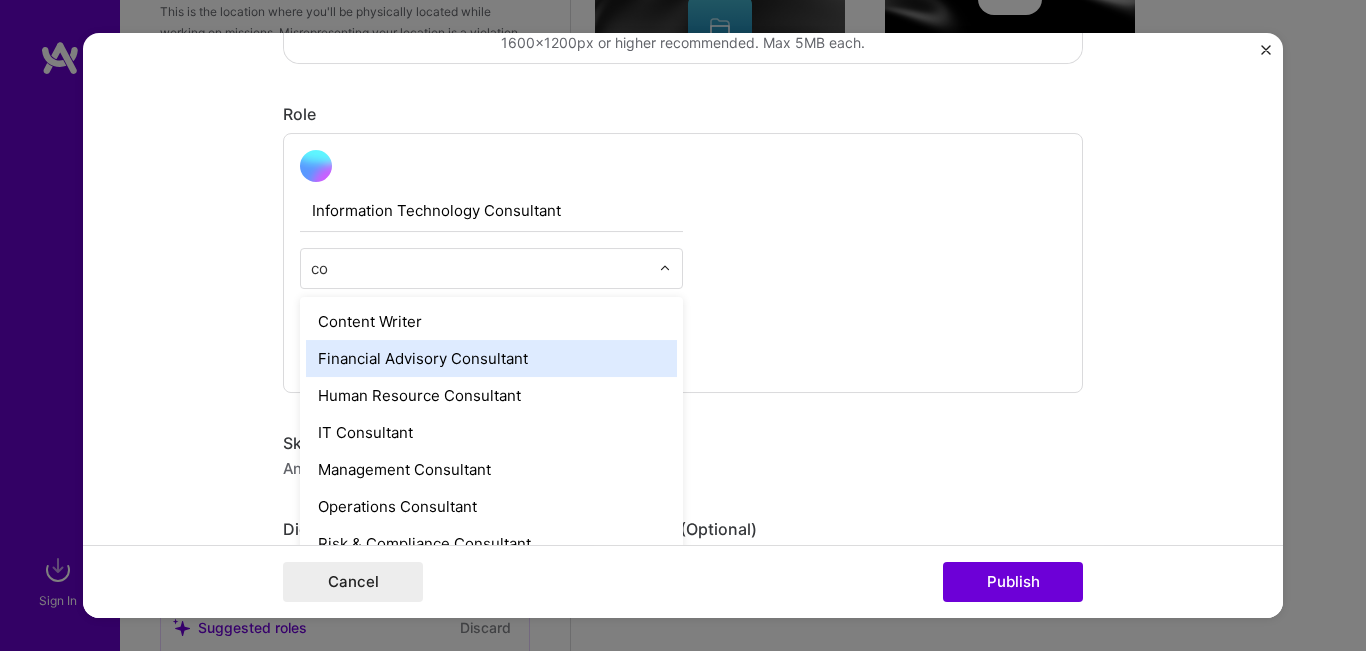 type on "c" 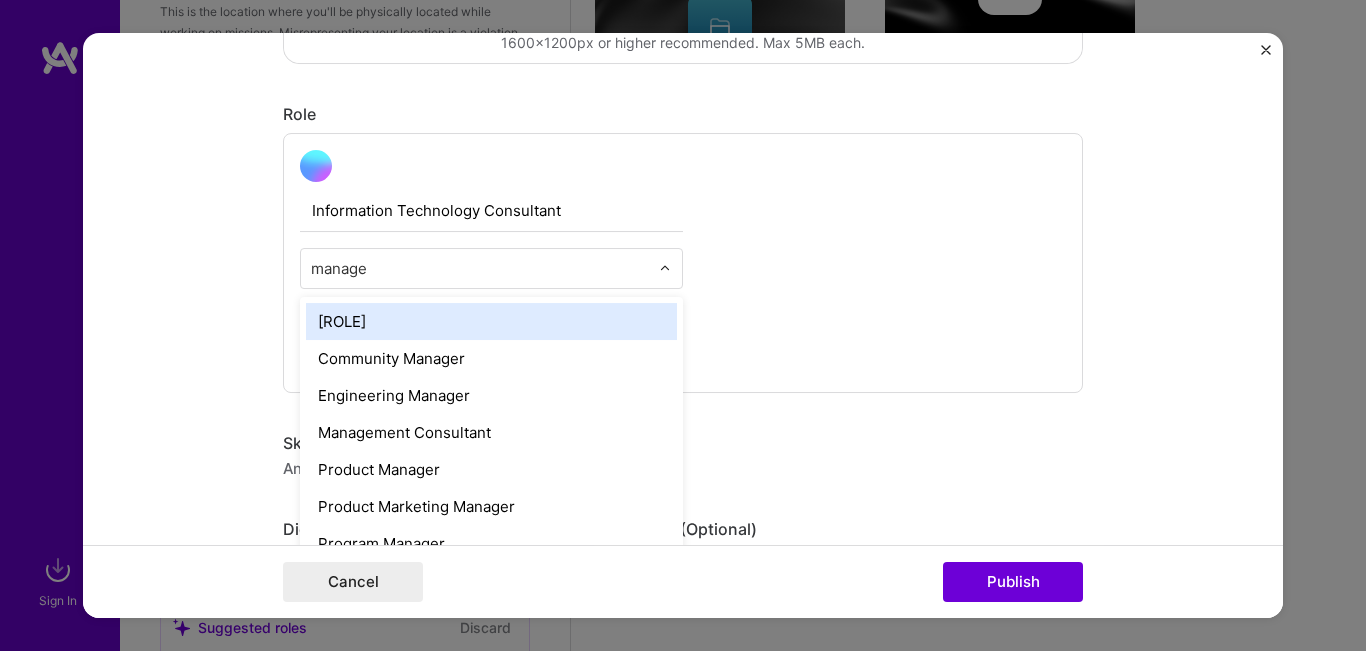 type on "manager" 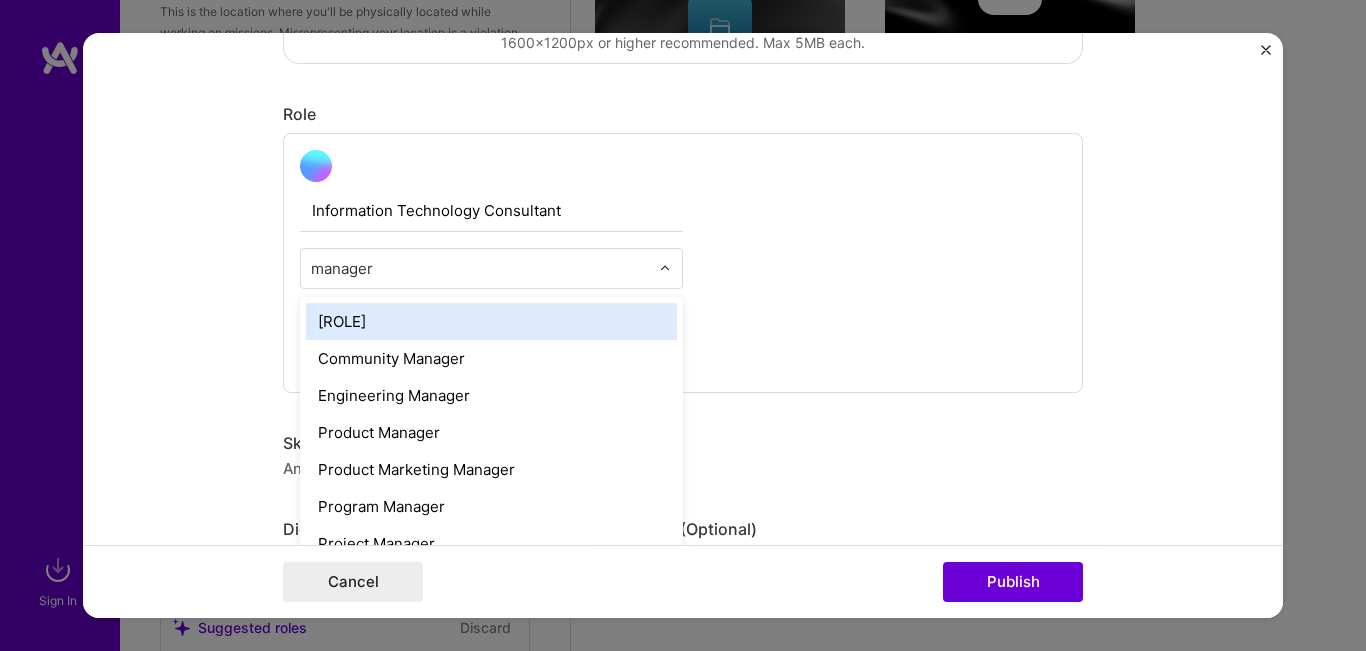 scroll, scrollTop: 8, scrollLeft: 0, axis: vertical 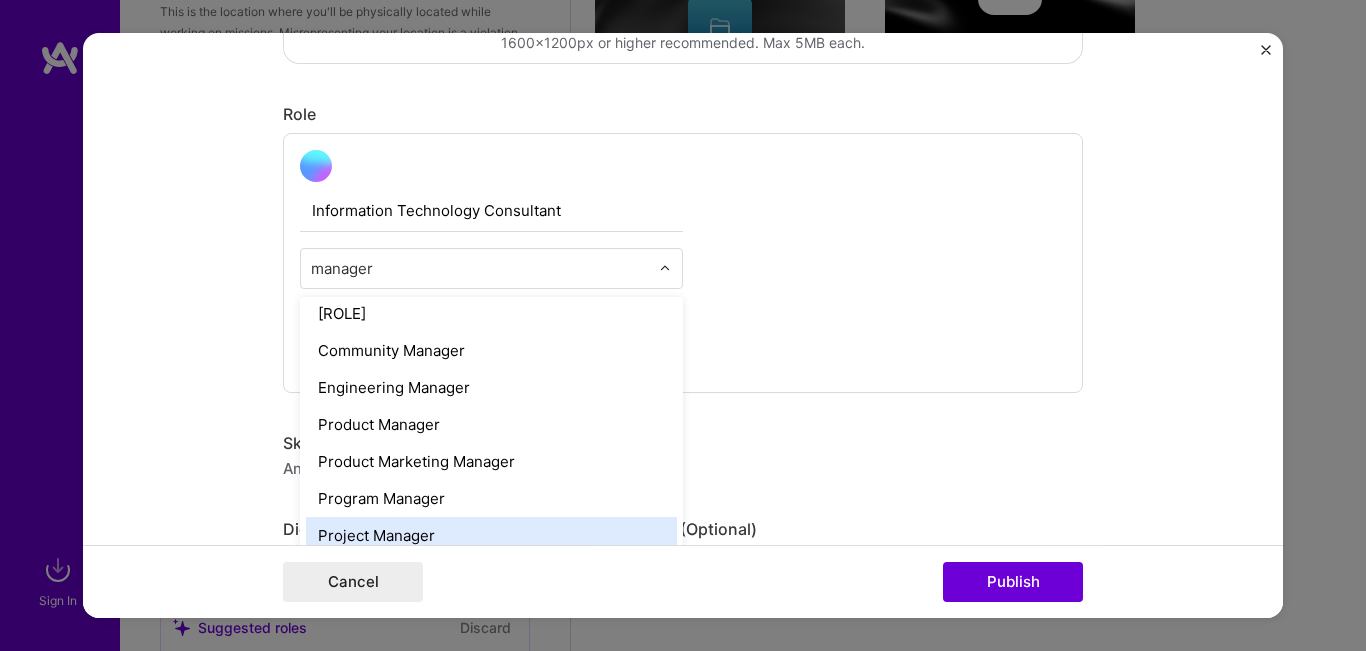 click on "Project Manager" at bounding box center [491, 535] 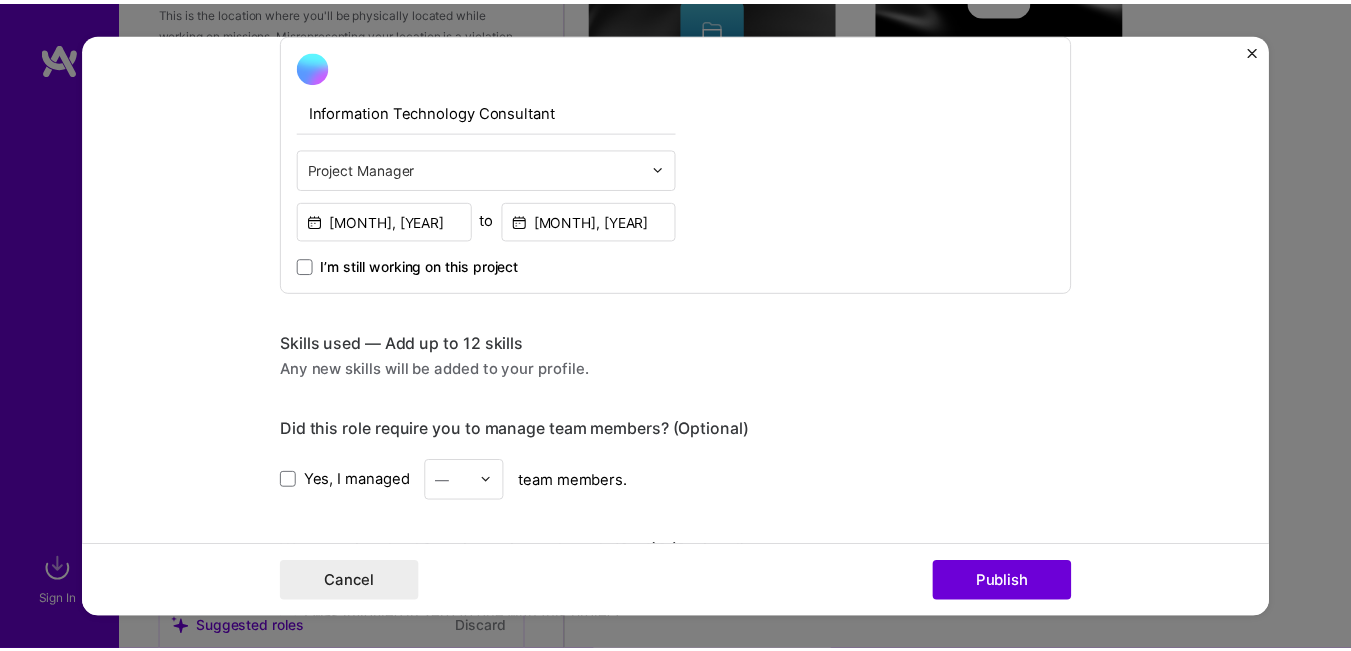 scroll, scrollTop: 800, scrollLeft: 0, axis: vertical 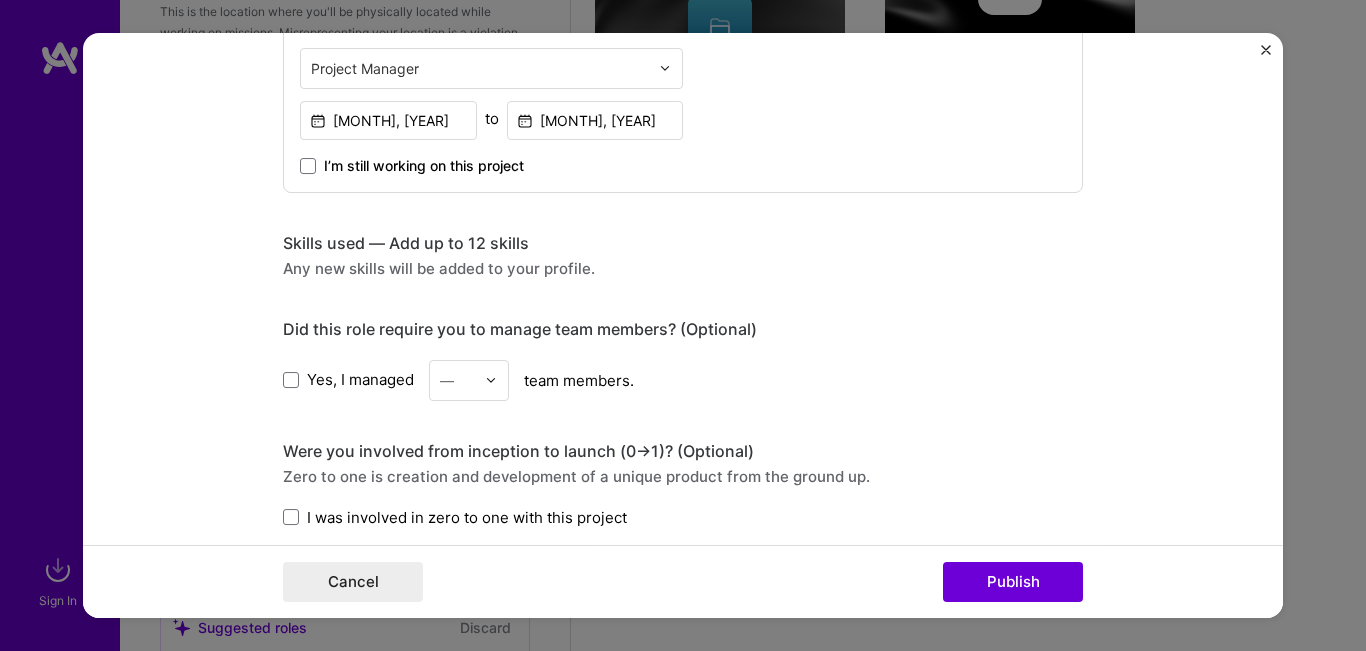 click on "Skills used — Add up to 12 skills Any new skills will be added to your profile." at bounding box center [683, 256] 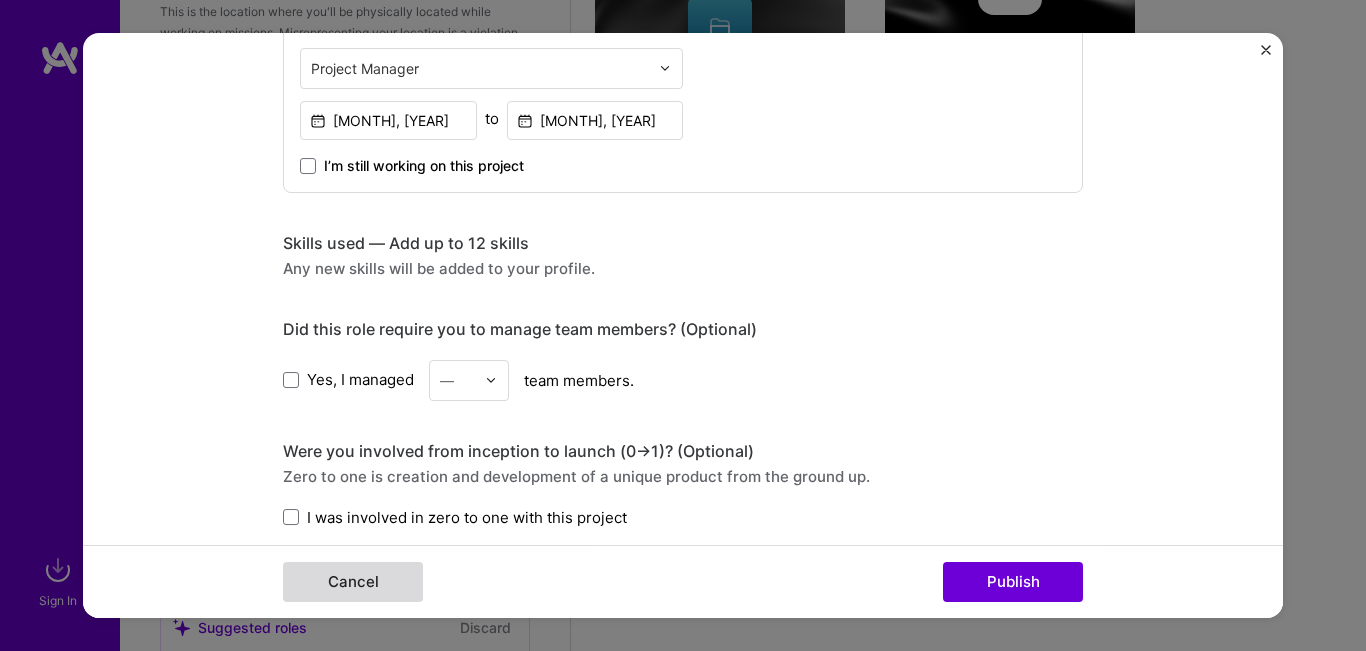 click on "Cancel" at bounding box center [353, 582] 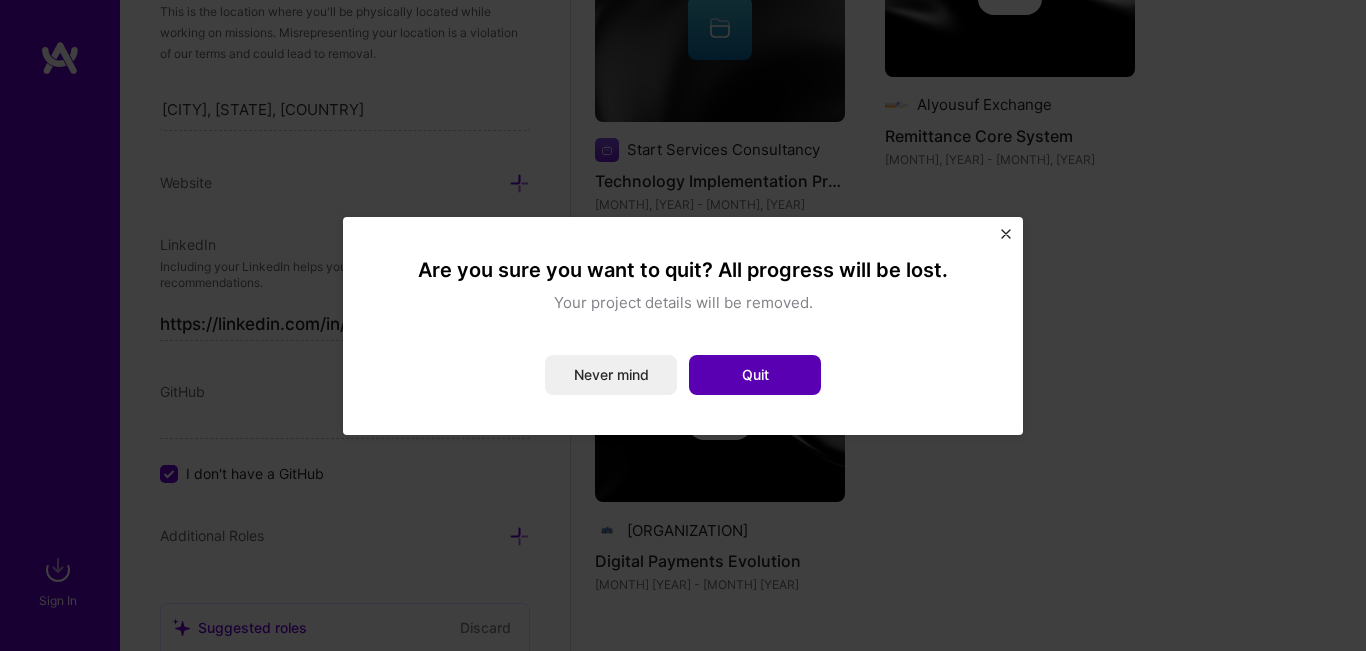 click on "Quit" at bounding box center (755, 375) 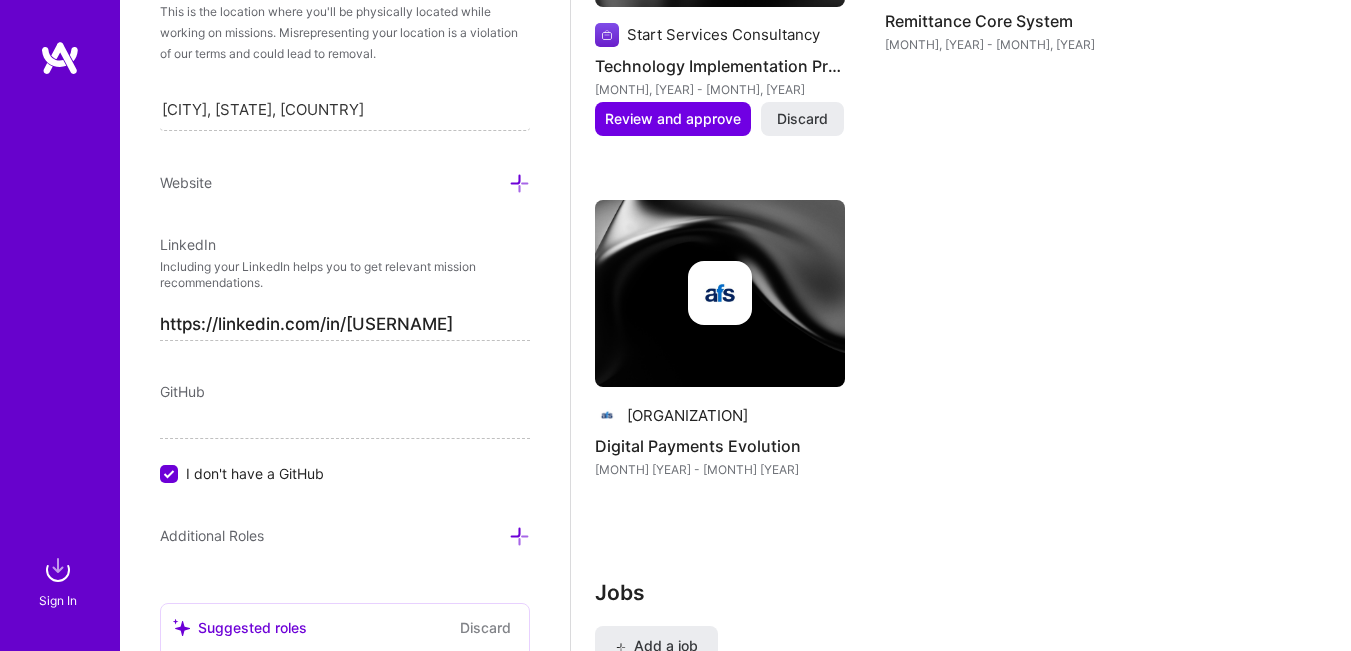 scroll, scrollTop: 900, scrollLeft: 0, axis: vertical 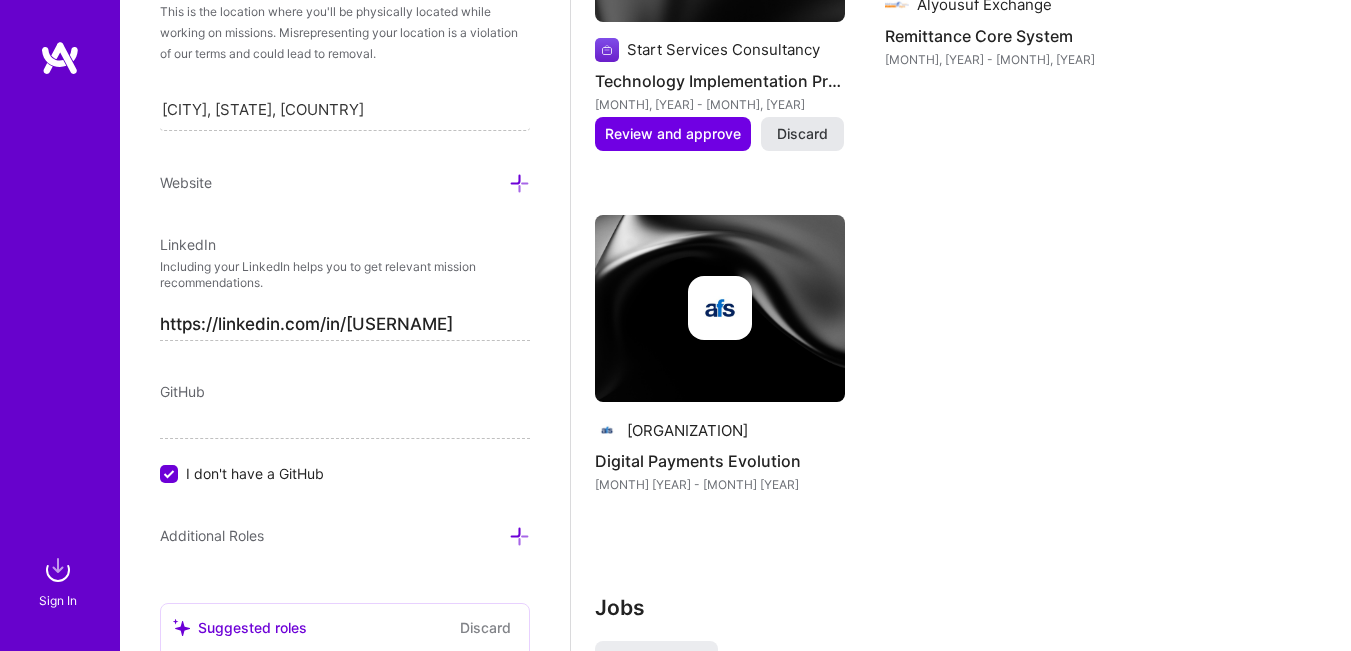click on "Discard" at bounding box center (802, 134) 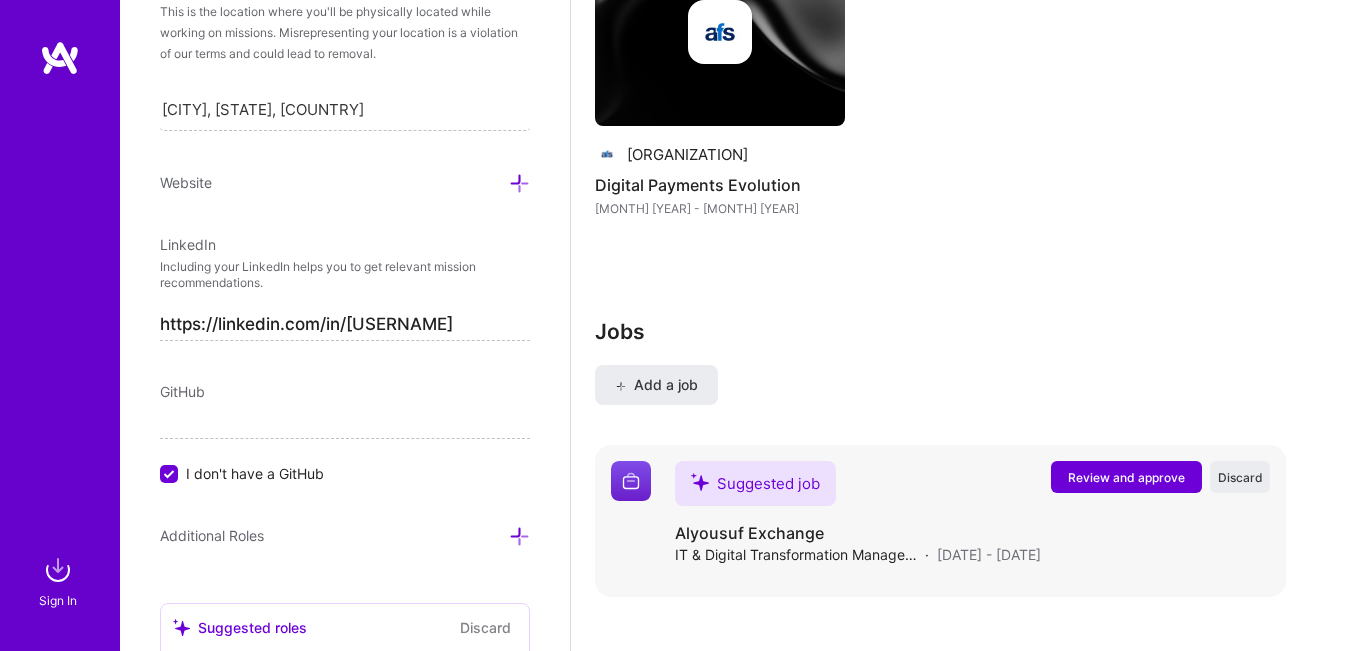 scroll, scrollTop: 1200, scrollLeft: 0, axis: vertical 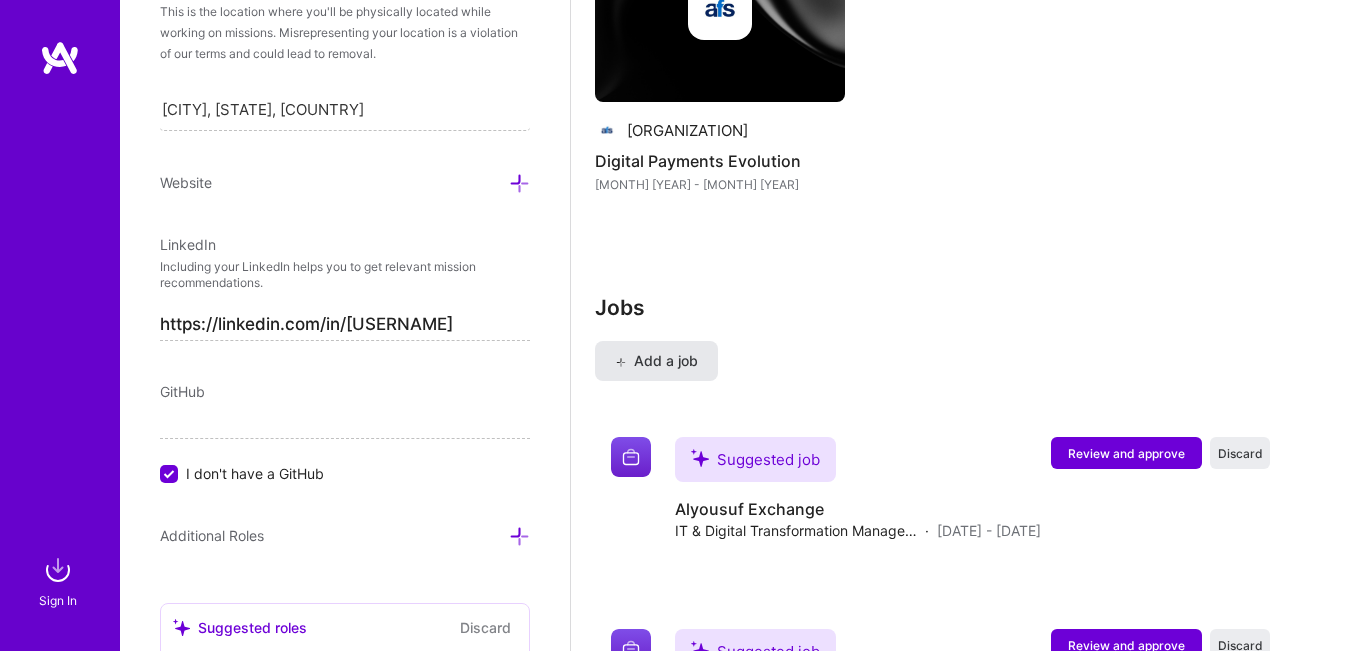 click on "Add a job" at bounding box center [656, 361] 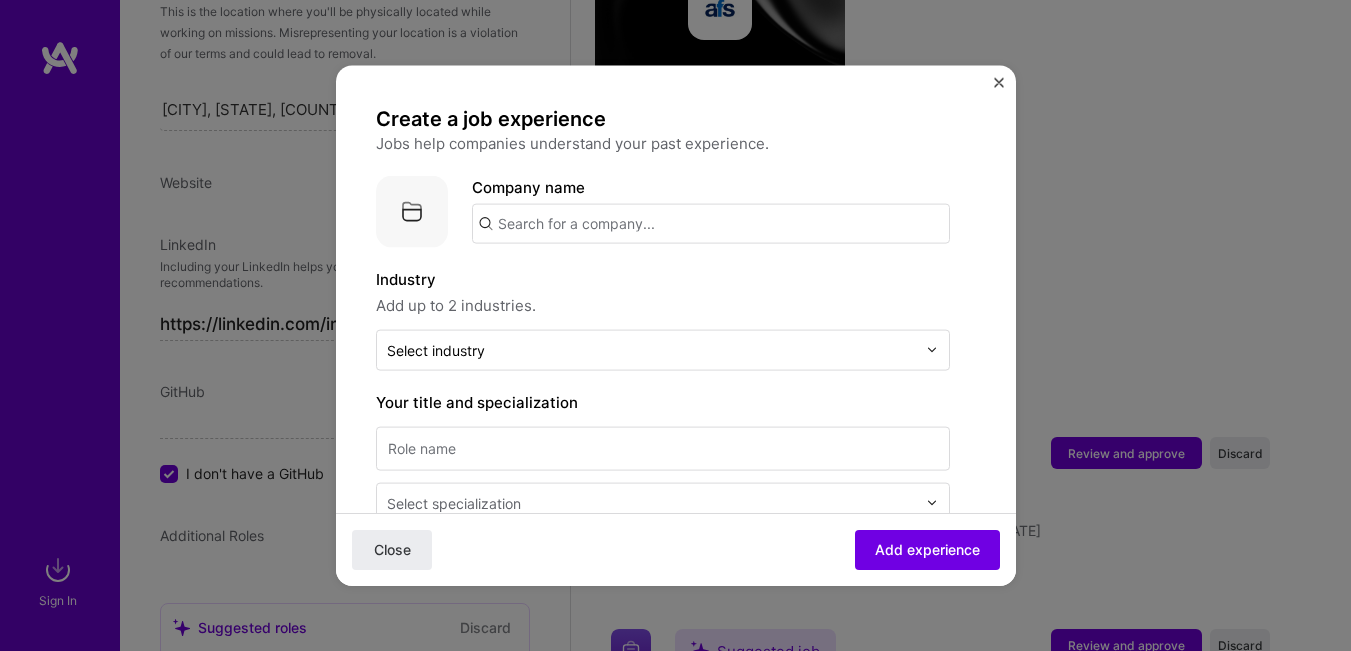 type 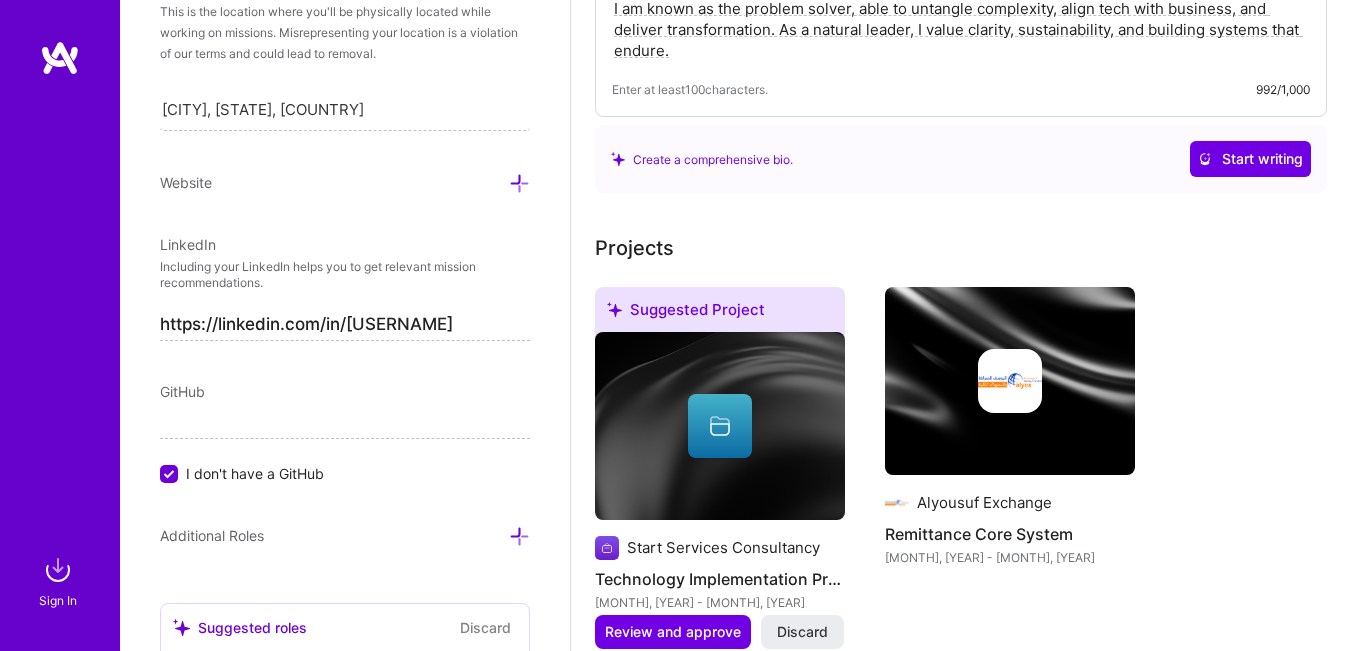 scroll, scrollTop: 400, scrollLeft: 0, axis: vertical 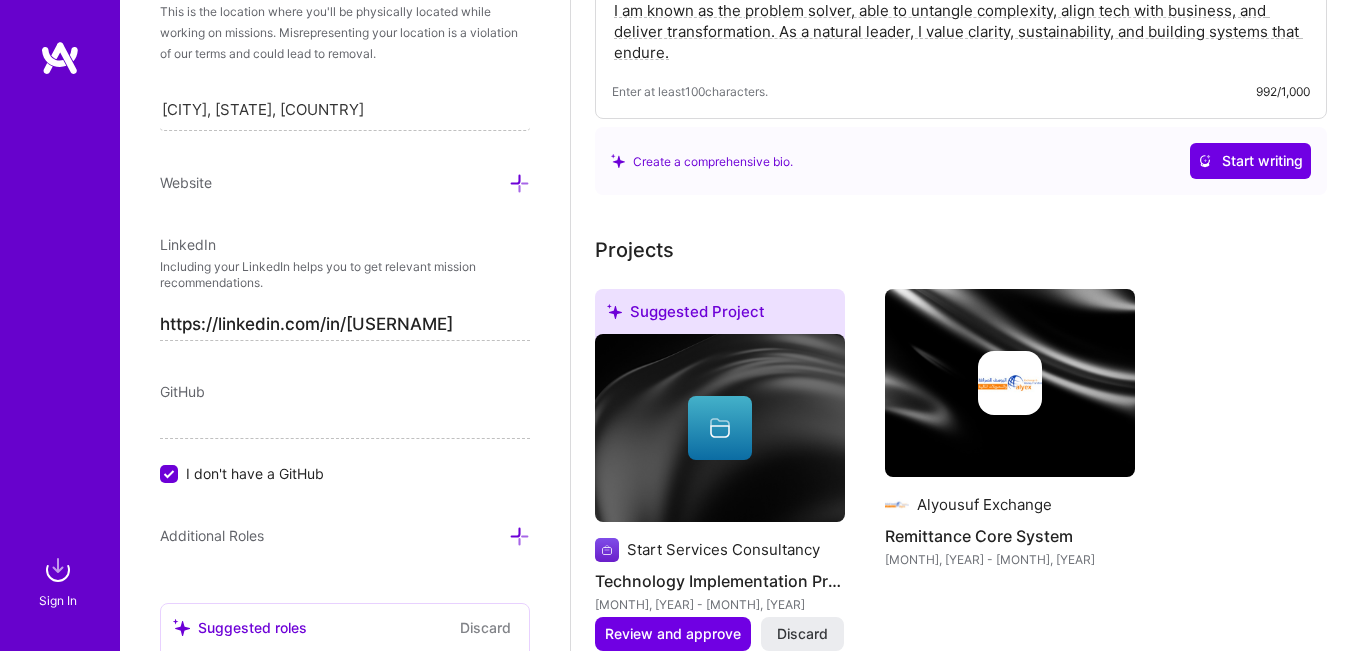click on "Projects" at bounding box center [634, 250] 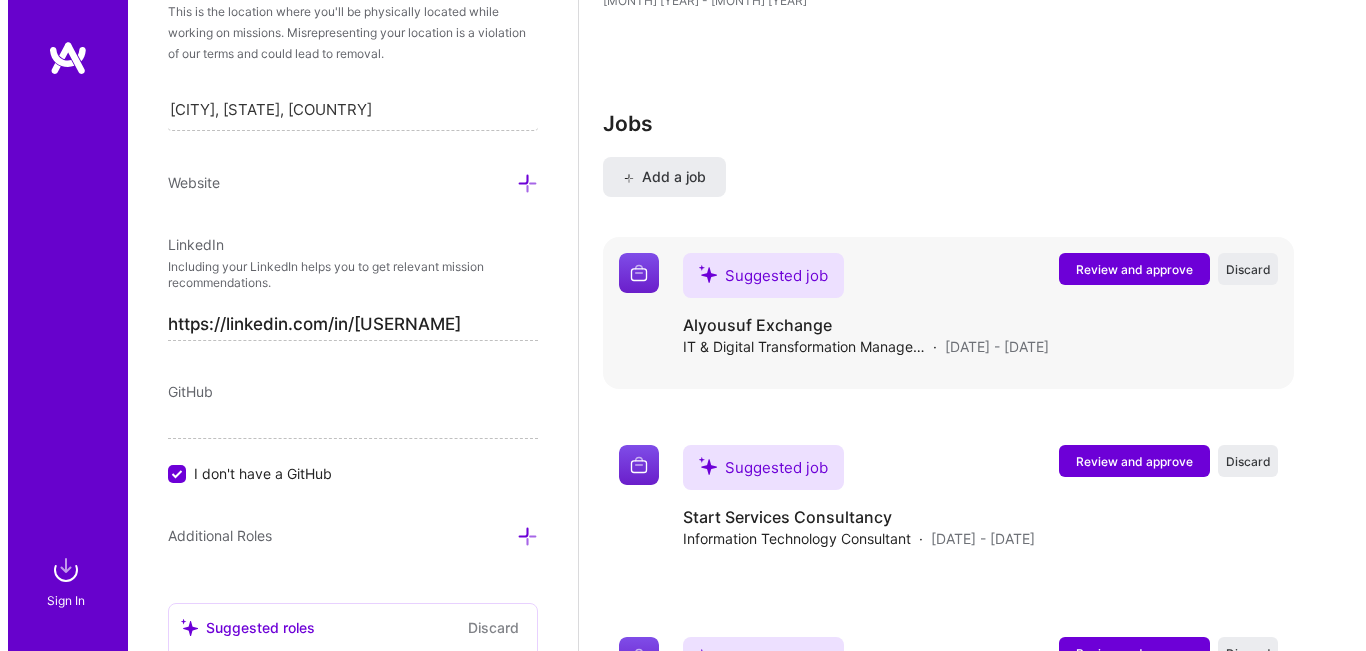 scroll, scrollTop: 1400, scrollLeft: 0, axis: vertical 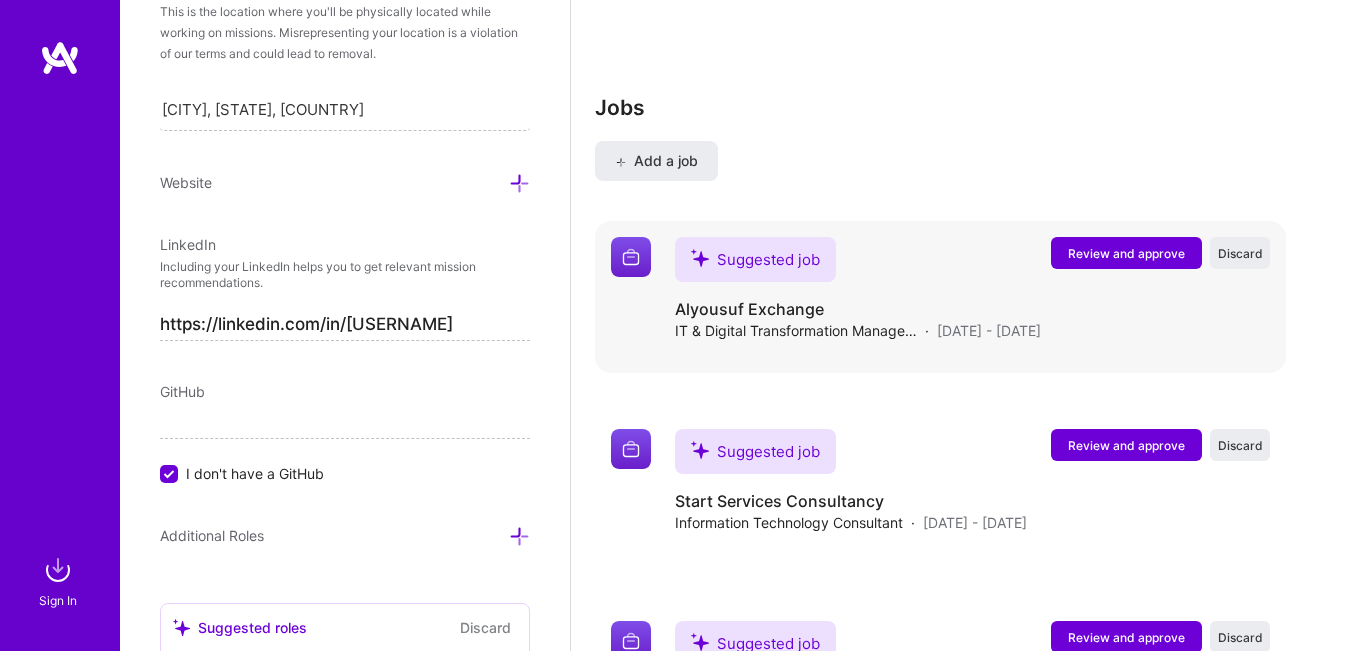 click on "Review and approve" at bounding box center (1126, 253) 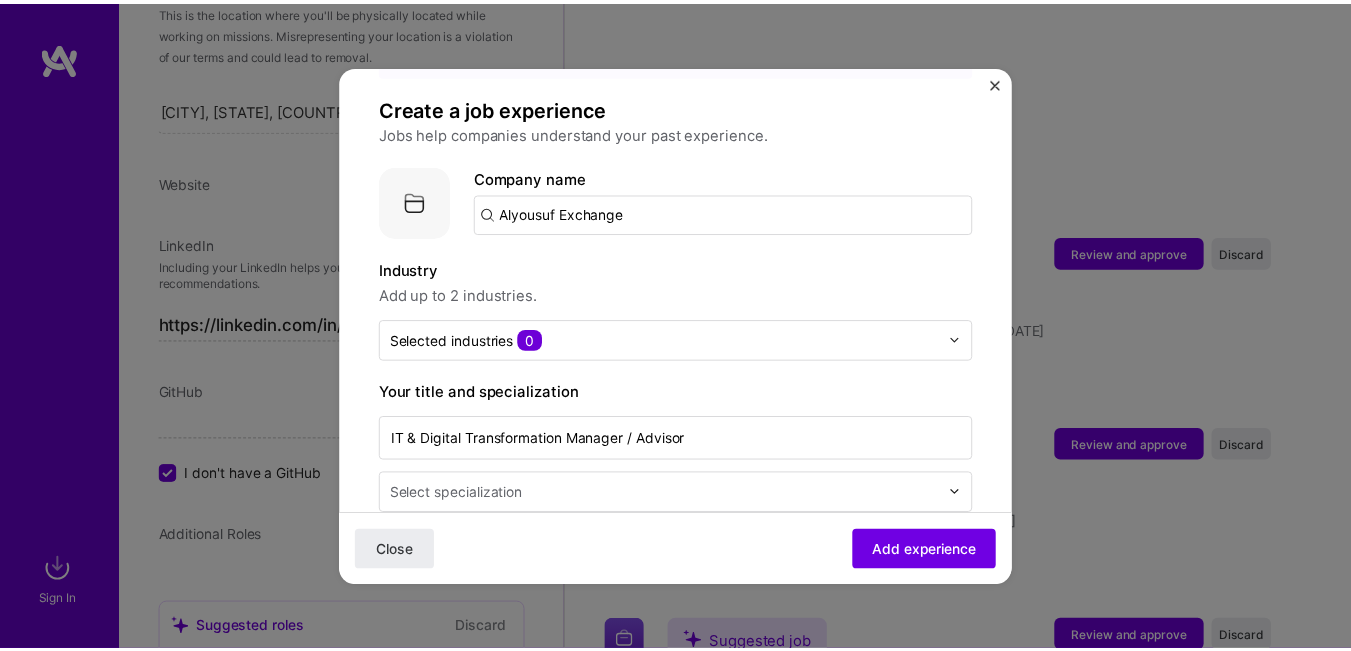 scroll, scrollTop: 200, scrollLeft: 0, axis: vertical 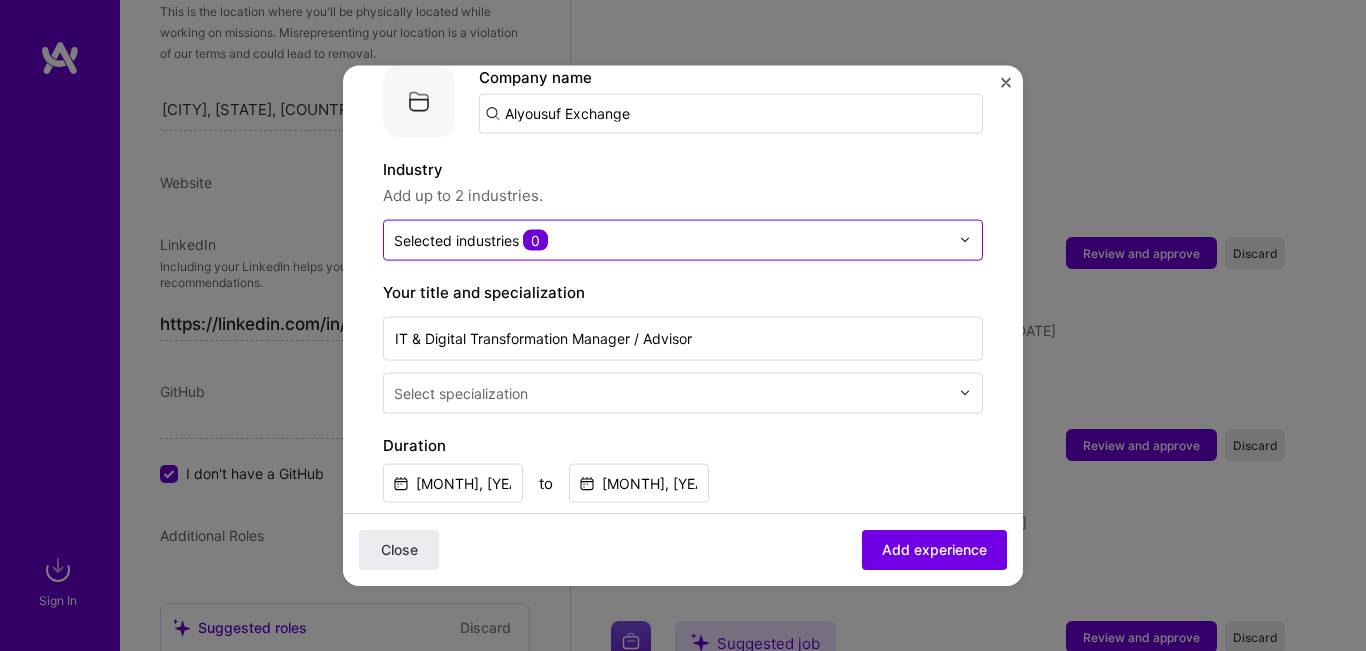 click at bounding box center (965, 240) 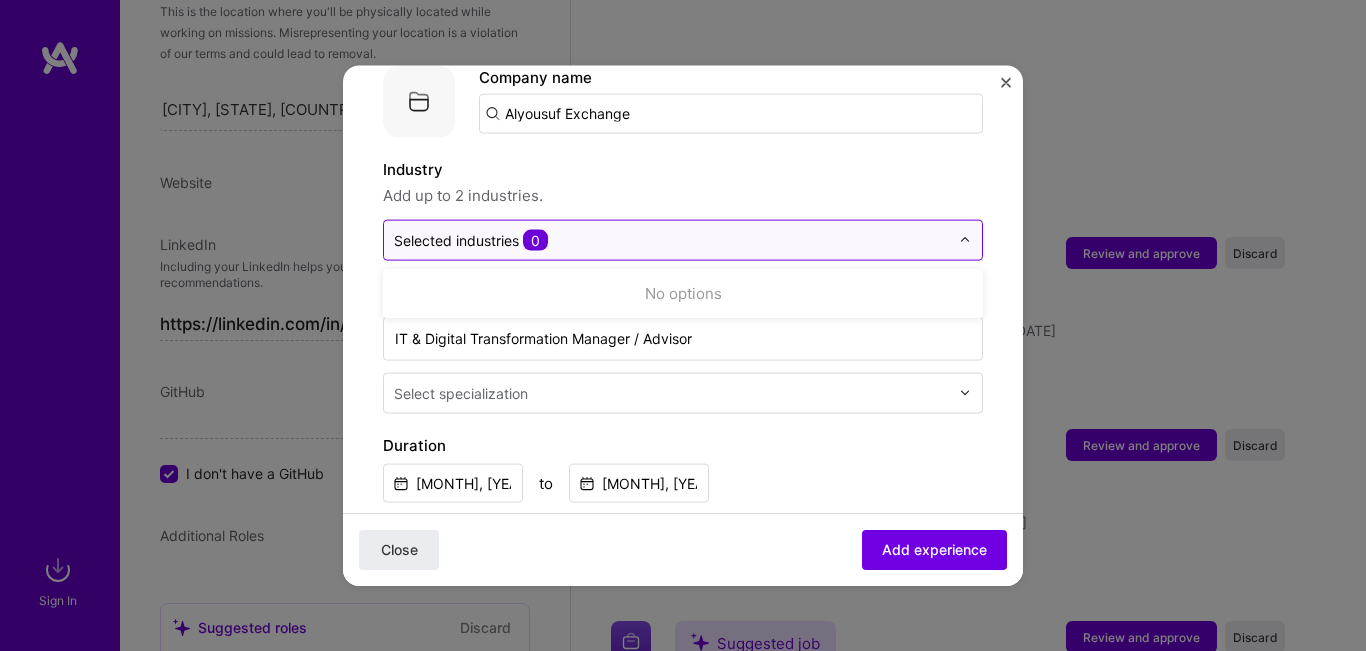 click at bounding box center (671, 239) 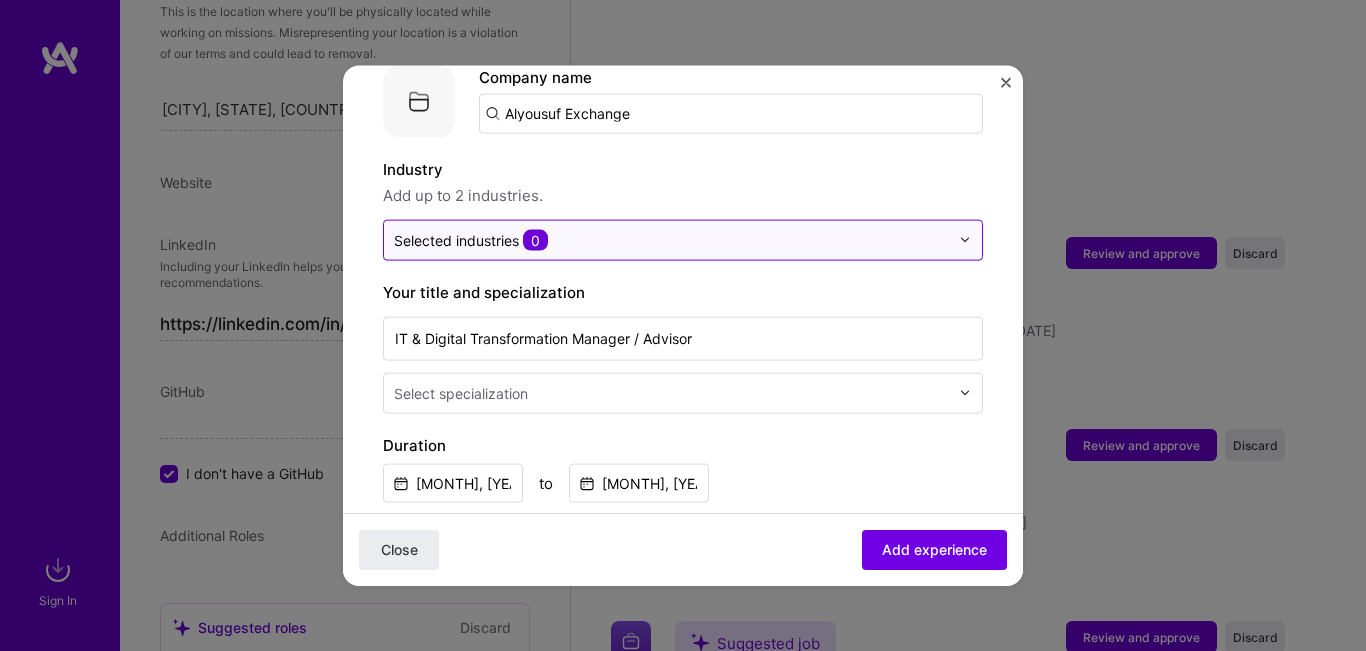 click at bounding box center (671, 239) 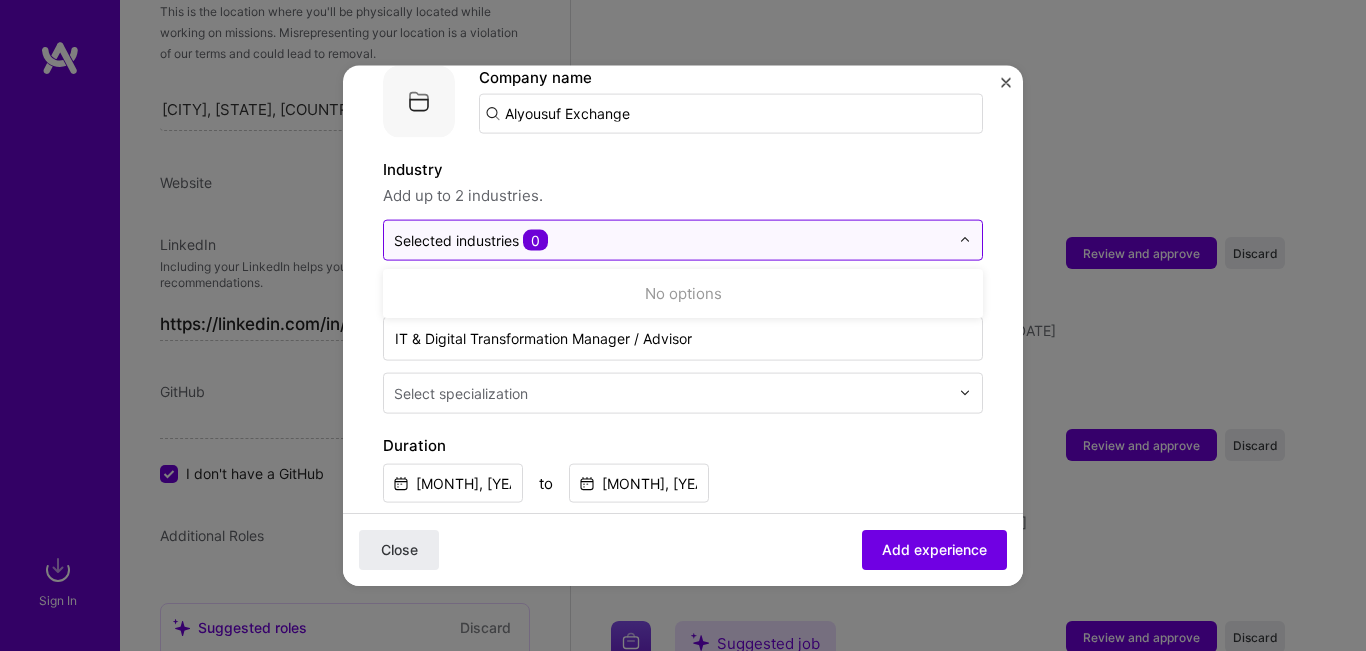 click at bounding box center (671, 239) 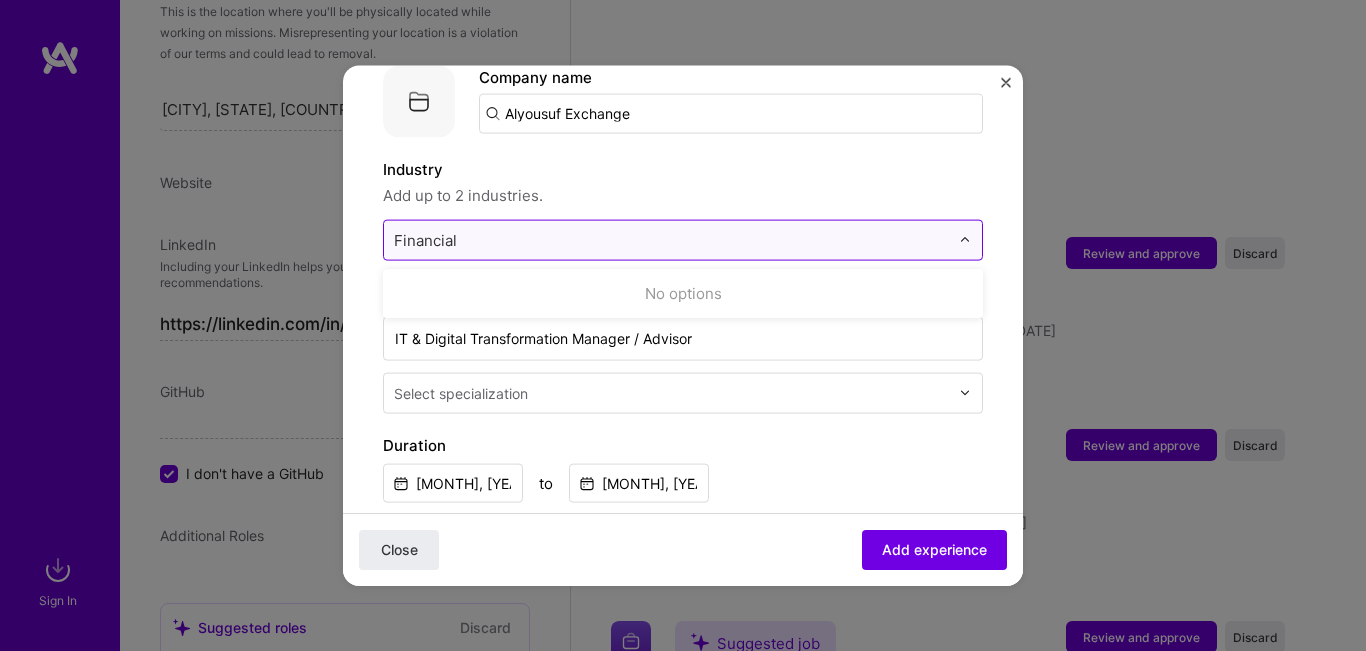 type on "Financial" 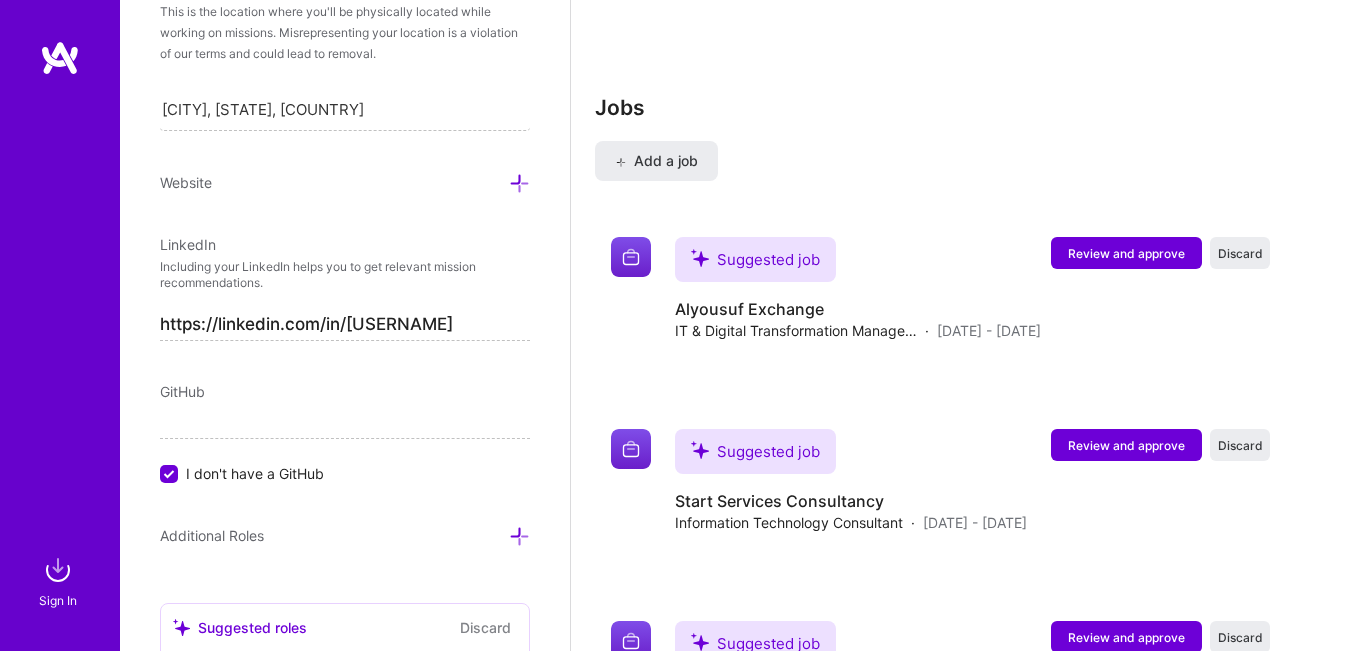 type 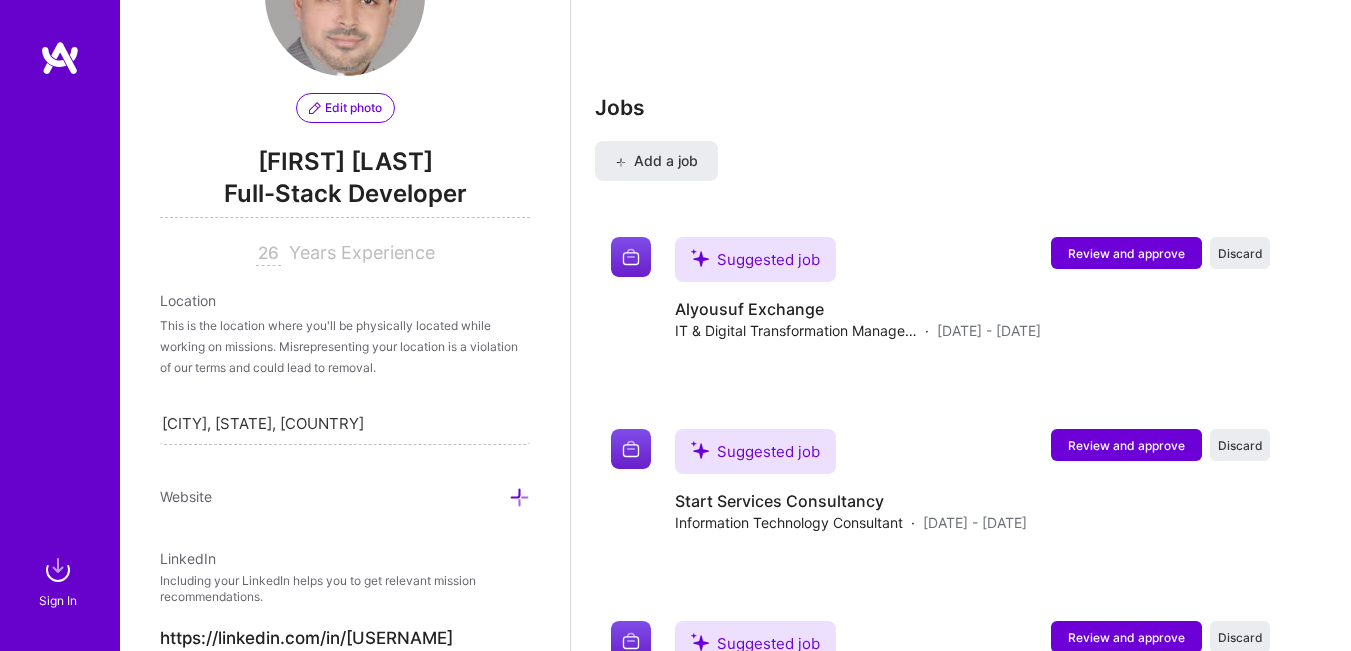 scroll, scrollTop: 0, scrollLeft: 0, axis: both 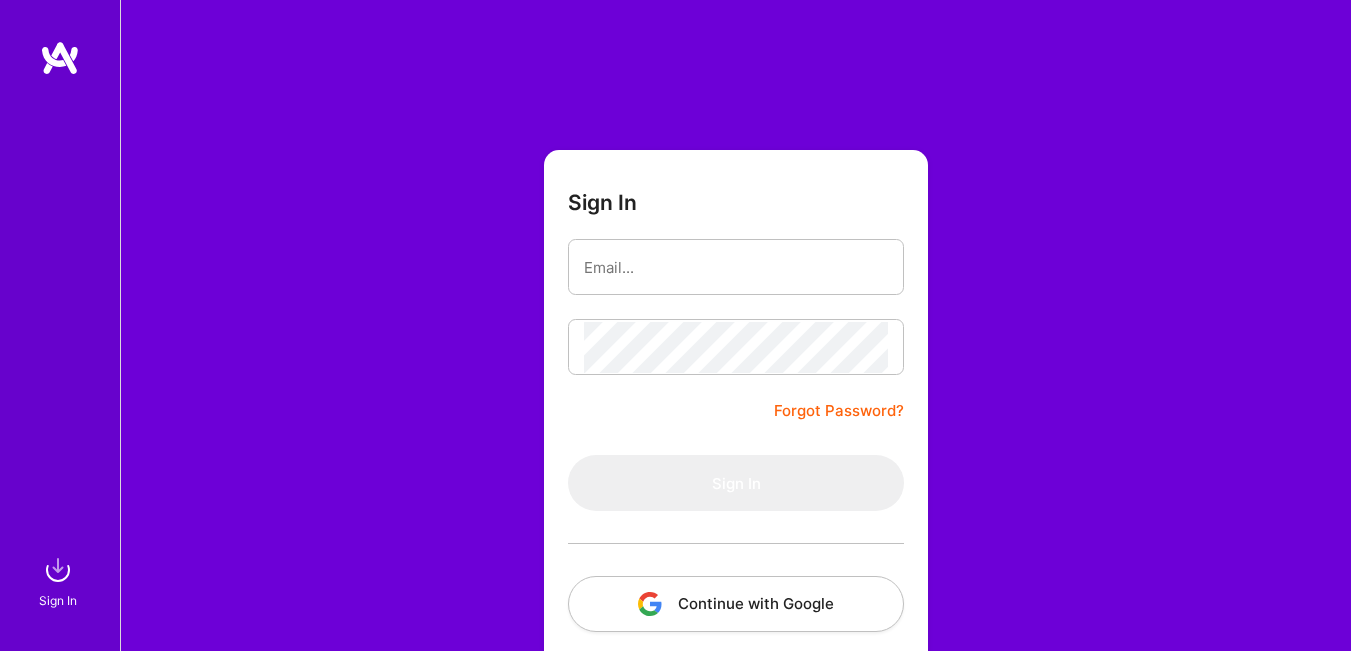 type on "[EMAIL]" 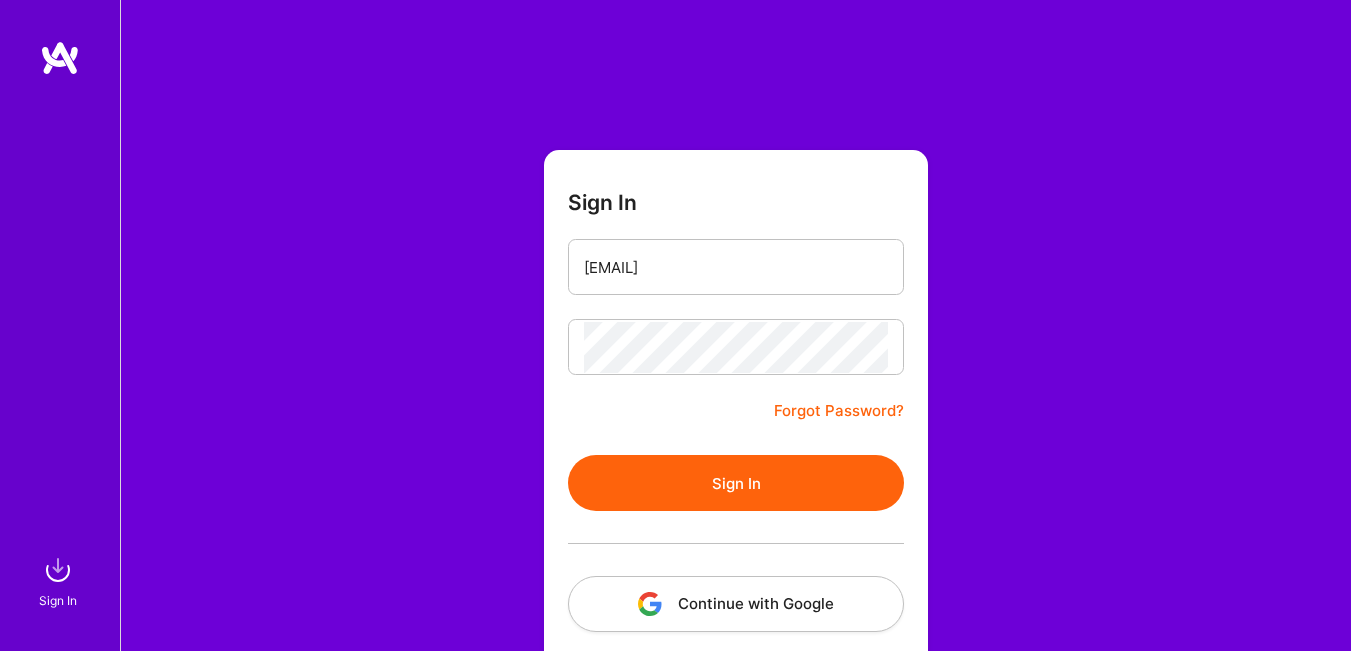 click on "Sign In" at bounding box center [736, 483] 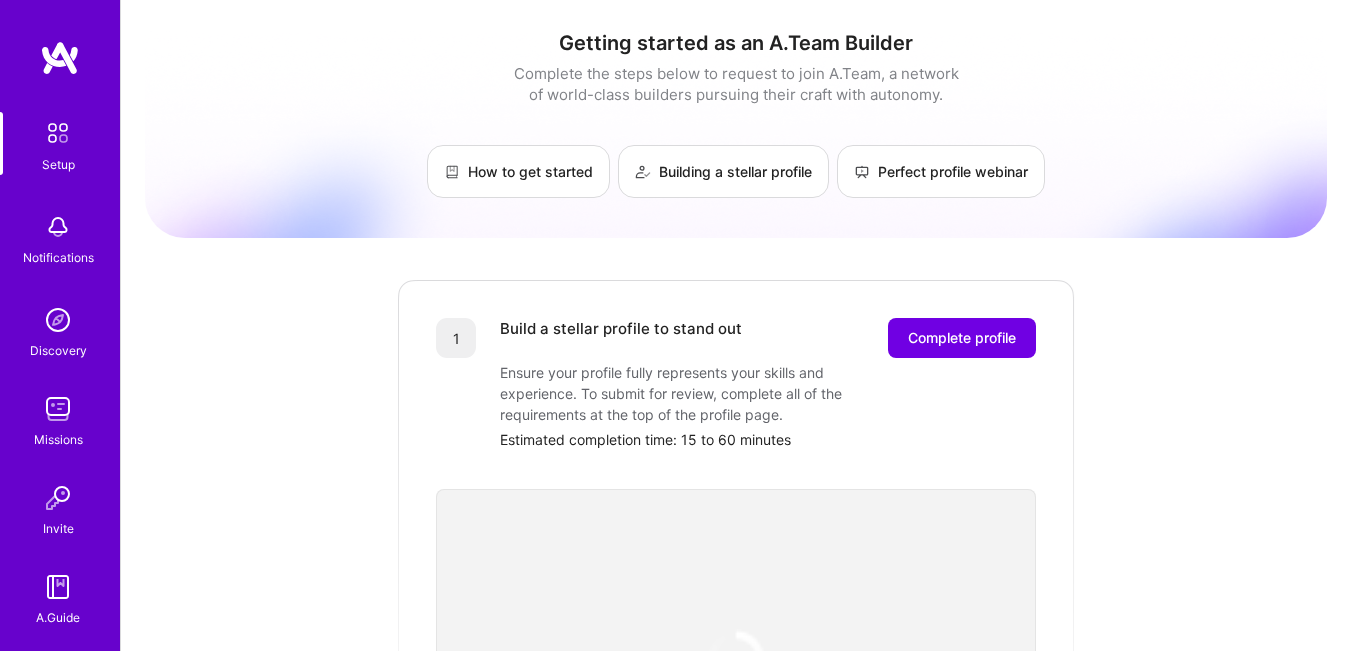 click at bounding box center (58, 133) 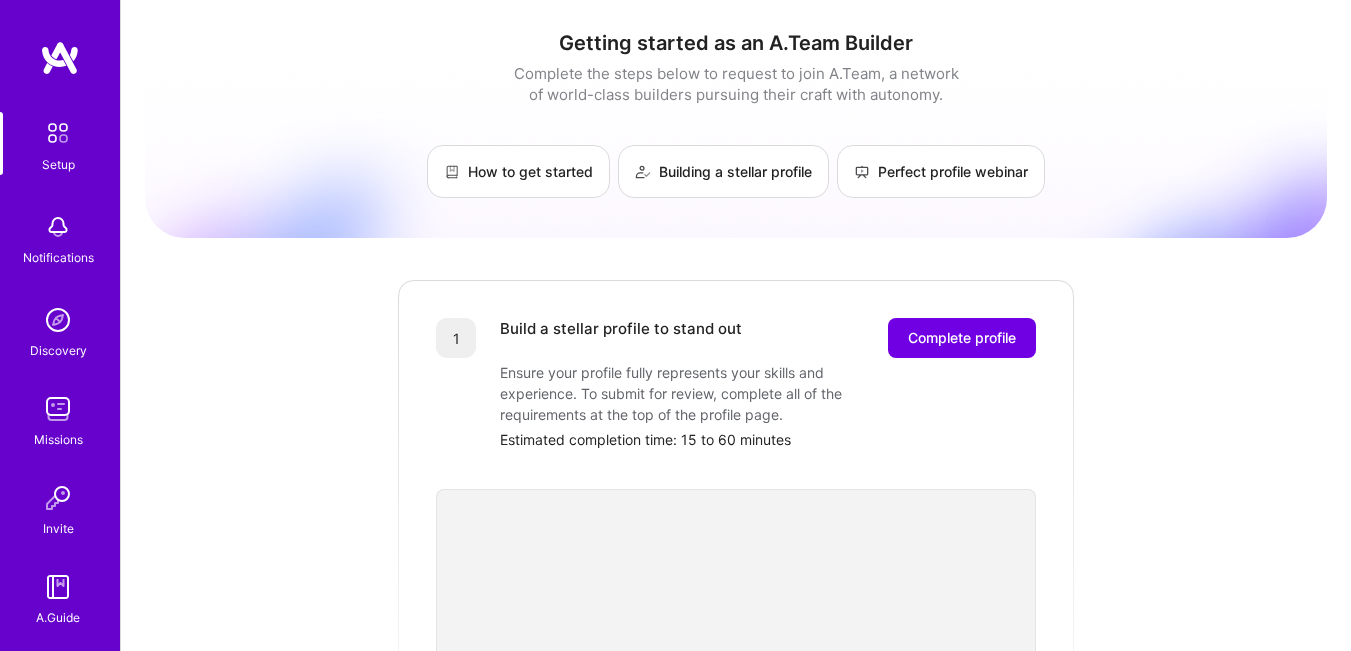 click at bounding box center [58, 133] 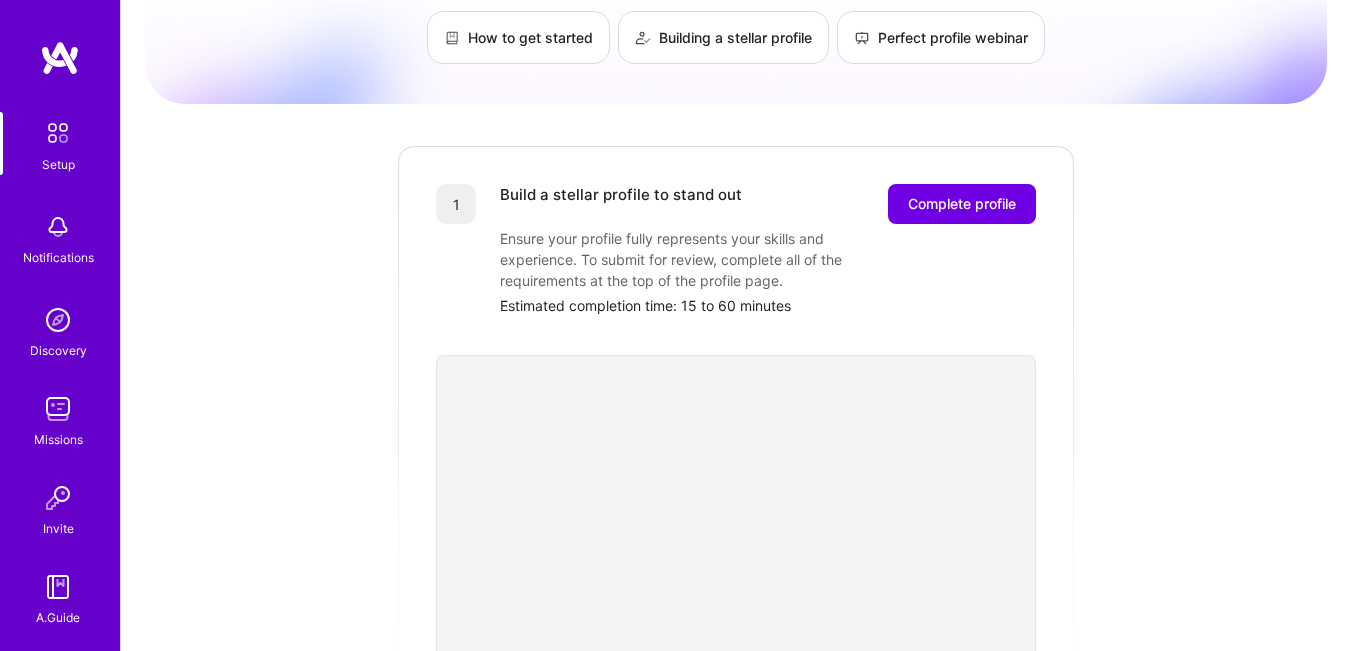scroll, scrollTop: 0, scrollLeft: 0, axis: both 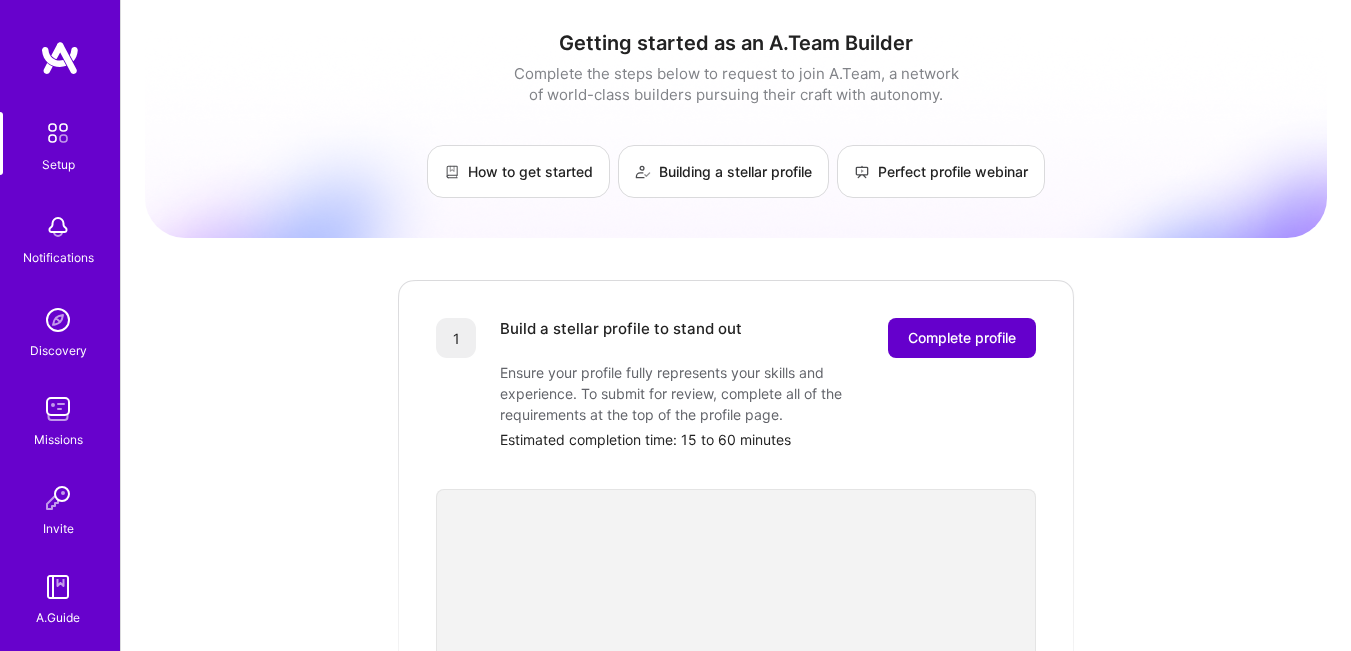 click on "Complete profile" at bounding box center (962, 338) 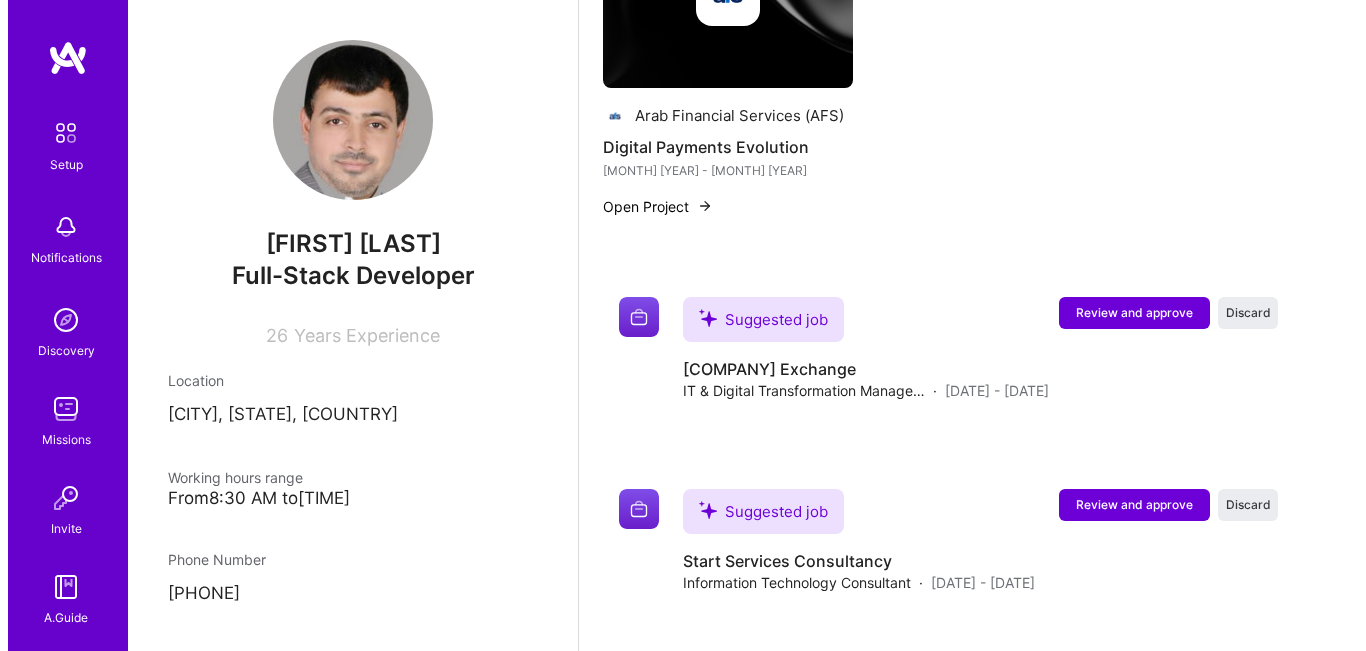 scroll, scrollTop: 1500, scrollLeft: 0, axis: vertical 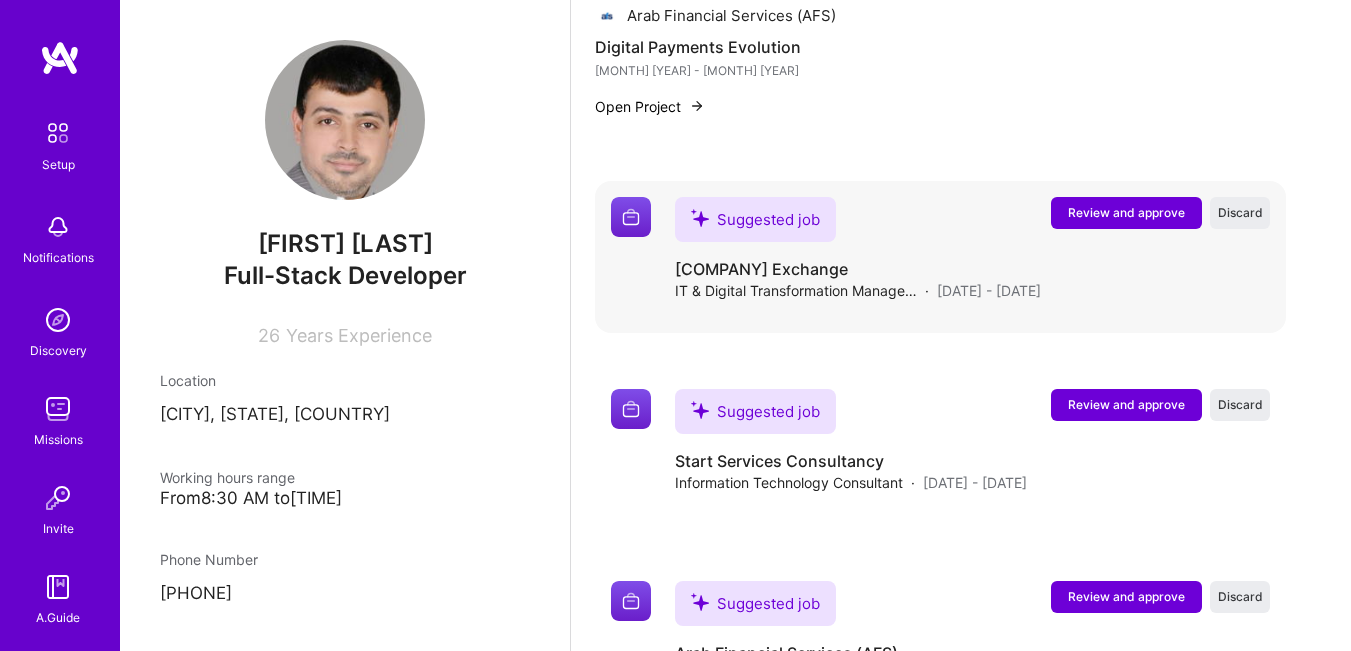 click on "Review and approve" at bounding box center [1126, 212] 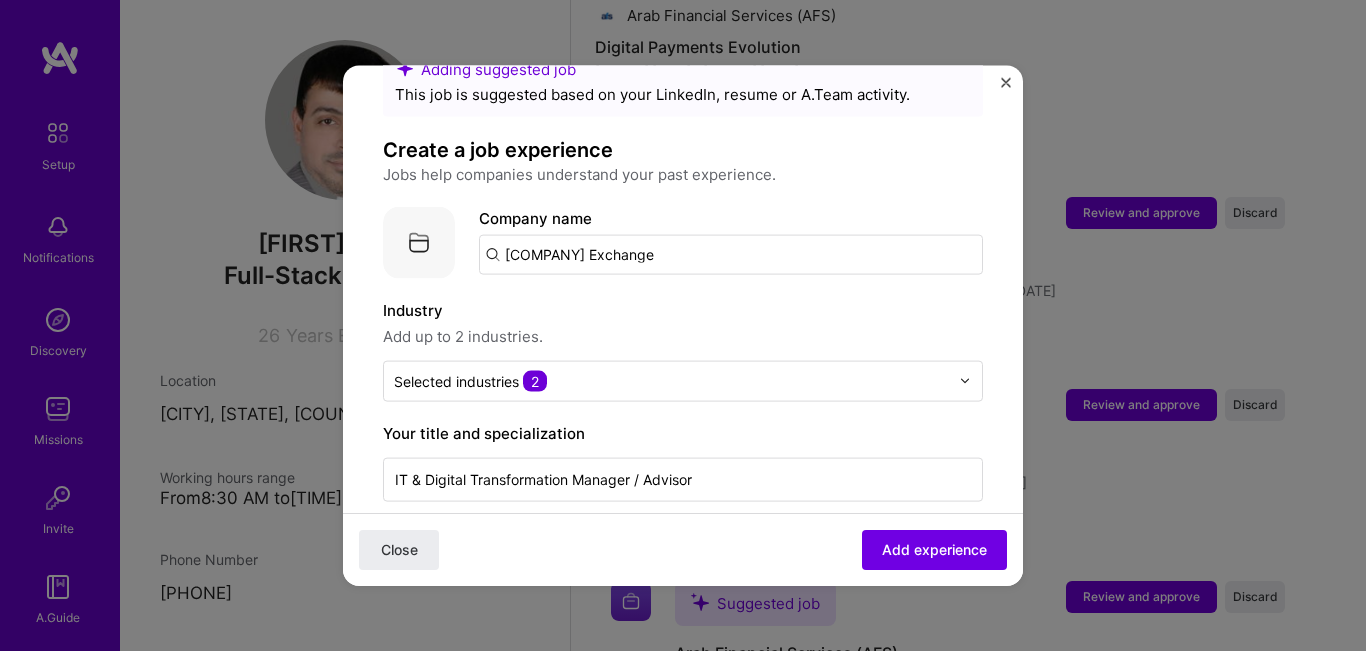 scroll, scrollTop: 100, scrollLeft: 0, axis: vertical 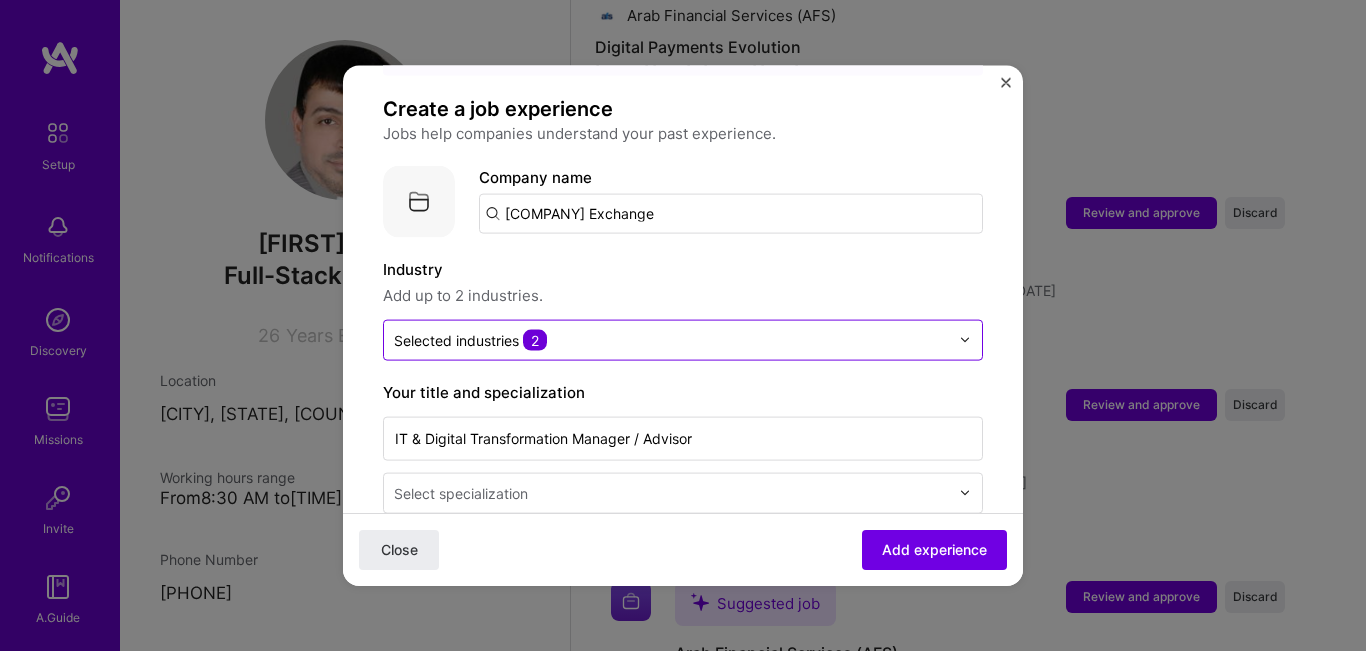 click on "Selected industries 2" at bounding box center (671, 339) 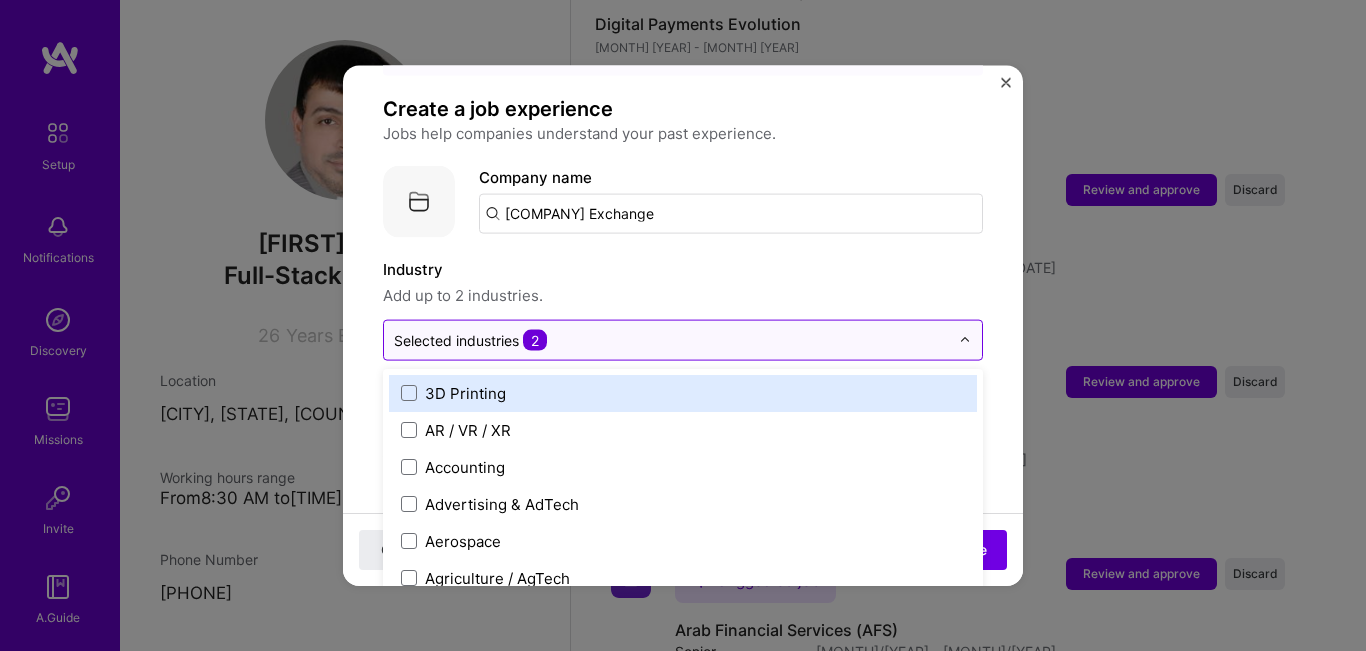 scroll, scrollTop: 1525, scrollLeft: 0, axis: vertical 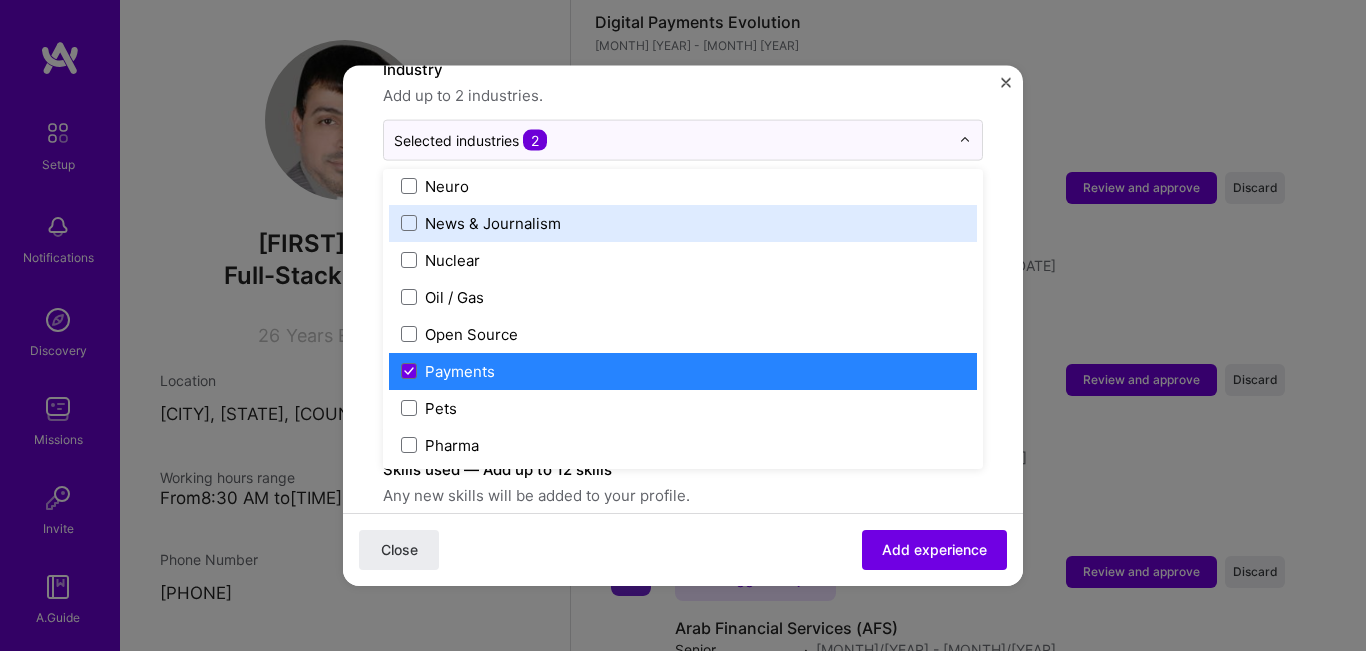 click on "Adding suggested job This job is suggested based on your LinkedIn, resume or A.Team activity. Create a job experience Jobs help companies understand your past experience. Company logo Company name [COMPANY]
Industry Add up to 2 industries. option News & Journalism focused, 91 of 120. 120 results available. Use Up and Down to choose options, press Enter to select the currently focused option, press Escape to exit the menu, press Tab to select the option and exit the menu. Selected industries 2 3D Printing AR / VR / XR Accounting Advertising & AdTech Aerospace Agriculture / AgTech Airlines / Aviation Architecture / Interior Design Art & Museums Artifical Intelligence / Machine Learning Arts / Culture Augmented & Virtual Reality (AR/VR) Automotive Automotive & Self Driving Cars Aviation B2B B2B2C B2C BPA / RPA Banking Beauty Big Data BioTech Blockchain CMS CPG CRM Cannabis Charity & Nonprofit Circular Economy CivTech Climate Tech Cloud Services Coaching Community Tech Construction Crypto HR" at bounding box center [683, 528] 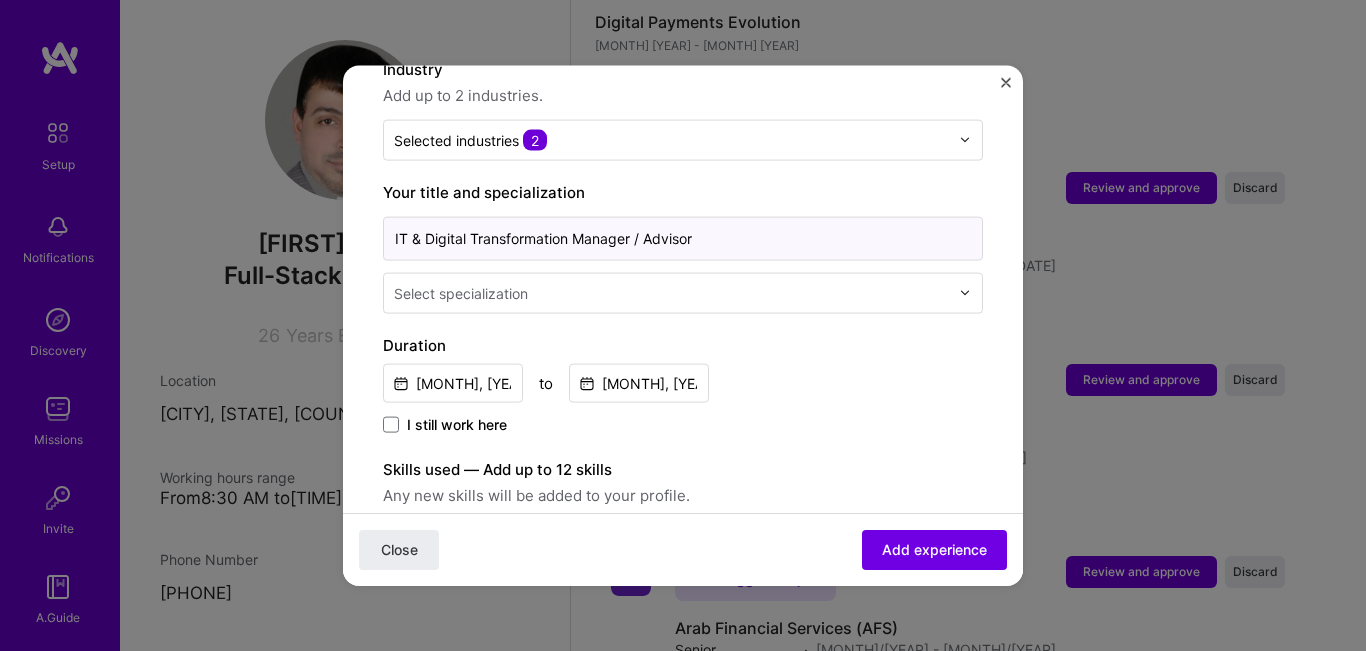 drag, startPoint x: 630, startPoint y: 239, endPoint x: 734, endPoint y: 237, distance: 104.019226 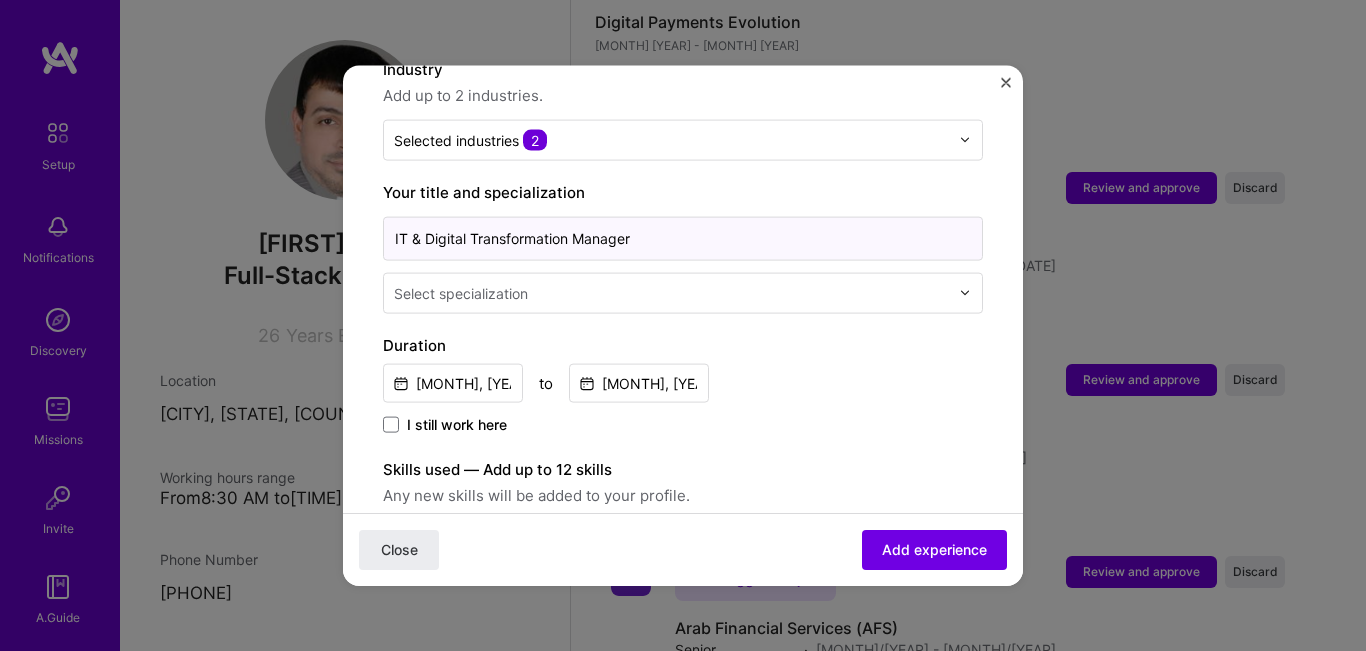 type on "IT & Digital Transformation Manager" 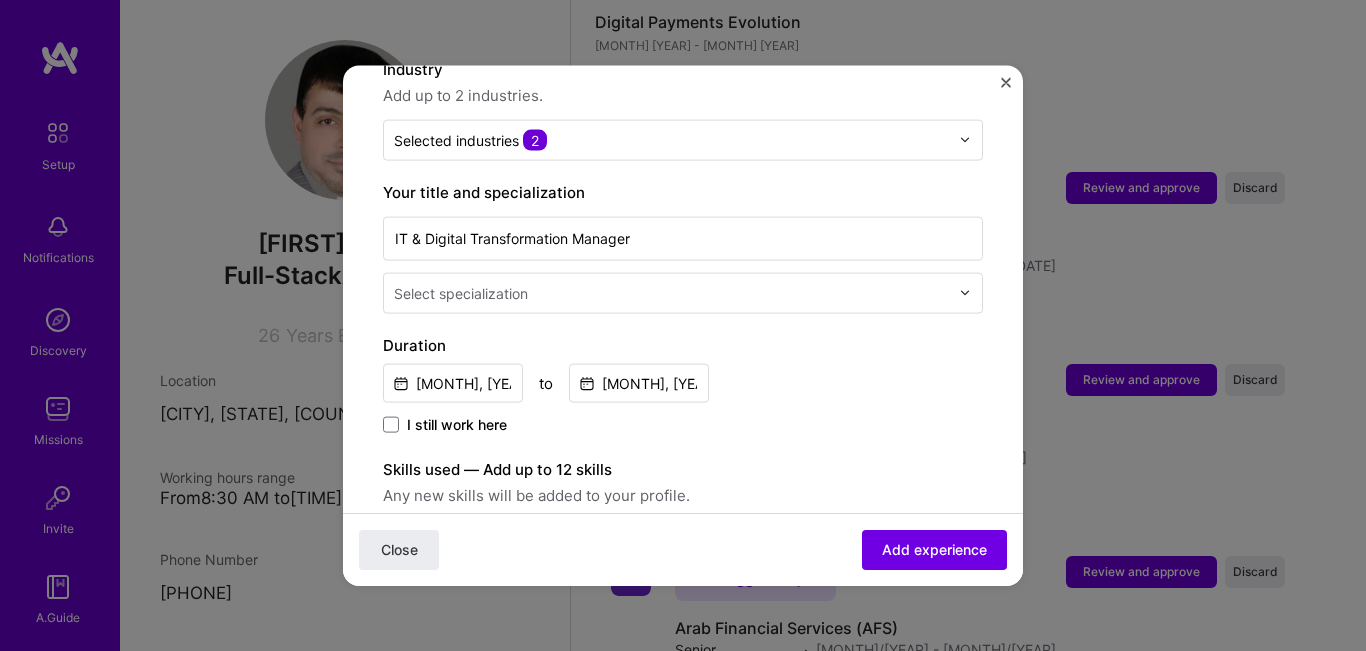 click on "Duration" at bounding box center (683, 345) 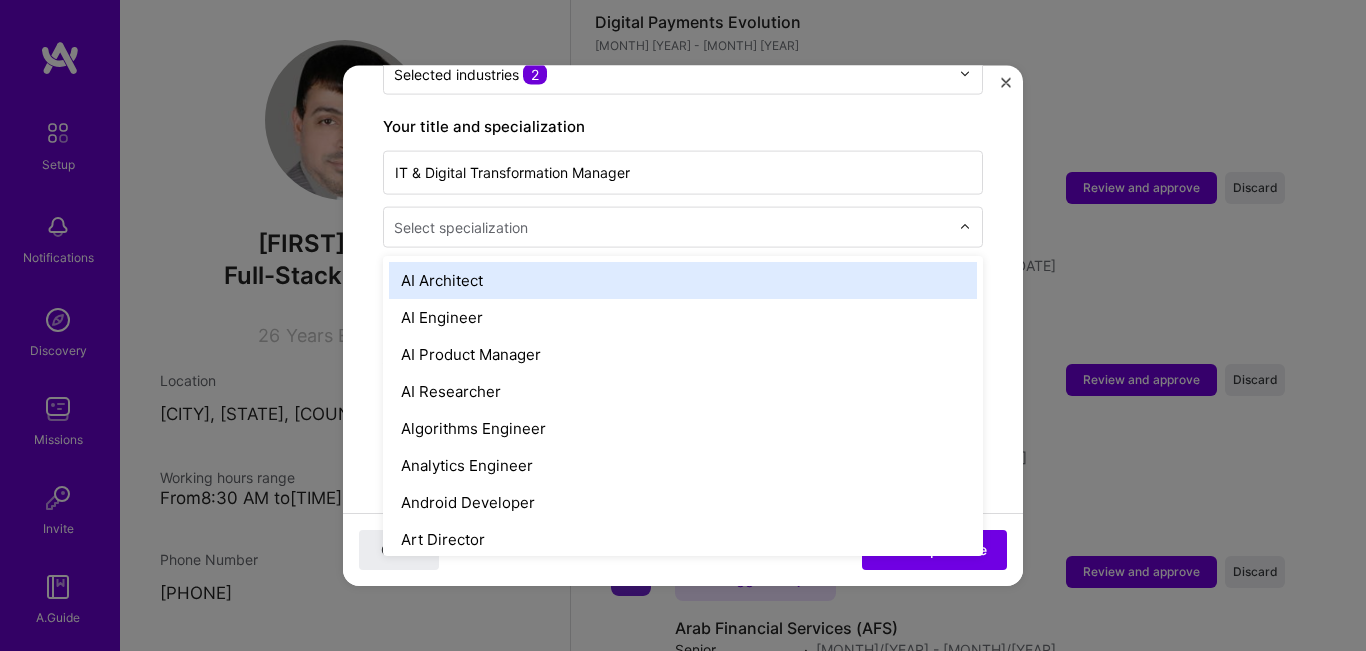 scroll, scrollTop: 400, scrollLeft: 0, axis: vertical 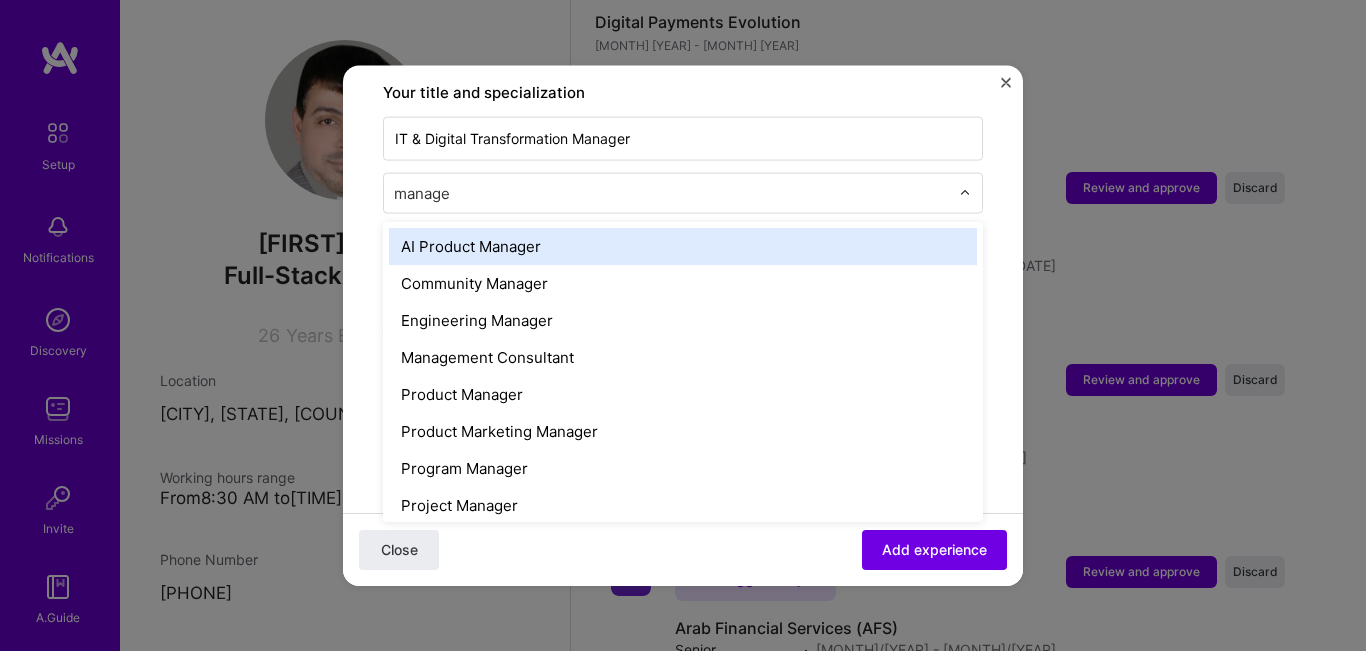 type on "manager" 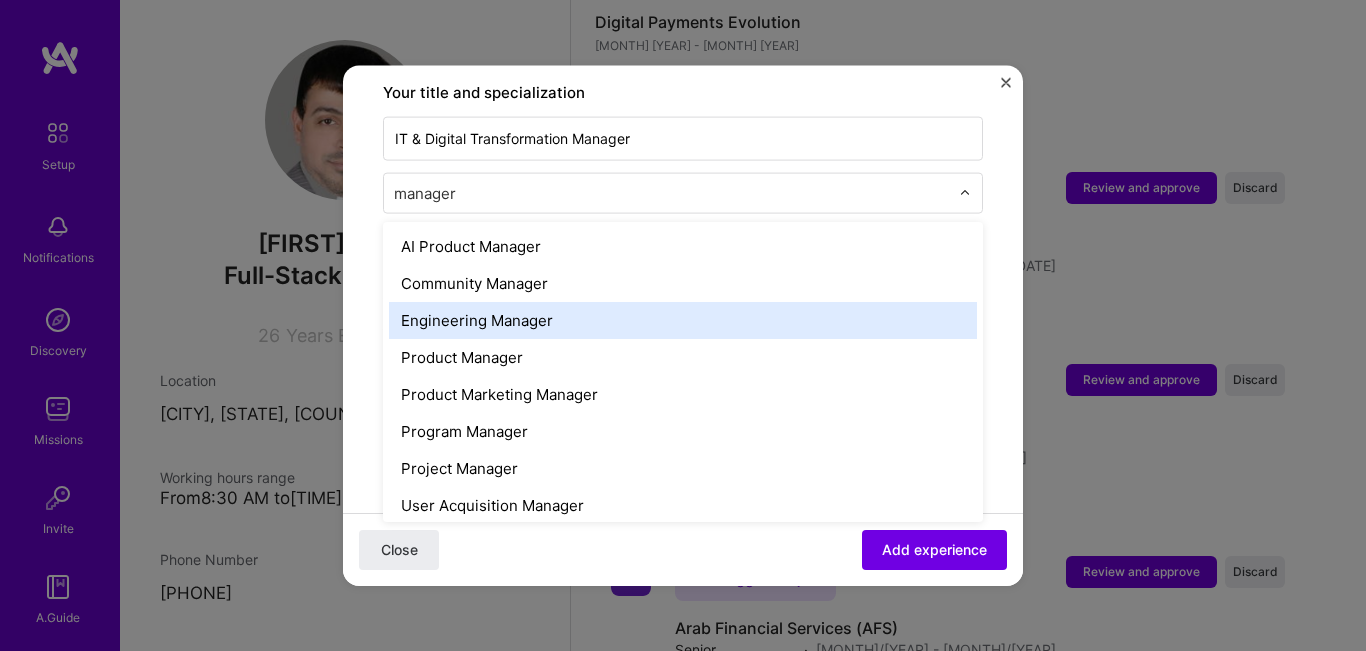 scroll, scrollTop: 8, scrollLeft: 0, axis: vertical 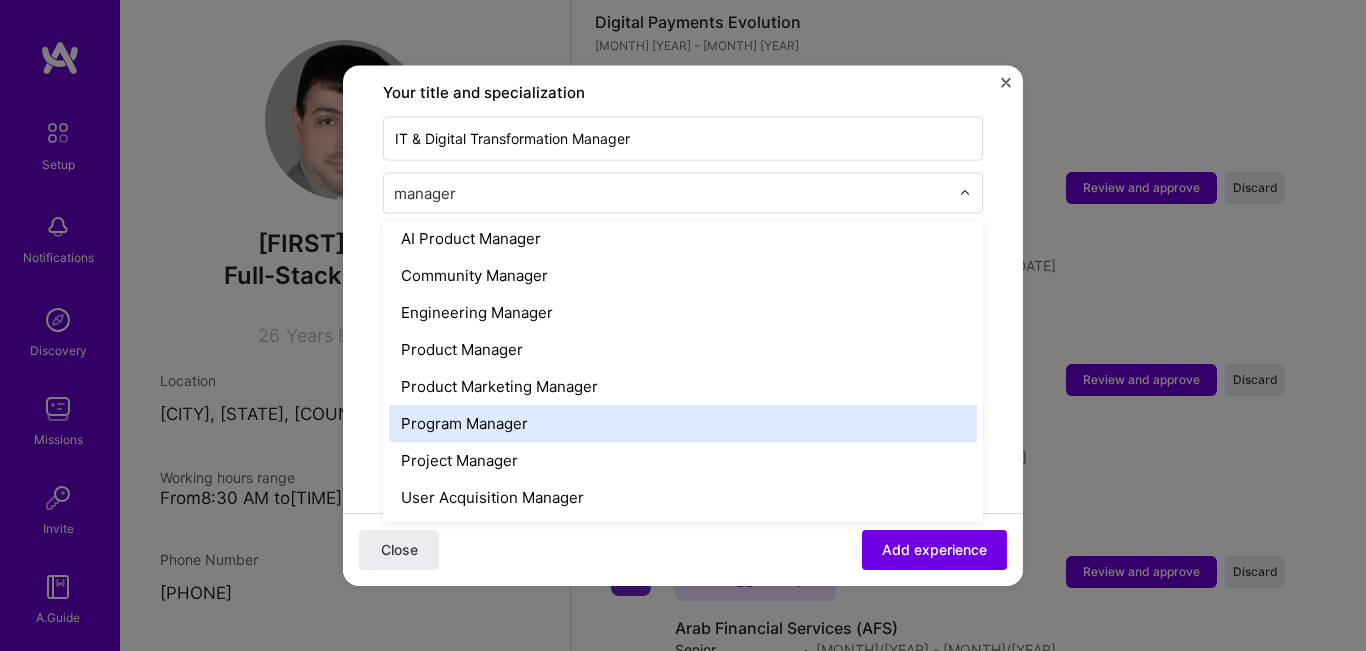 click on "Program Manager" at bounding box center [683, 422] 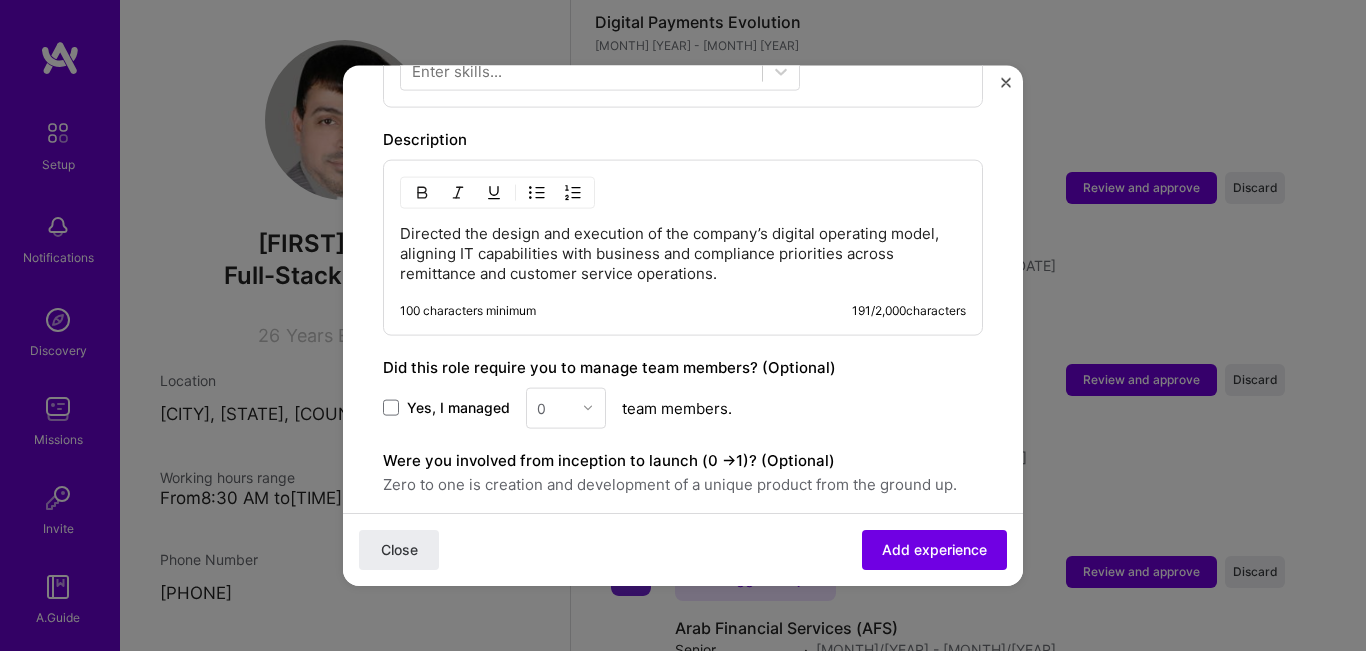 scroll, scrollTop: 767, scrollLeft: 0, axis: vertical 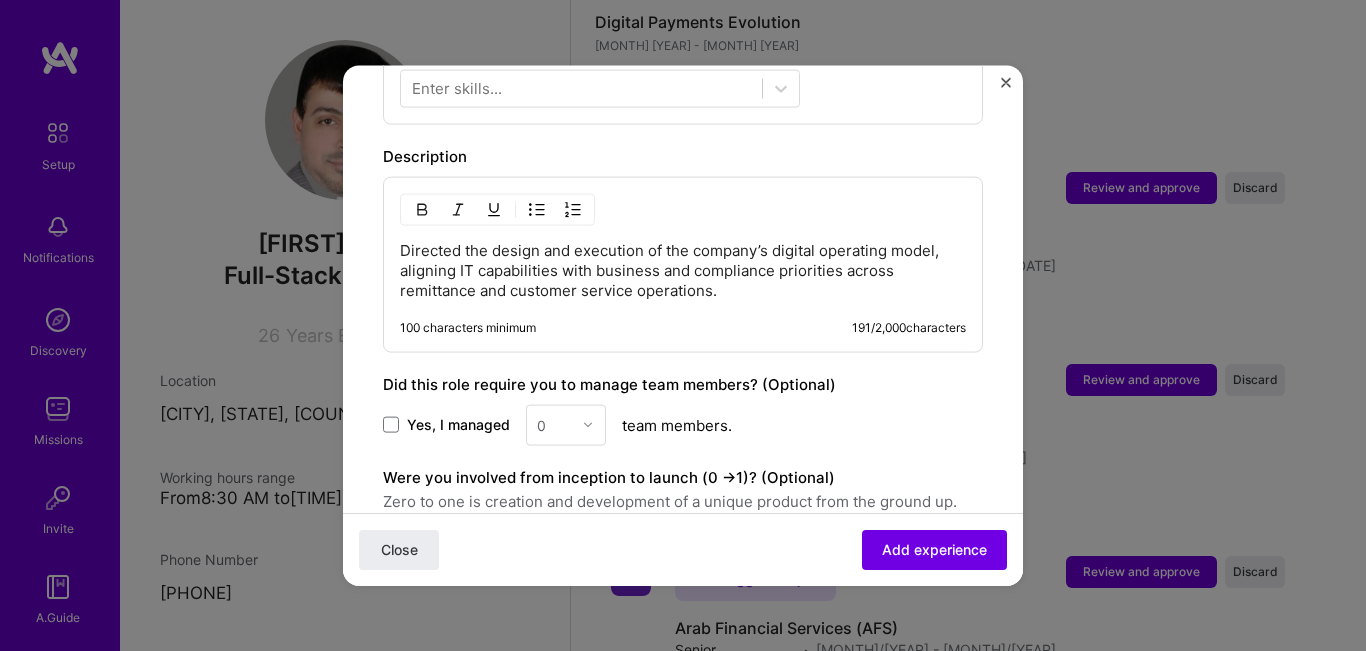 click on "Directed the design and execution of the company’s digital operating model, aligning IT capabilities with business and compliance priorities across remittance and customer service operations." at bounding box center [683, 270] 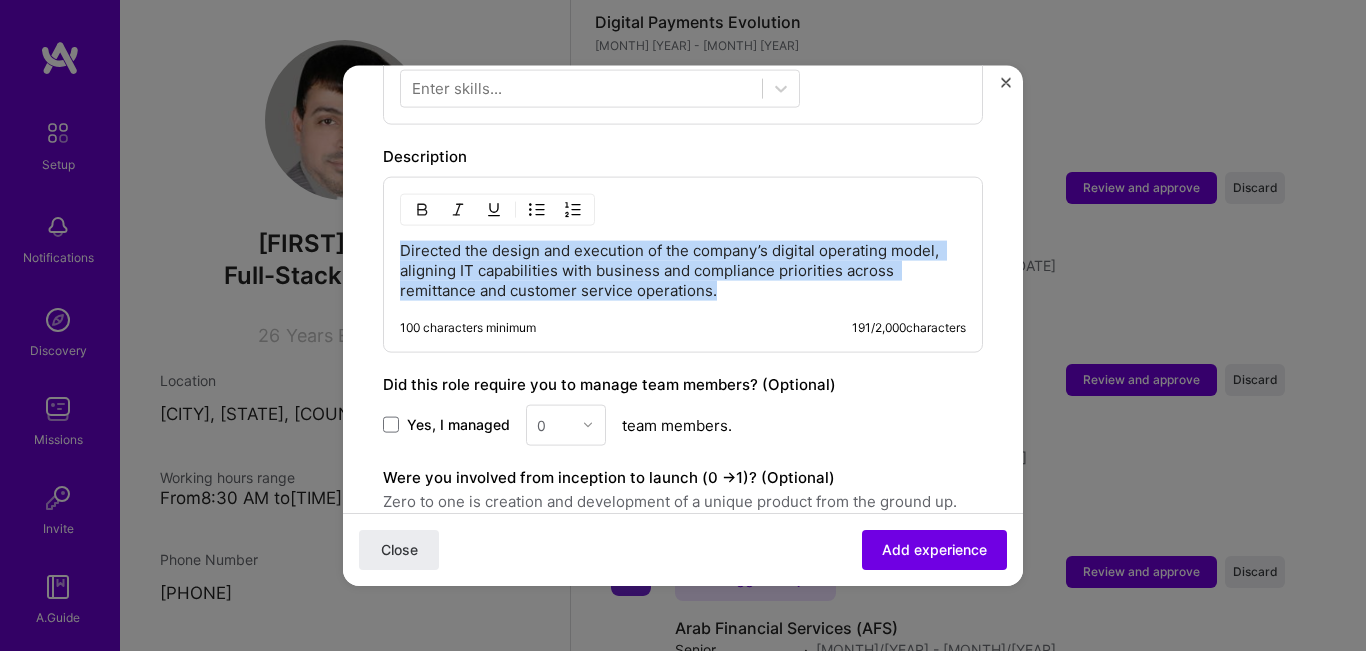 drag, startPoint x: 788, startPoint y: 292, endPoint x: 277, endPoint y: 247, distance: 512.9776 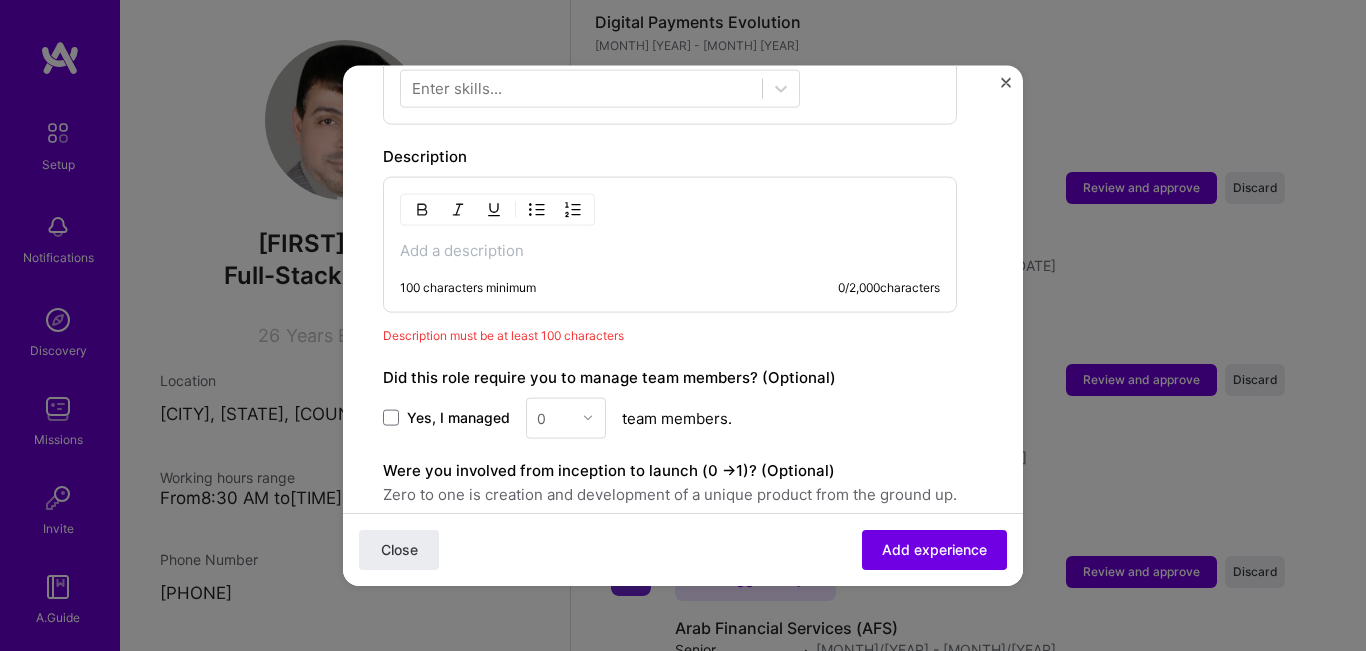 click at bounding box center (537, 209) 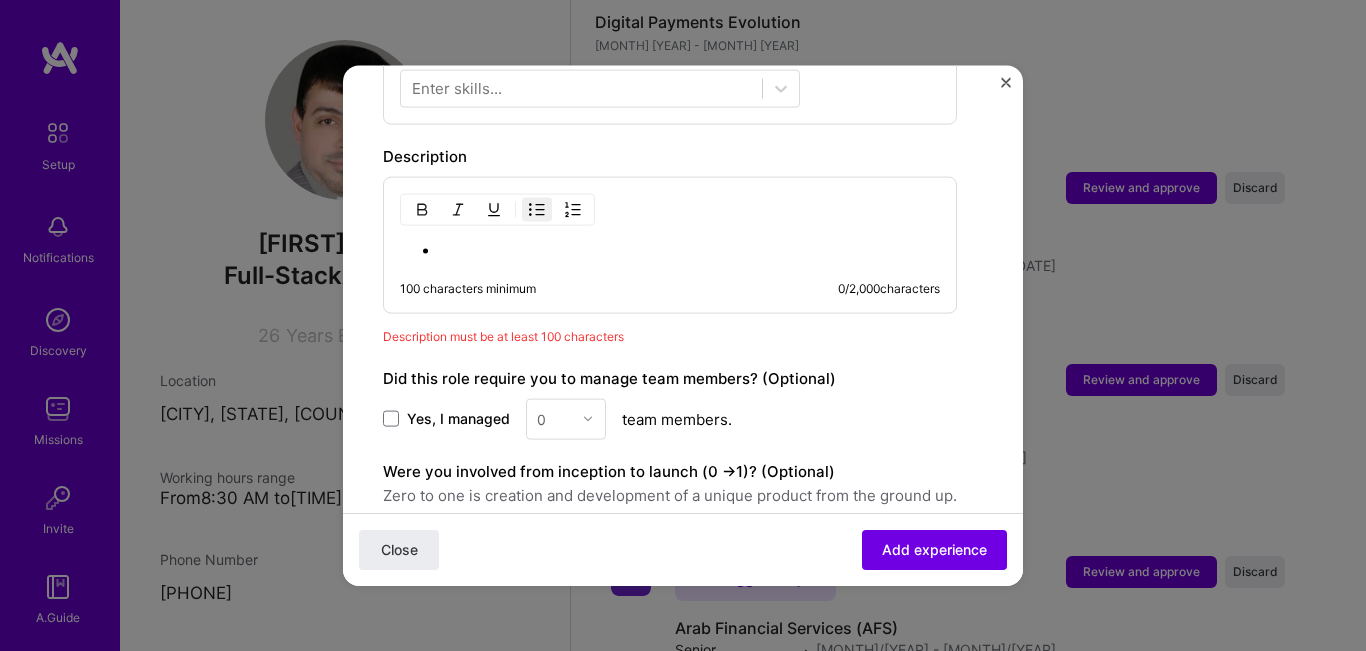 paste 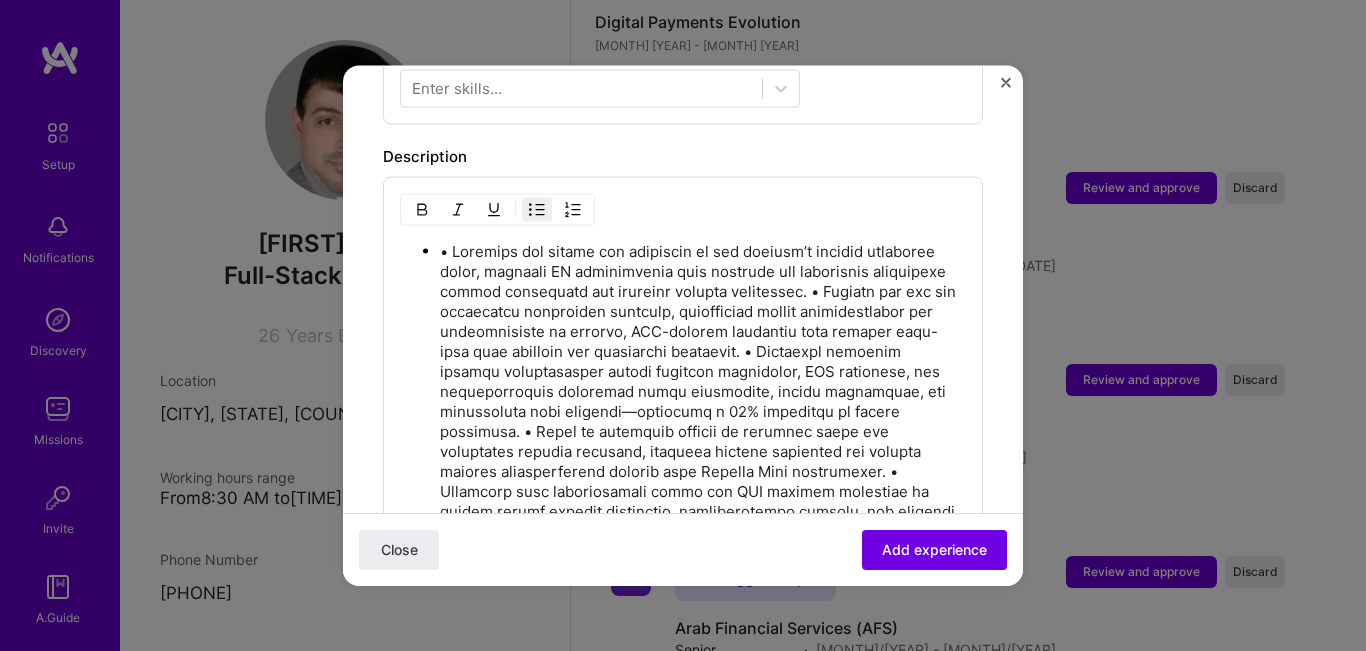 click at bounding box center [683, 500] 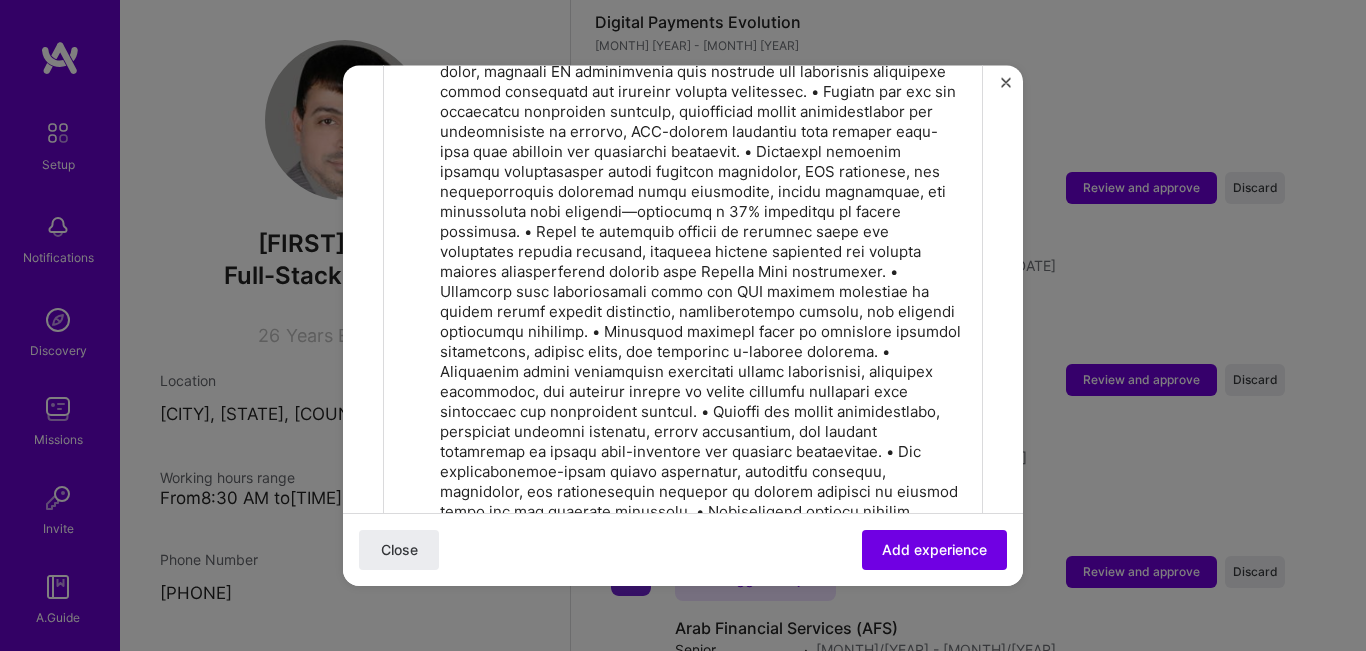 scroll, scrollTop: 867, scrollLeft: 0, axis: vertical 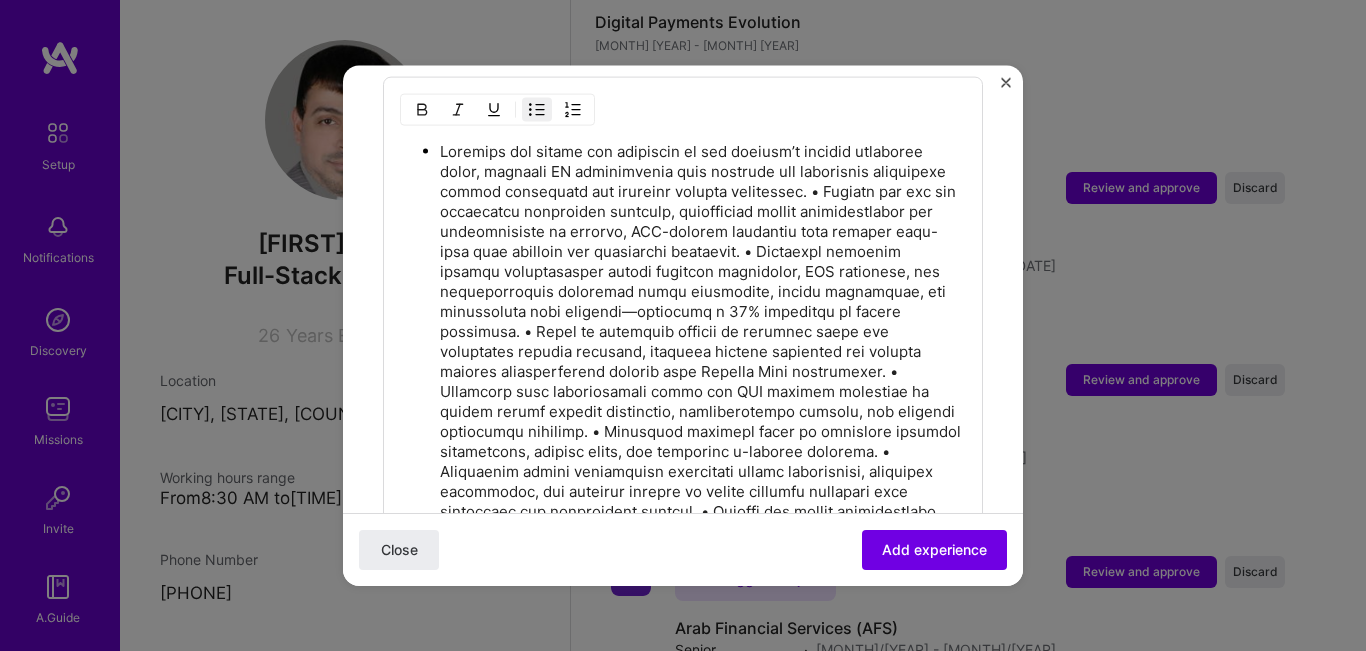 click at bounding box center (703, 401) 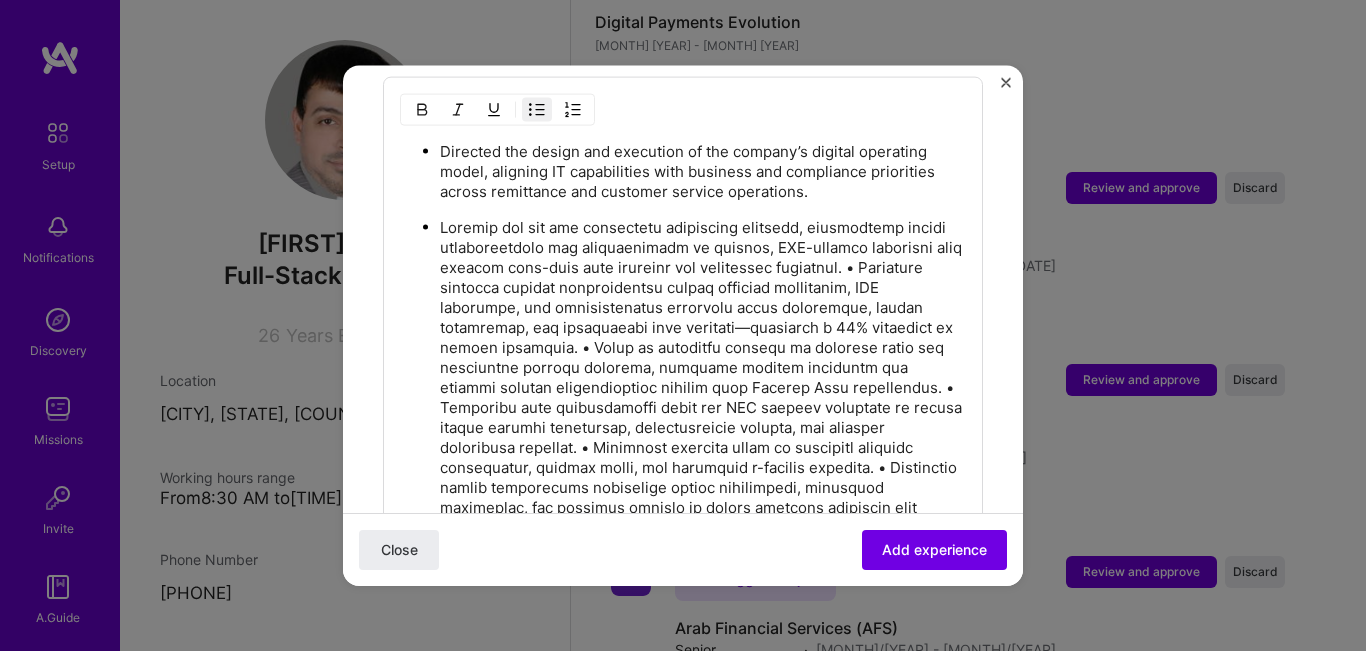 click at bounding box center [703, 447] 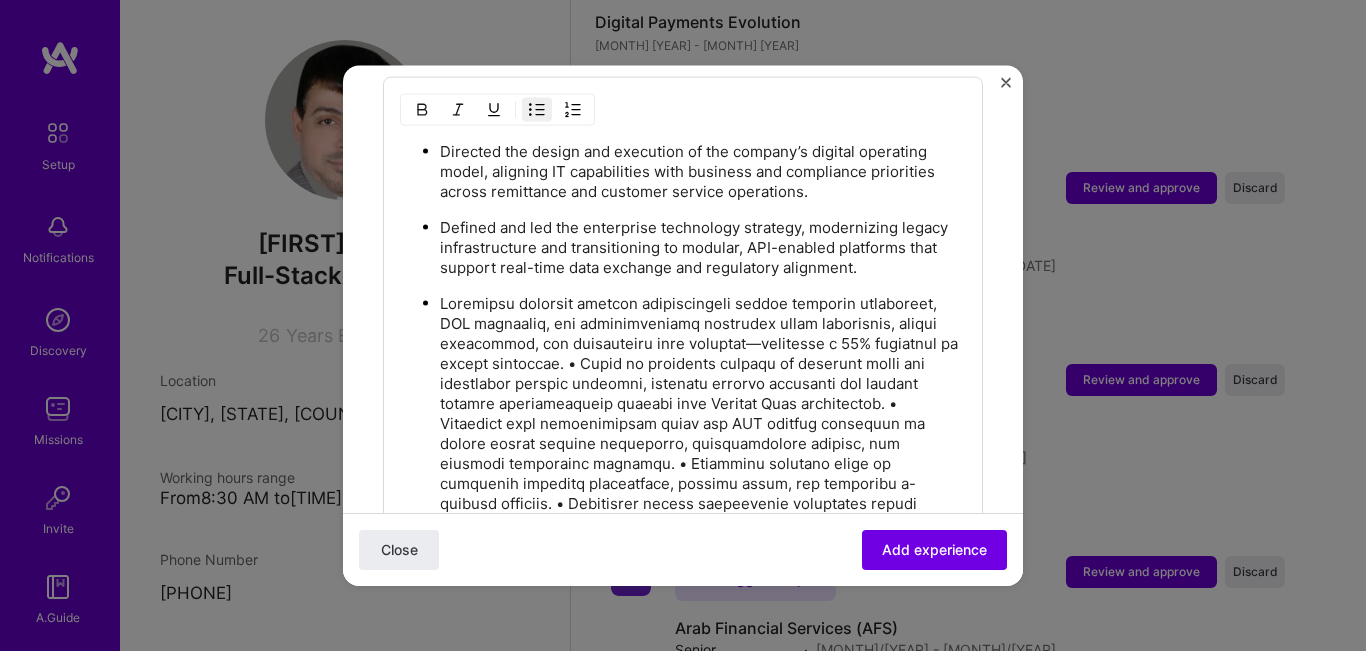 click at bounding box center (703, 493) 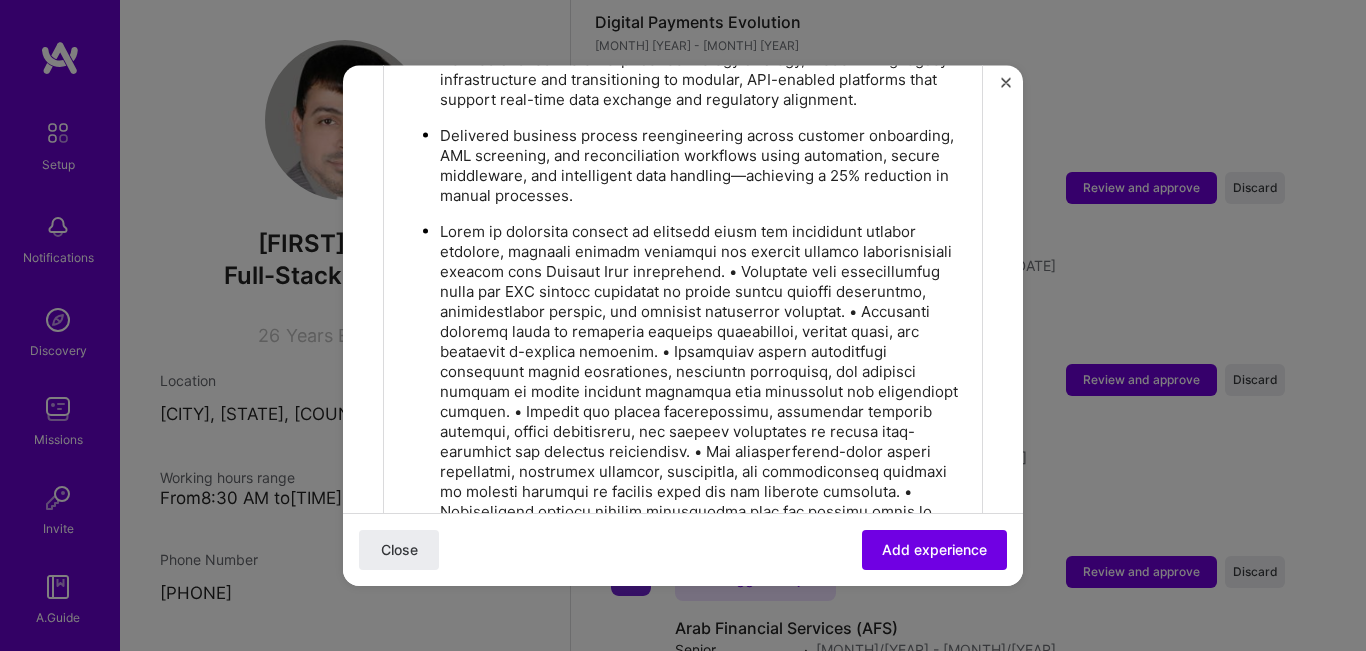 scroll, scrollTop: 1067, scrollLeft: 0, axis: vertical 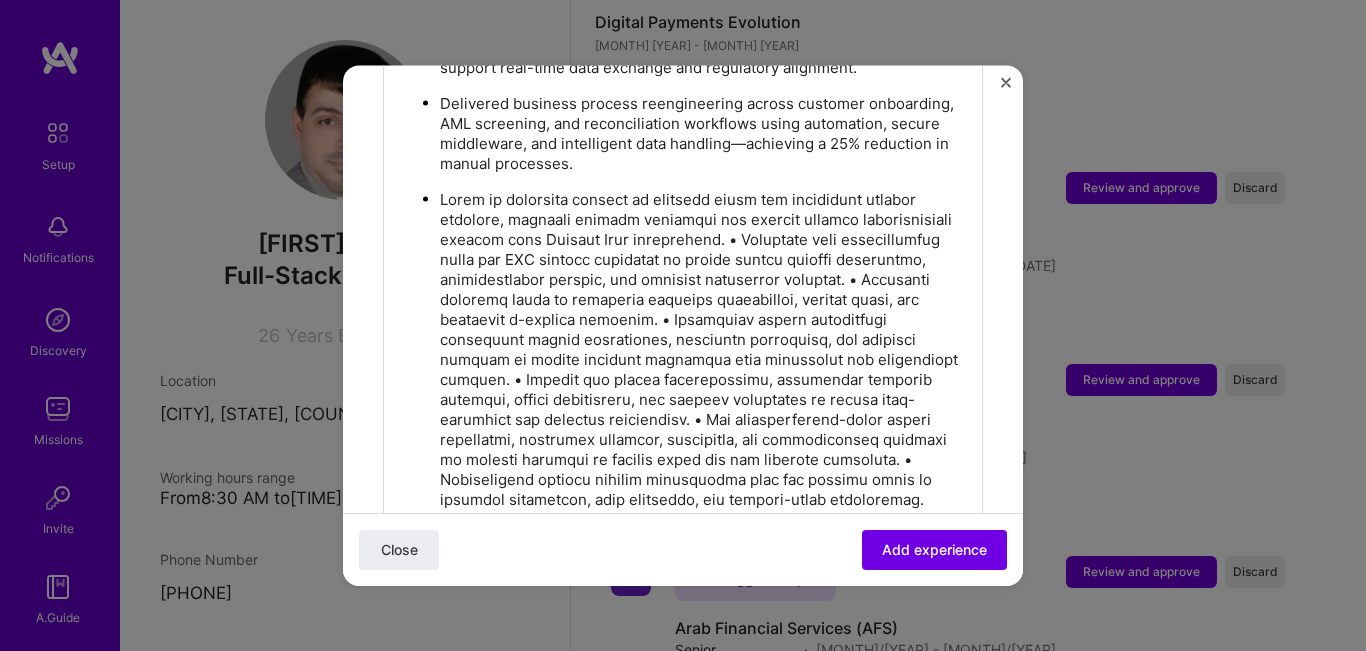 click at bounding box center (703, 349) 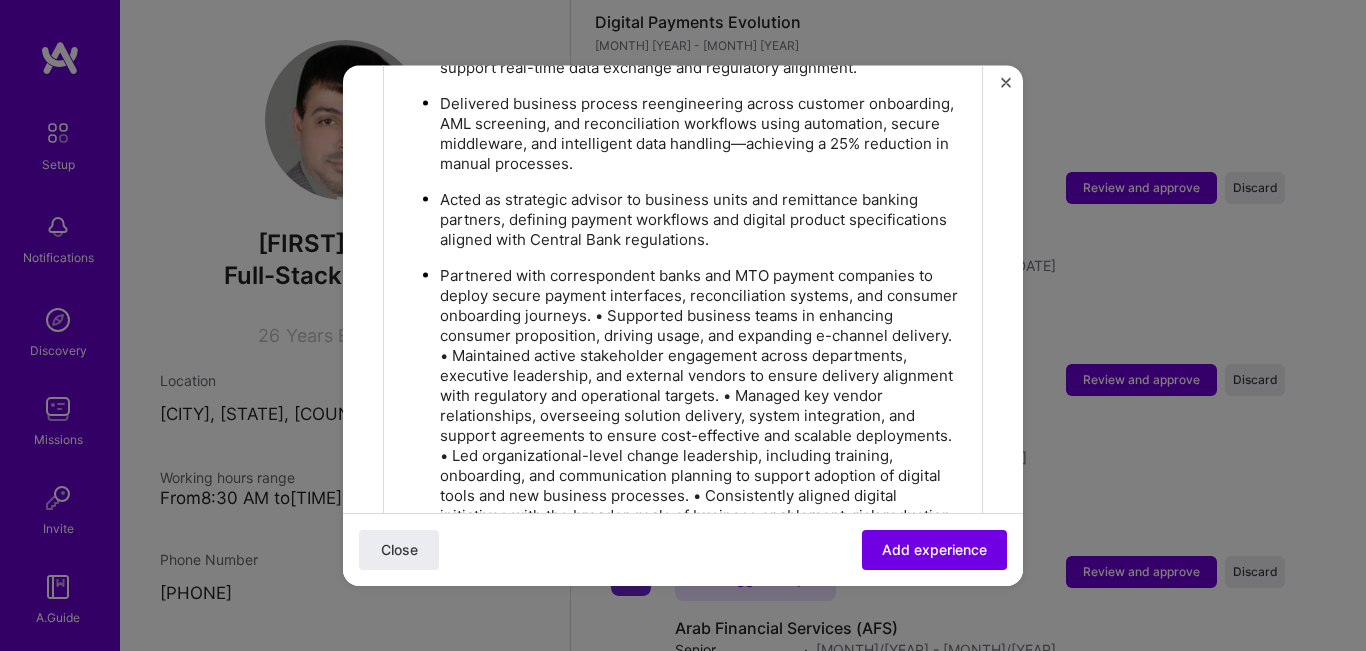 click on "Partnered with correspondent banks and MTO payment companies to deploy secure payment interfaces, reconciliation systems, and consumer onboarding journeys. • Supported business teams in enhancing consumer proposition, driving usage, and expanding e-channel delivery. • Maintained active stakeholder engagement across departments, executive leadership, and external vendors to ensure delivery alignment with regulatory and operational targets. • Managed key vendor relationships, overseeing solution delivery, system integration, and support agreements to ensure cost-effective and scalable deployments. • Led organizational-level change leadership, including training, onboarding, and communication planning to support adoption of digital tools and new business processes. • Consistently aligned digital initiatives with the broader goals of business enablement, risk reduction, and service-level improvement." at bounding box center (703, 405) 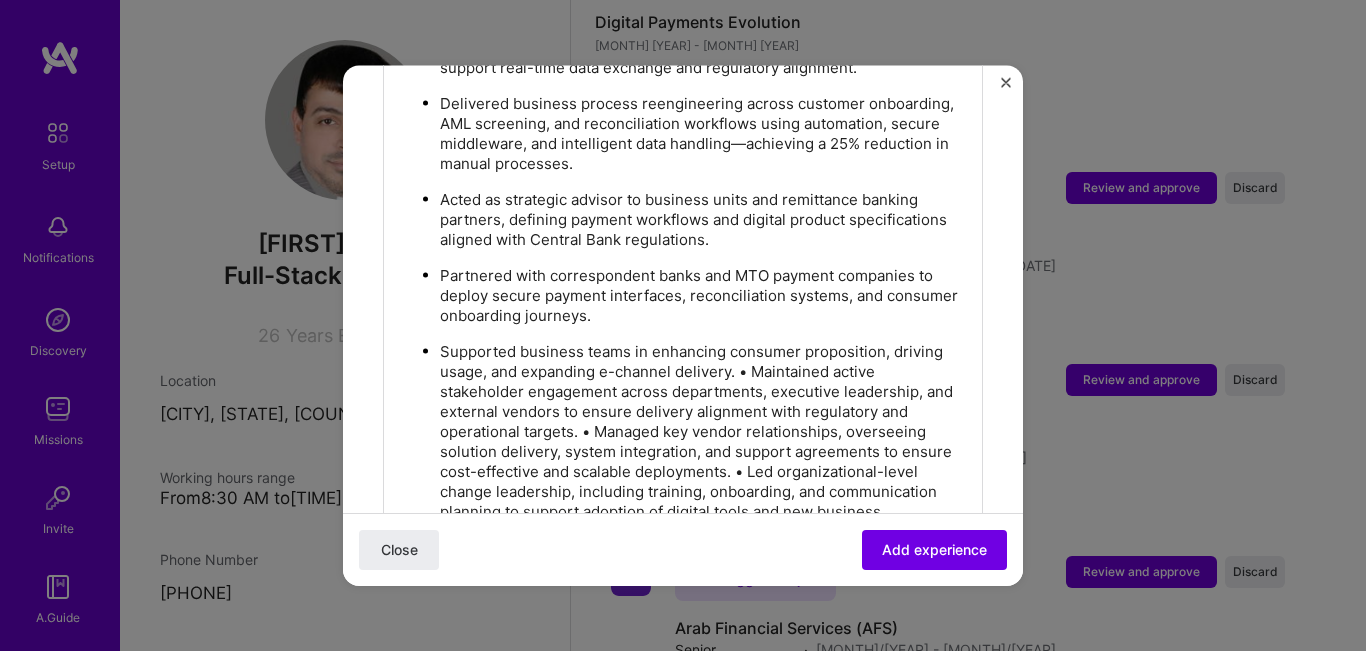 click on "Supported business teams in enhancing consumer proposition, driving usage, and expanding e-channel delivery. • Maintained active stakeholder engagement across departments, executive leadership, and external vendors to ensure delivery alignment with regulatory and operational targets. • Managed key vendor relationships, overseeing solution delivery, system integration, and support agreements to ensure cost-effective and scalable deployments. • Led organizational-level change leadership, including training, onboarding, and communication planning to support adoption of digital tools and new business processes. • Consistently aligned digital initiatives with the broader goals of business enablement, risk reduction, and service-level improvement." at bounding box center (703, 451) 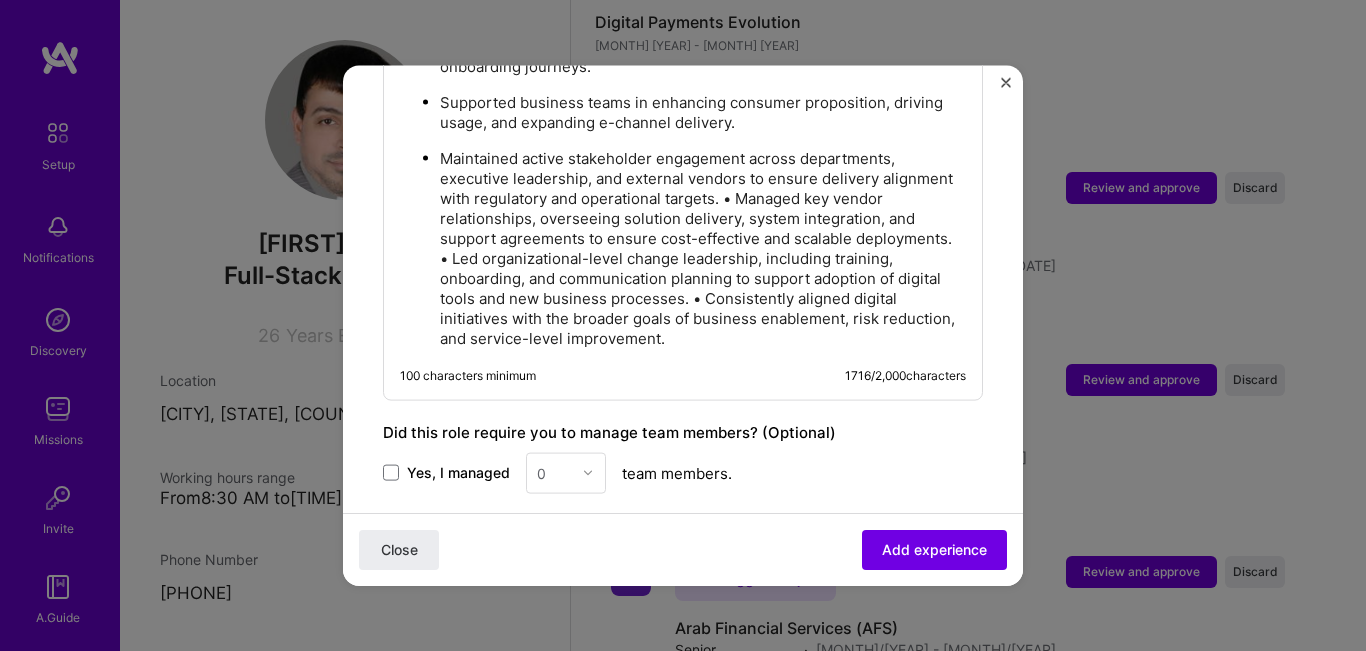 scroll, scrollTop: 1367, scrollLeft: 0, axis: vertical 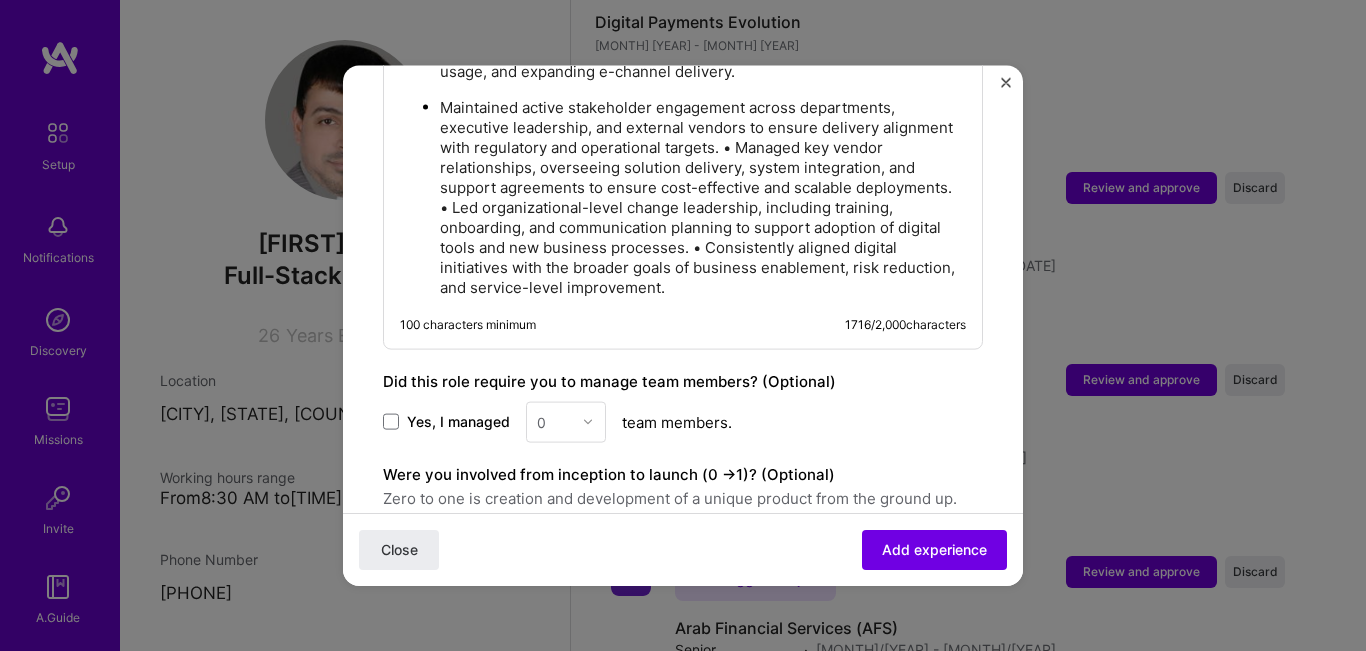 click on "Maintained active stakeholder engagement across departments, executive leadership, and external vendors to ensure delivery alignment with regulatory and operational targets. • Managed key vendor relationships, overseeing solution delivery, system integration, and support agreements to ensure cost-effective and scalable deployments. • Led organizational-level change leadership, including training, onboarding, and communication planning to support adoption of digital tools and new business processes. • Consistently aligned digital initiatives with the broader goals of business enablement, risk reduction, and service-level improvement." at bounding box center (703, 197) 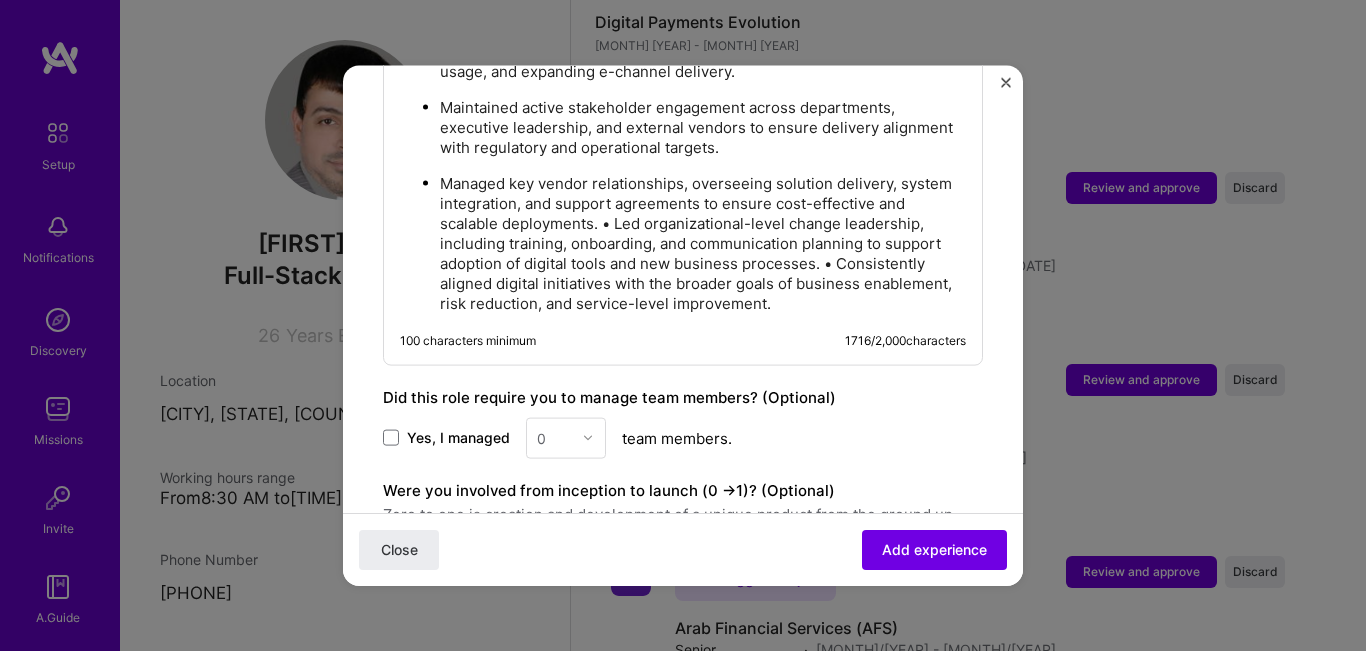 click on "Managed key vendor relationships, overseeing solution delivery, system integration, and support agreements to ensure cost-effective and scalable deployments. • Led organizational-level change leadership, including training, onboarding, and communication planning to support adoption of digital tools and new business processes. • Consistently aligned digital initiatives with the broader goals of business enablement, risk reduction, and service-level improvement." at bounding box center [703, 243] 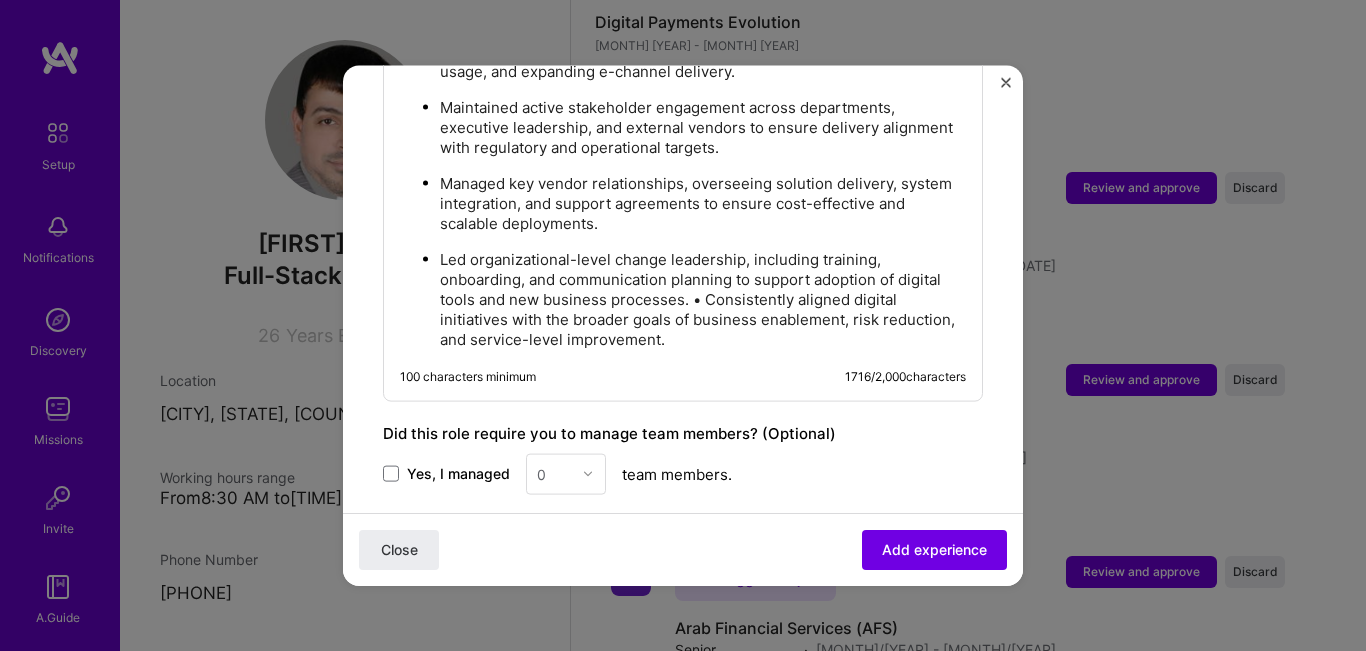 click on "Led organizational-level change leadership, including training, onboarding, and communication planning to support adoption of digital tools and new business processes. • Consistently aligned digital initiatives with the broader goals of business enablement, risk reduction, and service-level improvement." at bounding box center [703, 299] 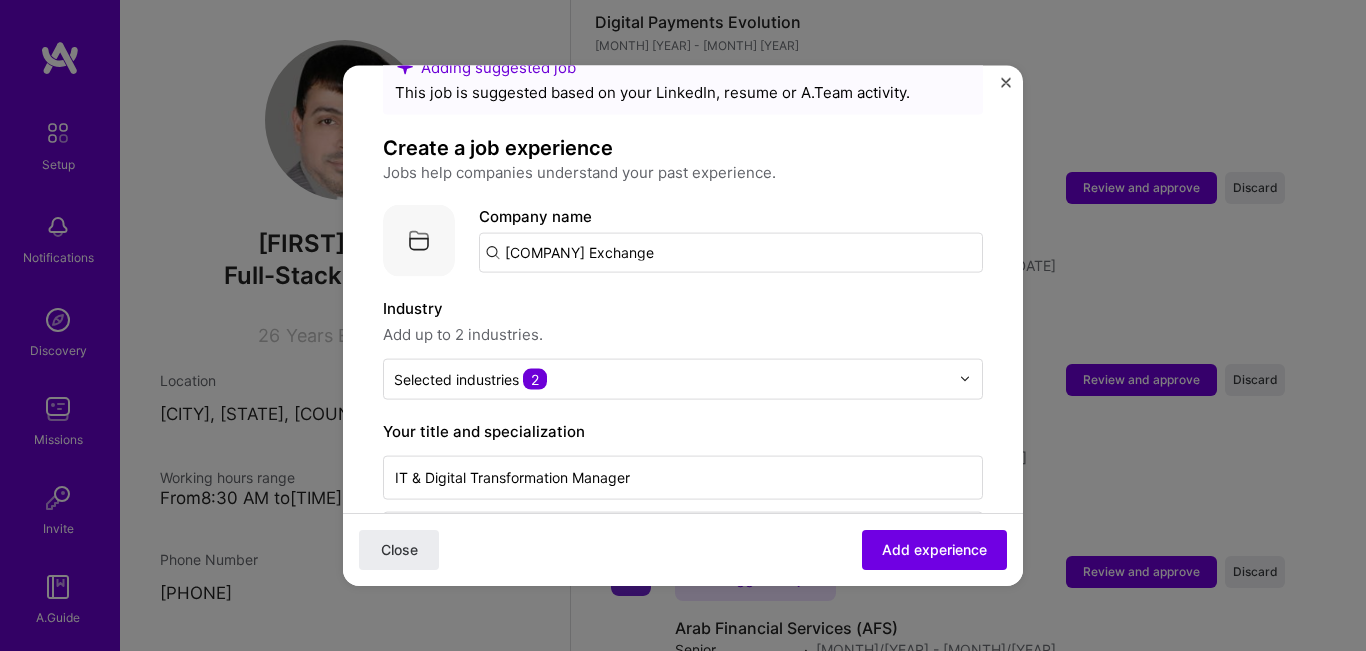 scroll, scrollTop: 0, scrollLeft: 0, axis: both 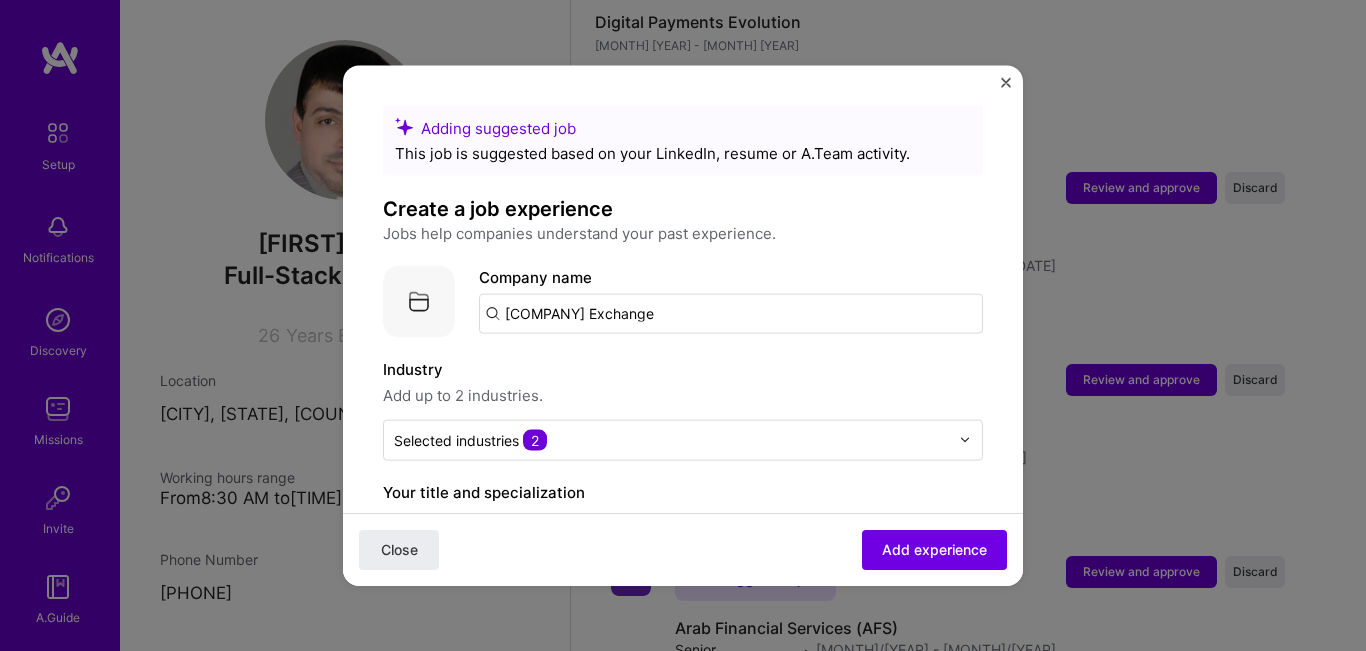 click on "Alyousuf Exchange" at bounding box center (731, 313) 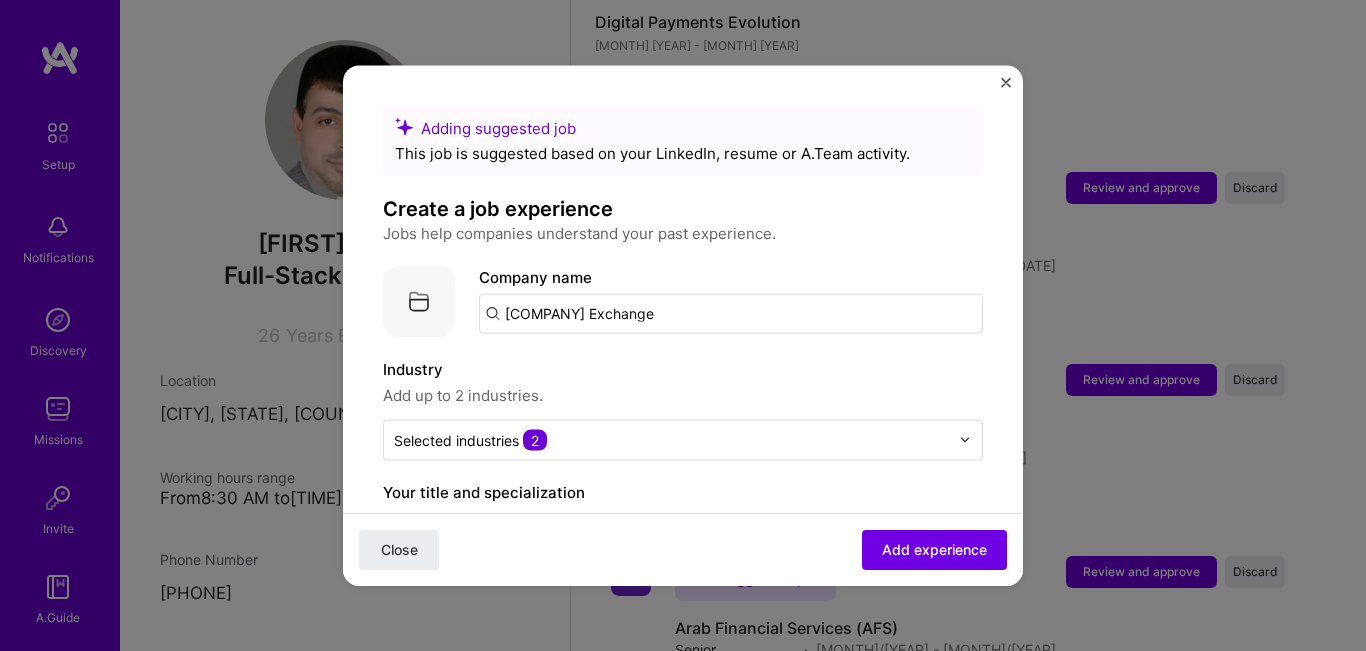 drag, startPoint x: 722, startPoint y: 315, endPoint x: 498, endPoint y: 320, distance: 224.0558 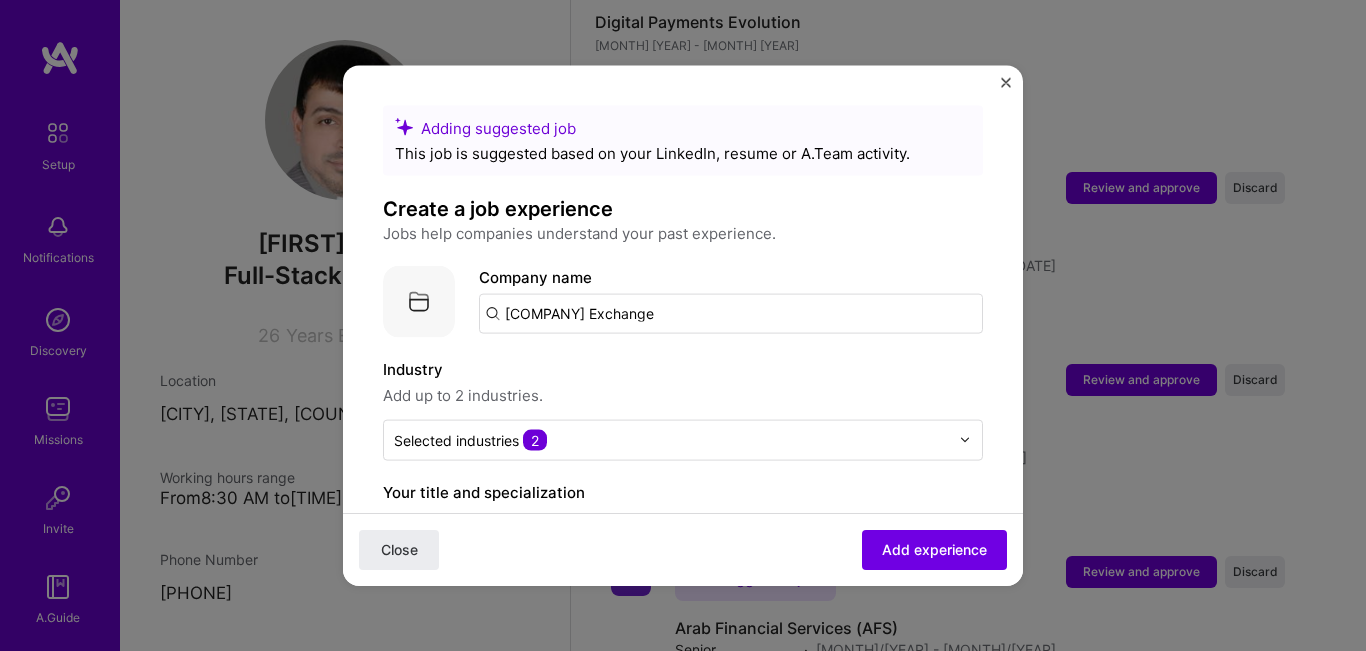 click on "Alyousuf Exchange" at bounding box center (731, 313) 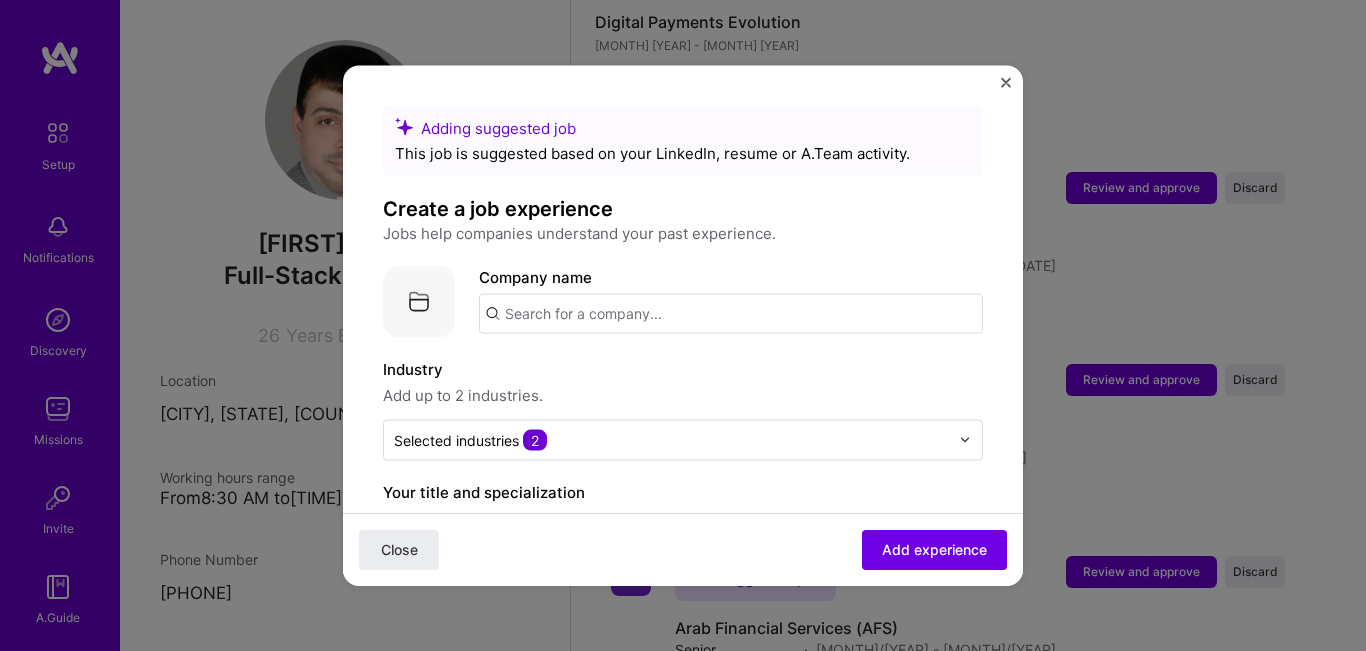 paste on "Alyousuf Exchange" 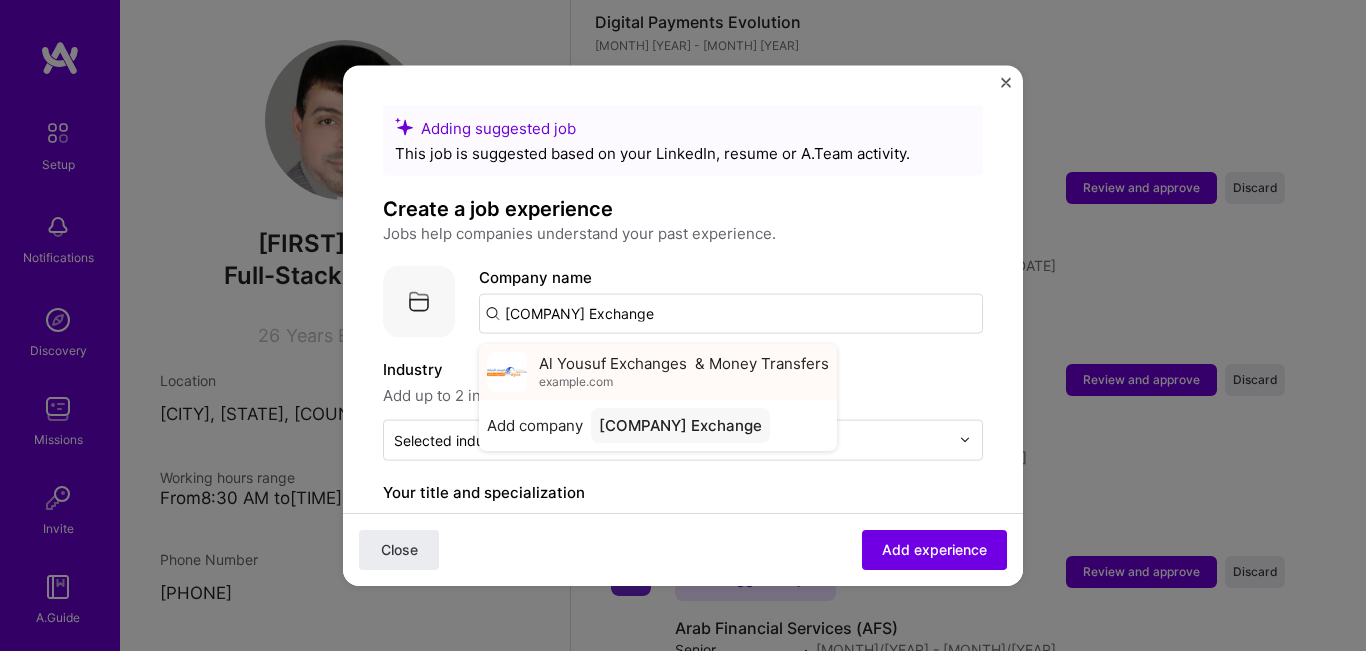 click on "Al Yousuf Exchanges & Money Transfers" at bounding box center (684, 363) 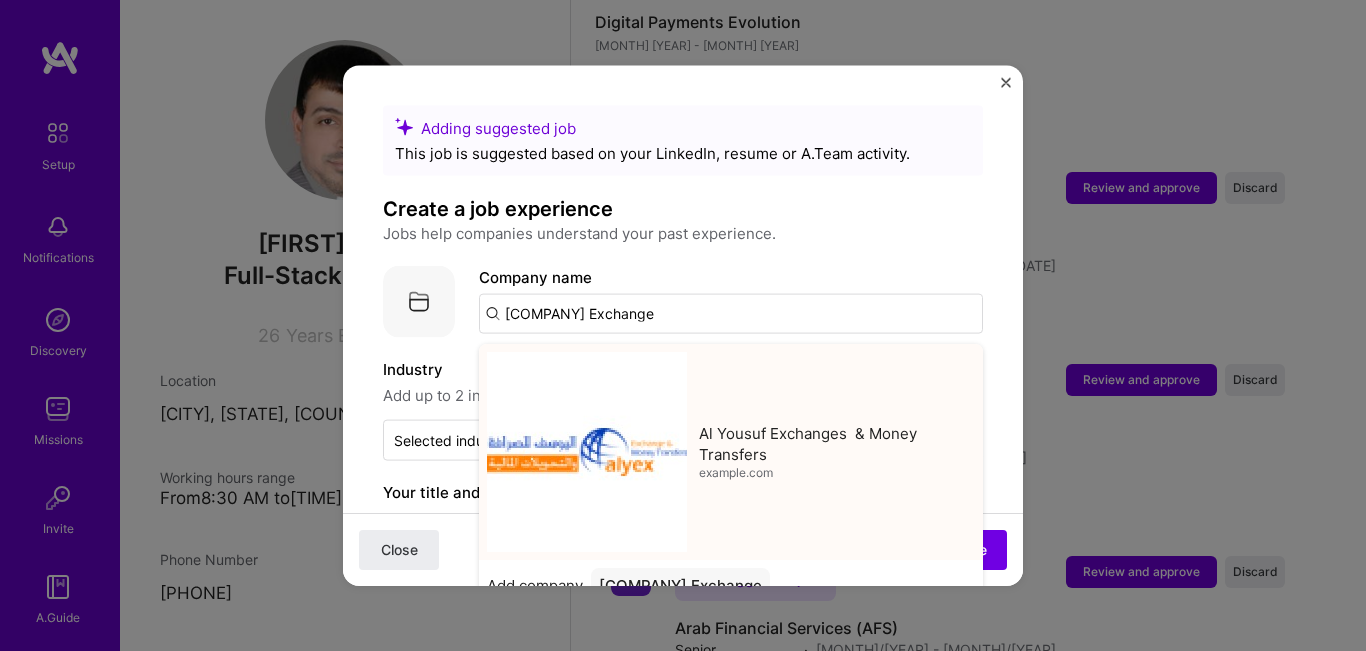 type on "Al Yousuf Exchanges & Money Transfers" 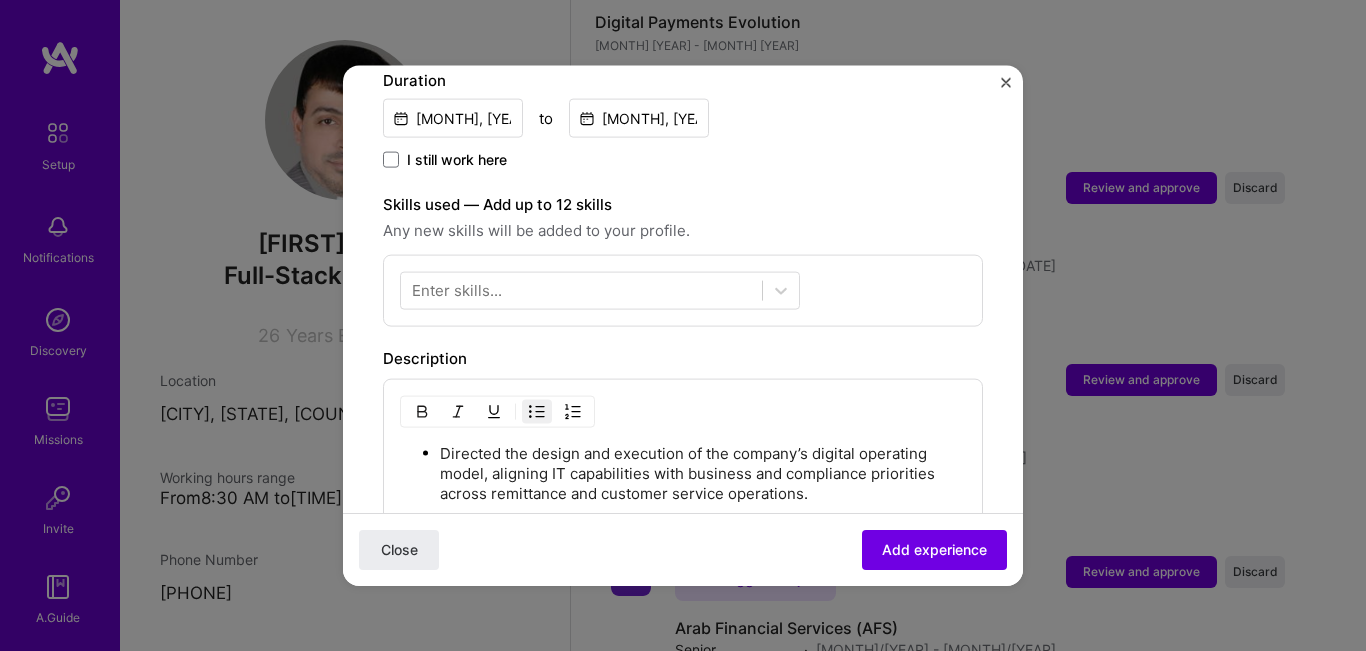 scroll, scrollTop: 600, scrollLeft: 0, axis: vertical 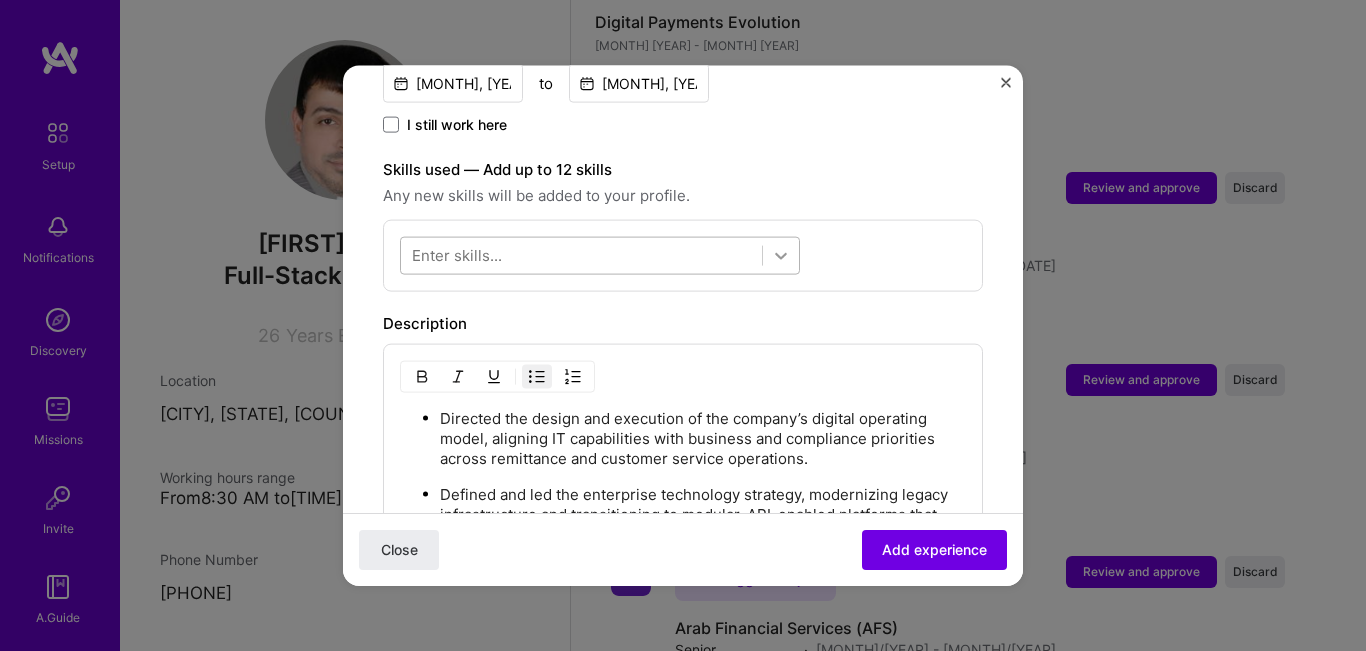 click 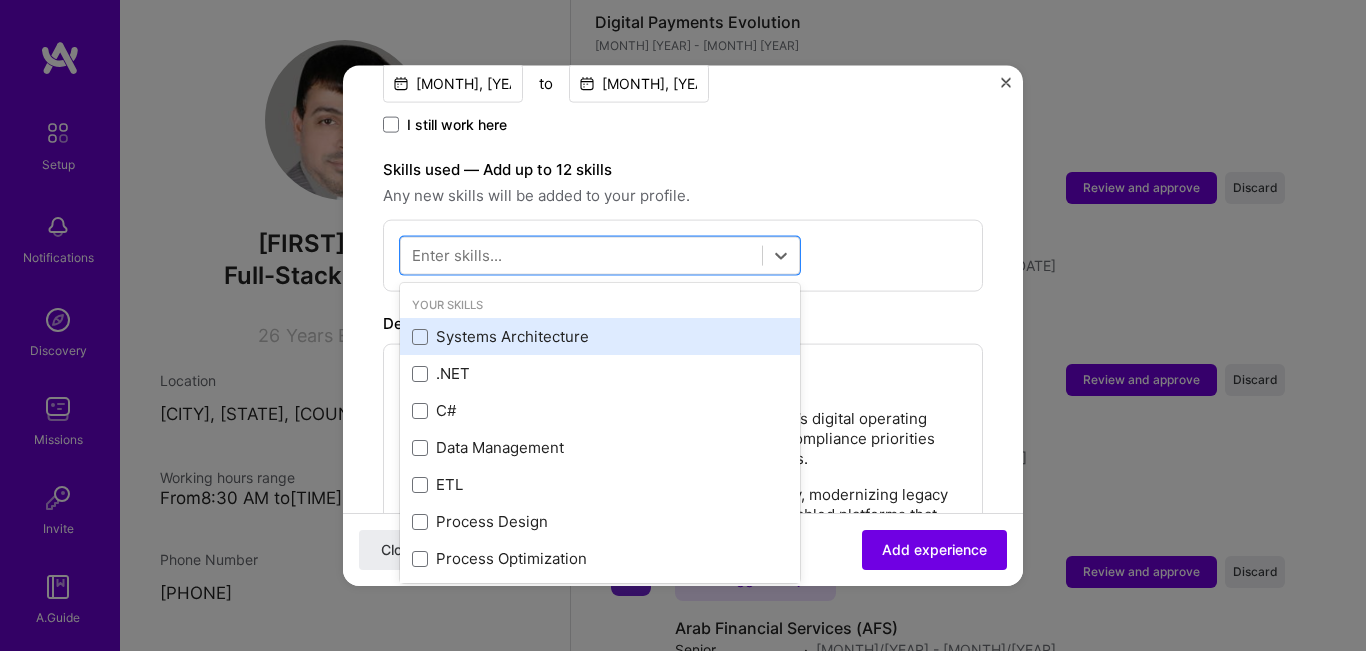 click on "Systems Architecture" at bounding box center (600, 336) 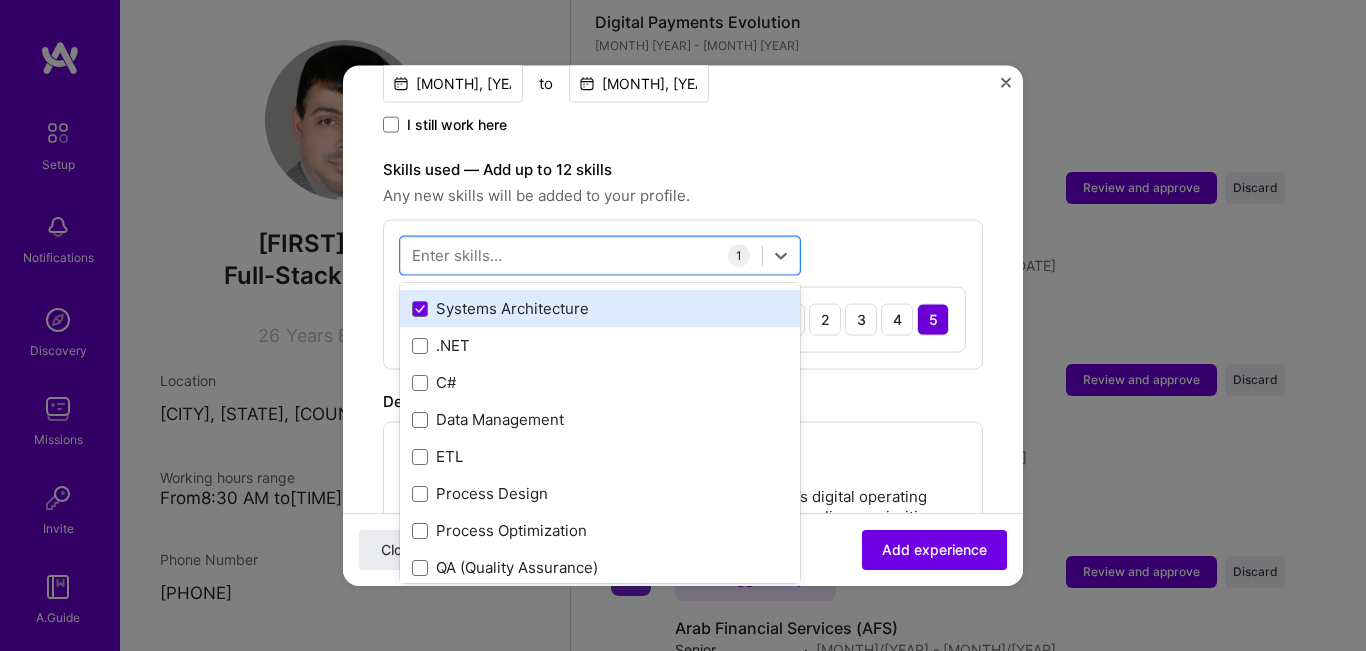 scroll, scrollTop: 0, scrollLeft: 0, axis: both 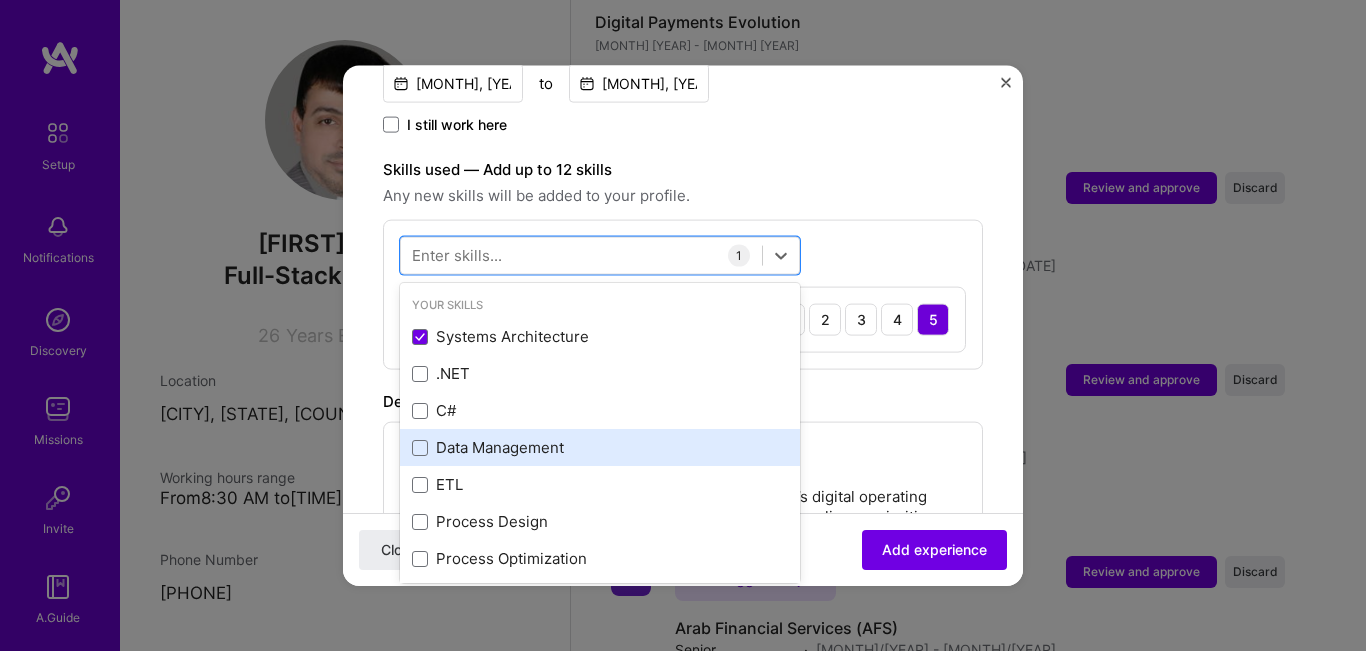 click on "Data Management" at bounding box center [600, 447] 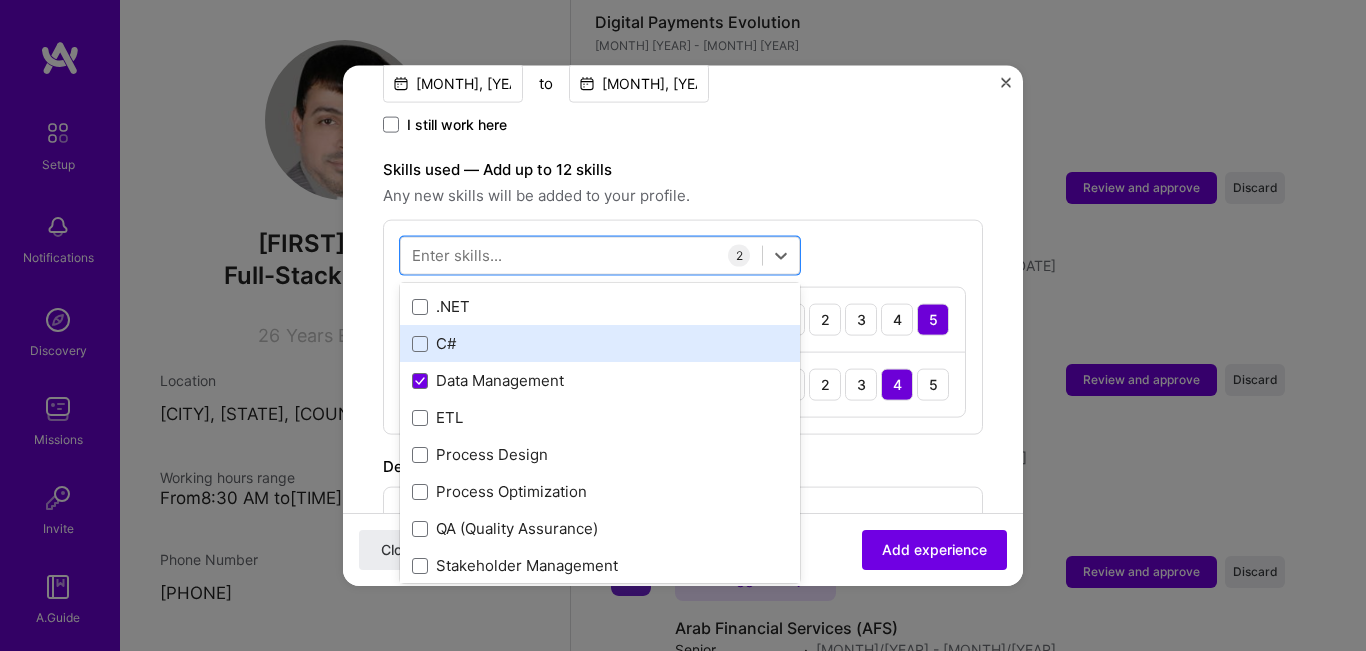 scroll, scrollTop: 100, scrollLeft: 0, axis: vertical 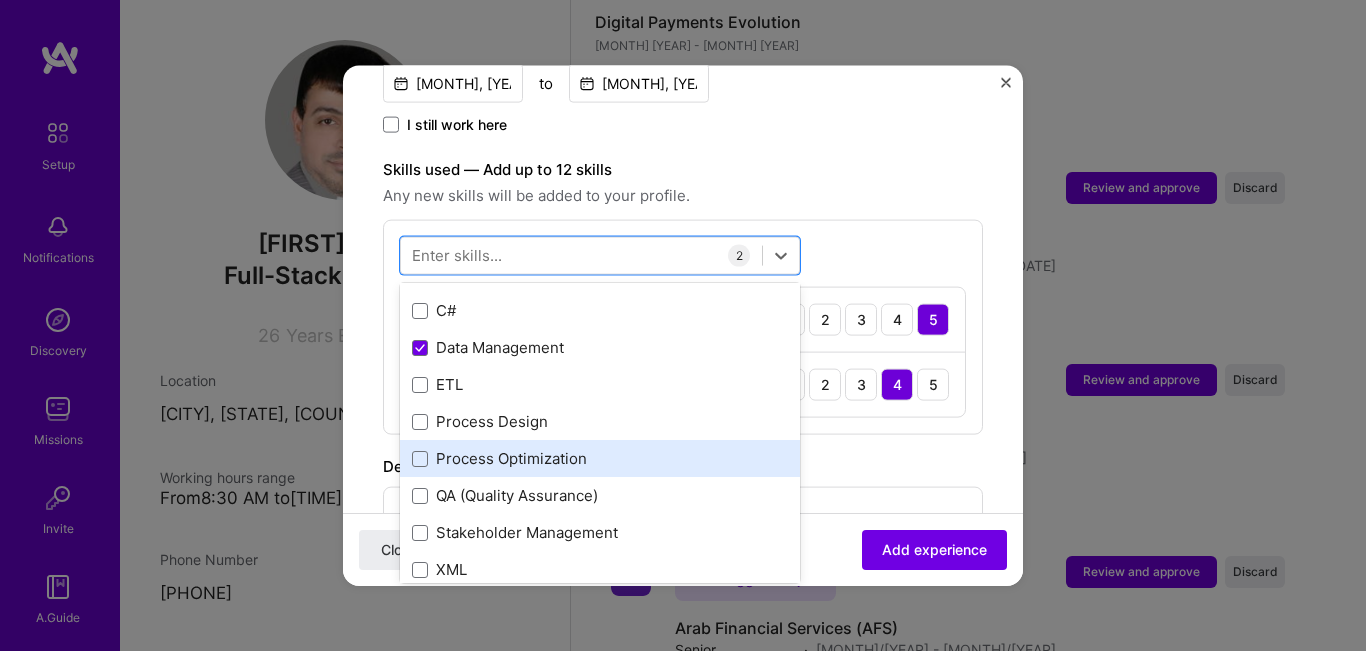 click on "Process Optimization" at bounding box center (600, 458) 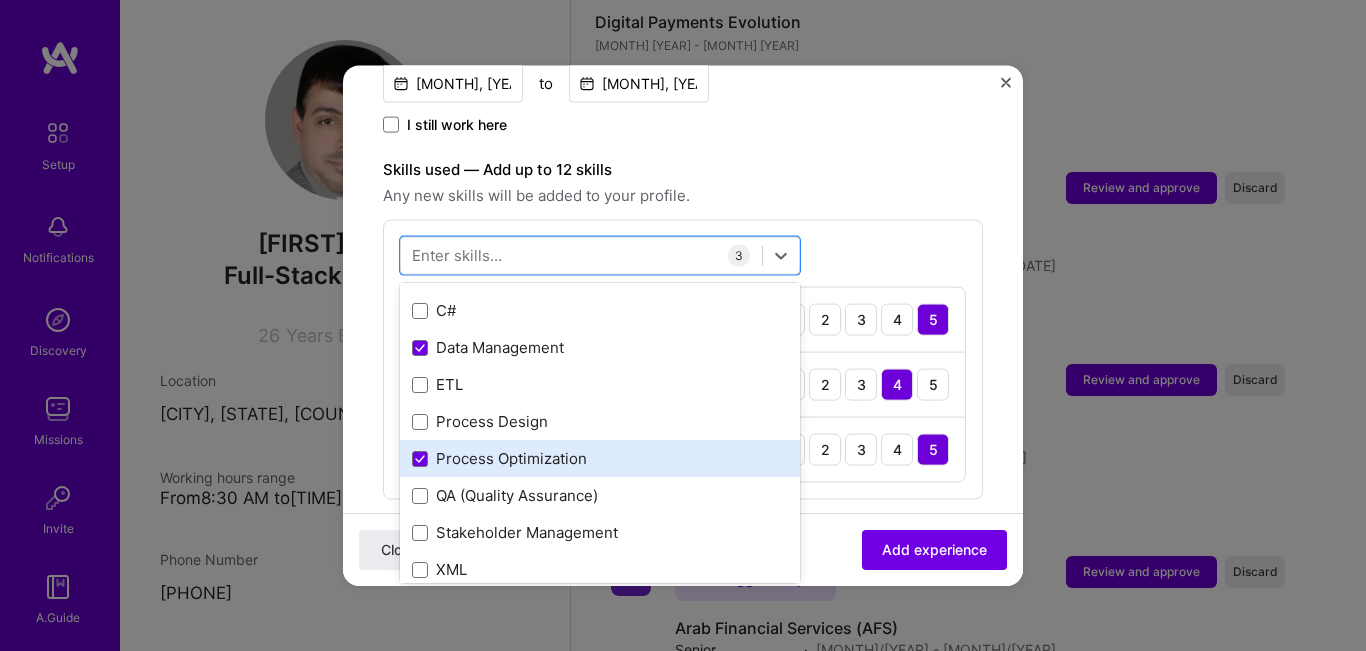 scroll, scrollTop: 200, scrollLeft: 0, axis: vertical 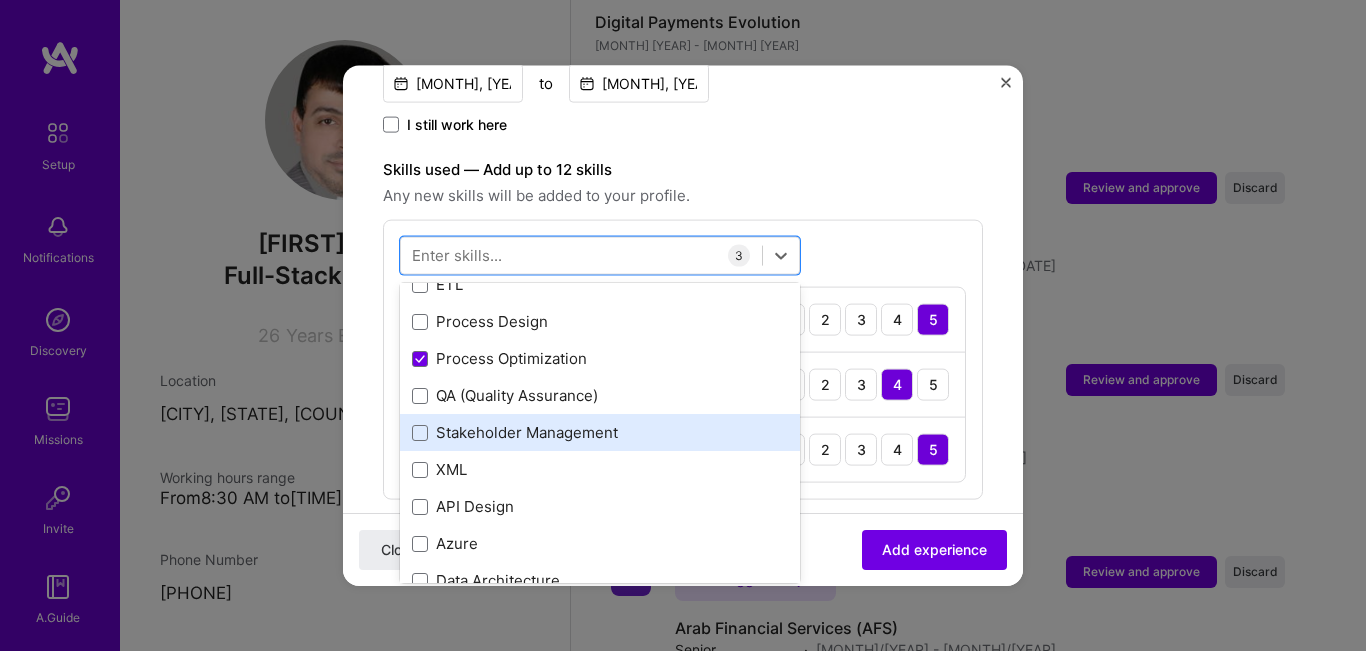 click on "Stakeholder Management" at bounding box center [600, 432] 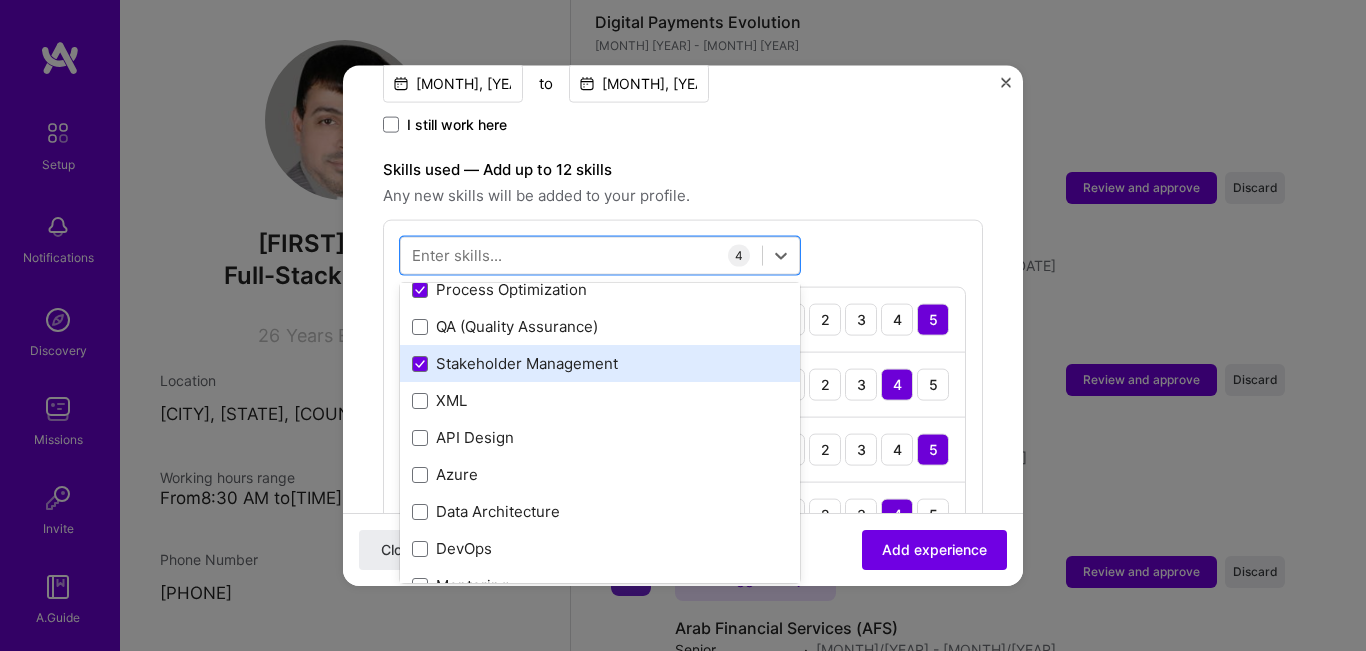 scroll, scrollTop: 300, scrollLeft: 0, axis: vertical 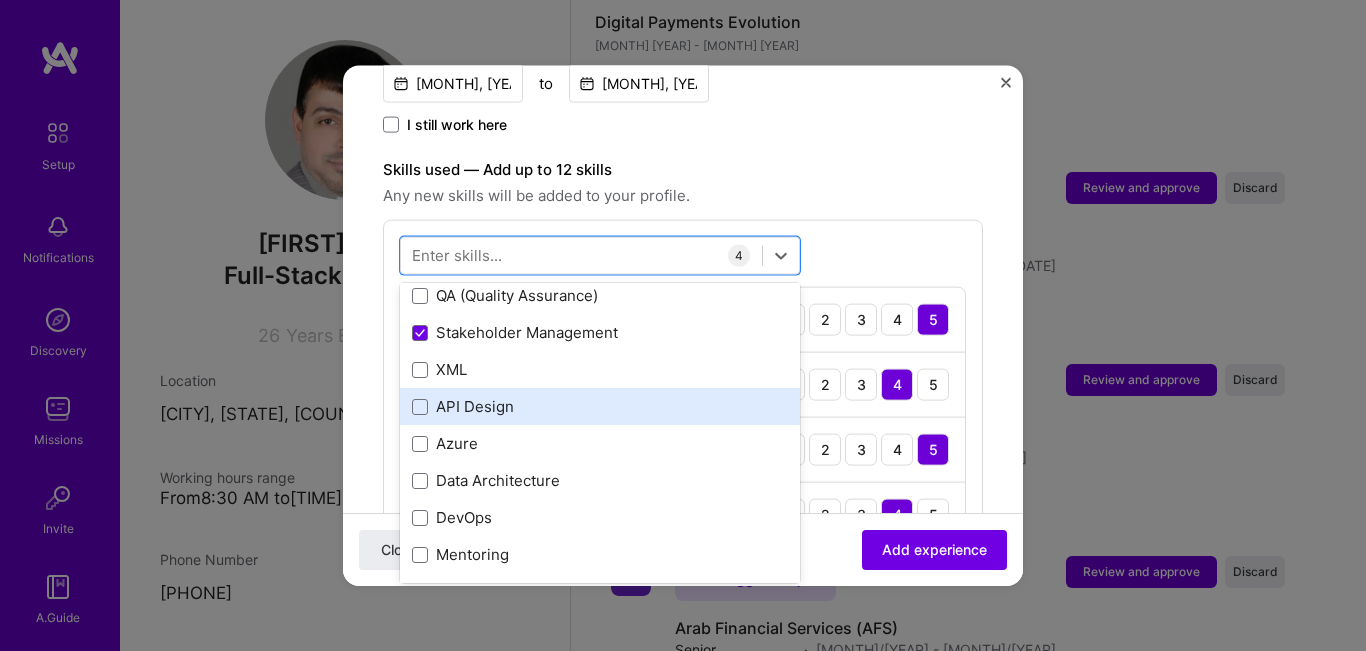 click on "API Design" at bounding box center [600, 406] 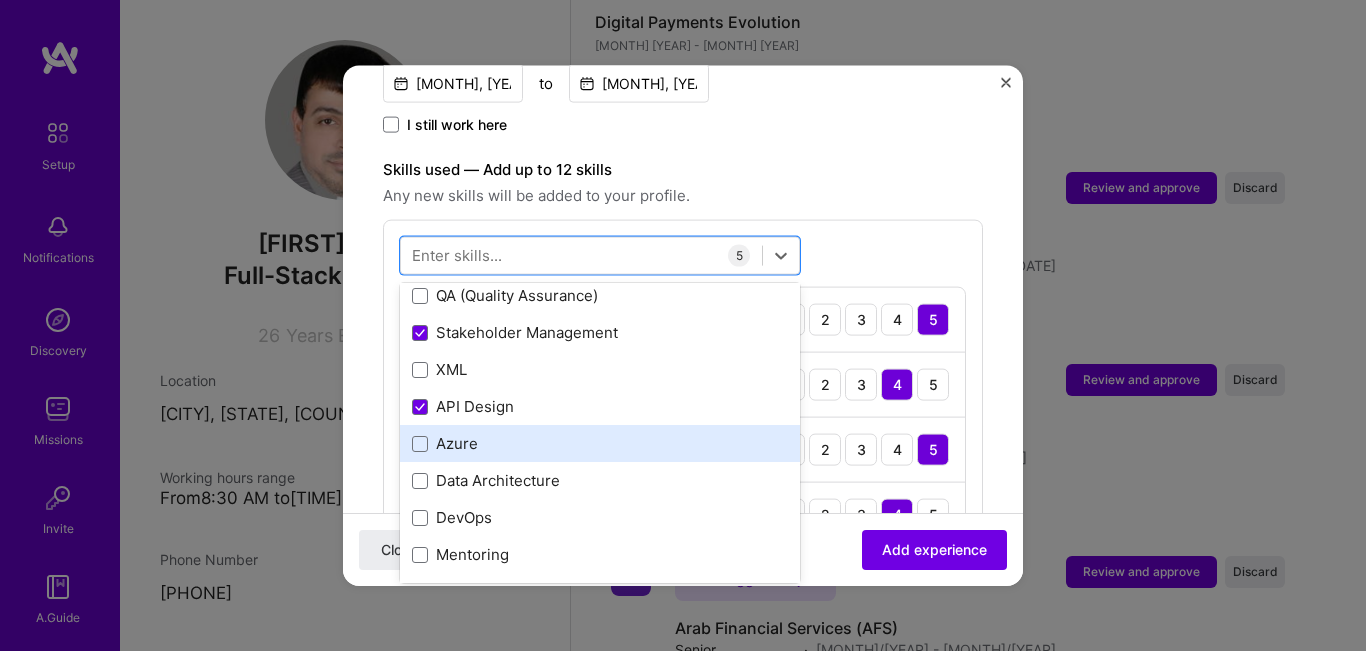 click on "Azure" at bounding box center (600, 443) 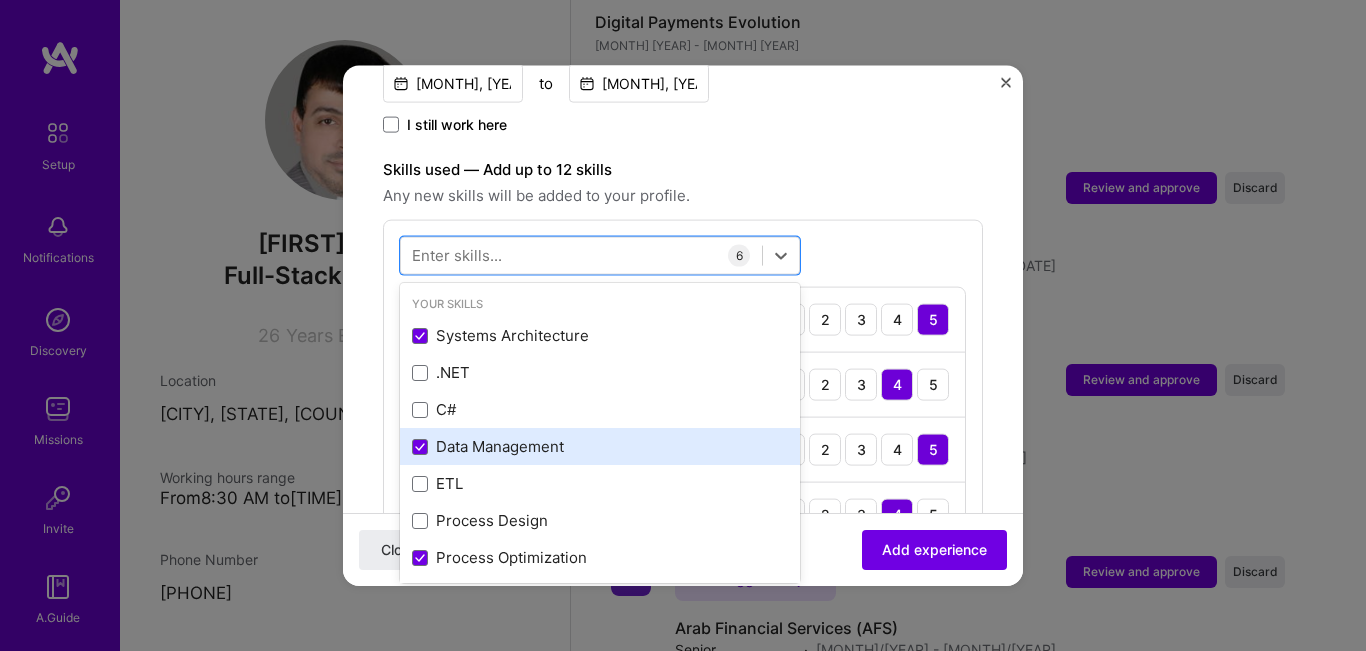 scroll, scrollTop: 0, scrollLeft: 0, axis: both 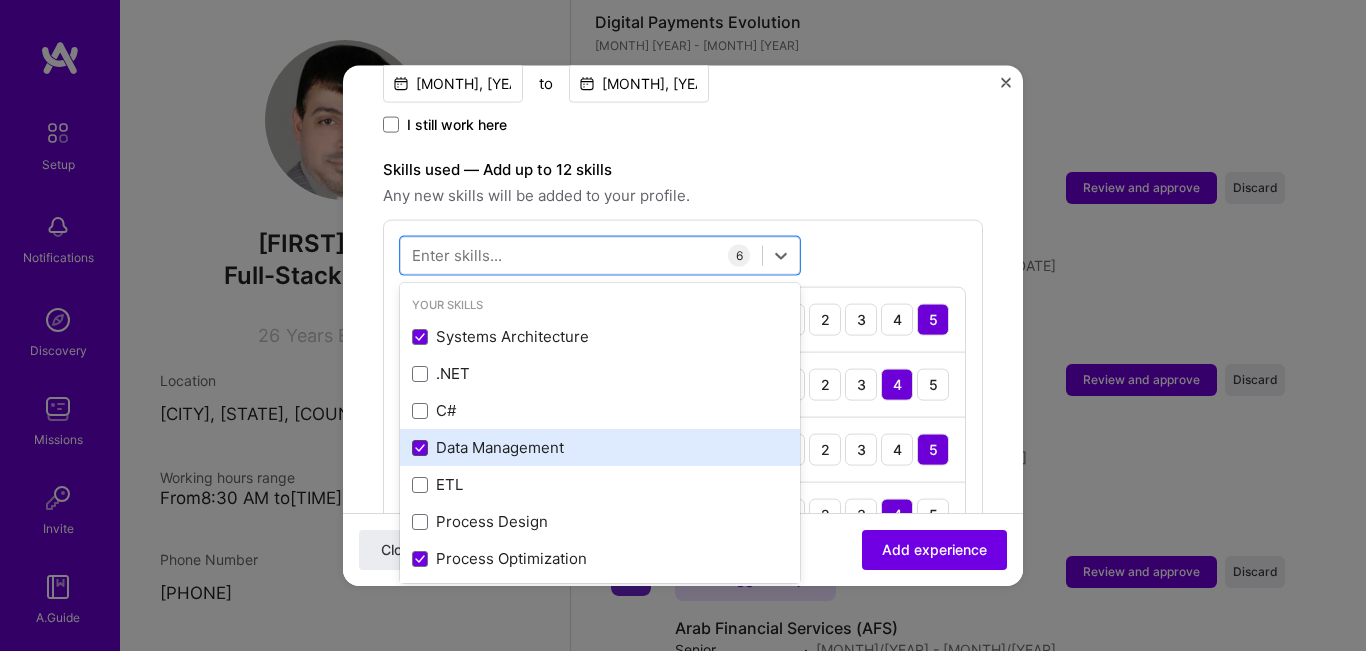 click at bounding box center (420, 447) 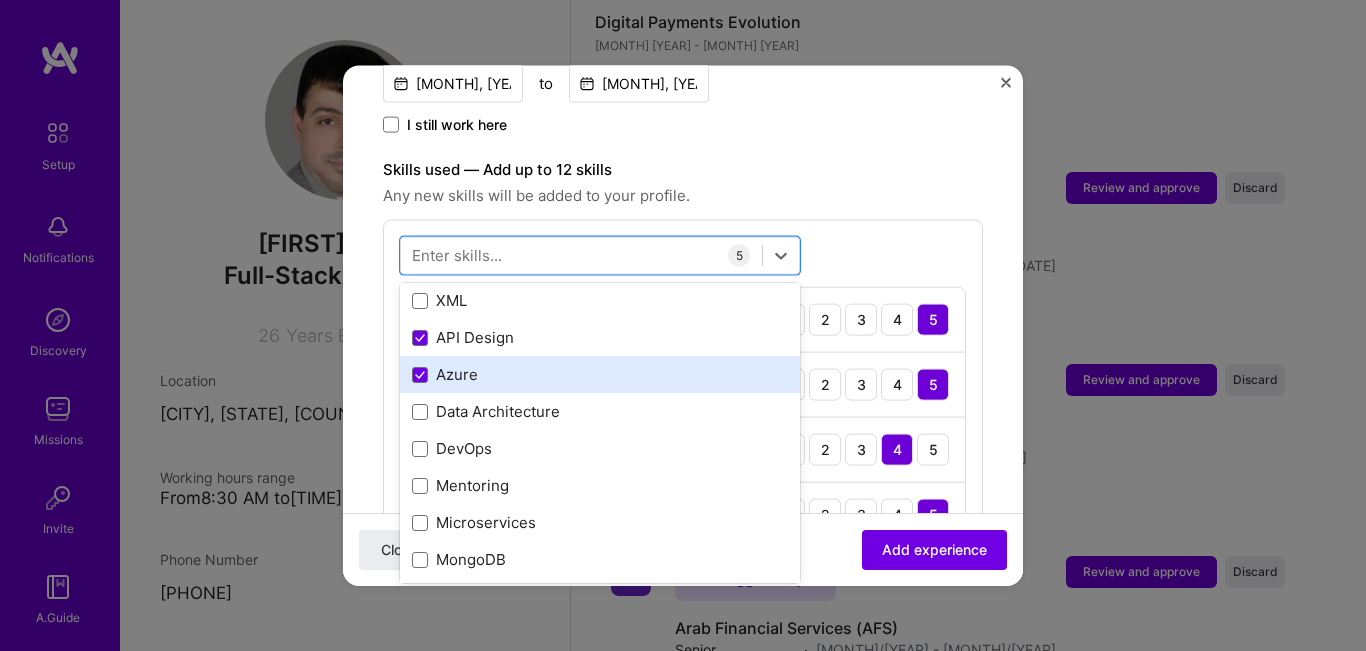 scroll, scrollTop: 400, scrollLeft: 0, axis: vertical 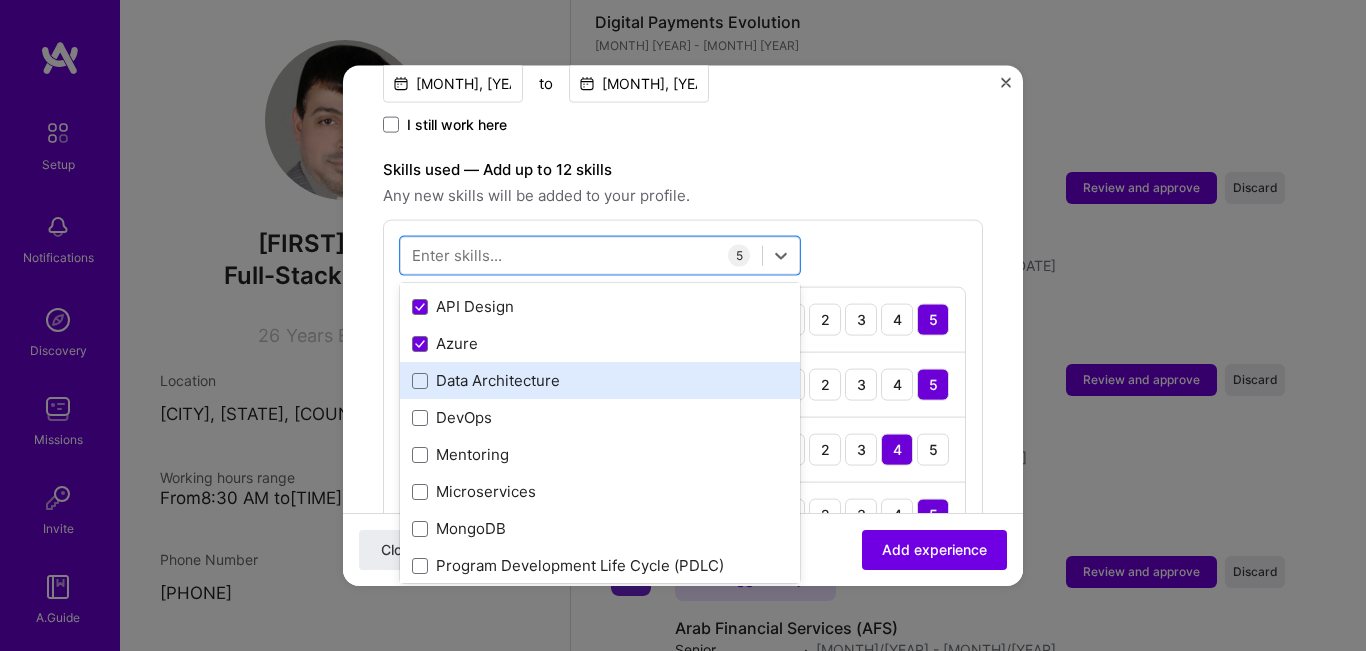 click on "Data Architecture" at bounding box center (600, 380) 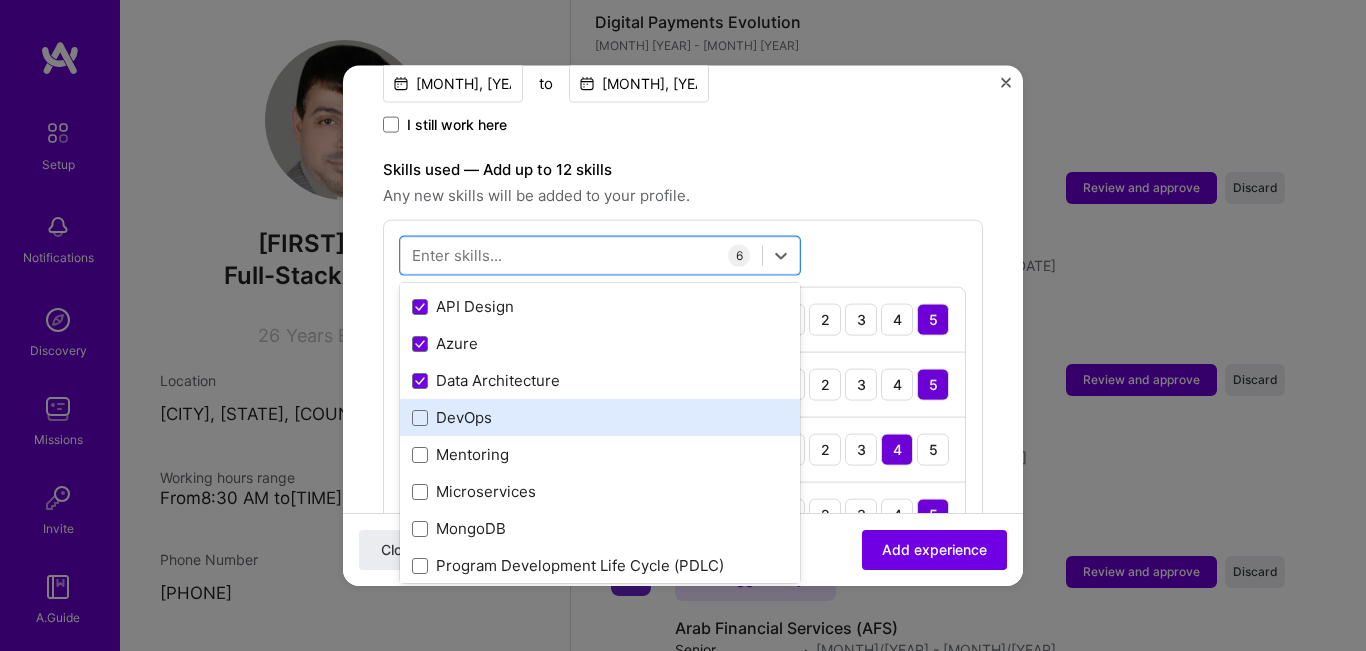 click on "DevOps" at bounding box center (600, 417) 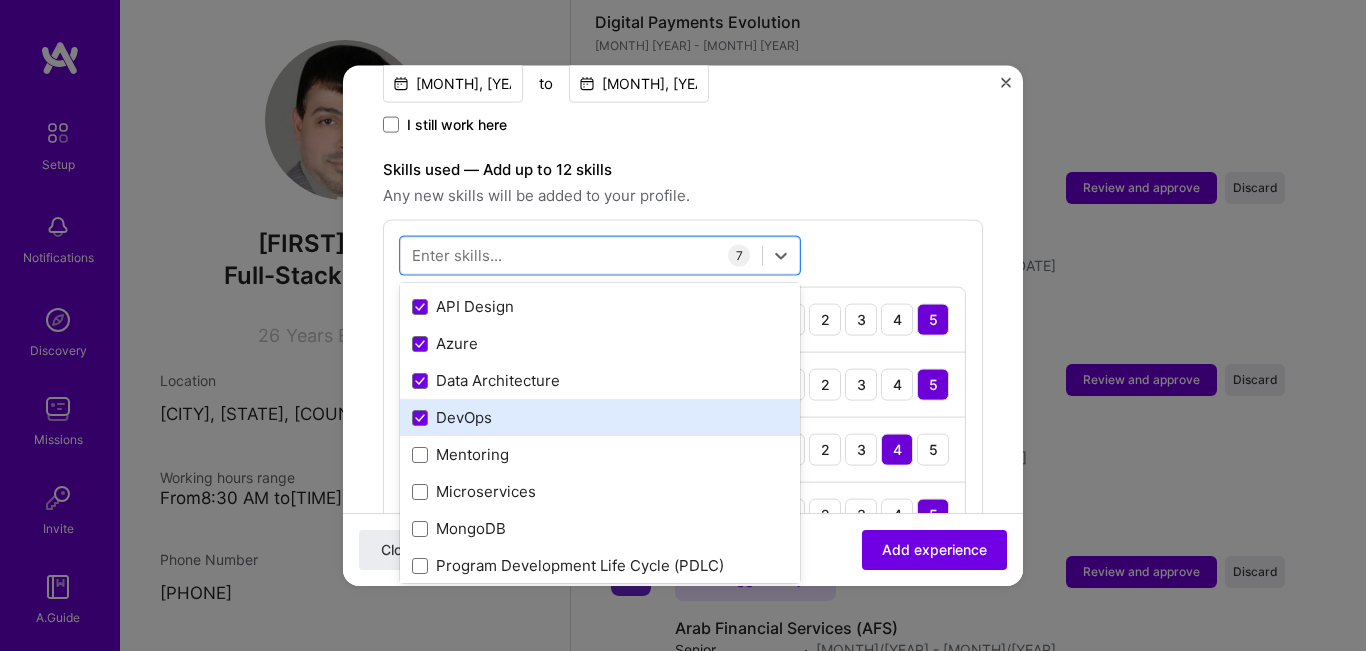 scroll, scrollTop: 500, scrollLeft: 0, axis: vertical 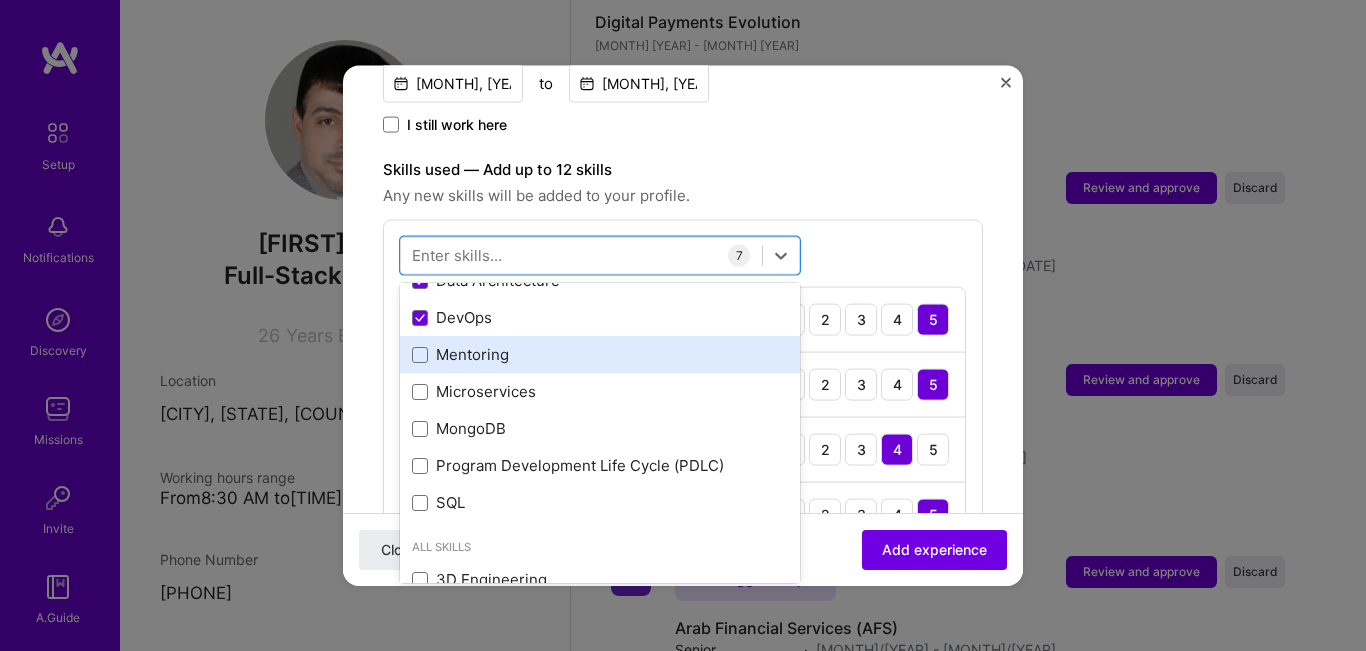 click on "Mentoring" at bounding box center [600, 354] 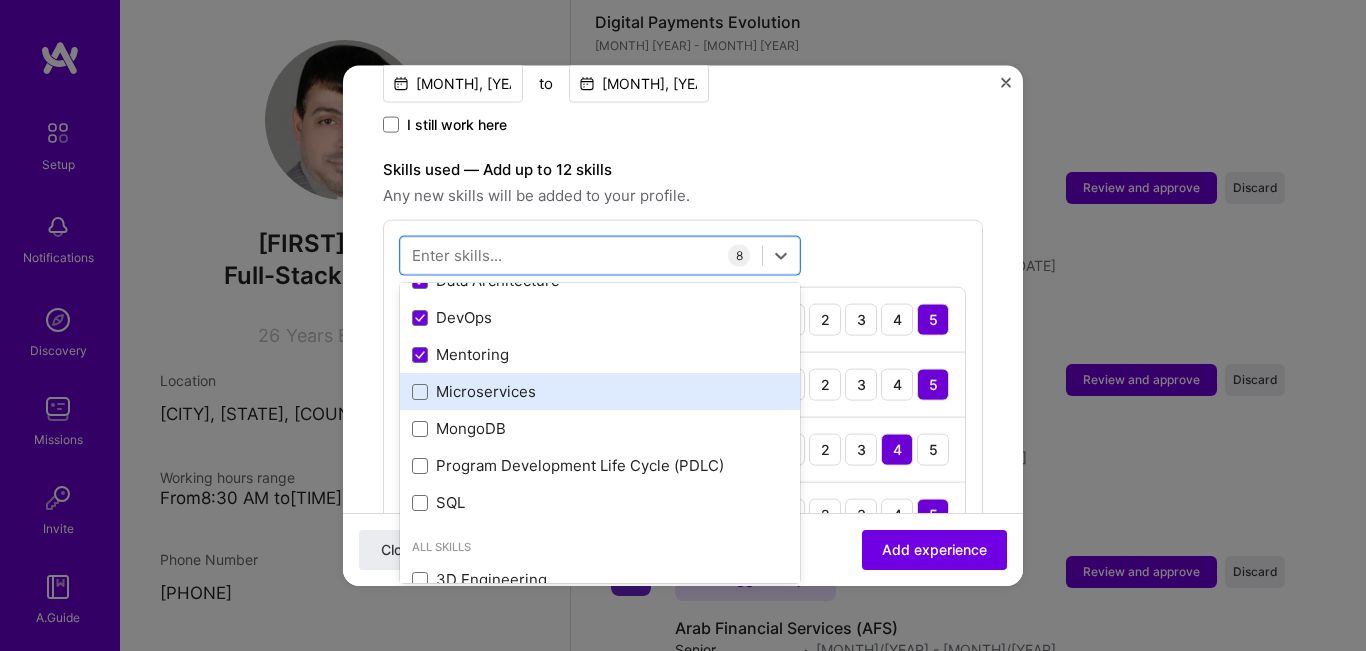 click on "Microservices" at bounding box center (600, 391) 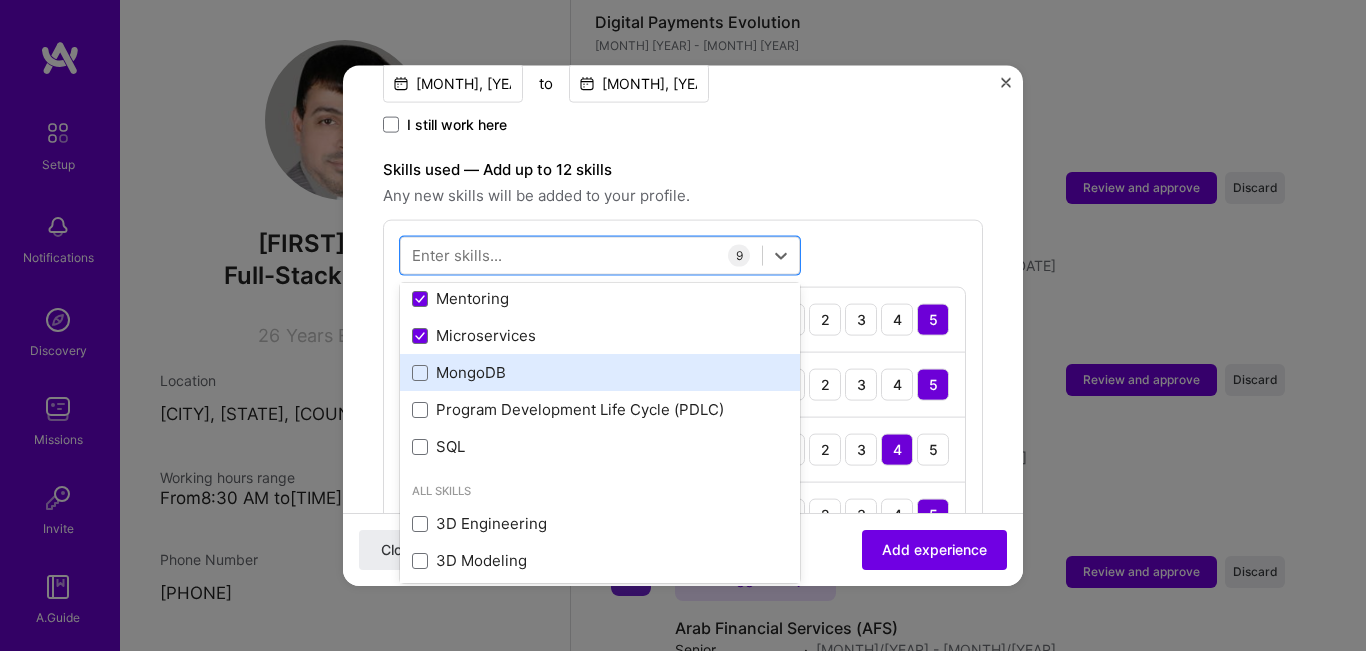 scroll, scrollTop: 600, scrollLeft: 0, axis: vertical 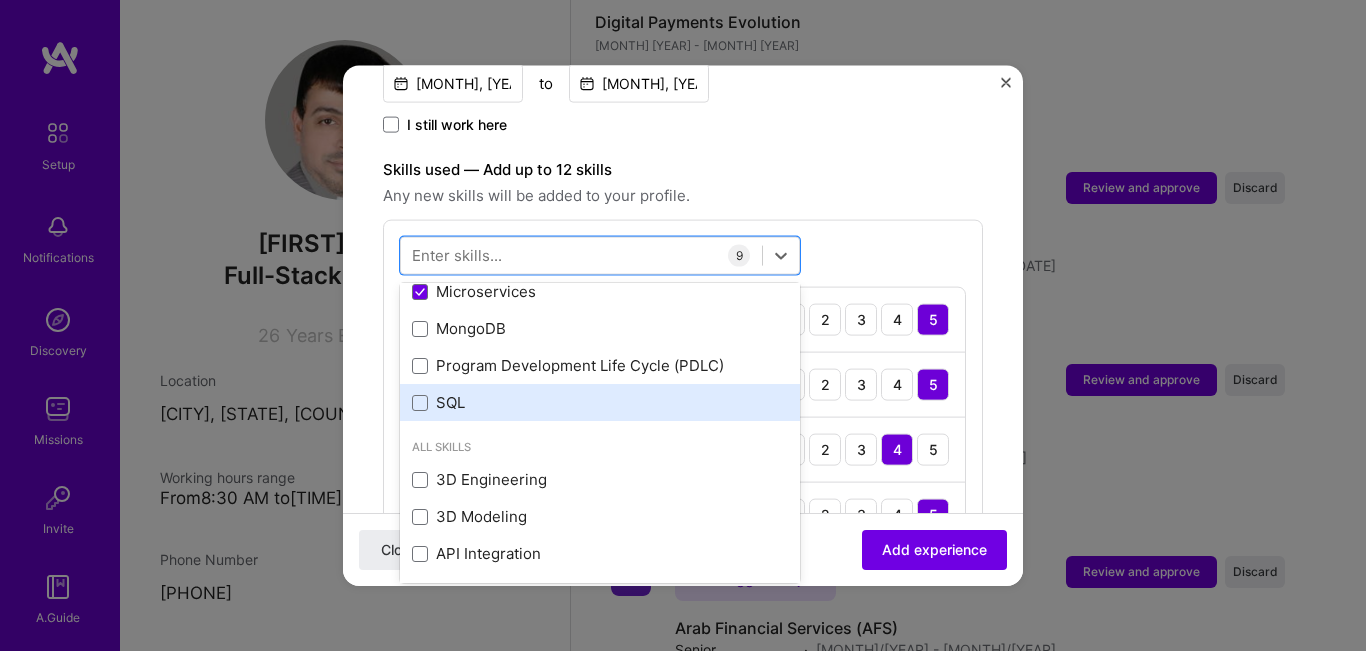 click on "SQL" at bounding box center [600, 402] 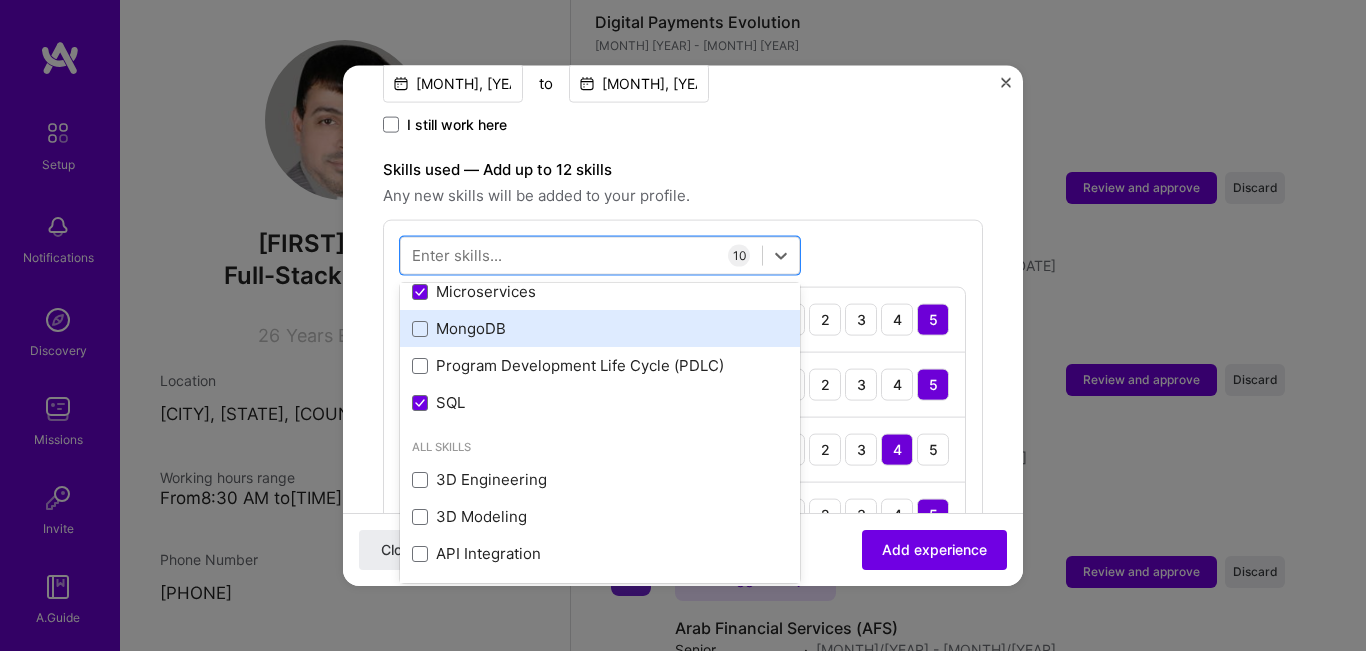 click on "MongoDB" at bounding box center [600, 328] 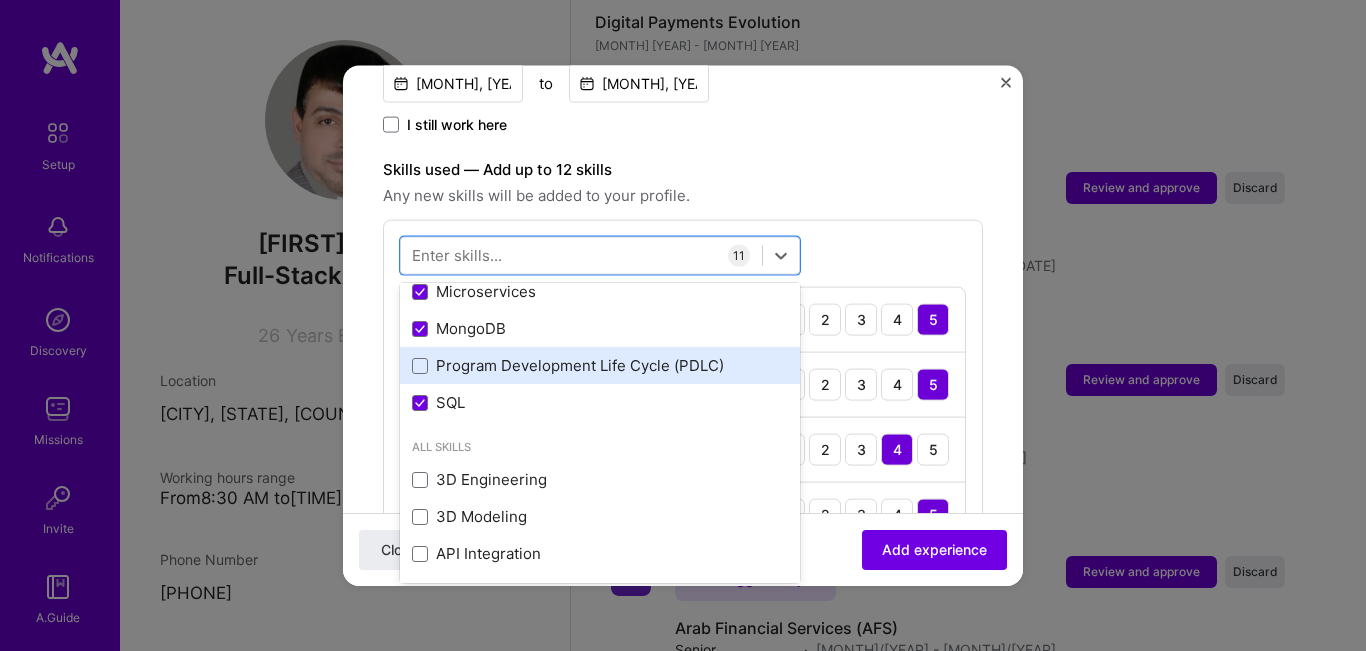 click on "Program Development Life Cycle (PDLC)" at bounding box center [600, 365] 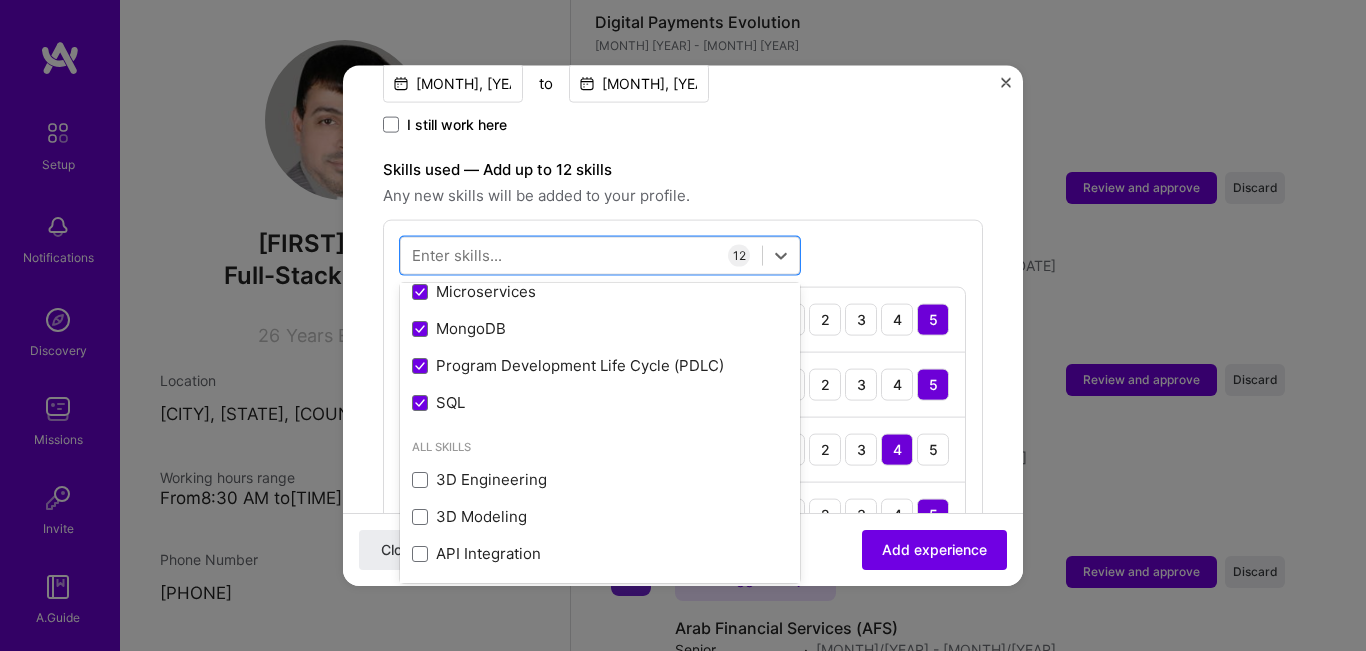 click on "Adding suggested job This job is suggested based on your LinkedIn, resume or A.Team activity. Create a job experience Jobs help companies understand your past experience. Company logo Company name Al Yousuf Exchanges & Money Transfers
Industry Add up to 2 industries. Selected industries 2 Your title and specialization IT & Digital Transformation Manager Program Manager Duration Jan, 2019
to Jan, 2025
I still work here Skills used — Add up to 12 skills Any new skills will be added to your profile. option Program Development Life Cycle (PDLC), selected. option 3D Modeling focused, 0 of 2. 378 results available. Use Up and Down to choose options, press Enter to select the currently focused option, press Escape to exit the menu, press Tab to select the option and exit the menu. Your Skills Systems Architecture .NET C# Data Management ETL Process Design Process Optimization QA (Quality Assurance) XML" at bounding box center [683, 901] 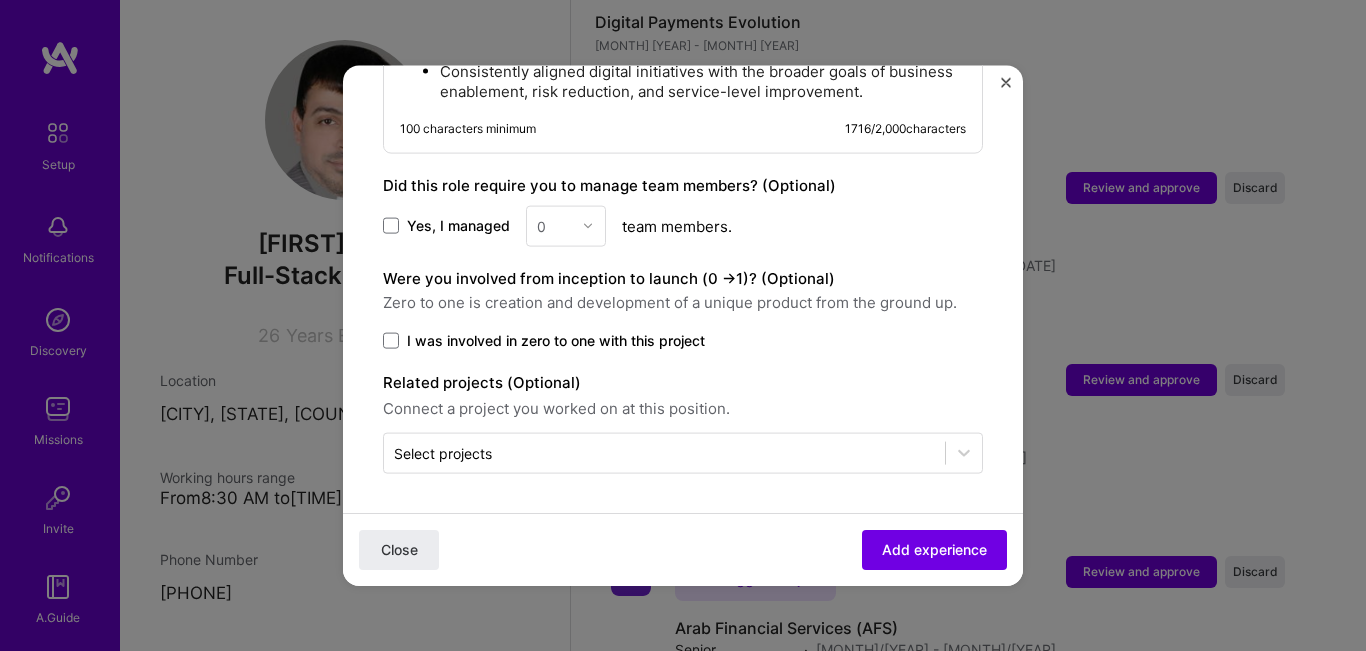 scroll, scrollTop: 2444, scrollLeft: 0, axis: vertical 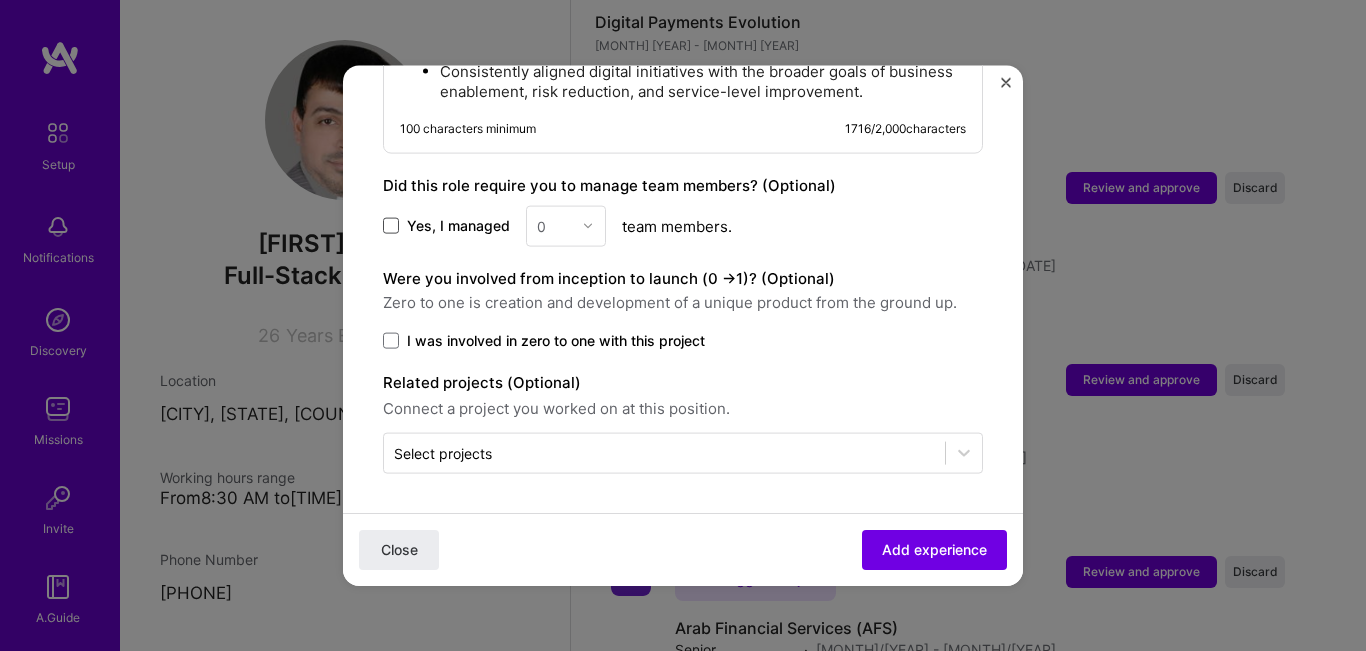 click at bounding box center [391, 226] 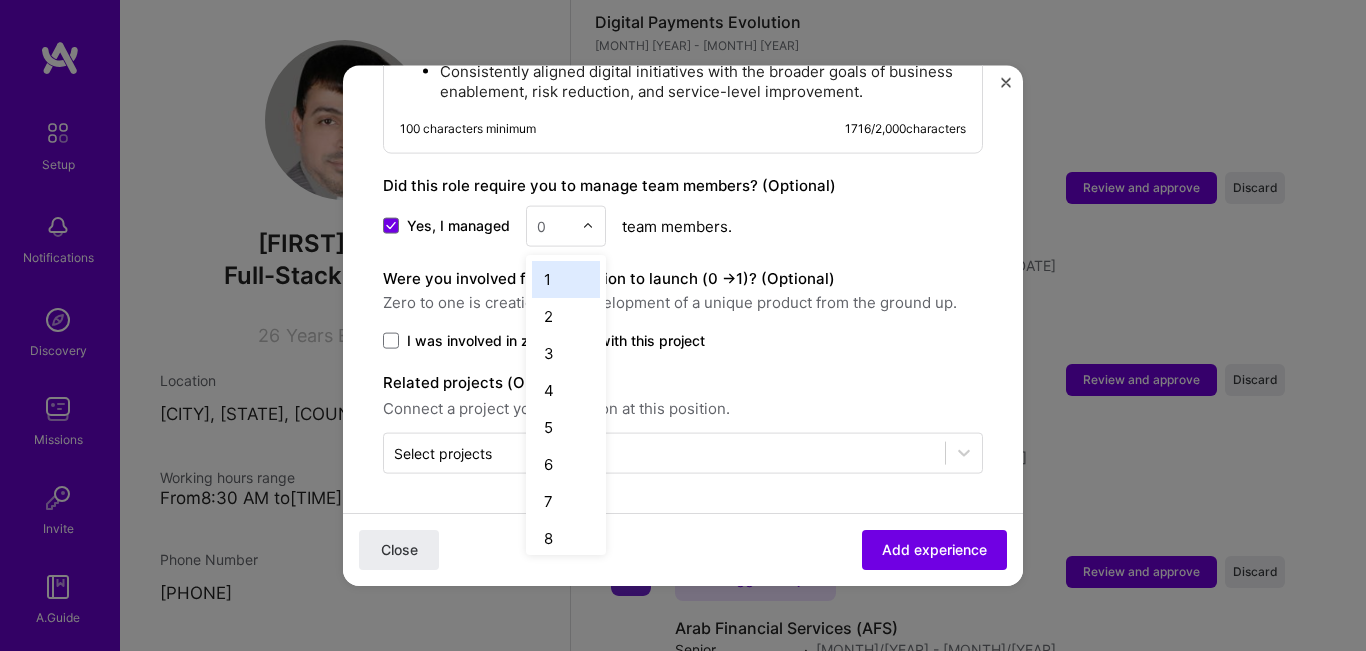 click at bounding box center [593, 225] 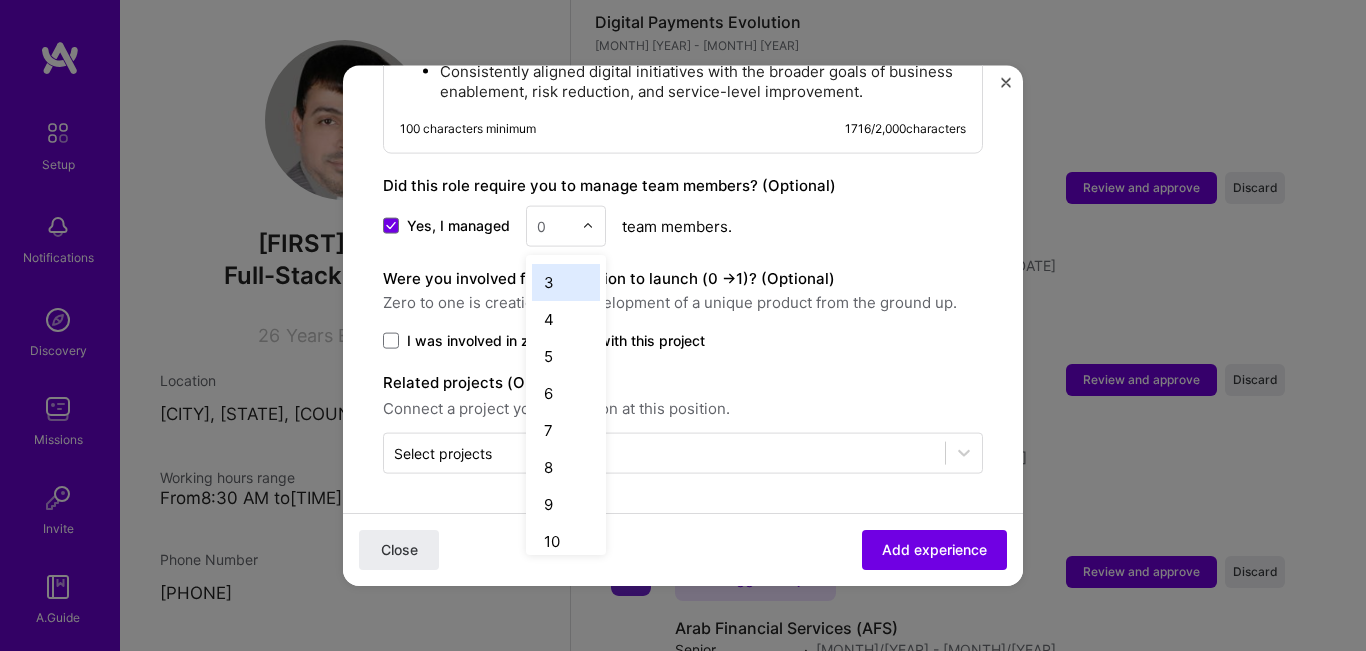 scroll, scrollTop: 100, scrollLeft: 0, axis: vertical 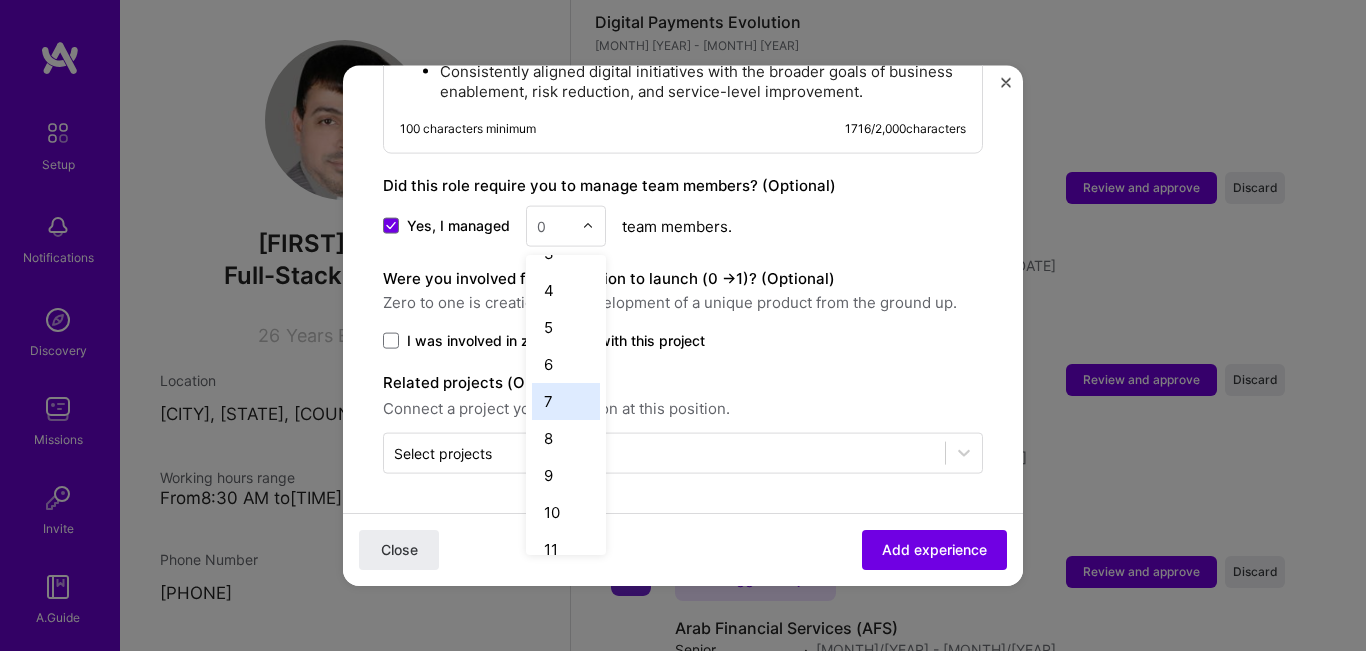 click on "7" at bounding box center (566, 400) 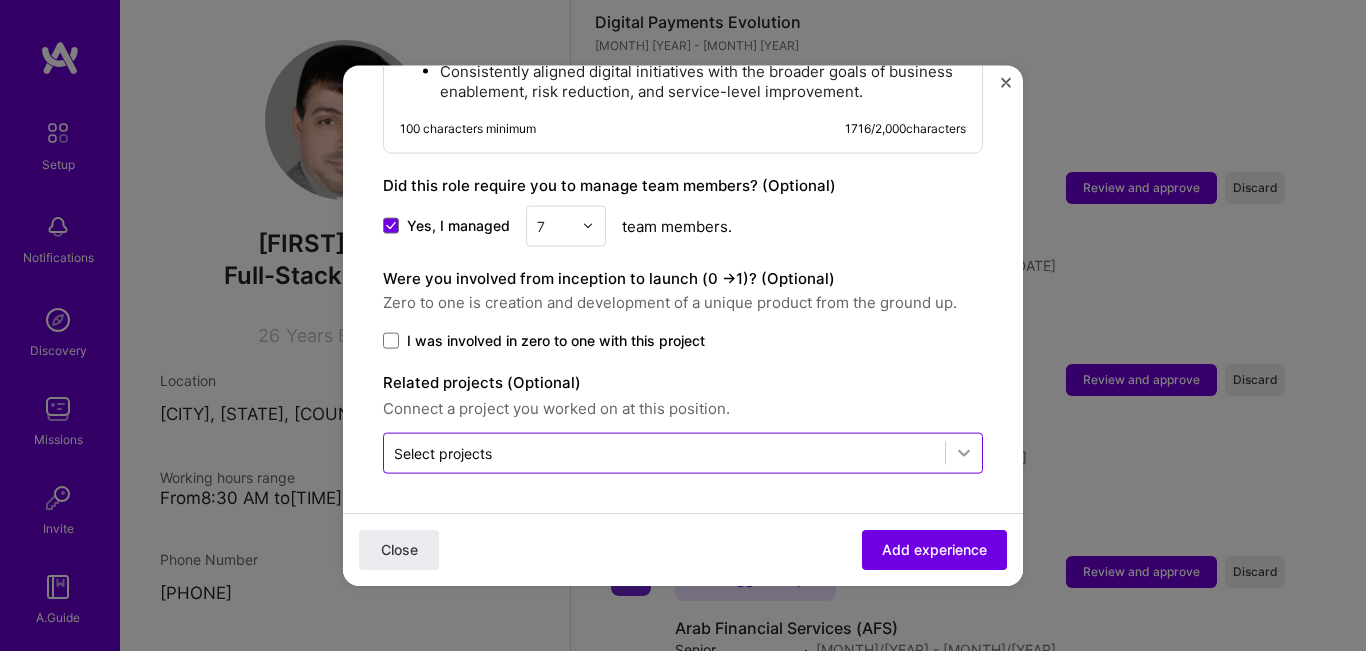 click 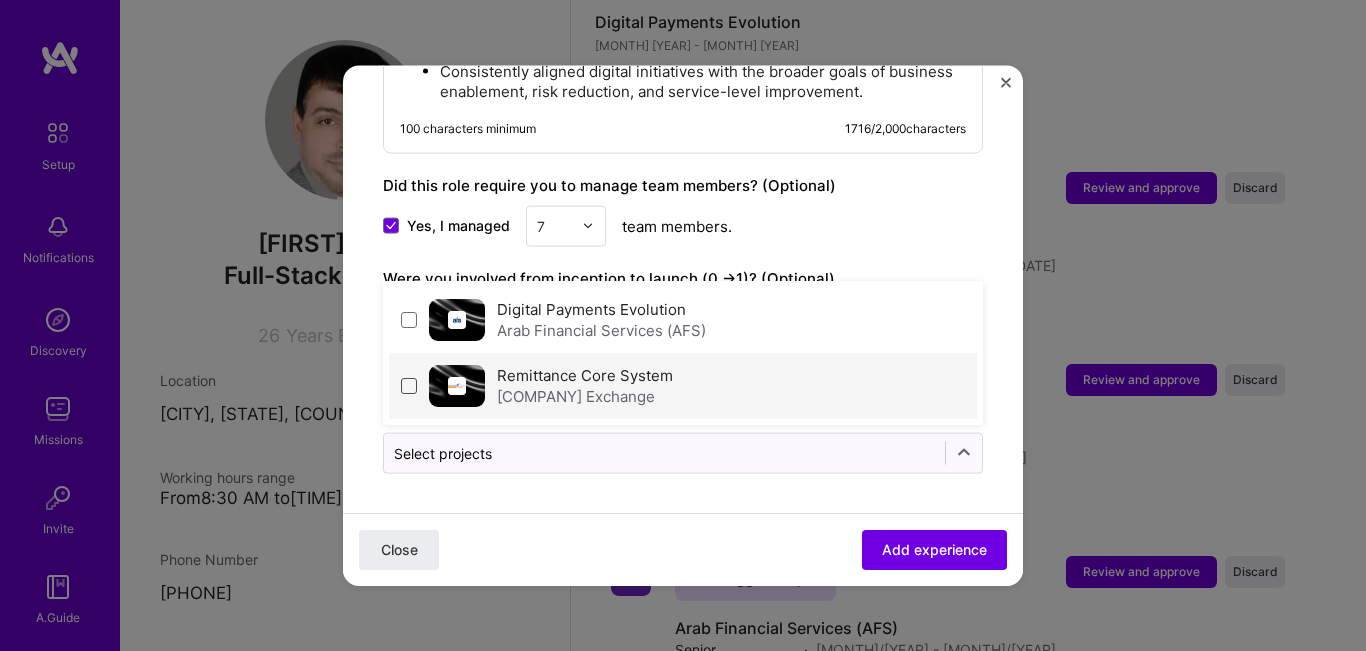 click at bounding box center (409, 385) 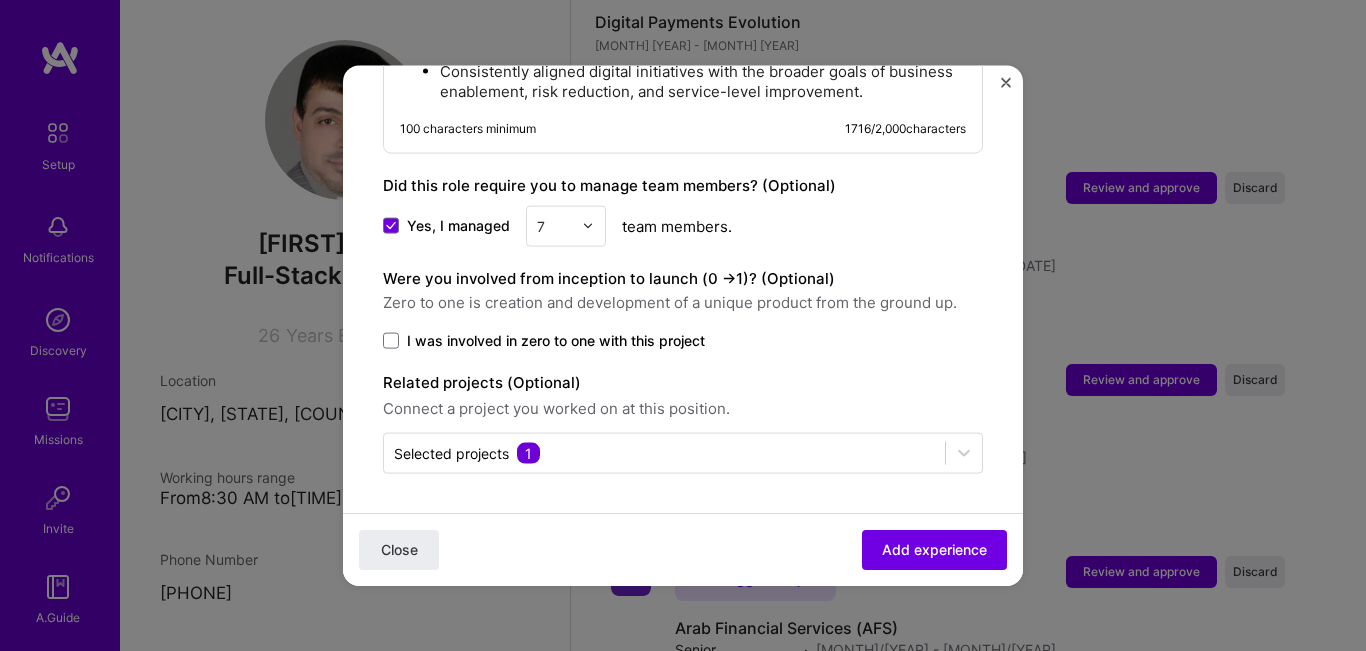 click on "Adding suggested job This job is suggested based on your LinkedIn, resume or A.Team activity. Create a job experience Jobs help companies understand your past experience. Company logo Company name Al Yousuf Exchanges & Money Transfers
Industry Add up to 2 industries. Selected industries 2 Your title and specialization IT & Digital Transformation Manager Program Manager Duration Jan, 2019
to Jan, 2025
I still work here Skills used — Add up to 12 skills Any new skills will be added to your profile. Enter skills... 12 Systems Architecture 1 2 3 4 5 Process Optimization 1 2 3 4 5 Stakeholder Management 1 2 3 4 5 API Design 1 2 3 4 5 Azure 1 2 3 4 5 Data Architecture 1 2 3 4 5 DevOps 1 2 3 4 5 Mentoring 1 2 3 4 5 Microservices 1 2 3 4 5 SQL 1 2 3 4 5 MongoDB 1 2 3 4 5 Program Development Life Cycle (PDLC) 1 2 3 4 5 Description 100 characters minimum 1716 / 2,000  characters Yes, I managed 7 >   1" at bounding box center (683, -867) 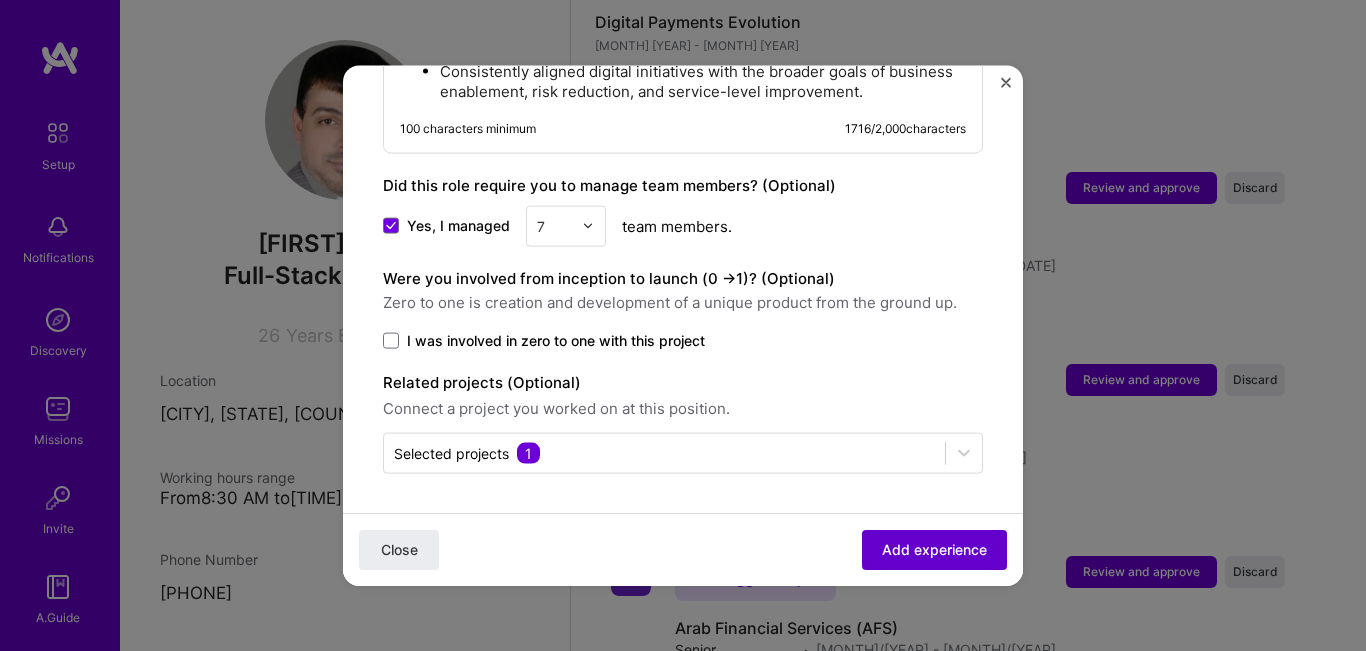 click on "Add experience" at bounding box center (934, 550) 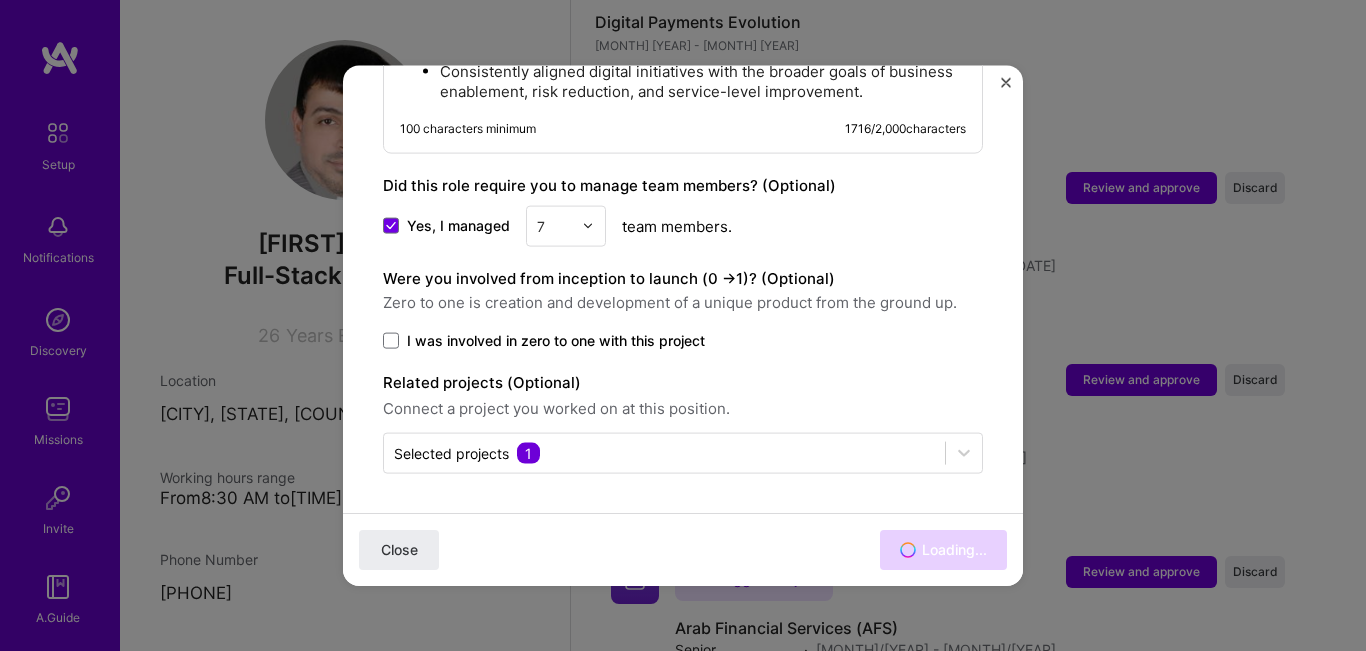 scroll, scrollTop: 1422, scrollLeft: 0, axis: vertical 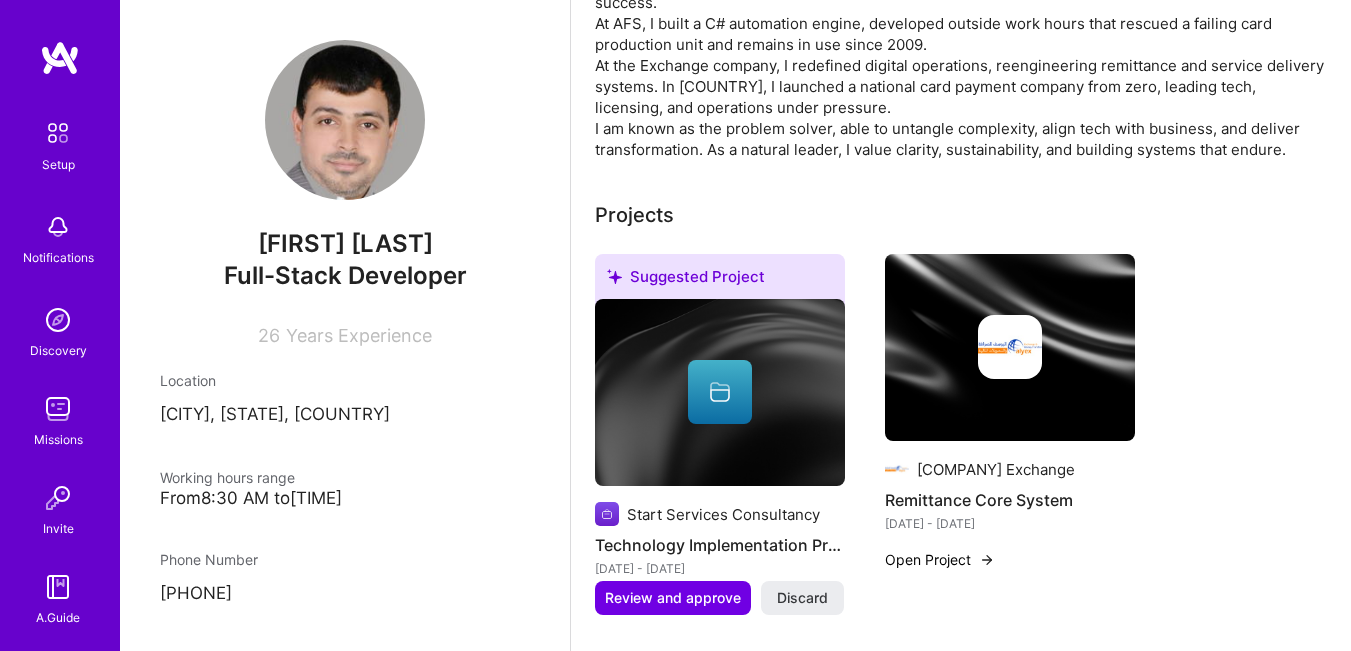 click 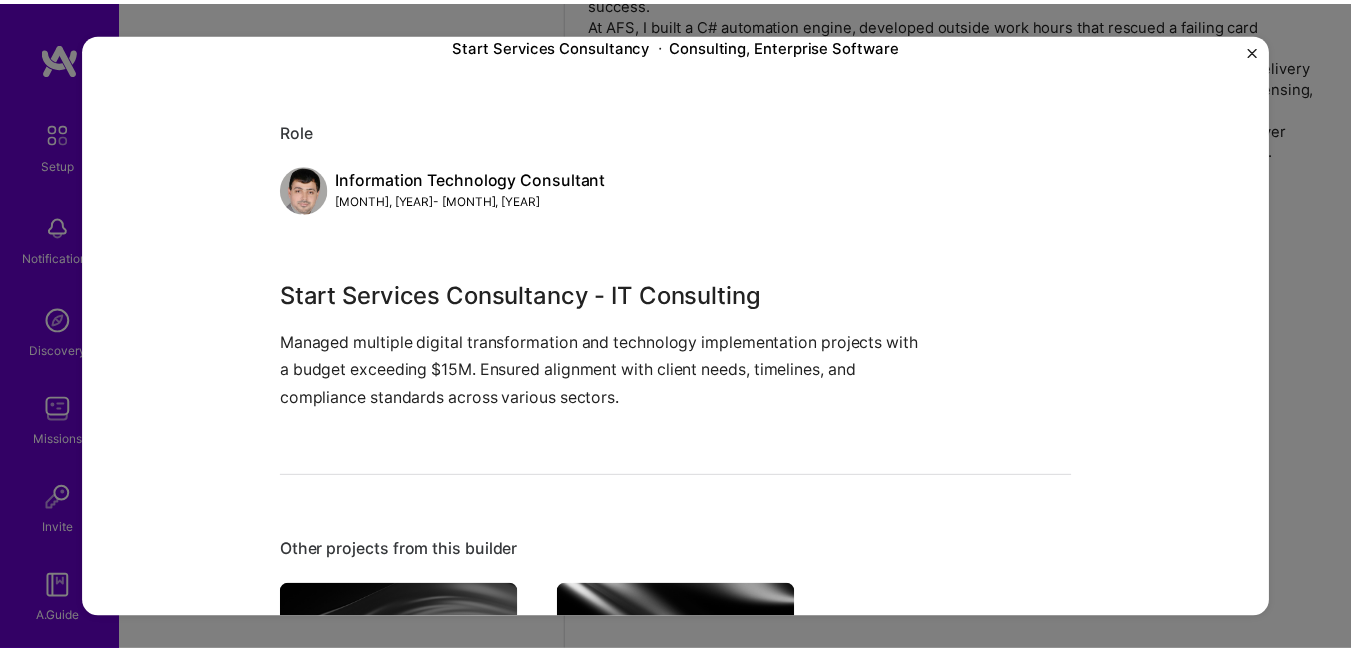 scroll, scrollTop: 120, scrollLeft: 0, axis: vertical 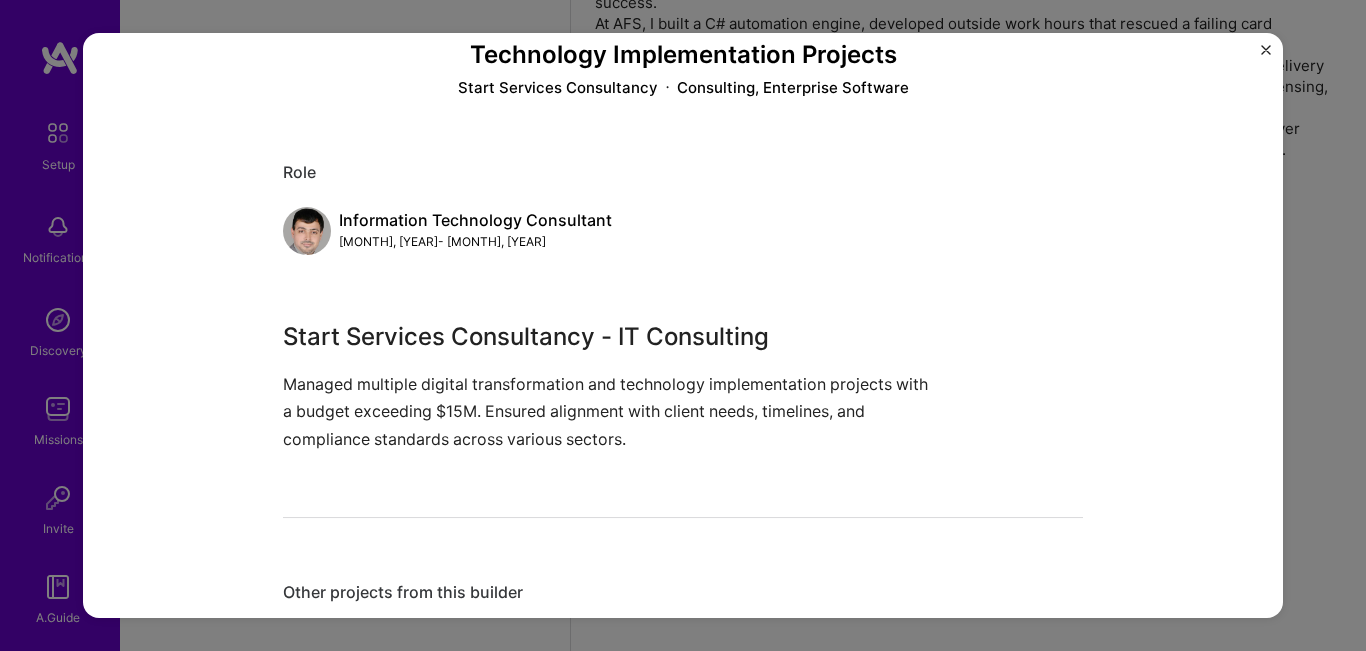 click at bounding box center [1266, 50] 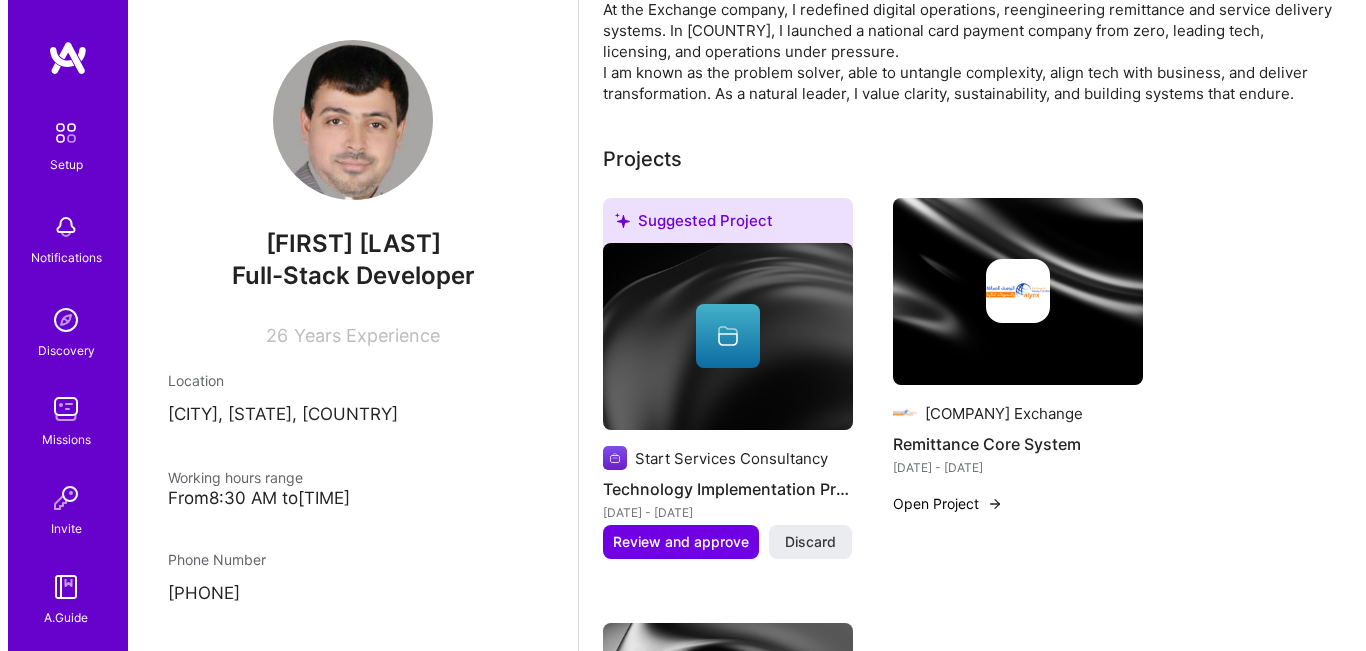 scroll, scrollTop: 721, scrollLeft: 0, axis: vertical 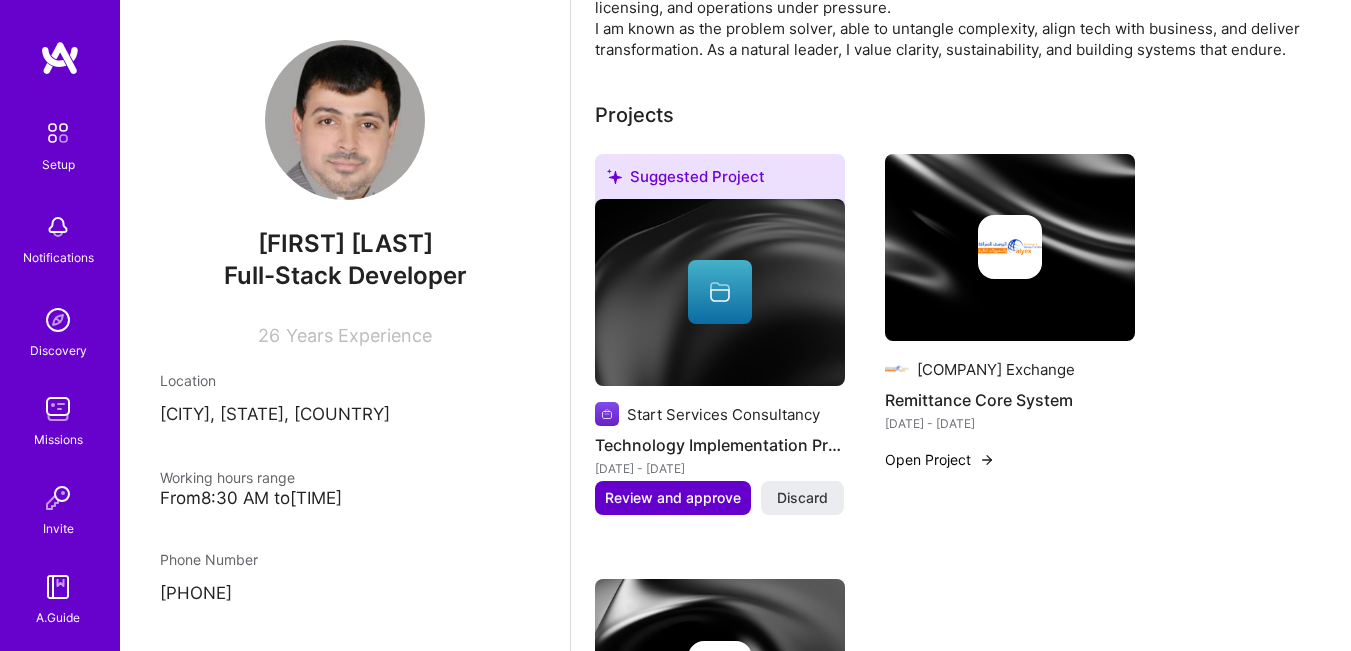 click on "Review and approve" at bounding box center [673, 498] 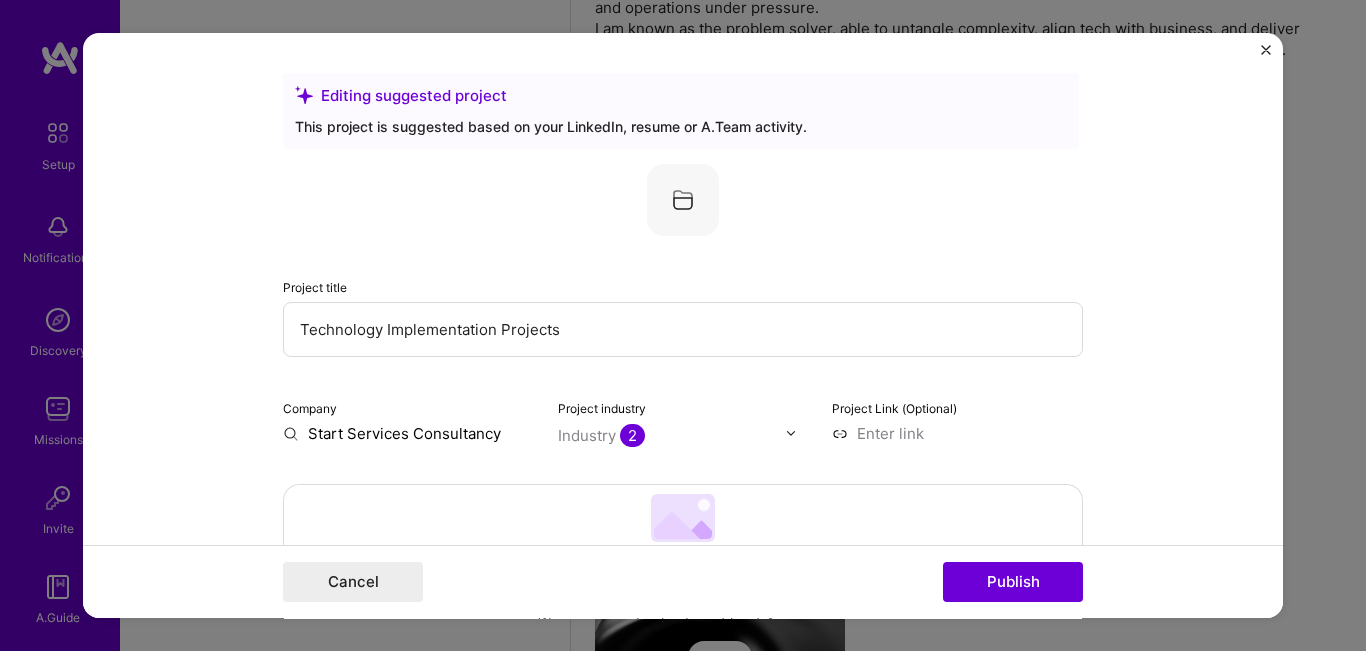 click on "Technology Implementation Projects" at bounding box center (683, 329) 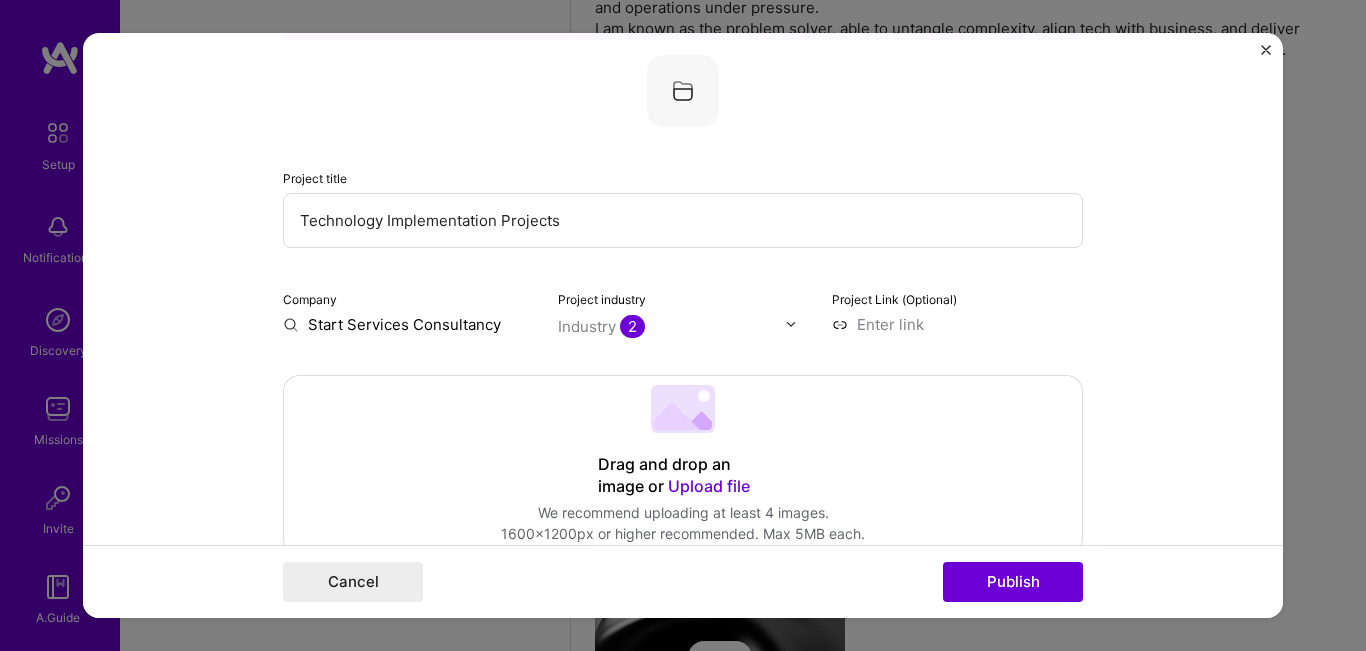 scroll, scrollTop: 100, scrollLeft: 0, axis: vertical 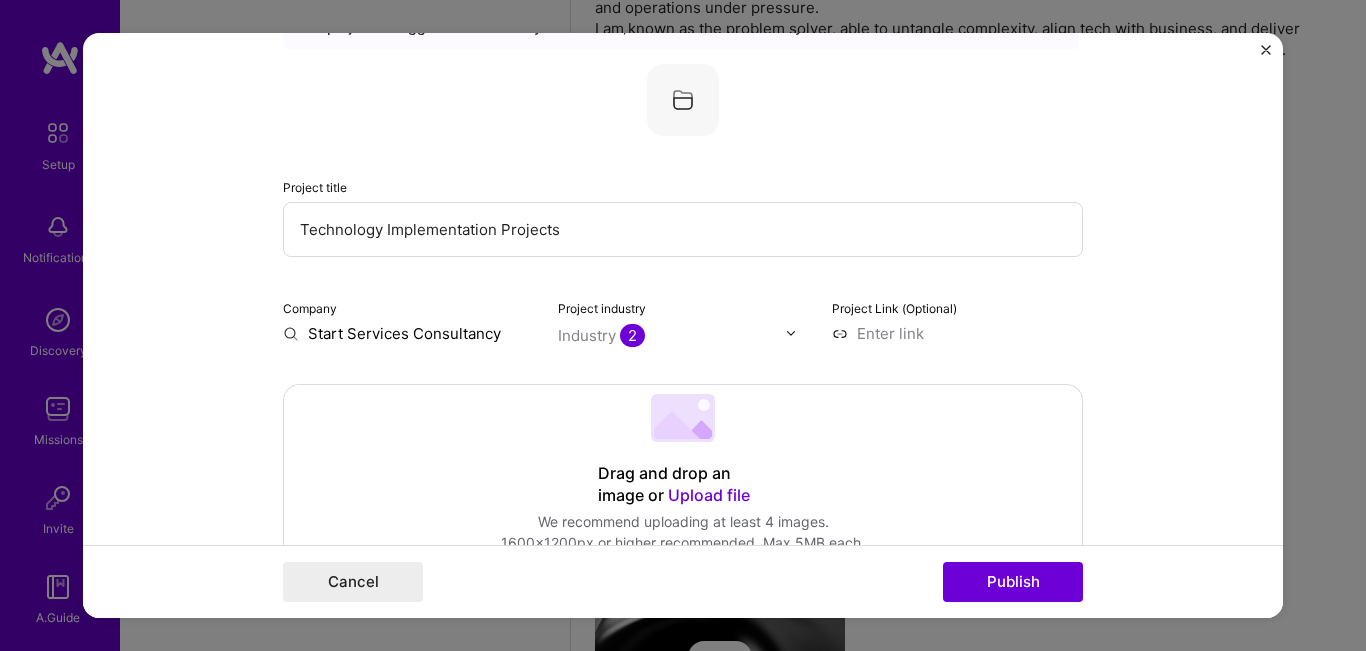 drag, startPoint x: 590, startPoint y: 231, endPoint x: 88, endPoint y: 185, distance: 504.10315 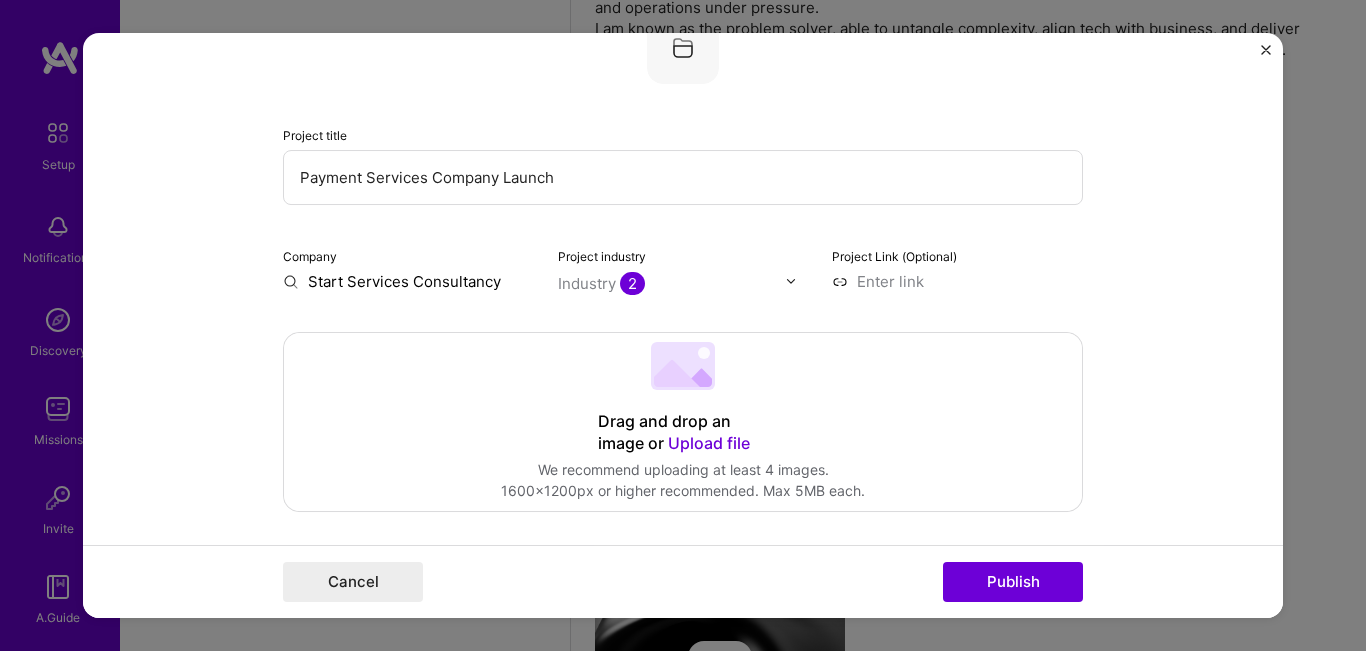 scroll, scrollTop: 200, scrollLeft: 0, axis: vertical 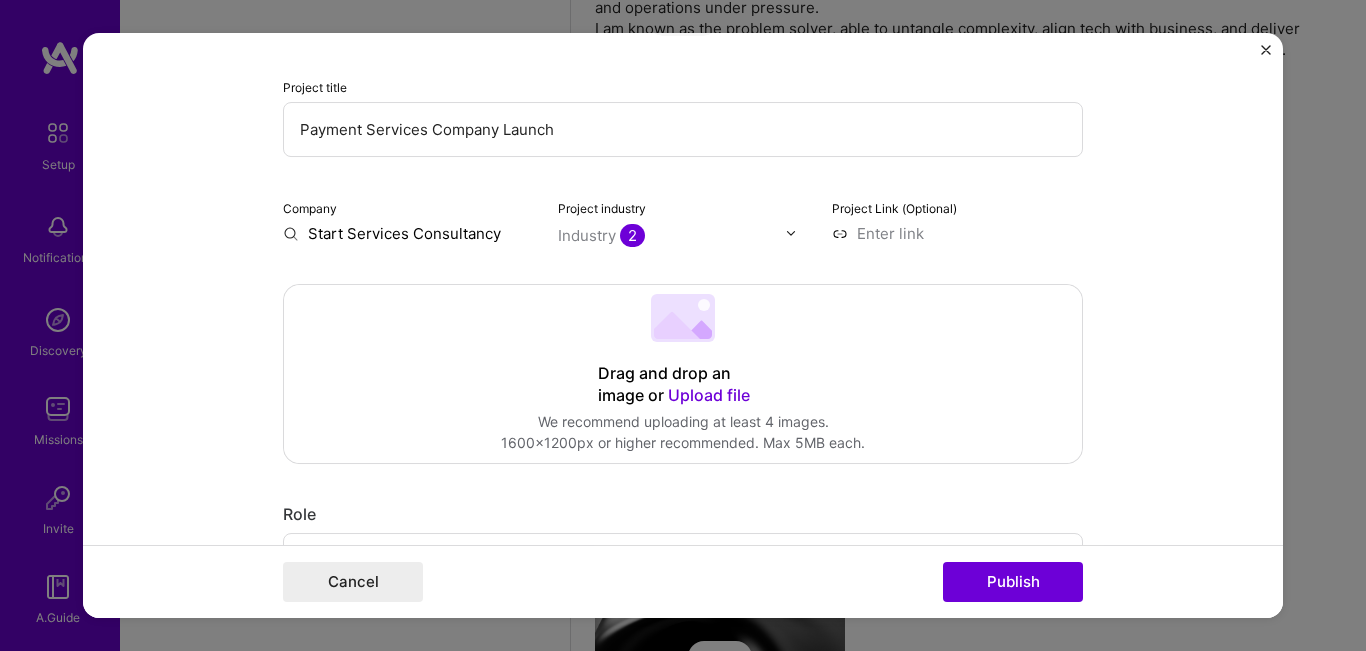 type on "Payment Services Company Launch" 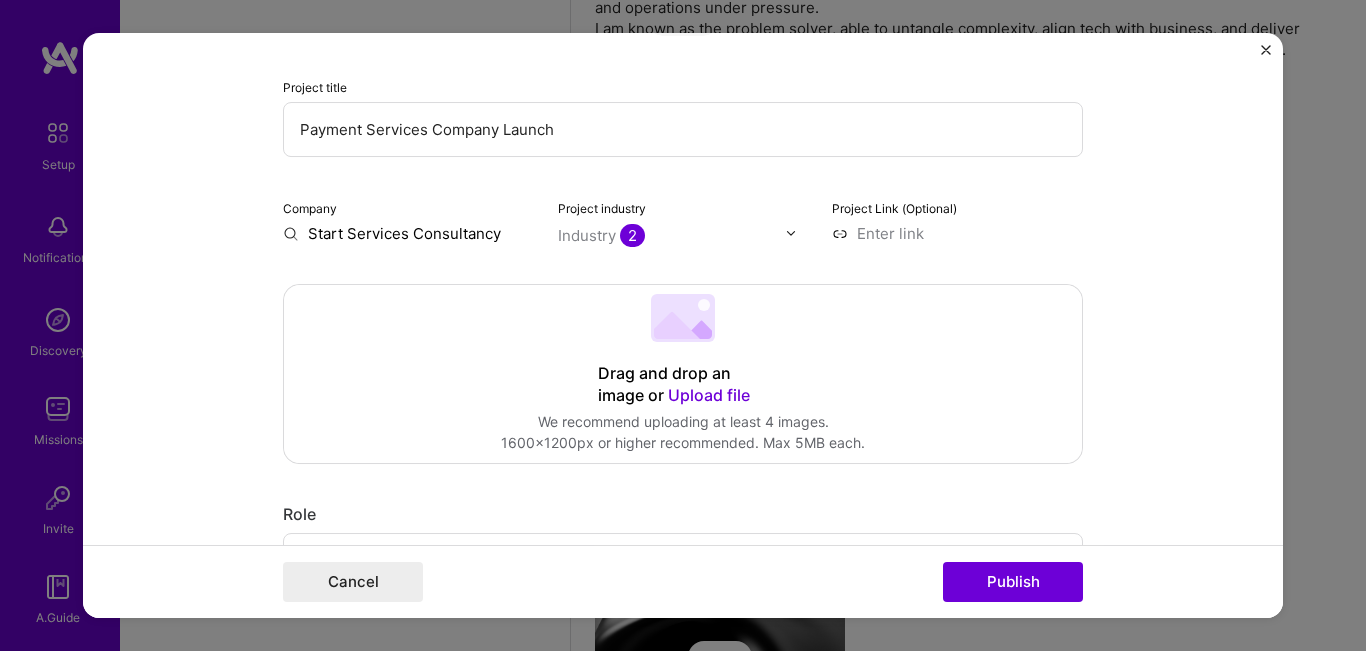 drag, startPoint x: 496, startPoint y: 236, endPoint x: 266, endPoint y: 240, distance: 230.03477 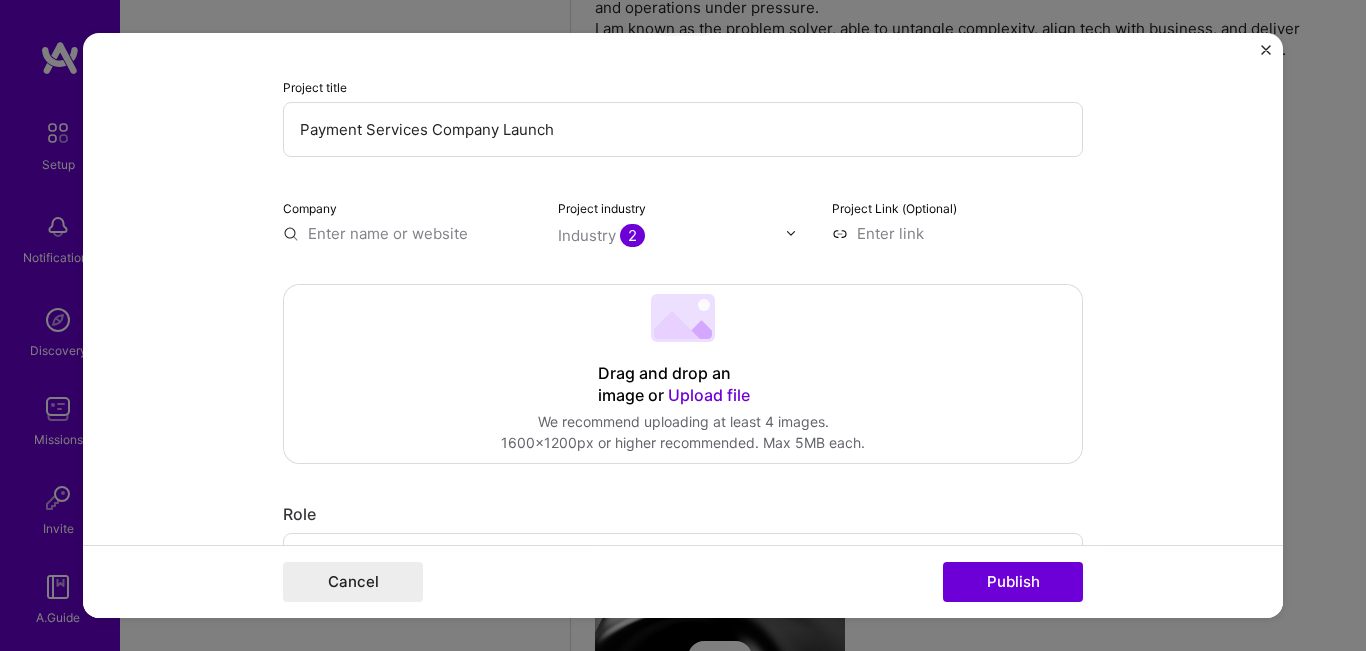 paste on "Start Services Consultancy" 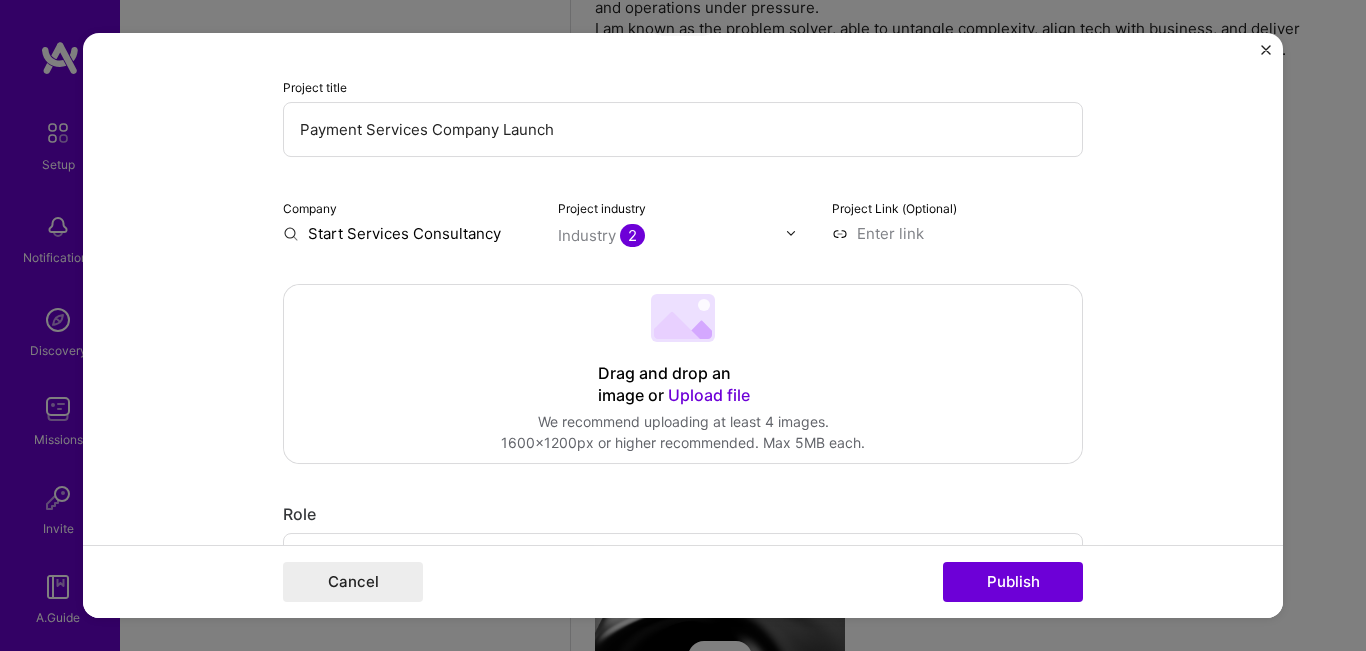 click on "Start Services Consultancy" at bounding box center [408, 233] 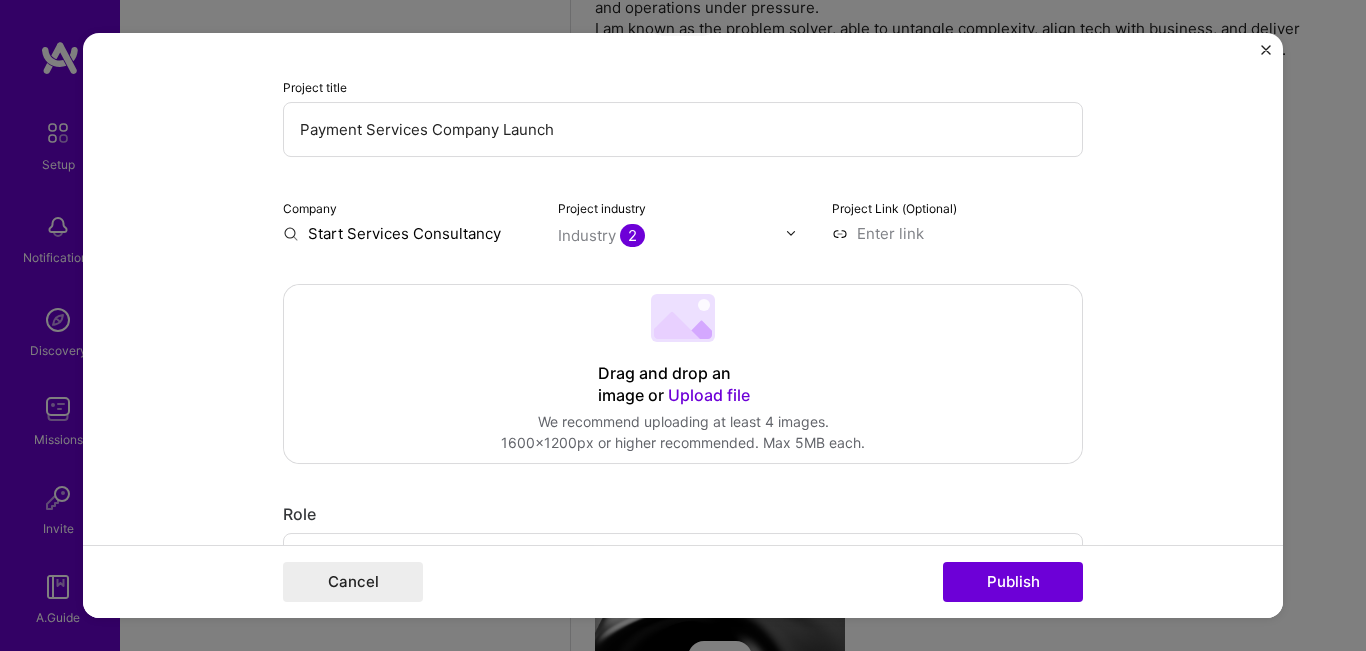 click at bounding box center (672, 235) 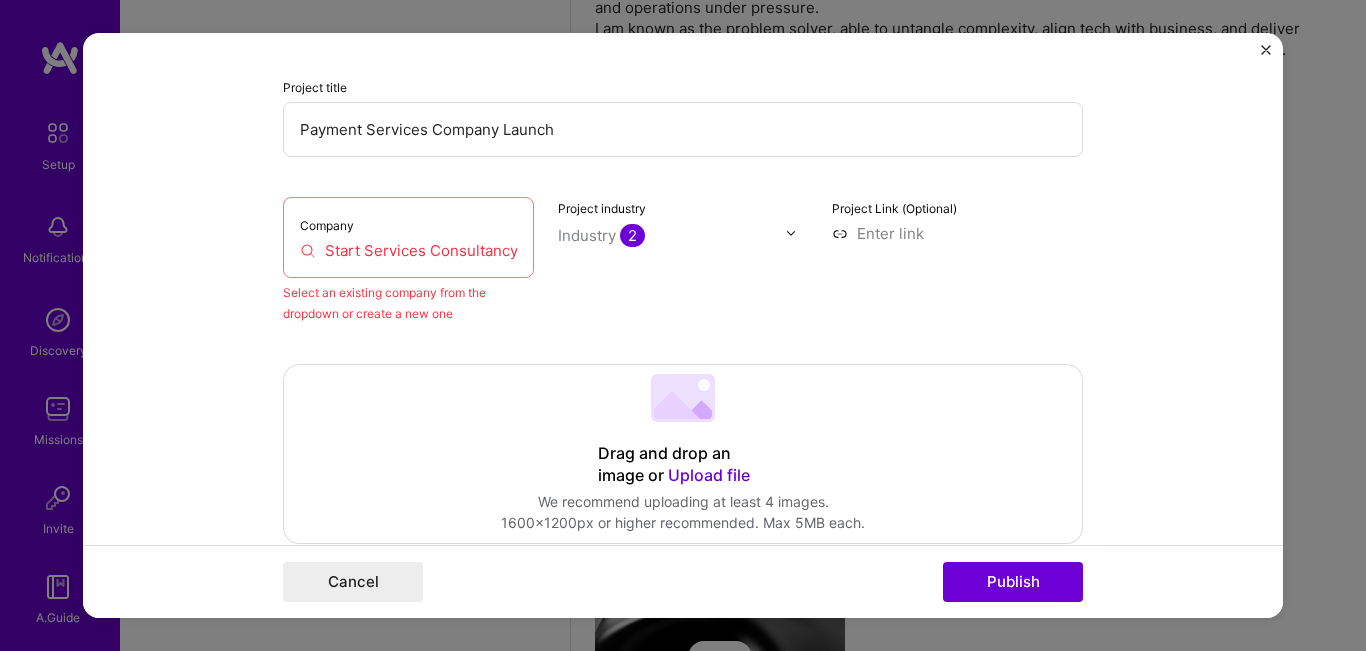 click on "Company Start Services Consultancy" at bounding box center (408, 237) 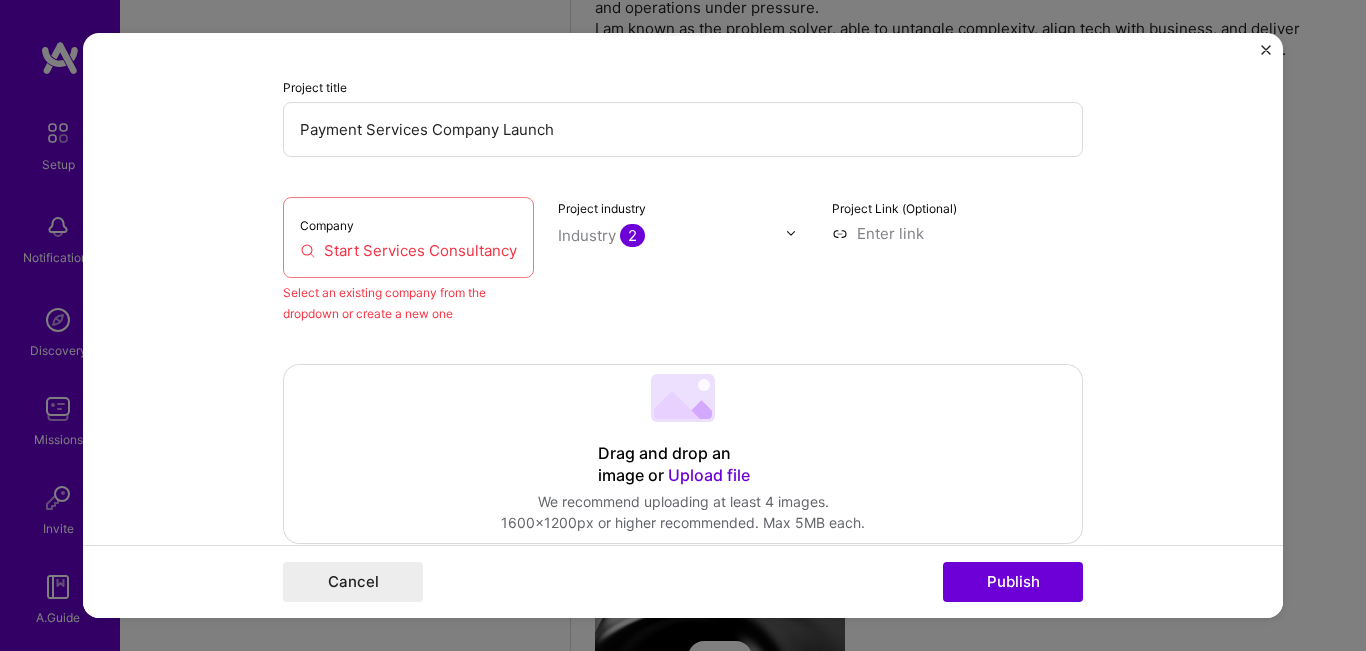 drag, startPoint x: 304, startPoint y: 254, endPoint x: 521, endPoint y: 247, distance: 217.11287 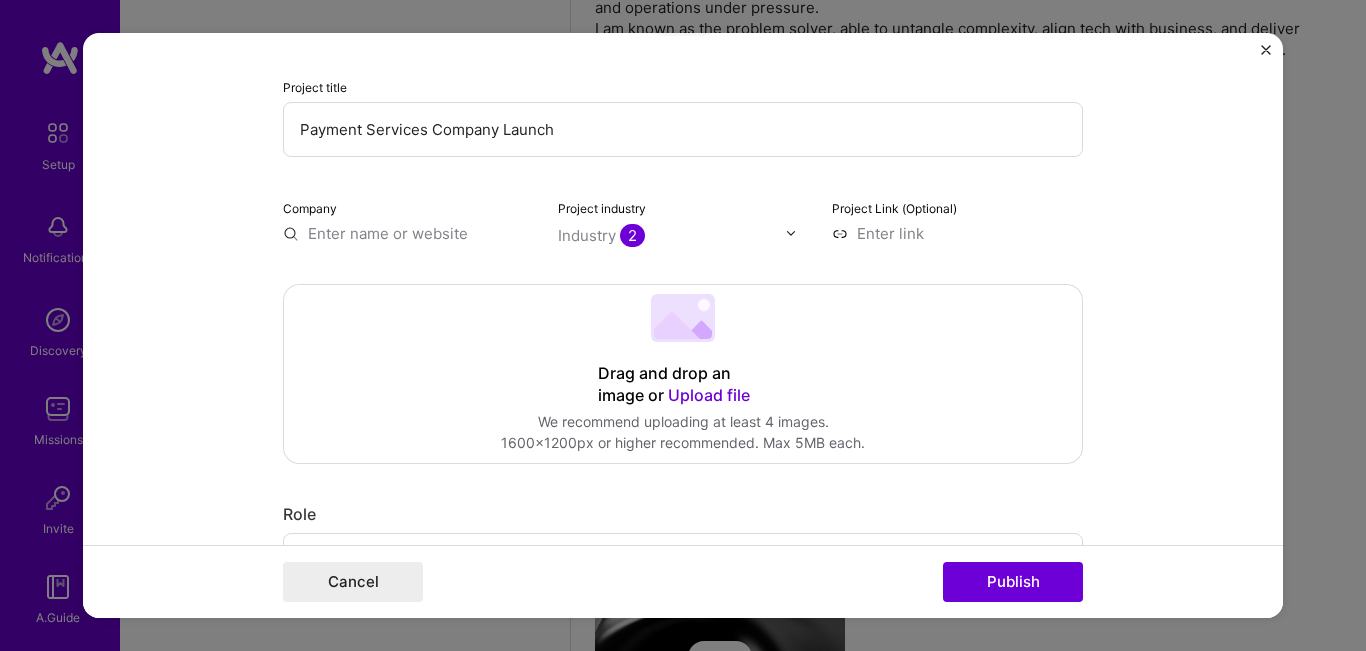 scroll, scrollTop: 0, scrollLeft: 0, axis: both 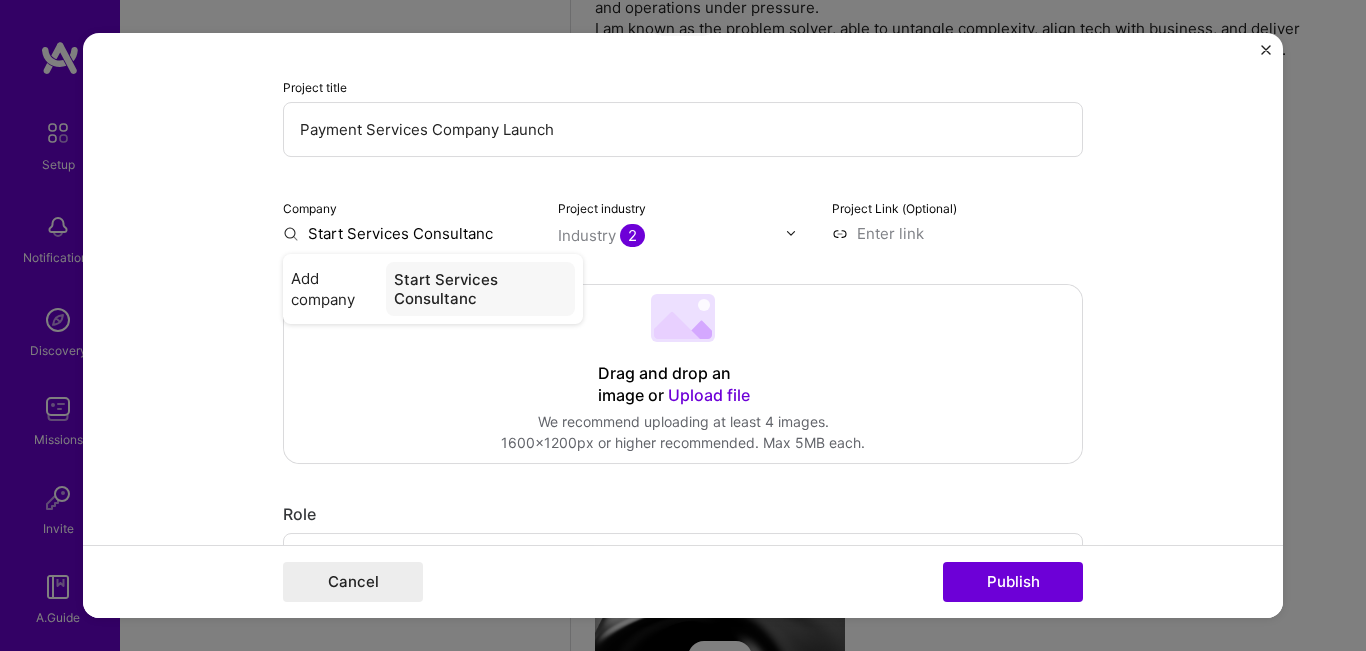type on "Start Services Consultancy" 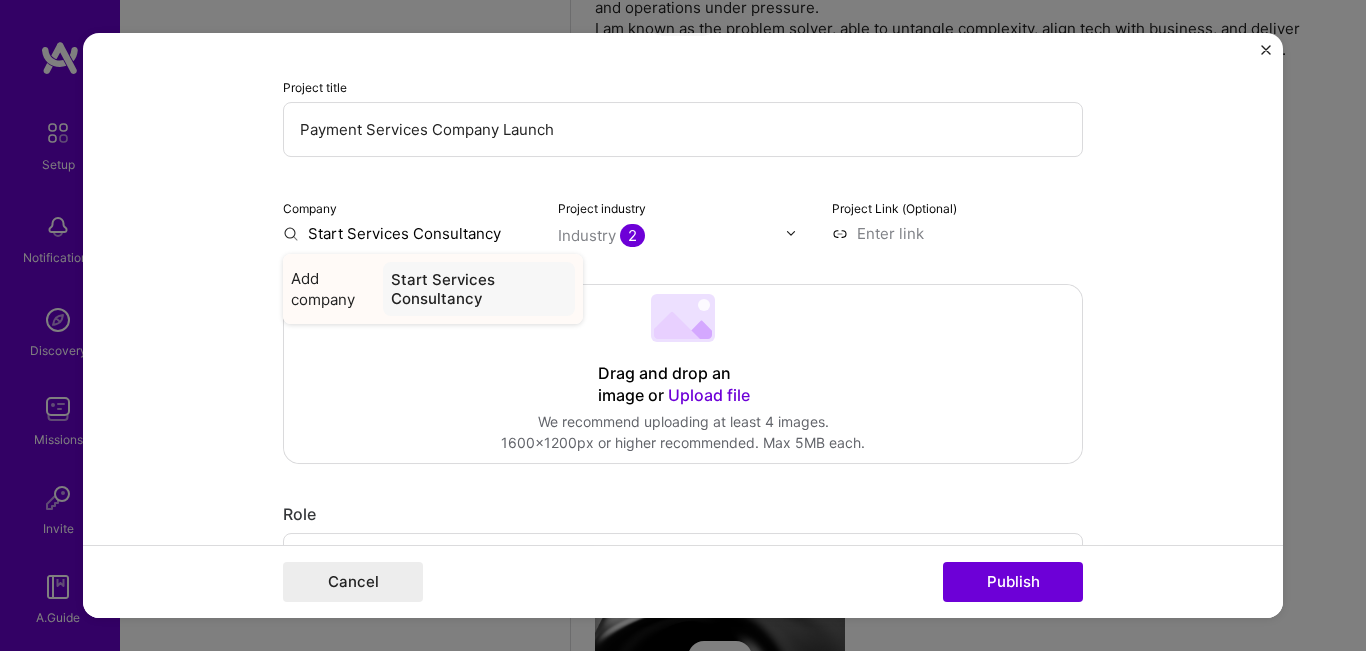 click on "Add company" at bounding box center [333, 289] 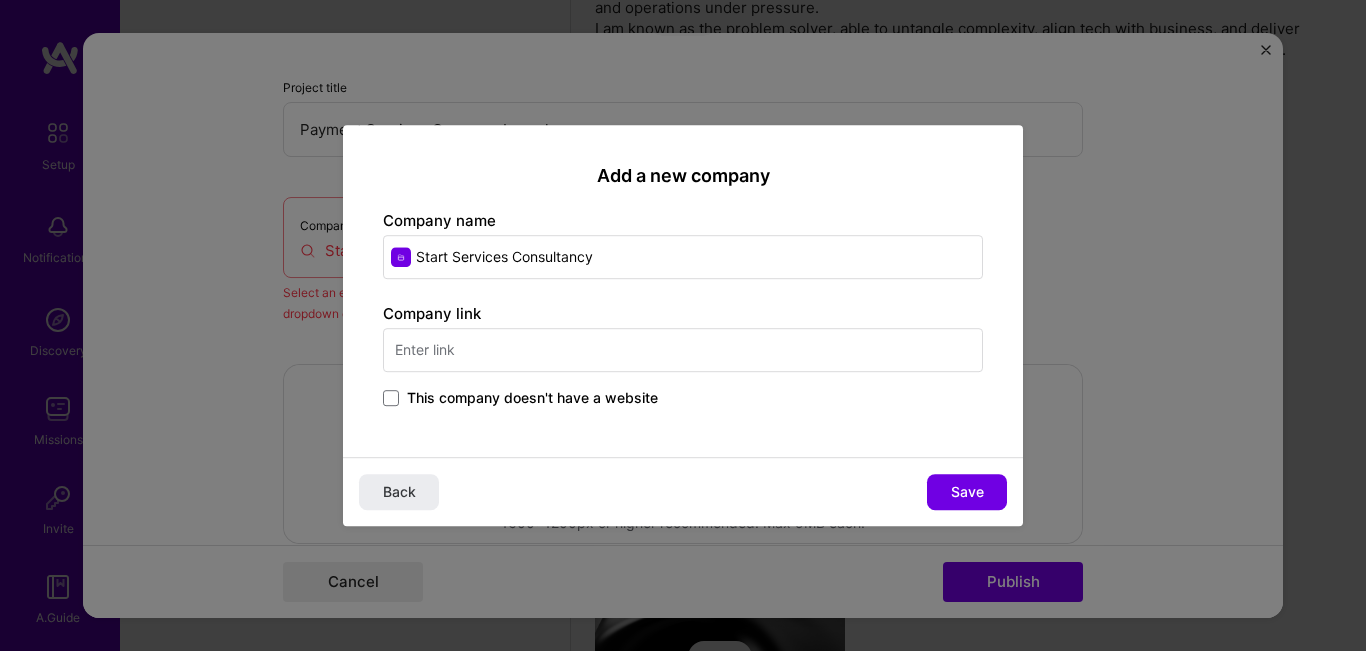 click on "This company doesn't have a website" at bounding box center [532, 398] 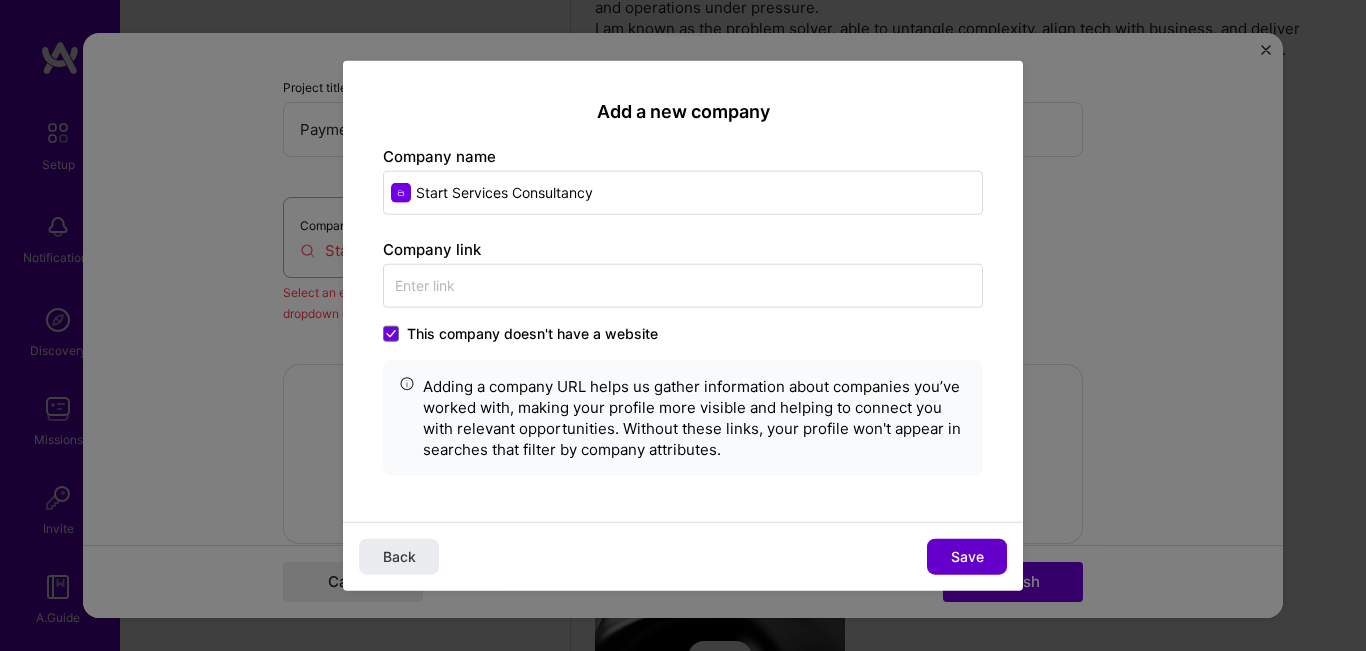click on "Save" at bounding box center [967, 557] 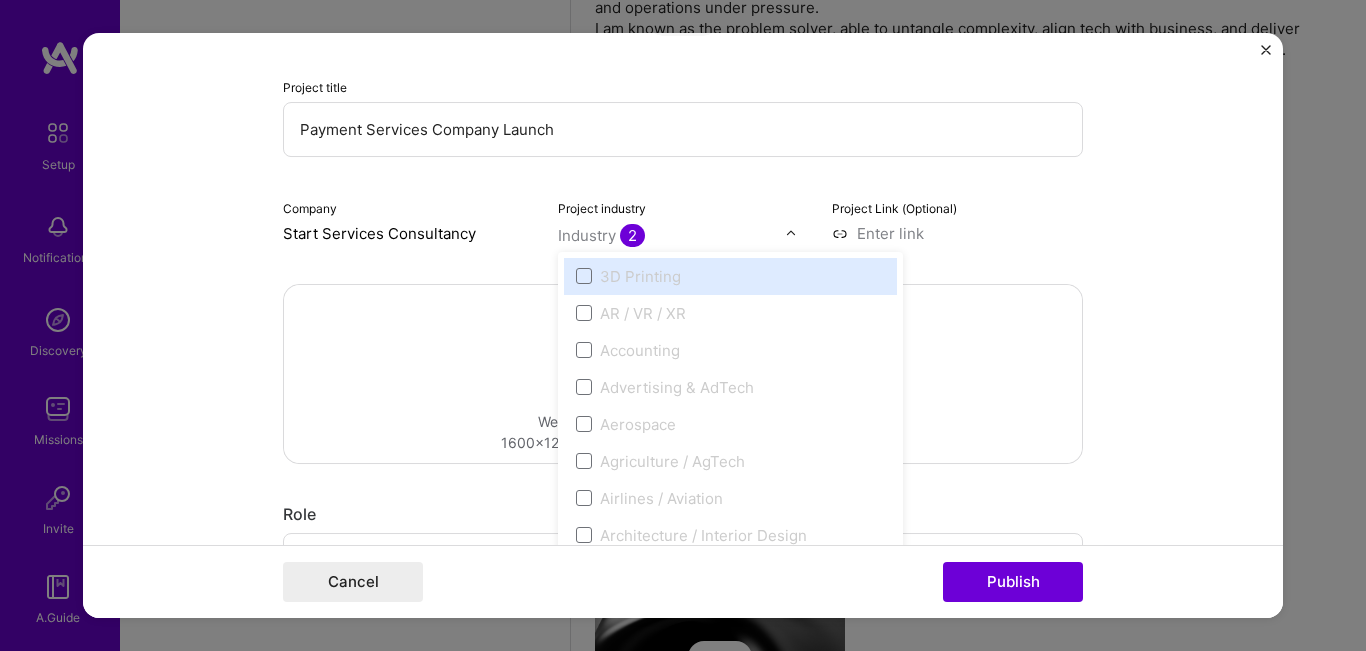 click at bounding box center (791, 233) 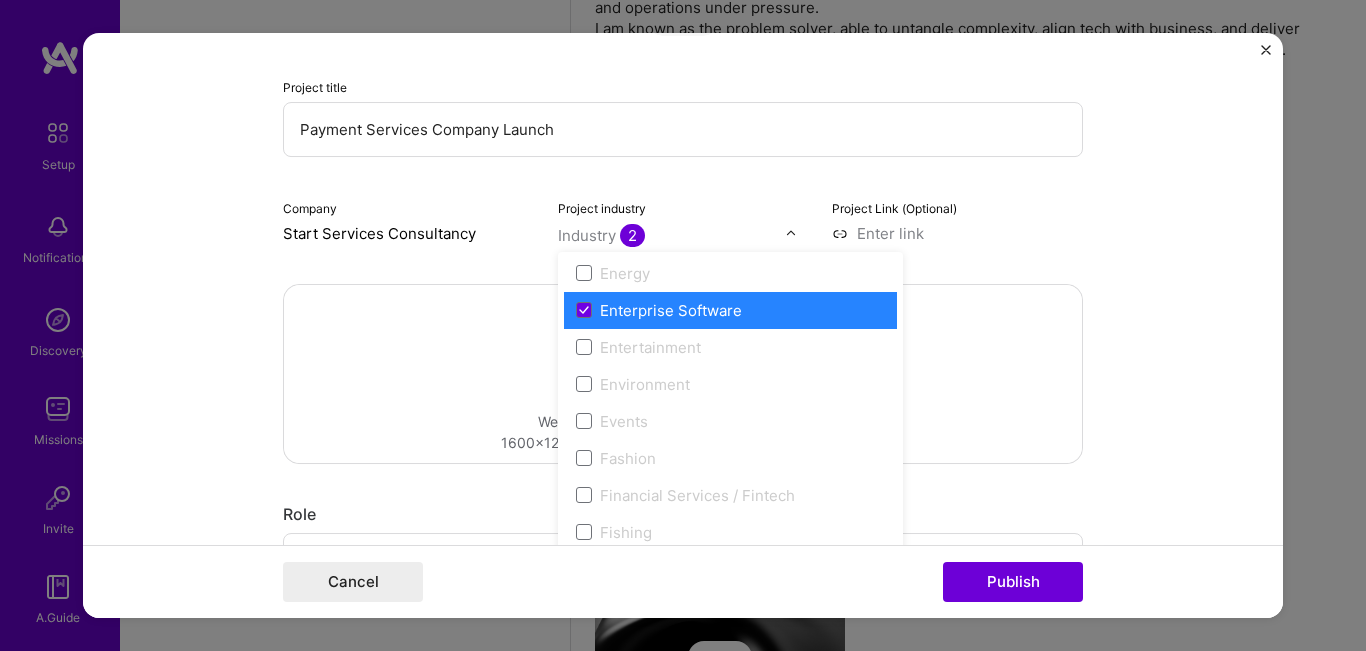 scroll, scrollTop: 1873, scrollLeft: 0, axis: vertical 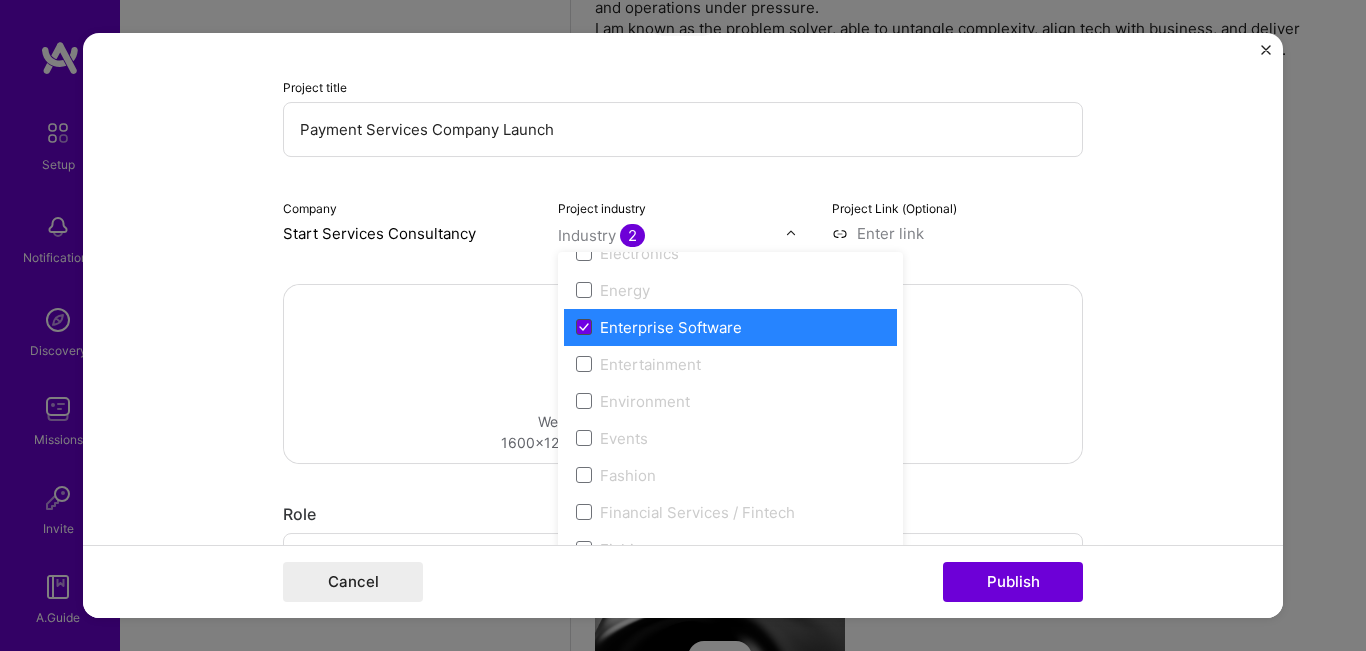 click 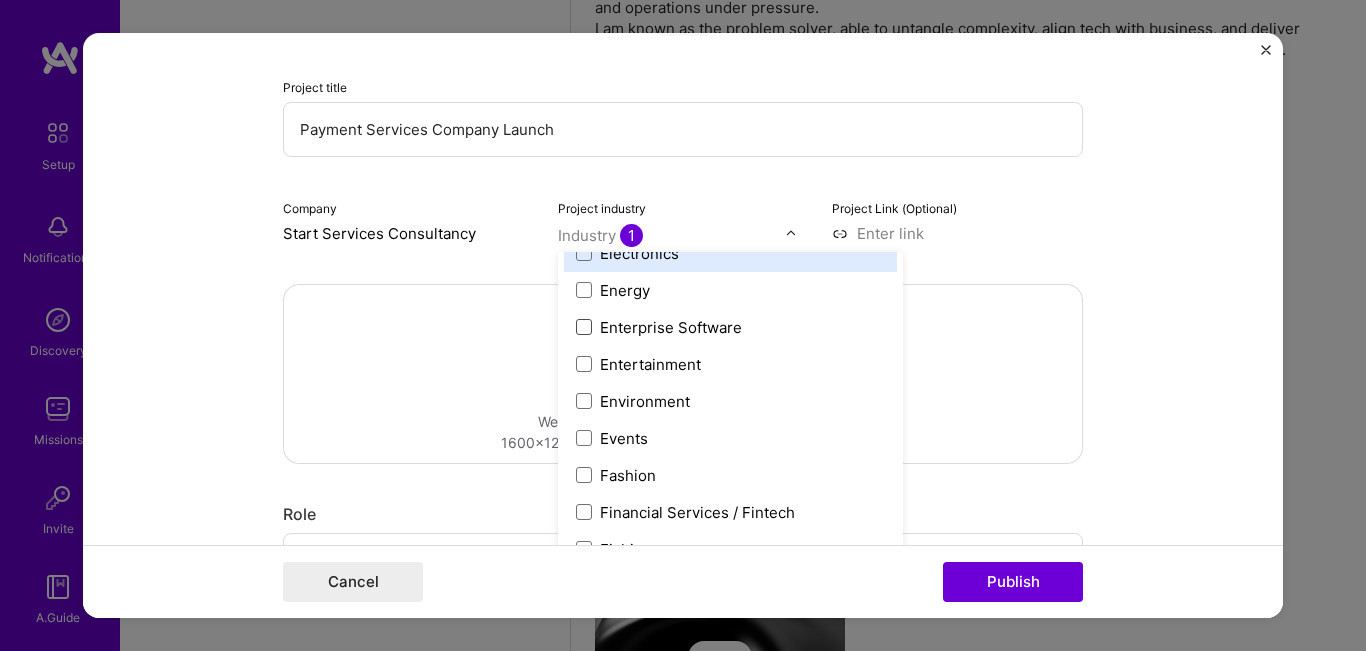 scroll, scrollTop: 1973, scrollLeft: 0, axis: vertical 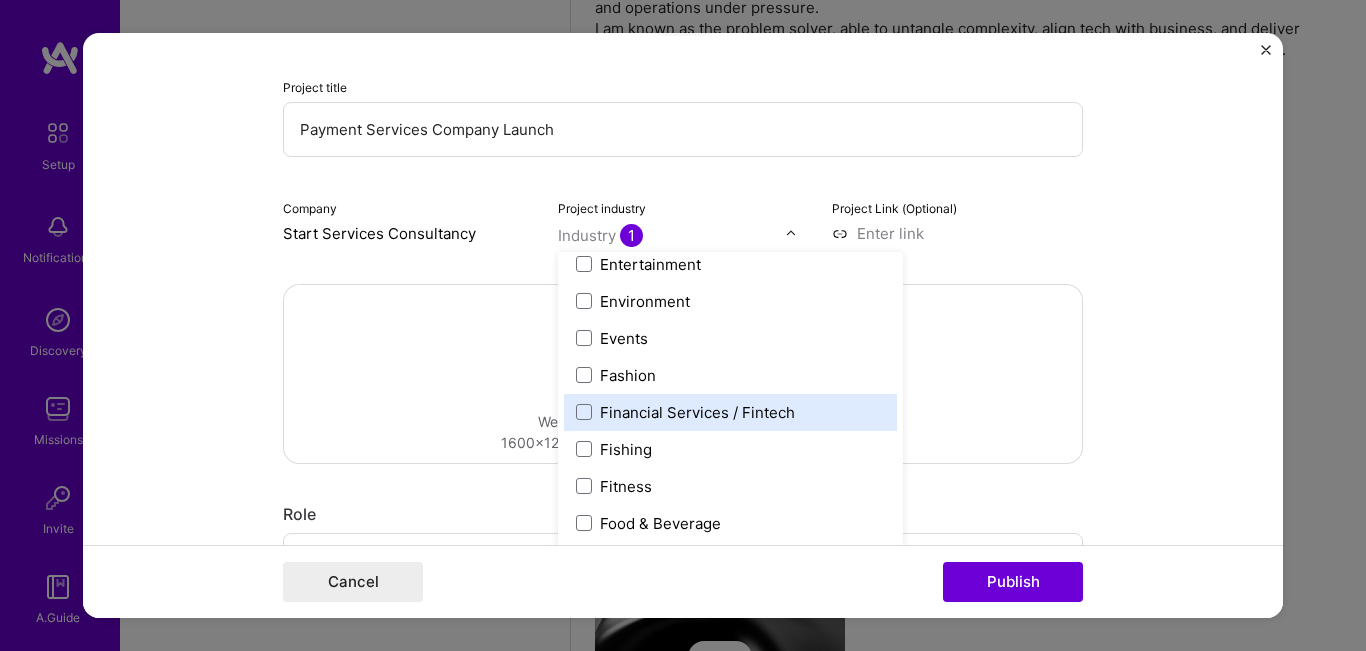 click on "Financial Services / Fintech" at bounding box center [697, 412] 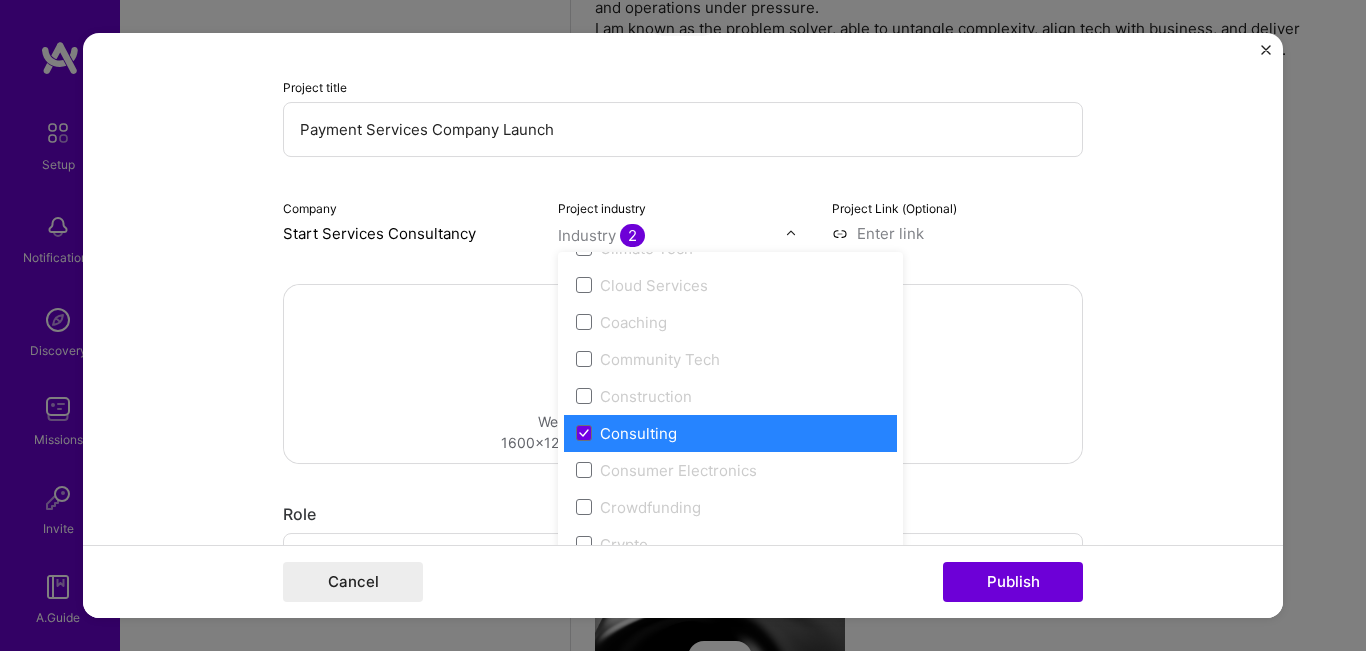 scroll, scrollTop: 1173, scrollLeft: 0, axis: vertical 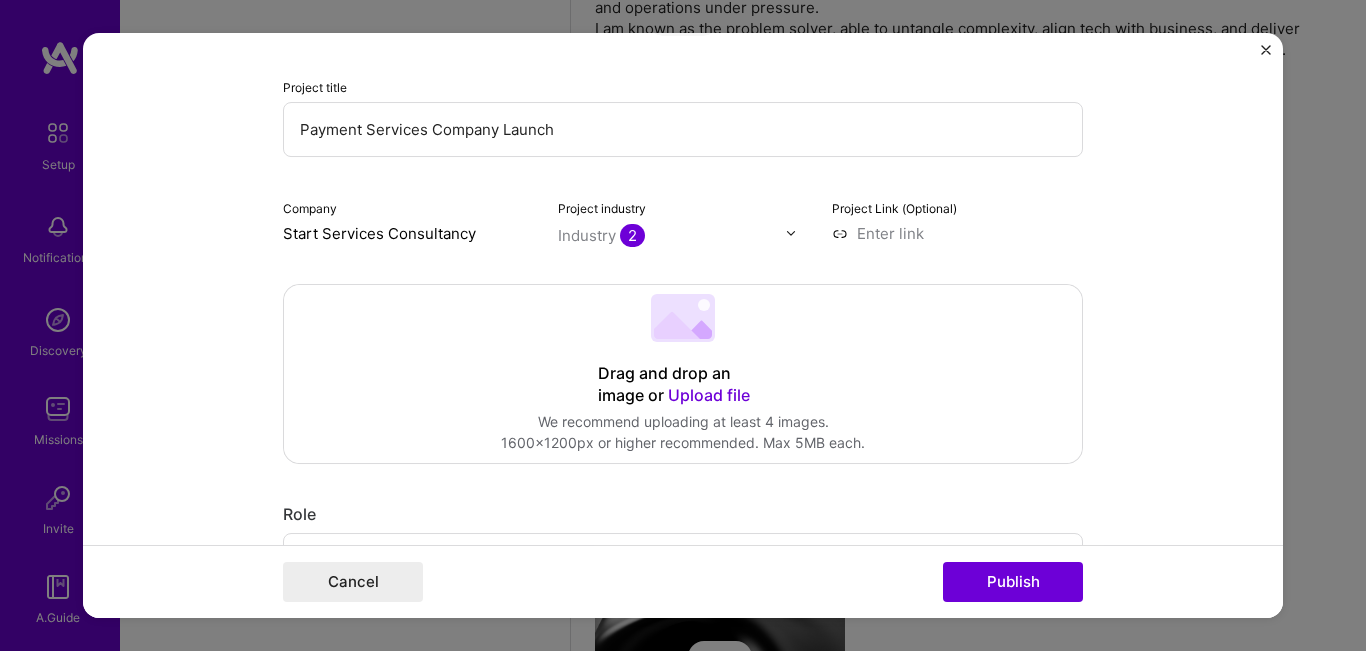 click on "Editing suggested project This project is suggested based on your LinkedIn, resume or A.Team activity. Project title Payment Services Company Launch Company Start Services Consultancy Project industry Industry 2 Project Link (Optional)
Drag and drop an image or   Upload file Upload file We recommend uploading at least 4 images. 1600x1200px or higher recommended. Max 5MB each. Role Information Technology Consultant Select role type Jan, 2014
to Jan, 2019
I’m still working on this project Skills used — Add up to 12 skills Any new skills will be added to your profile. Enter skills... Did this role require you to manage team members? (Optional) Yes, I managed — team members. Were you involved from inception to launch (0  ->  1)? (Optional) Zero to one is creation and development of a unique product from the ground up. I was involved in zero to one with this project Add metrics (Optional)   247 /" at bounding box center [683, 326] 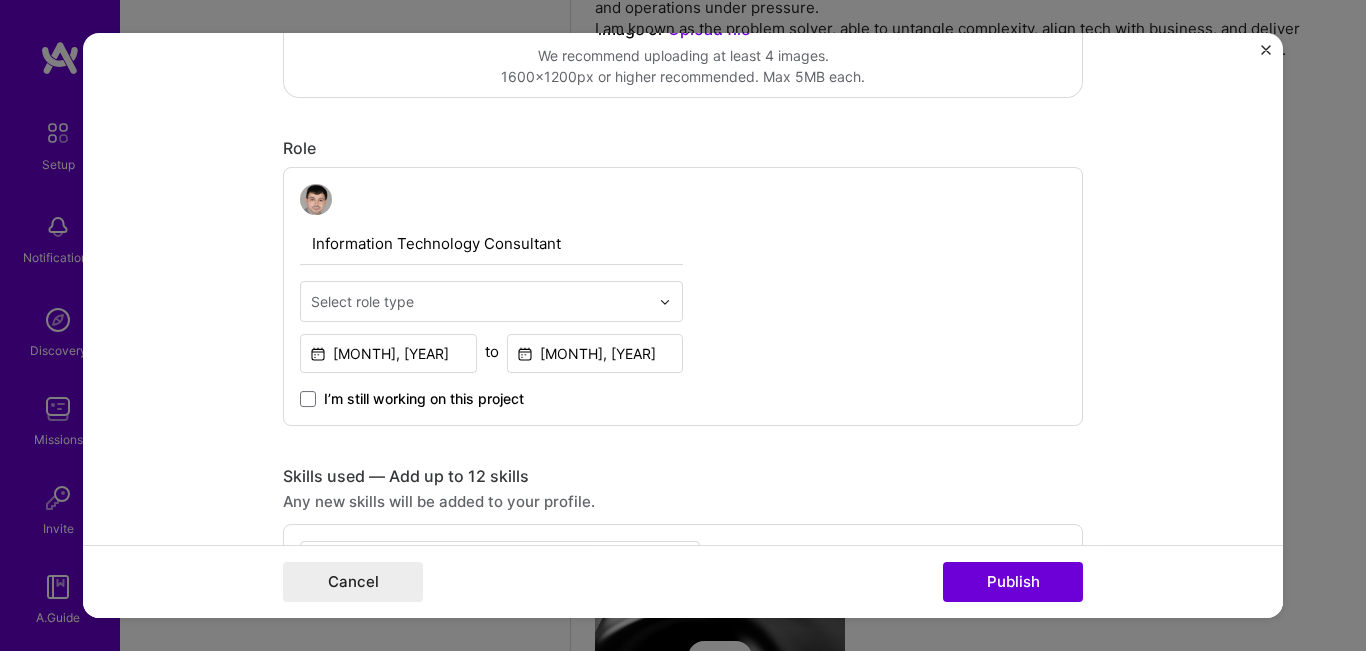 scroll, scrollTop: 600, scrollLeft: 0, axis: vertical 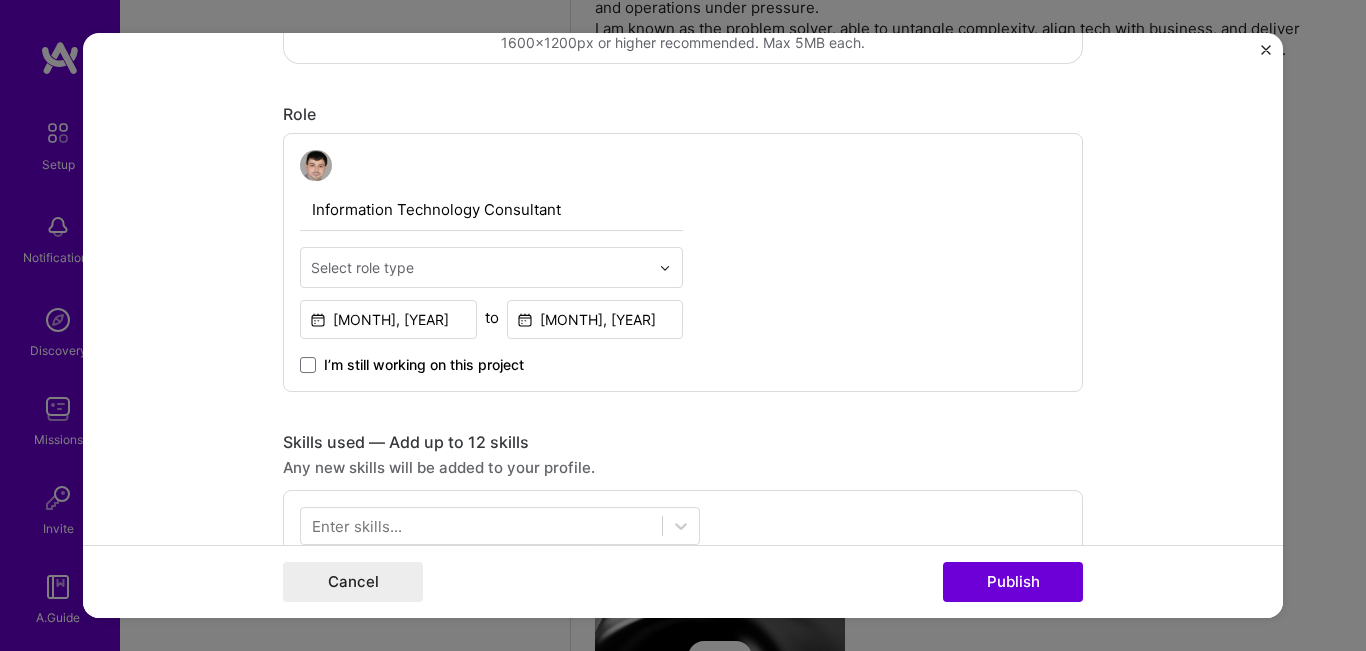 click on "Information Technology Consultant" at bounding box center (491, 210) 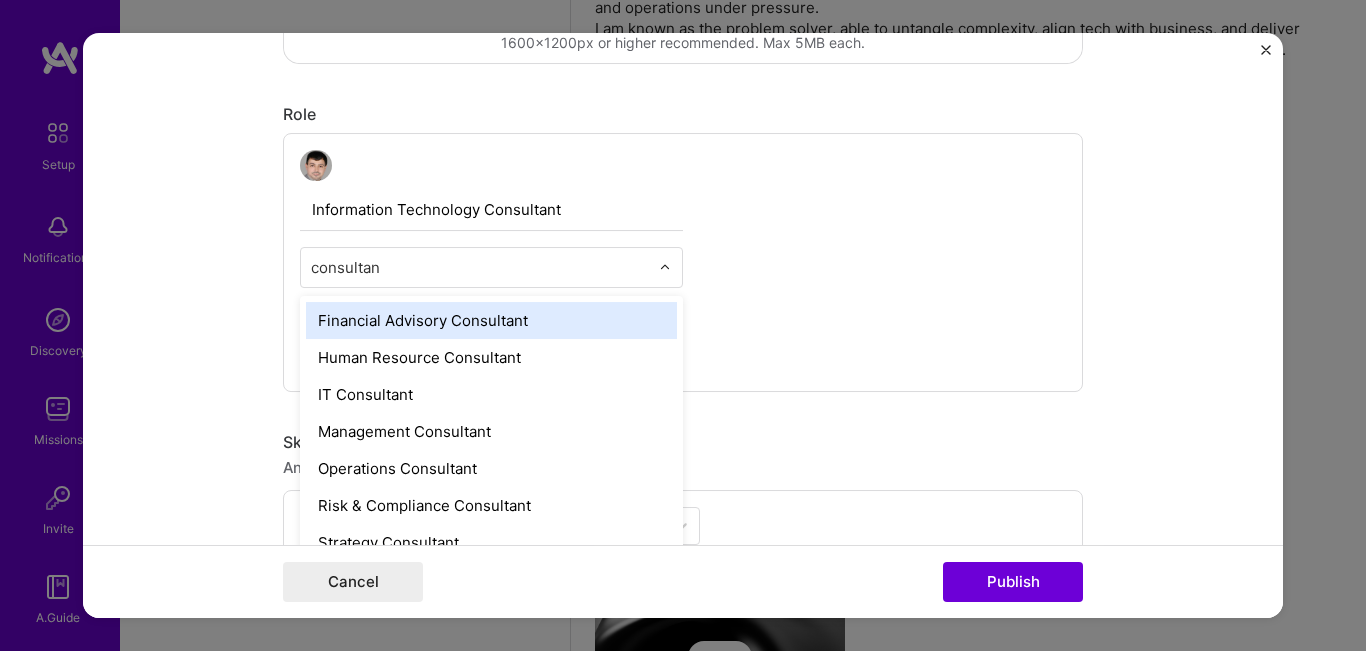 type on "consultant" 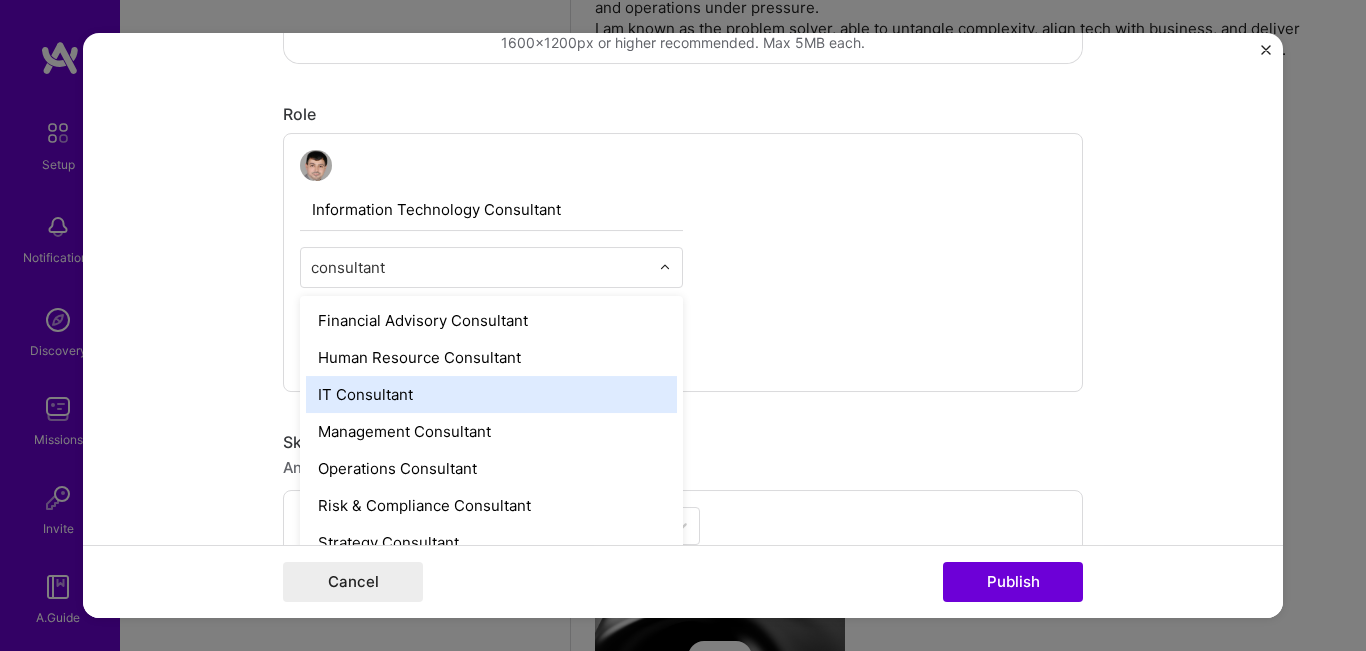 click on "IT Consultant" at bounding box center (491, 394) 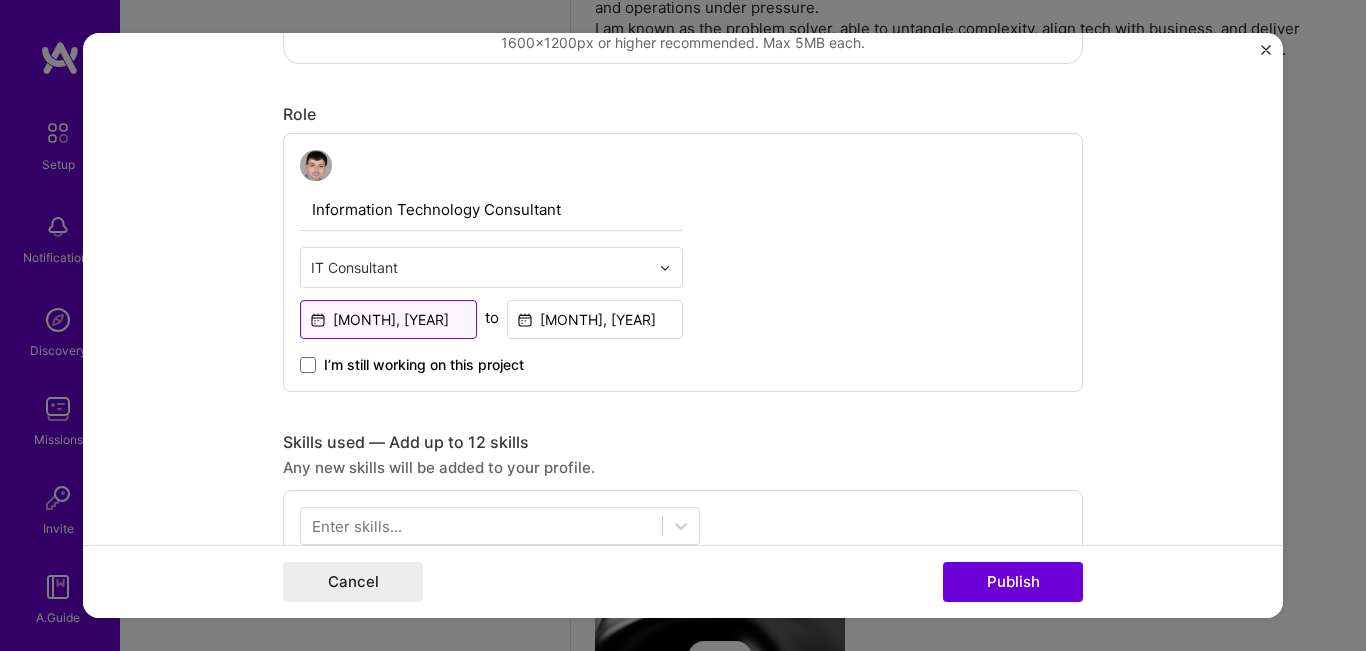 click on "[MONTH], [YEAR]" at bounding box center [388, 319] 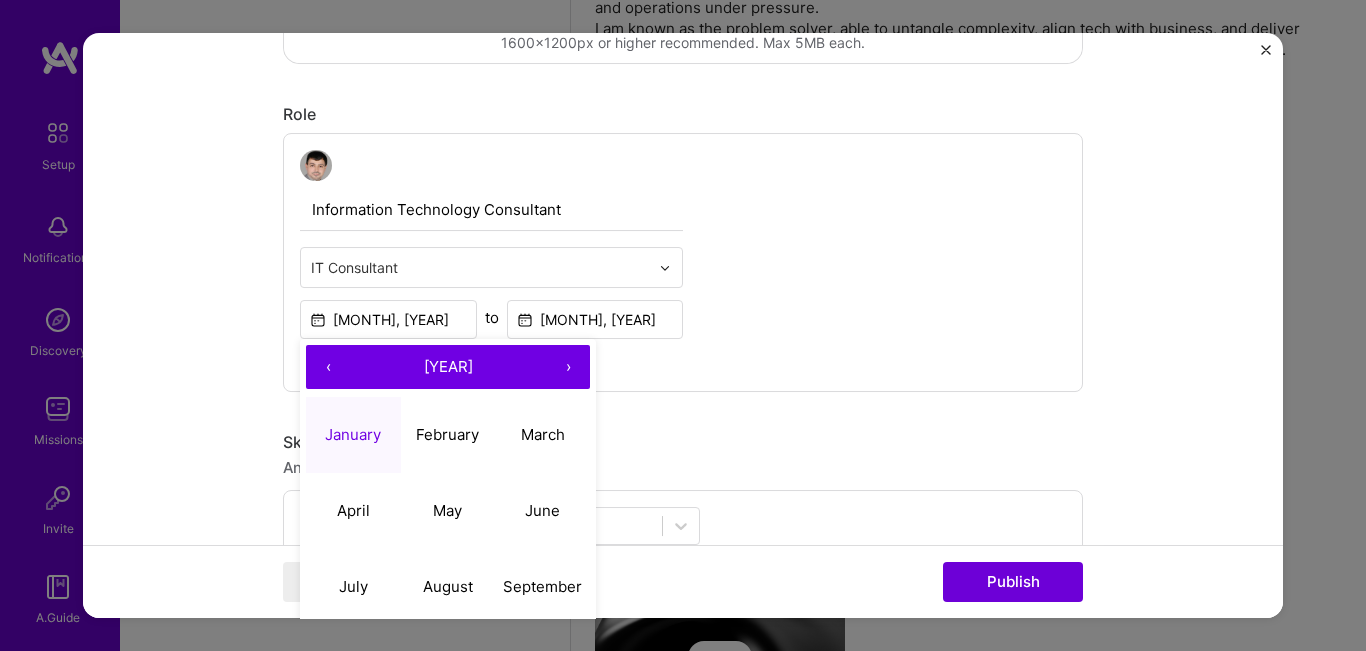 click on "›" at bounding box center (568, 367) 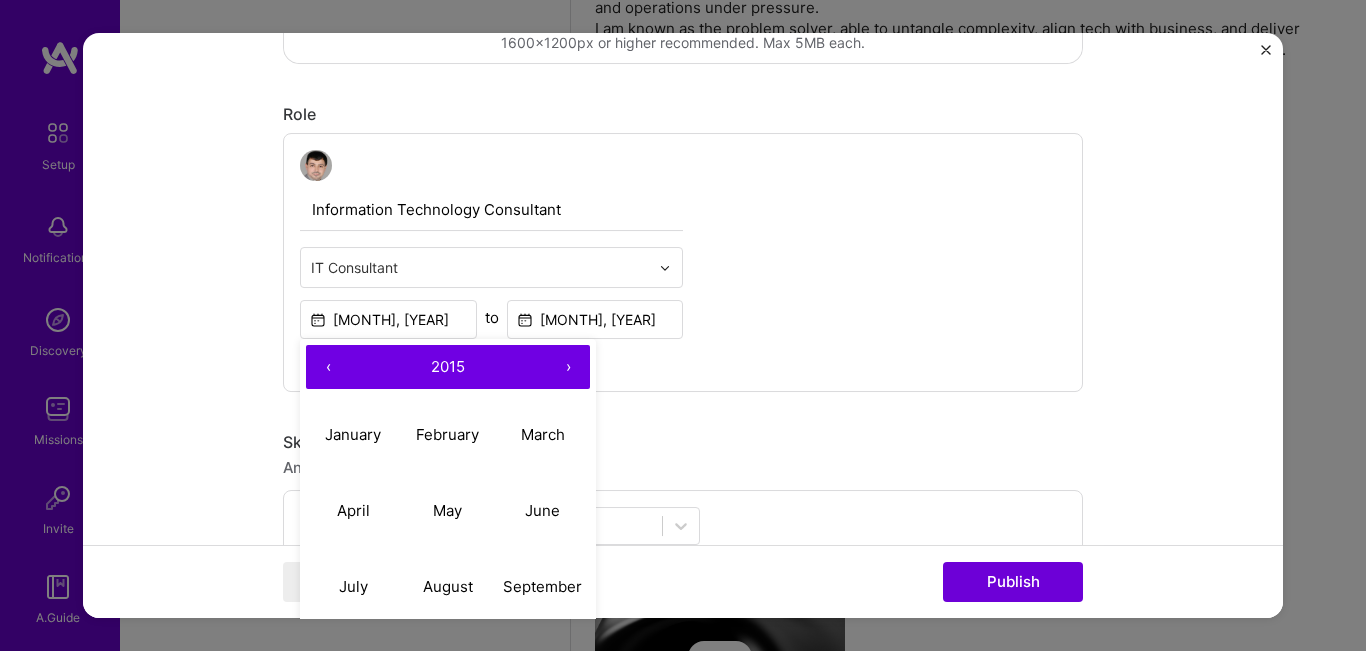 click on "›" at bounding box center [568, 367] 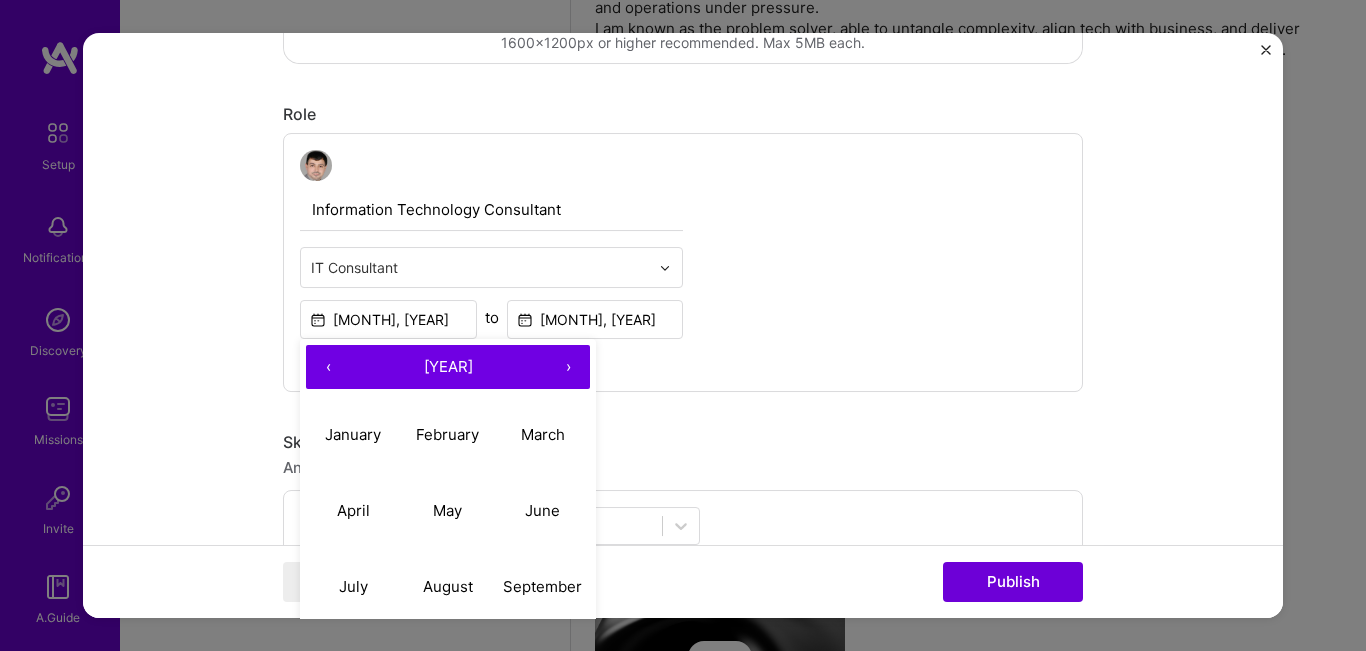 click on "›" at bounding box center (568, 367) 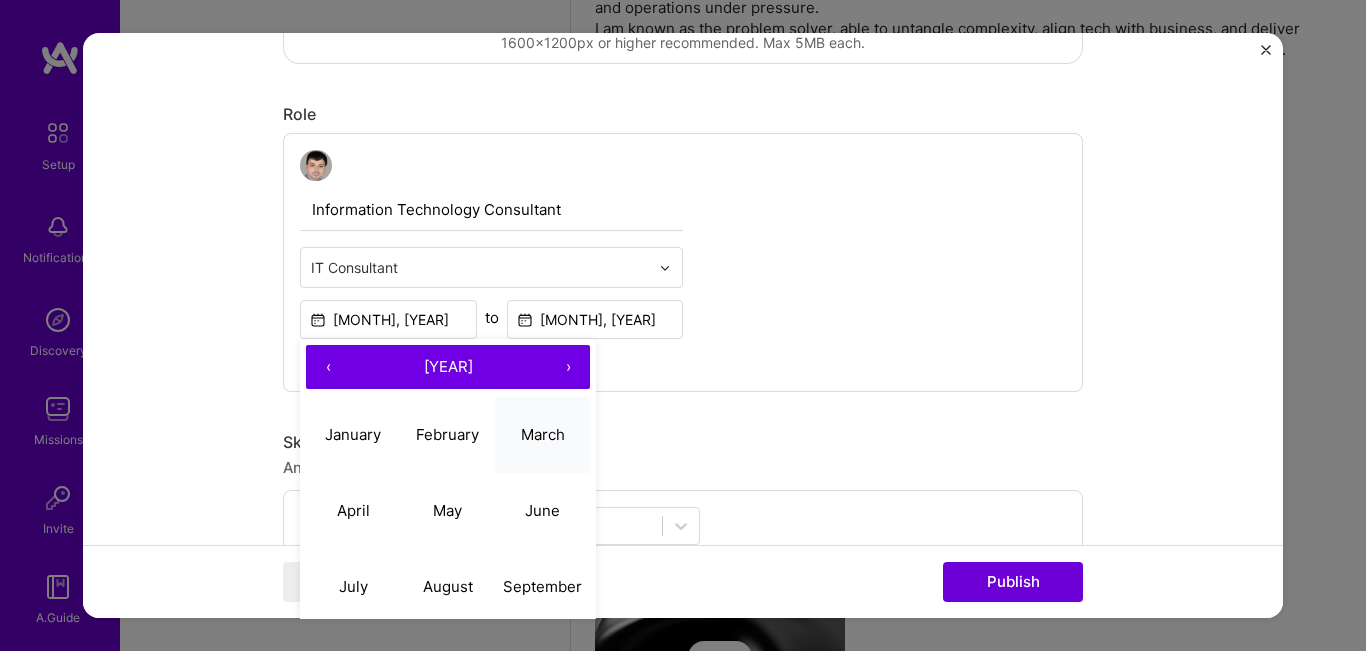 click on "March" at bounding box center [543, 434] 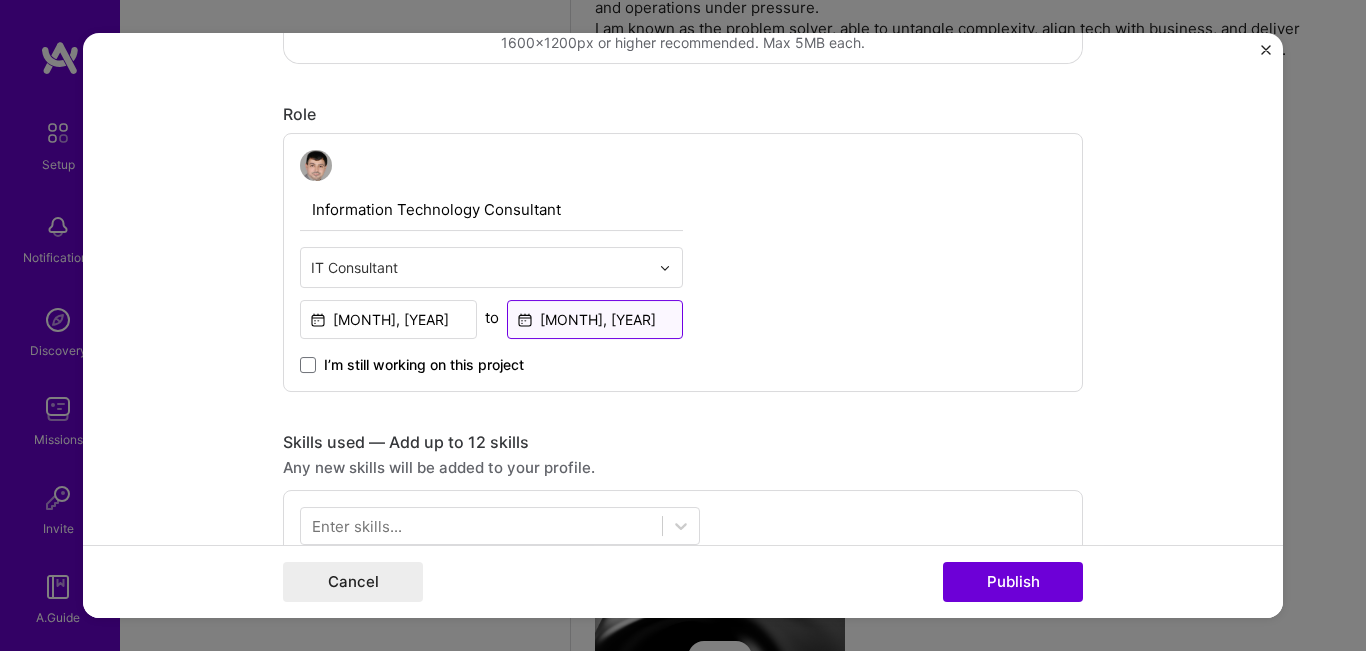 click on "[MONTH], [YEAR]" at bounding box center (595, 319) 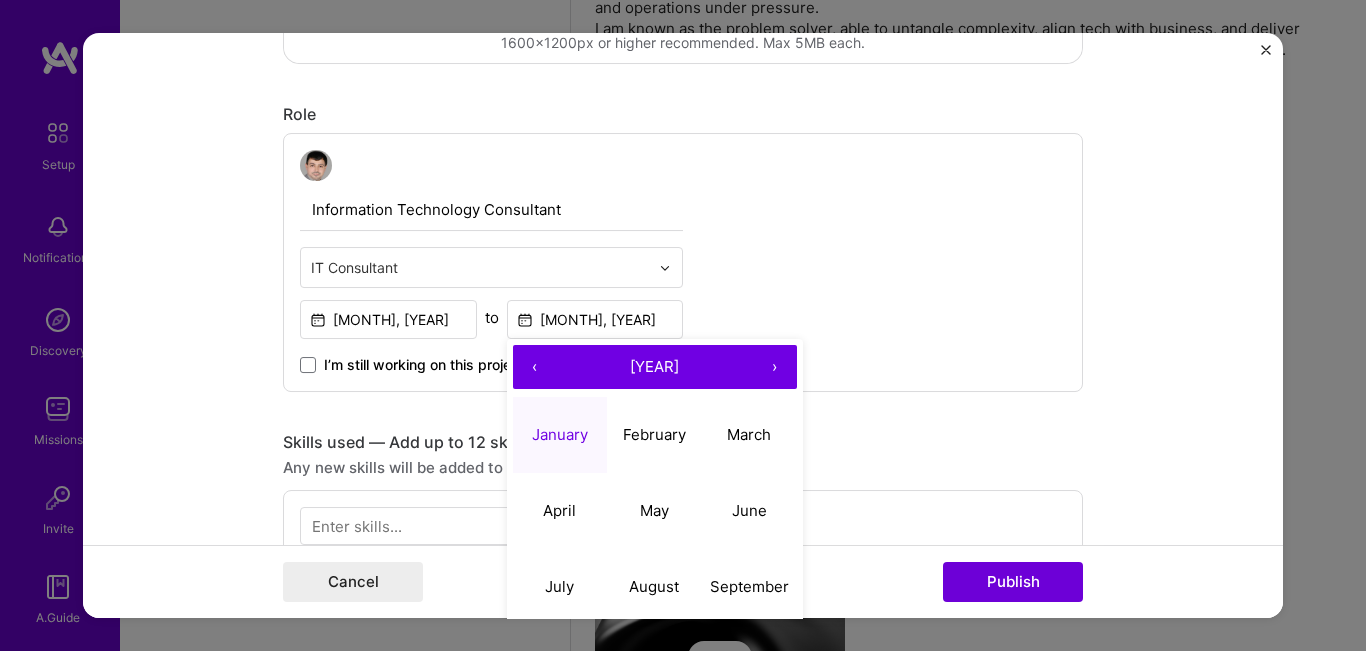 click on "‹" at bounding box center [535, 367] 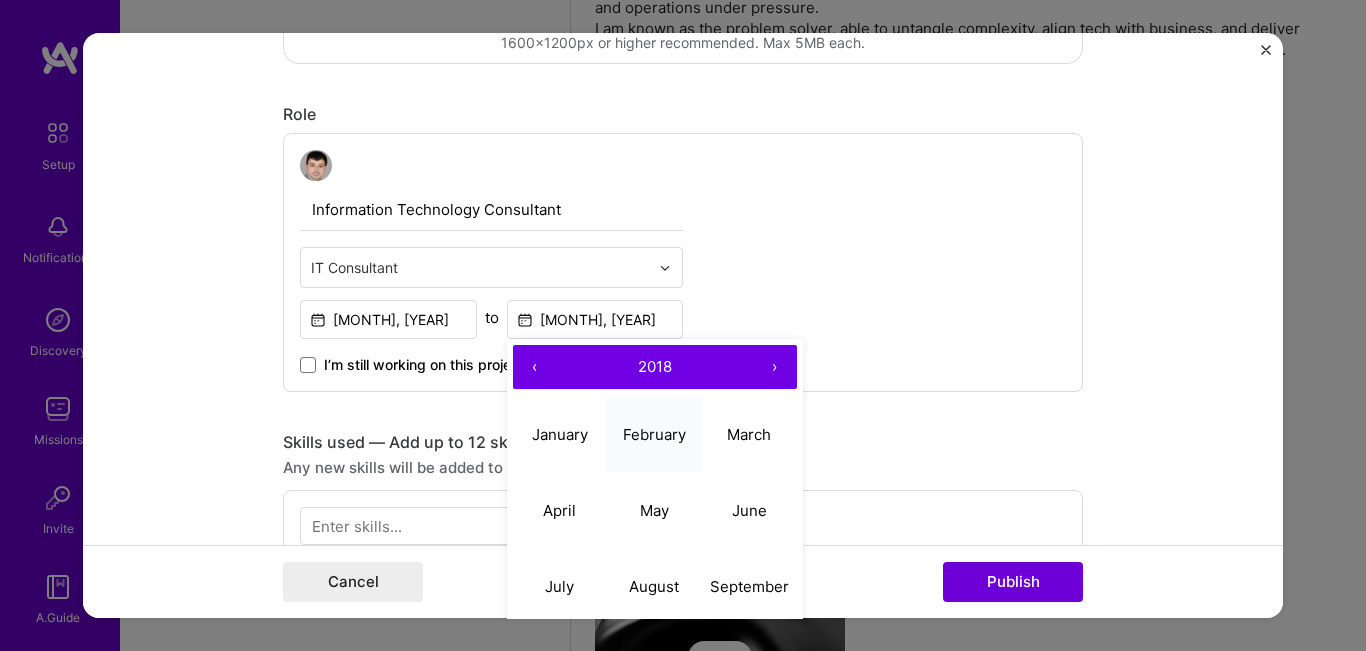 click on "February" at bounding box center [654, 434] 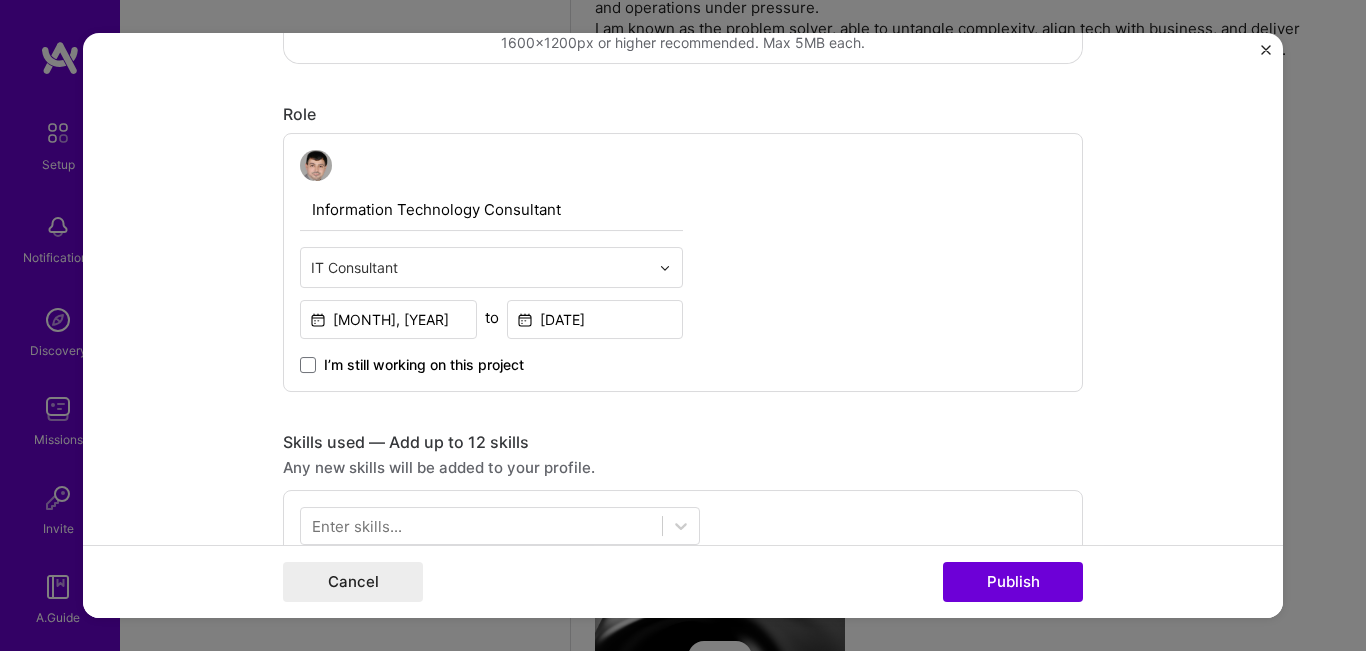 click on "Editing suggested project This project is suggested based on your LinkedIn, resume or A.Team activity. Project title Payment Services Company Launch Company Start Services Consultancy Project industry Industry 2 Project Link (Optional)
Drag and drop an image or   Upload file Upload file We recommend uploading at least 4 images. 1600x1200px or higher recommended. Max 5MB each. Role Information Technology Consultant IT Consultant Mar, 2017
to Feb, 2018
I’m still working on this project Skills used — Add up to 12 skills Any new skills will be added to your profile. Enter skills... Did this role require you to manage team members? (Optional) Yes, I managed — team members. Were you involved from inception to launch (0  ->  1)? (Optional) Zero to one is creation and development of a unique product from the ground up. I was involved in zero to one with this project Add metrics (Optional)   247 /" at bounding box center [683, 326] 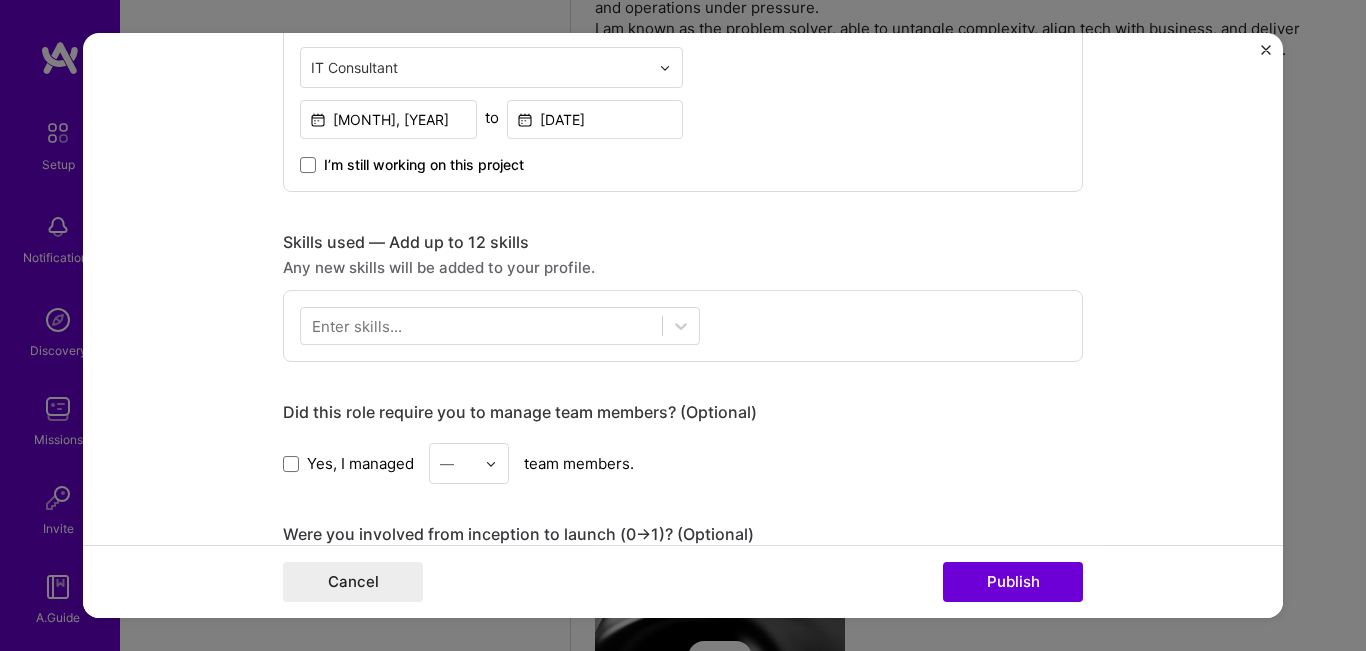 scroll, scrollTop: 900, scrollLeft: 0, axis: vertical 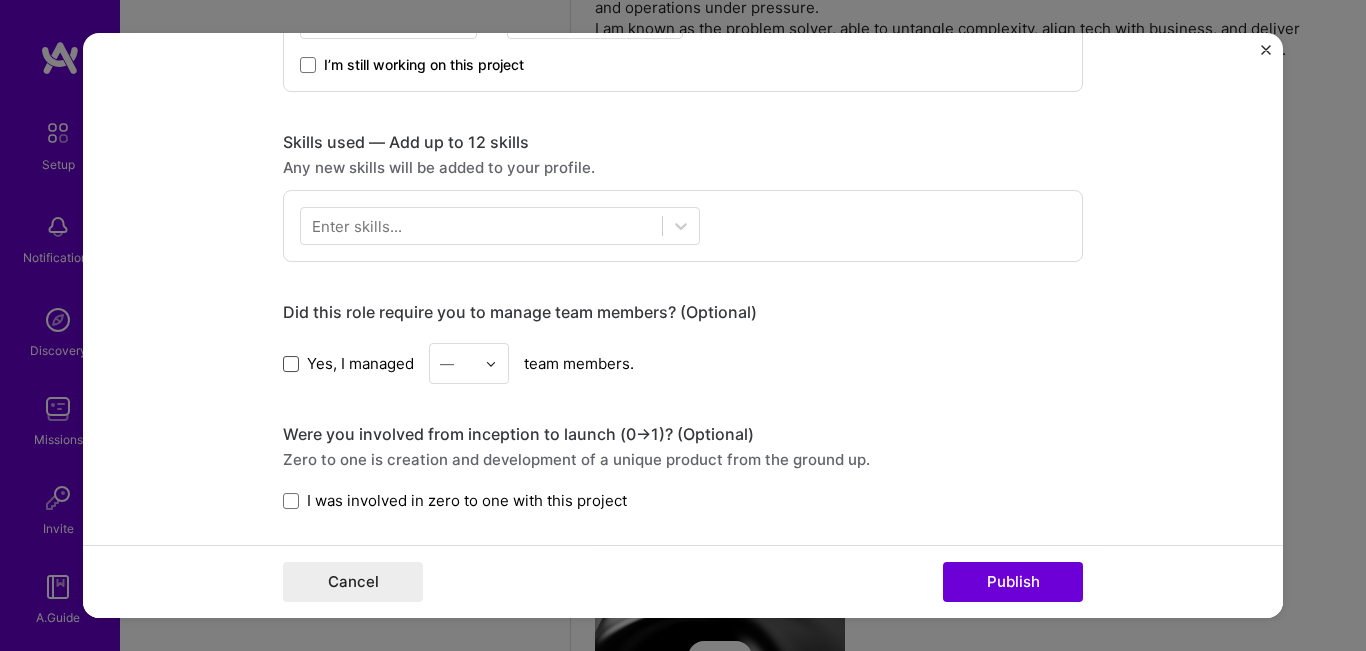 click at bounding box center [291, 364] 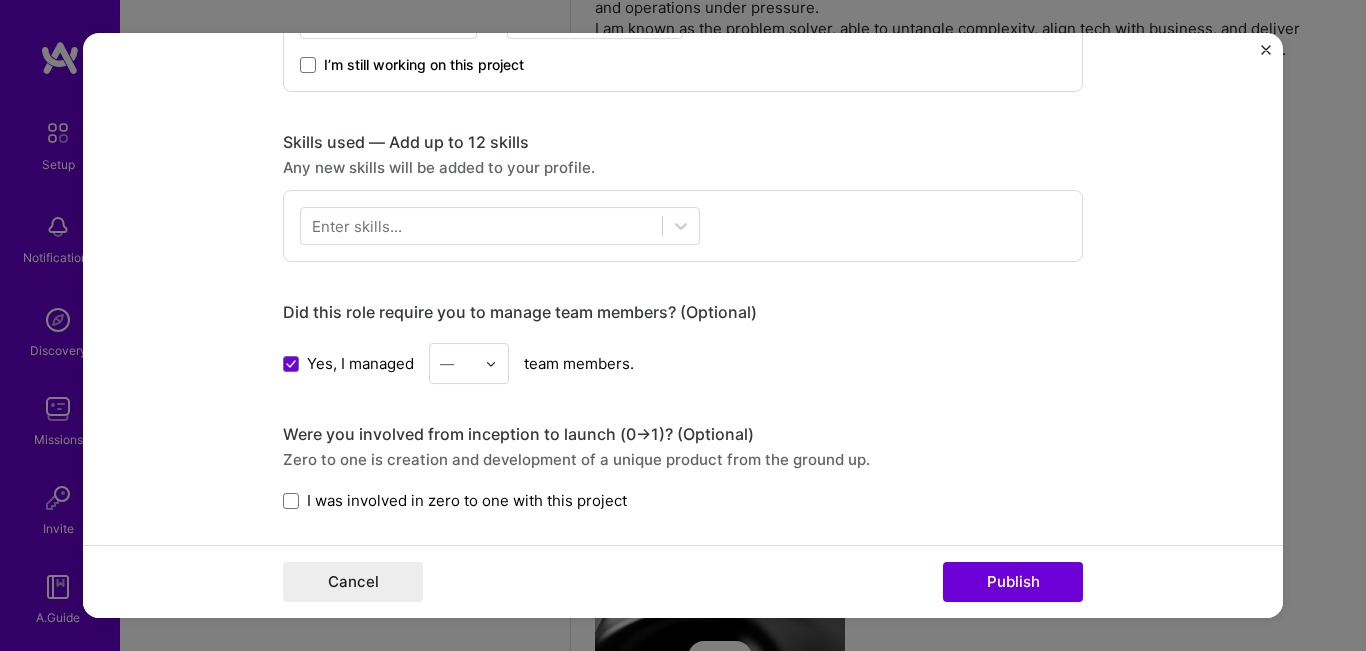 click at bounding box center [491, 364] 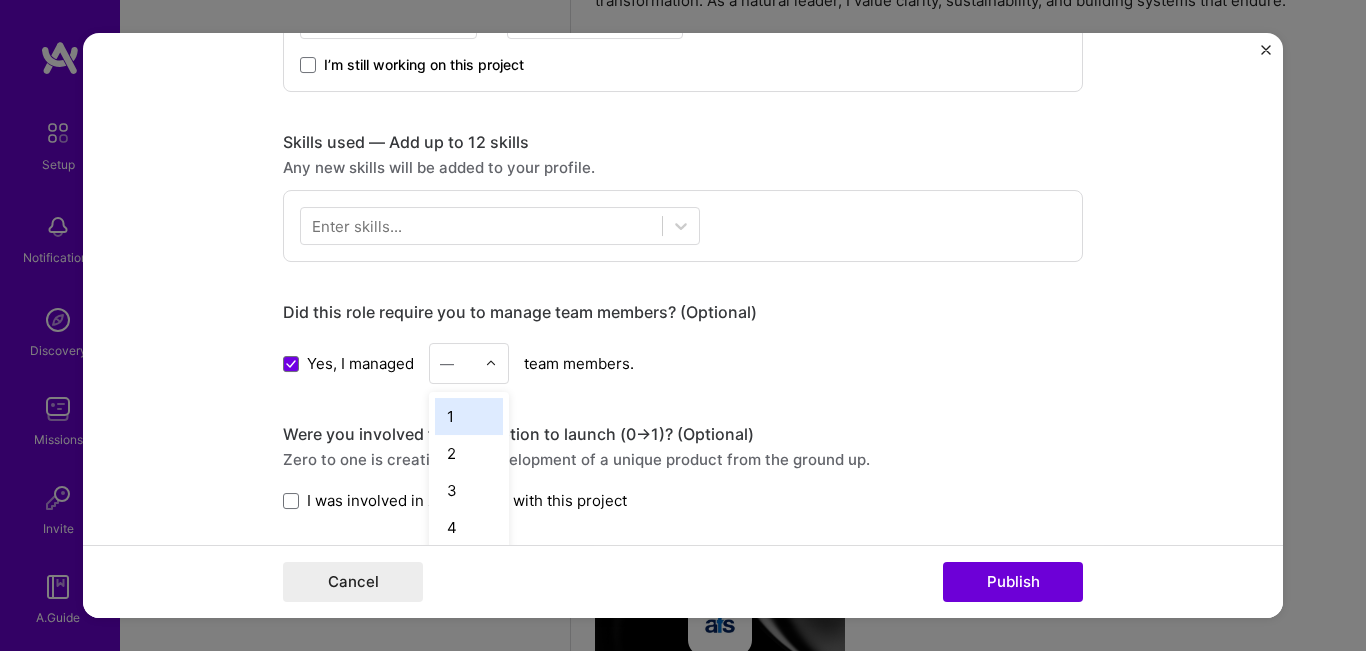 scroll, scrollTop: 771, scrollLeft: 0, axis: vertical 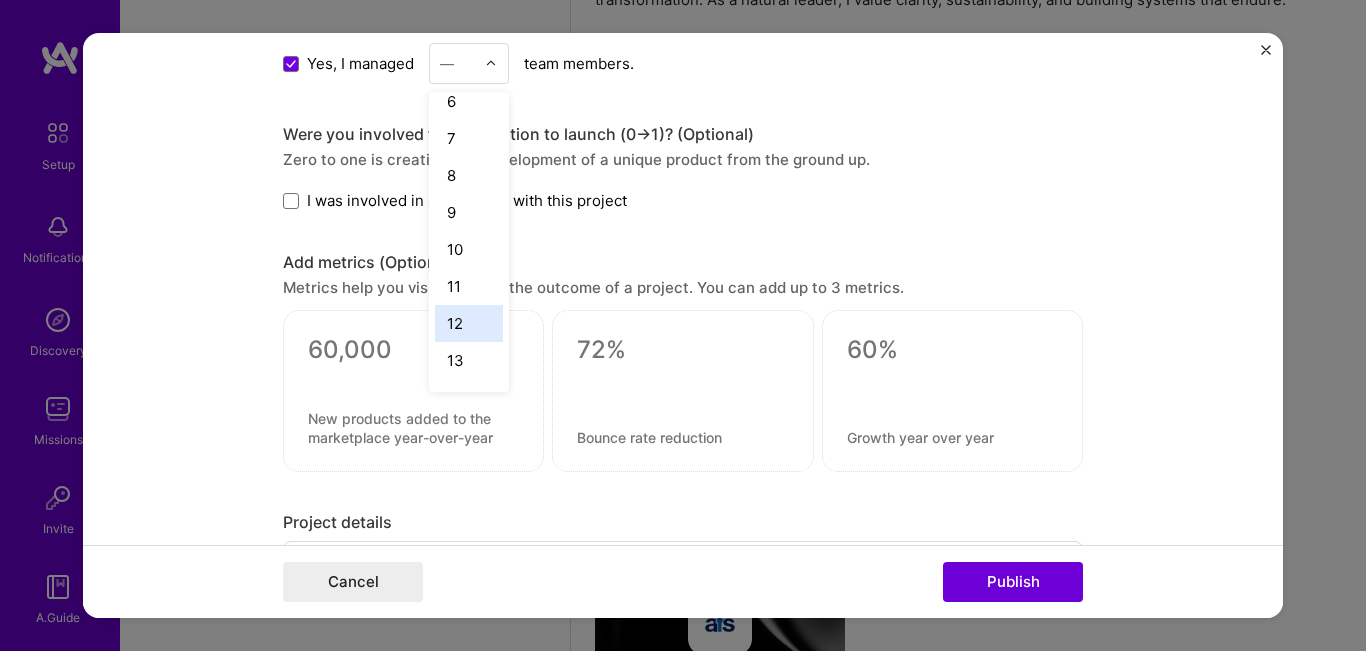 click on "12" at bounding box center (469, 324) 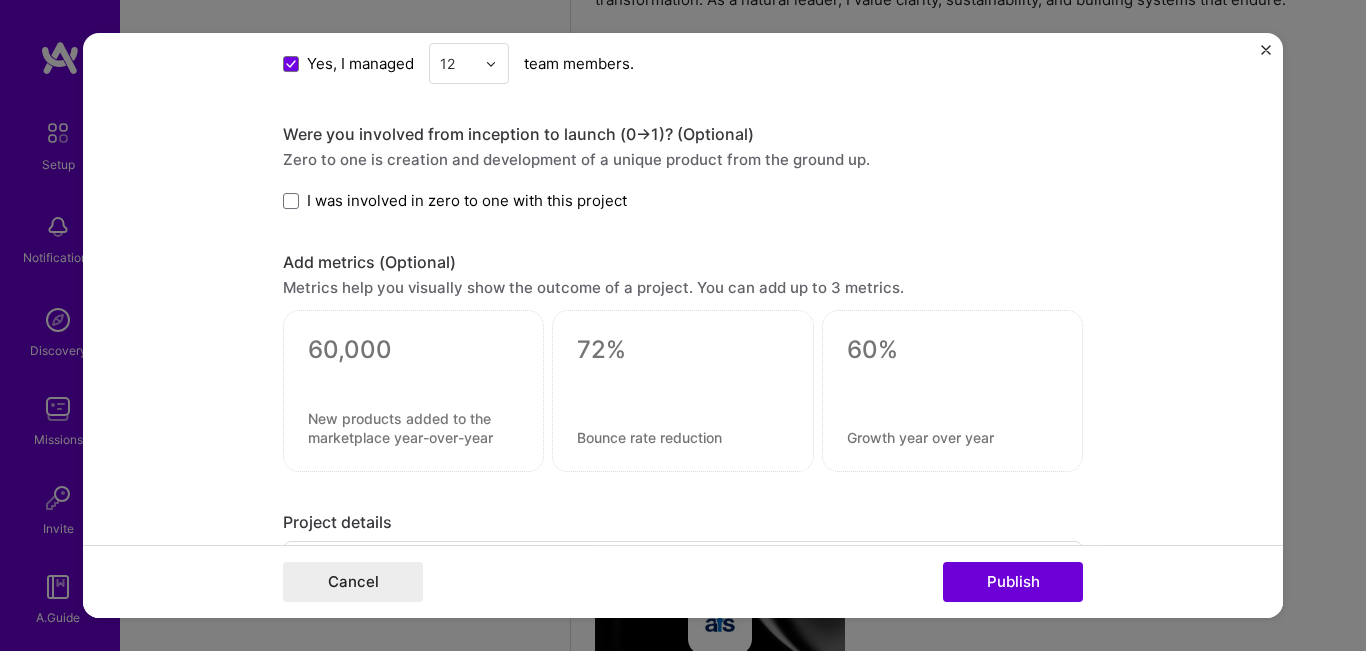 click on "Editing suggested project This project is suggested based on your LinkedIn, resume or A.Team activity. Project title Payment Services Company Launch Company Start Services Consultancy Project industry Industry 2 Project Link (Optional)
Drag and drop an image or   Upload file Upload file We recommend uploading at least 4 images. 1600x1200px or higher recommended. Max 5MB each. Role Information Technology Consultant IT Consultant Mar, 2017
to Feb, 2018
I’m still working on this project Skills used — Add up to 12 skills Any new skills will be added to your profile. Enter skills... Did this role require you to manage team members? (Optional) Yes, I managed 12 team members. Were you involved from inception to launch (0  ->  1)? (Optional) Zero to one is creation and development of a unique product from the ground up. I was involved in zero to one with this project Add metrics (Optional)   247 /" at bounding box center [683, 326] 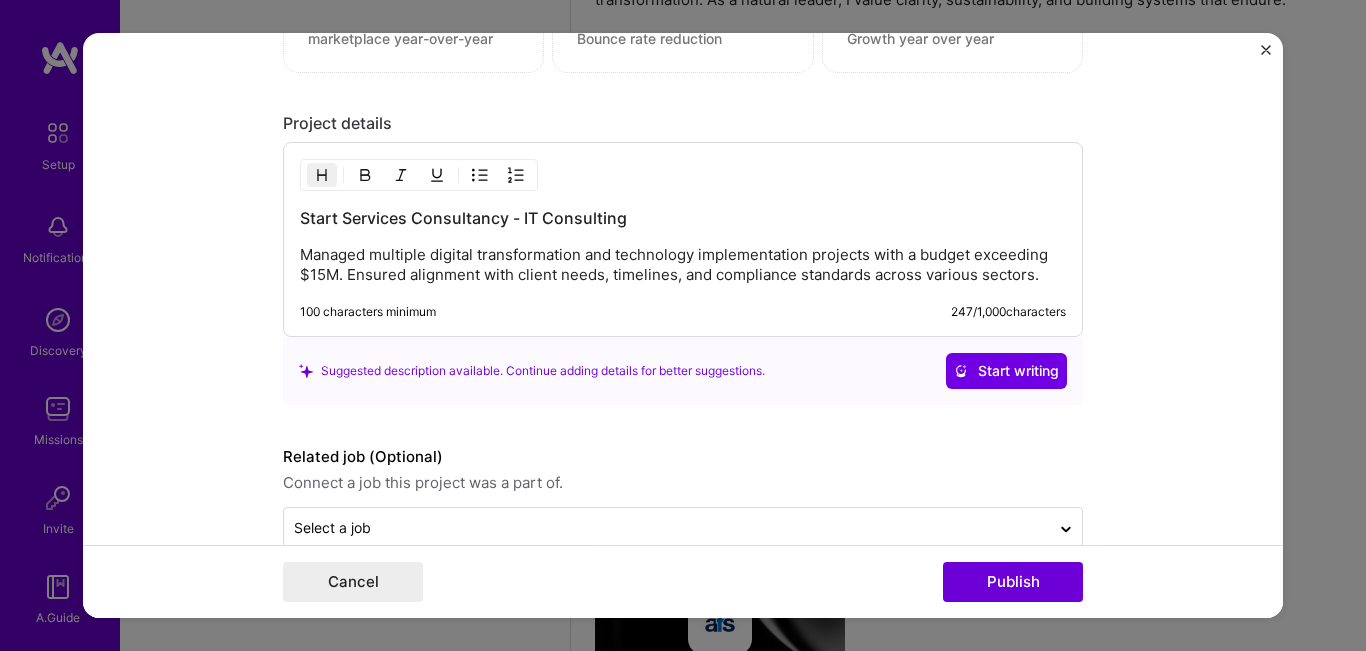 scroll, scrollTop: 1600, scrollLeft: 0, axis: vertical 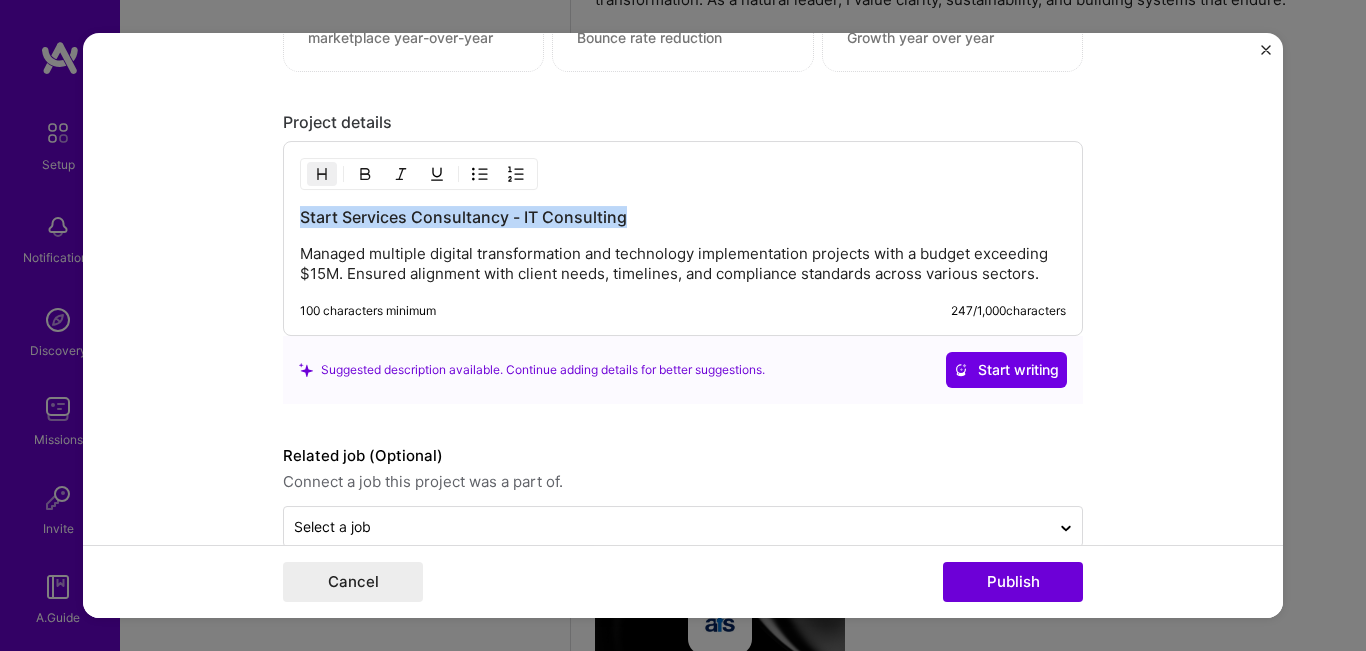 drag, startPoint x: 636, startPoint y: 220, endPoint x: 194, endPoint y: 216, distance: 442.0181 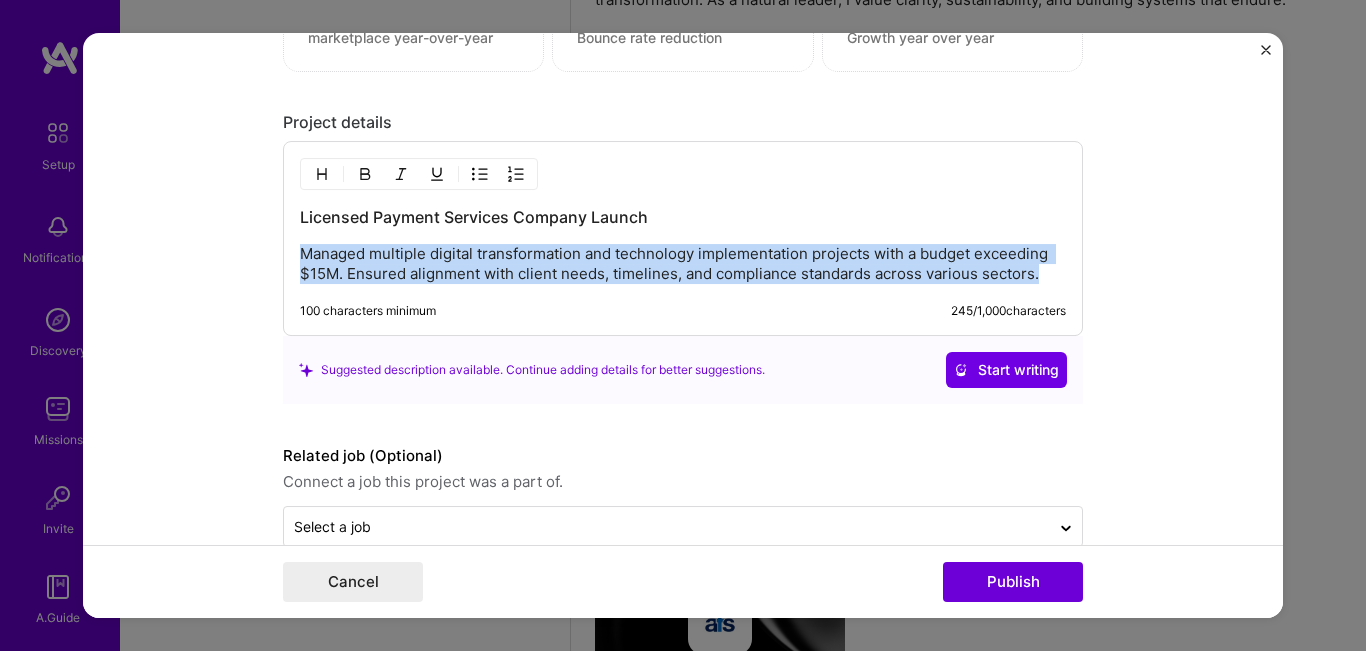 drag, startPoint x: 1036, startPoint y: 274, endPoint x: 227, endPoint y: 261, distance: 809.10443 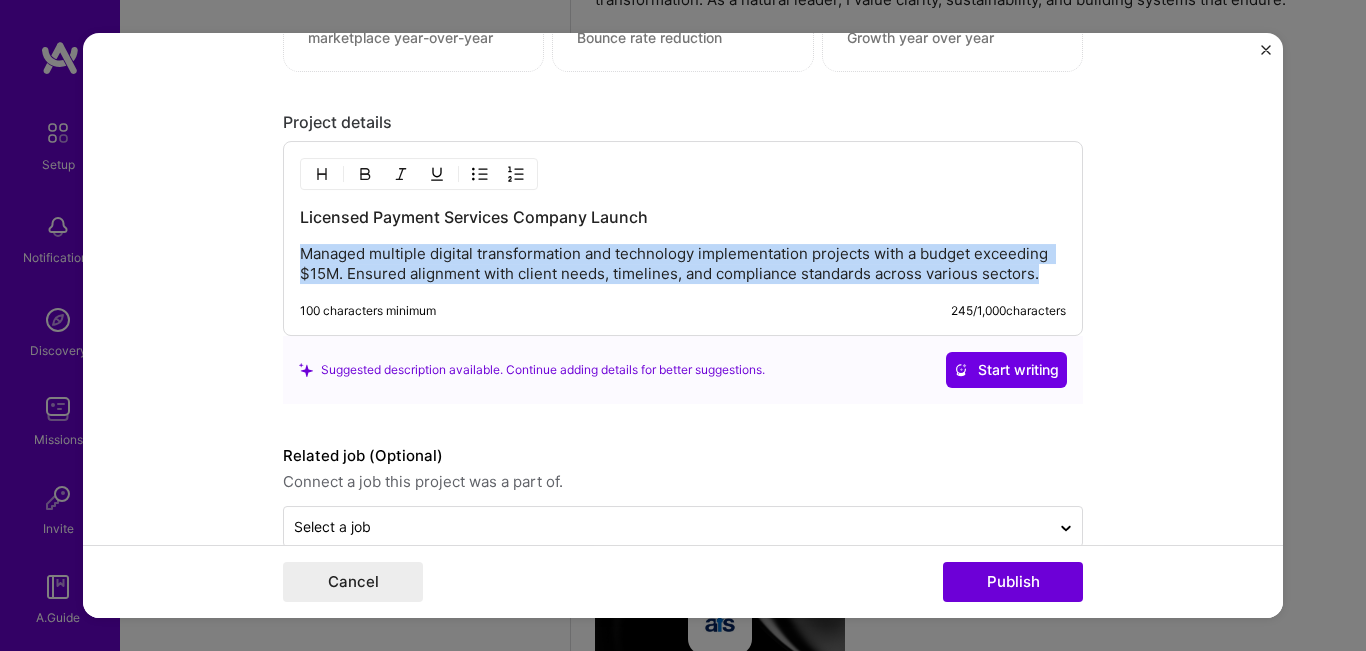 click on "Editing suggested project This project is suggested based on your LinkedIn, resume or A.Team activity. Project title Payment Services Company Launch Company Start Services Consultancy Project industry Industry 2 Project Link (Optional)
Drag and drop an image or   Upload file Upload file We recommend uploading at least 4 images. 1600x1200px or higher recommended. Max 5MB each. Role Information Technology Consultant IT Consultant Mar, 2017
to Feb, 2018
I’m still working on this project Skills used — Add up to 12 skills Any new skills will be added to your profile. Enter skills... Did this role require you to manage team members? (Optional) Yes, I managed 12 team members. Were you involved from inception to launch (0  ->  1)? (Optional) Zero to one is creation and development of a unique product from the ground up. I was involved in zero to one with this project Add metrics (Optional)   245 /" at bounding box center [683, 326] 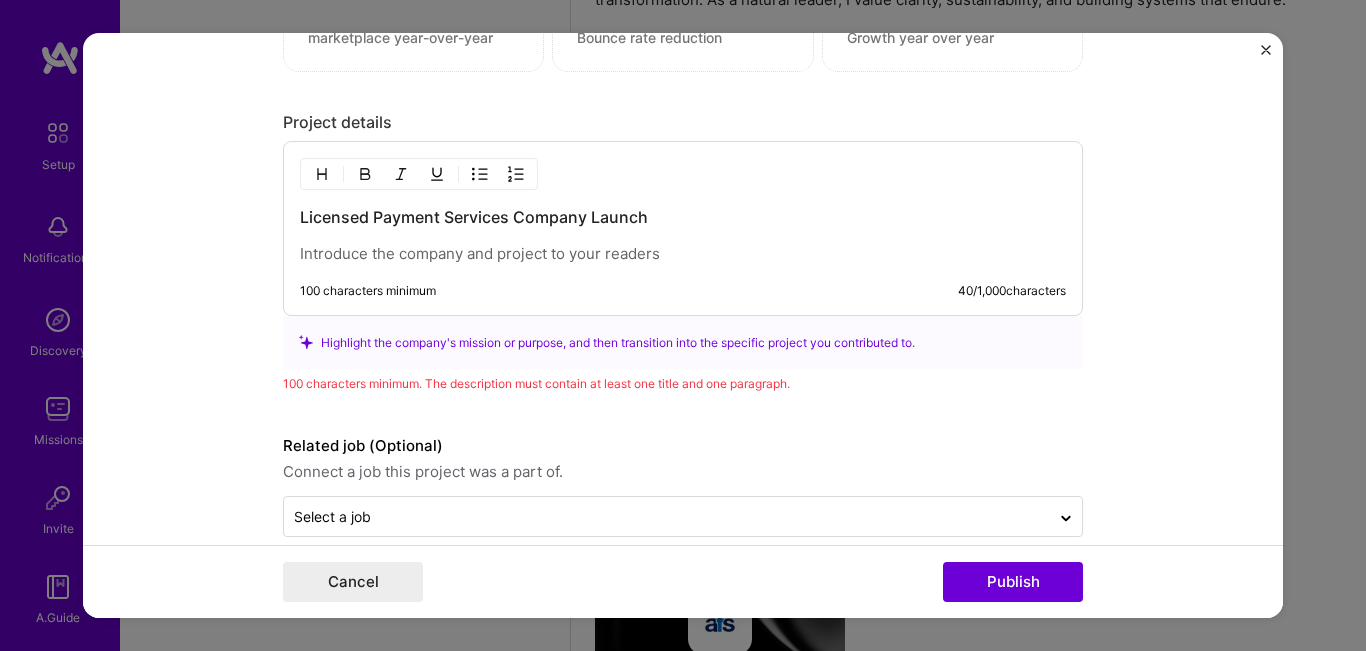 click at bounding box center (683, 254) 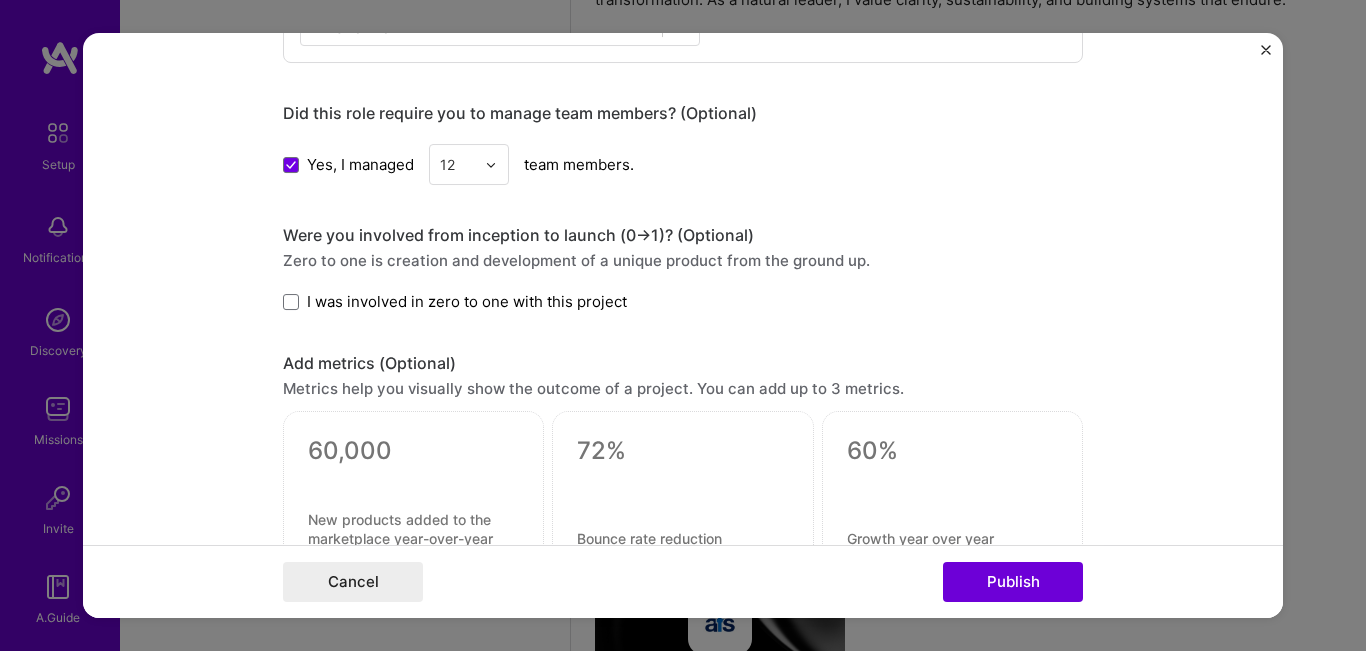 scroll, scrollTop: 999, scrollLeft: 0, axis: vertical 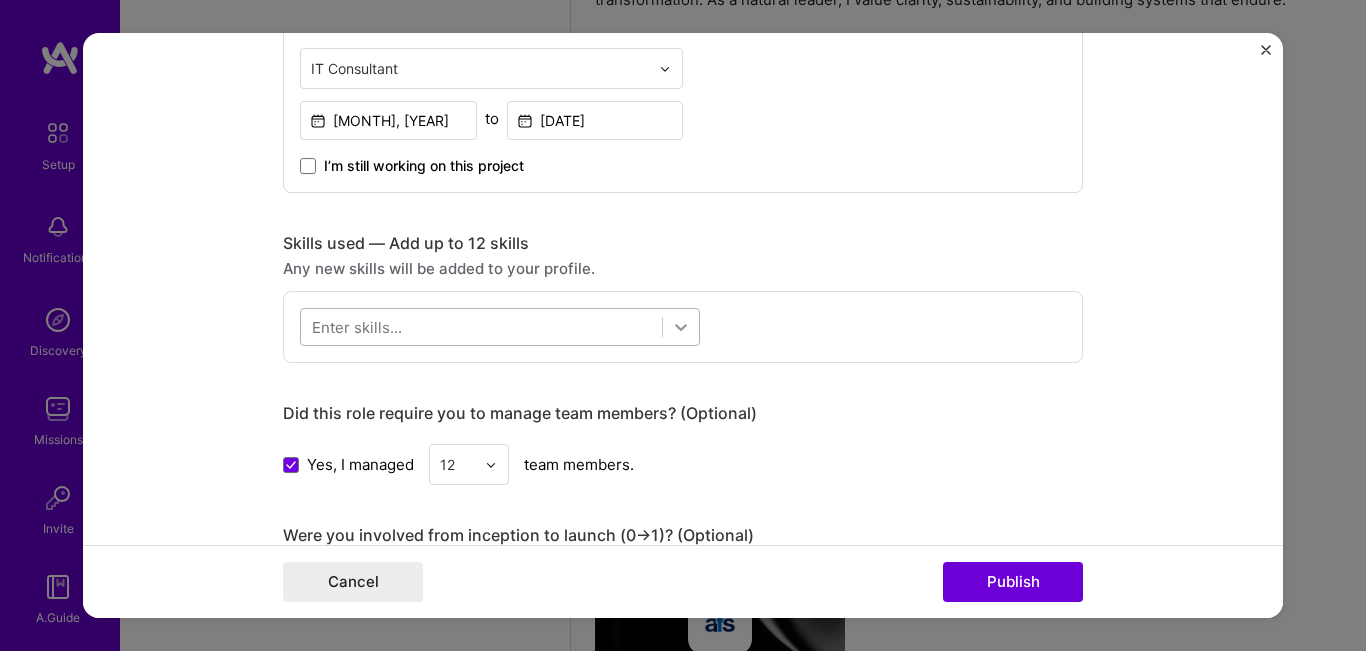 click 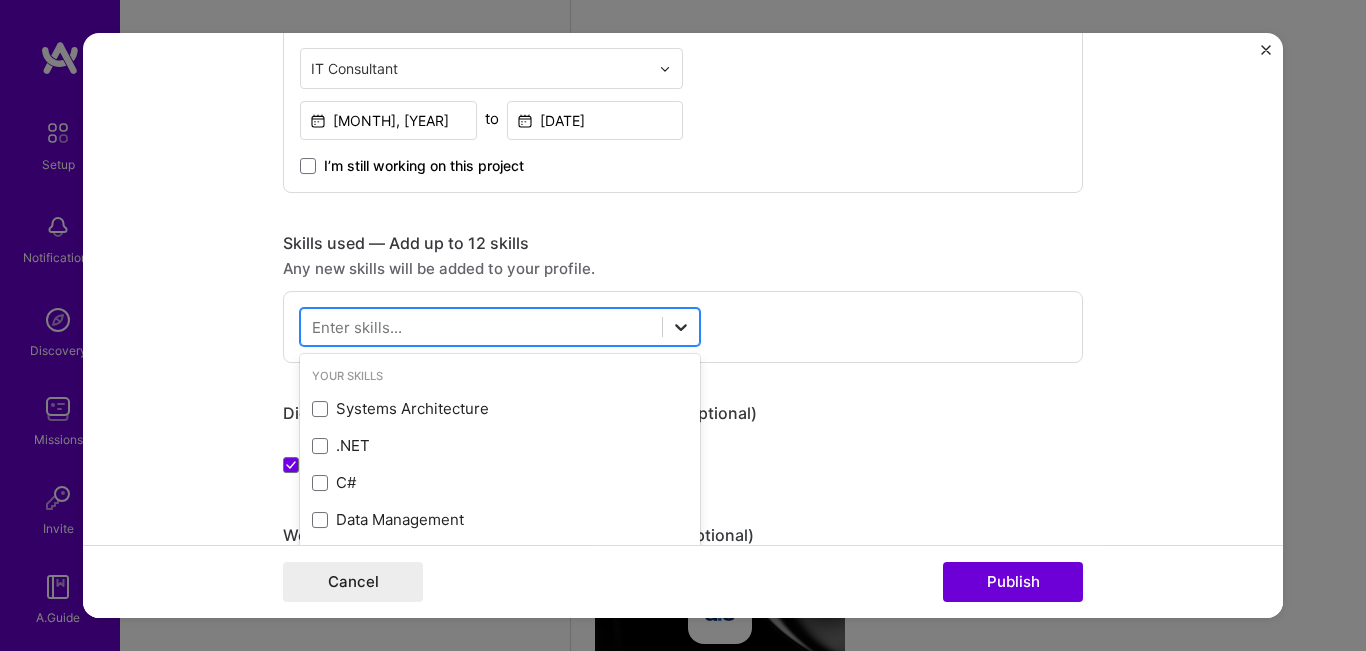 scroll, scrollTop: 783, scrollLeft: 0, axis: vertical 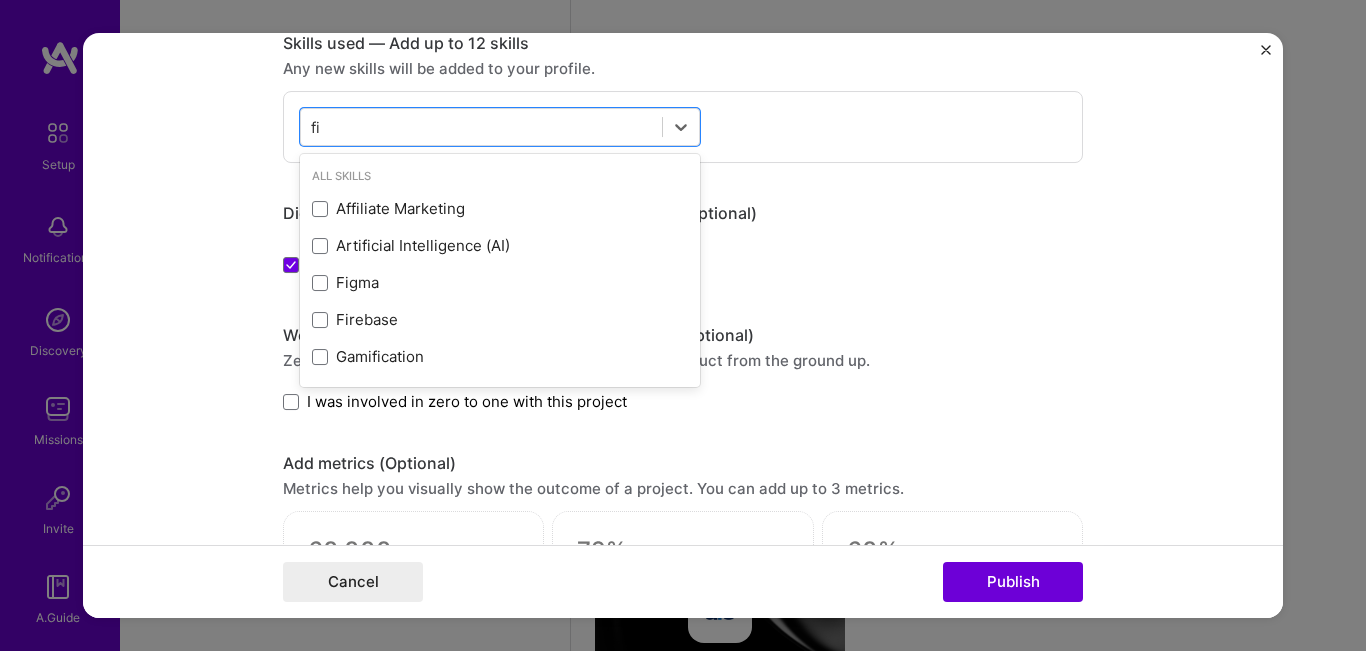 type on "f" 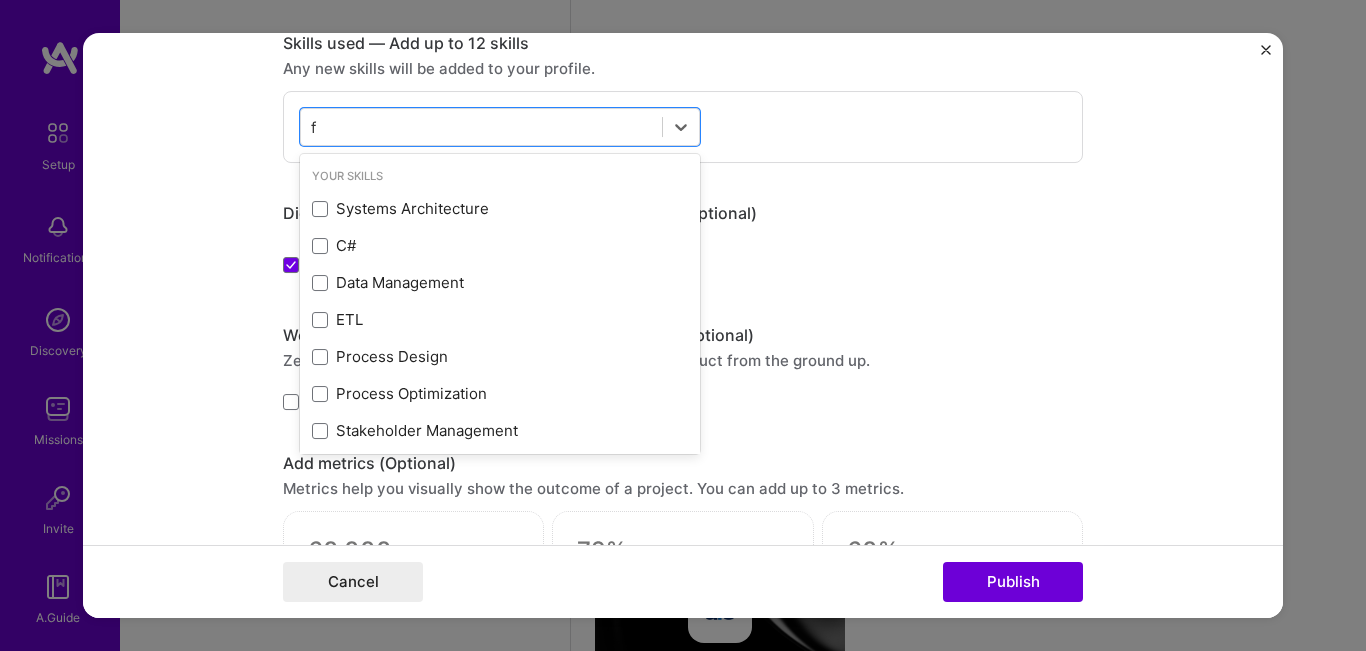type 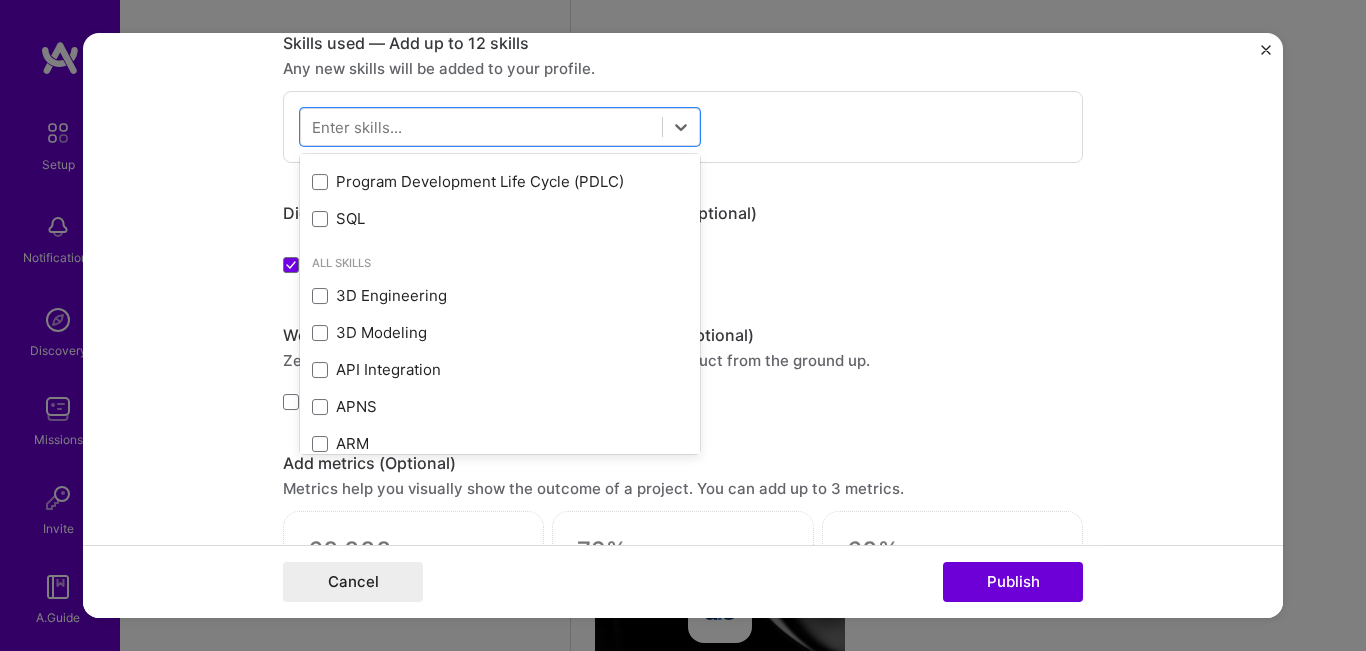 scroll, scrollTop: 700, scrollLeft: 0, axis: vertical 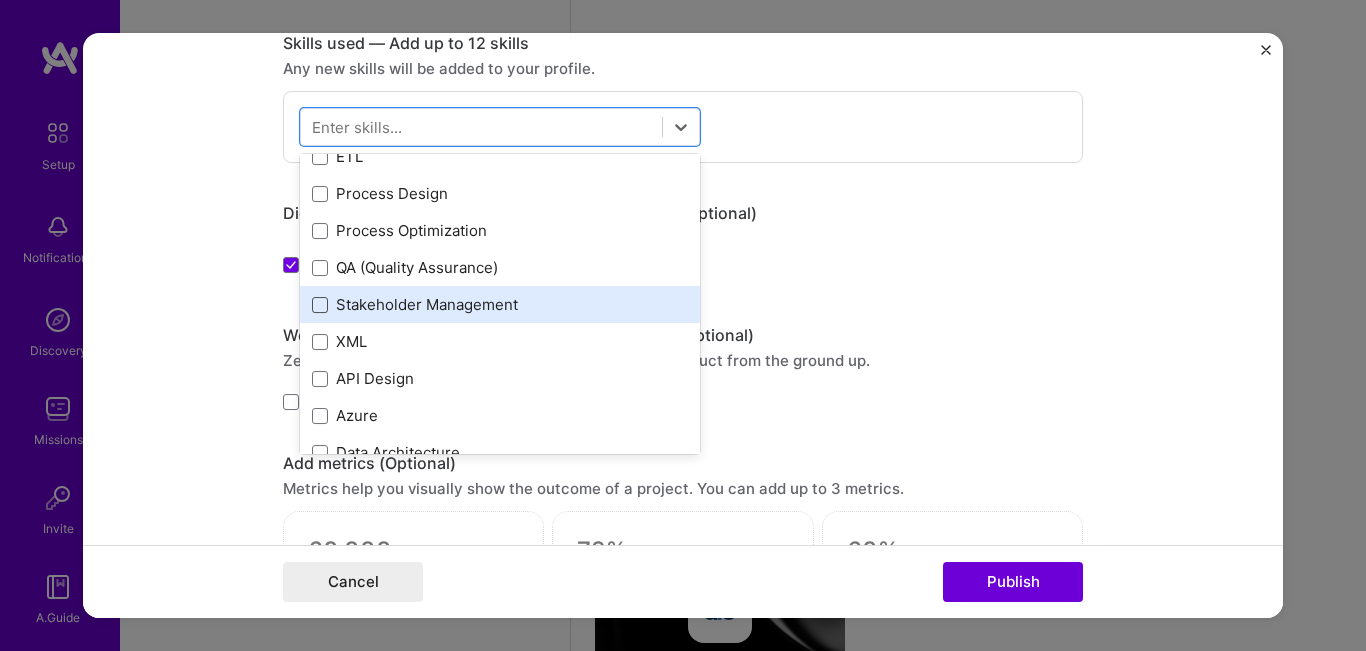 click at bounding box center [320, 305] 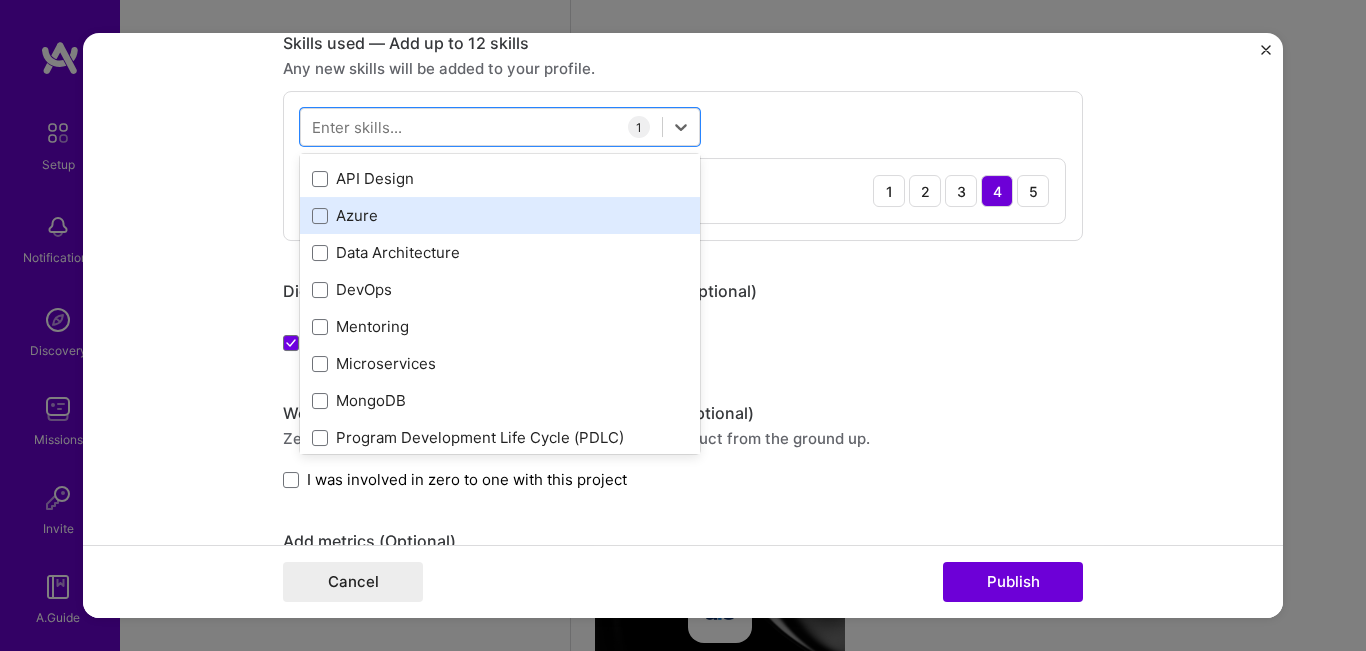 scroll, scrollTop: 500, scrollLeft: 0, axis: vertical 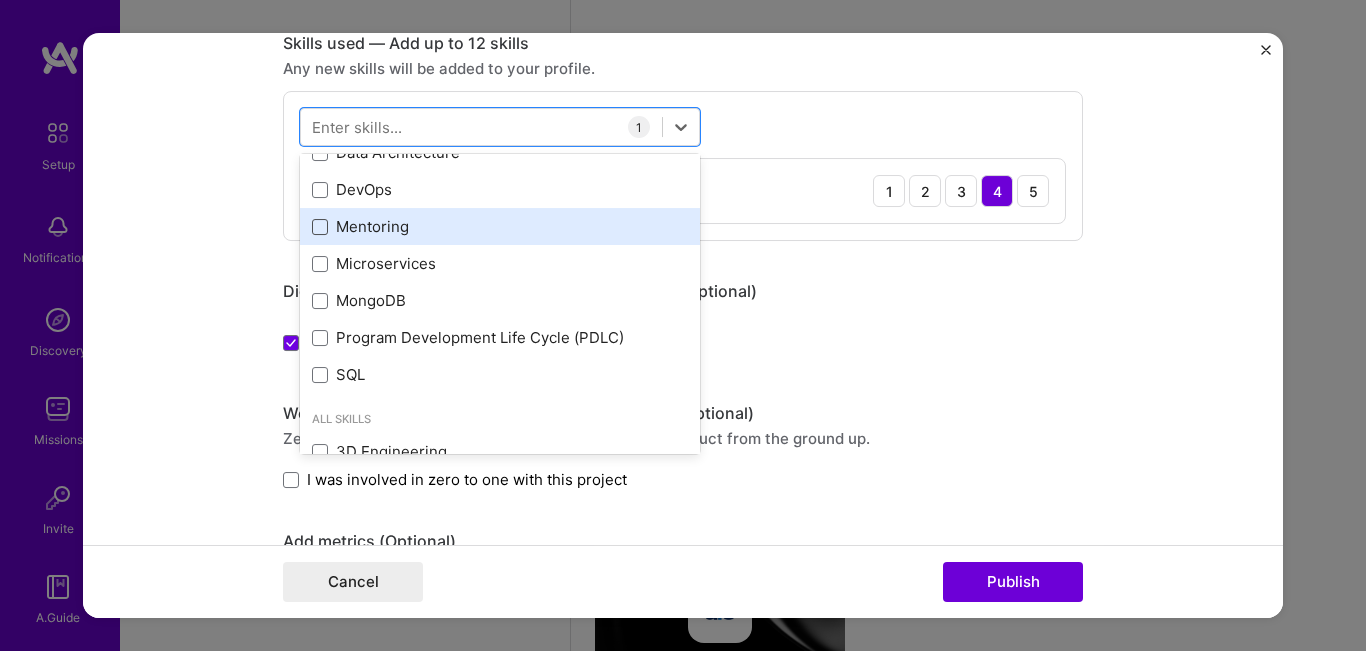 click at bounding box center (320, 227) 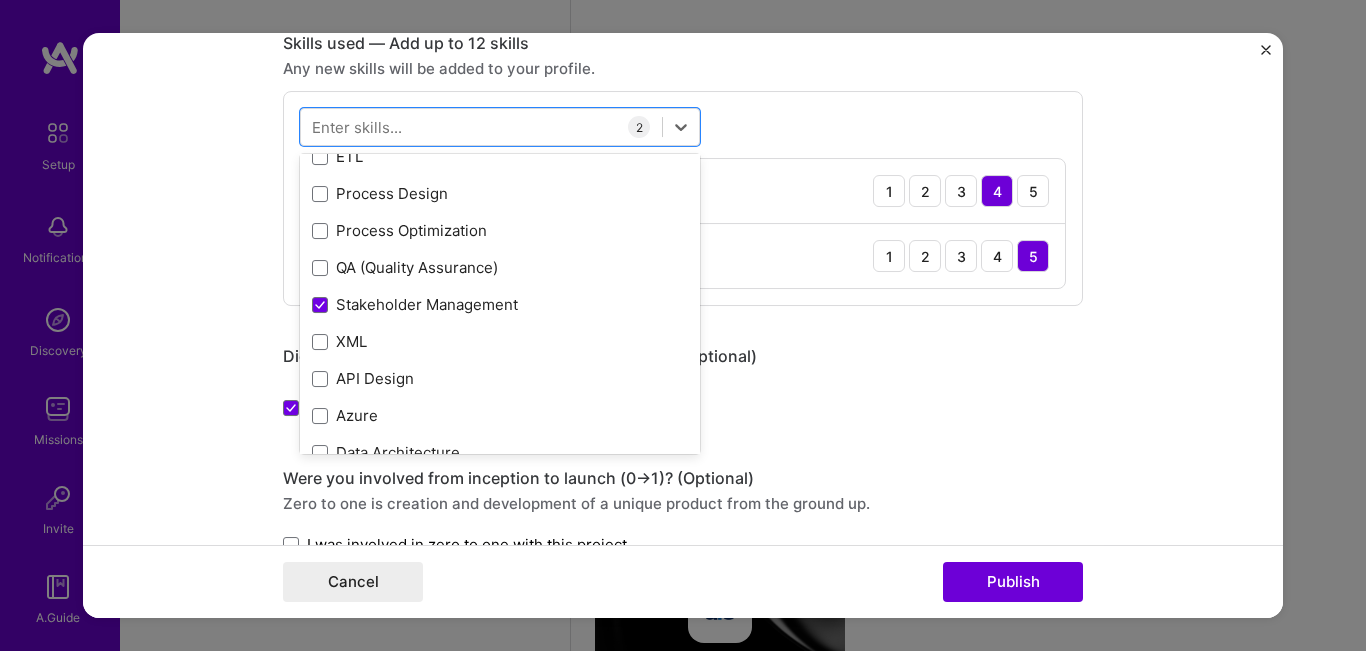 scroll, scrollTop: 400, scrollLeft: 0, axis: vertical 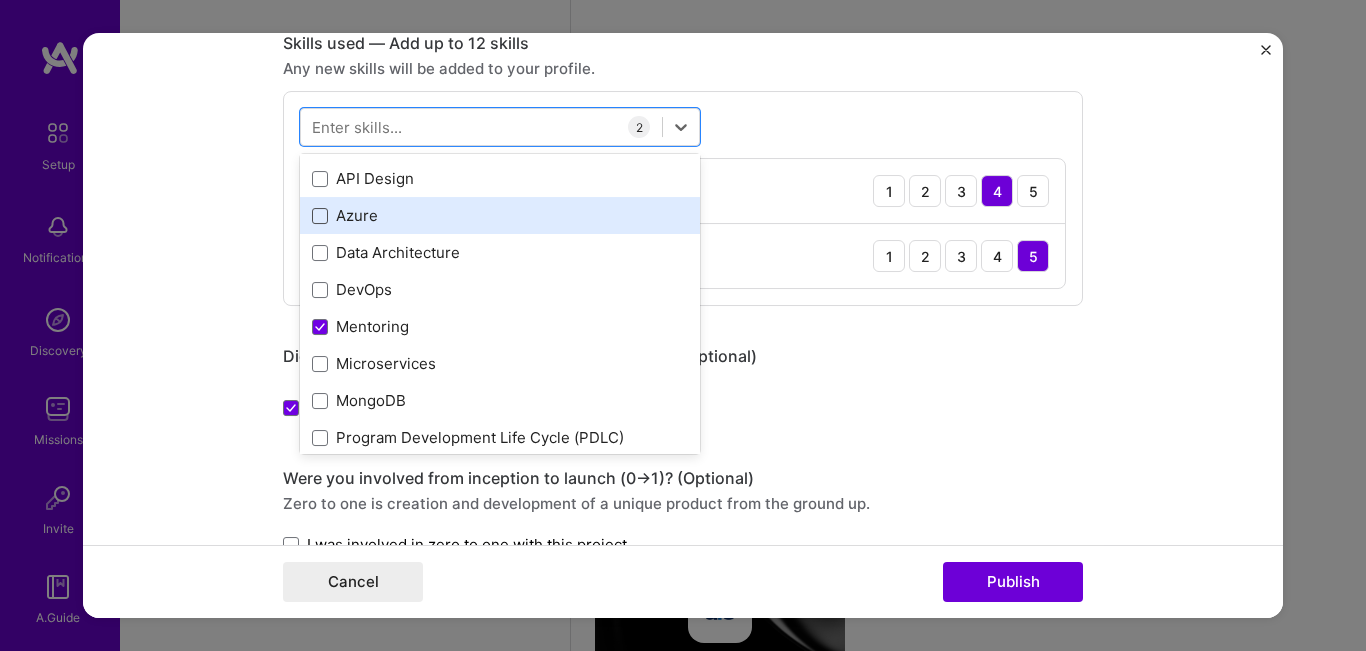 click at bounding box center [320, 216] 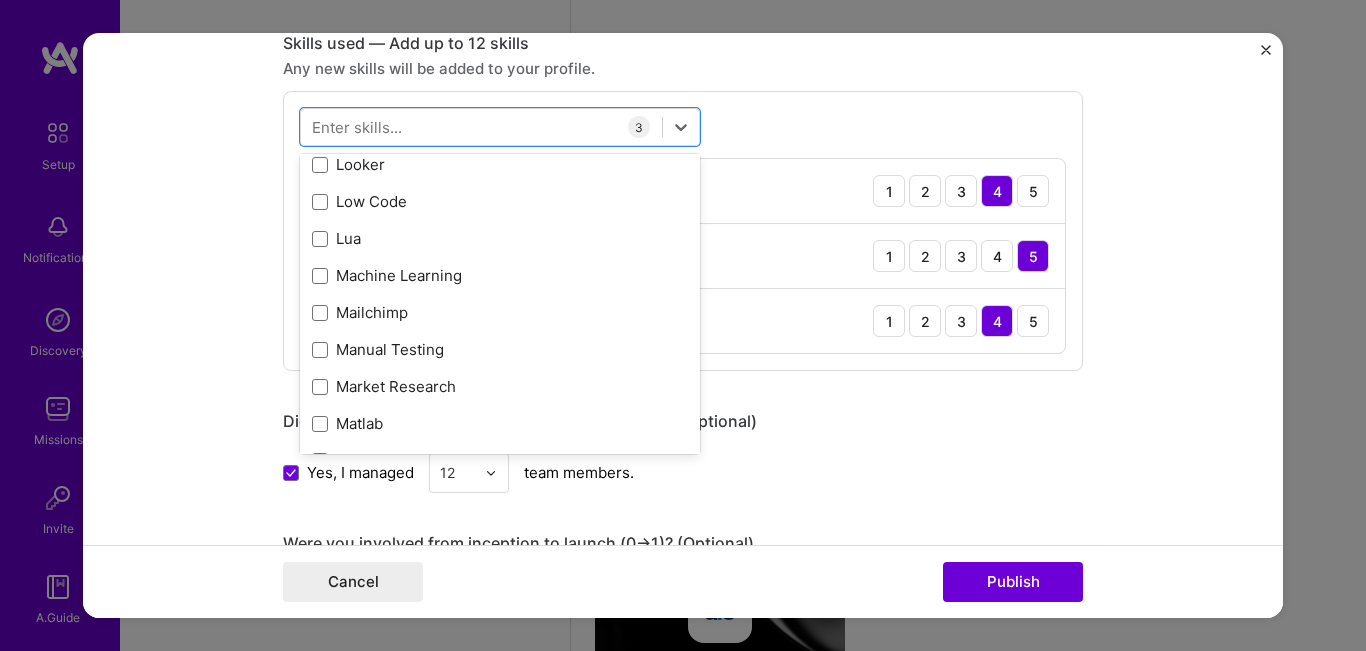 scroll, scrollTop: 7600, scrollLeft: 0, axis: vertical 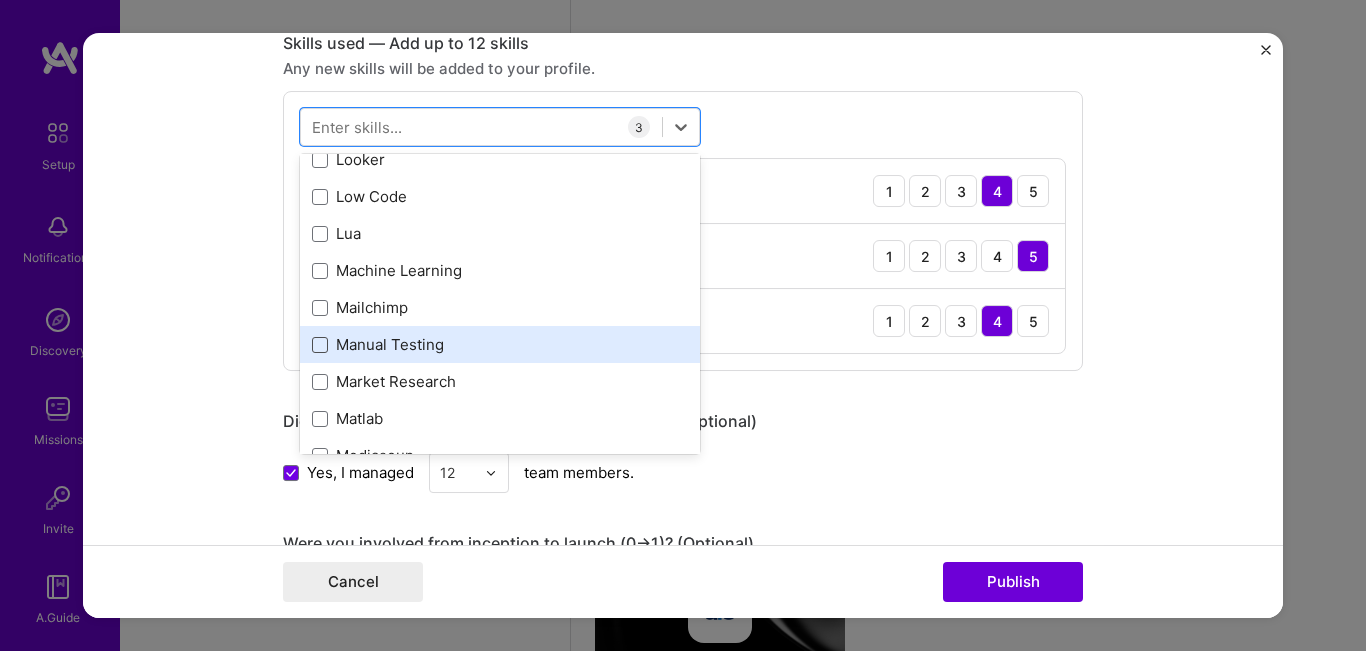 click at bounding box center [320, 345] 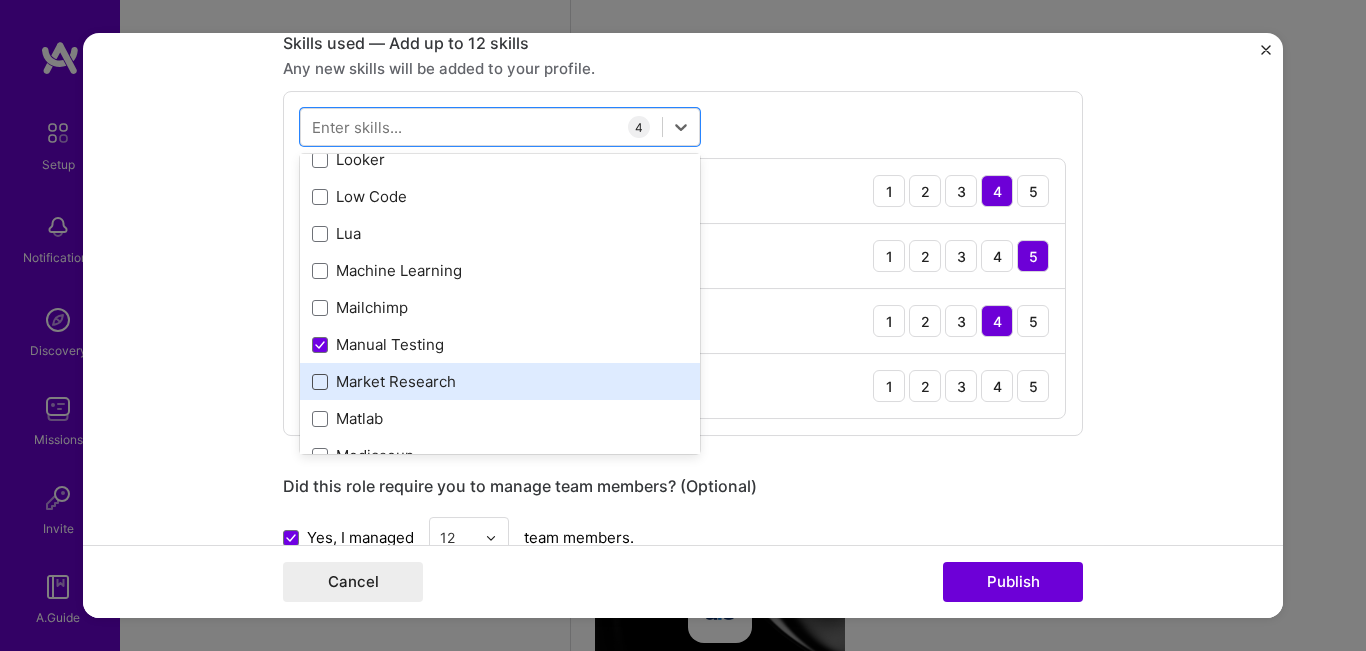 click at bounding box center [320, 382] 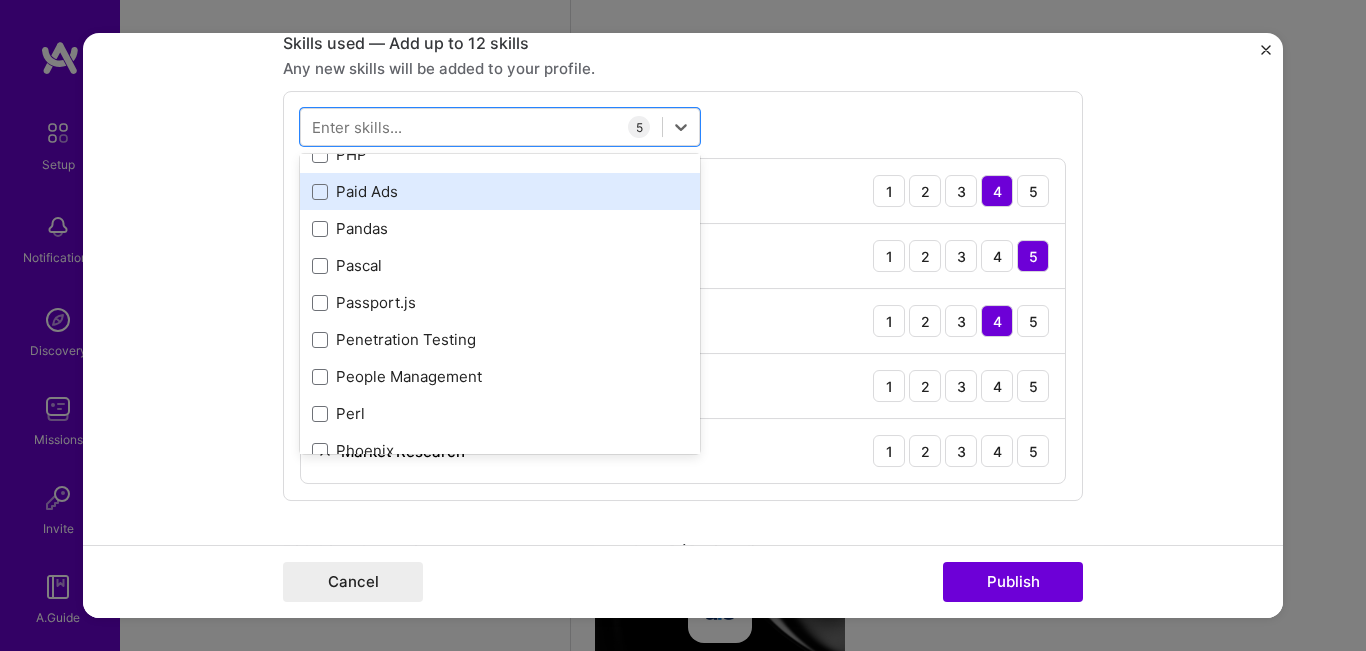 scroll, scrollTop: 9000, scrollLeft: 0, axis: vertical 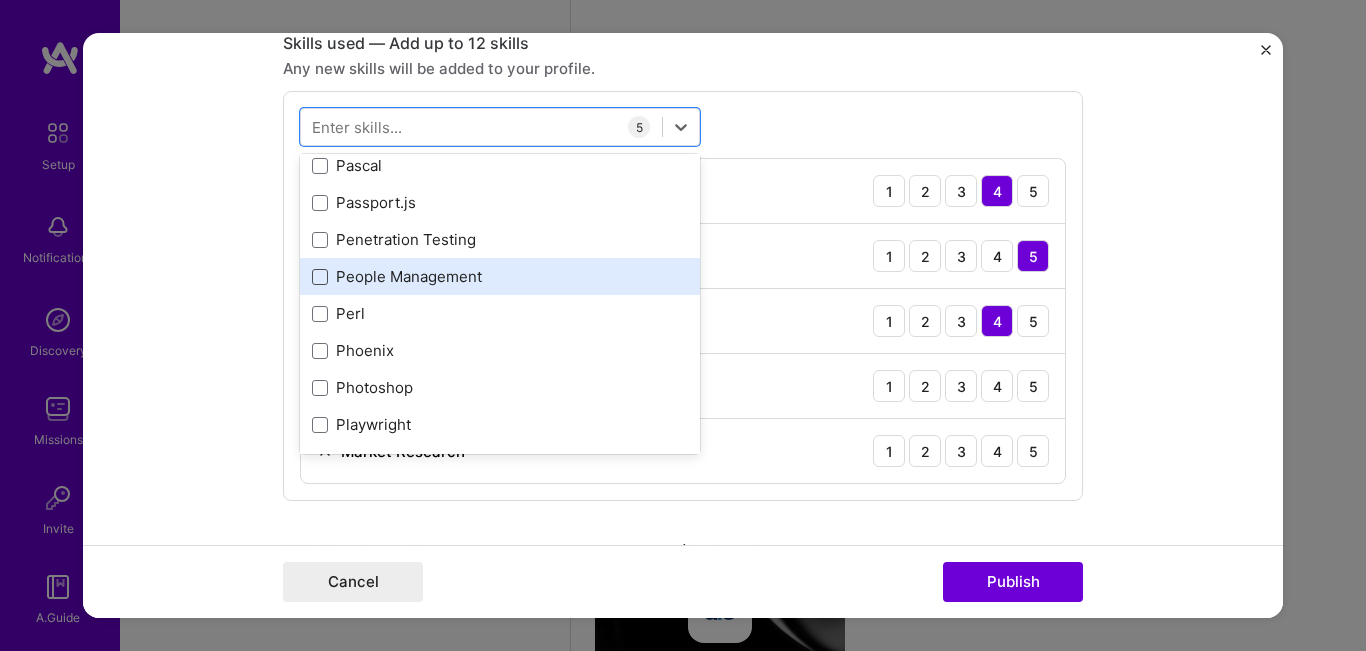 click at bounding box center (320, 277) 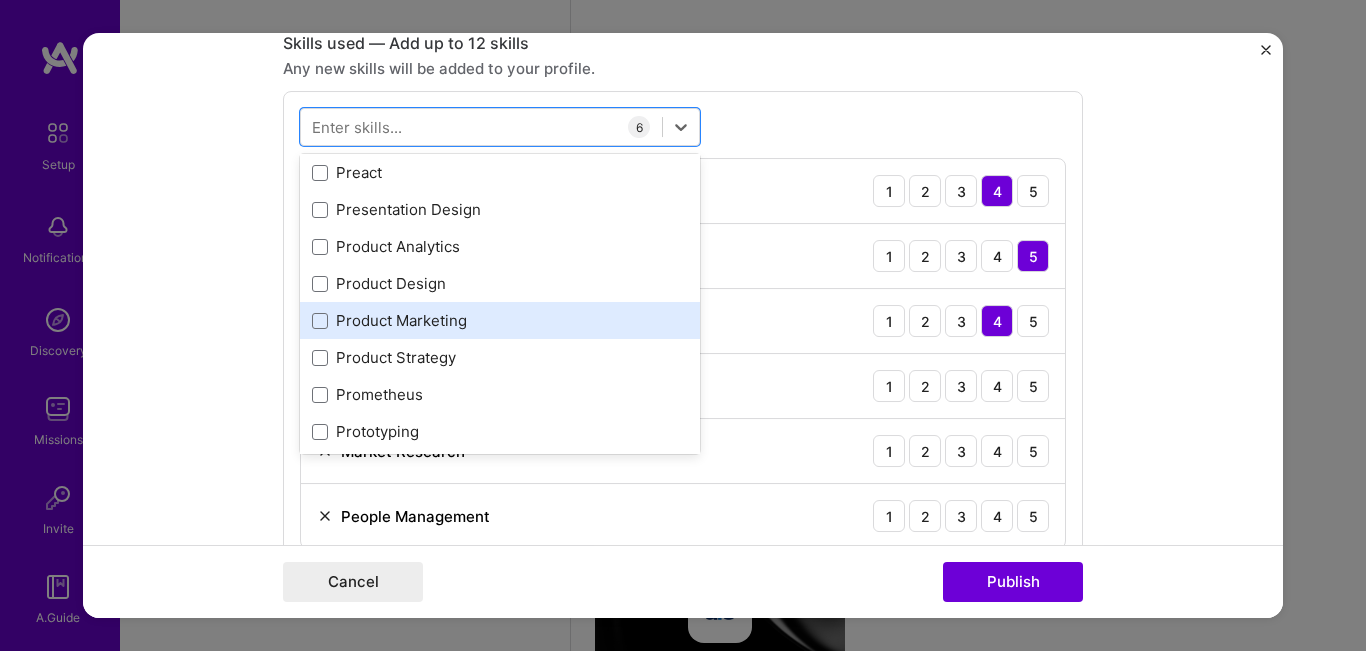 scroll, scrollTop: 9500, scrollLeft: 0, axis: vertical 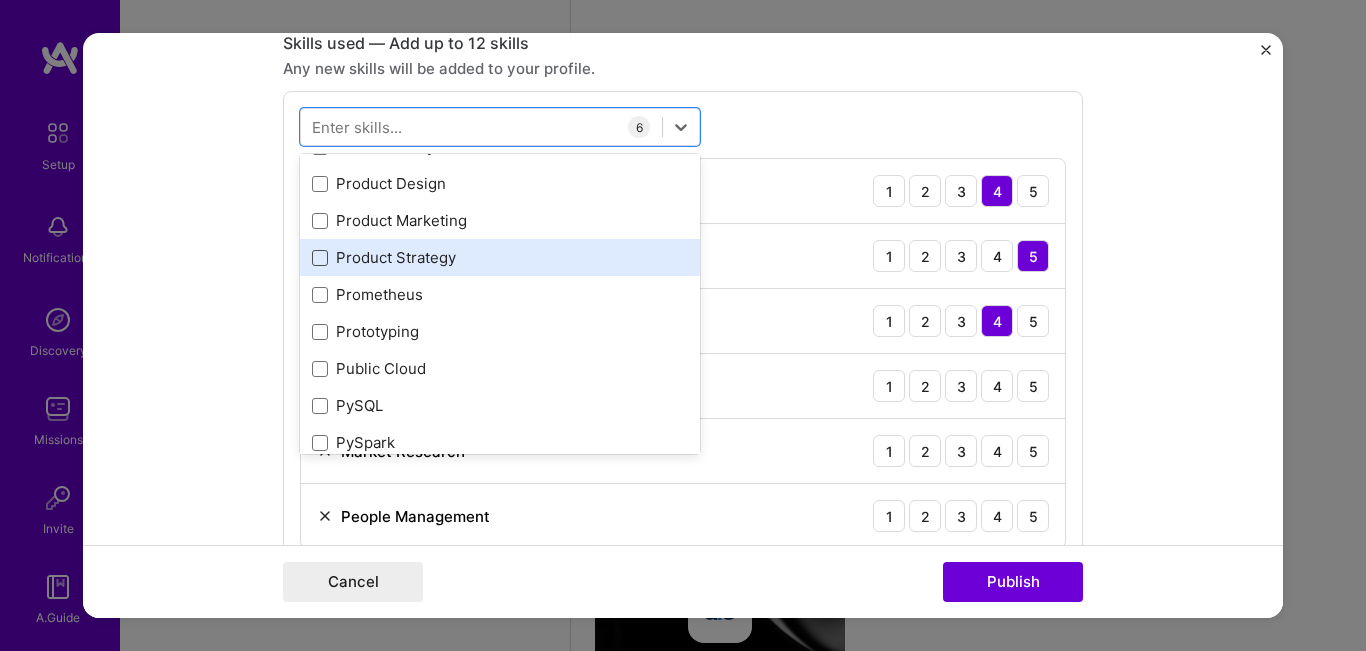 click at bounding box center [320, 258] 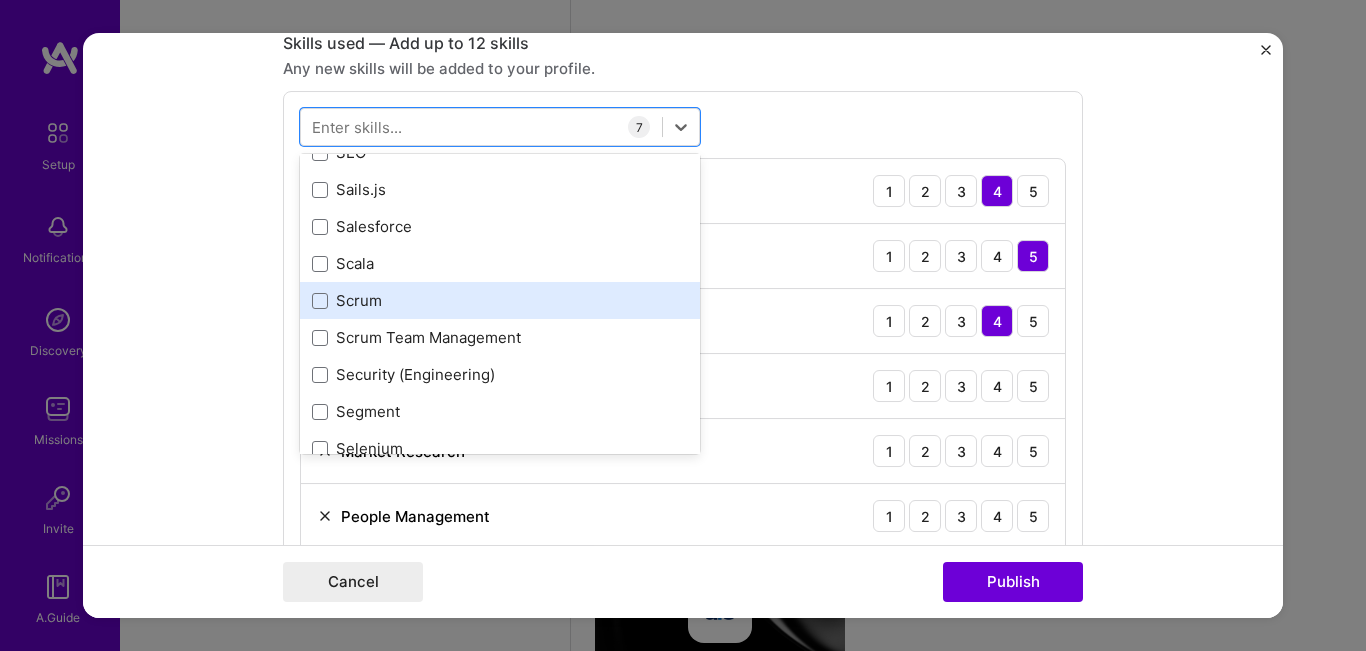 scroll, scrollTop: 11000, scrollLeft: 0, axis: vertical 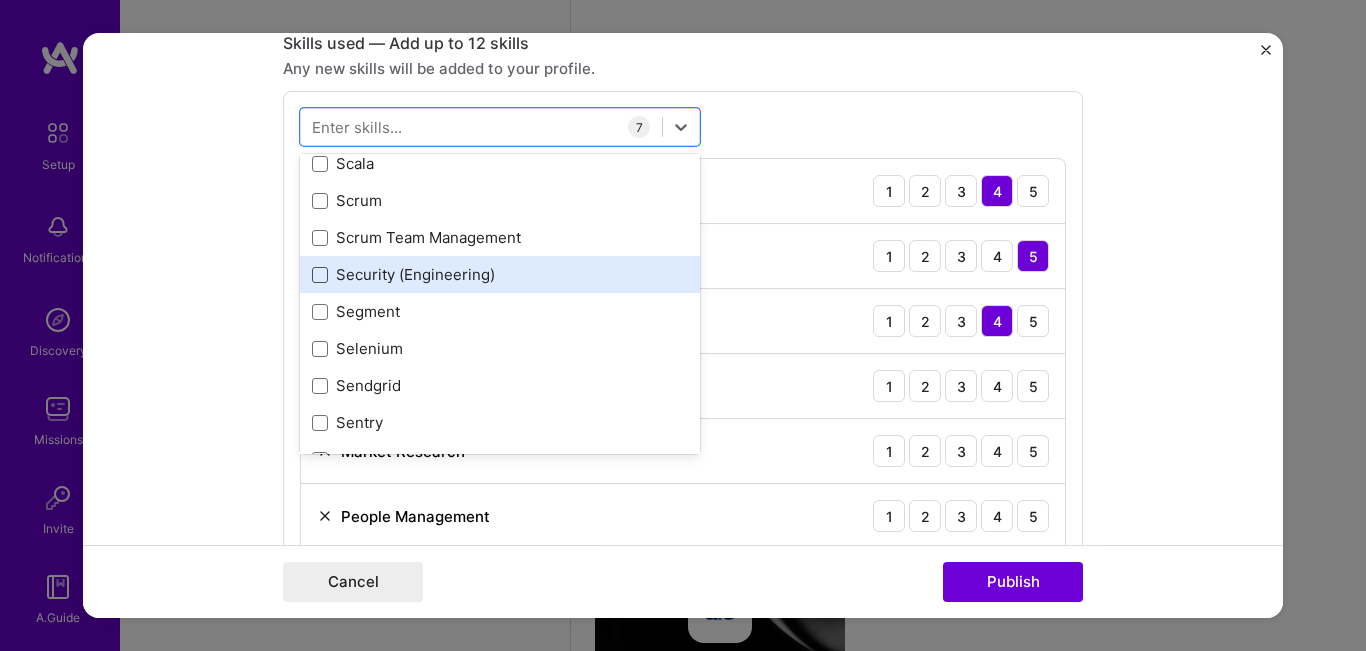 click at bounding box center (320, 275) 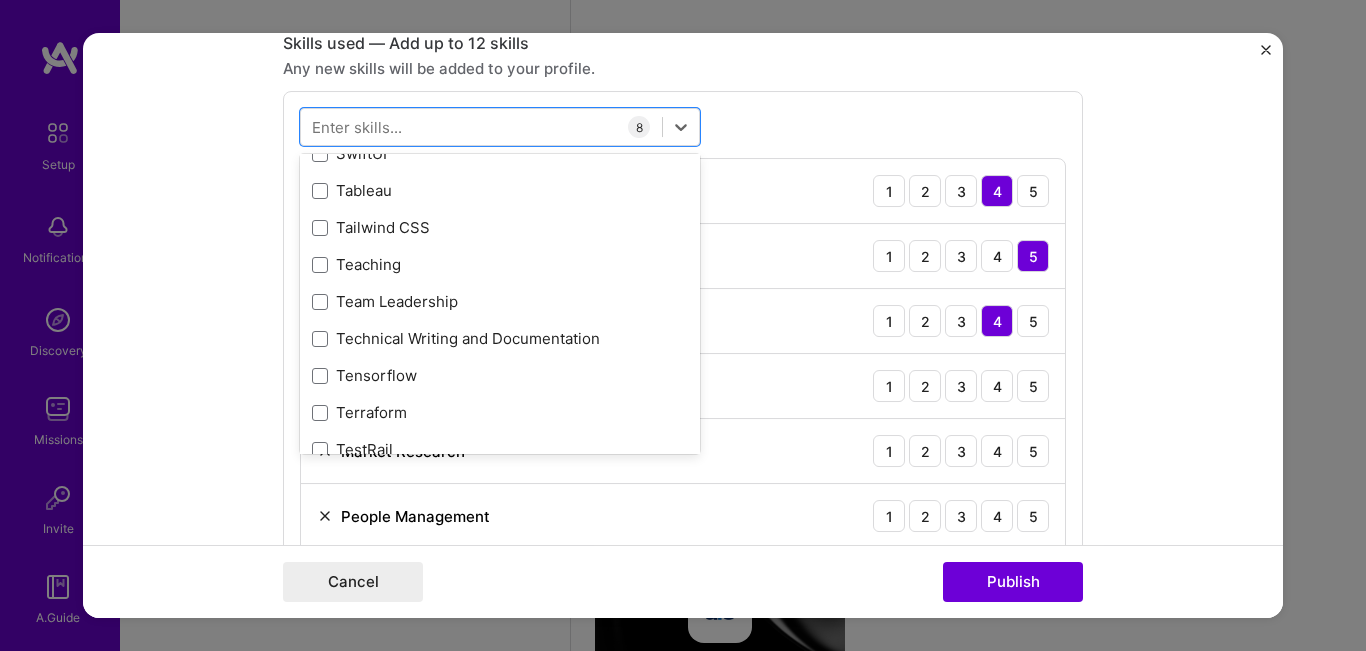 scroll, scrollTop: 12200, scrollLeft: 0, axis: vertical 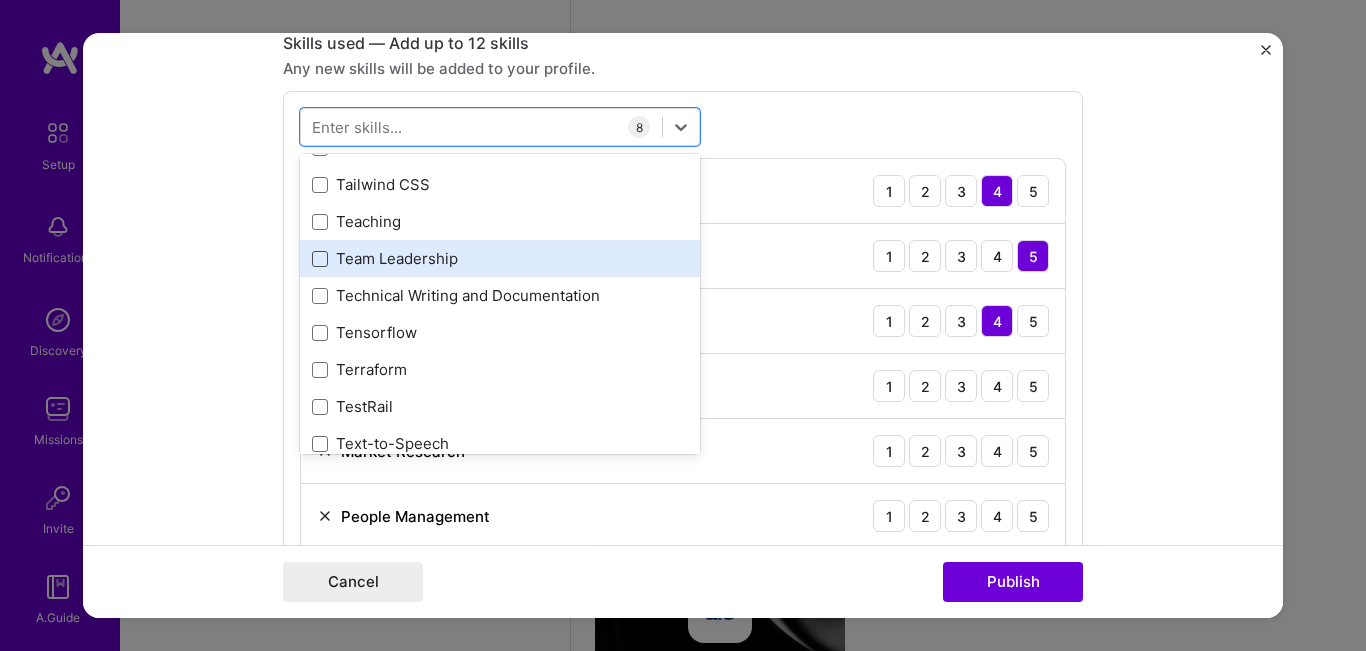 click at bounding box center [320, 259] 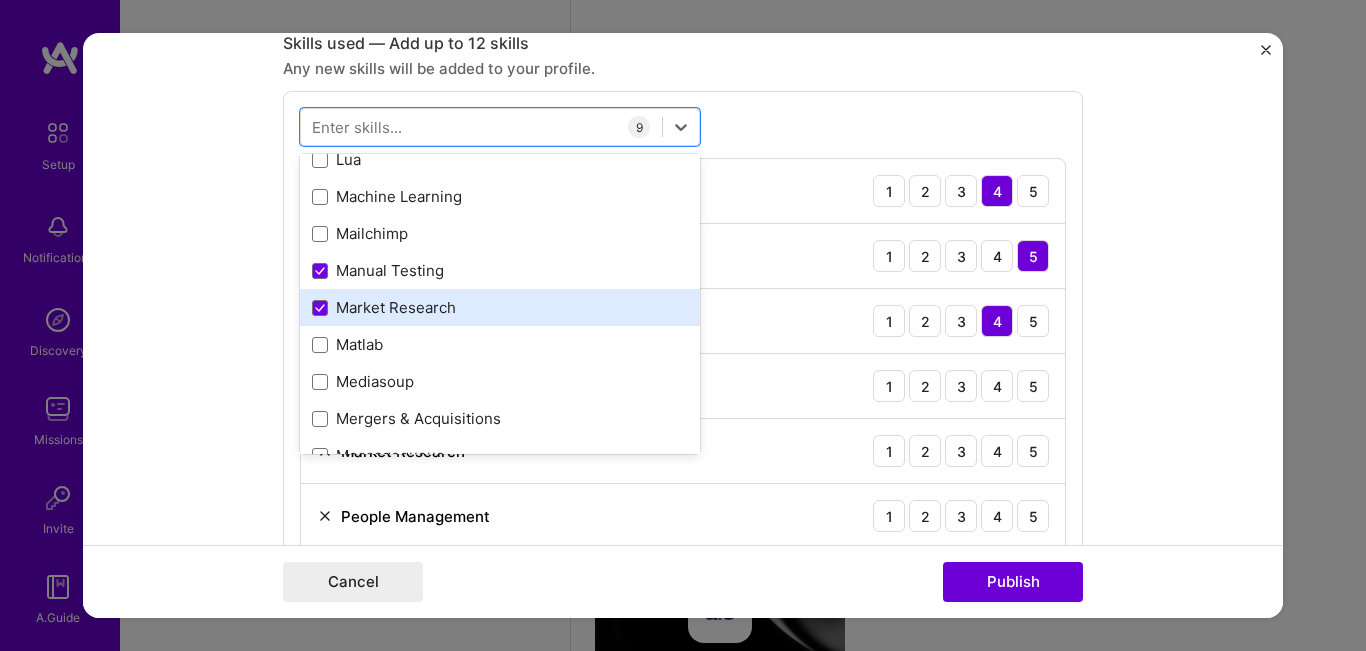 scroll, scrollTop: 7574, scrollLeft: 0, axis: vertical 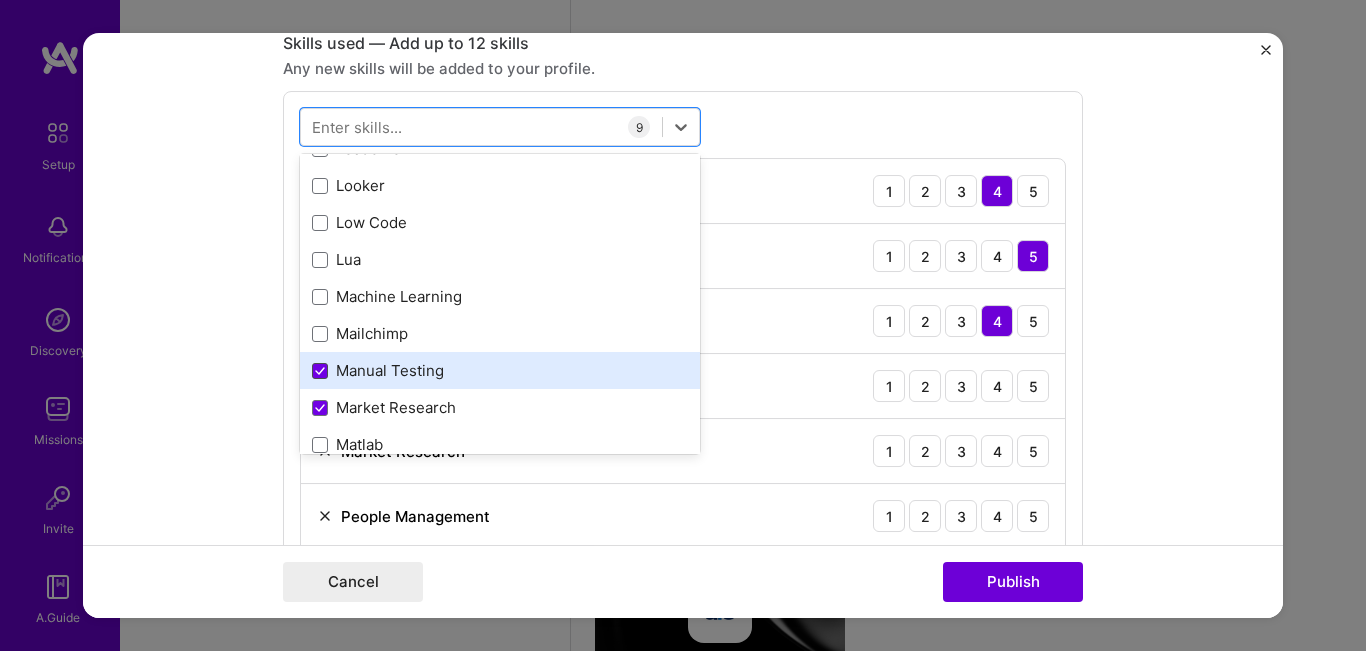 click 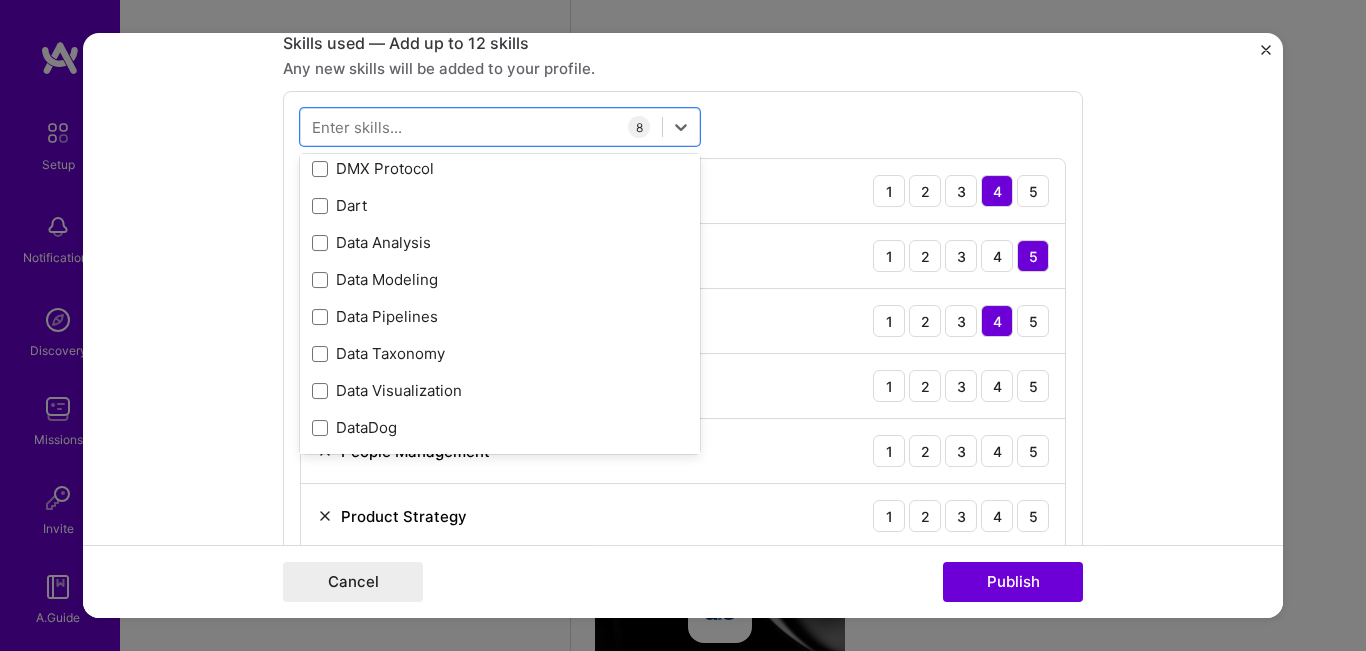scroll, scrollTop: 3674, scrollLeft: 0, axis: vertical 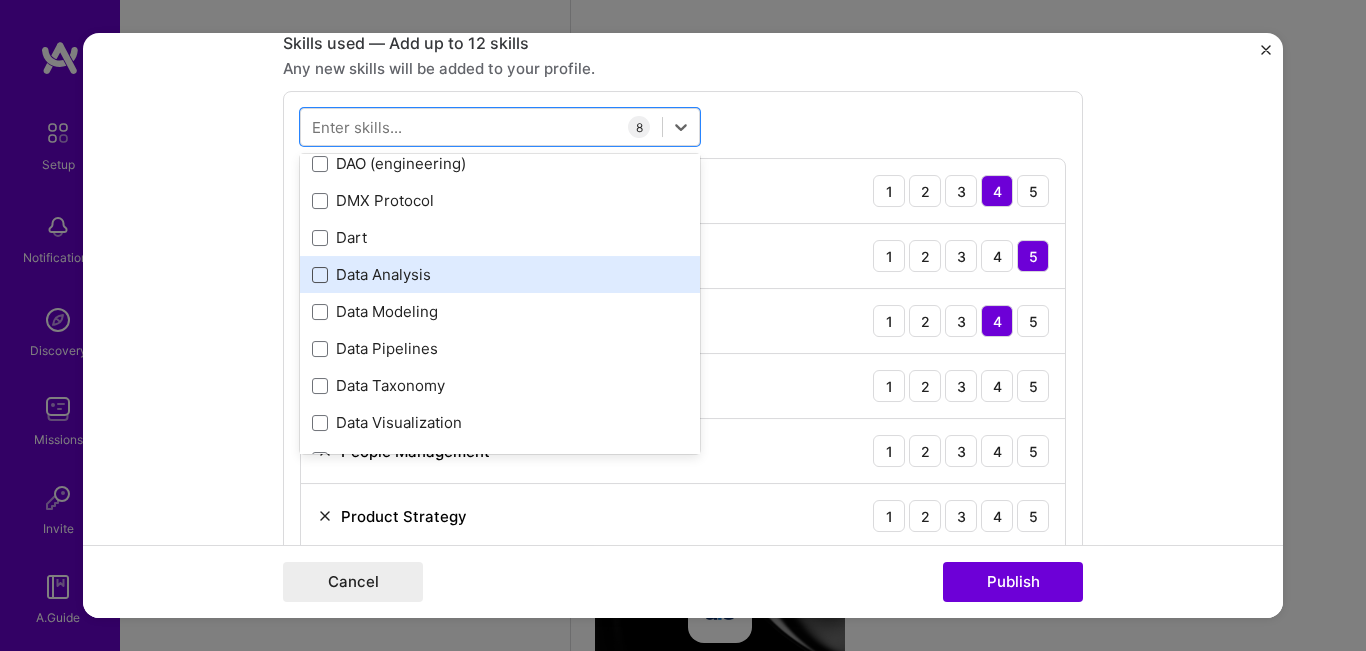 click at bounding box center (320, 275) 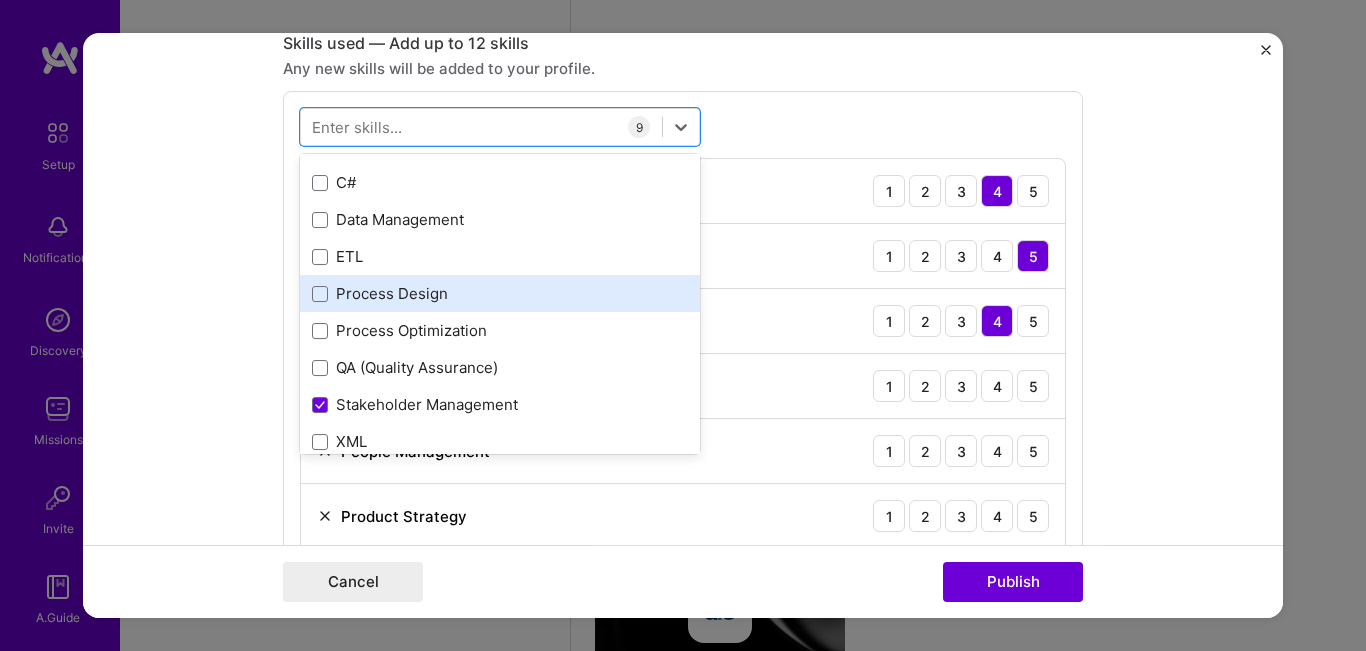 scroll, scrollTop: 0, scrollLeft: 0, axis: both 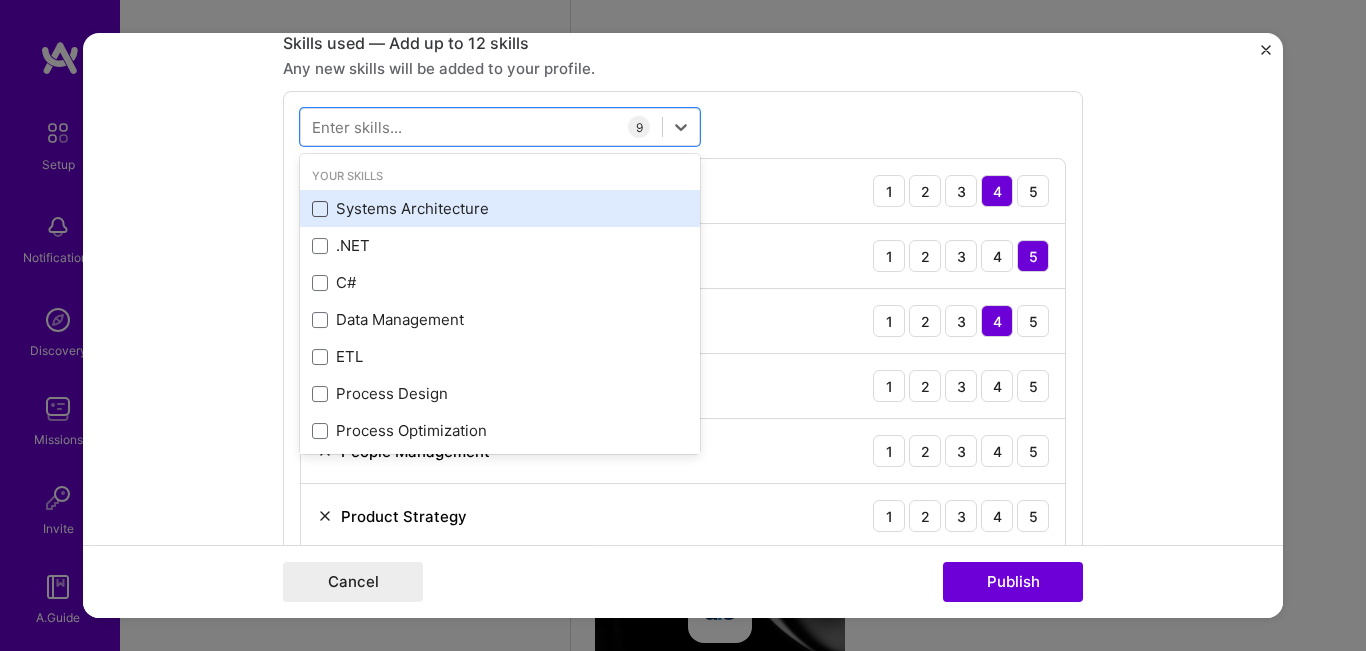 click at bounding box center (320, 209) 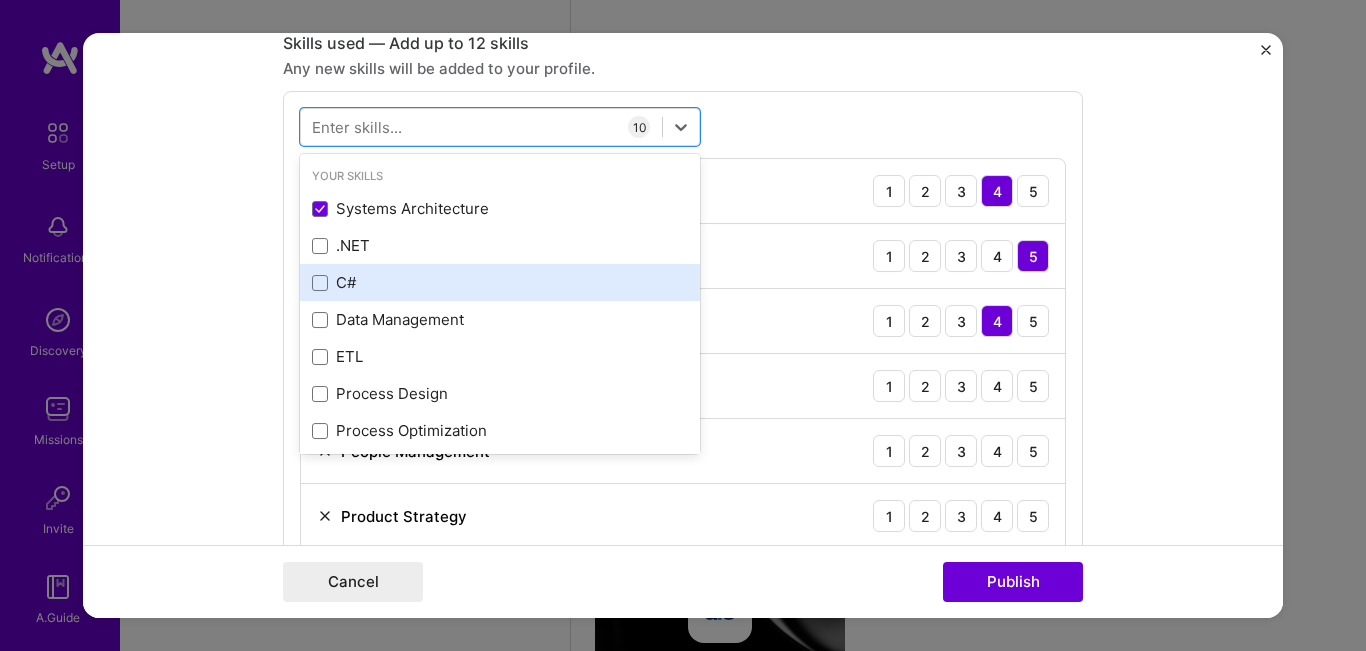 scroll, scrollTop: 100, scrollLeft: 0, axis: vertical 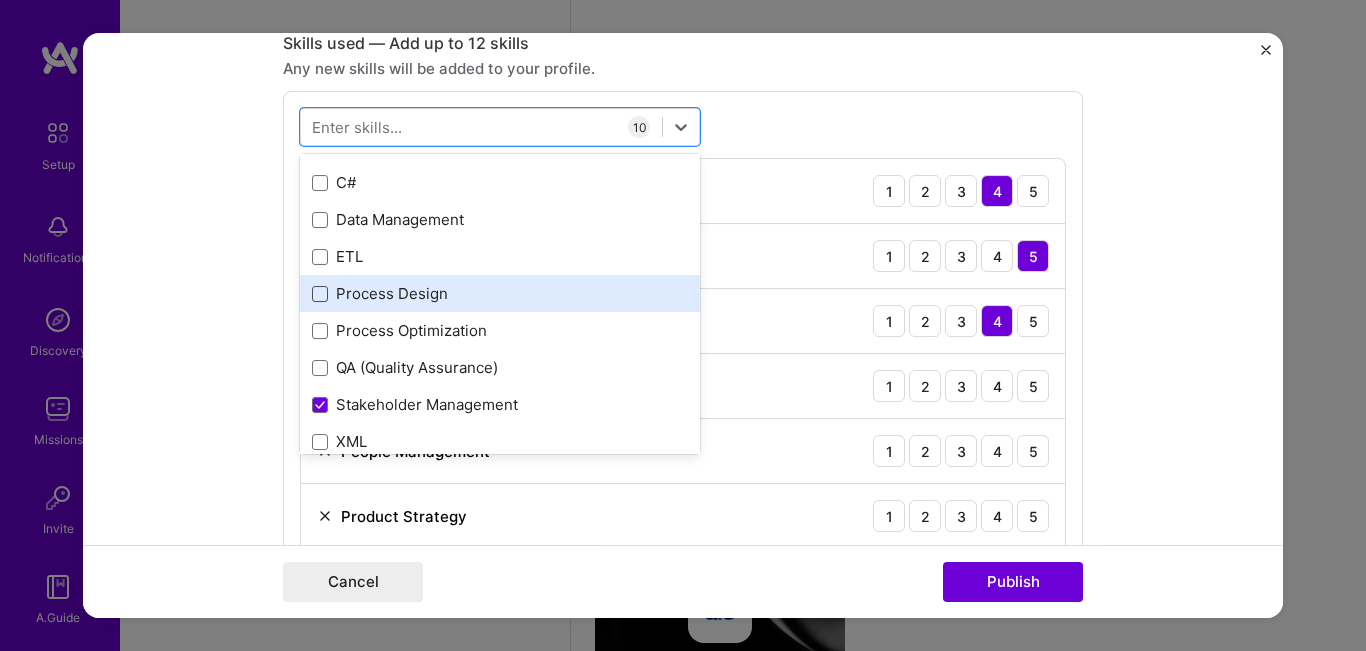 click at bounding box center [320, 294] 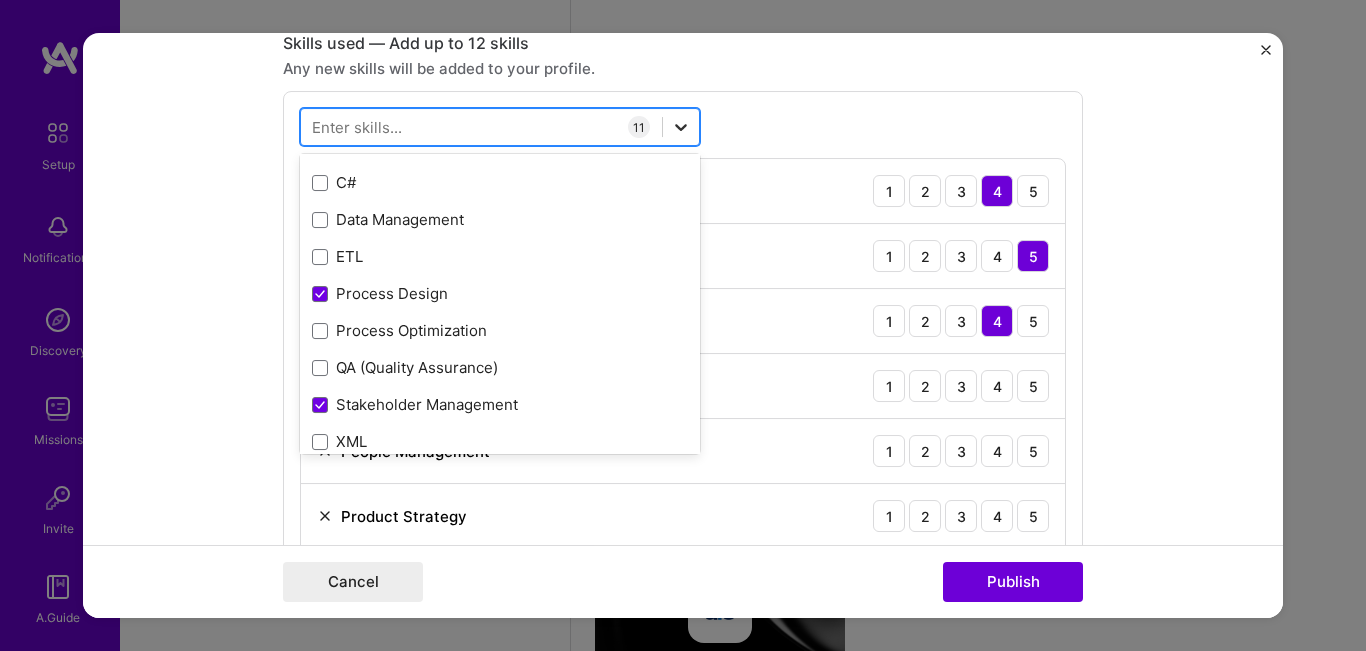click 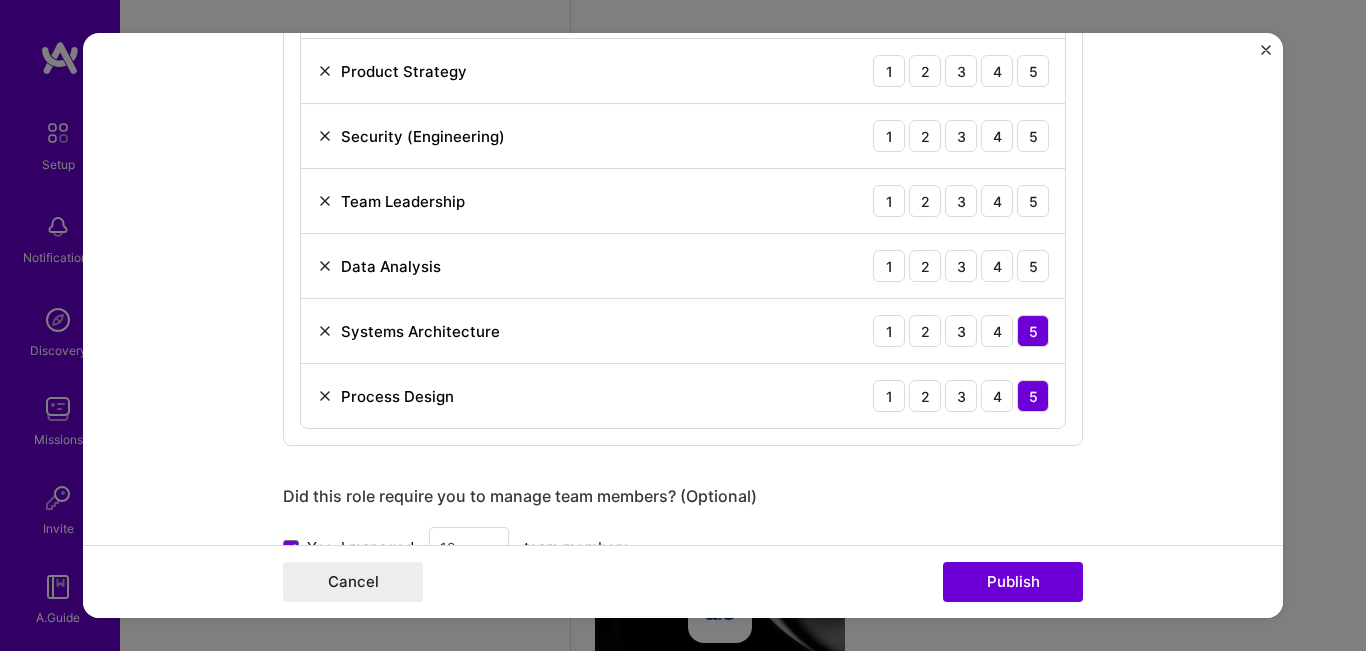 scroll, scrollTop: 1399, scrollLeft: 0, axis: vertical 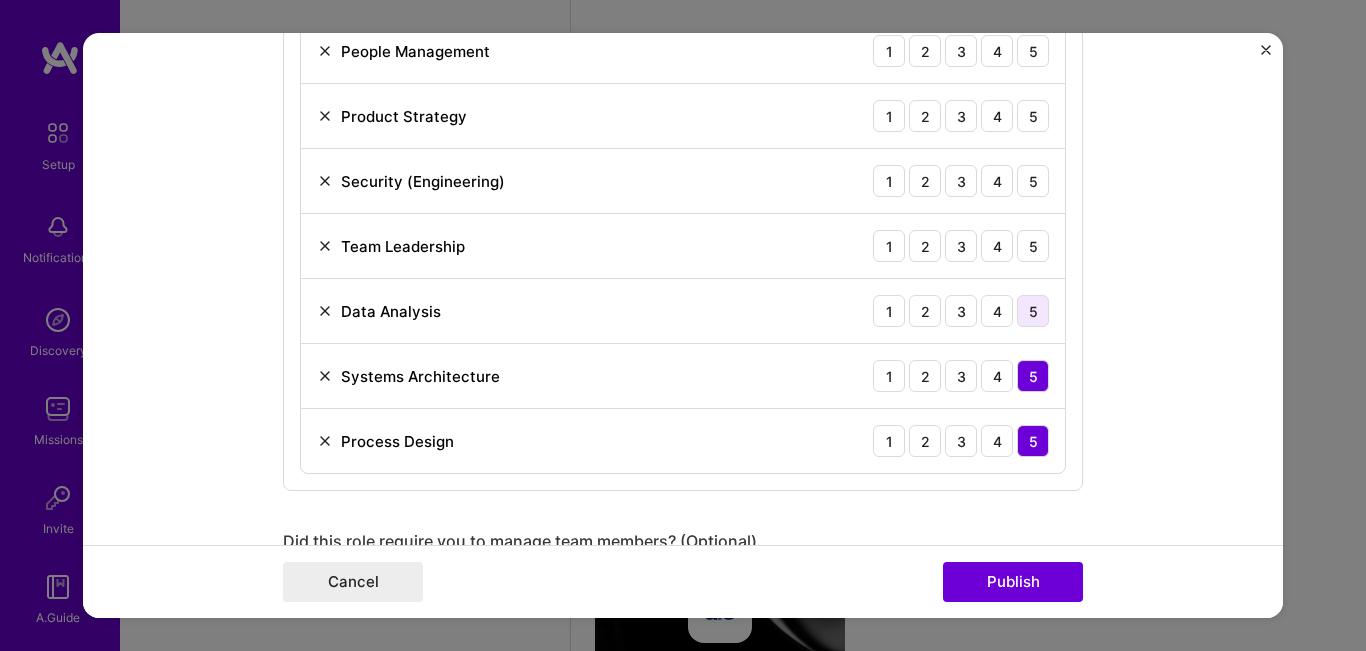 click on "5" at bounding box center (1033, 312) 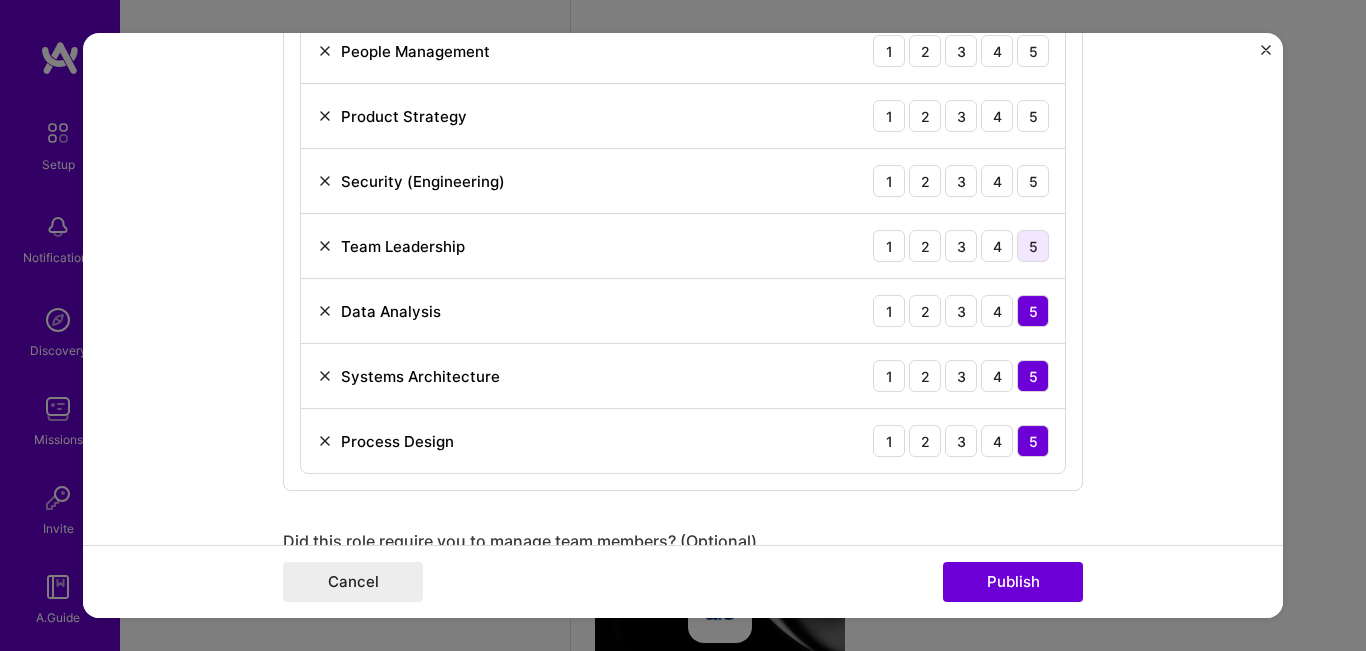 click on "5" at bounding box center (1033, 247) 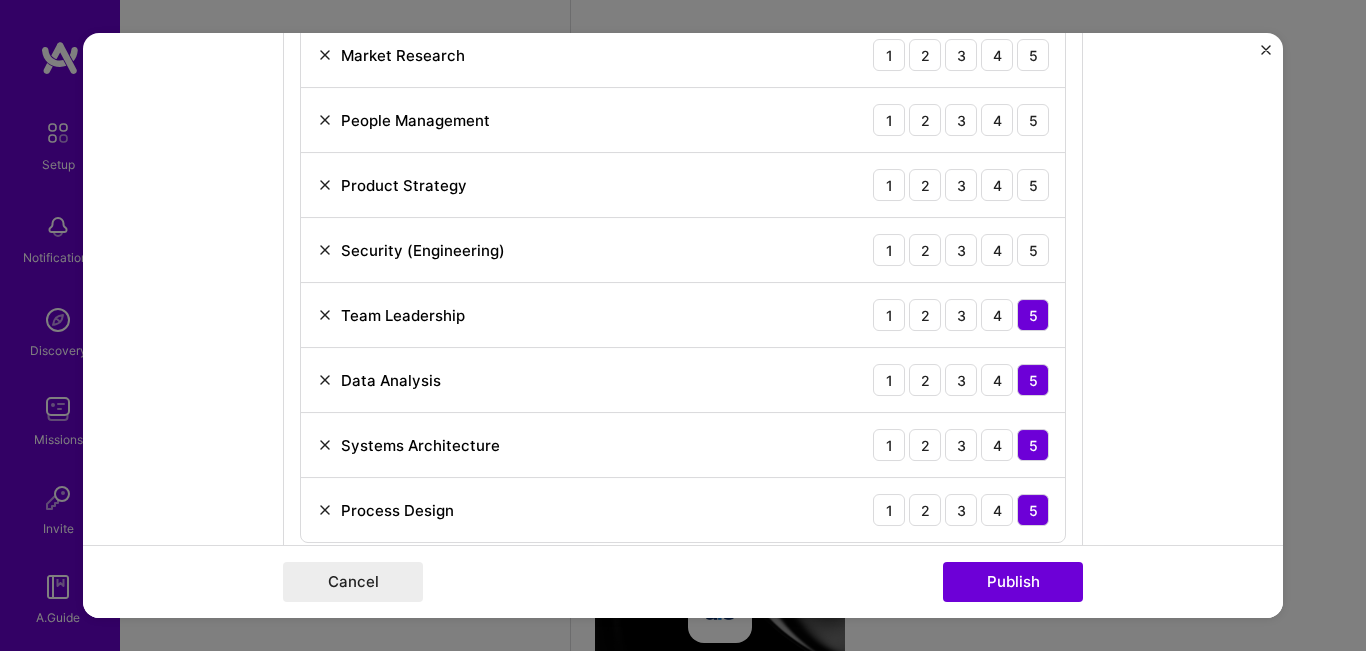scroll, scrollTop: 1299, scrollLeft: 0, axis: vertical 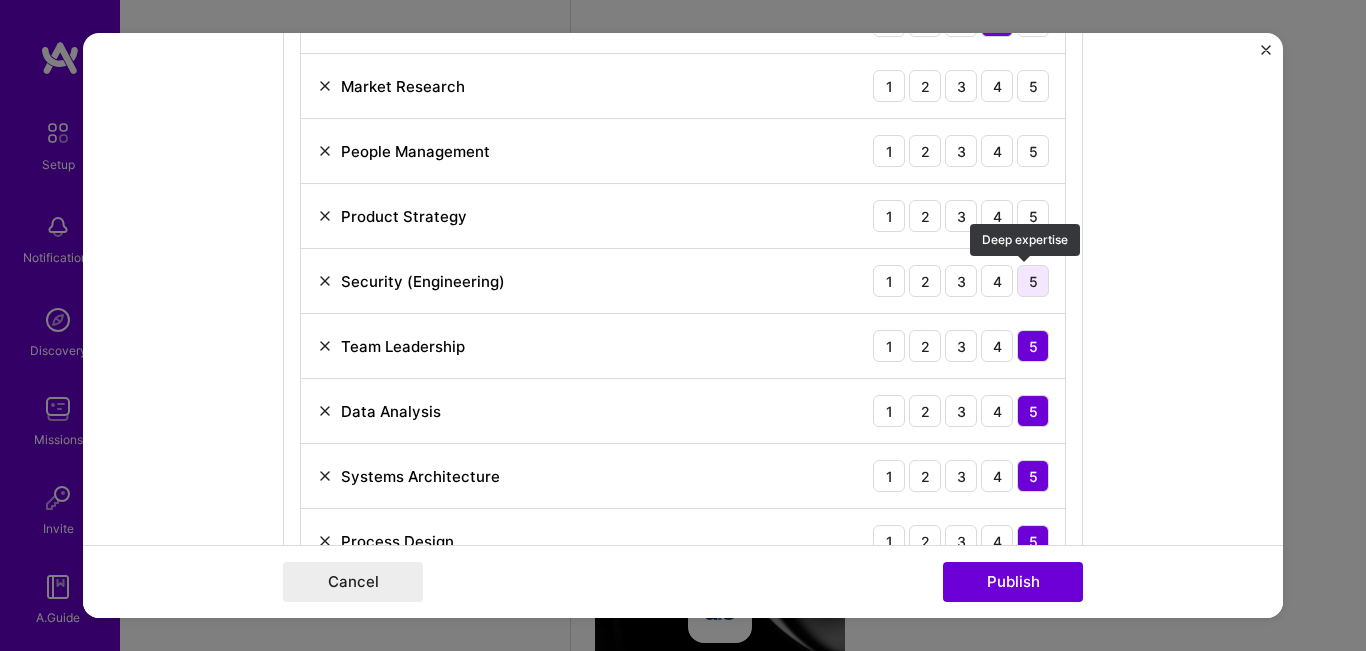 click on "5" at bounding box center [1033, 282] 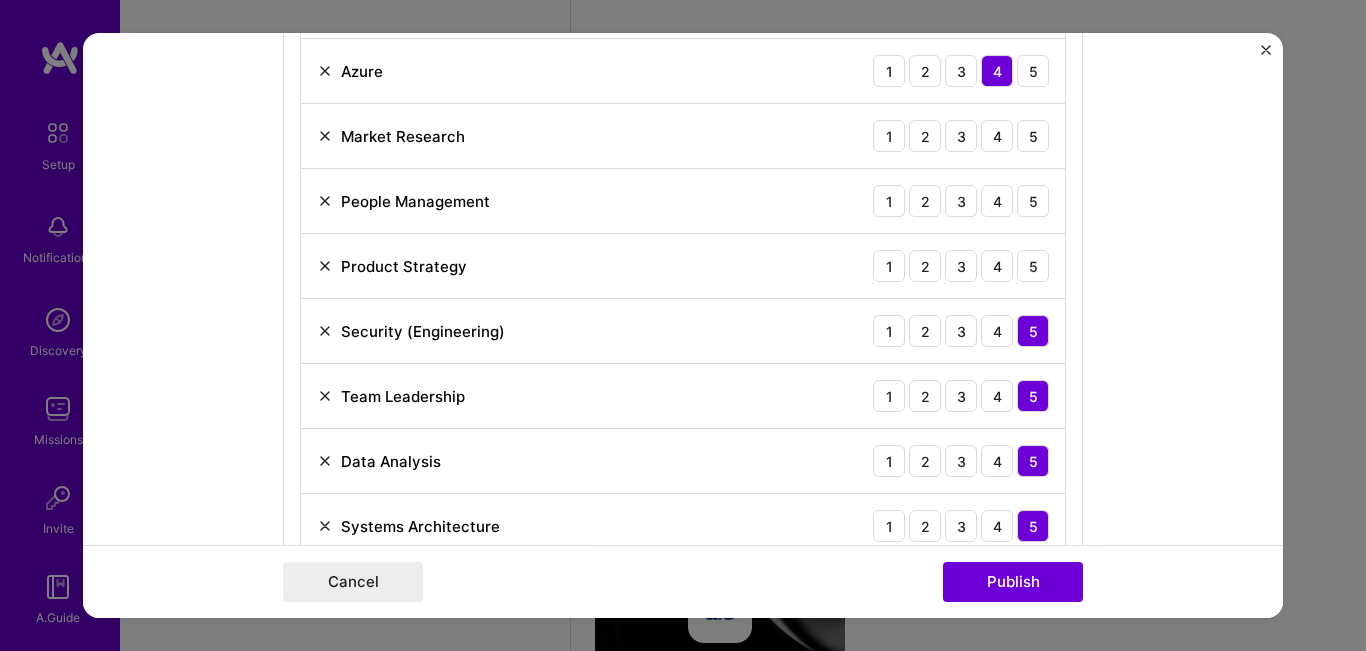 scroll, scrollTop: 1199, scrollLeft: 0, axis: vertical 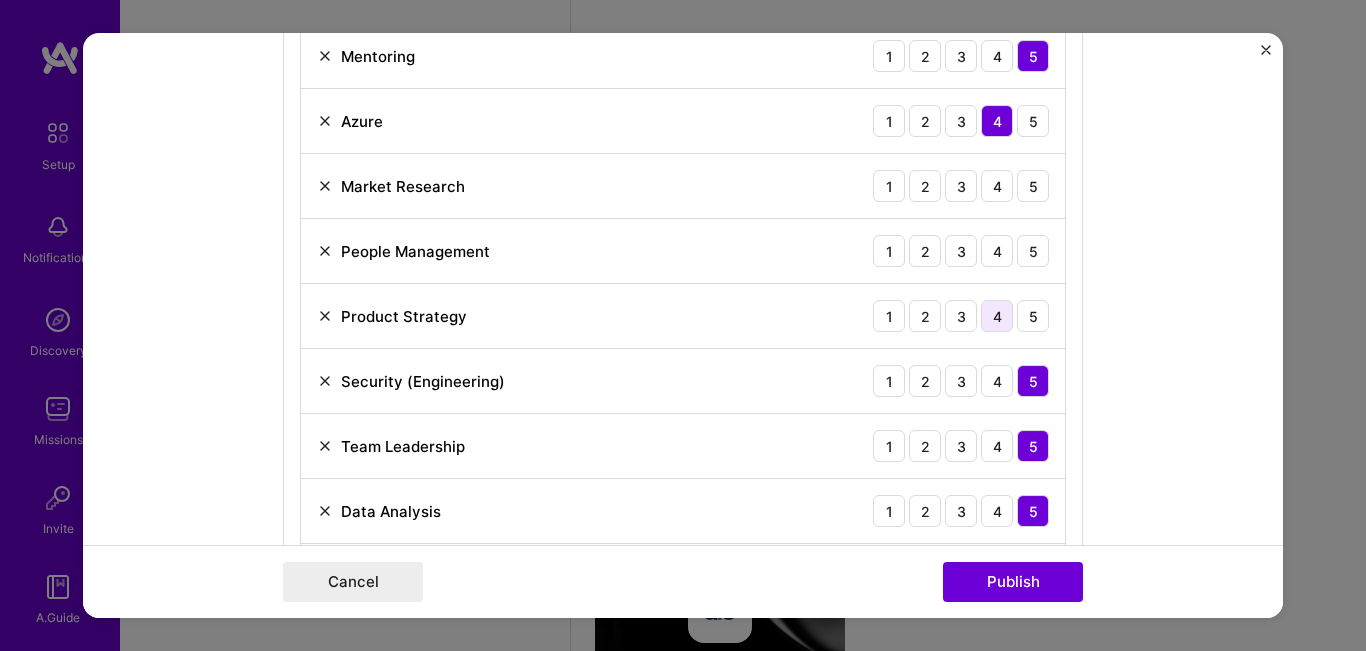 click on "4" at bounding box center [997, 317] 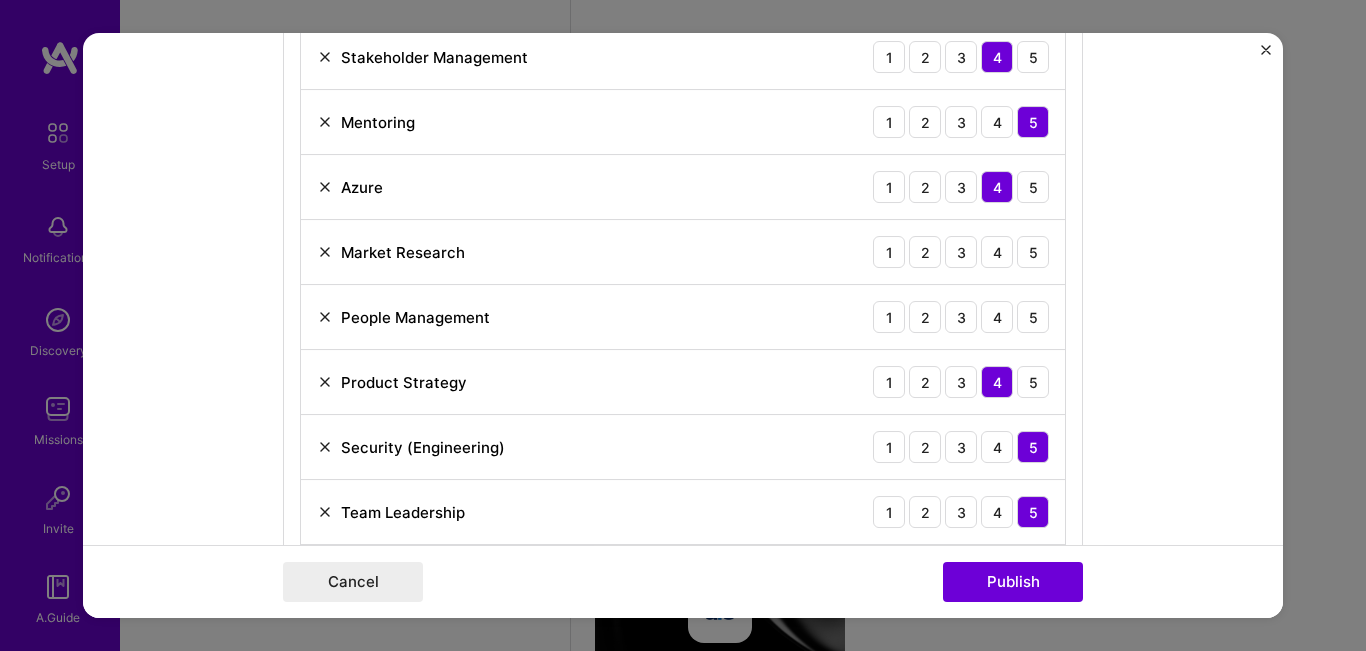 scroll, scrollTop: 1099, scrollLeft: 0, axis: vertical 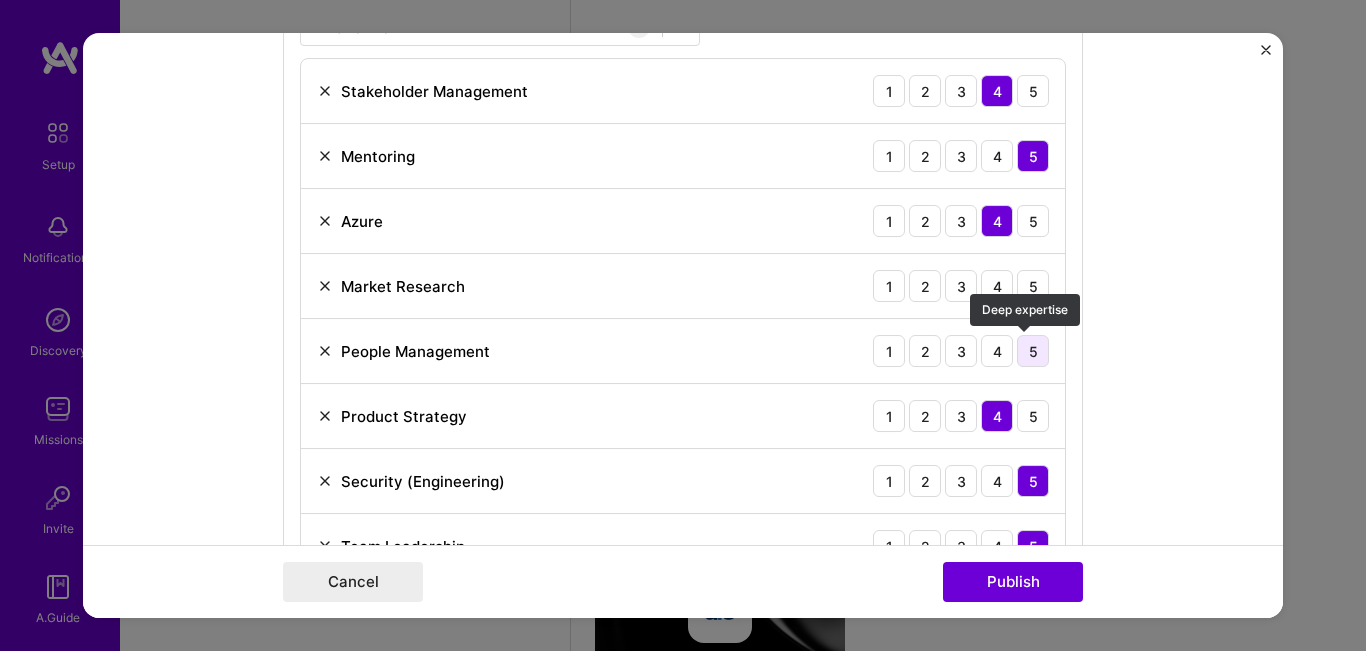 click on "5" at bounding box center [1033, 352] 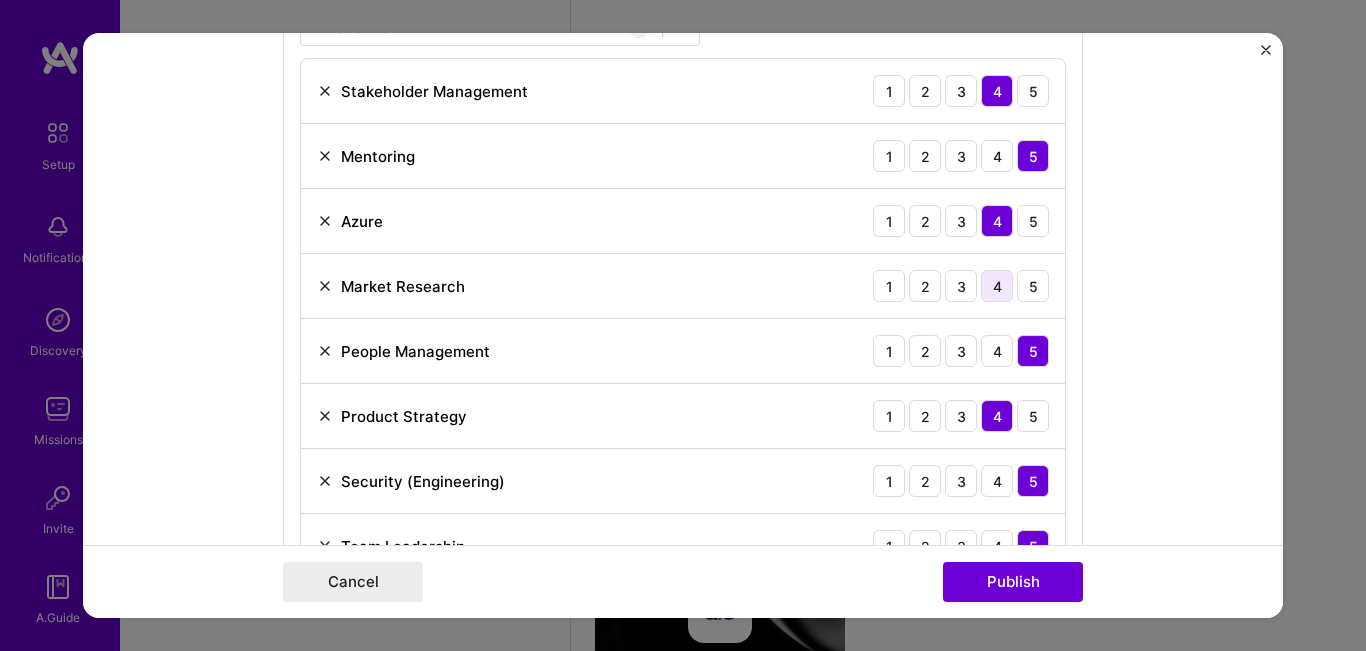 click on "4" at bounding box center [997, 287] 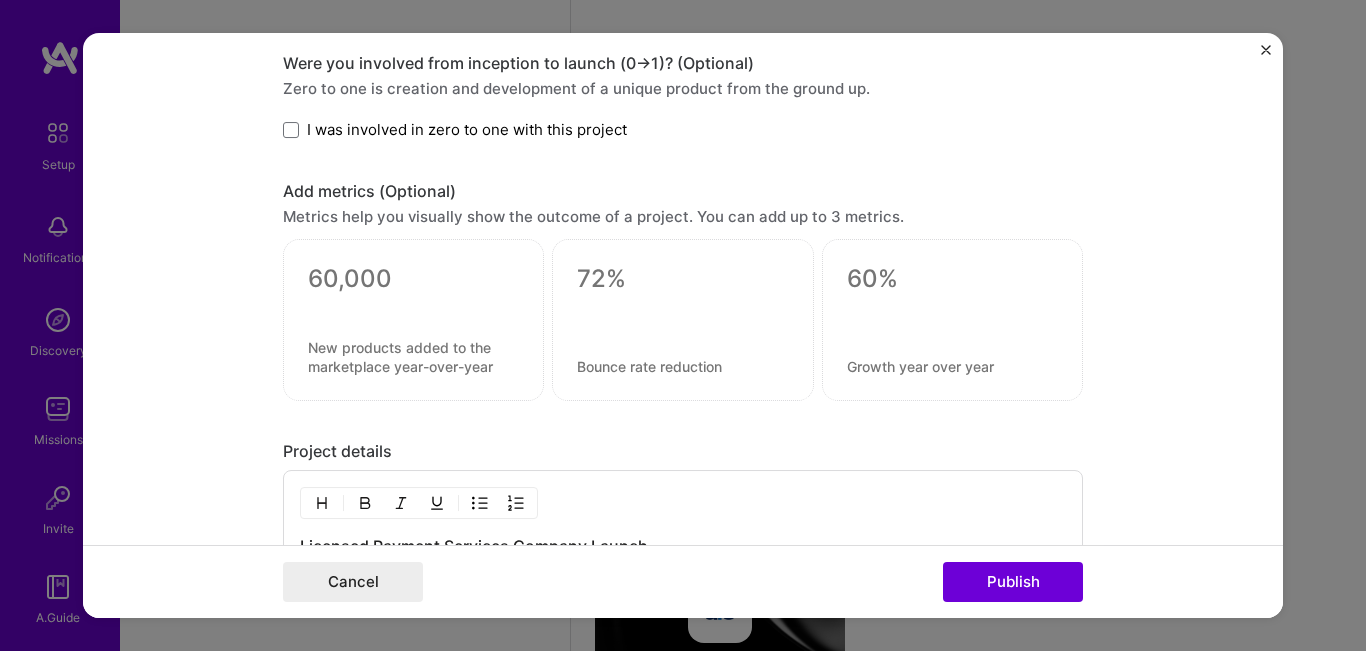 scroll, scrollTop: 1899, scrollLeft: 0, axis: vertical 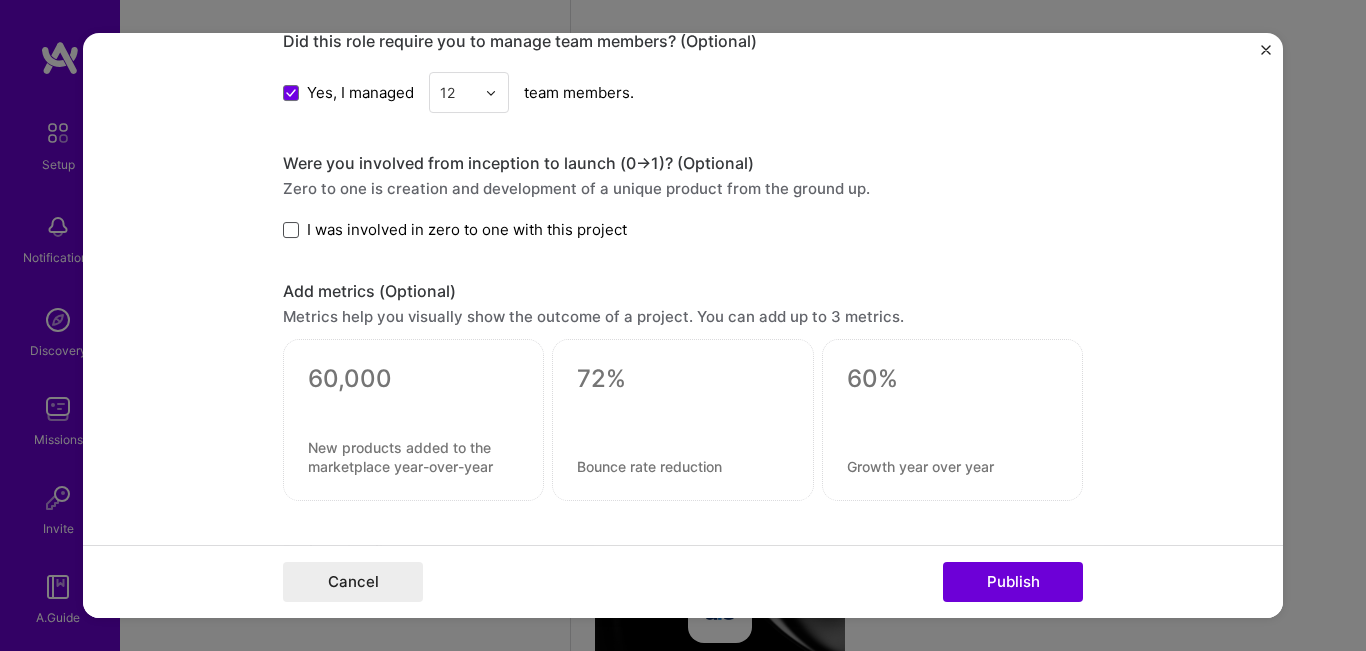 click at bounding box center [291, 230] 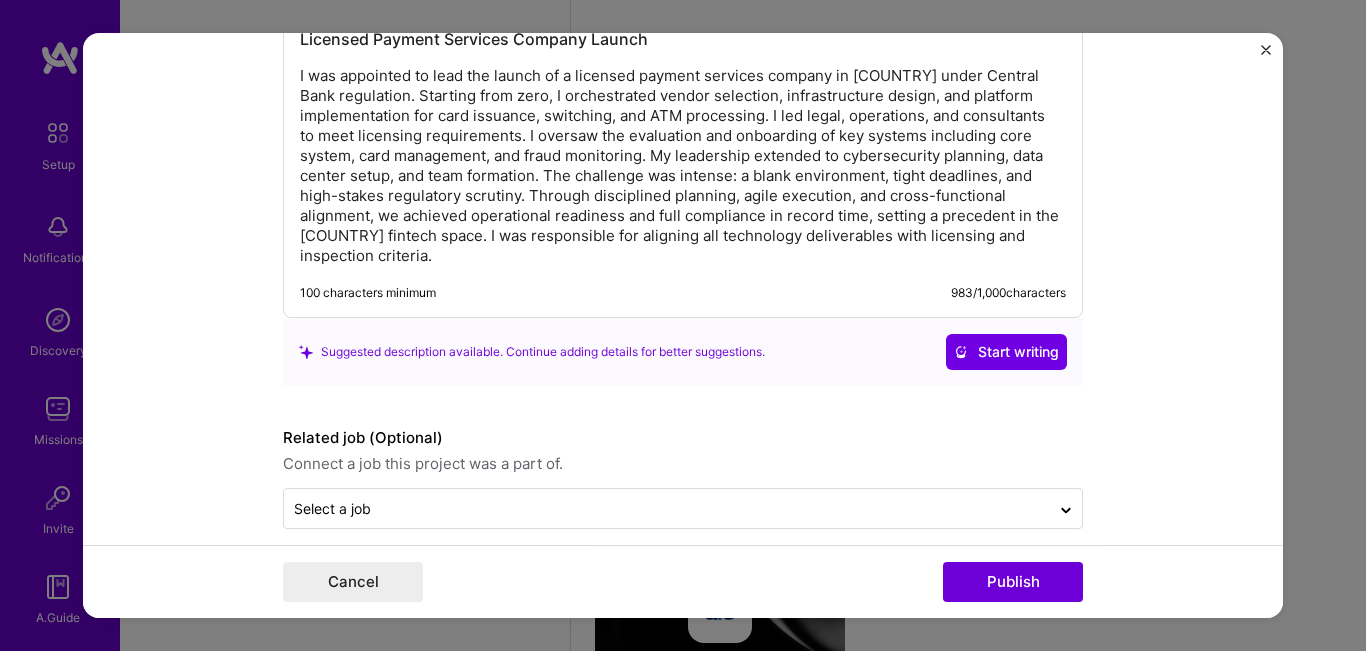 scroll, scrollTop: 2526, scrollLeft: 0, axis: vertical 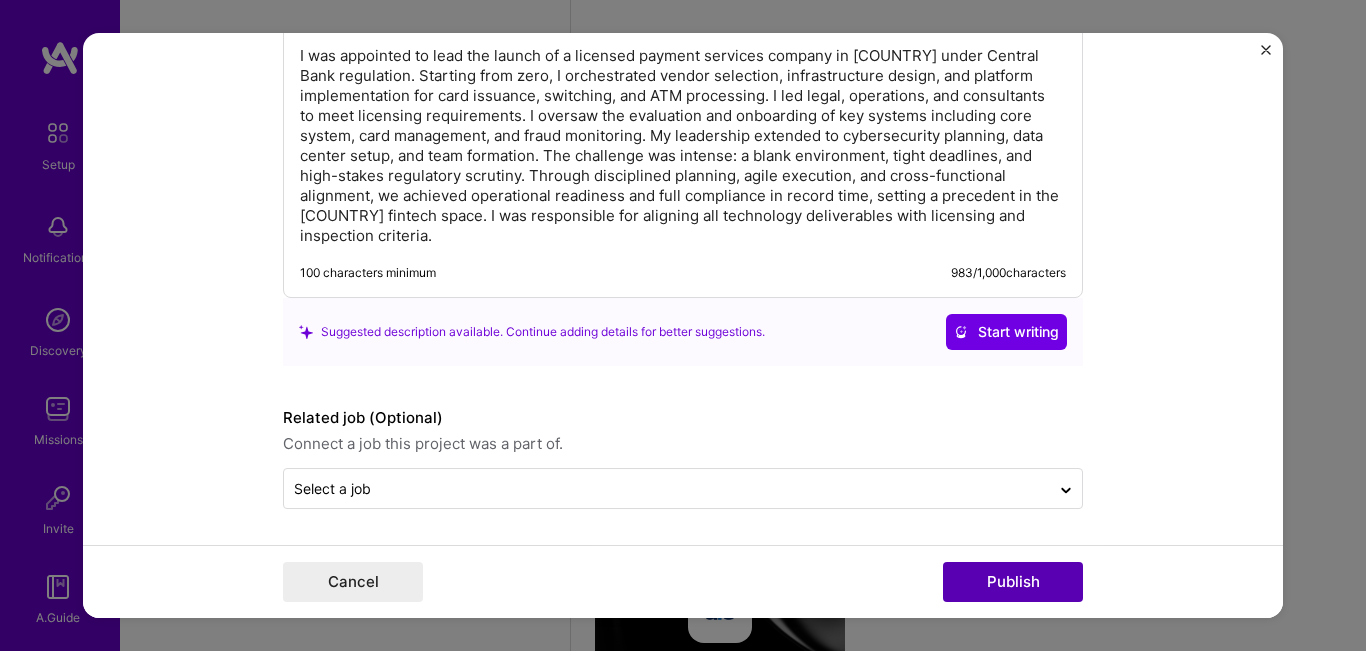 click on "Publish" at bounding box center (1013, 582) 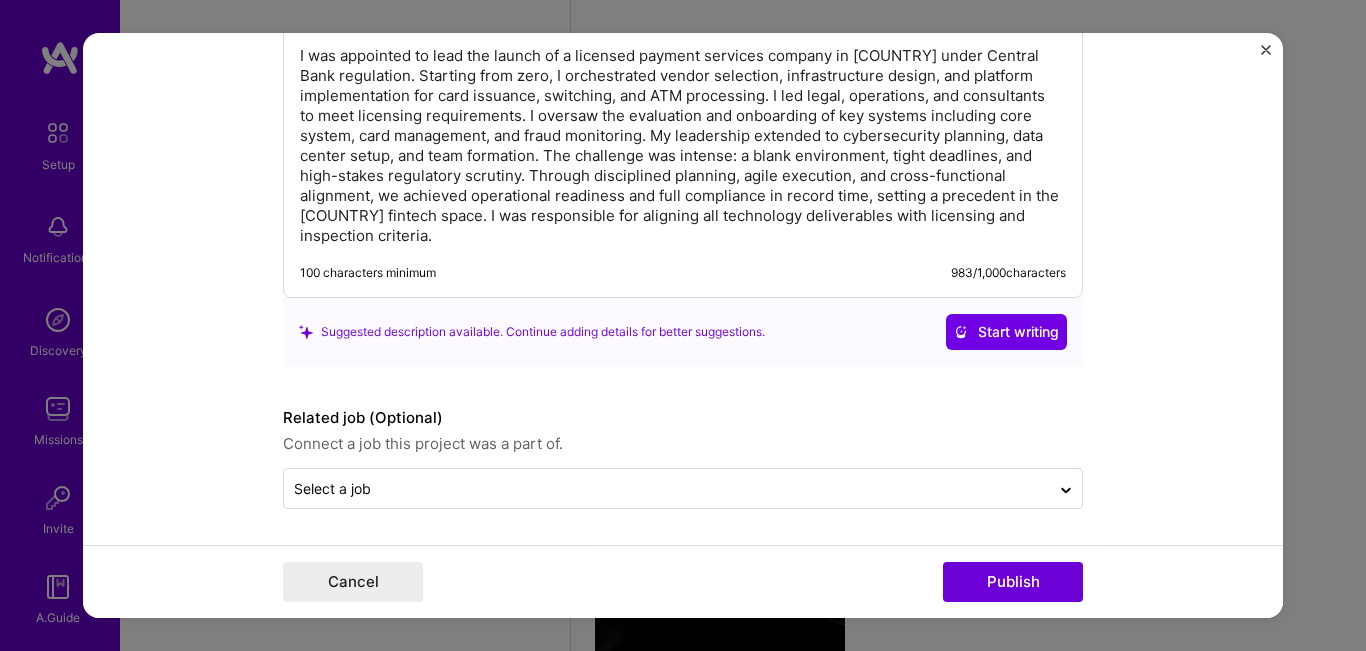 type 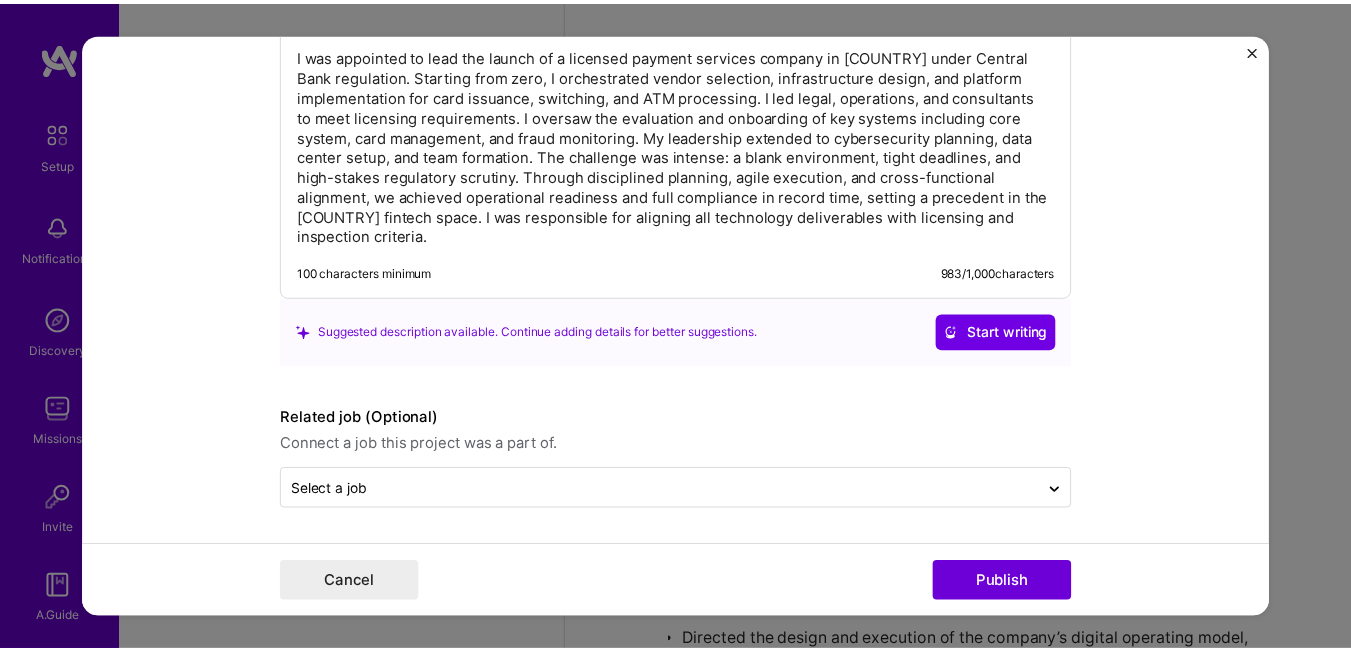 scroll, scrollTop: 2435, scrollLeft: 0, axis: vertical 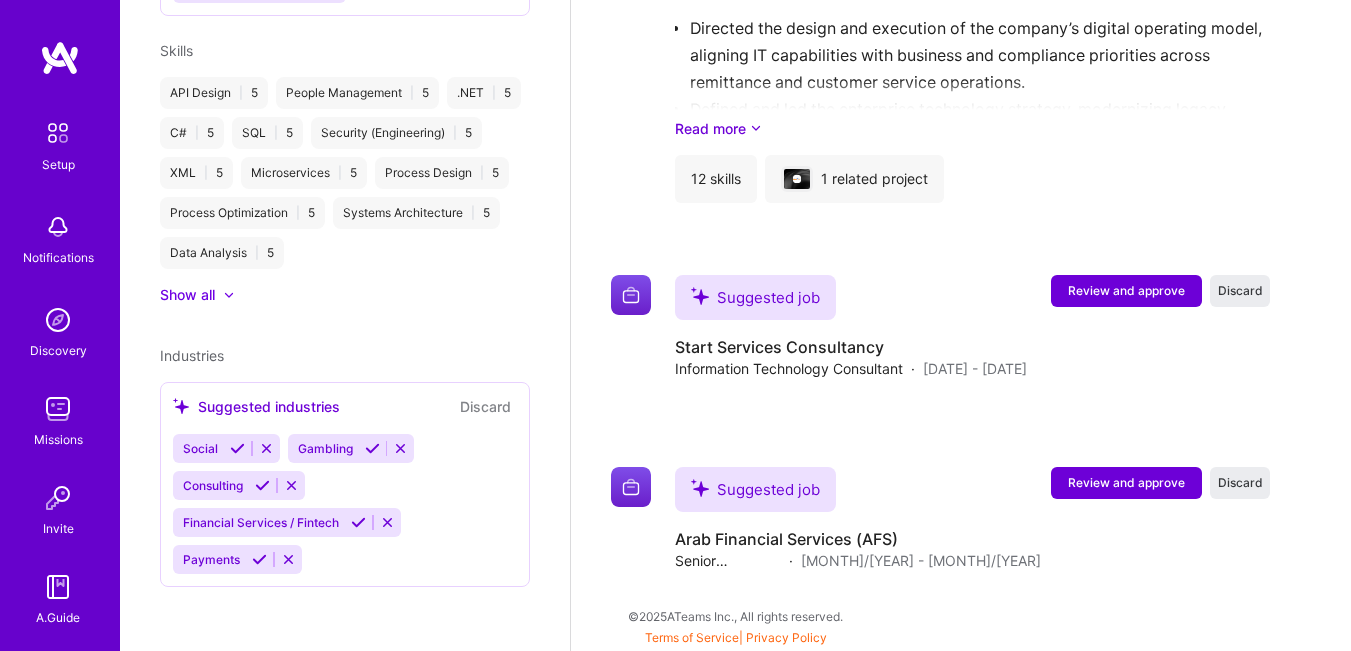 click at bounding box center [400, 448] 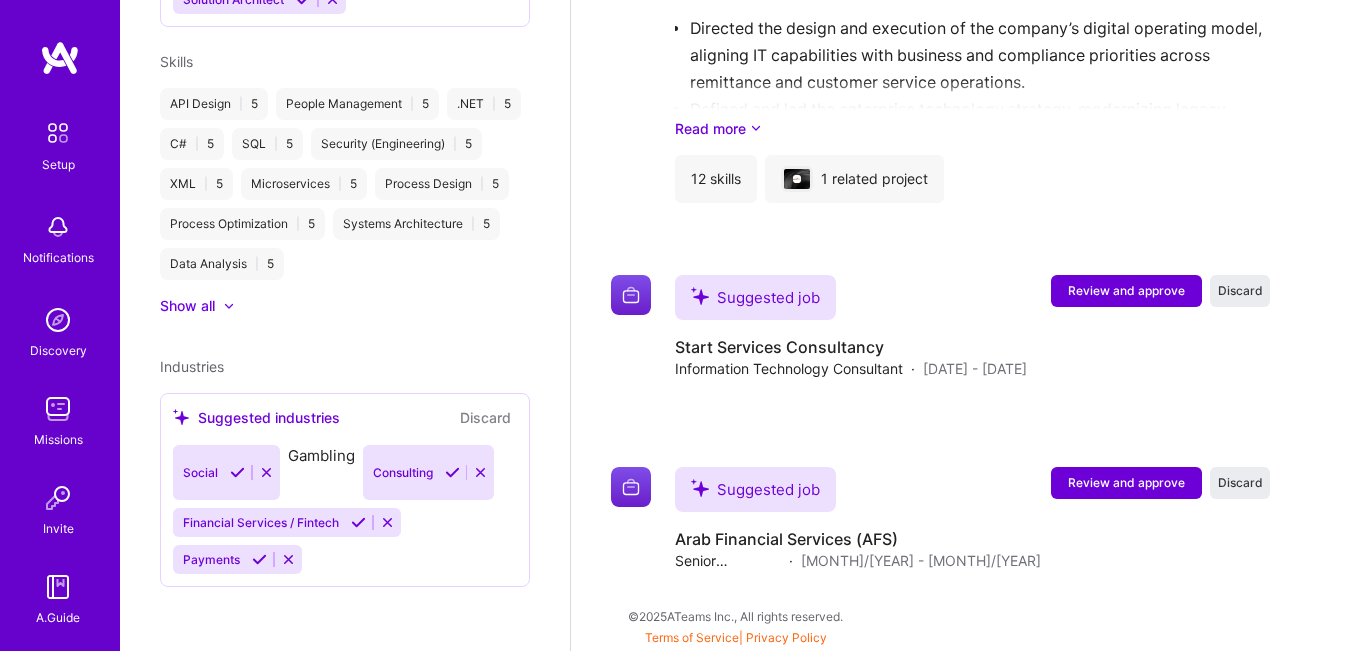 scroll, scrollTop: 923, scrollLeft: 0, axis: vertical 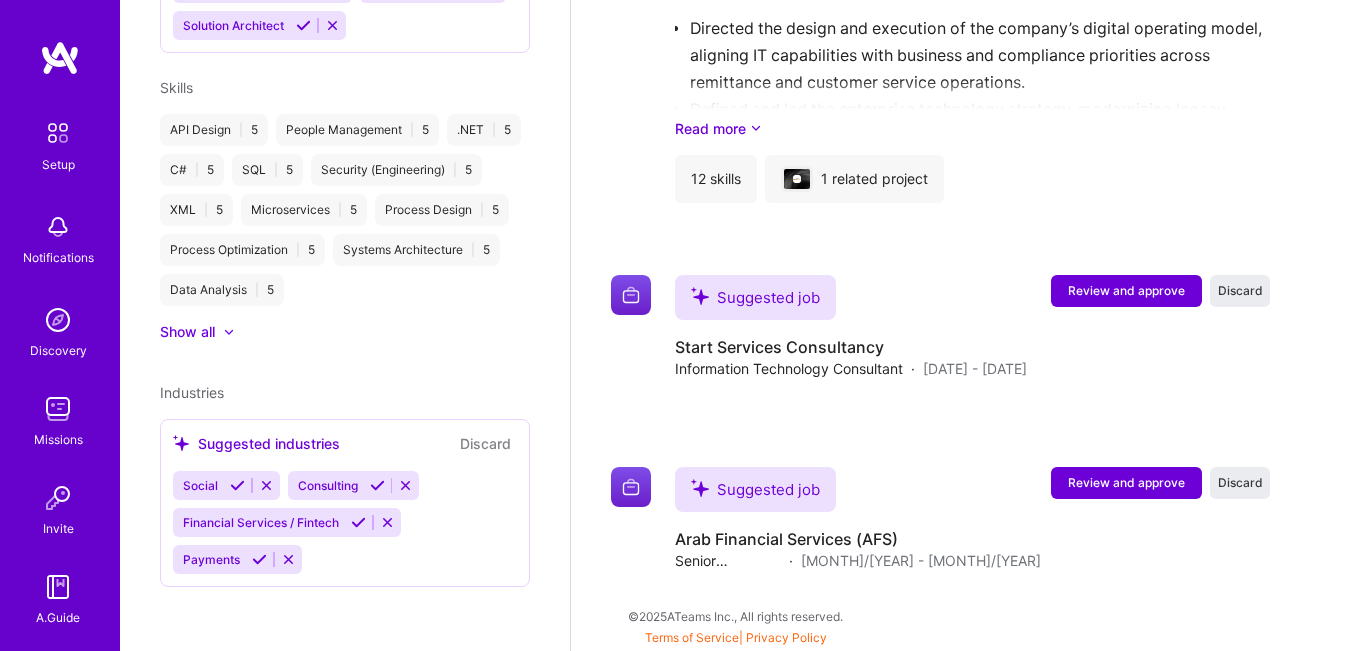 click at bounding box center (266, 485) 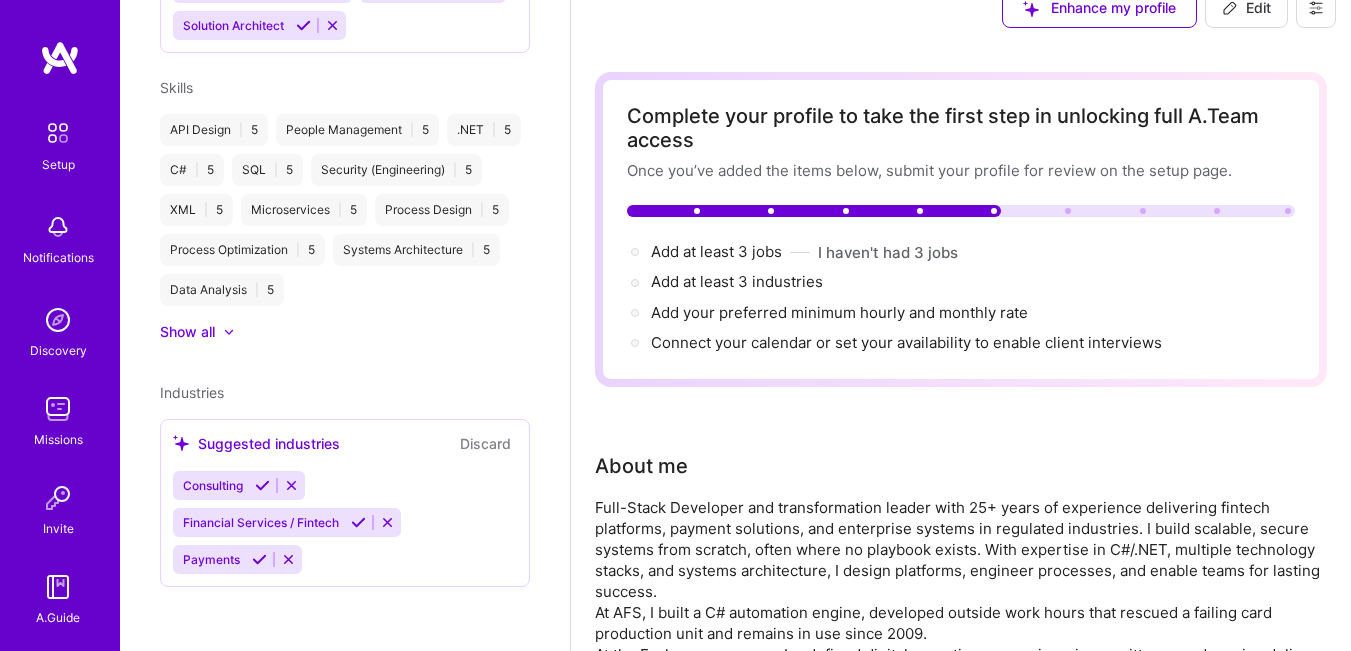 scroll, scrollTop: 0, scrollLeft: 0, axis: both 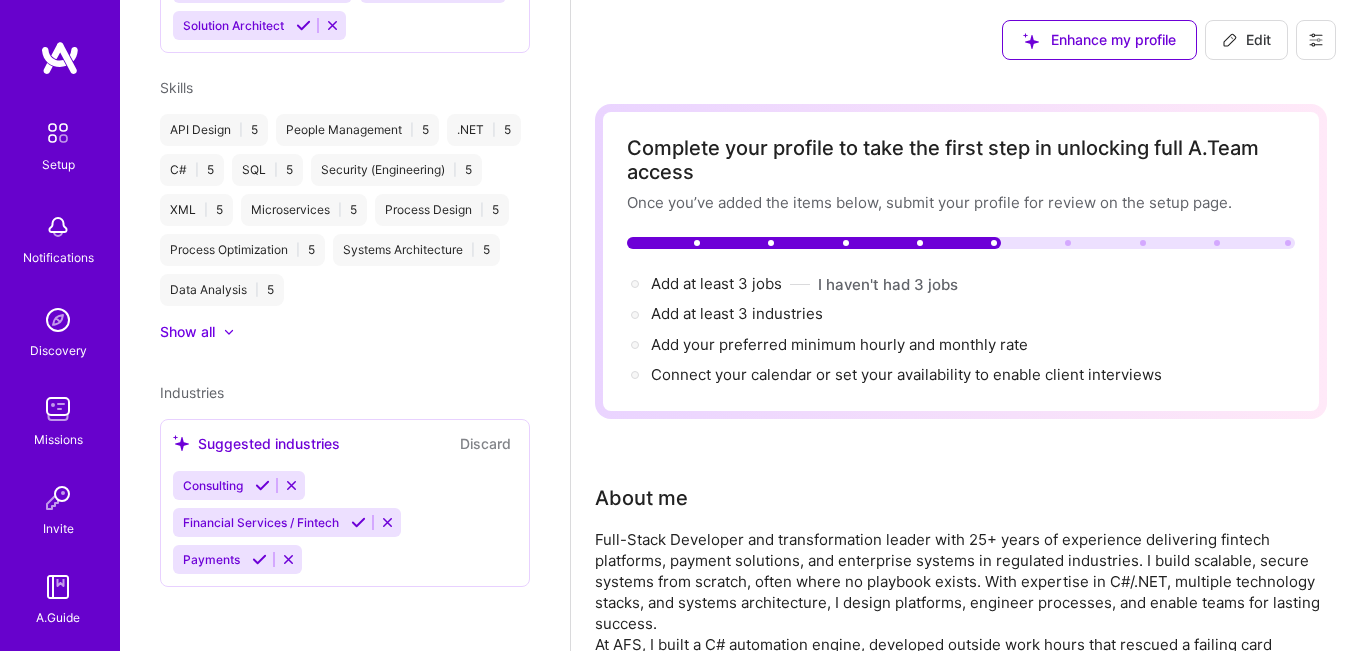 click 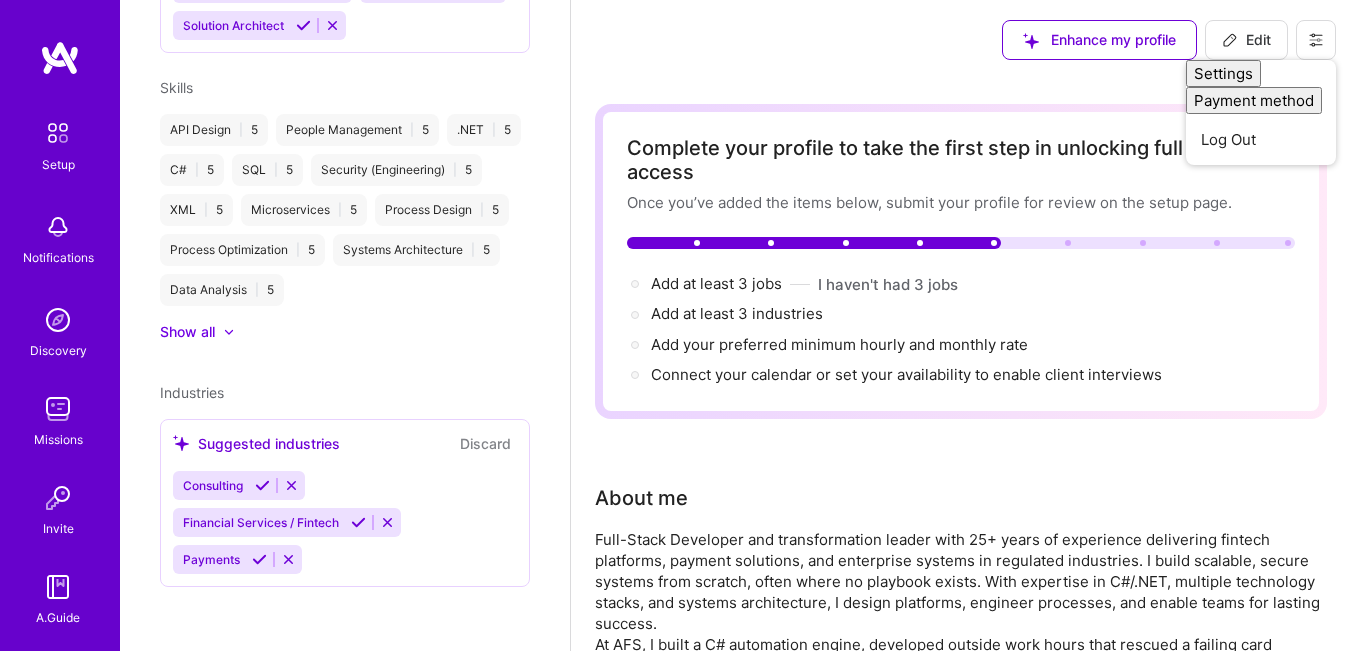 click on "Complete your profile to take the first step in unlocking full A.Team access Once you’ve added the items below, submit your profile for review on the setup page. Add at least 3 jobs  → I haven't had 3 jobs Add at least 3 industries  → Add your preferred minimum hourly and monthly rate  →   Connect your calendar or set your availability to enable client interviews  →   About me Projects Alyousuf Exchange Remittance Core System Jan 2019 - Jan 2025 Open Project
Start Services Consultancy Payment Services Company Launch Mar 2017 - Feb 2018 Open Project   Arab Financial Services (AFS) Digital Payments Evolution Nov 2008 - May 2011 Open Project   Jobs IT & Digital Transformation Manager Al Yousuf Exchanges & Money Transfers · Jan 2019 - Jan 2025 Directed the design and execution of the company’s digital operating model, aligning IT capabilities with business and compliance priorities across remittance and customer service operations. Read more 12   skills 1   related project Discard ·" at bounding box center (961, 1253) 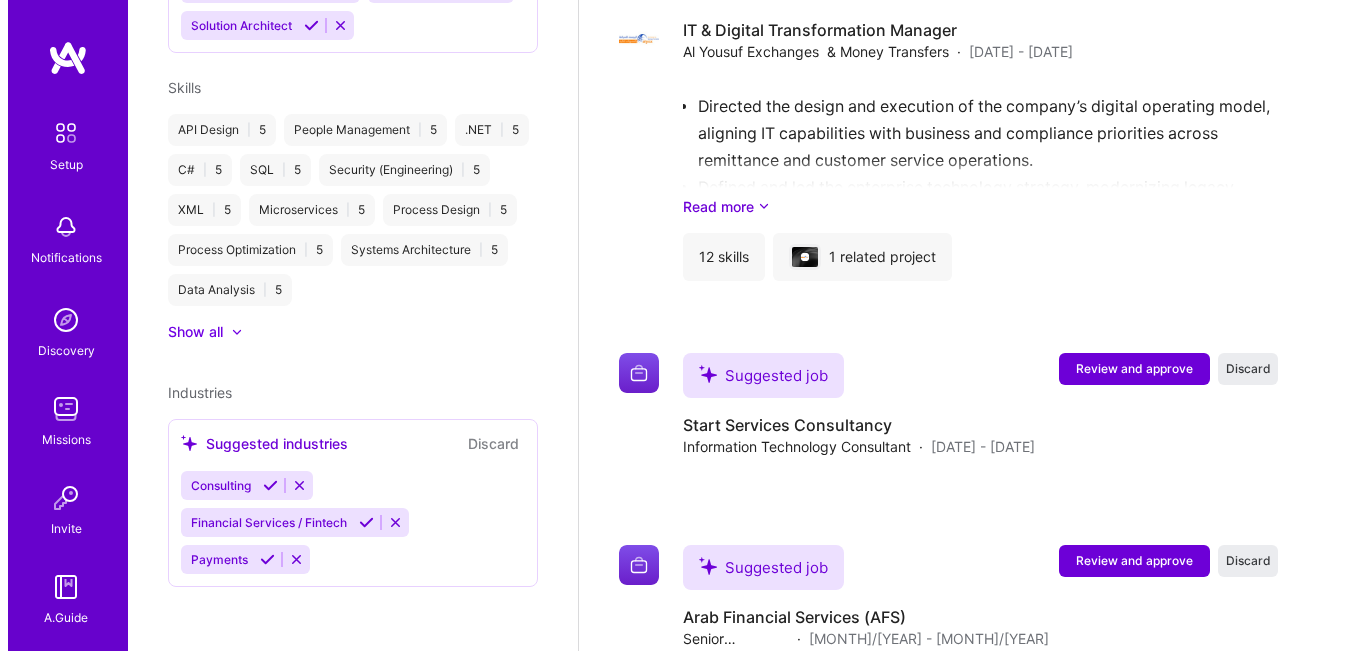 scroll, scrollTop: 1700, scrollLeft: 0, axis: vertical 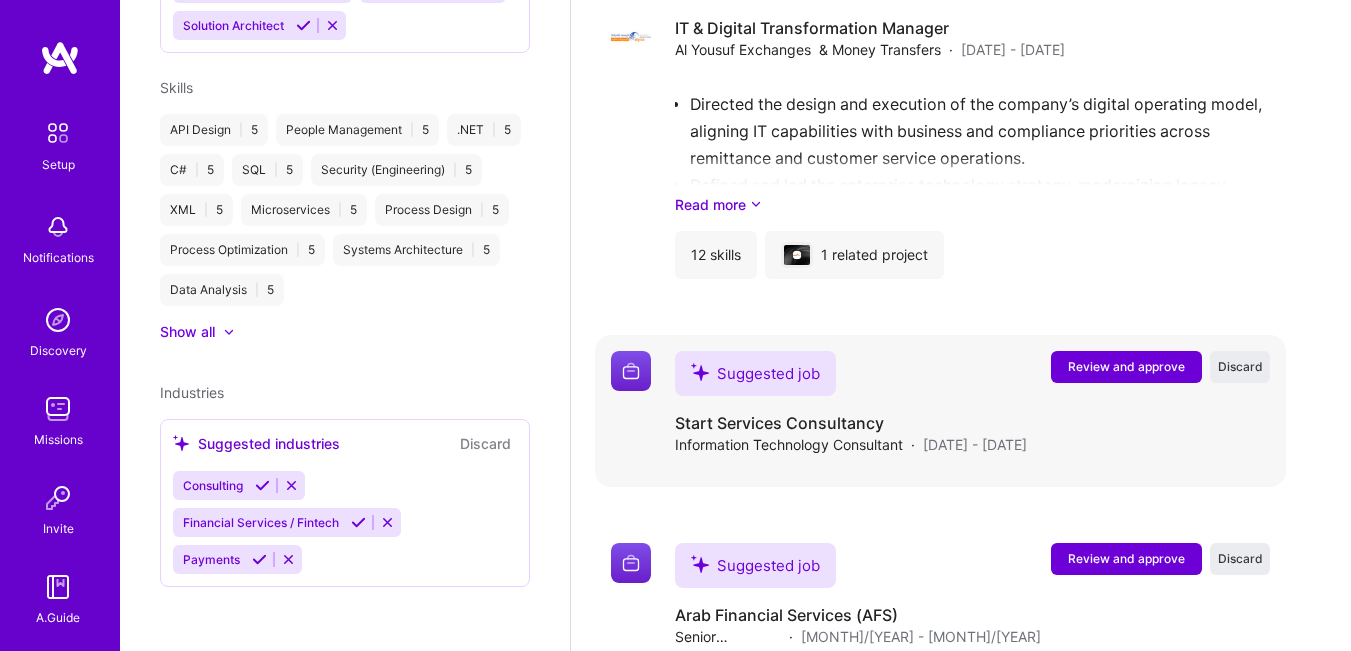 click on "Review and approve" at bounding box center [1126, 366] 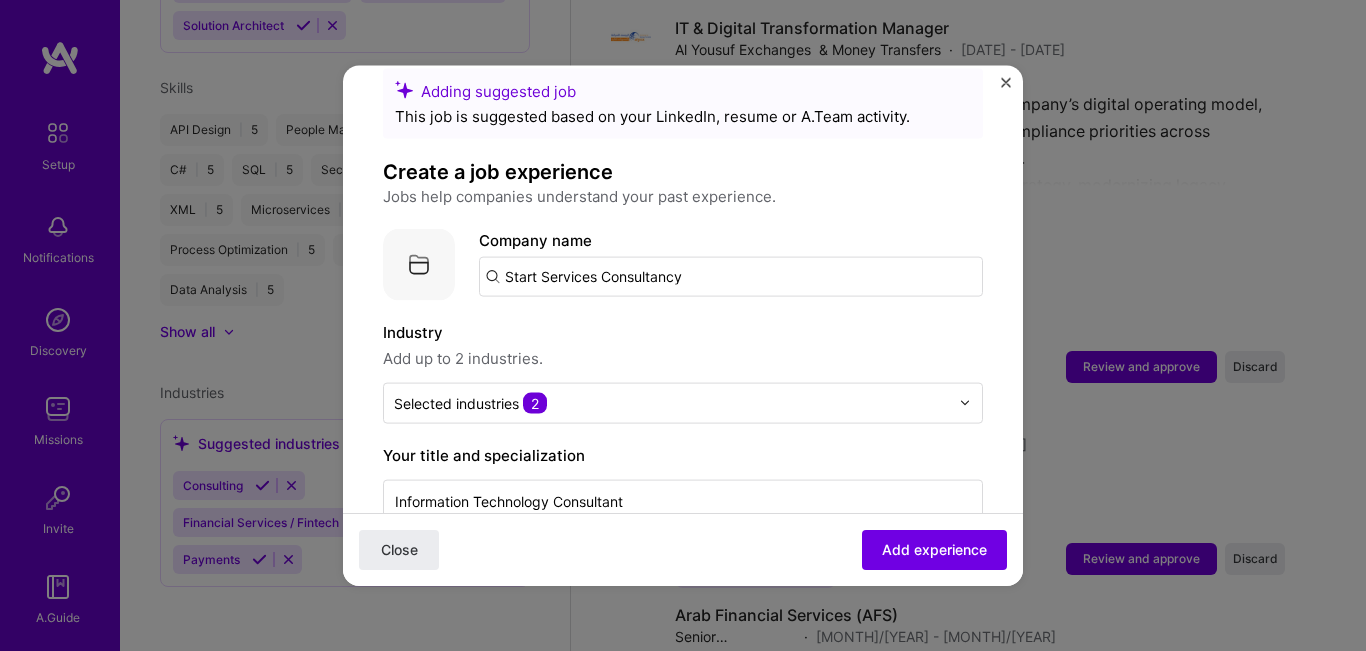 scroll, scrollTop: 0, scrollLeft: 0, axis: both 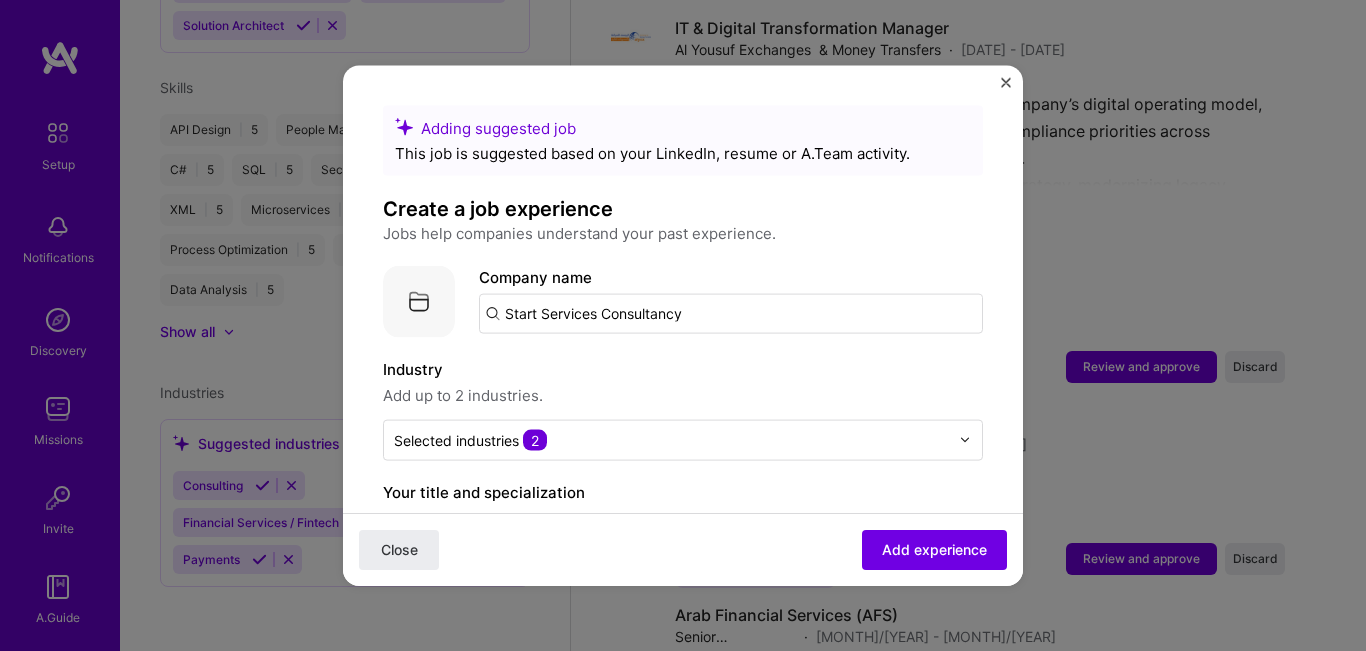 click on "Start Services Consultancy" at bounding box center (731, 313) 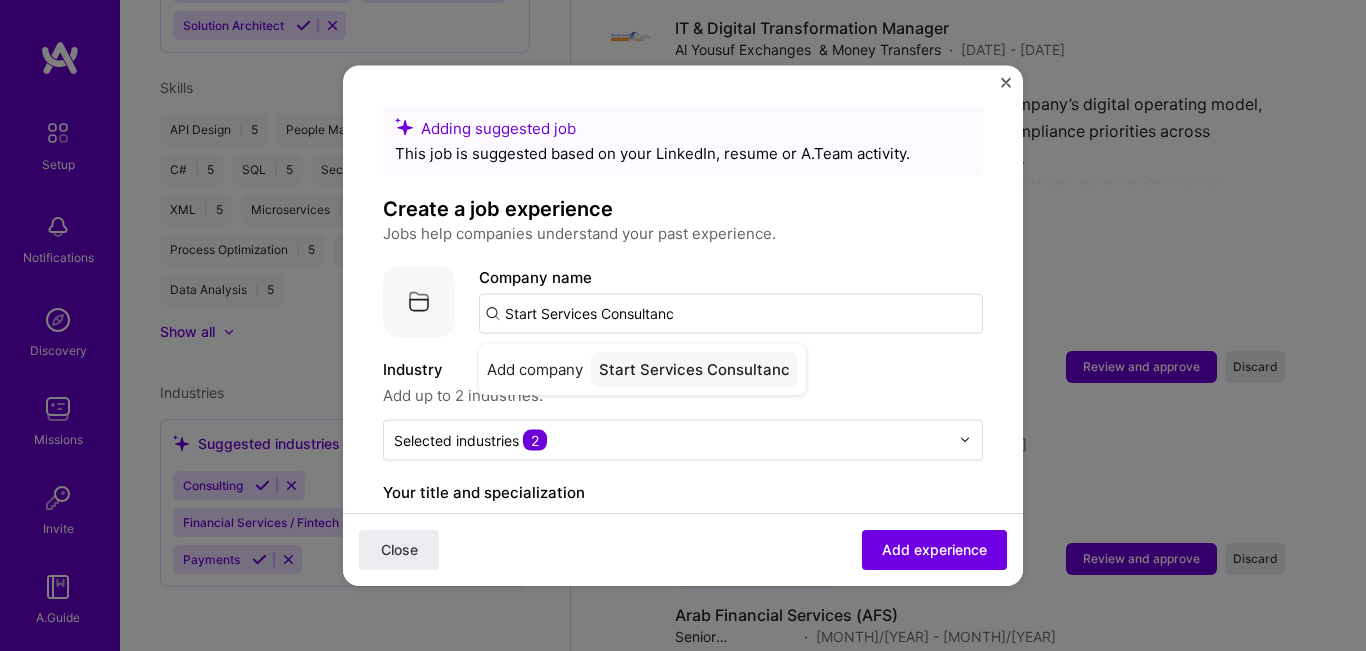 type on "Start Services Consultancy" 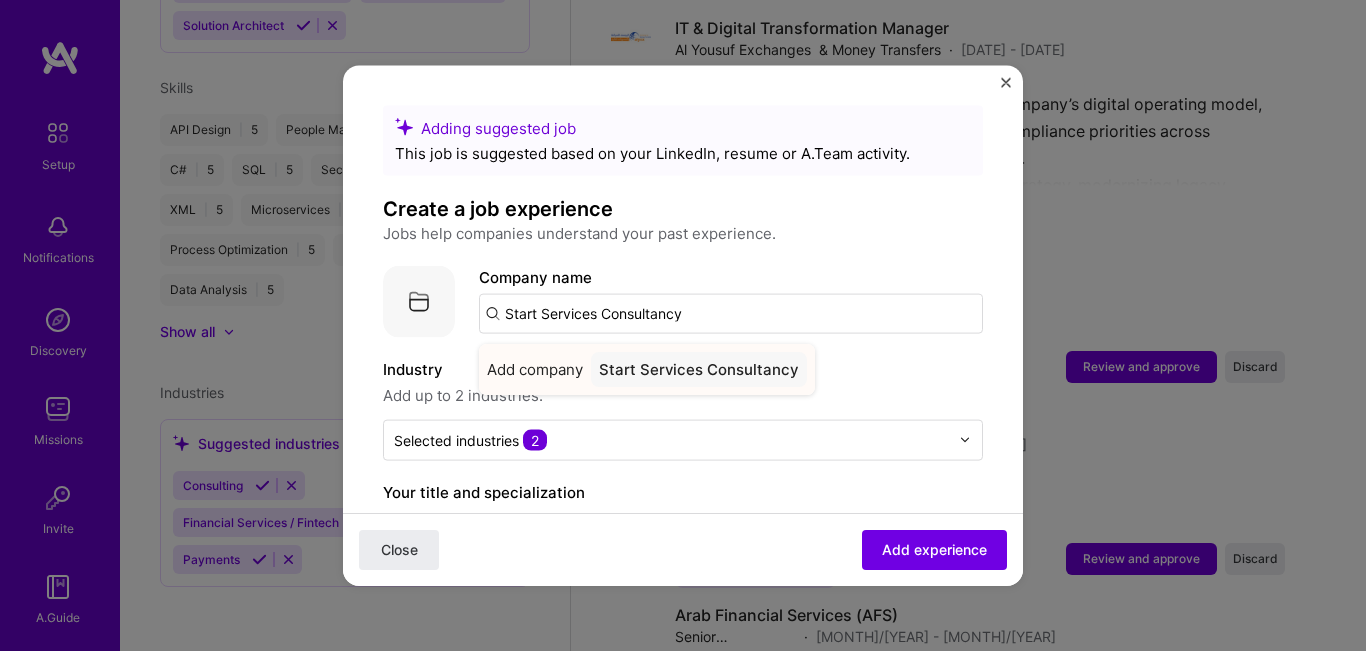 click on "Start Services Consultancy" at bounding box center (699, 368) 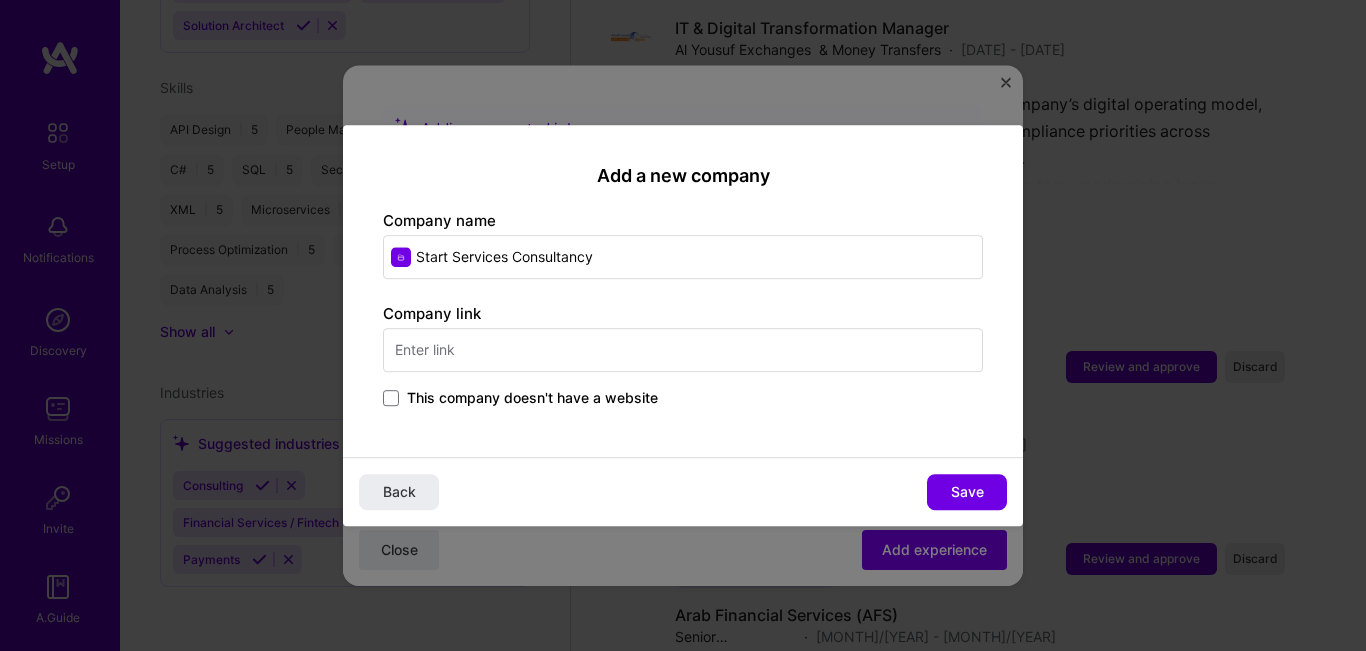 click on "This company doesn't have a website" at bounding box center [532, 398] 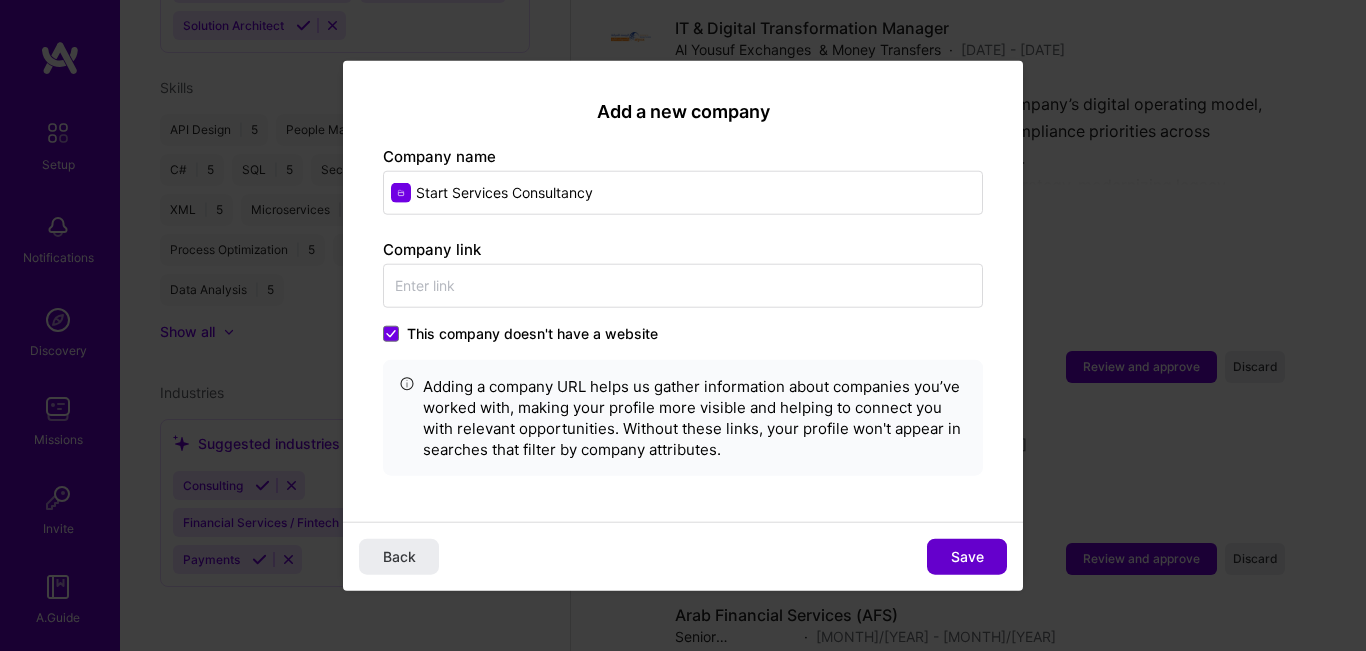 click on "Save" at bounding box center (967, 557) 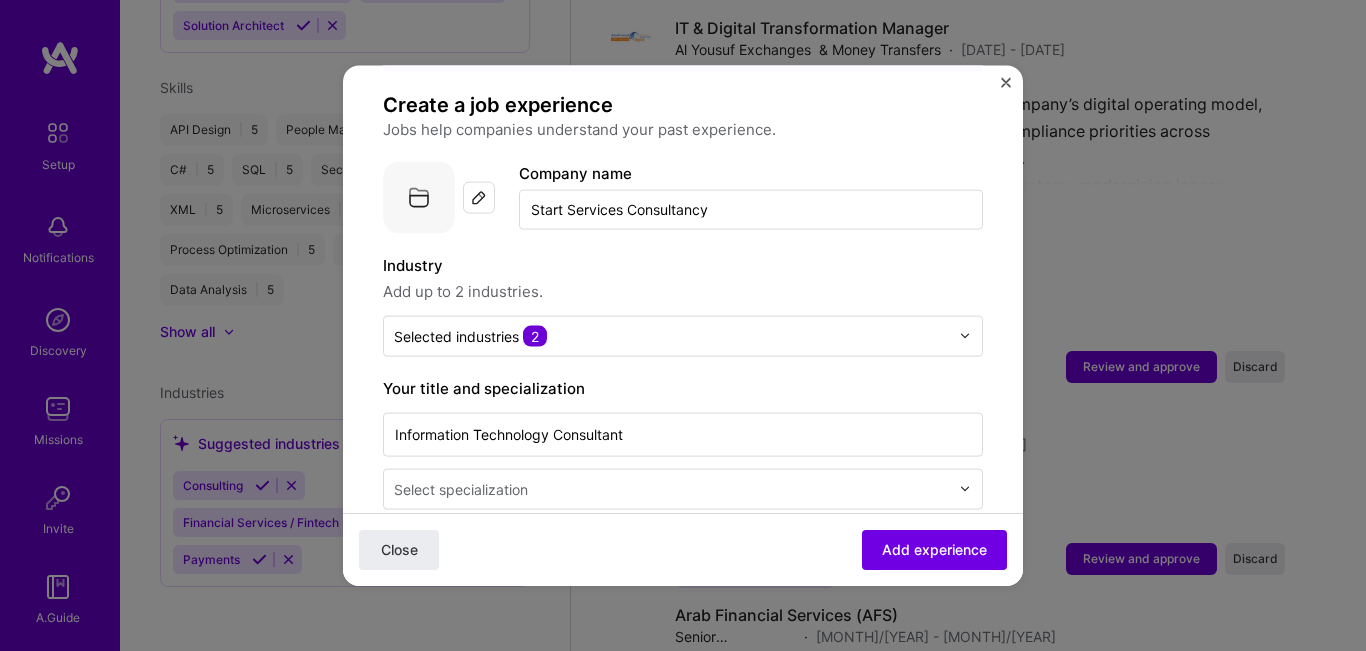 scroll, scrollTop: 200, scrollLeft: 0, axis: vertical 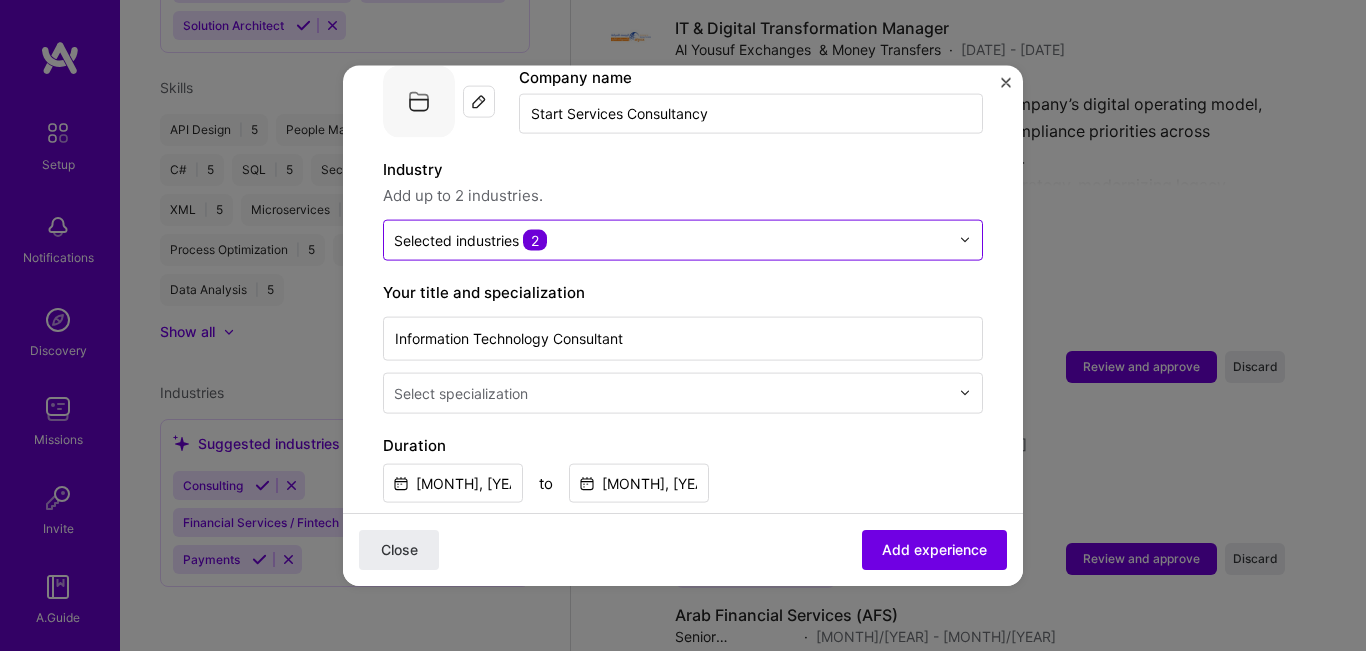 click at bounding box center (965, 240) 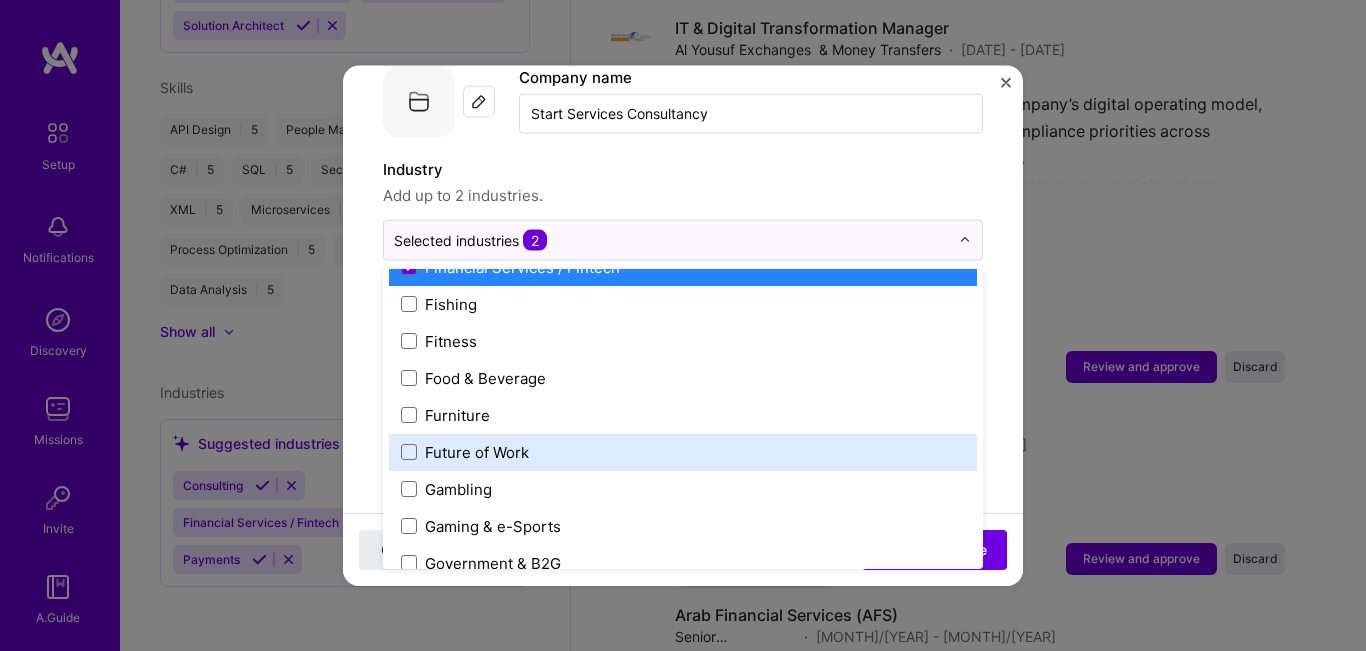 scroll, scrollTop: 2100, scrollLeft: 0, axis: vertical 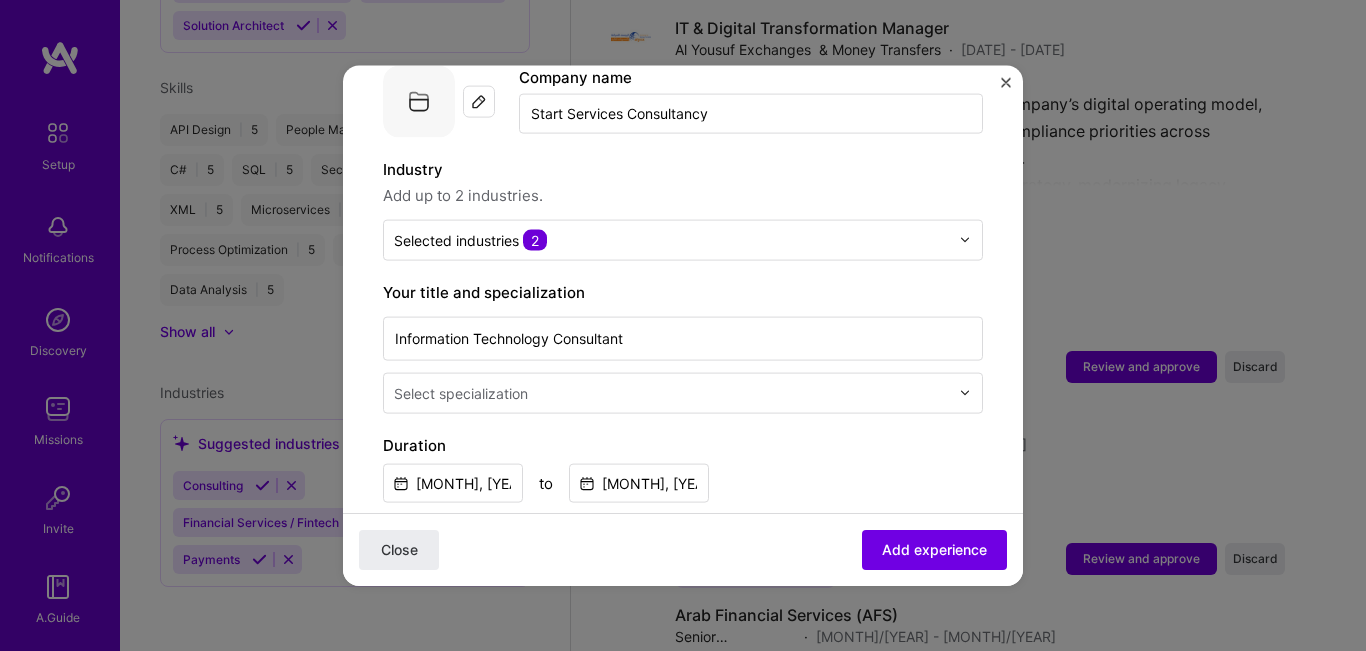 click on "Add up to 2 industries." at bounding box center (683, 195) 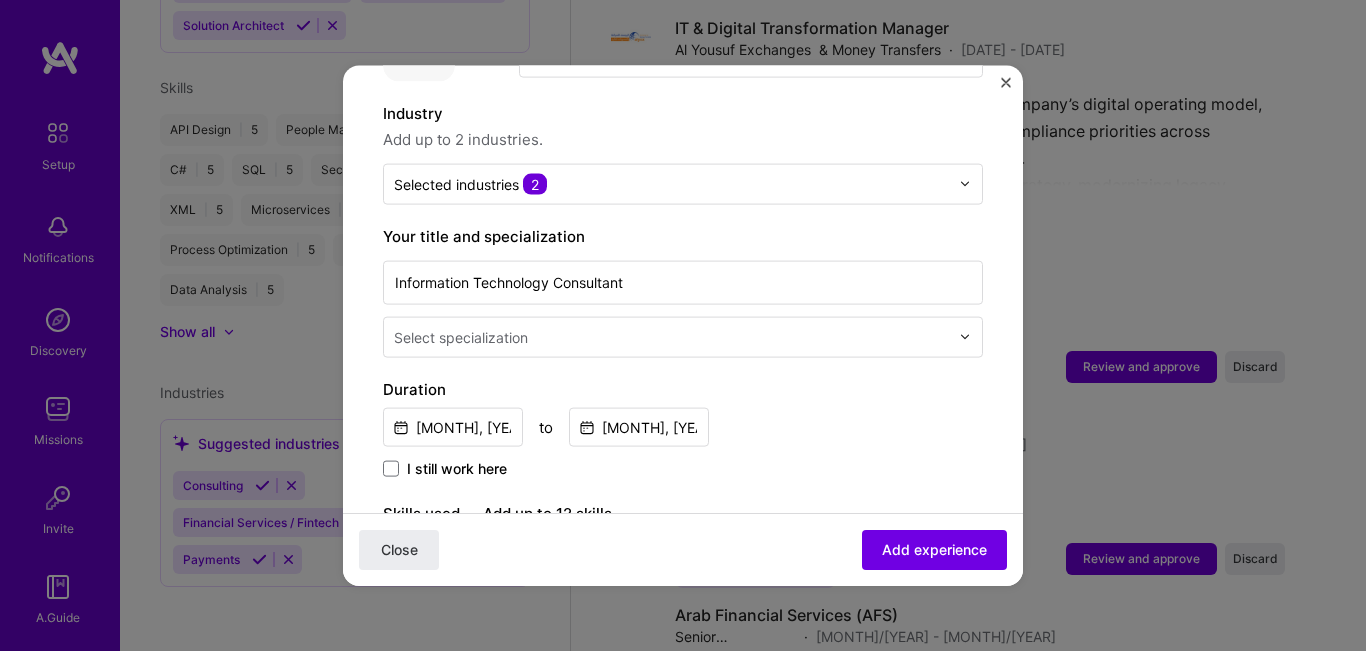 scroll, scrollTop: 300, scrollLeft: 0, axis: vertical 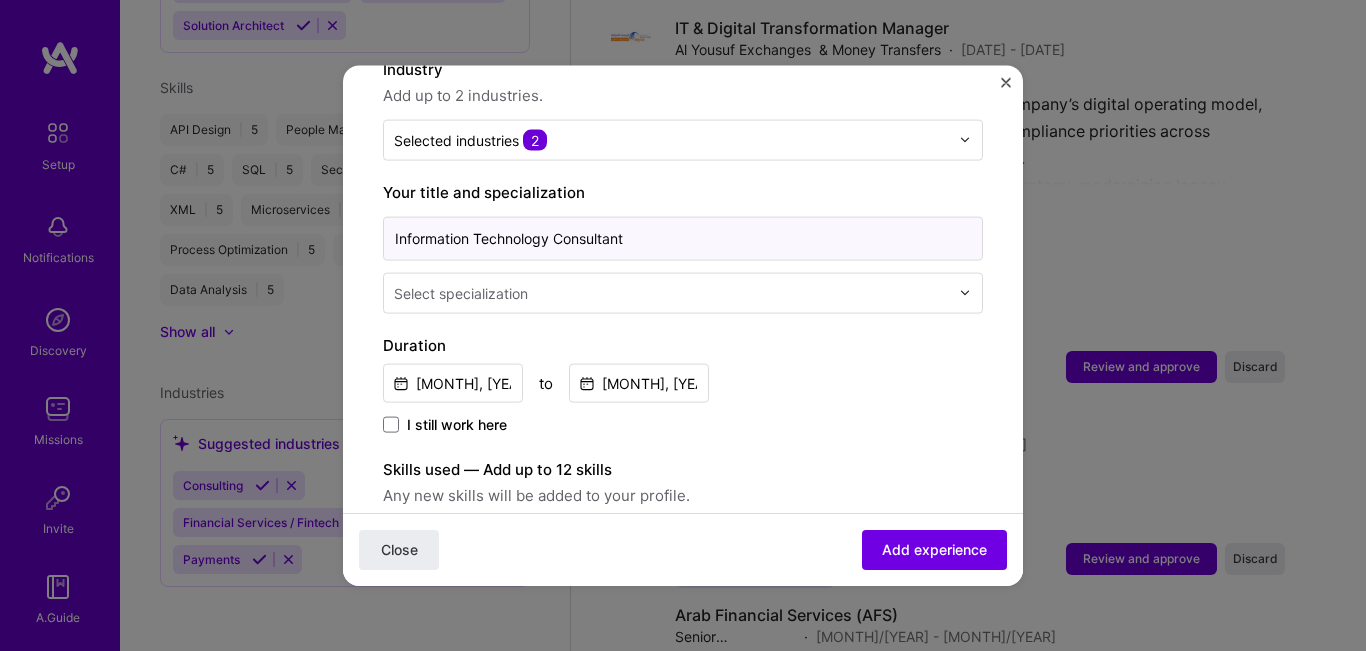 click on "Information Technology Consultant" at bounding box center (683, 238) 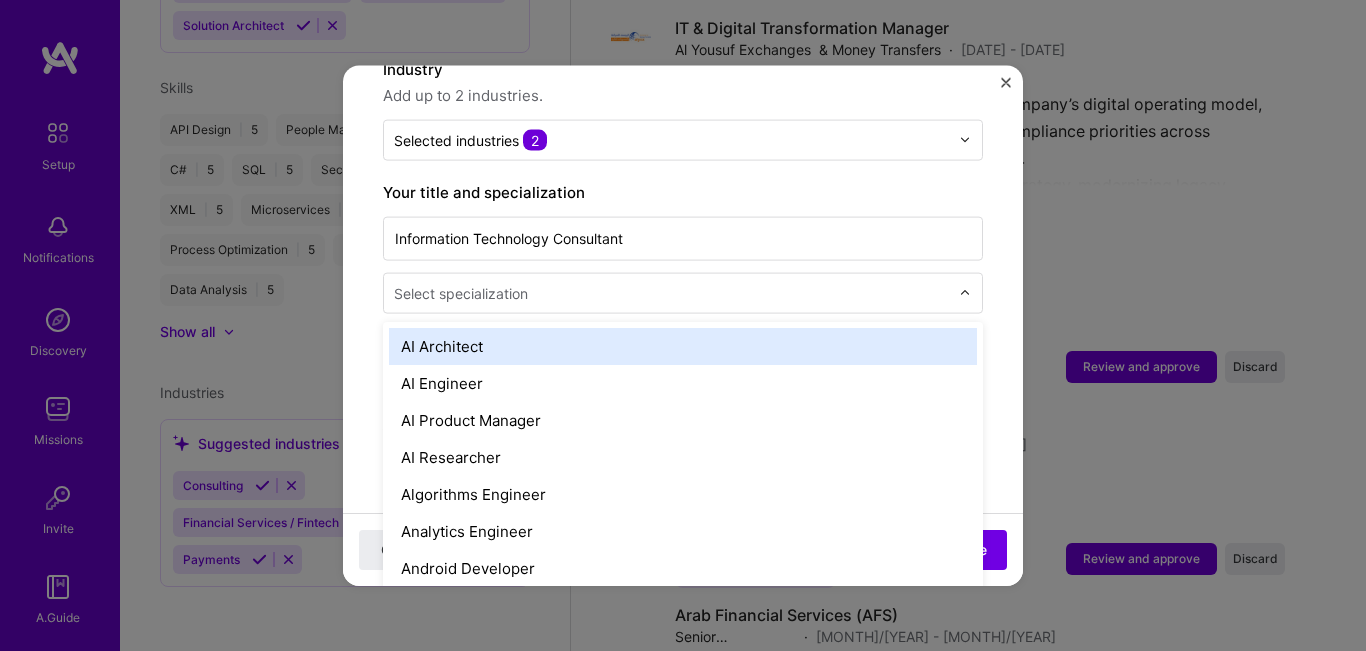 click at bounding box center [673, 292] 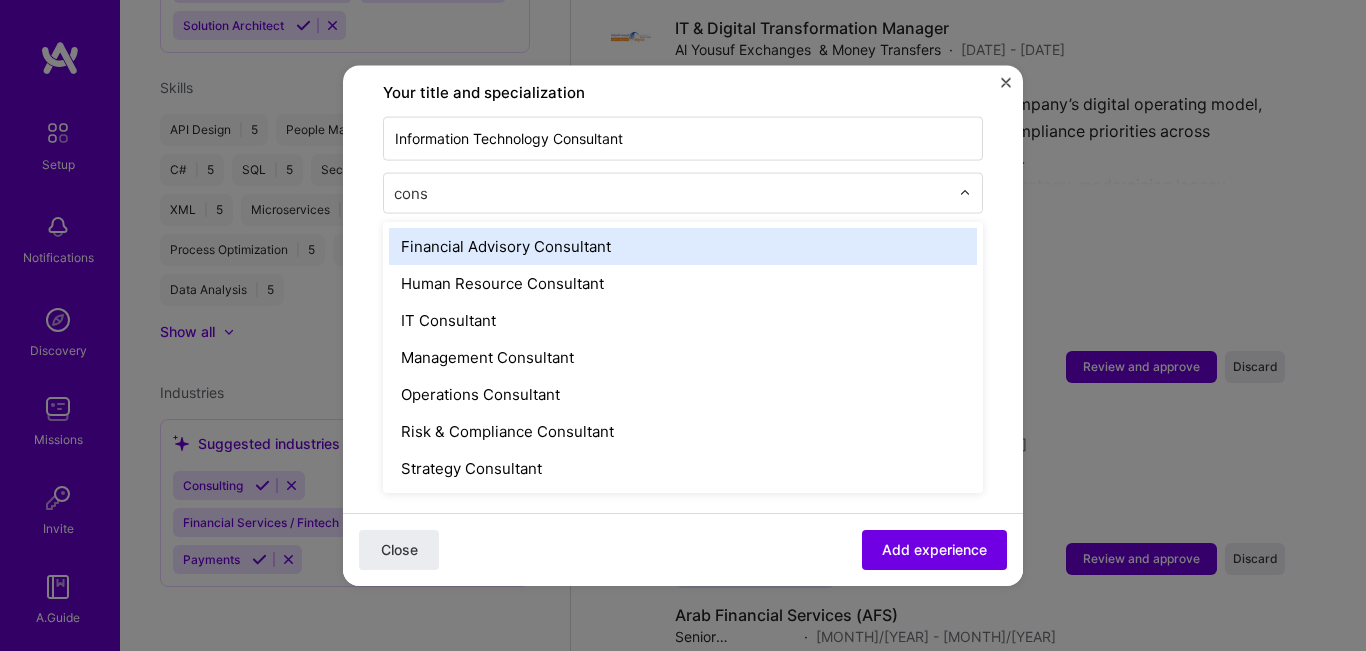type on "[NAME]" 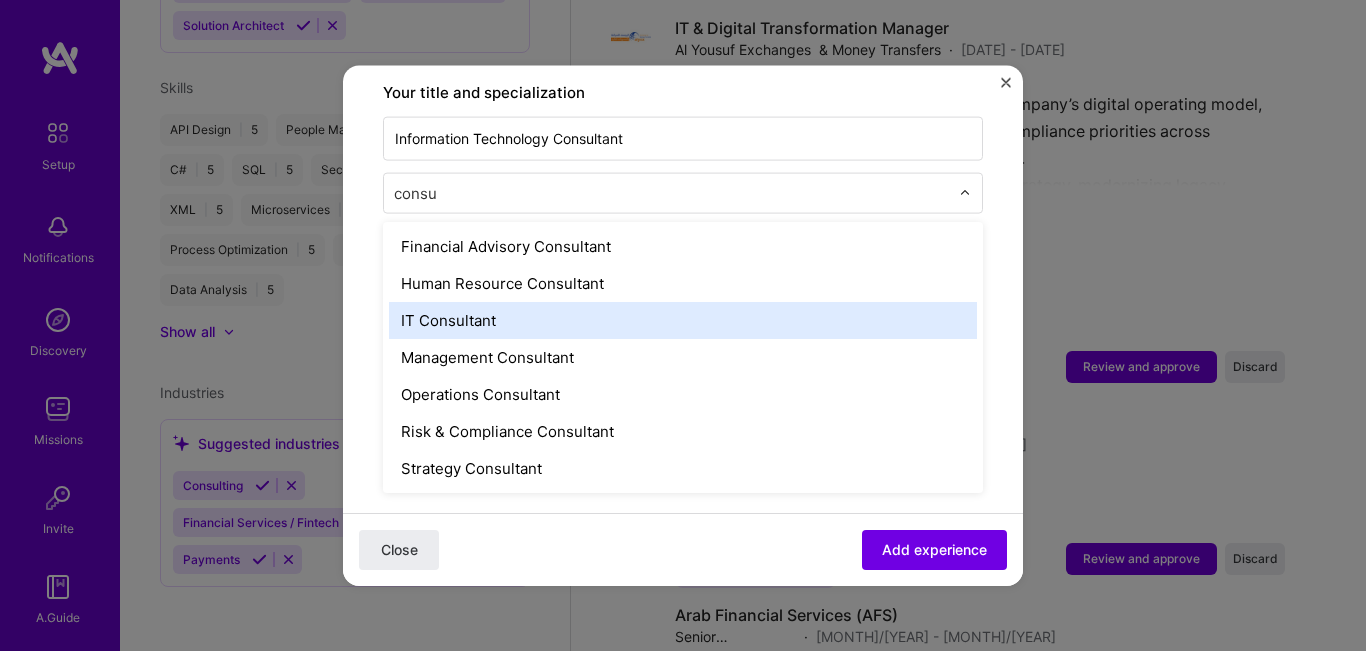 click on "IT Consultant" at bounding box center [683, 319] 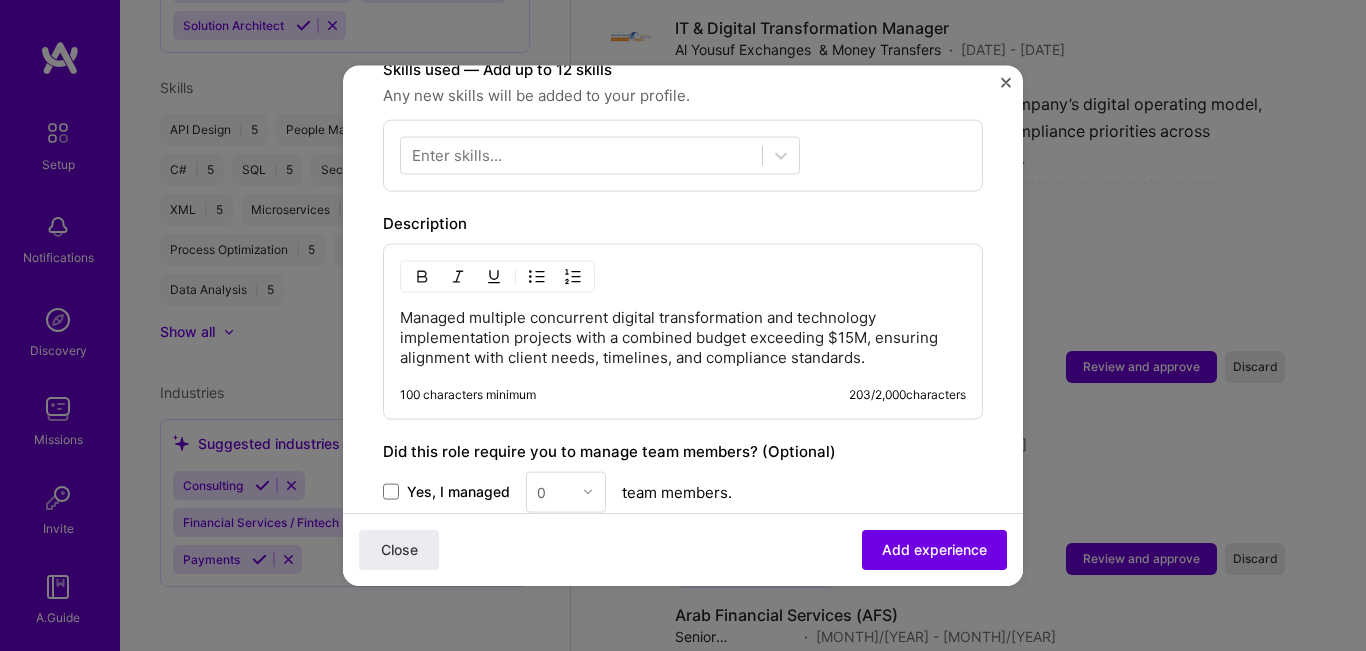 scroll, scrollTop: 600, scrollLeft: 0, axis: vertical 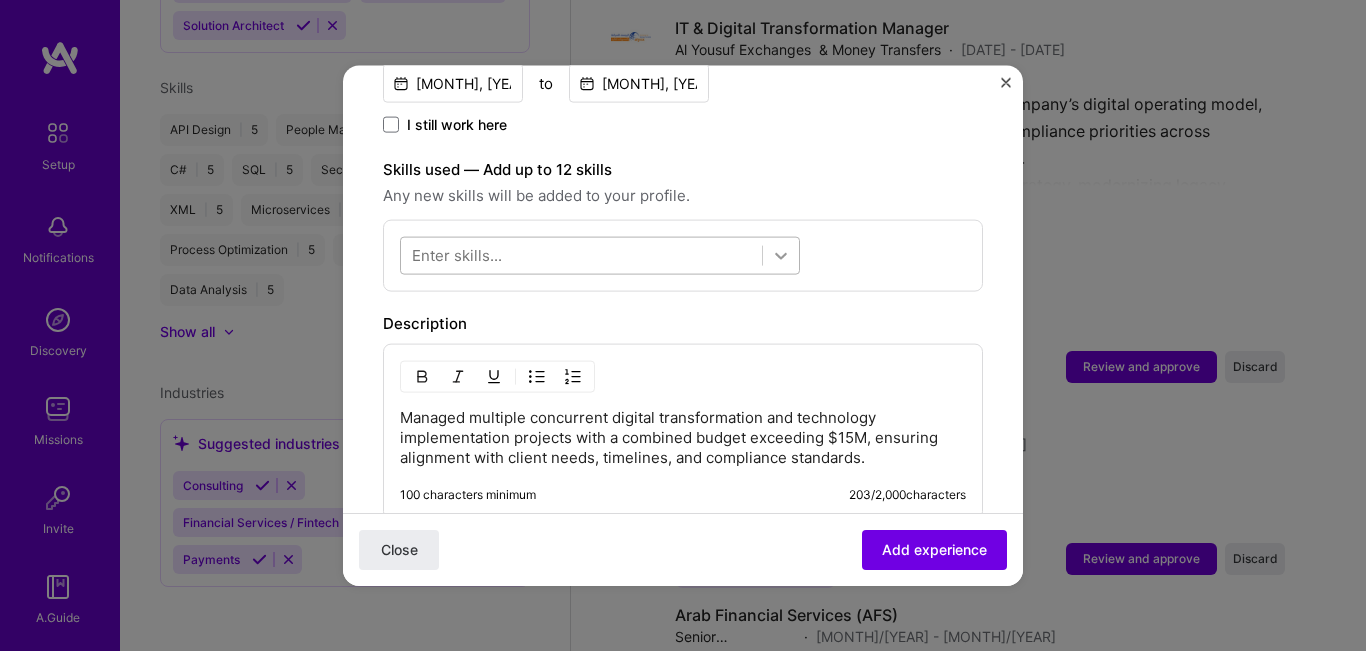 click 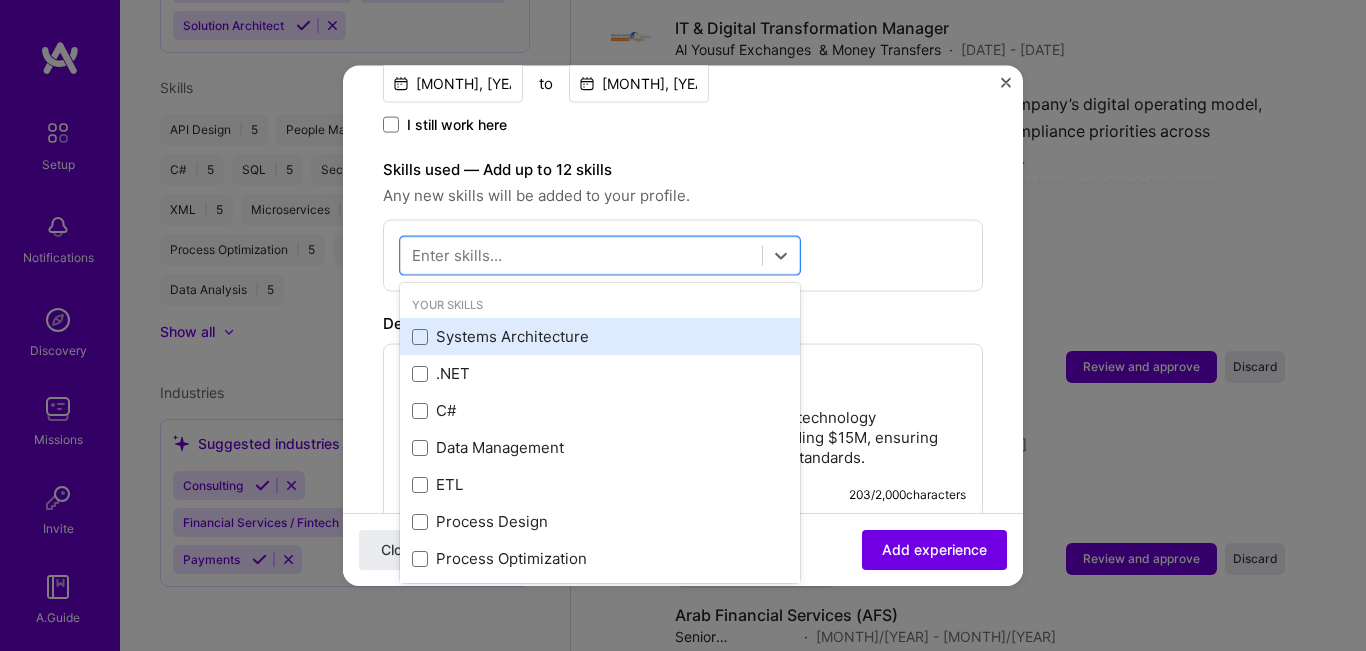 click on "Systems Architecture" at bounding box center (600, 336) 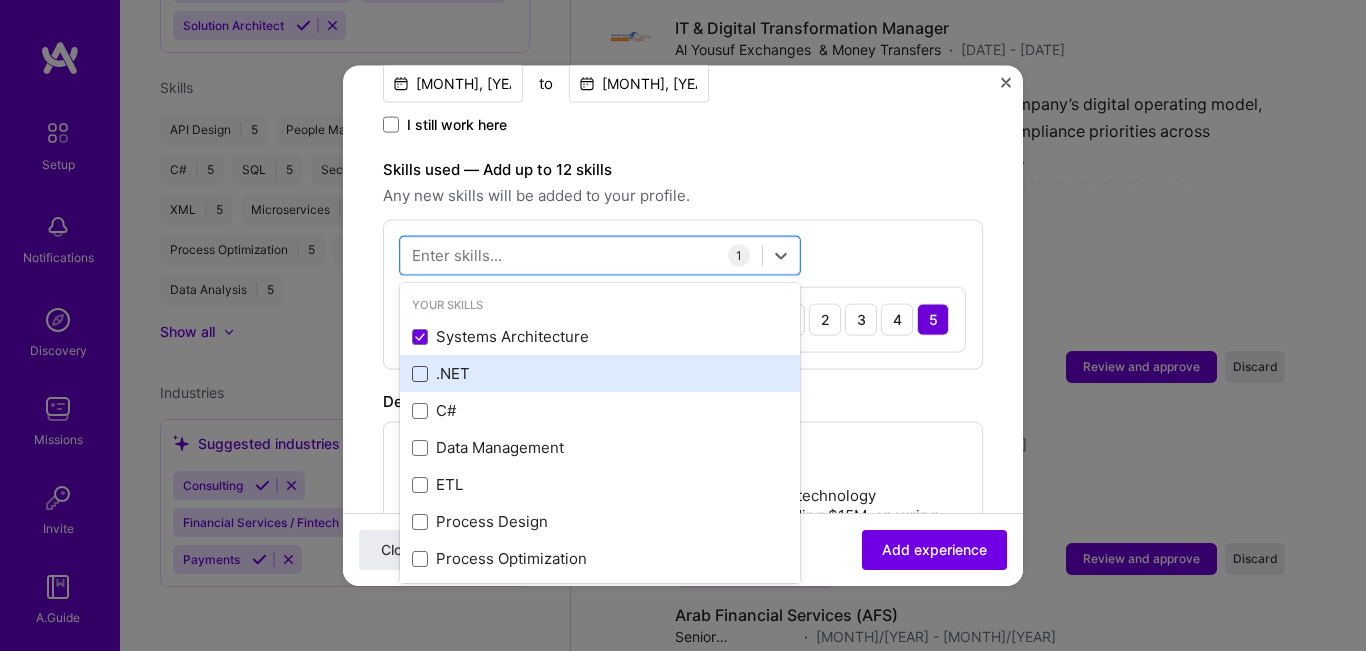 click at bounding box center [420, 373] 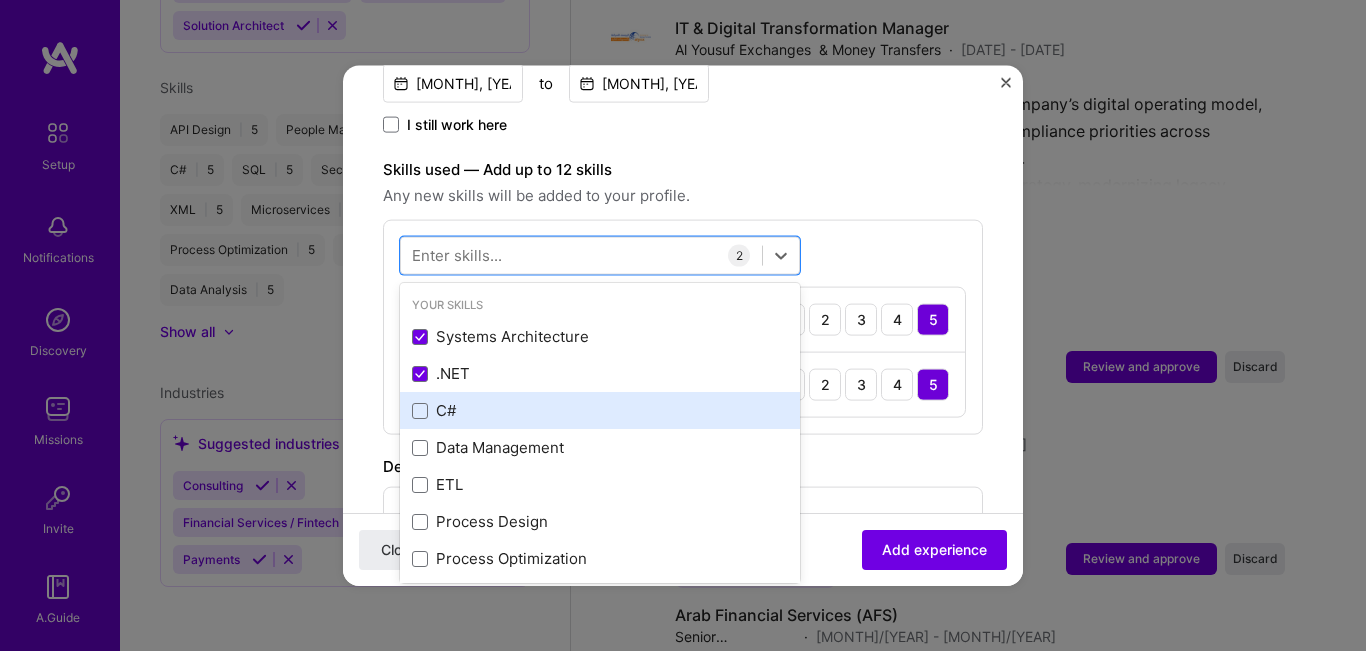 scroll, scrollTop: 100, scrollLeft: 0, axis: vertical 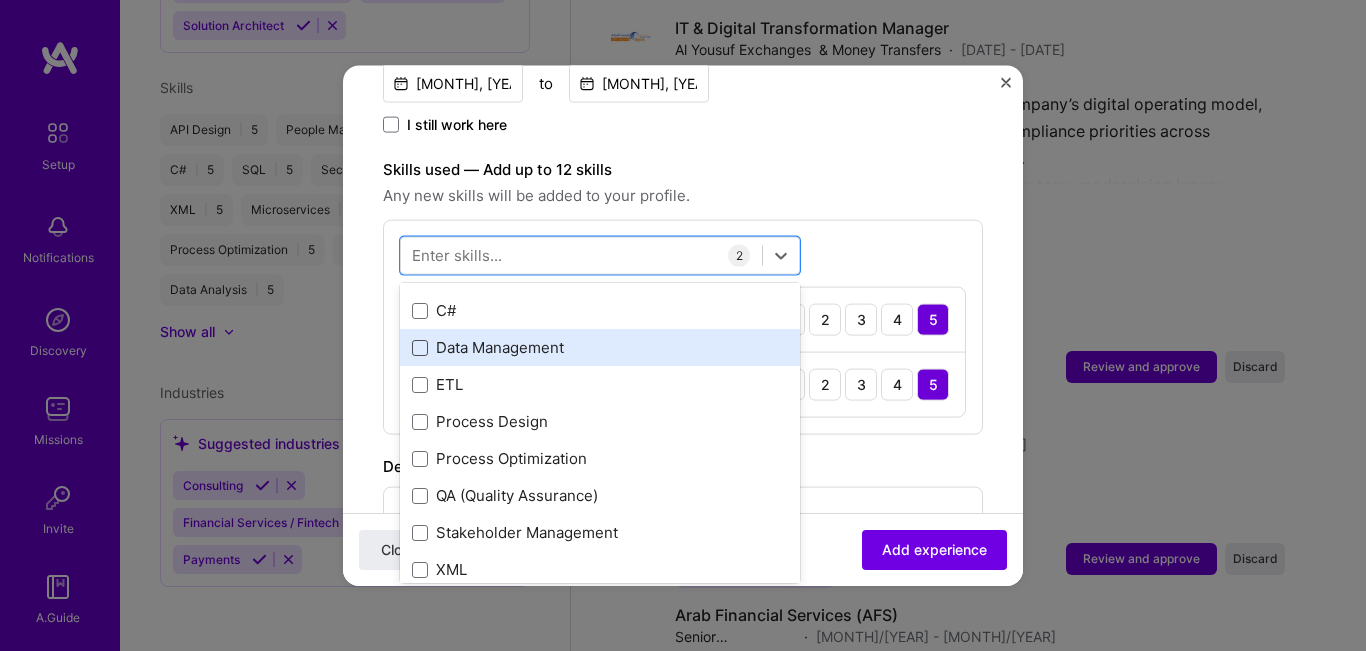 click at bounding box center (420, 347) 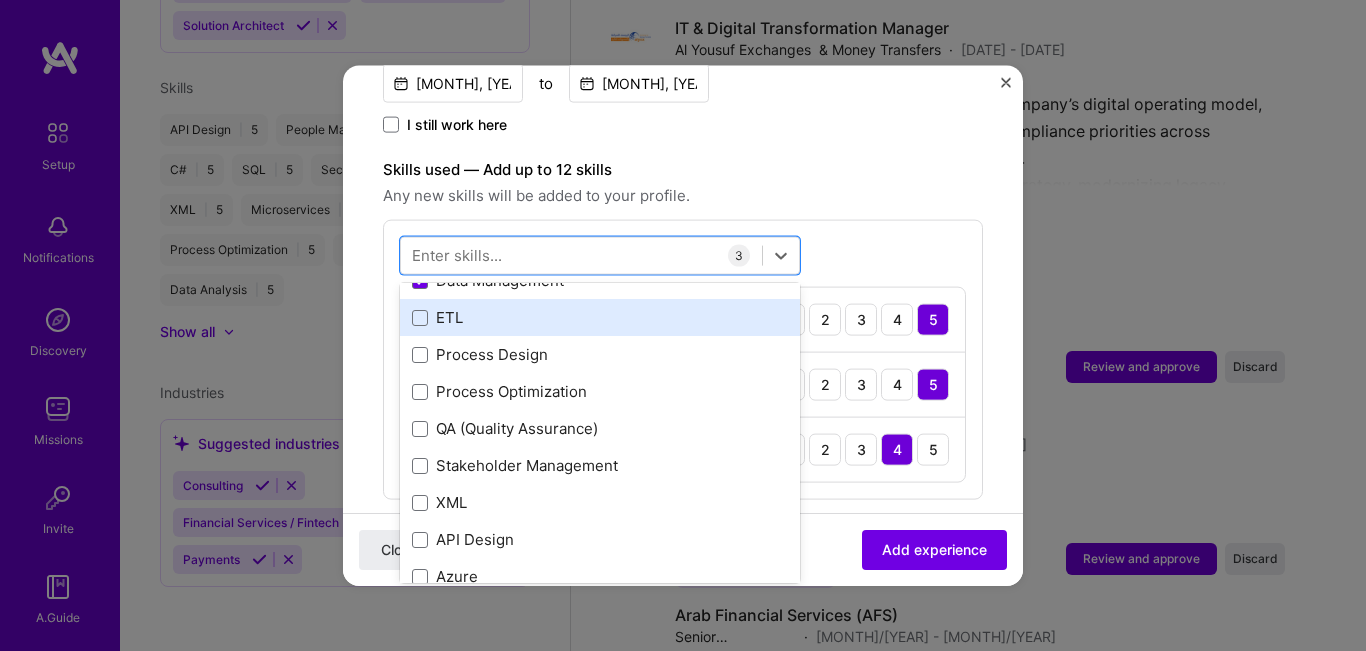 scroll, scrollTop: 200, scrollLeft: 0, axis: vertical 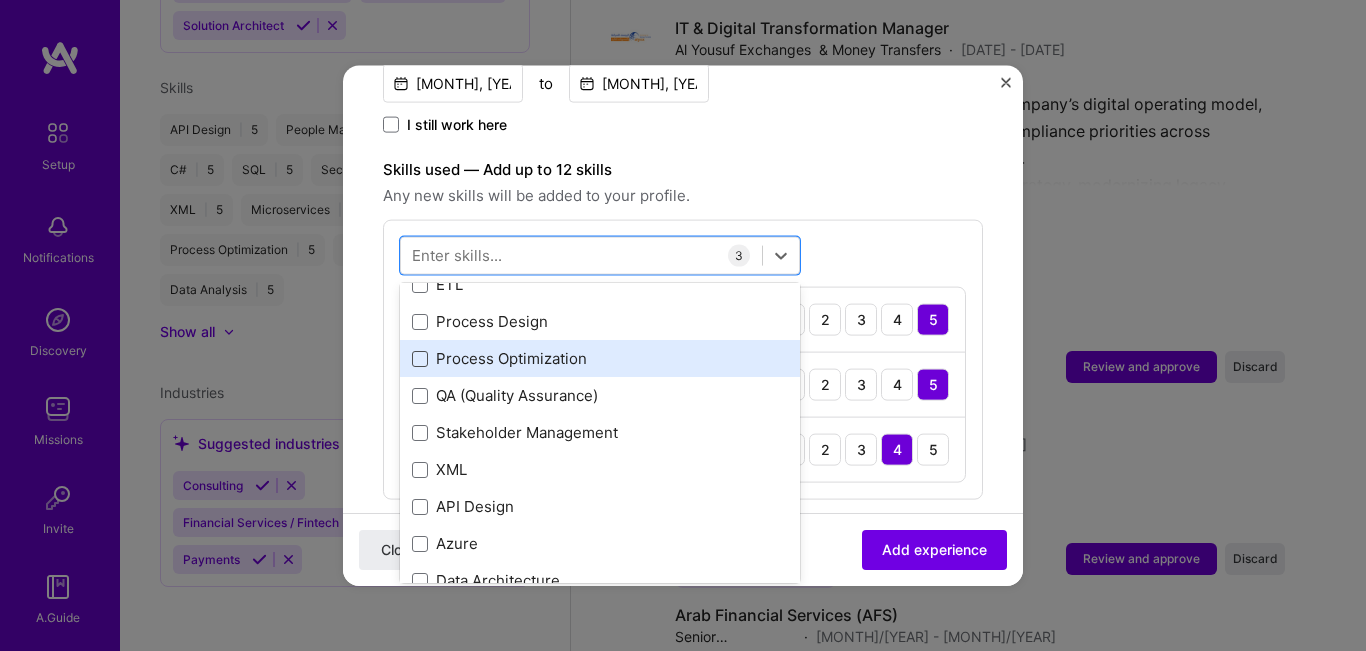click at bounding box center (420, 358) 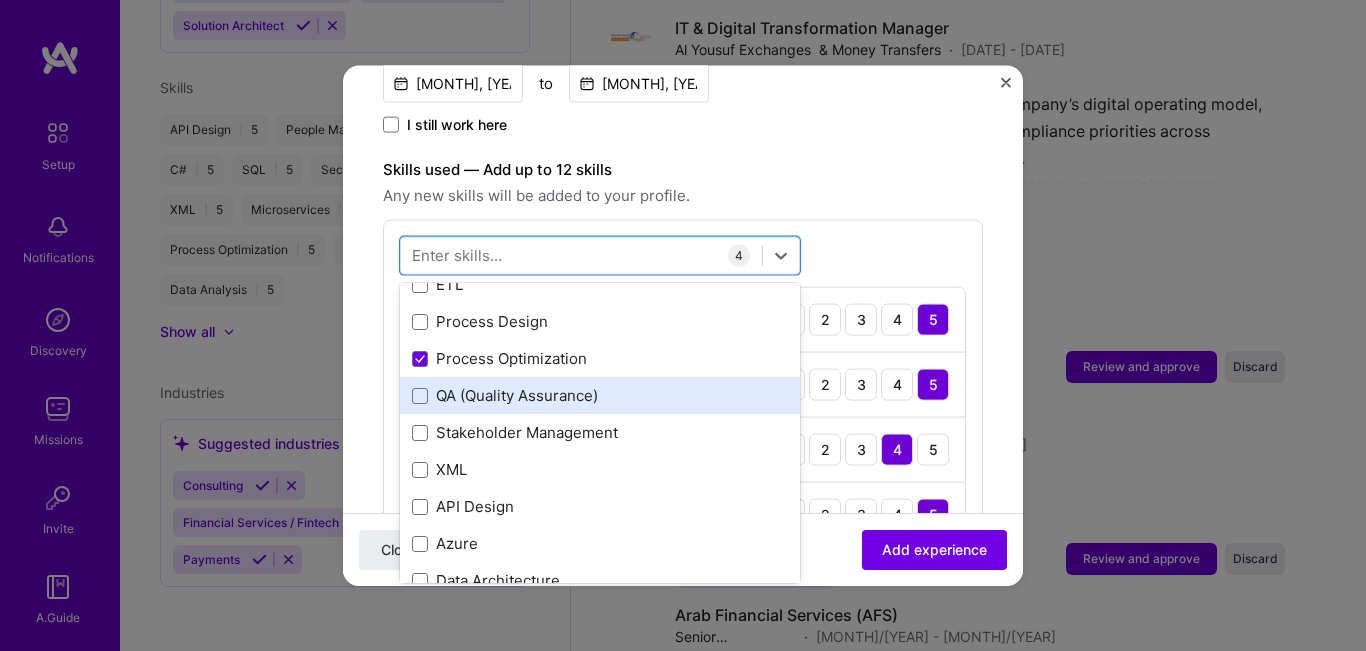 scroll, scrollTop: 300, scrollLeft: 0, axis: vertical 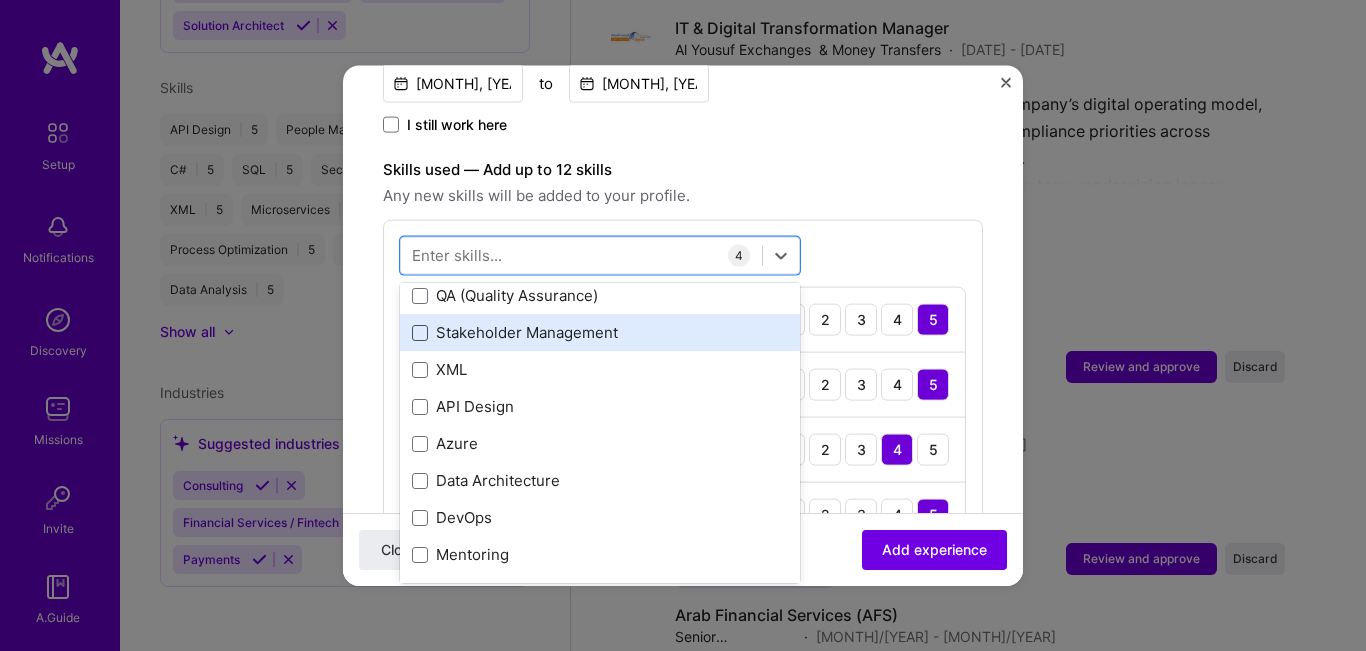 click at bounding box center (420, 332) 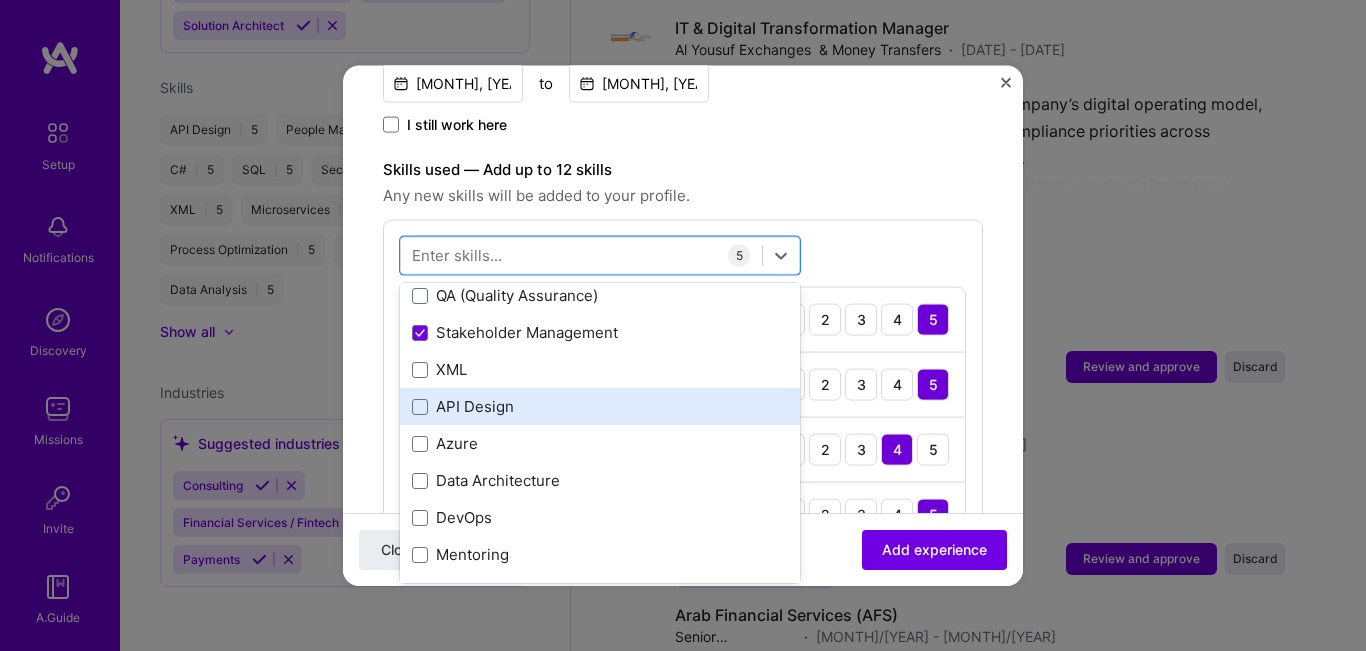 scroll, scrollTop: 400, scrollLeft: 0, axis: vertical 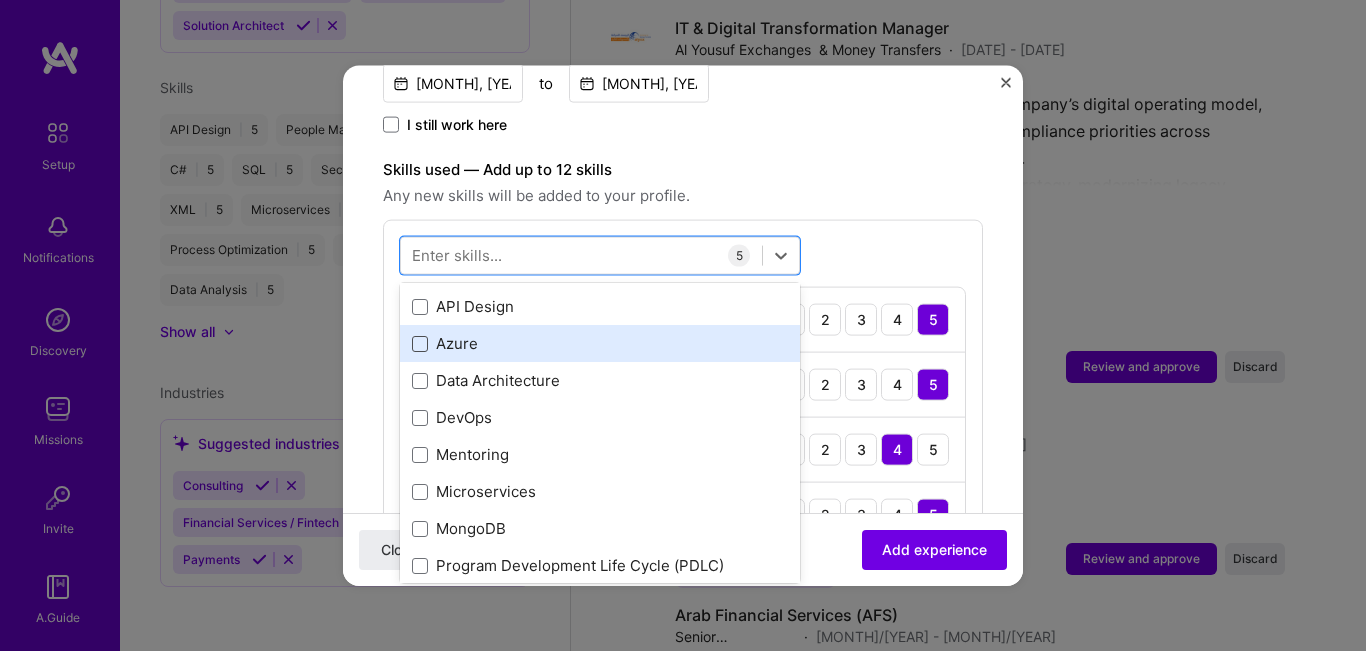 click at bounding box center (420, 343) 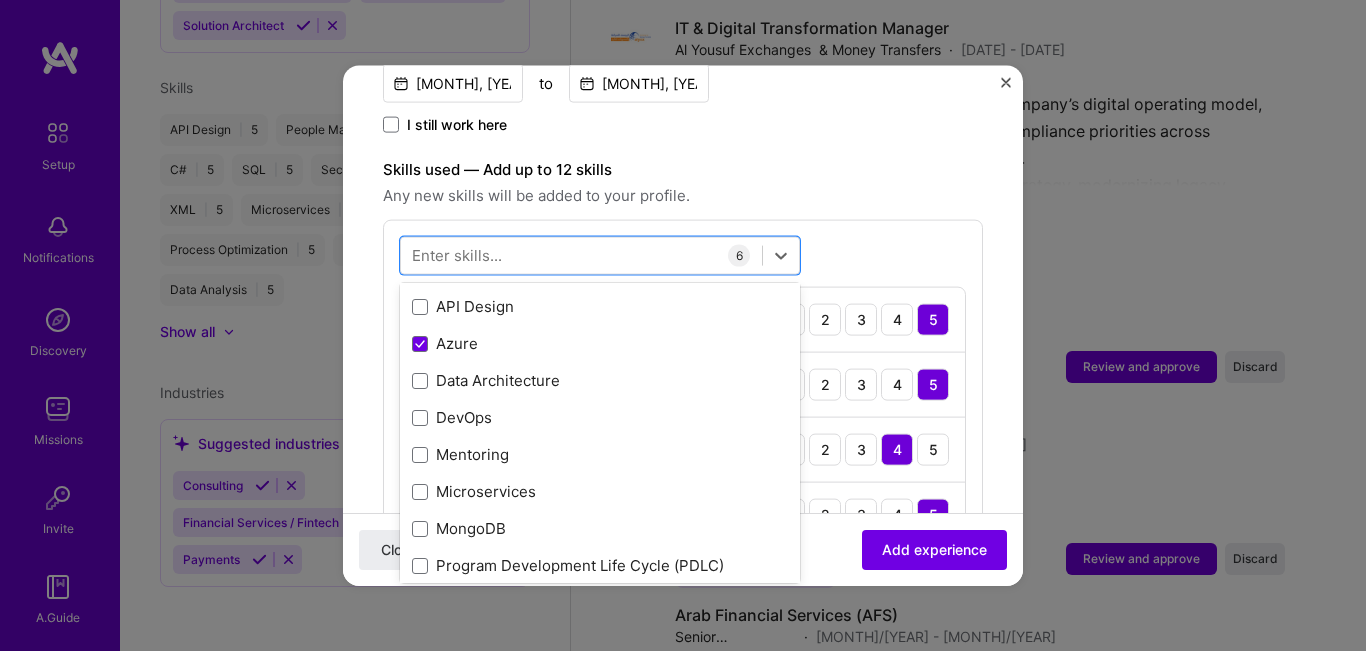 scroll, scrollTop: 500, scrollLeft: 0, axis: vertical 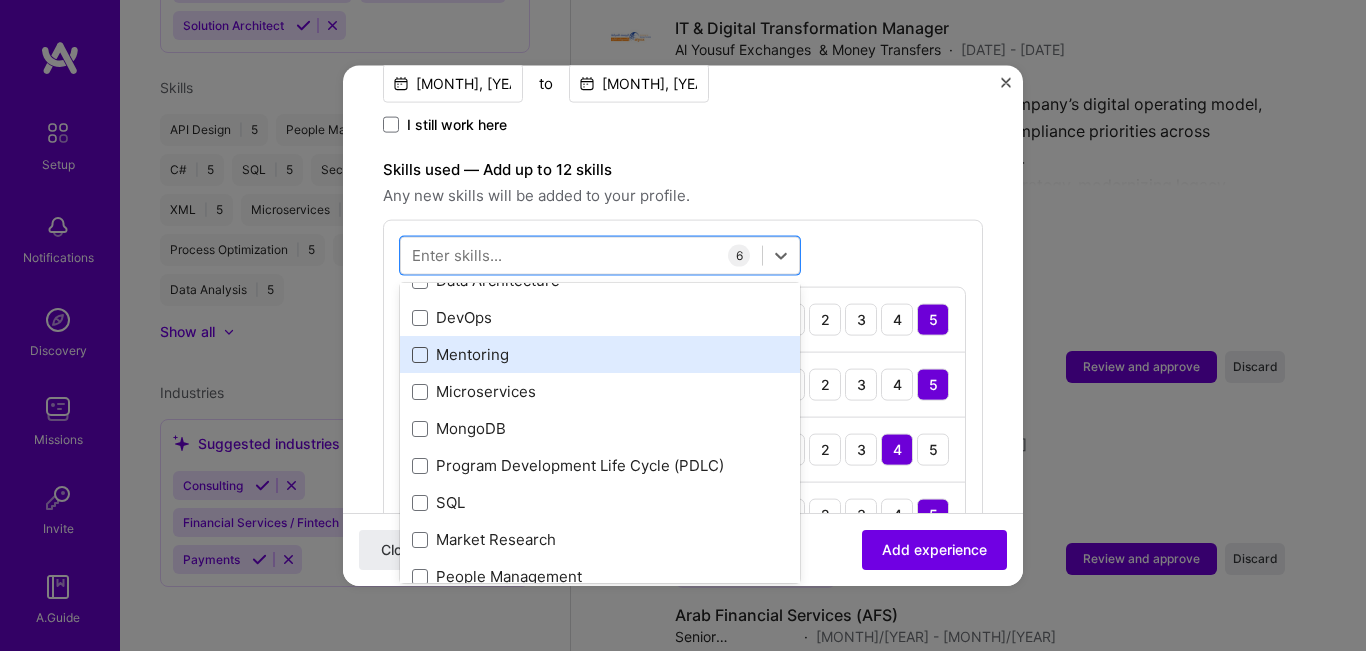 click at bounding box center (420, 354) 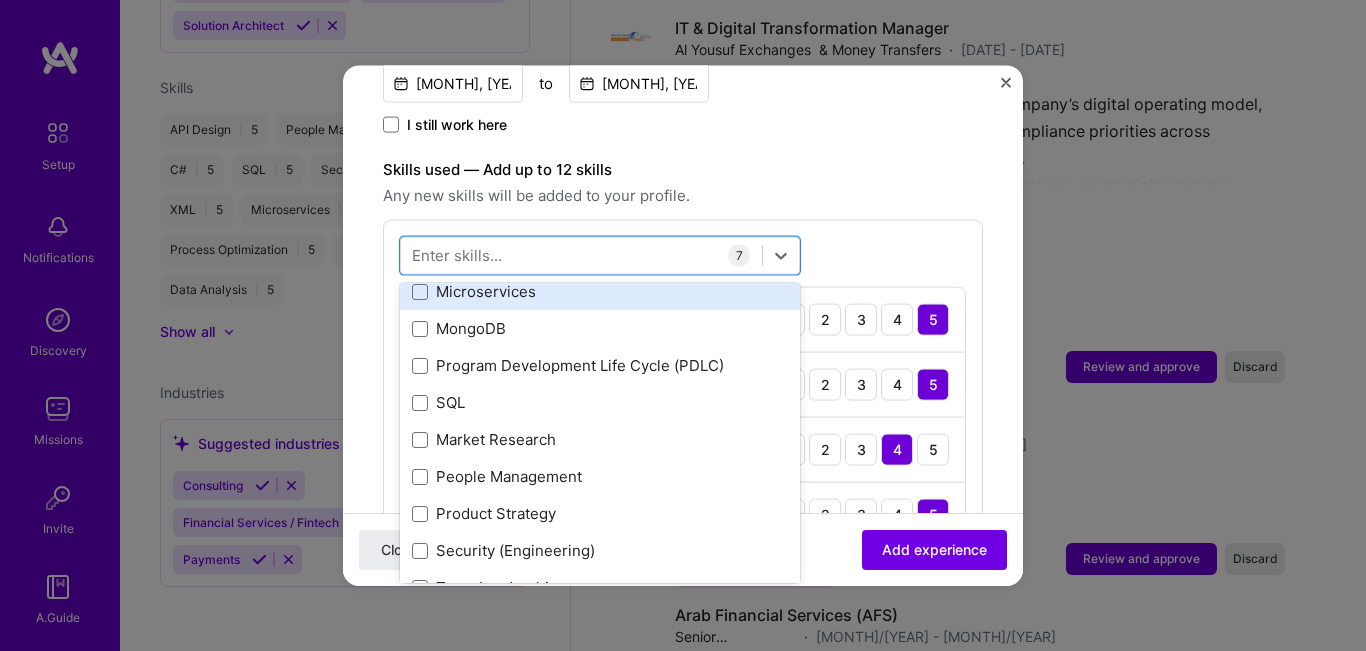 scroll, scrollTop: 700, scrollLeft: 0, axis: vertical 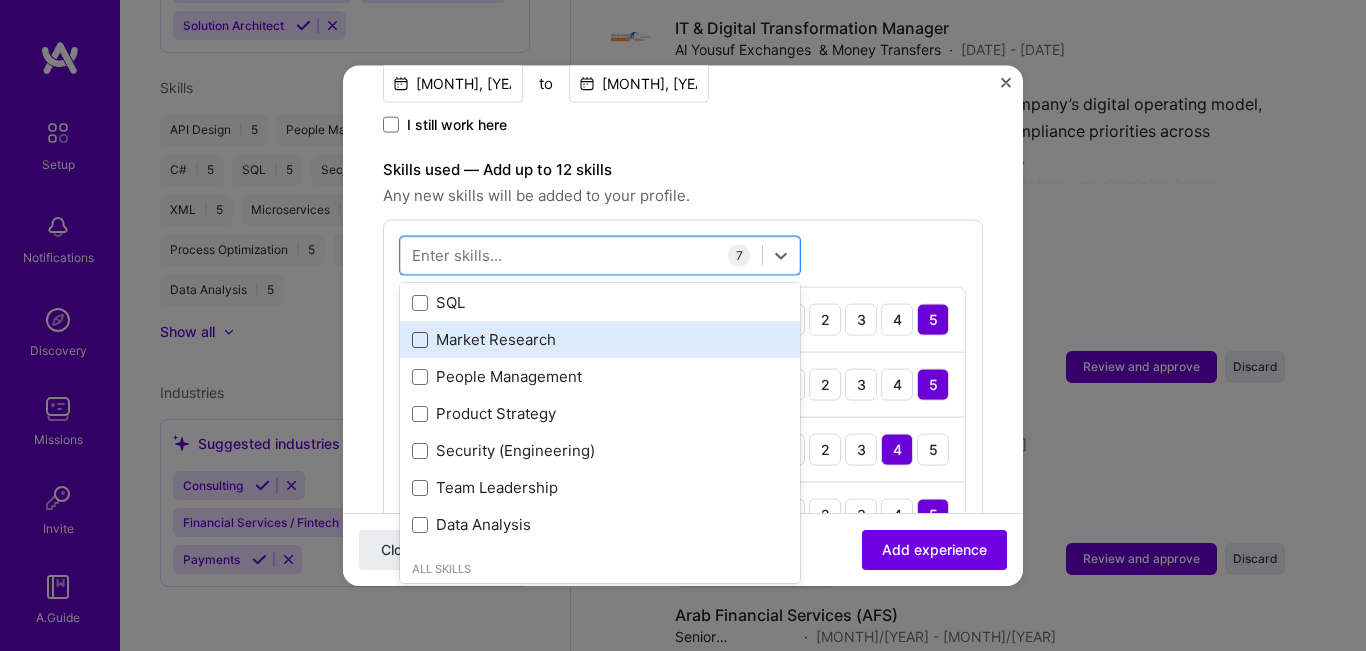 click at bounding box center [420, 339] 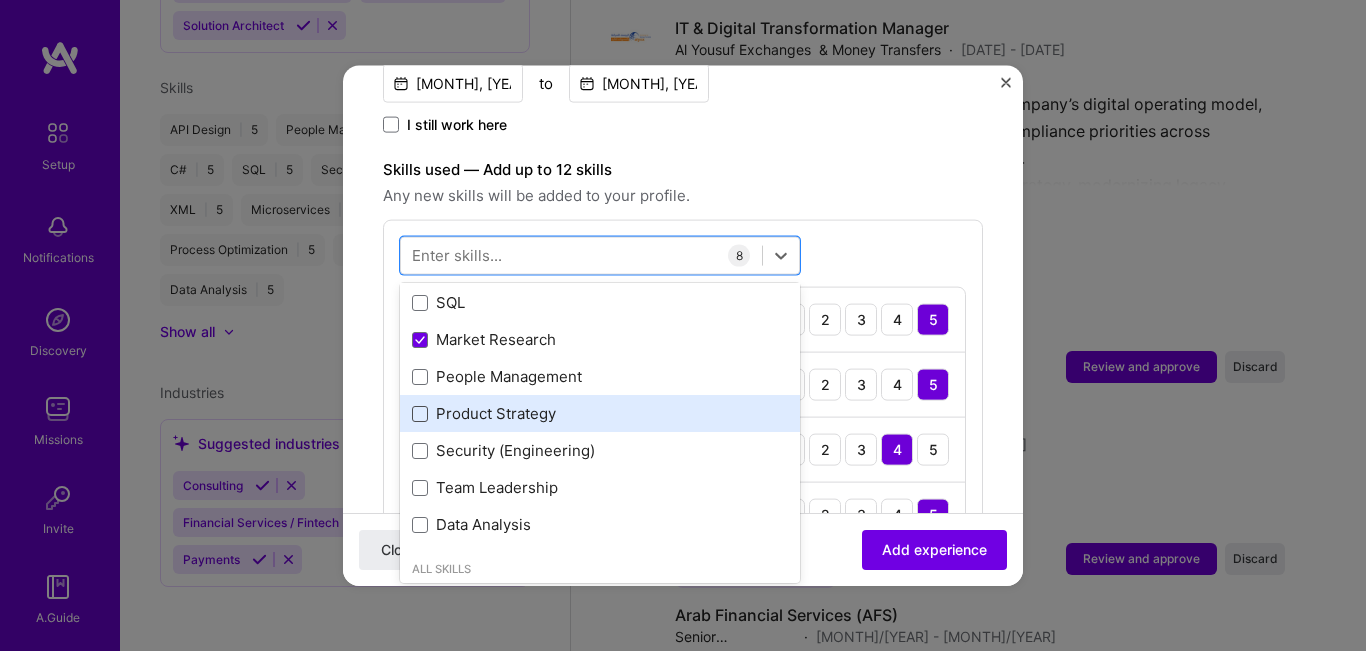 click at bounding box center [420, 413] 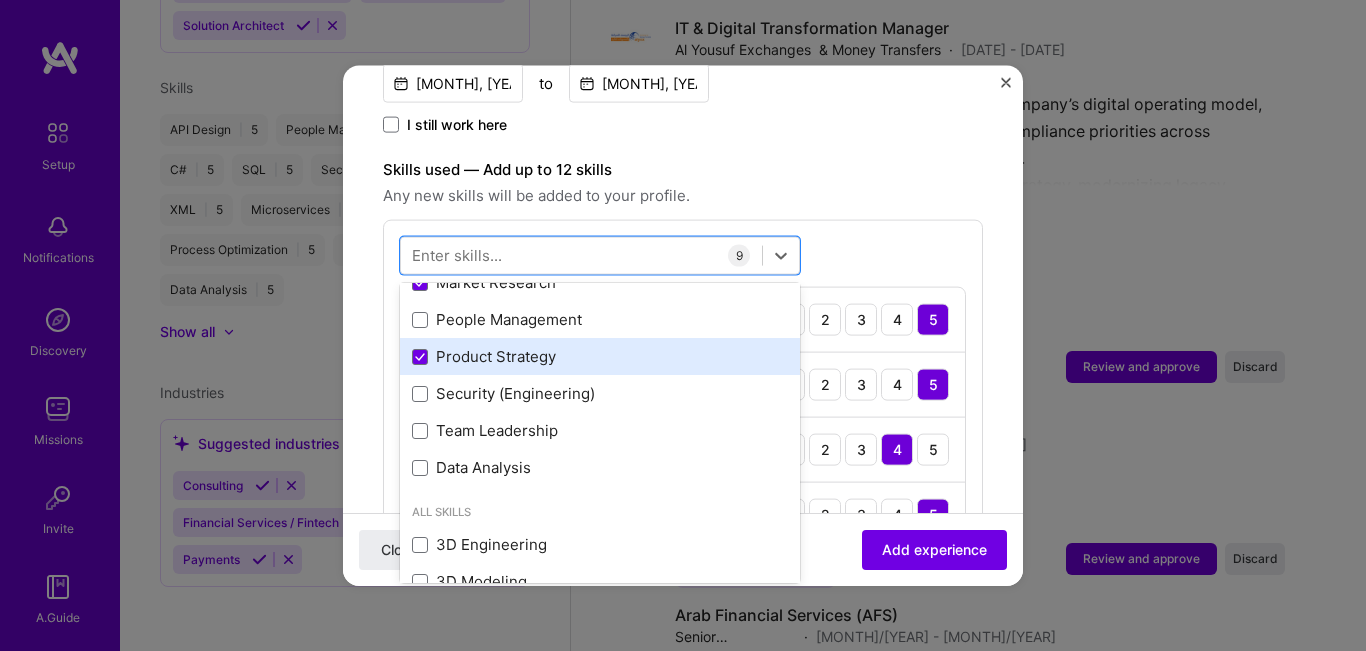 scroll, scrollTop: 800, scrollLeft: 0, axis: vertical 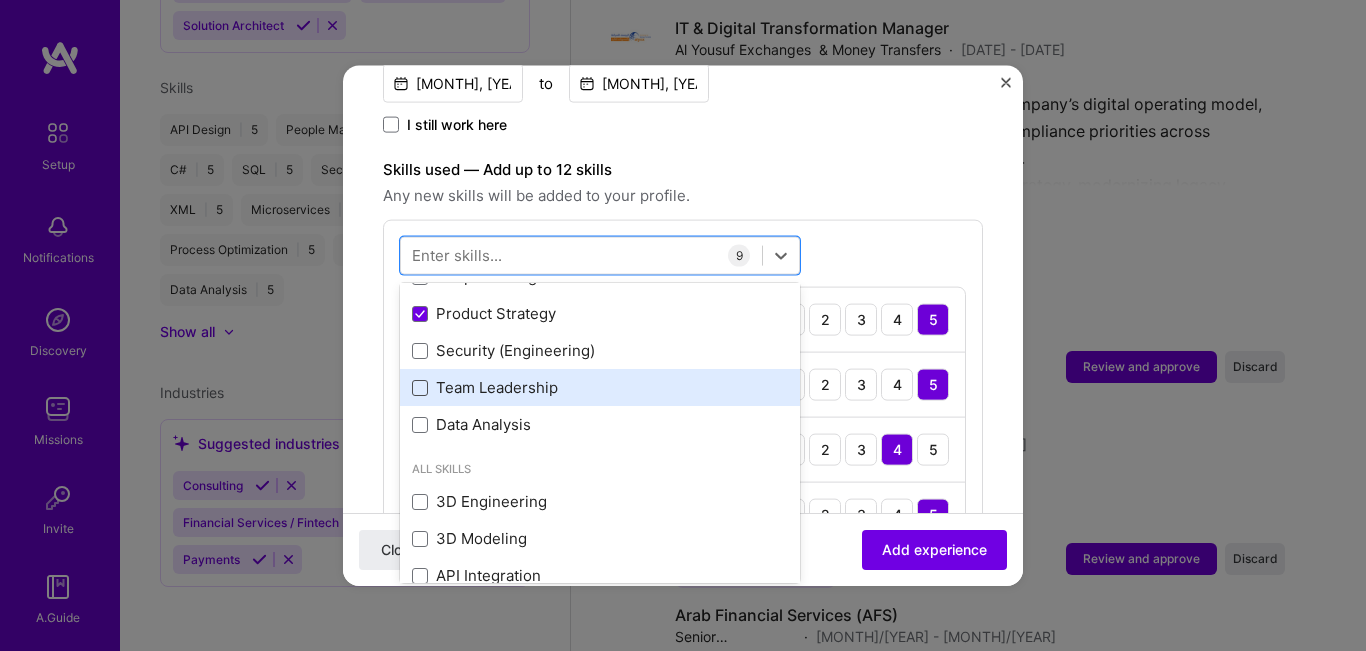 click at bounding box center (420, 387) 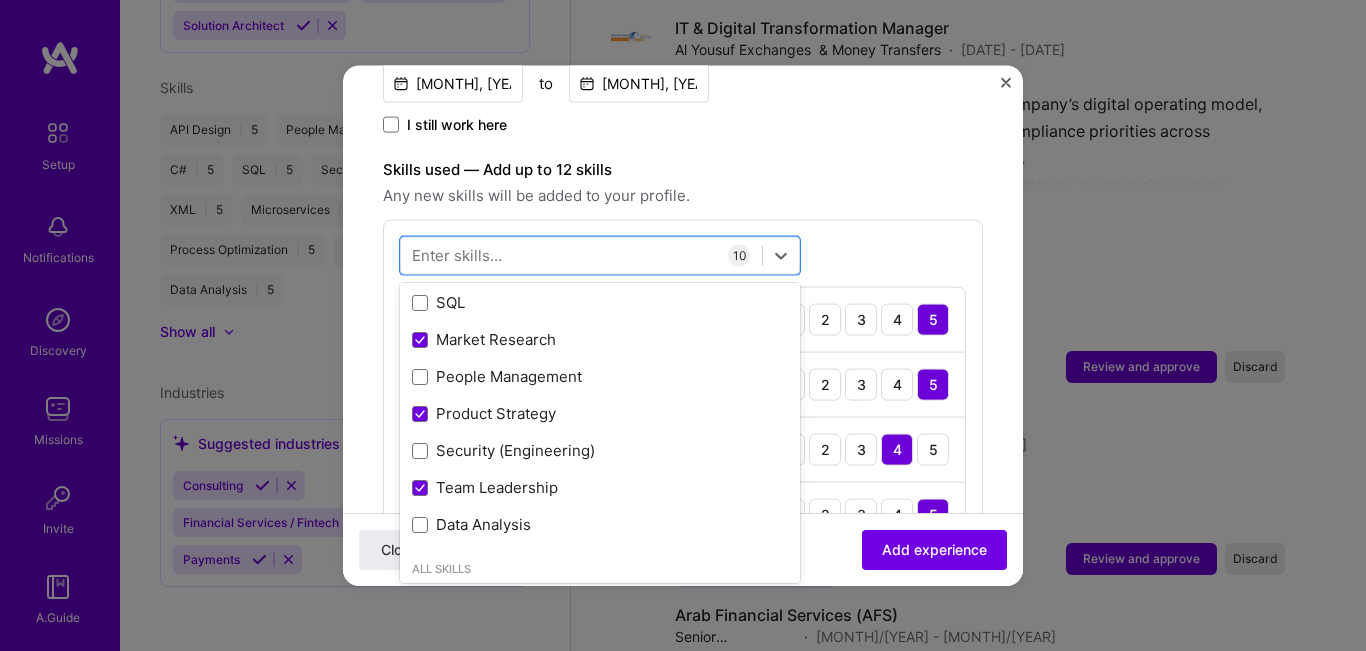 scroll, scrollTop: 800, scrollLeft: 0, axis: vertical 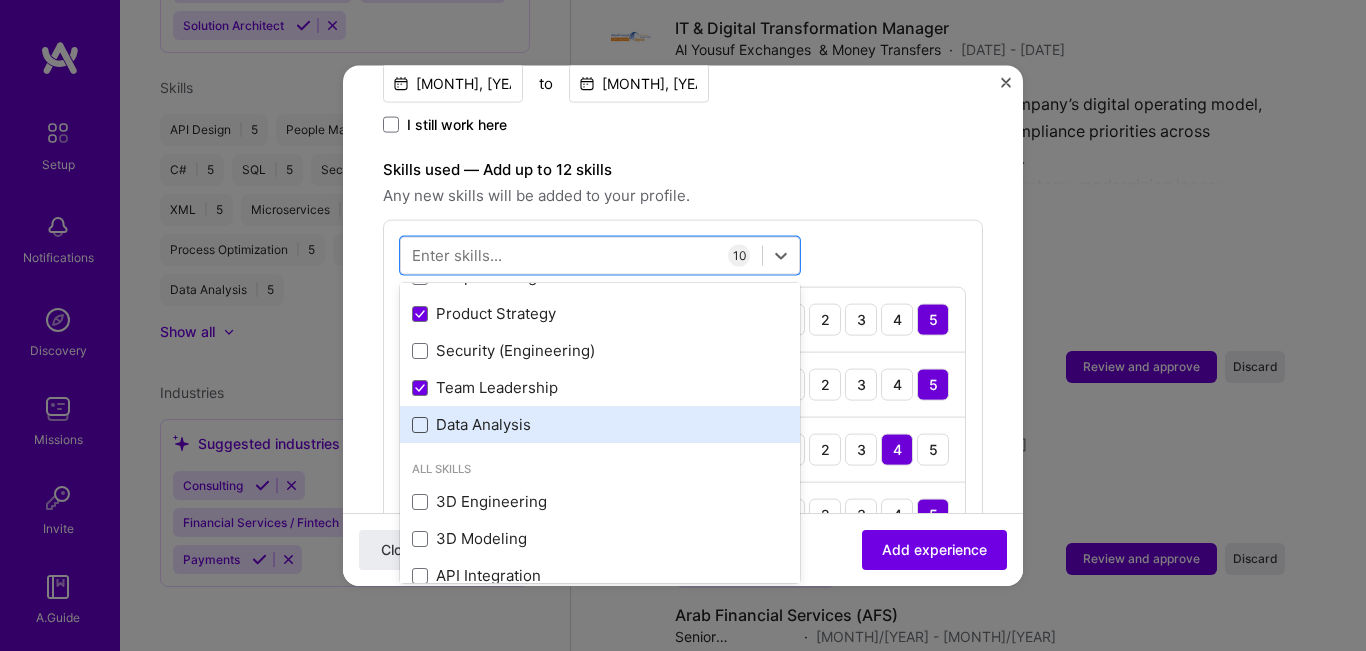 click at bounding box center [420, 424] 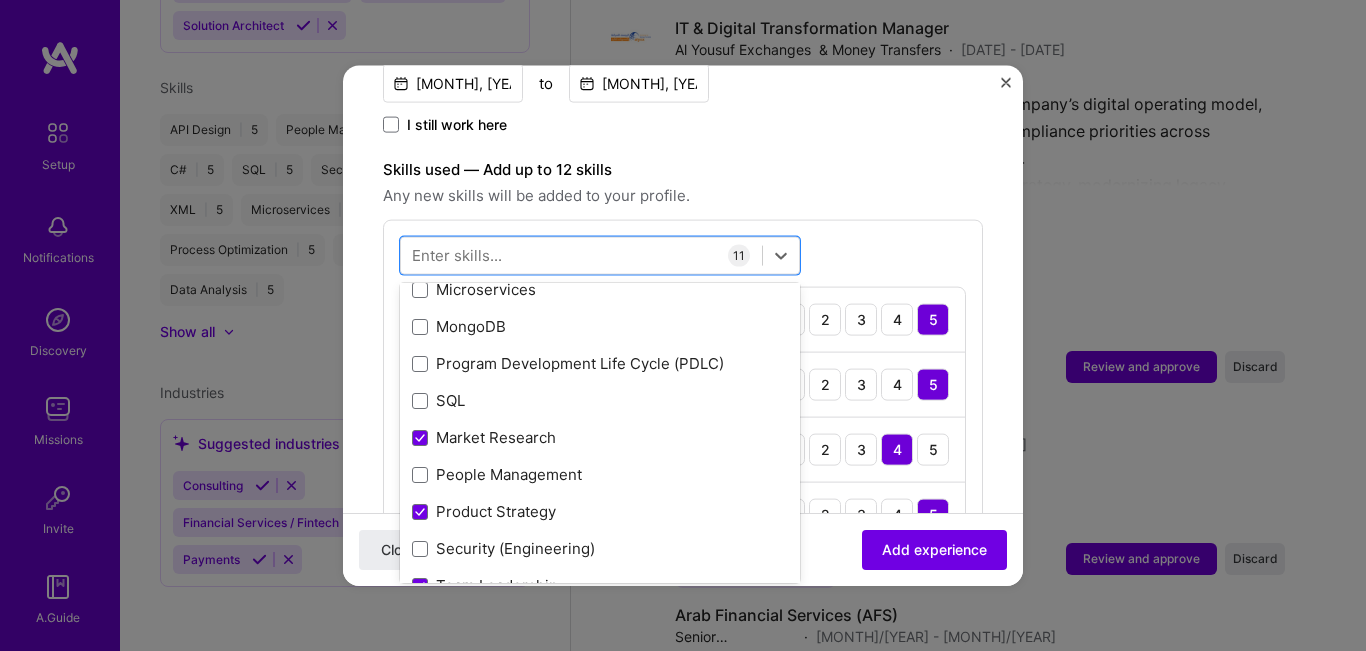 scroll, scrollTop: 600, scrollLeft: 0, axis: vertical 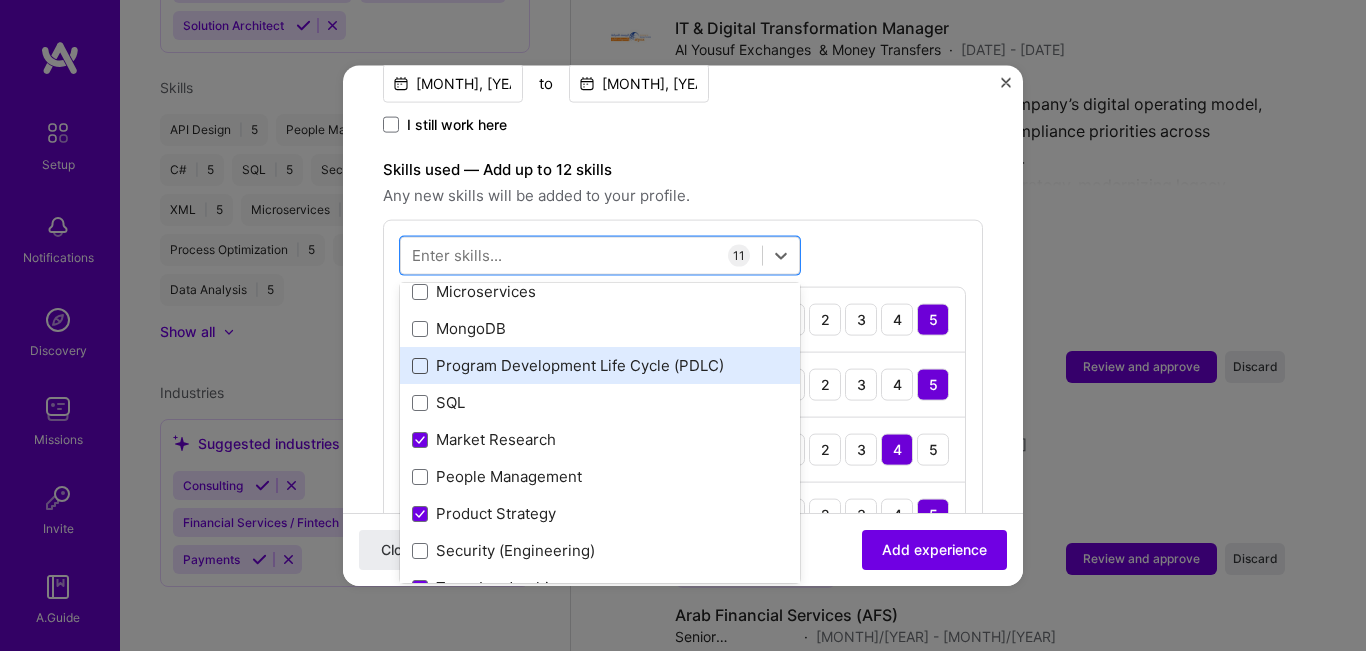 click at bounding box center [420, 365] 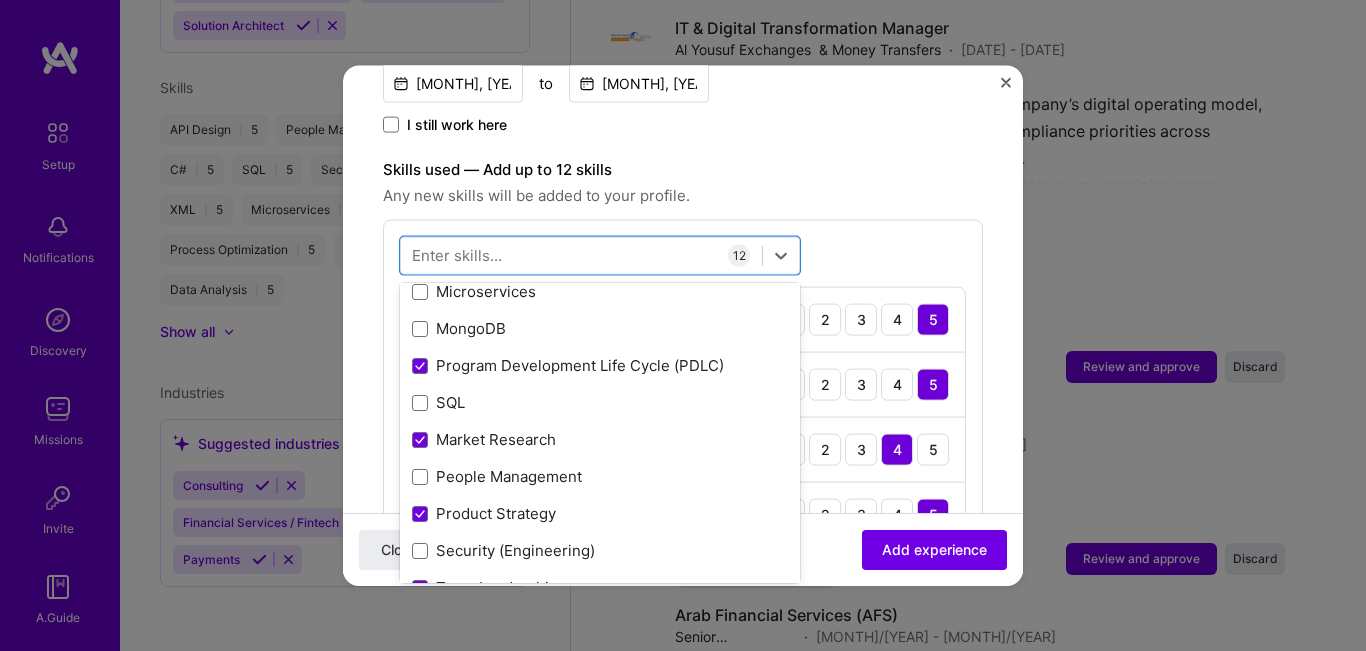 click on "option Program Development Life Cycle (PDLC), selected. option People Management focused, 0 of 2. 378 results available. Use Up and Down to choose options, press Enter to select the currently focused option, press Escape to exit the menu, press Tab to select the option and exit the menu. Your Skills Systems Architecture .NET C# Data Management ETL Process Design Process Optimization QA (Quality Assurance) Stakeholder Management XML API Design Azure Data Architecture DevOps Mentoring Microservices MongoDB Program Development Life Cycle (PDLC) SQL Market Research People Management Product Strategy Security (Engineering) Team Leadership Data Analysis All Skills 3D Engineering 3D Modeling API Integration APNS ARM ASP.NET AWS AWS Aurora AWS BETA AWS CDK AWS CloudFormation AWS Lambda AWS Neptune AWS RDS Ada Adobe Creative Cloud Adobe Experience Manager Affiliate Marketing Agile Agora Airflow Airtable Algorithm Design Amazon Athena Amplitude Analytics Android Angular Angular.js Ansible Apache Kafka Apex (Salesforce)" at bounding box center (683, 651) 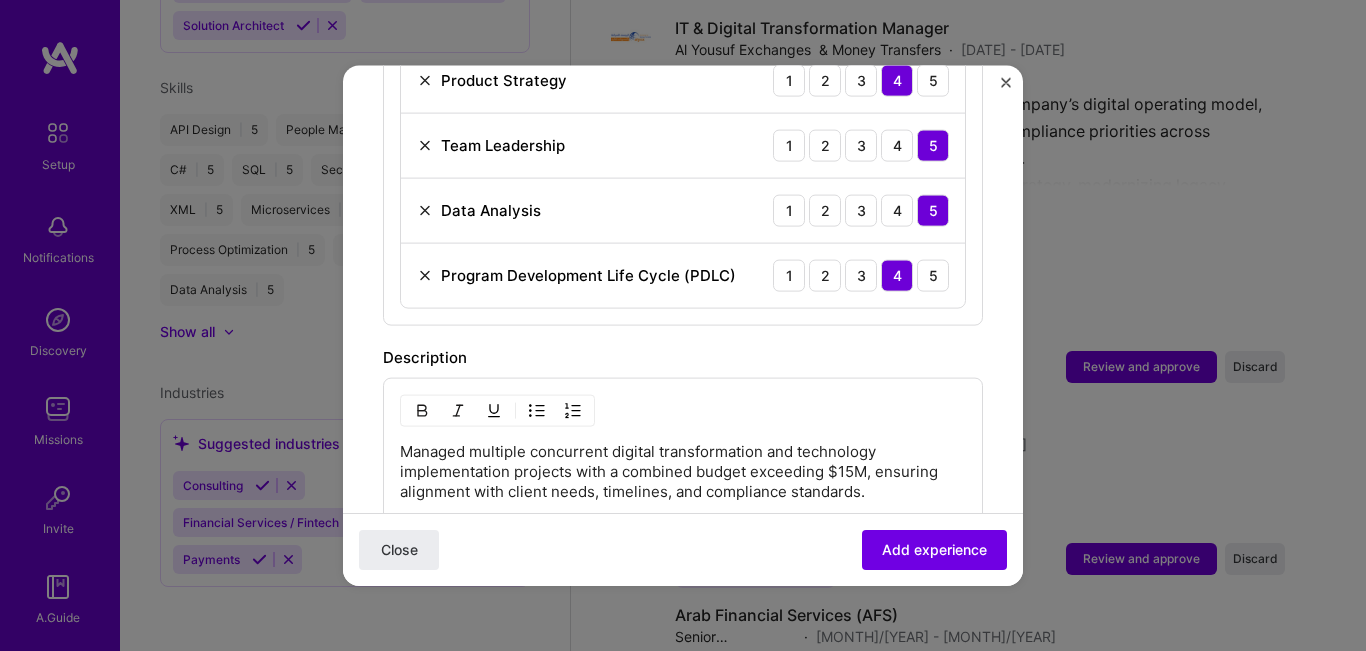 scroll, scrollTop: 1500, scrollLeft: 0, axis: vertical 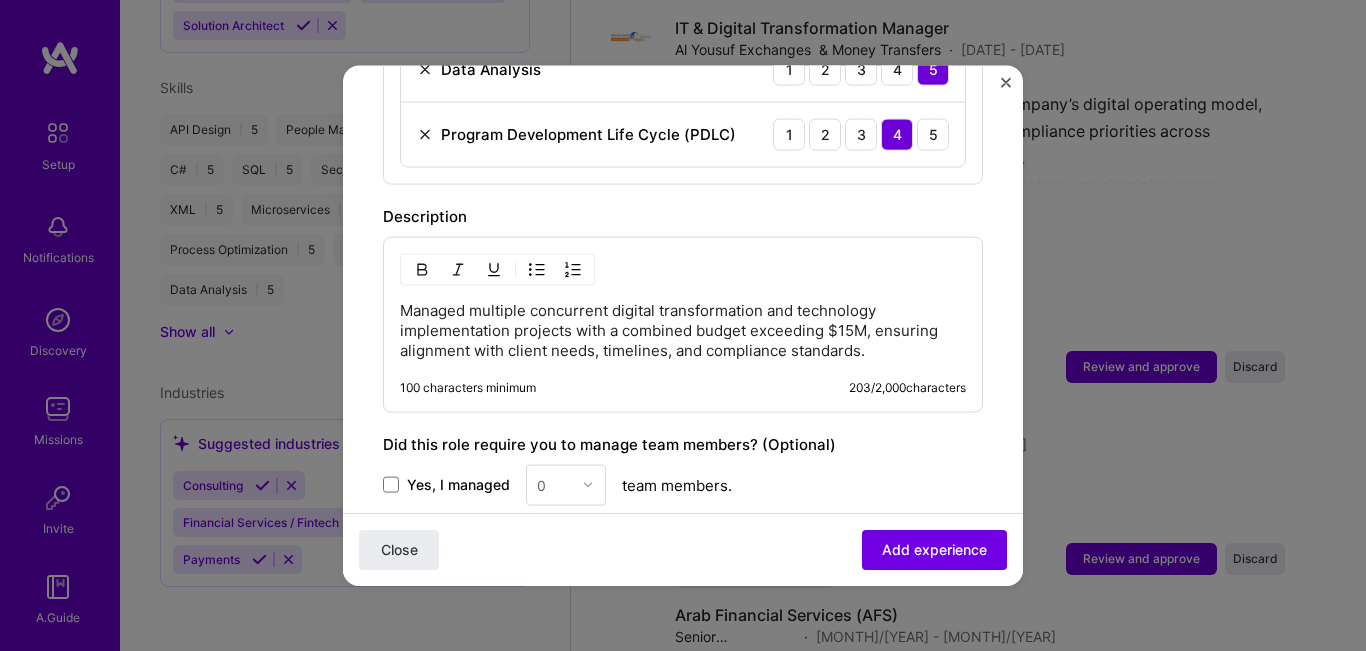 click on "Managed multiple concurrent digital transformation and technology implementation projects with a combined budget exceeding $15M, ensuring alignment with client needs, timelines, and compliance standards." at bounding box center (683, 330) 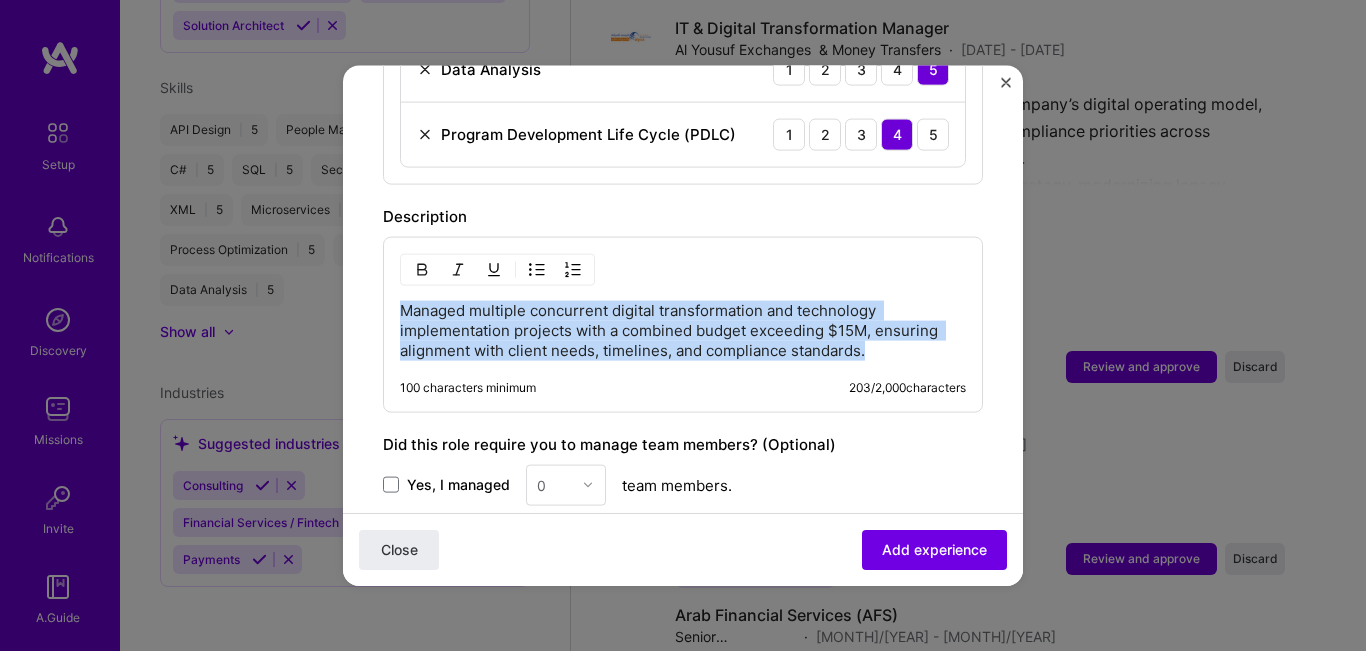 drag, startPoint x: 899, startPoint y: 358, endPoint x: 216, endPoint y: 313, distance: 684.48083 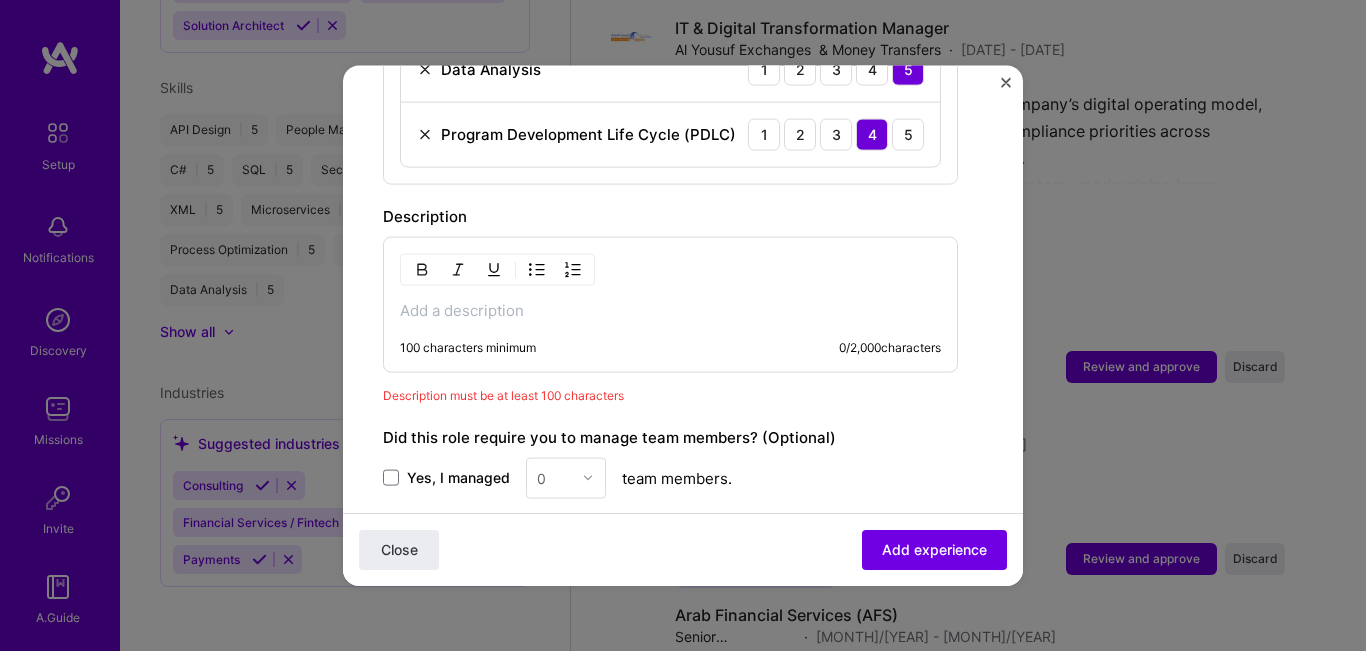 click at bounding box center [537, 269] 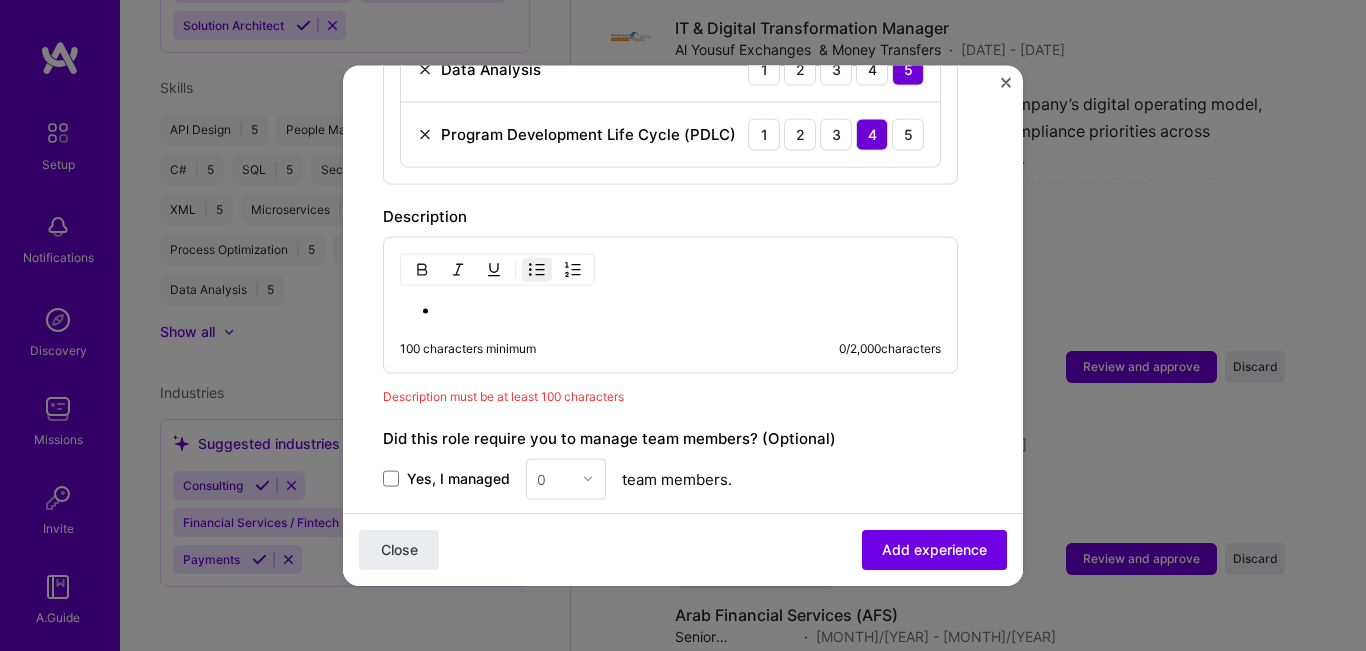paste 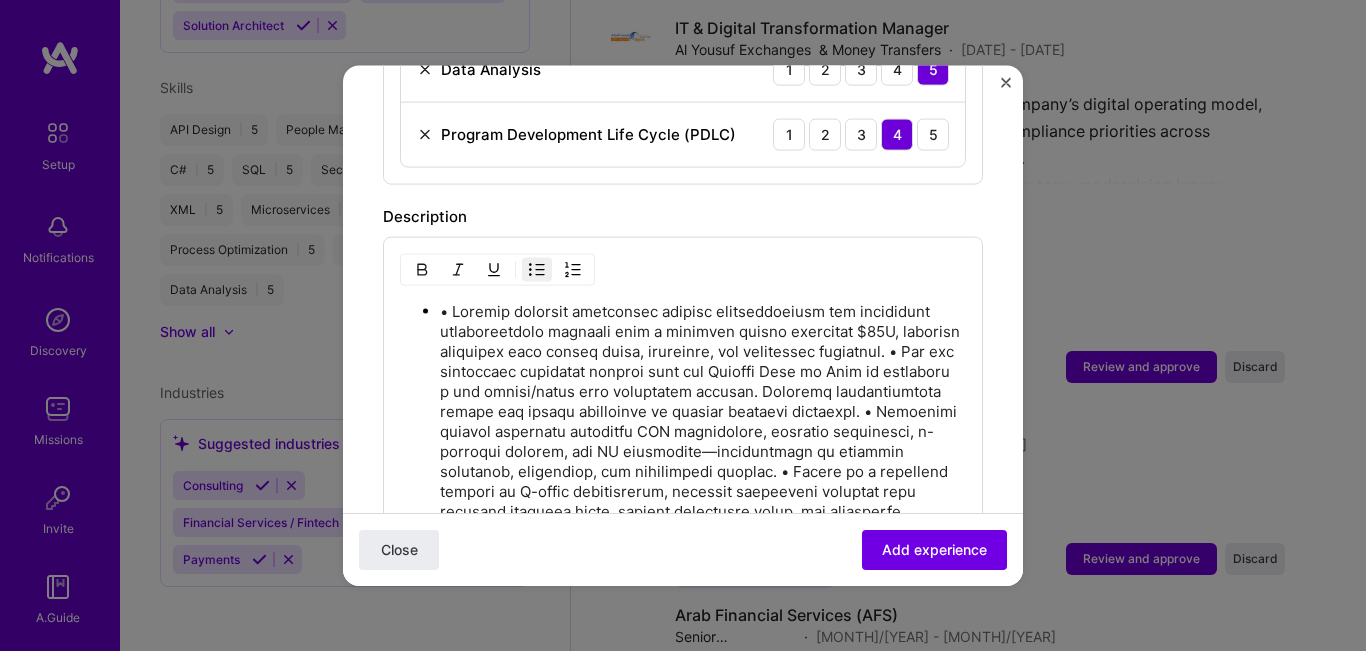 click at bounding box center [683, 470] 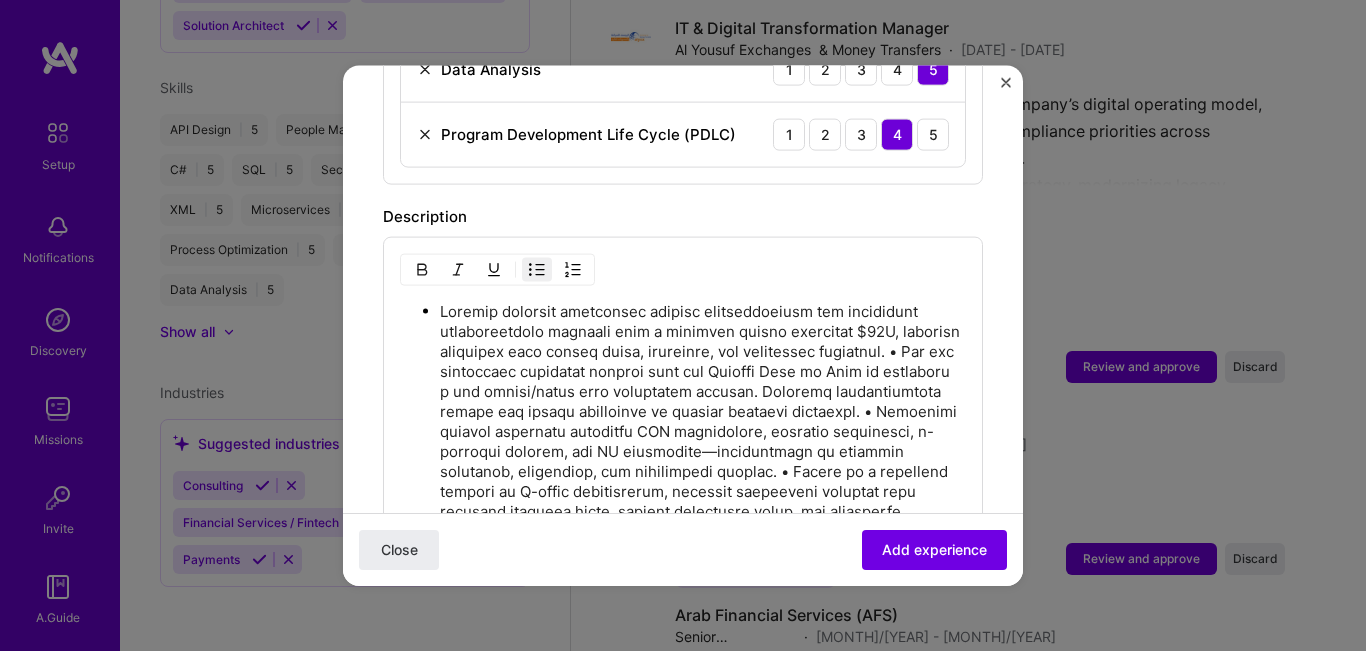 click at bounding box center [703, 471] 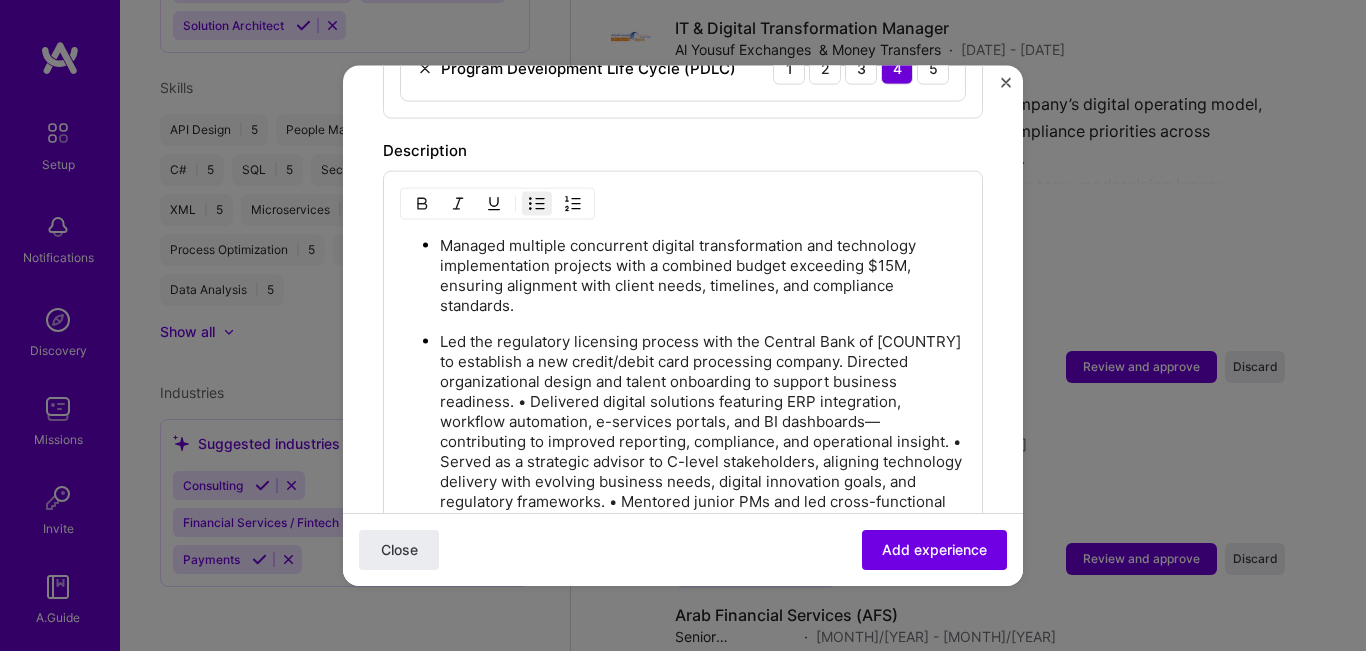 scroll, scrollTop: 1600, scrollLeft: 0, axis: vertical 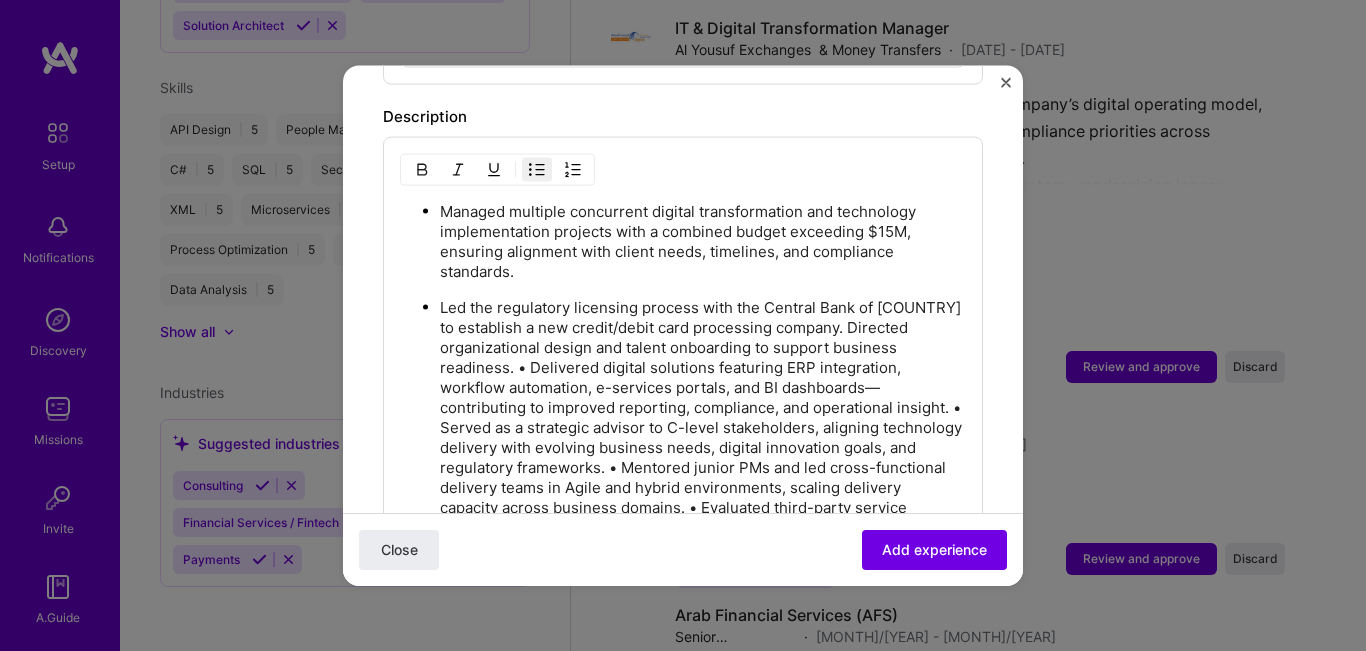 click on "Led the regulatory licensing process with the Central Bank of Iraq to establish a new credit/debit card processing company. Directed organizational design and talent onboarding to support business readiness. • Delivered digital solutions featuring ERP integration, workflow automation, e-services portals, and BI dashboards—contributing to improved reporting, compliance, and operational insight. • Served as a strategic advisor to C-level stakeholders, aligning technology delivery with evolving business needs, digital innovation goals, and regulatory frameworks. • Mentored junior PMs and led cross-functional delivery teams in Agile and hybrid environments, scaling delivery capacity across business domains. • Evaluated third-party service providers, negotiated contracts, and ensured SLA adherence. • Contributed to client-side technology strategy, focusing on scalable architectures and operational efficiency." at bounding box center (703, 437) 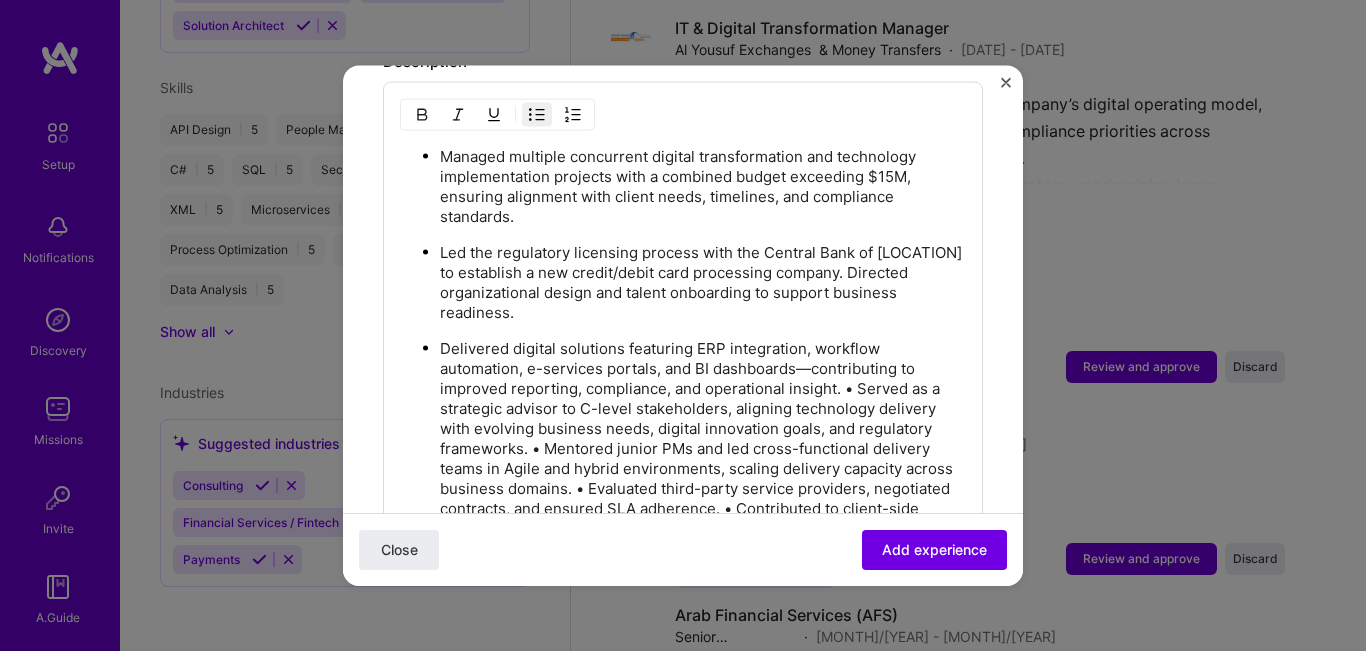 scroll, scrollTop: 1700, scrollLeft: 0, axis: vertical 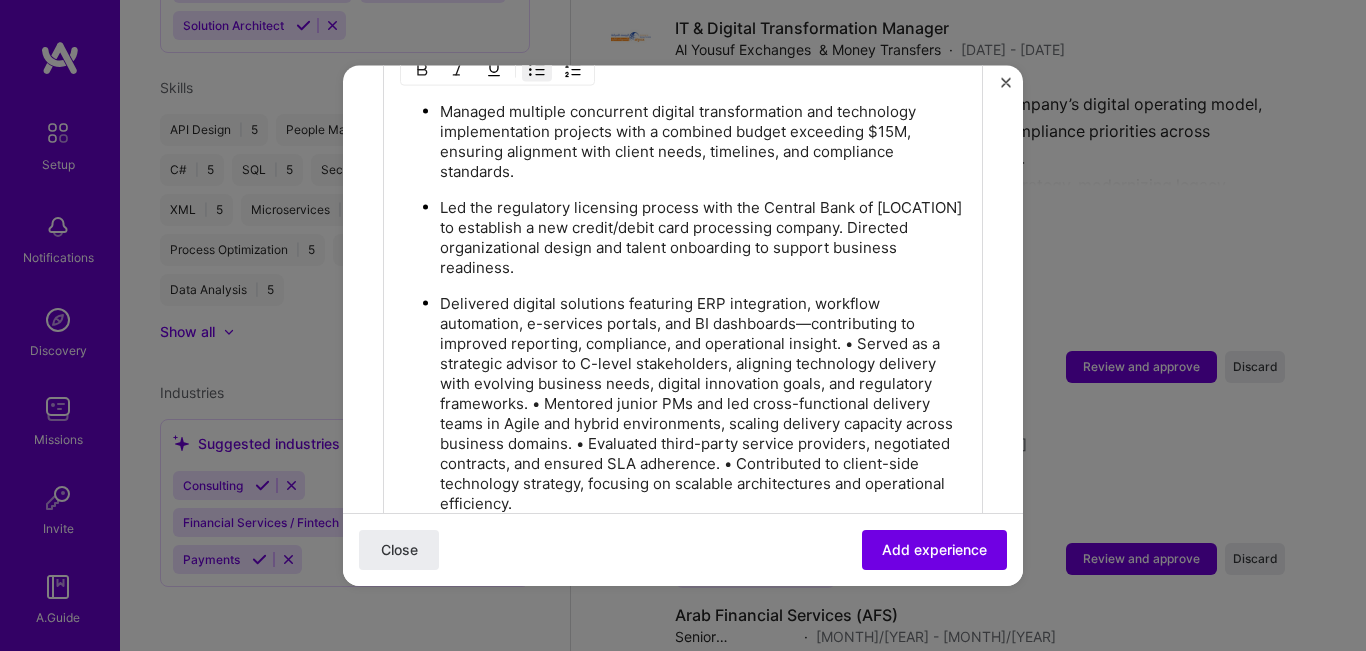 click on "Delivered digital solutions featuring ERP integration, workflow automation, e-services portals, and BI dashboards—contributing to improved reporting, compliance, and operational insight. • Served as a strategic advisor to C-level stakeholders, aligning technology delivery with evolving business needs, digital innovation goals, and regulatory frameworks. • Mentored junior PMs and led cross-functional delivery teams in Agile and hybrid environments, scaling delivery capacity across business domains. • Evaluated third-party service providers, negotiated contracts, and ensured SLA adherence. • Contributed to client-side technology strategy, focusing on scalable architectures and operational efficiency." at bounding box center (703, 403) 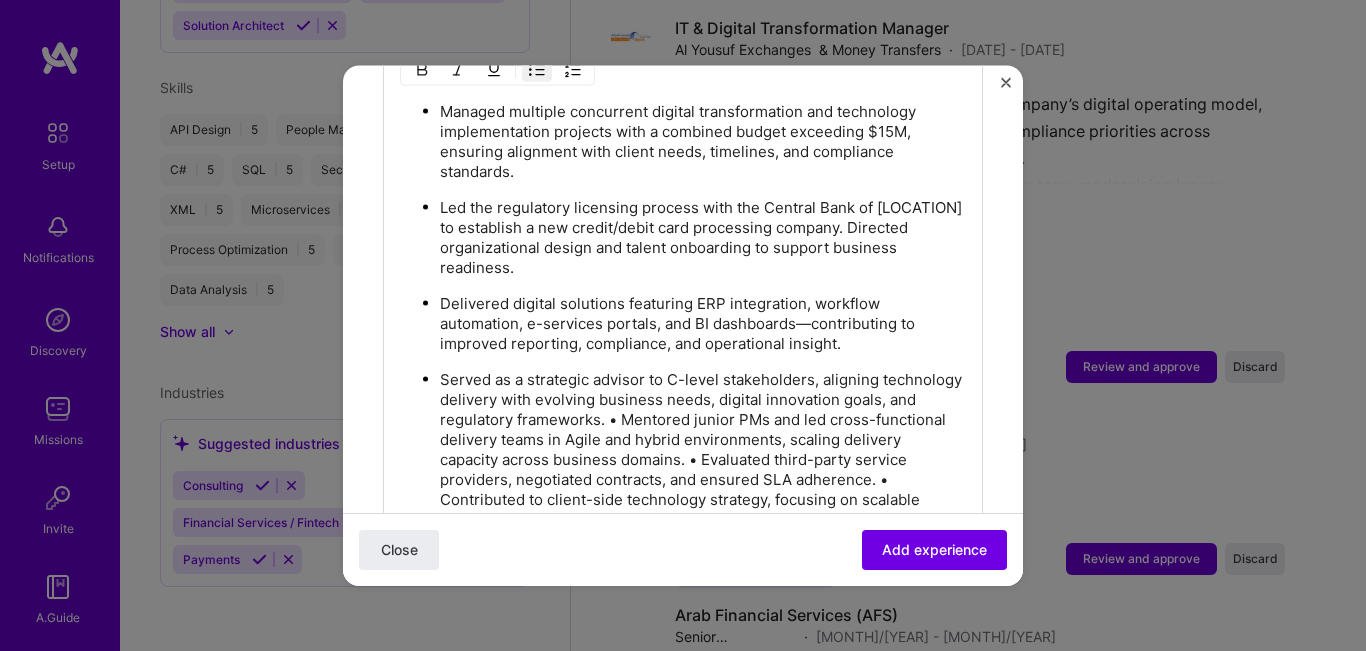 scroll, scrollTop: 1800, scrollLeft: 0, axis: vertical 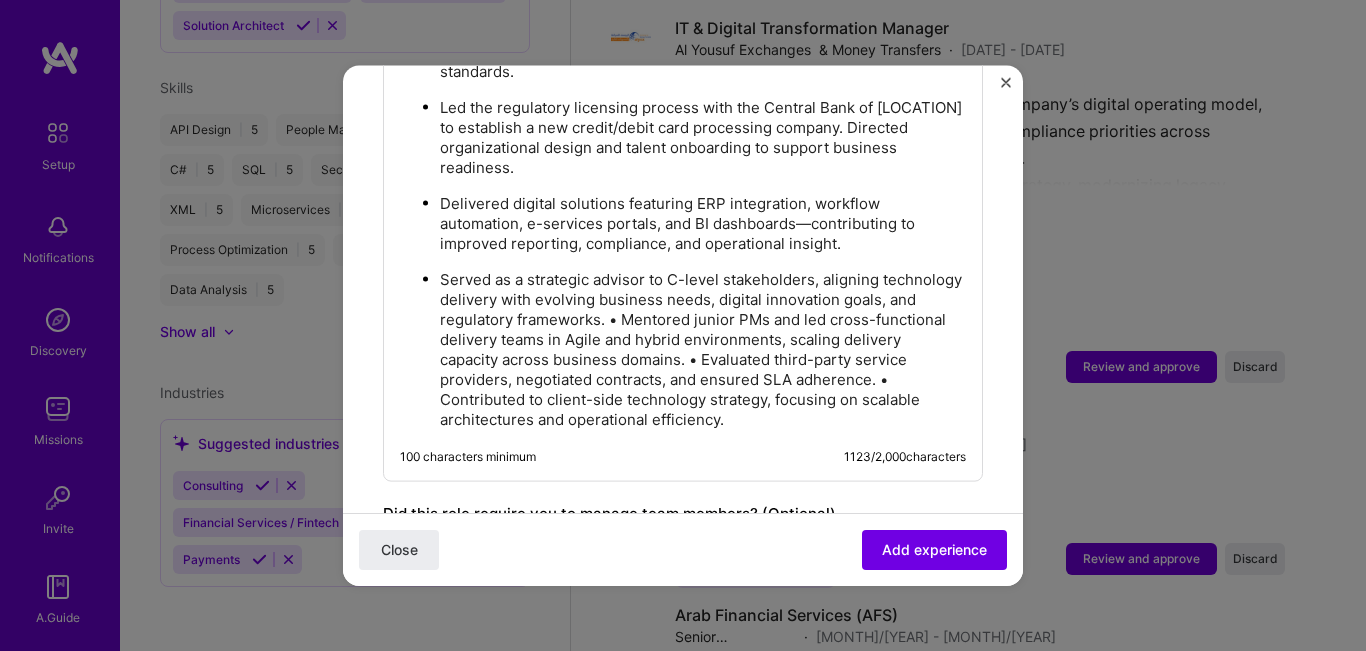 click on "Served as a strategic advisor to C-level stakeholders, aligning technology delivery with evolving business needs, digital innovation goals, and regulatory frameworks. • Mentored junior PMs and led cross-functional delivery teams in Agile and hybrid environments, scaling delivery capacity across business domains. • Evaluated third-party service providers, negotiated contracts, and ensured SLA adherence. • Contributed to client-side technology strategy, focusing on scalable architectures and operational efficiency." at bounding box center [703, 349] 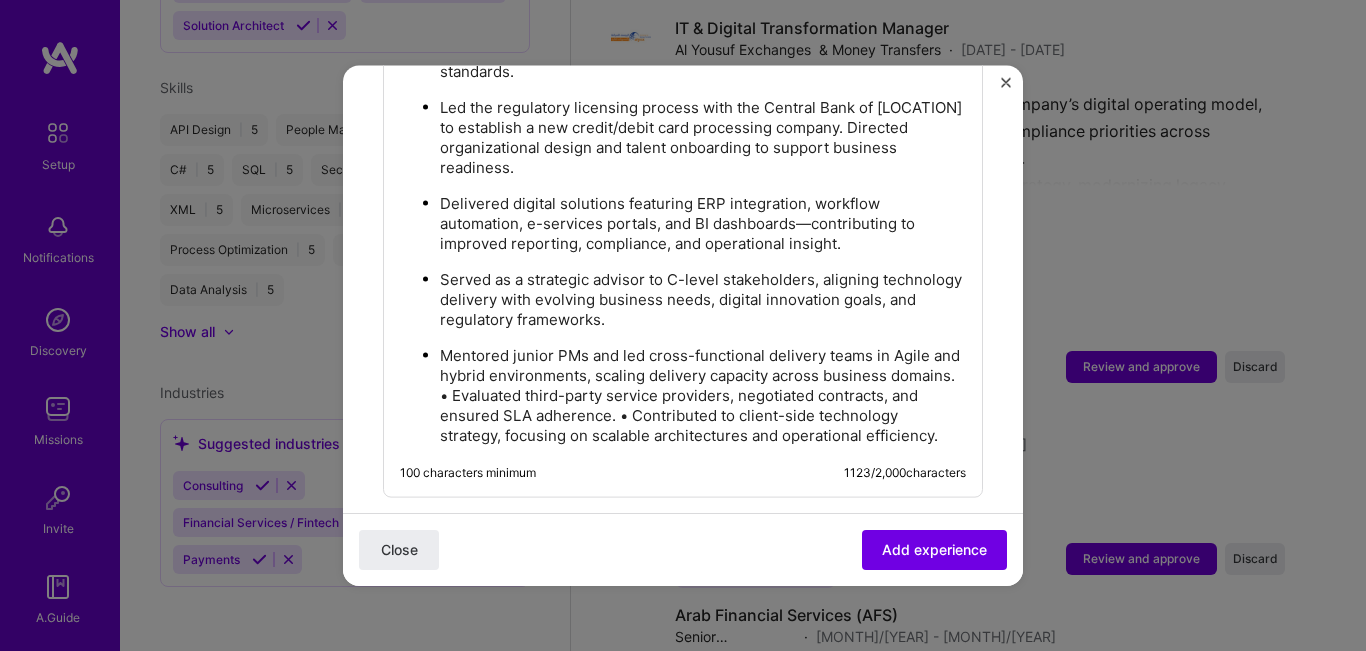 click on "Mentored junior PMs and led cross-functional delivery teams in Agile and hybrid environments, scaling delivery capacity across business domains. • Evaluated third-party service providers, negotiated contracts, and ensured SLA adherence. • Contributed to client-side technology strategy, focusing on scalable architectures and operational efficiency." at bounding box center (703, 395) 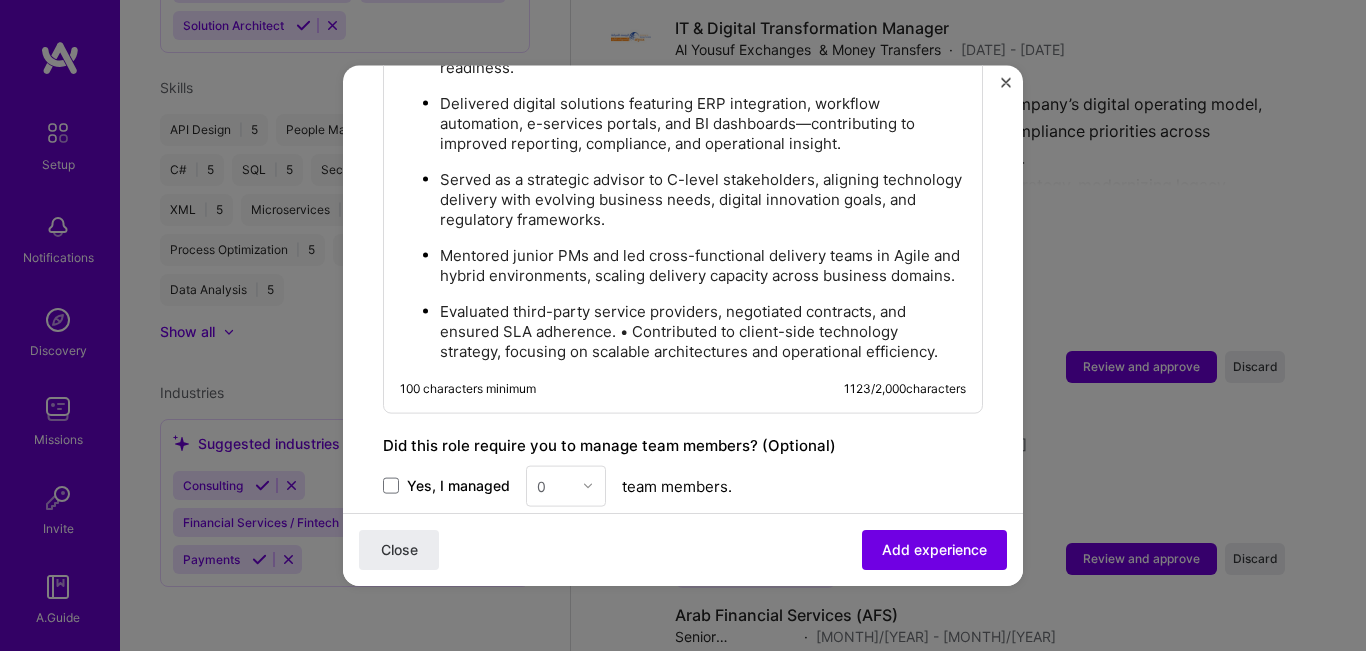 scroll, scrollTop: 2000, scrollLeft: 0, axis: vertical 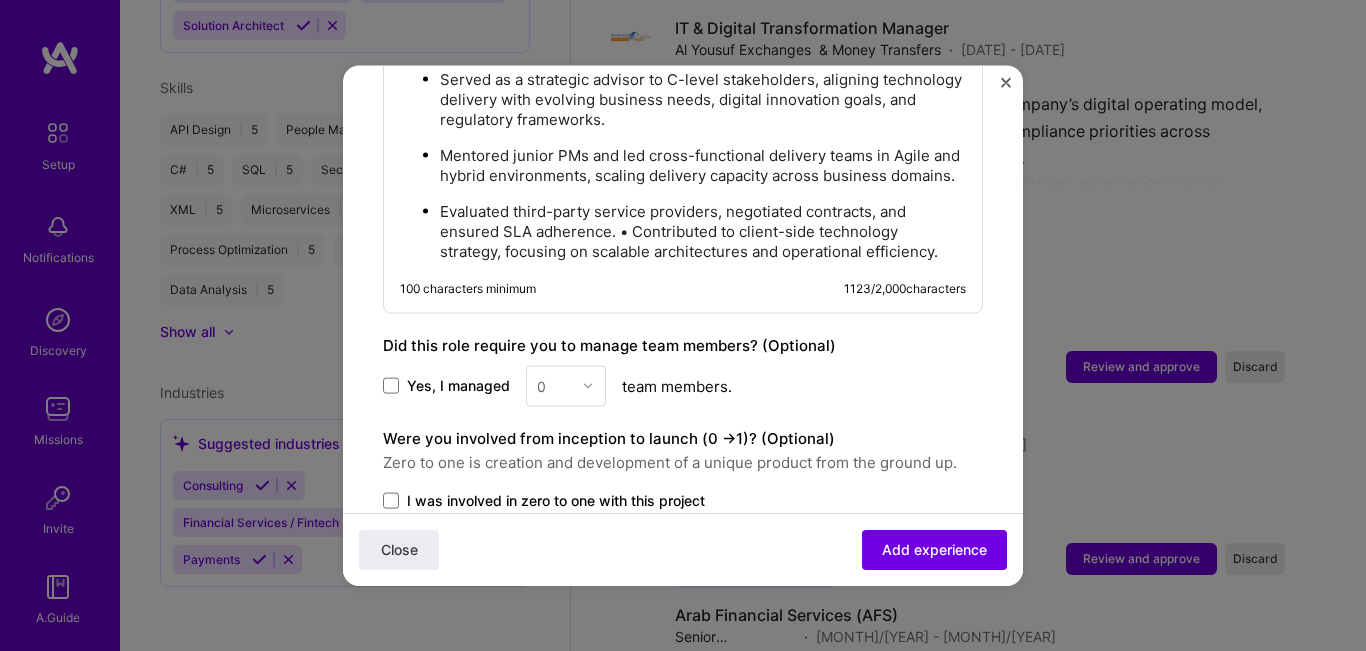 click on "Evaluated third-party service providers, negotiated contracts, and ensured SLA adherence. • Contributed to client-side technology strategy, focusing on scalable architectures and operational efficiency." at bounding box center [703, 231] 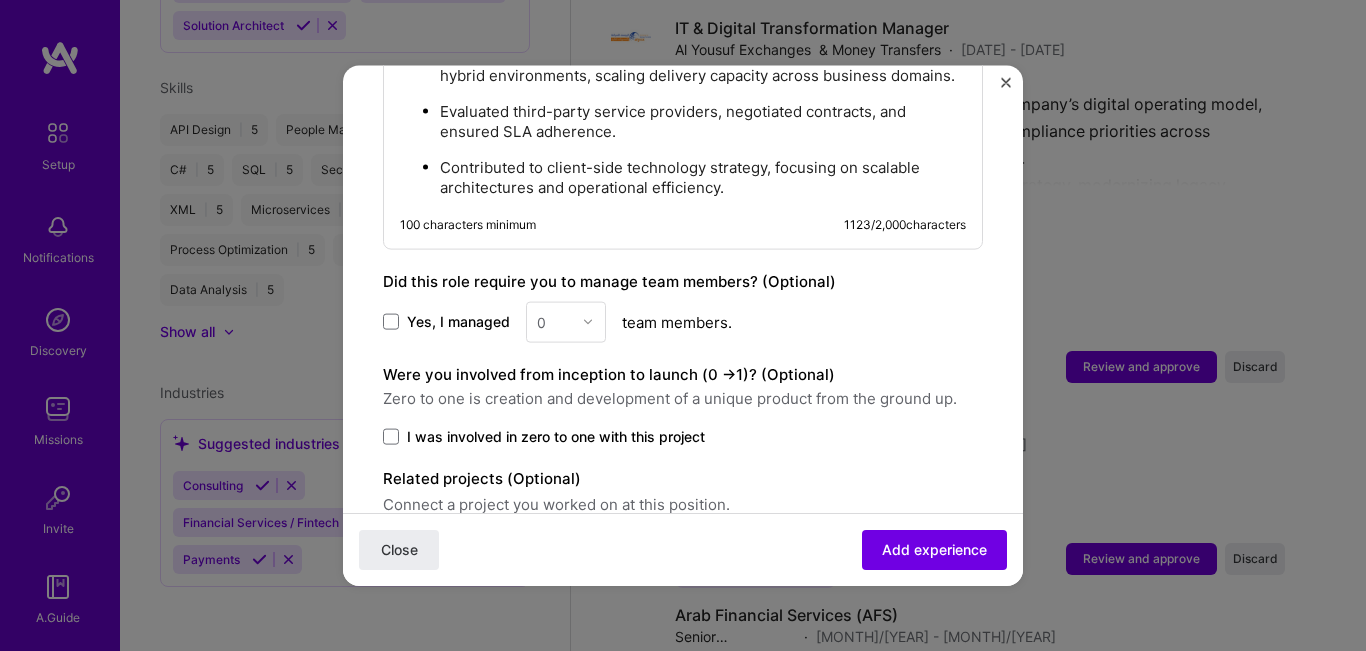 scroll, scrollTop: 2200, scrollLeft: 0, axis: vertical 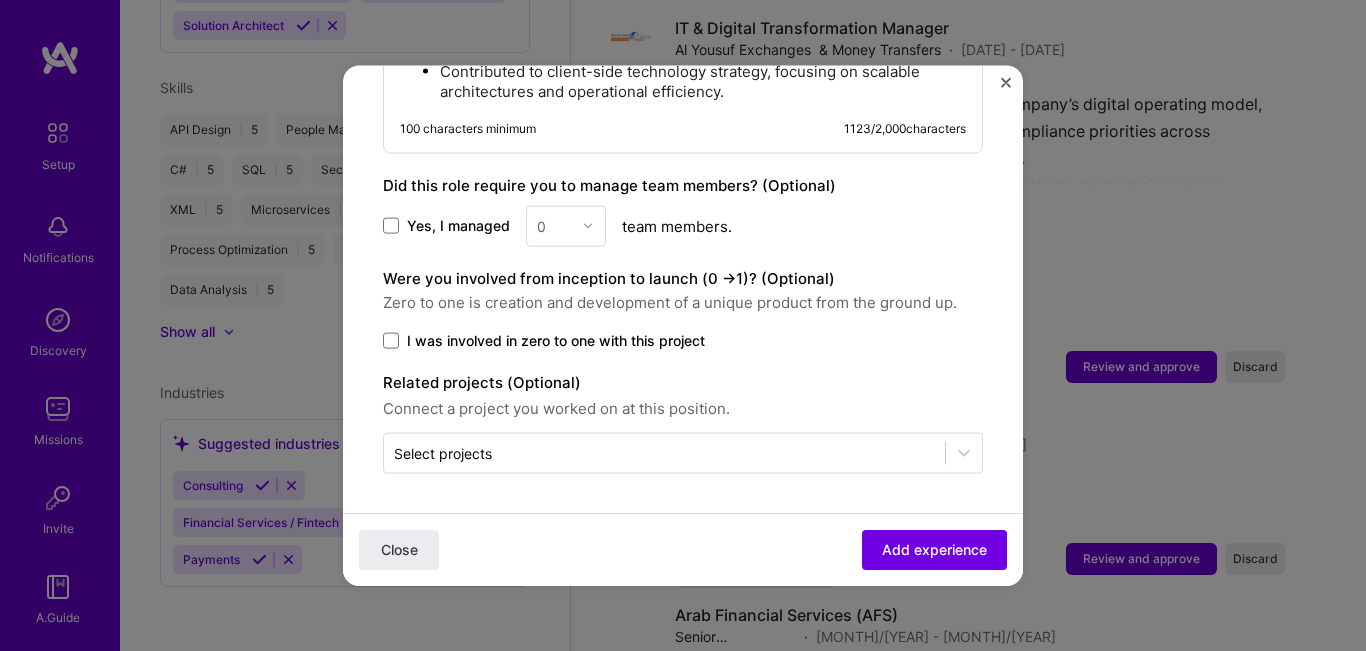 click on "0" at bounding box center [566, 225] 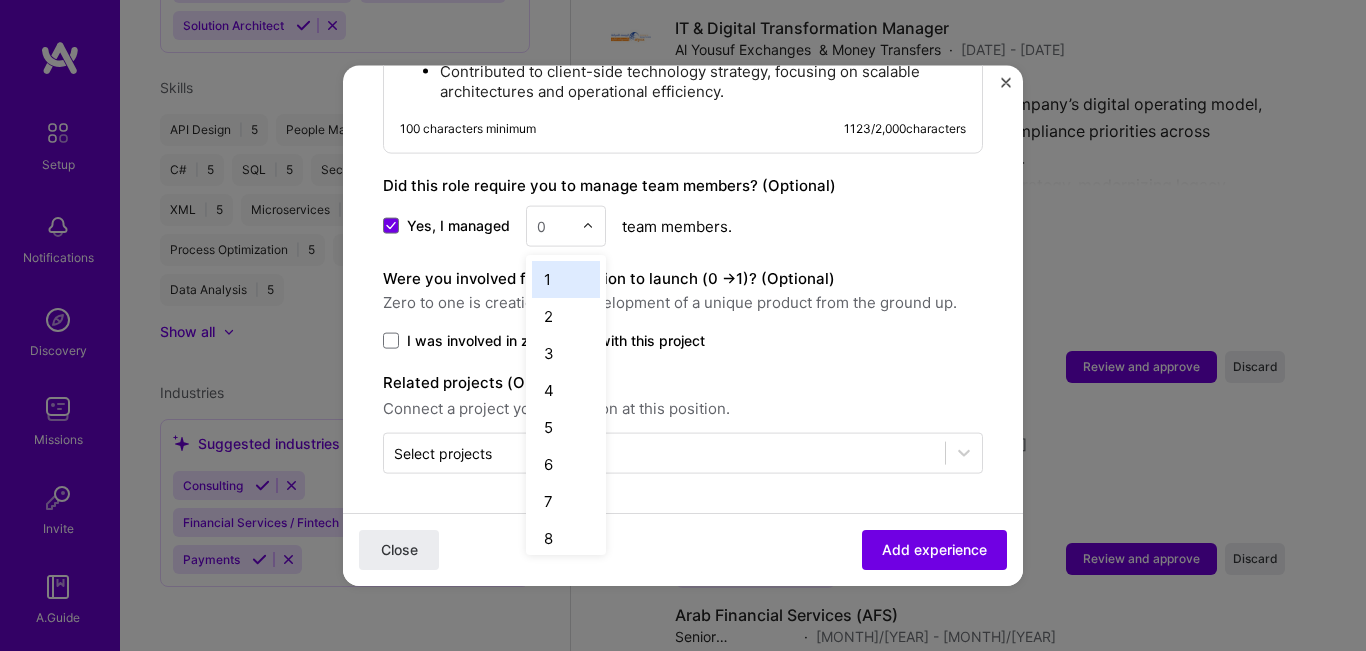 click at bounding box center [593, 225] 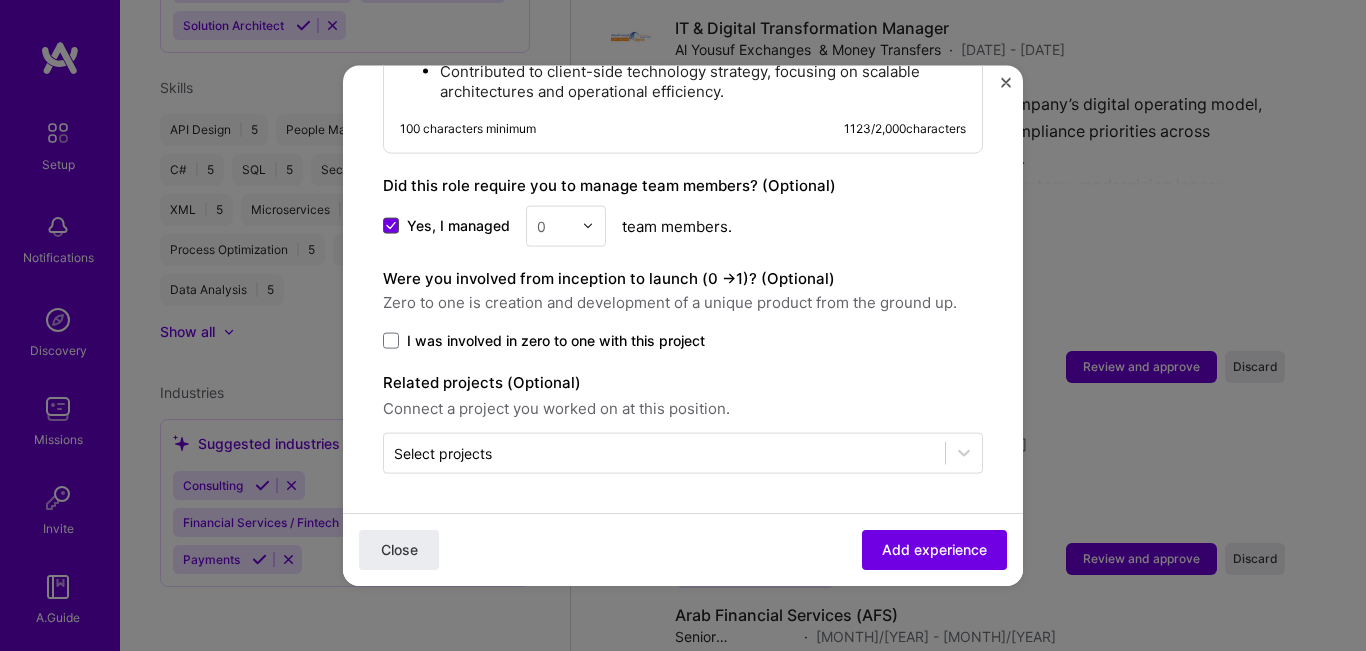 click 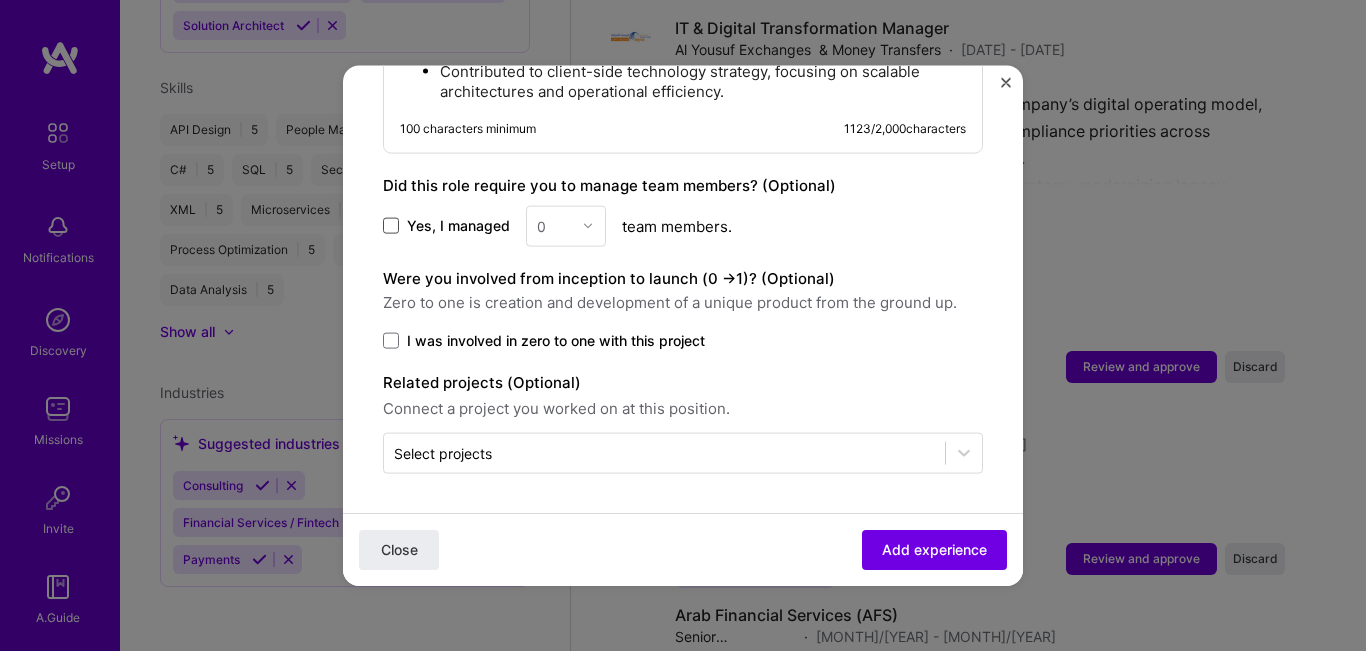 click on "Were you involved from inception to launch (0 - >  1)? (Optional)" at bounding box center [609, 277] 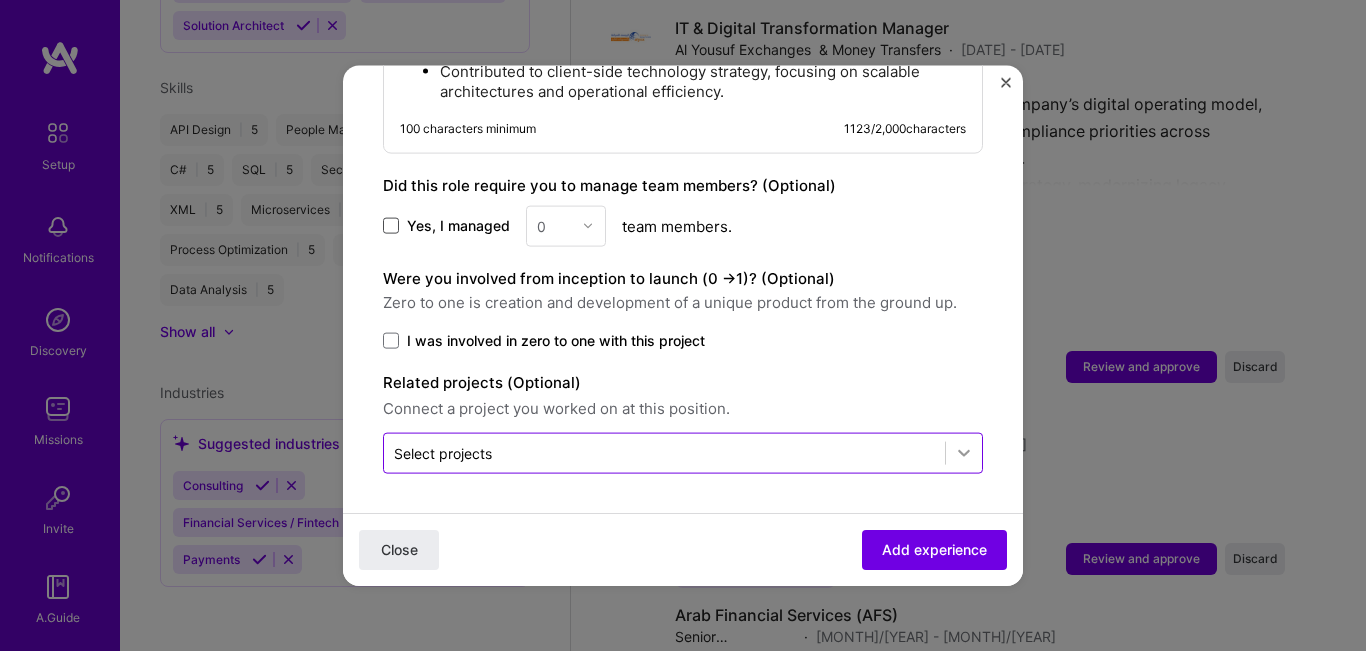 click 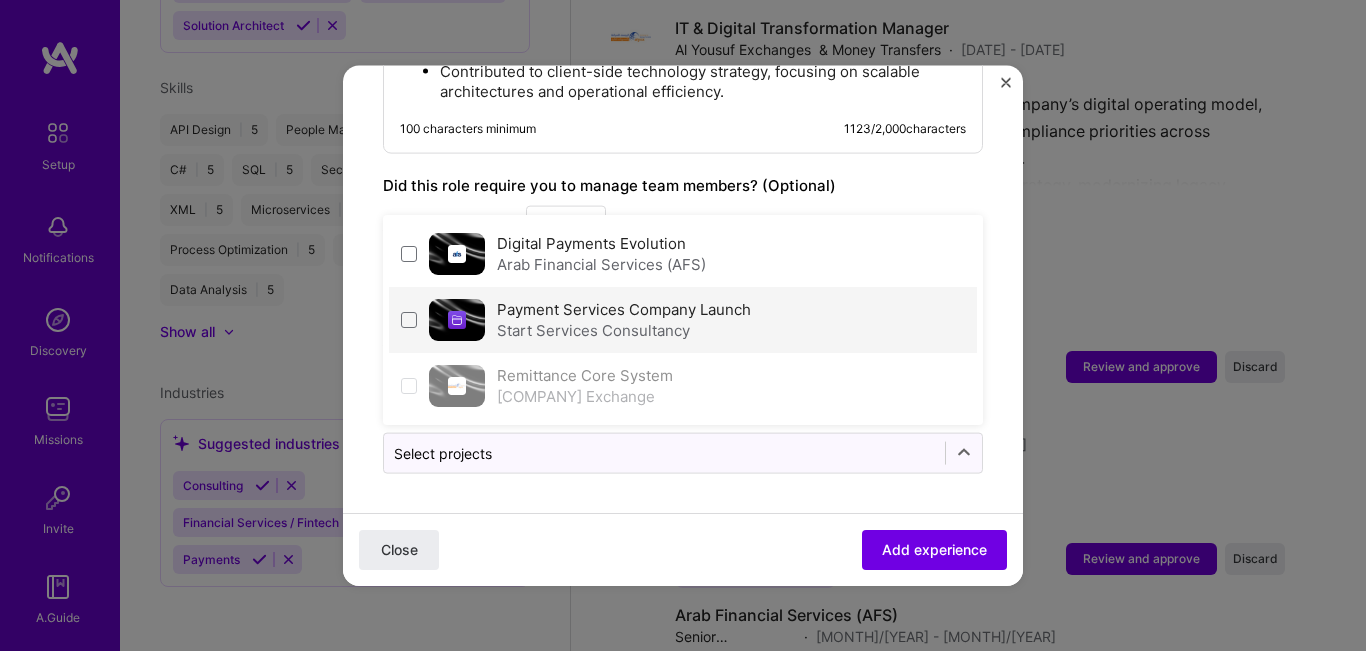click on "Payment Services Company Launch Start Services Consultancy" at bounding box center [683, 319] 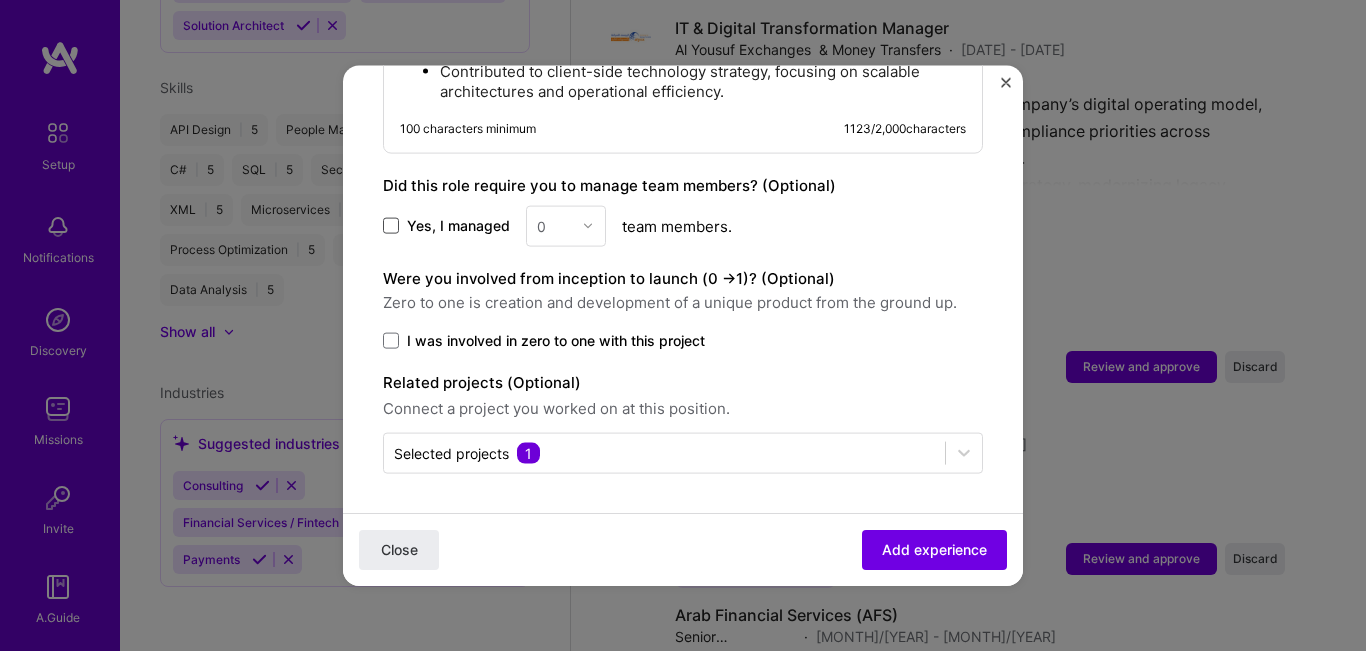 click on "Adding suggested job This job is suggested based on your LinkedIn, resume or A.Team activity. Create a job experience Jobs help companies understand your past experience. Company logo Company name Start Services Consultancy Industry Add up to 2 industries. Selected industries 2 Your title and specialization Information Technology Consultant IT Consultant Duration Jan, 2014
to Jan, 2019
I still work here Skills used — Add up to 12 skills Any new skills will be added to your profile. Enter skills... 12 Systems Architecture 1 2 3 4 5 .NET 1 2 3 4 5 Data Management 1 2 3 4 5 Process Optimization 1 2 3 4 5 Stakeholder Management 1 2 3 4 5 Azure 1 2 3 4 5 Mentoring 1 2 3 4 5 Market Research 1 2 3 4 5 Product Strategy 1 2 3 4 5 Team Leadership 1 2 3 4 5 Data Analysis 1 2 3 4 5 Program Development Life Cycle (PDLC) 1 2 3 4 5 Description 100 characters minimum 1123 / 2,000  characters Yes, I managed 0 team members. >" at bounding box center (683, -753) 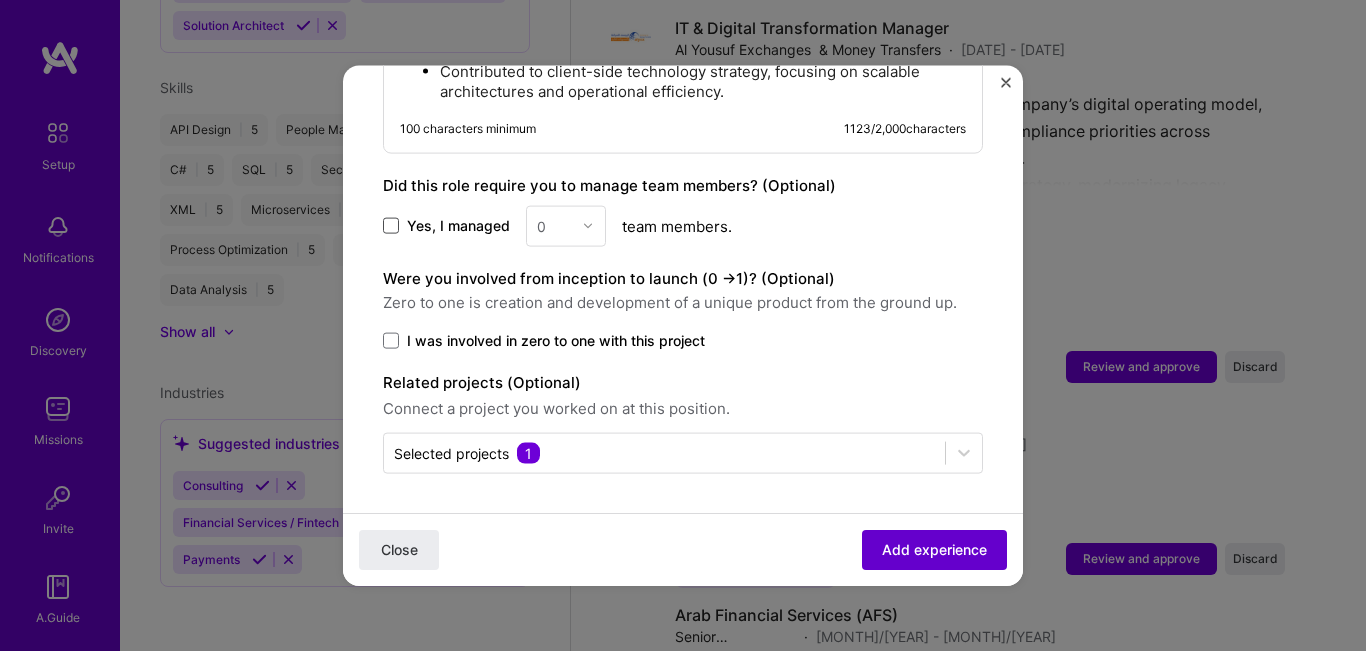 click on "Add experience" at bounding box center (934, 550) 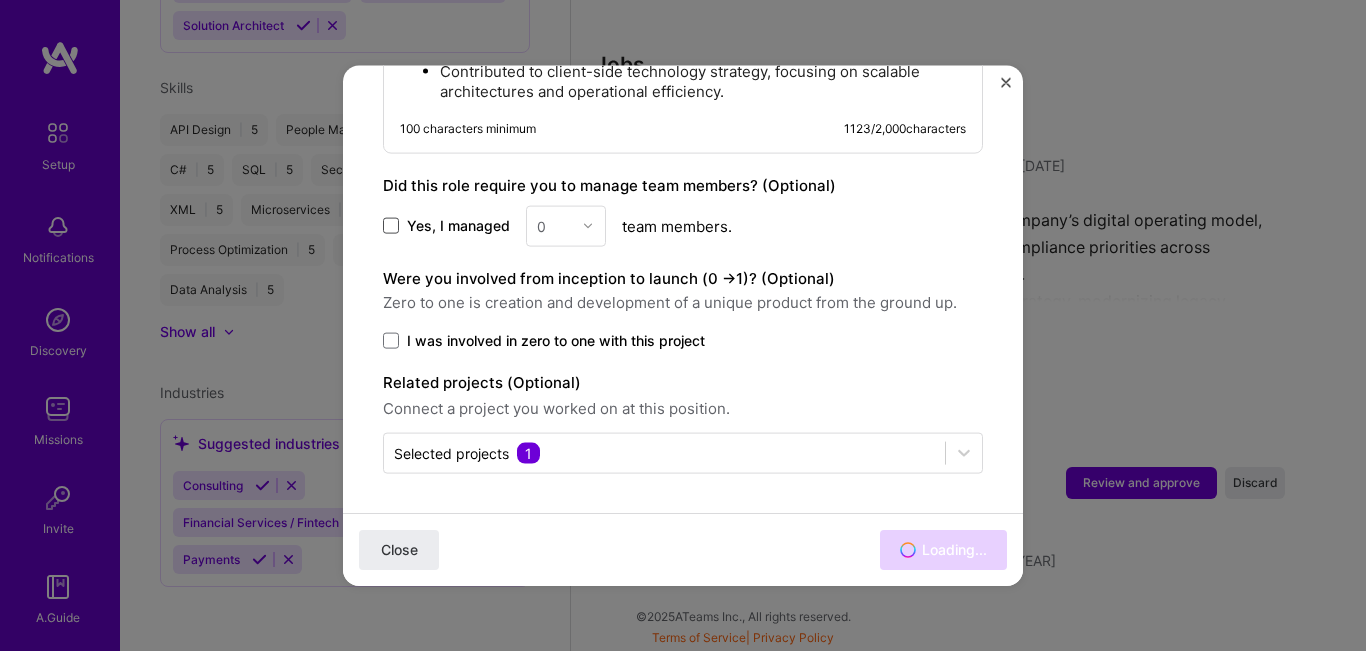 scroll, scrollTop: 1584, scrollLeft: 0, axis: vertical 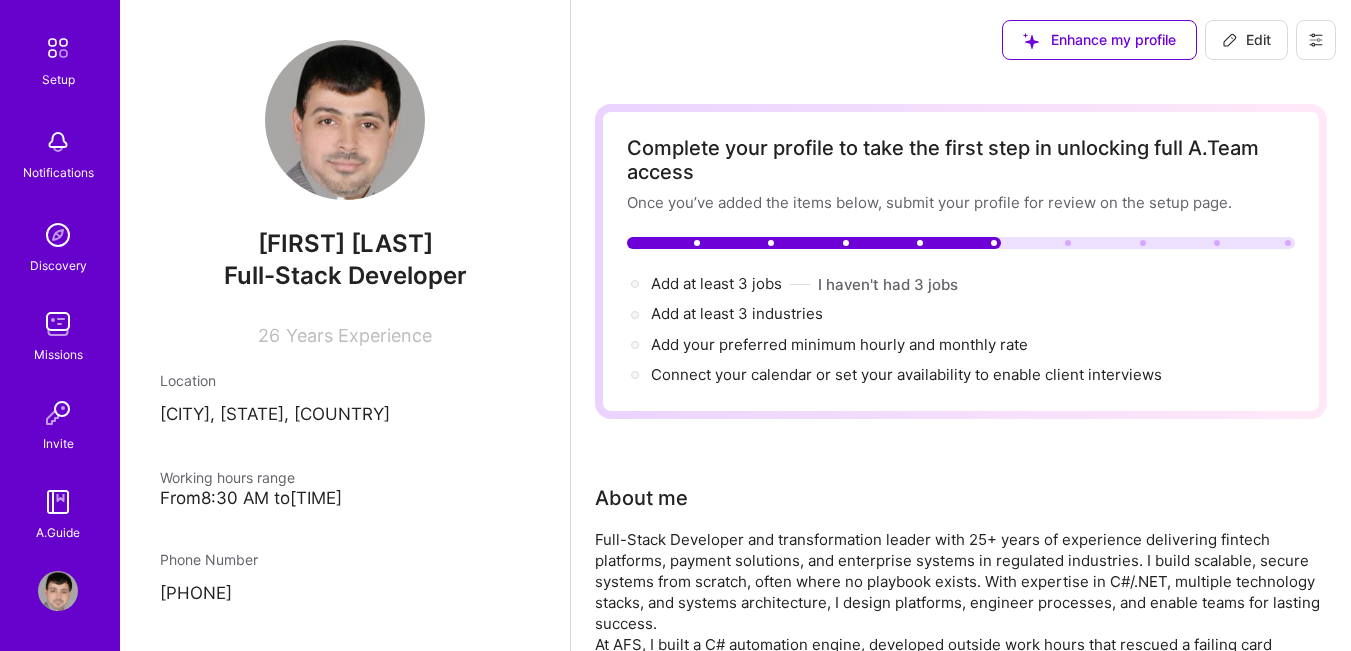 click 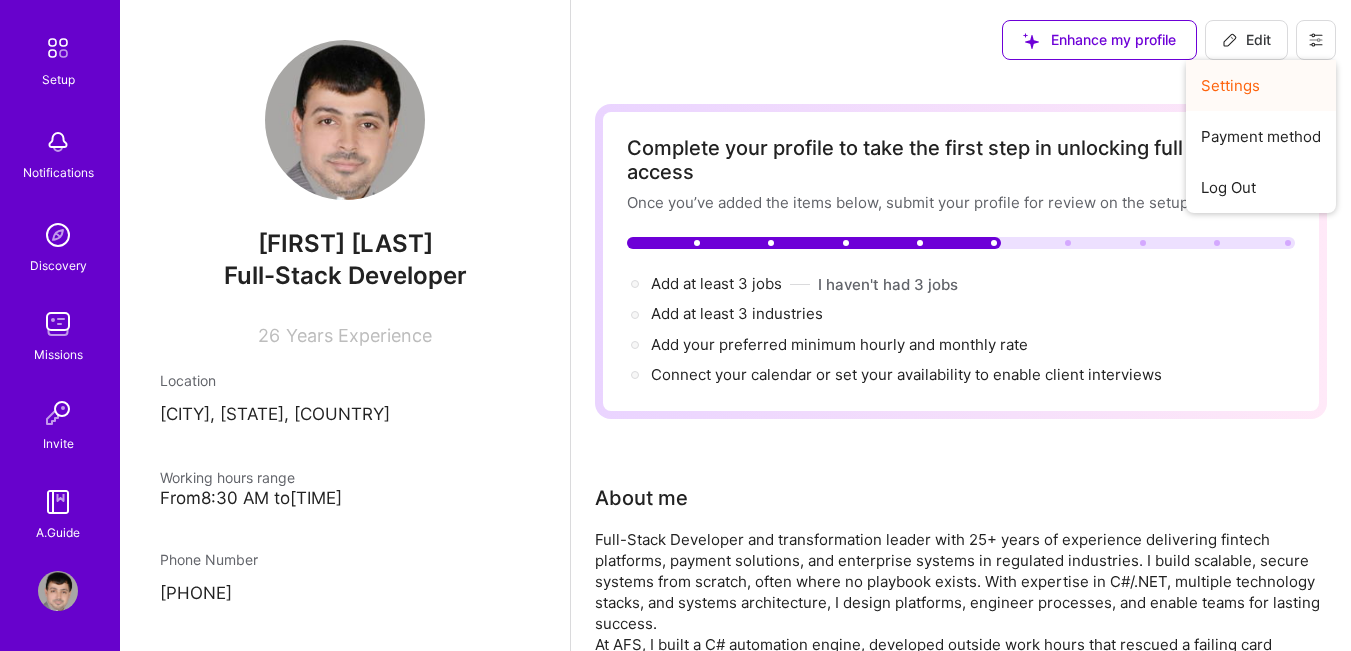 click on "Settings" at bounding box center (1261, 85) 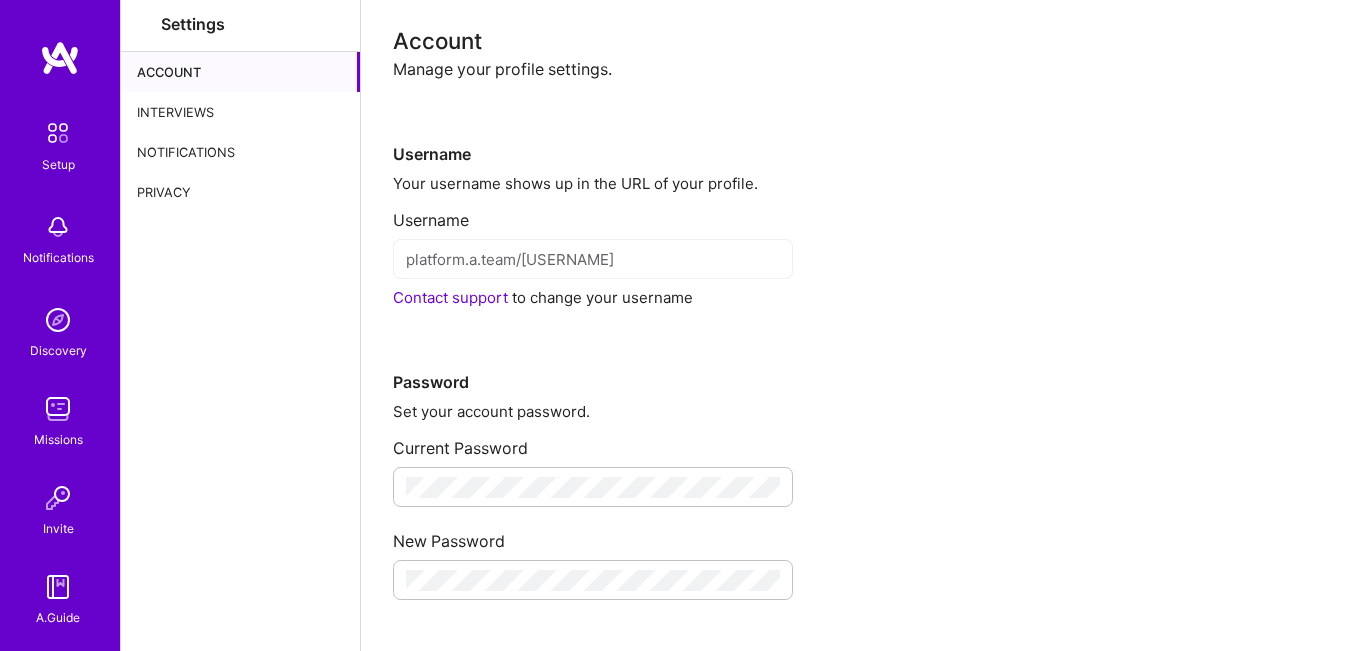 scroll, scrollTop: 0, scrollLeft: 0, axis: both 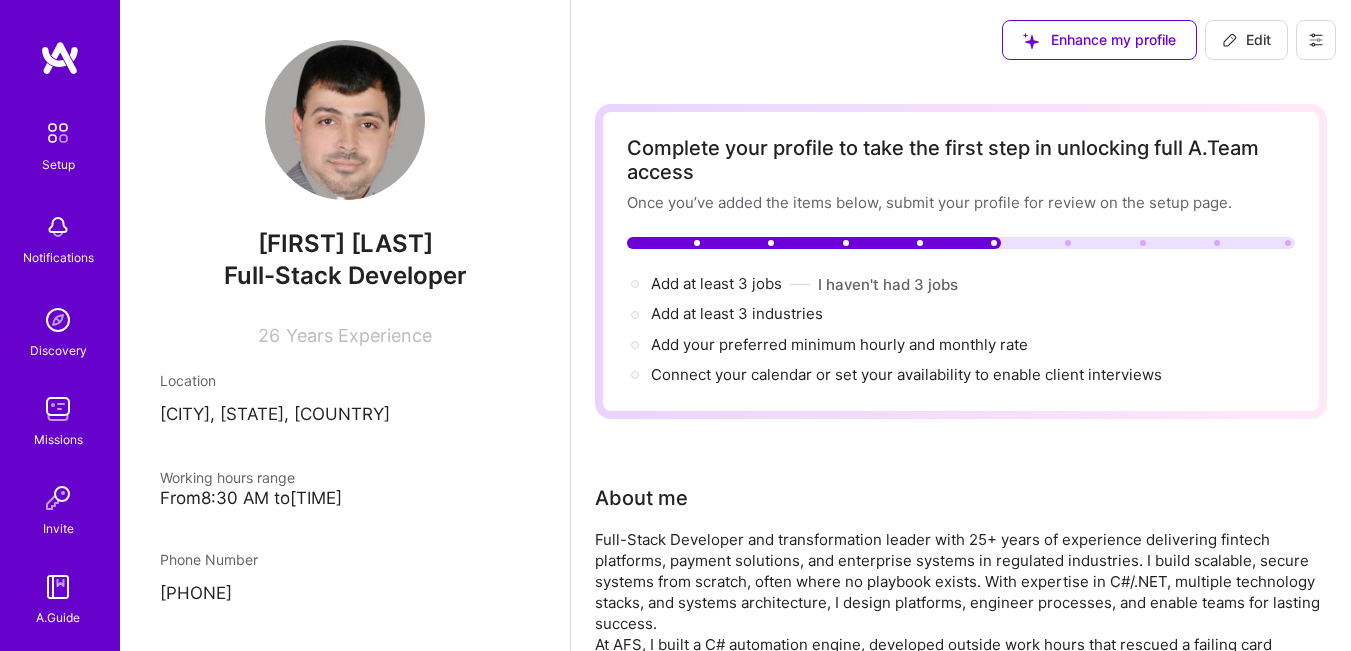 click at bounding box center (58, 133) 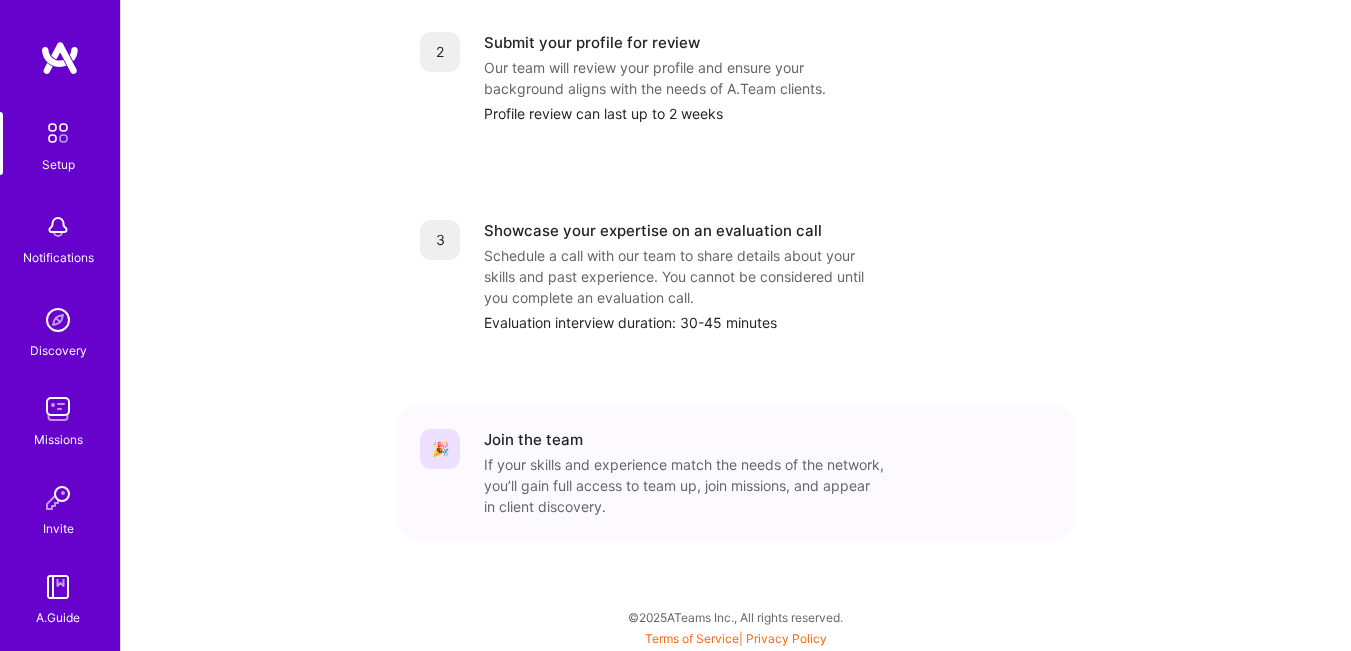 scroll, scrollTop: 869, scrollLeft: 0, axis: vertical 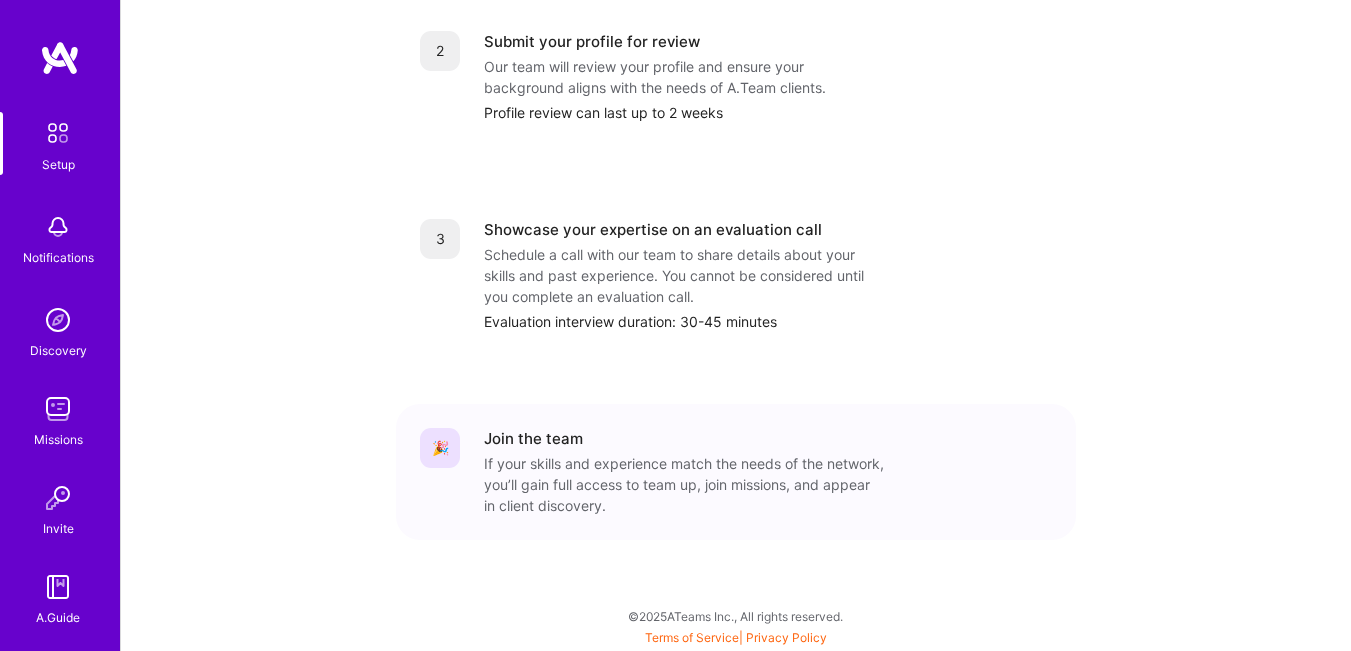 click at bounding box center [58, 227] 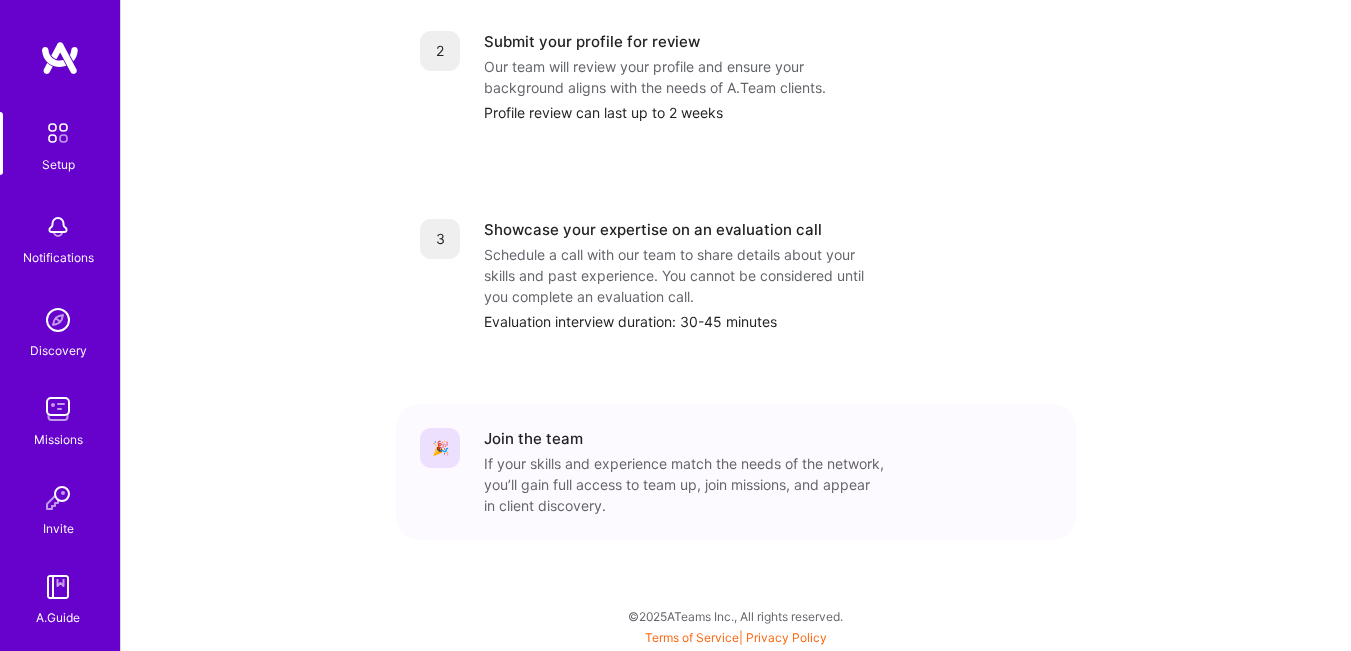 click at bounding box center [58, 320] 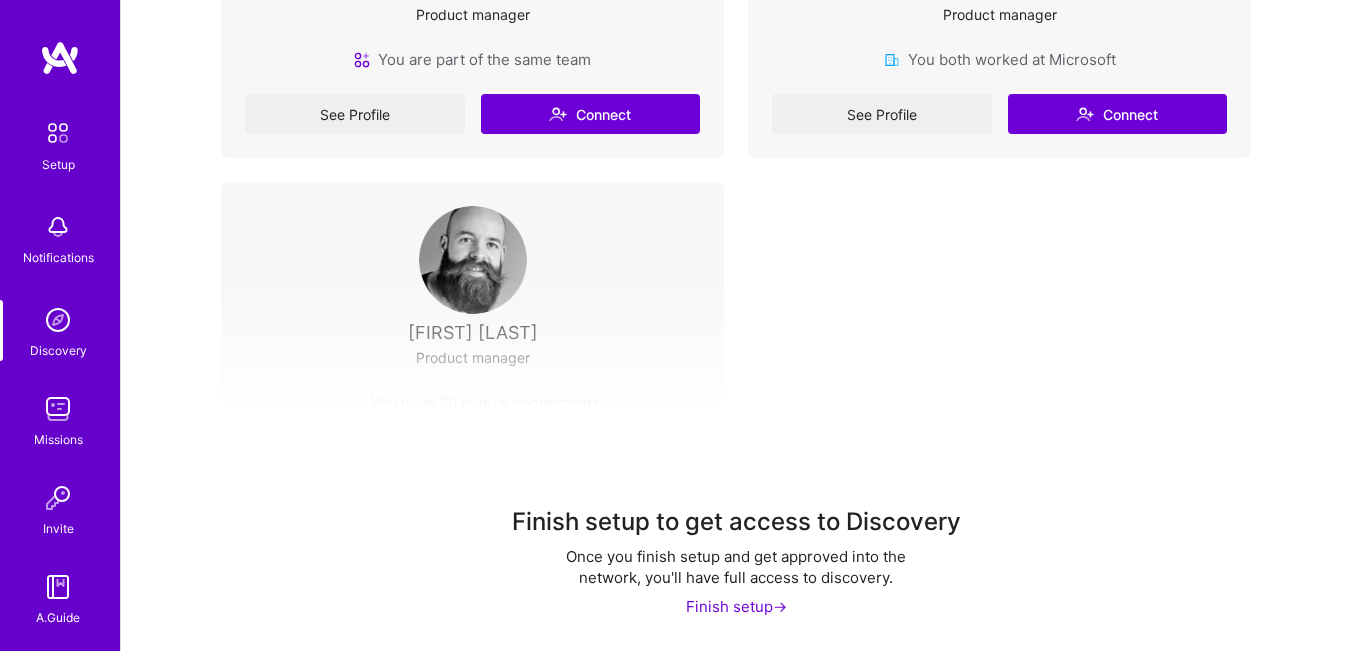 scroll, scrollTop: 0, scrollLeft: 0, axis: both 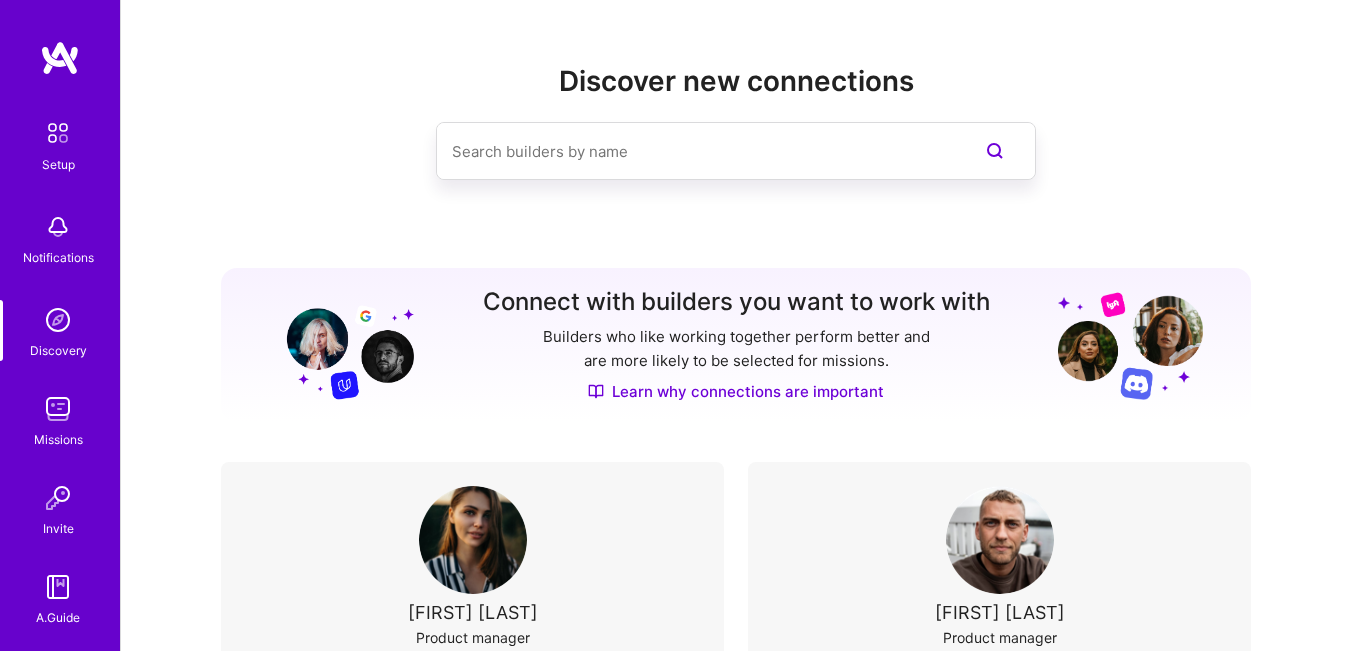 click at bounding box center (58, 409) 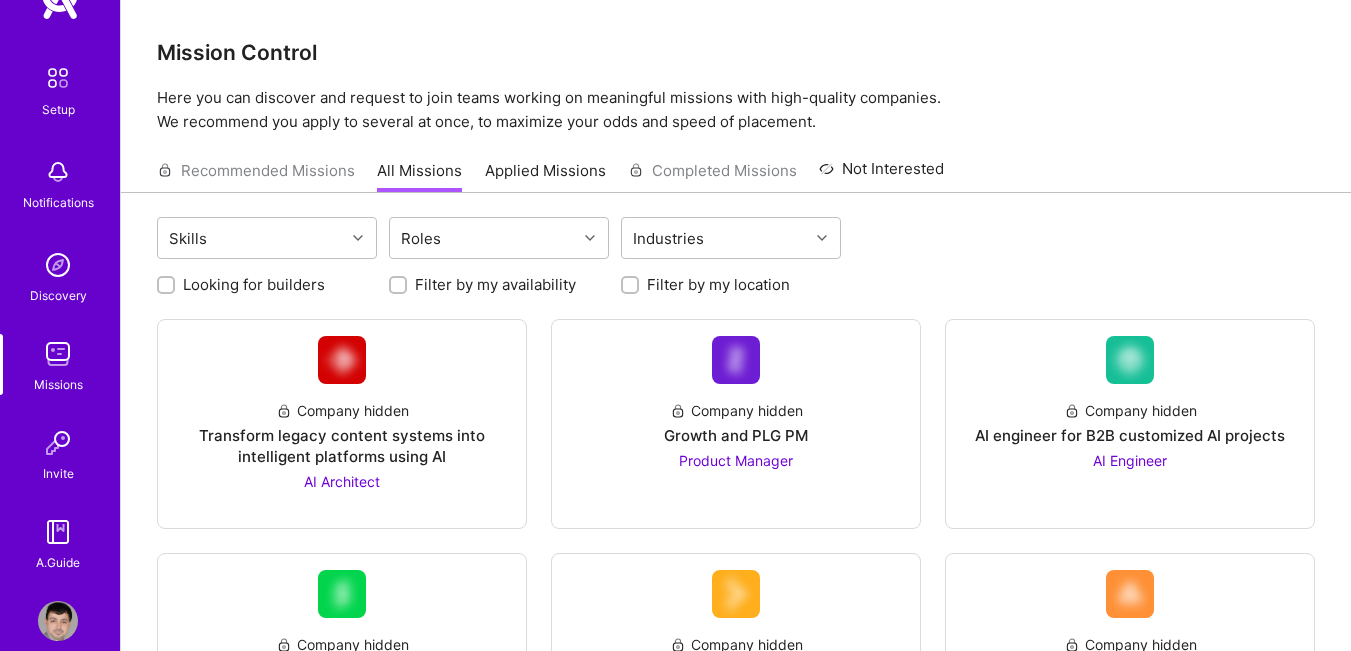scroll, scrollTop: 85, scrollLeft: 0, axis: vertical 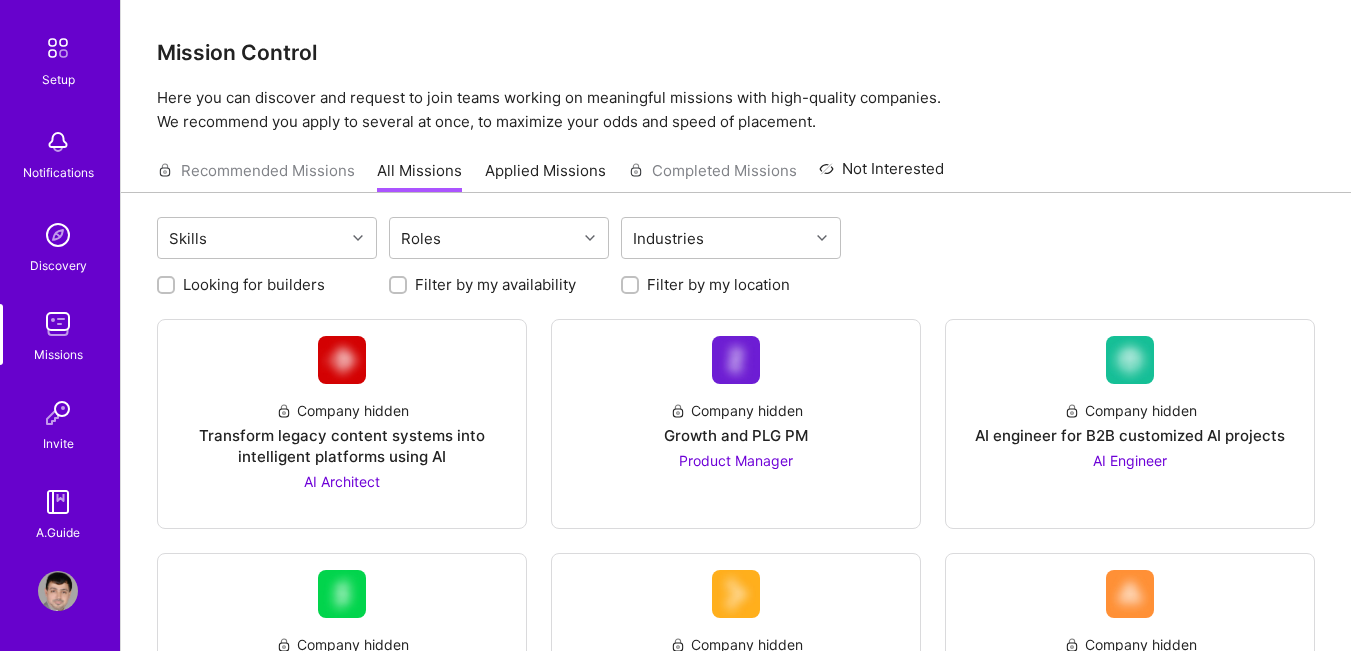 click at bounding box center [58, 502] 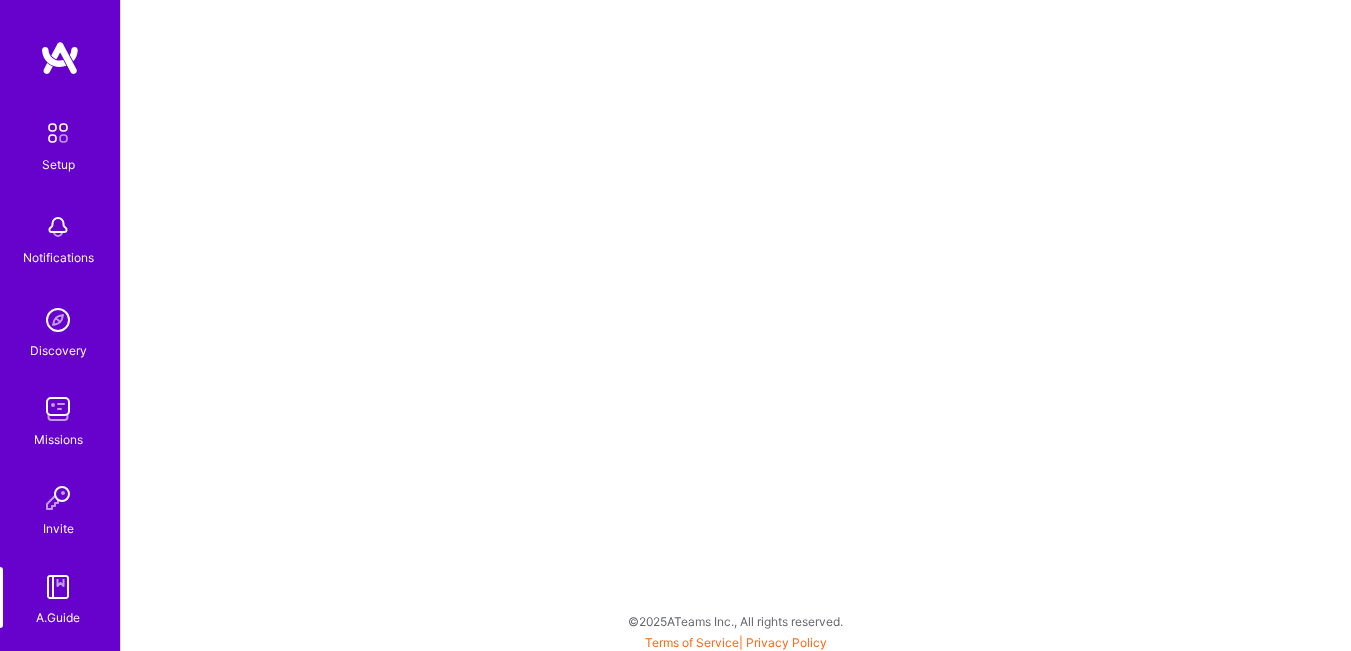 click at bounding box center (58, 133) 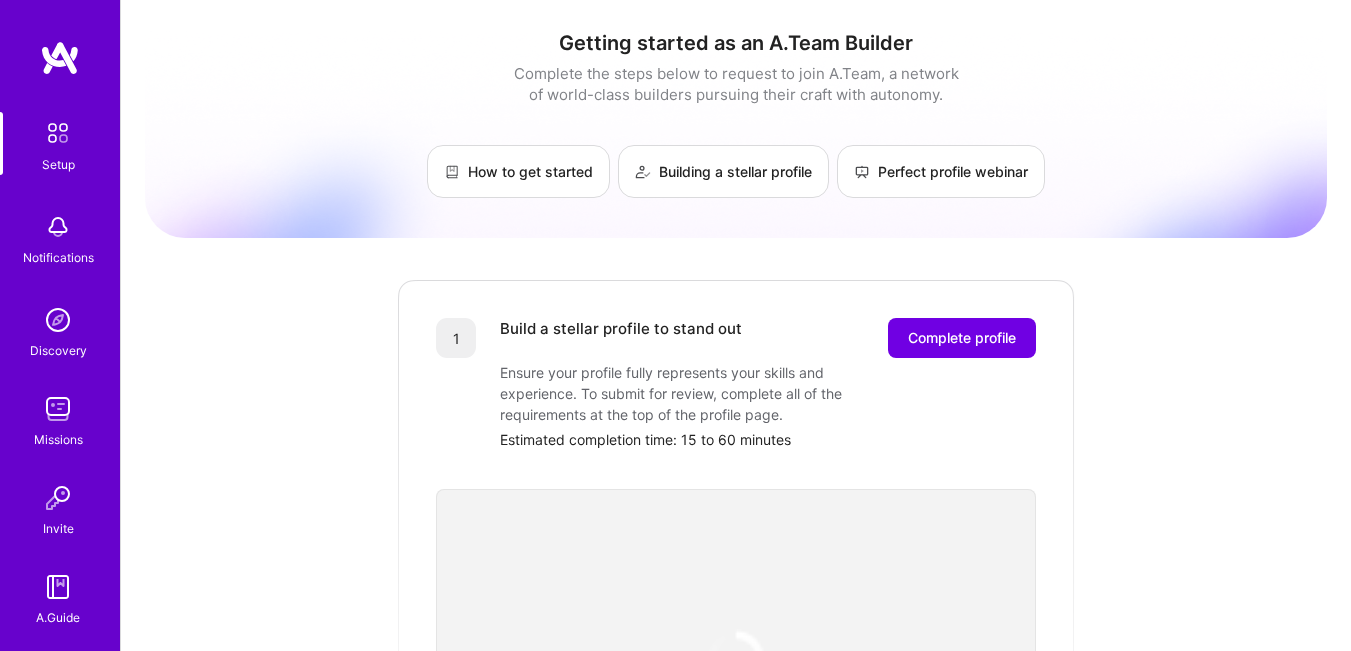 click on "Getting started as an A.Team Builder Complete the steps below to request to join A.Team, a network of world-class builders pursuing their craft with autonomy. How to get started Building a stellar profile Perfect profile webinar 1 Build a stellar profile to stand out Complete profile Ensure your profile fully represents your skills and experience. To submit for review, complete all of the requirements at the top of the profile page. Estimated completion time: 15 to 60 minutes 2 Submit your profile for review Our team will review your profile and ensure your background aligns with the needs of A.Team clients. Profile review can last up to 2 weeks 3 Showcase your expertise on an evaluation call Schedule a call with our team to share details about your skills and past experience. You cannot be considered until you complete an evaluation call. Evaluation interview duration: 30-45 minutes 🎉 Join the team" at bounding box center (736, 760) 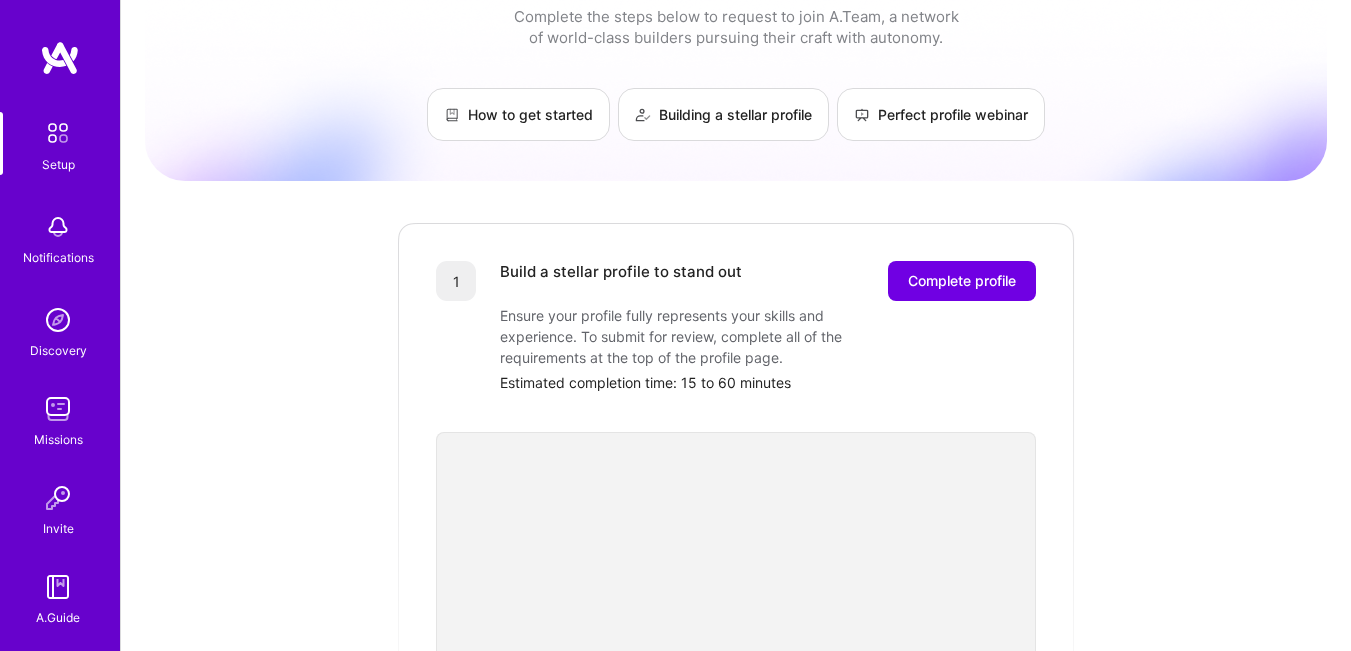 scroll, scrollTop: 0, scrollLeft: 0, axis: both 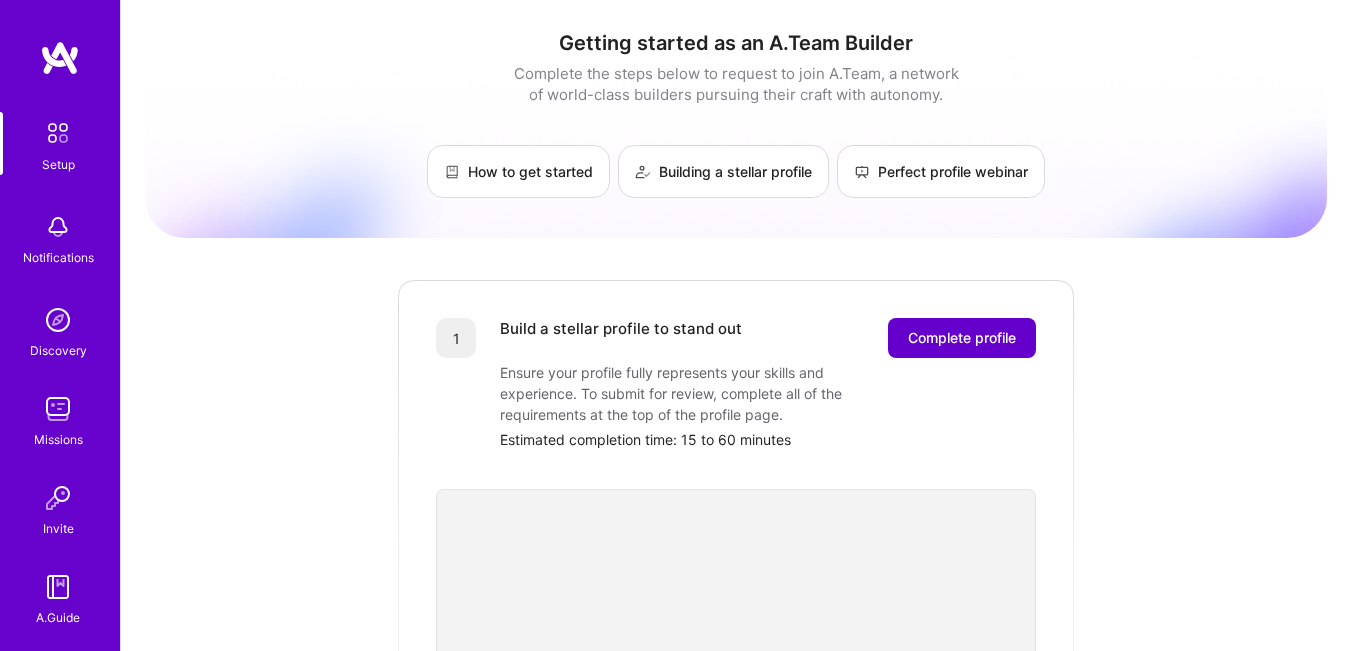 click on "Complete profile" at bounding box center [962, 338] 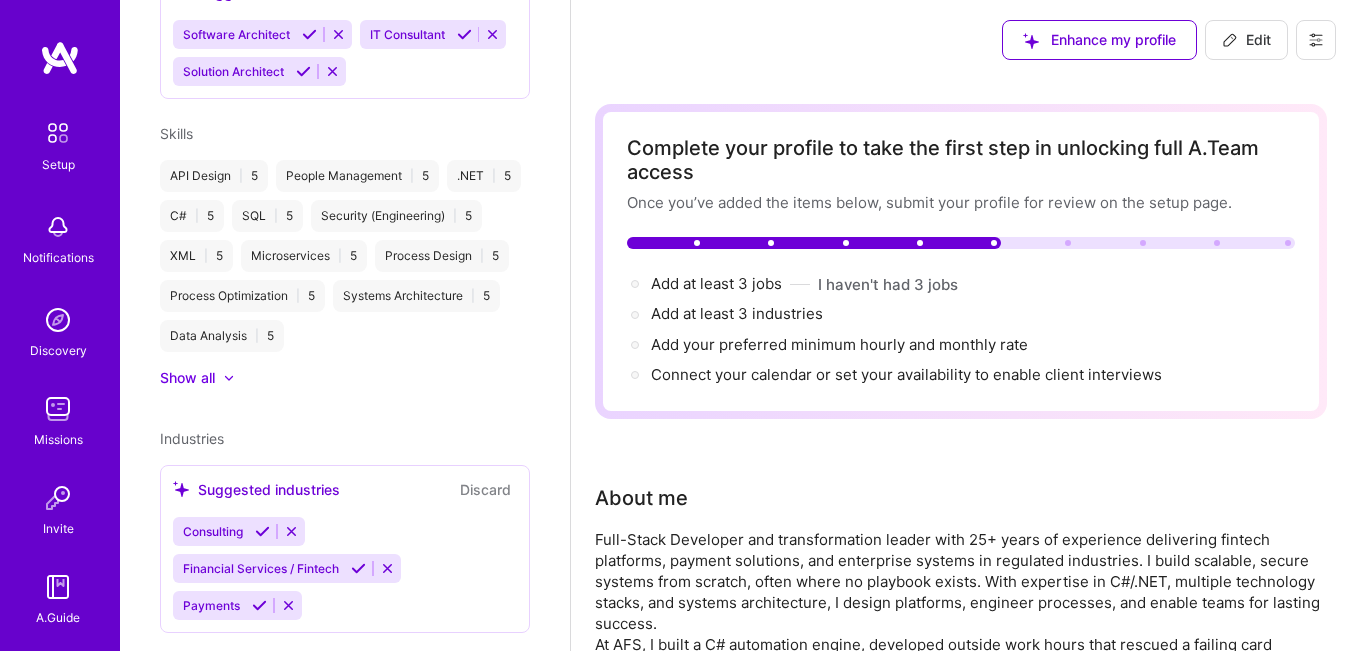 scroll, scrollTop: 900, scrollLeft: 0, axis: vertical 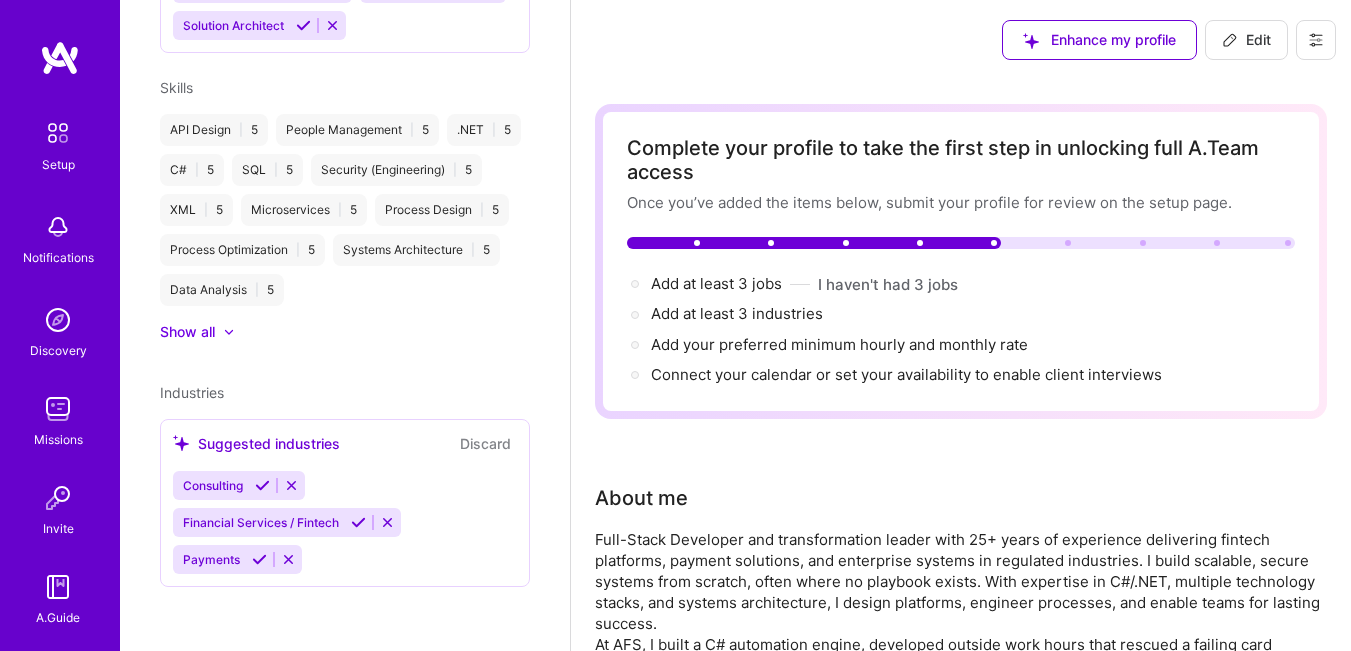 click at bounding box center (229, 332) 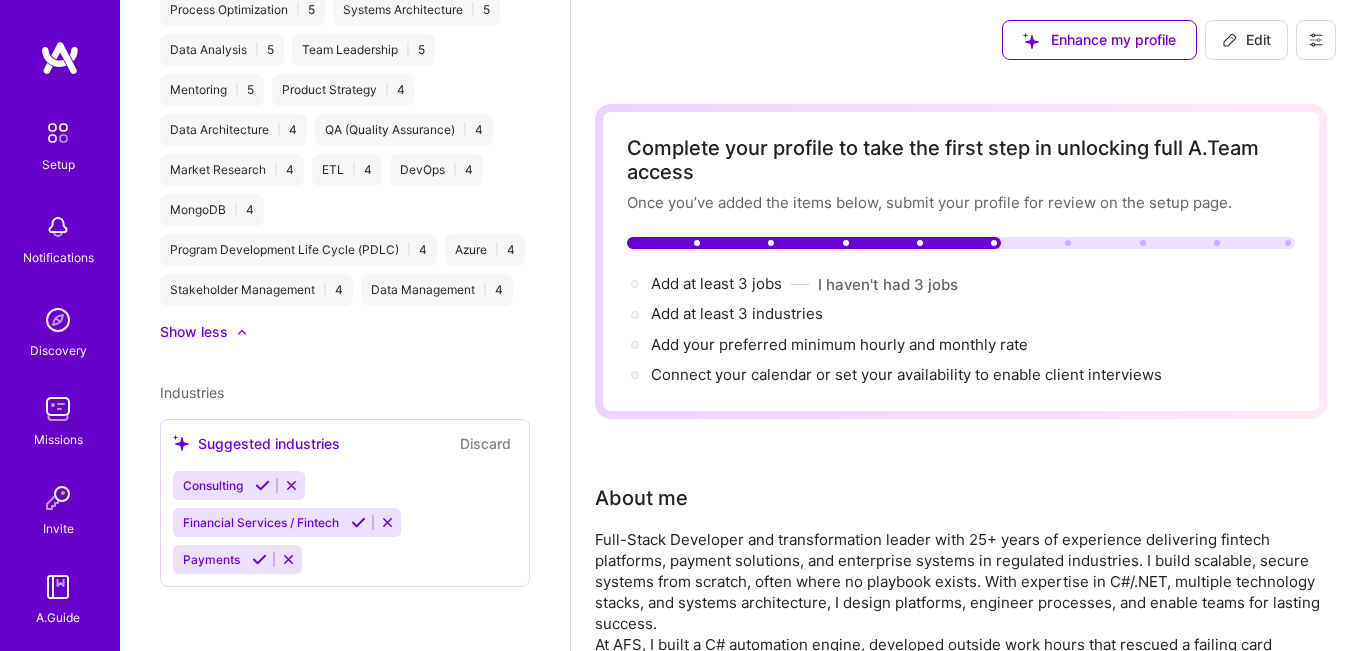scroll, scrollTop: 1203, scrollLeft: 0, axis: vertical 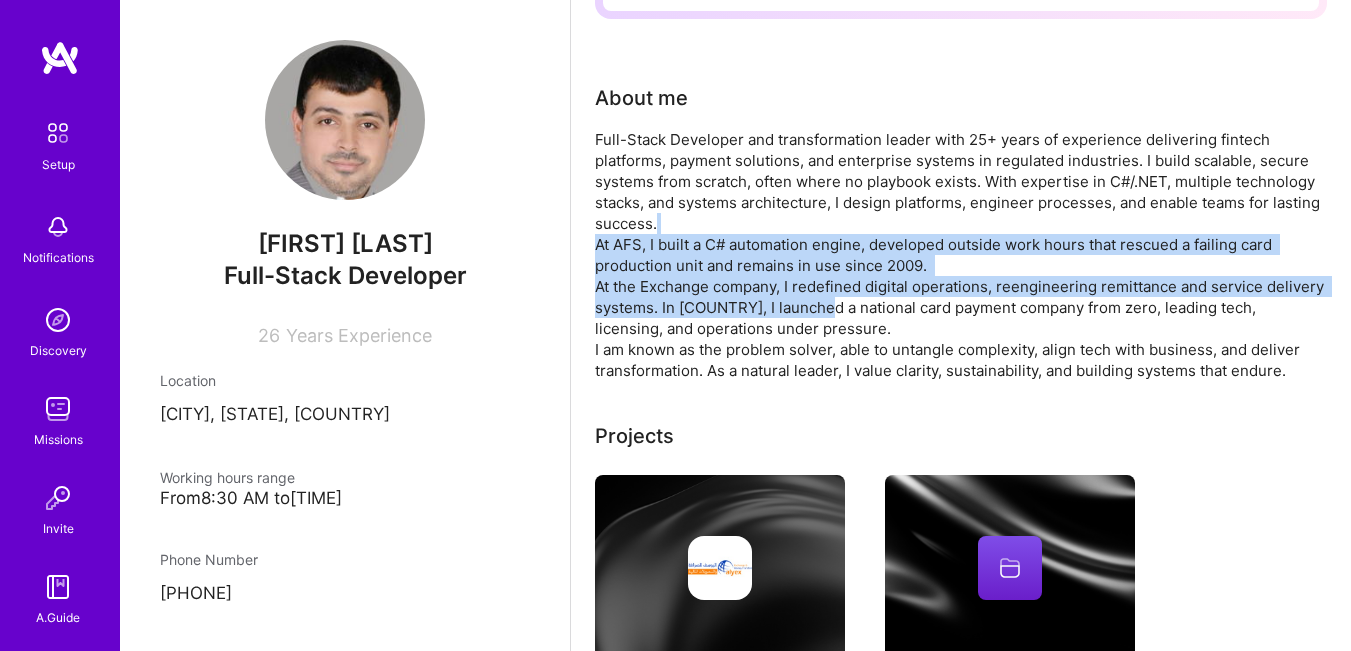drag, startPoint x: 685, startPoint y: 223, endPoint x: 810, endPoint y: 302, distance: 147.87157 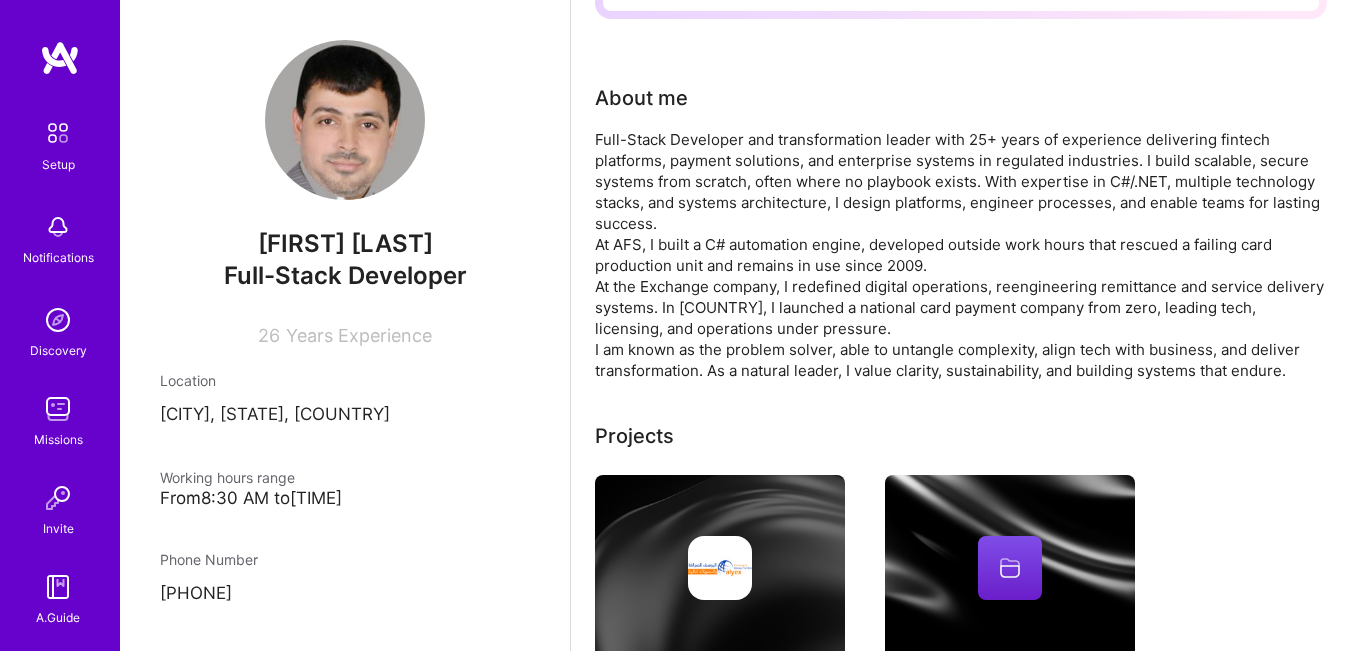 click on "Full-Stack Developer and transformation leader with [NUMBER]+ years of experience delivering fintech platforms, payment solutions, and enterprise systems in regulated industries. I build scalable, secure systems from scratch, often where no playbook exists. With expertise in C#/.NET, multiple technology stacks, and systems architecture, I design platforms, engineer processes, and enable teams for lasting success.
At AFS, I built a C# automation engine, developed outside work hours that rescued a failing card production unit and remains in use since [YEAR].
At the Exchange company, I redefined digital operations, reengineering remittance and service delivery systems. In Iraq, I launched a national card payment company from zero, leading tech, licensing, and operations under pressure.
I am known as the problem solver, able to untangle complexity, align tech with business, and deliver transformation. As a natural leader, I value clarity, sustainability, and building systems that endure." at bounding box center (961, 255) 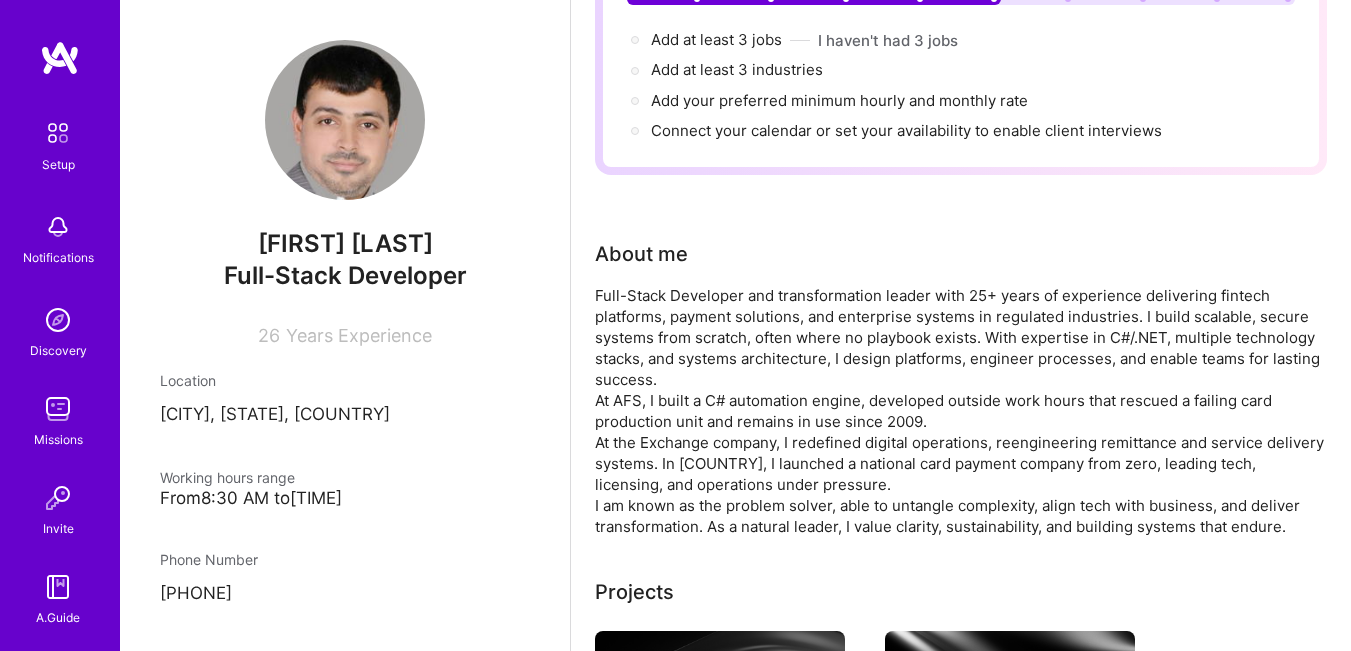scroll, scrollTop: 0, scrollLeft: 0, axis: both 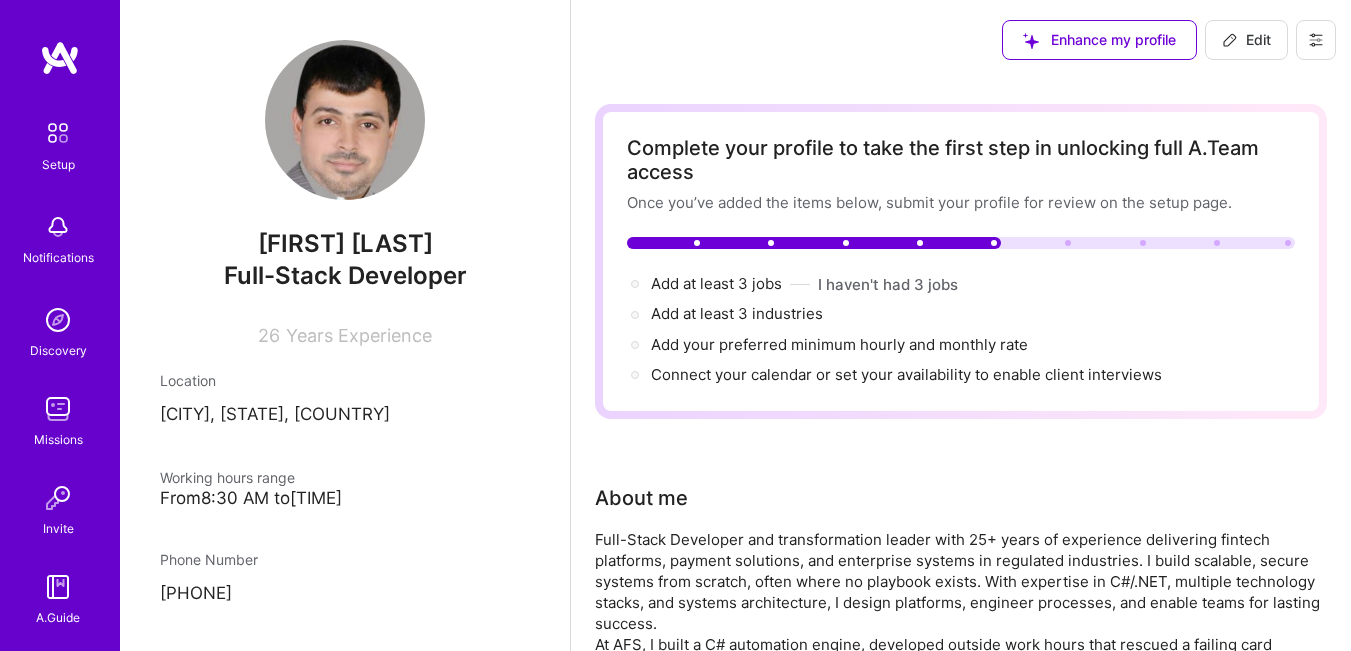 click on "Edit" at bounding box center [1246, 40] 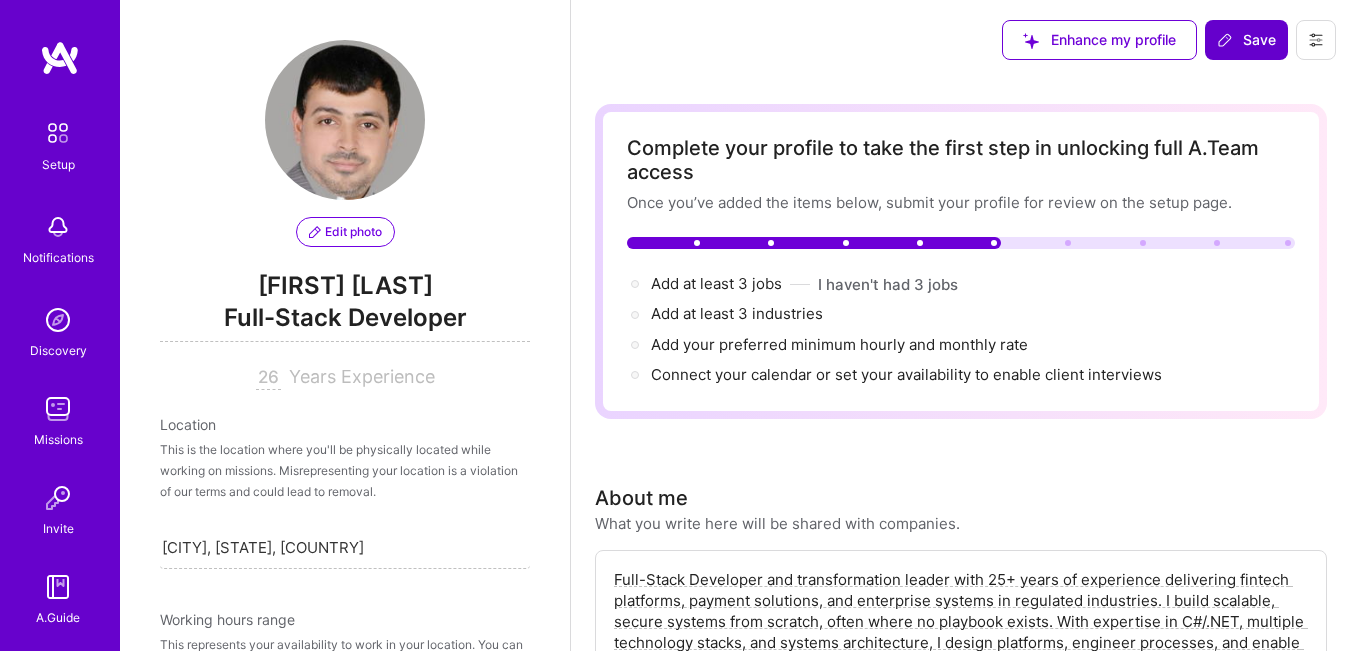 scroll, scrollTop: 846, scrollLeft: 0, axis: vertical 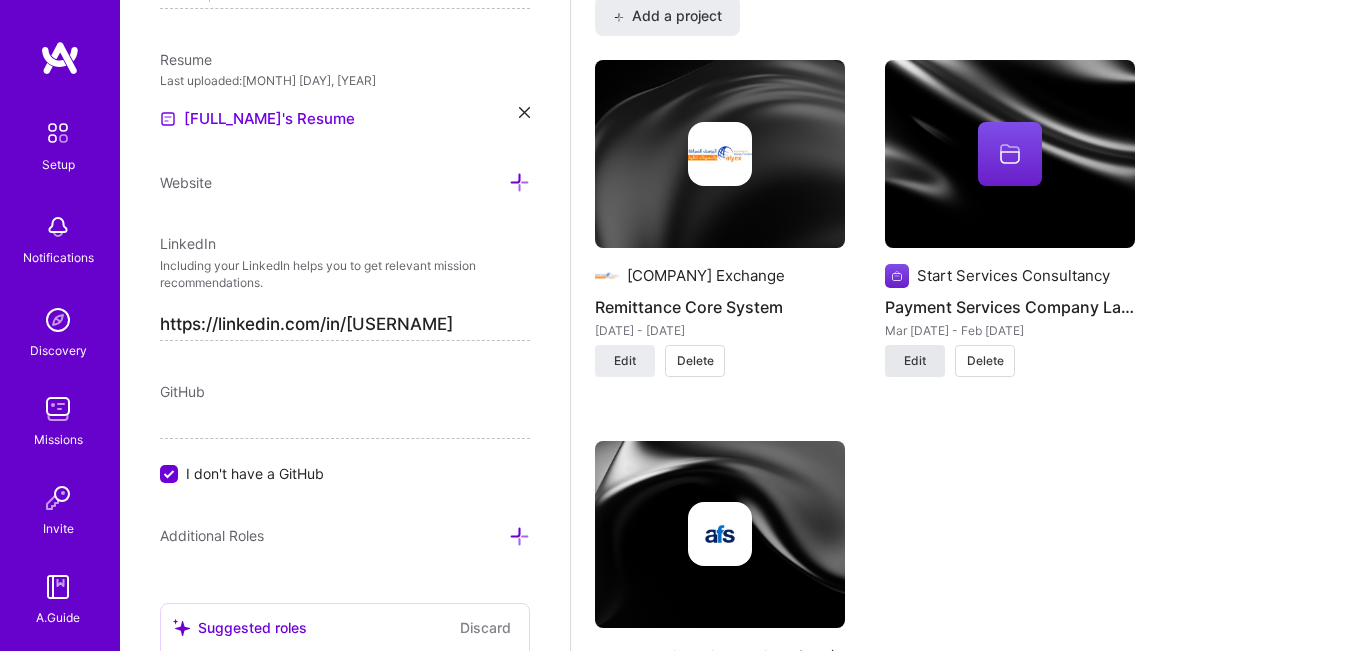 click on "Edit" at bounding box center (915, 361) 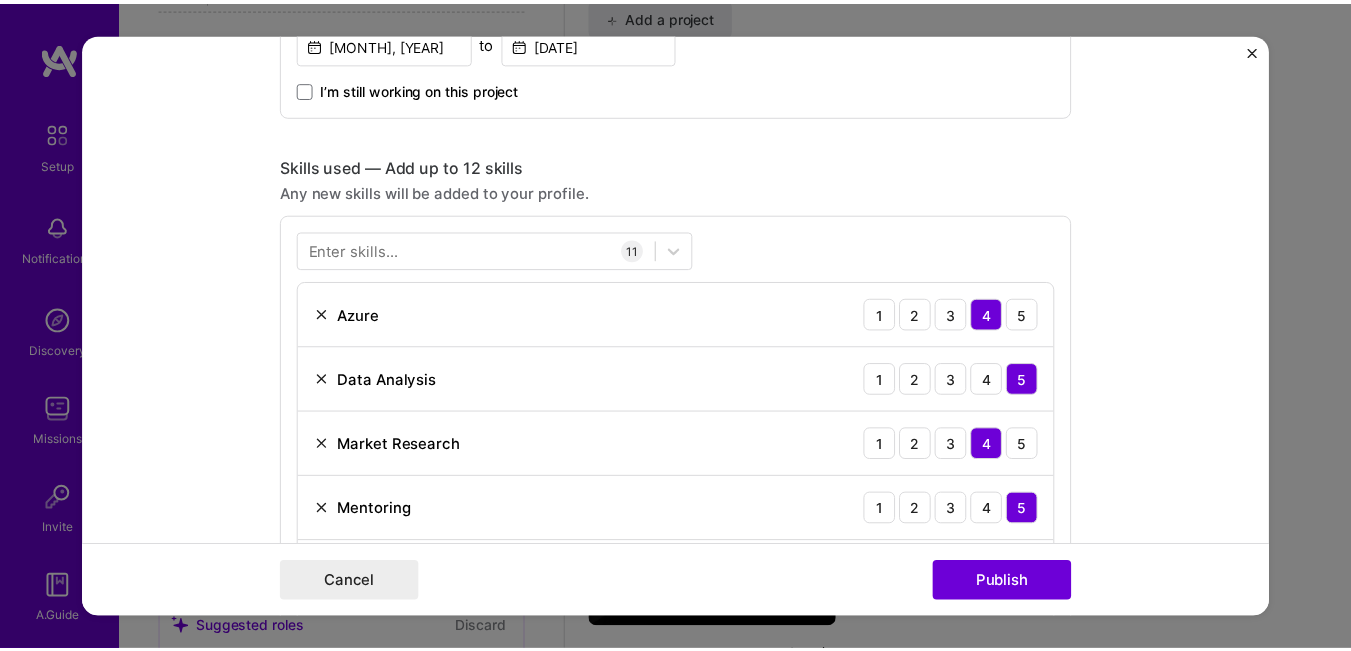 scroll, scrollTop: 800, scrollLeft: 0, axis: vertical 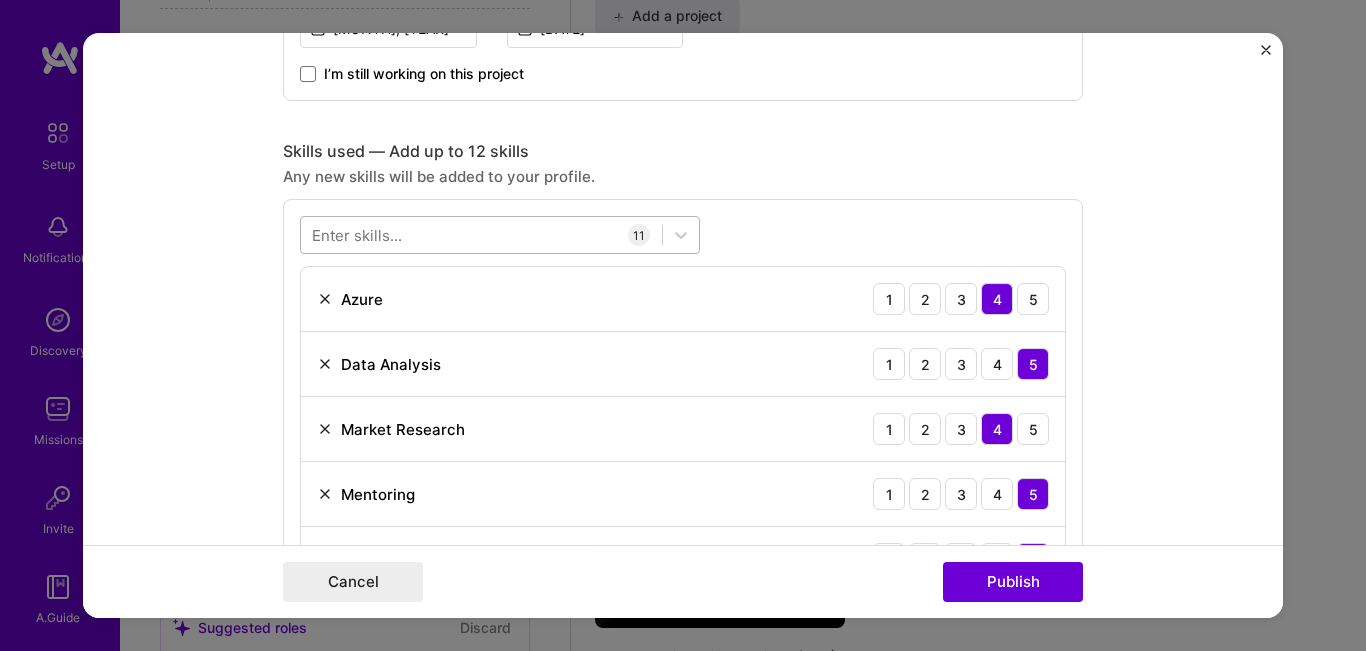 click at bounding box center (481, 235) 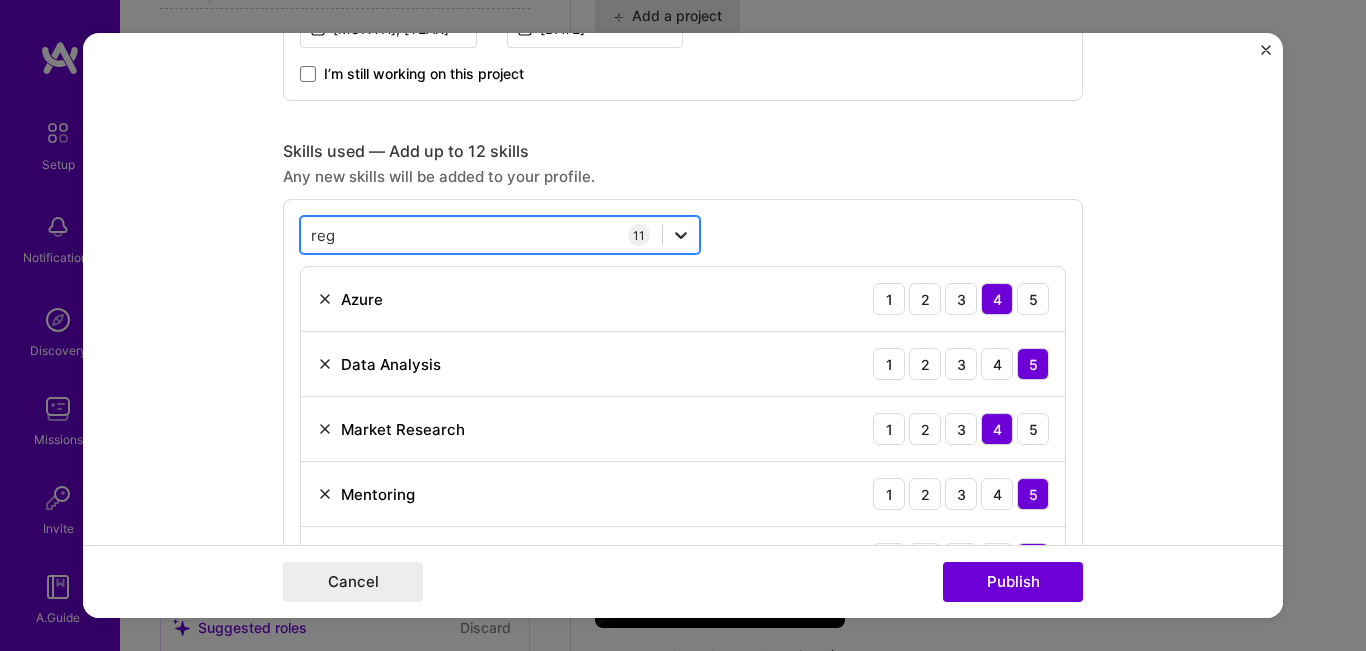 click 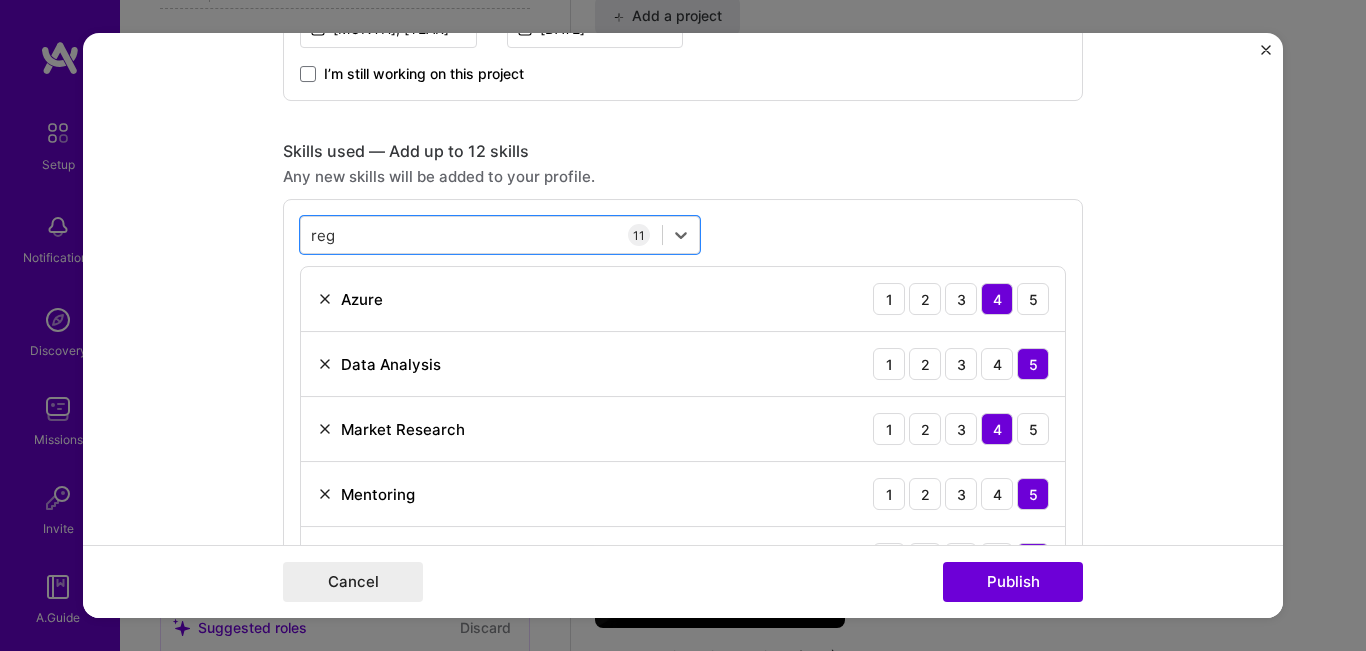 type on "reg" 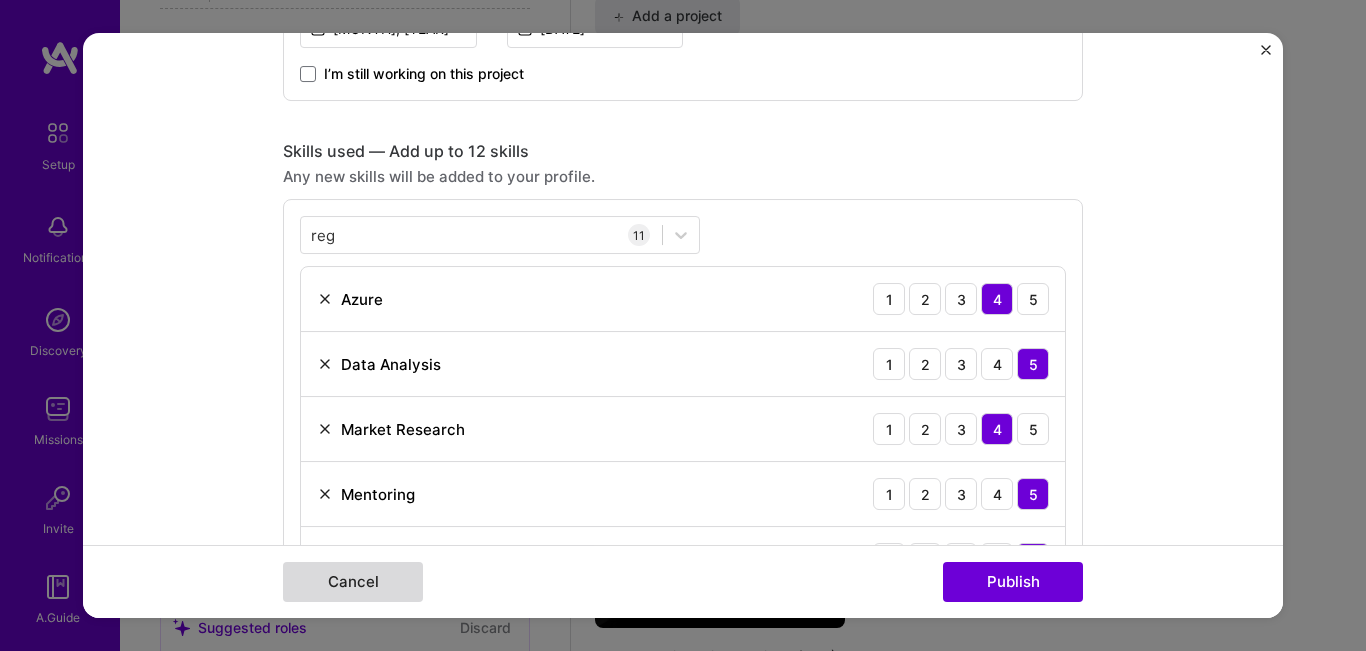 click on "Cancel" at bounding box center (353, 582) 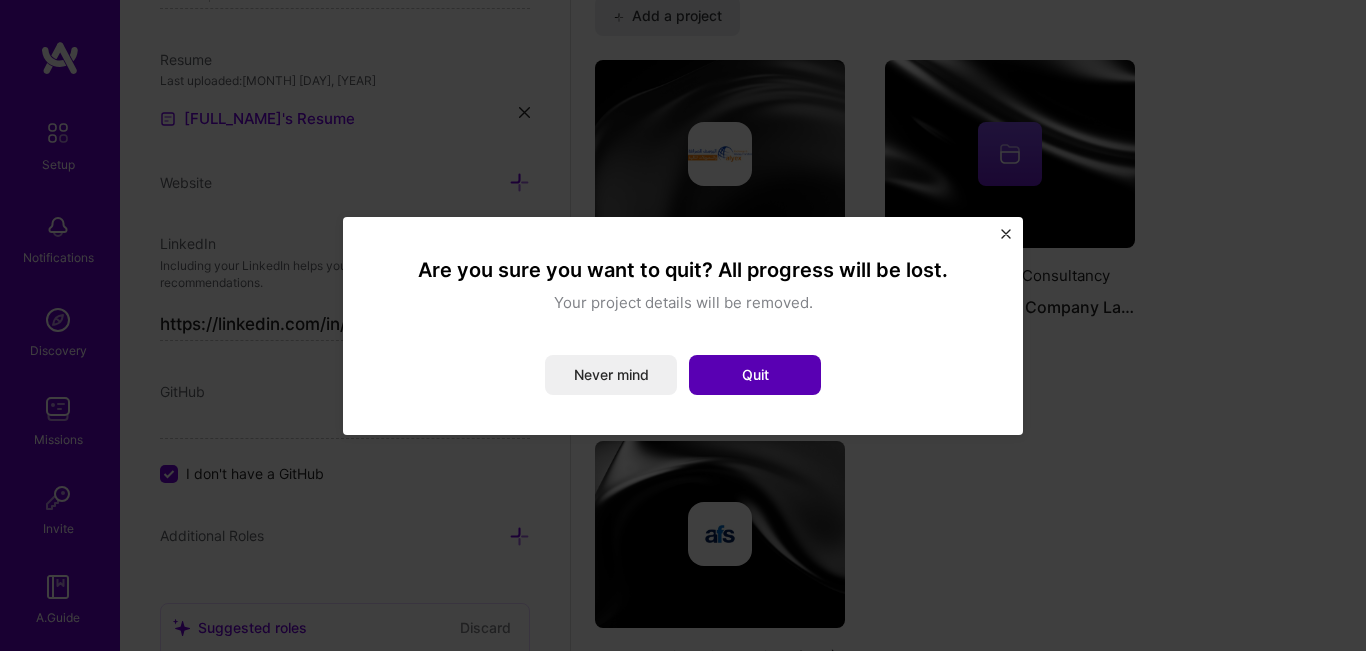 click on "Quit" at bounding box center (755, 375) 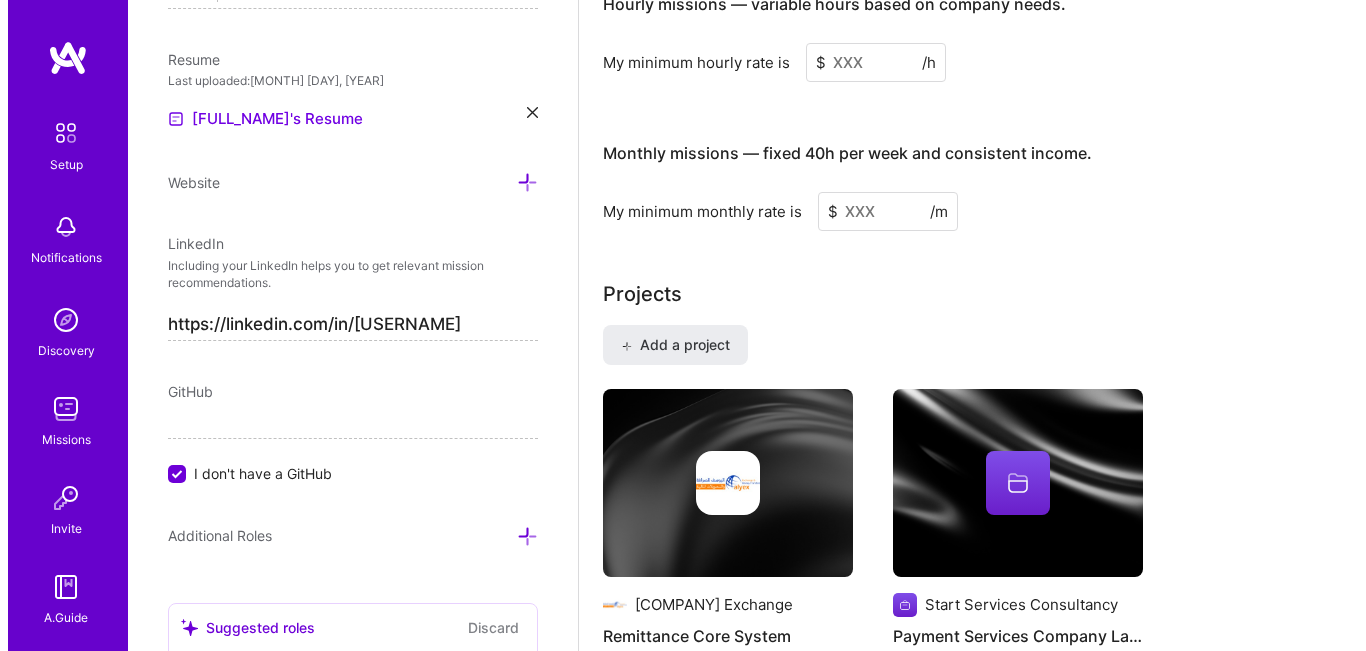 scroll, scrollTop: 1400, scrollLeft: 0, axis: vertical 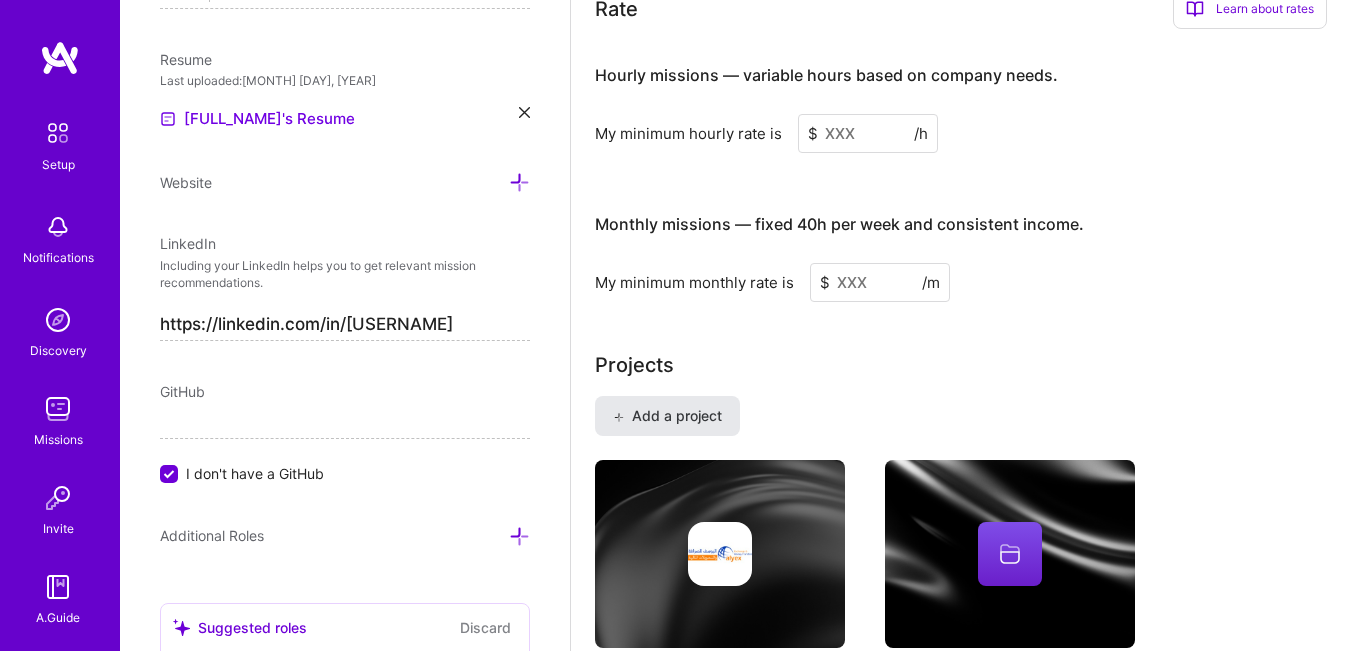 click on "Add a project" at bounding box center (667, 416) 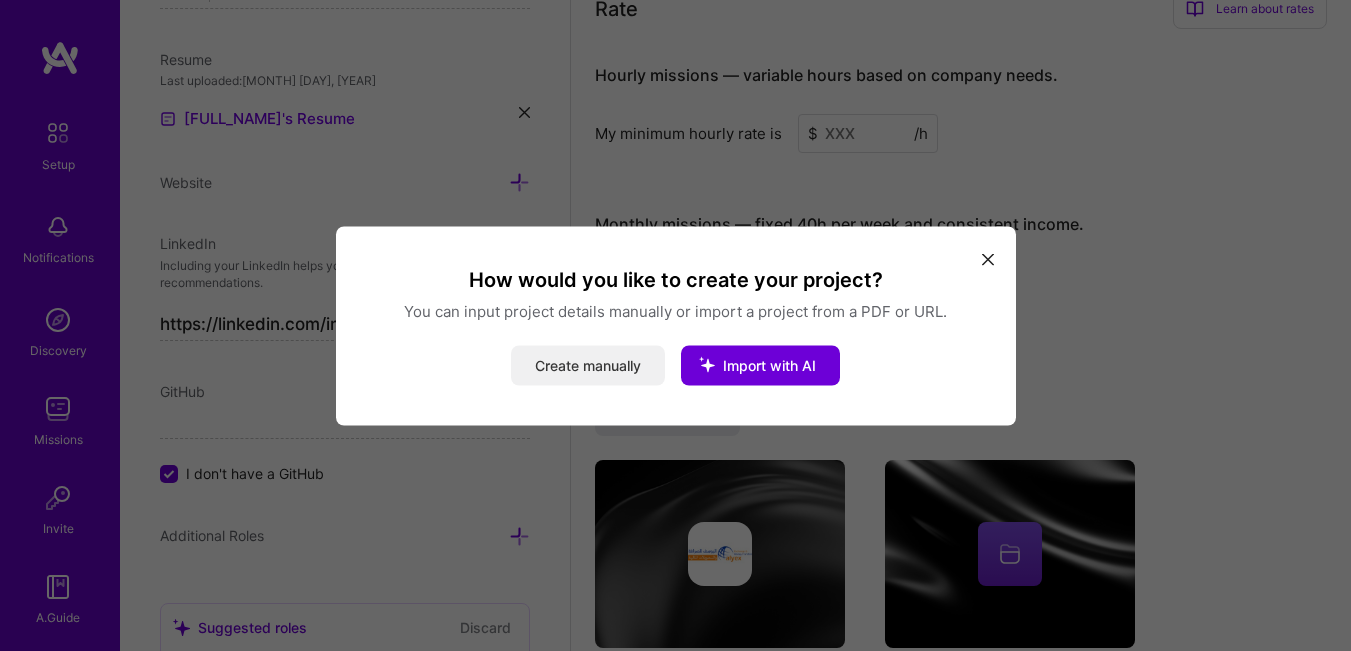 click on "Create manually" at bounding box center [588, 365] 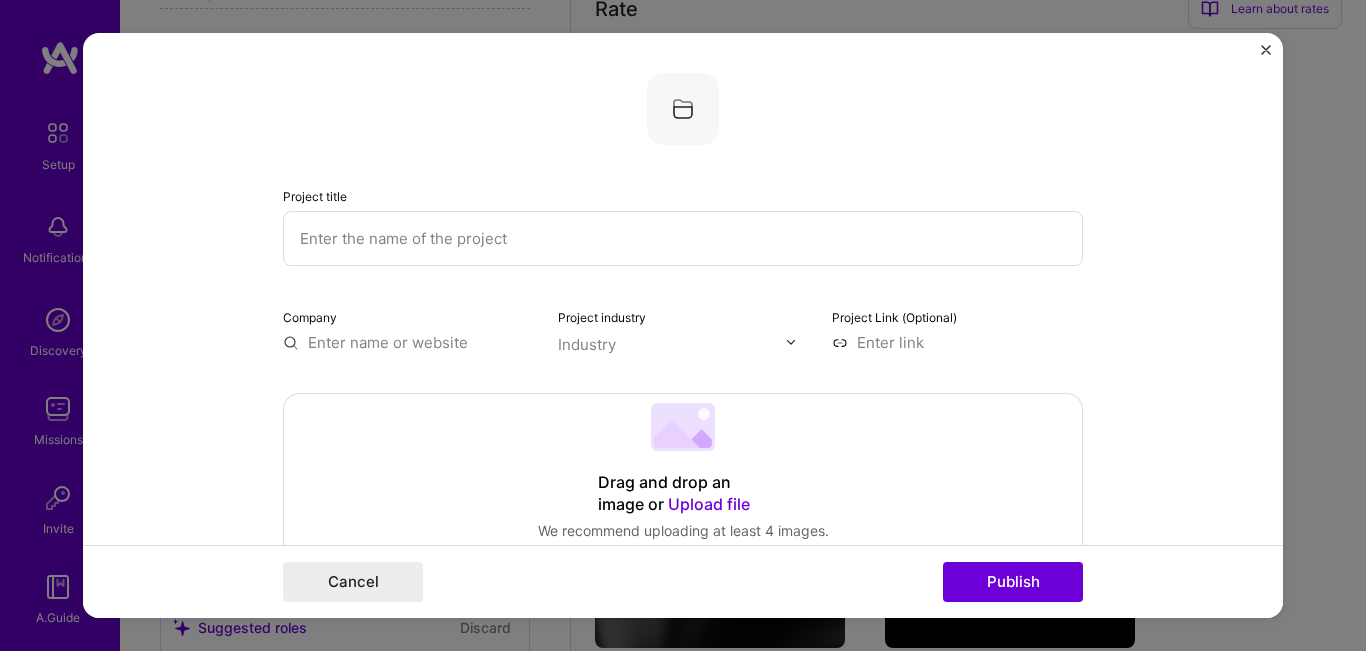click at bounding box center [683, 238] 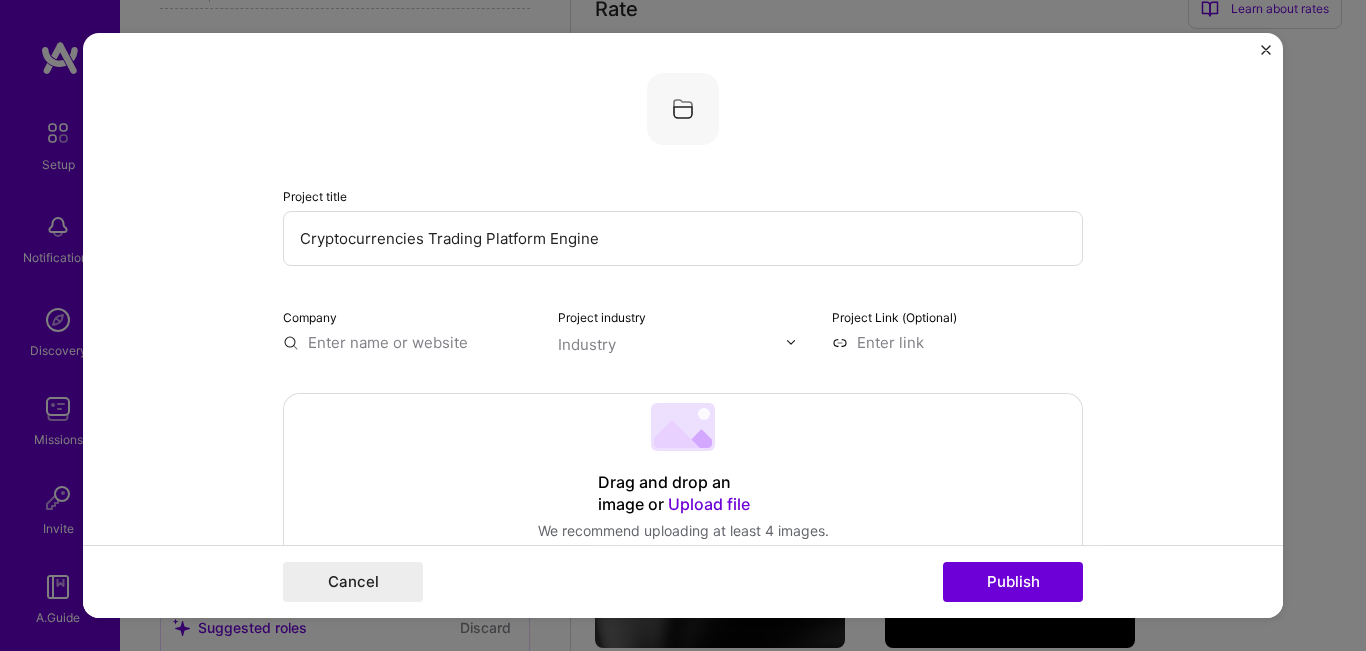scroll, scrollTop: 100, scrollLeft: 0, axis: vertical 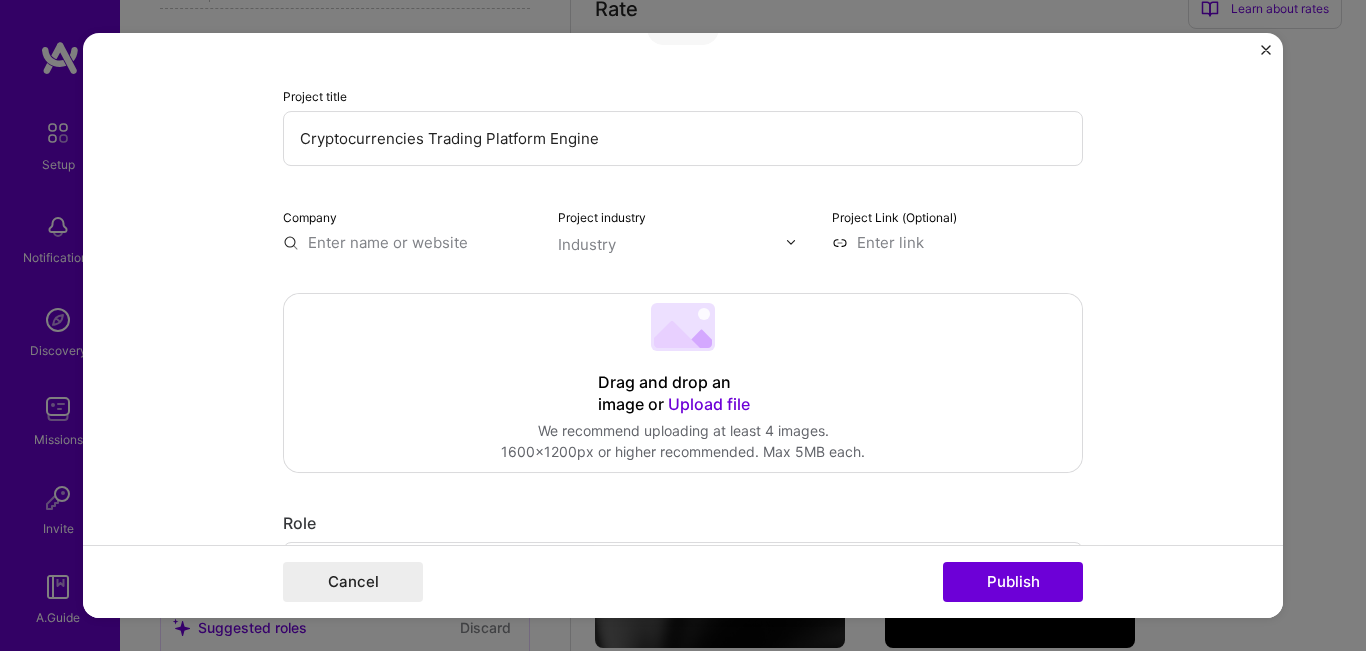 type on "Cryptocurrencies Trading Platform Engine" 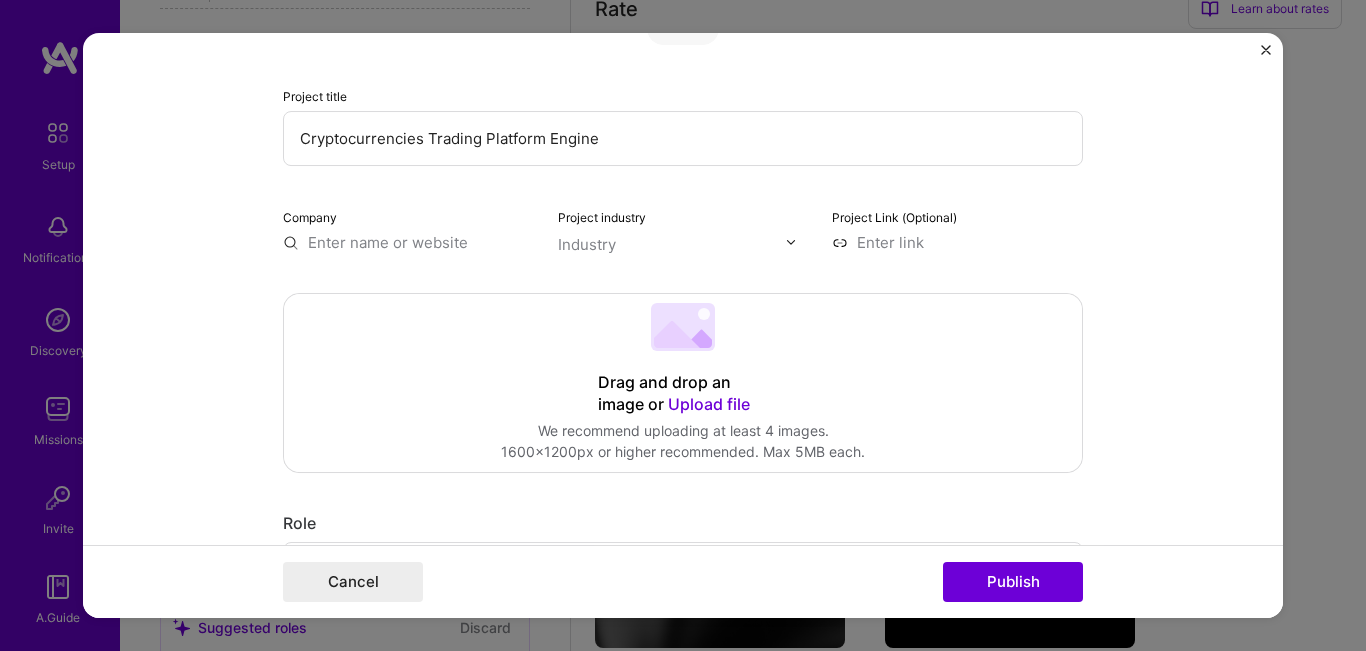 click at bounding box center [408, 242] 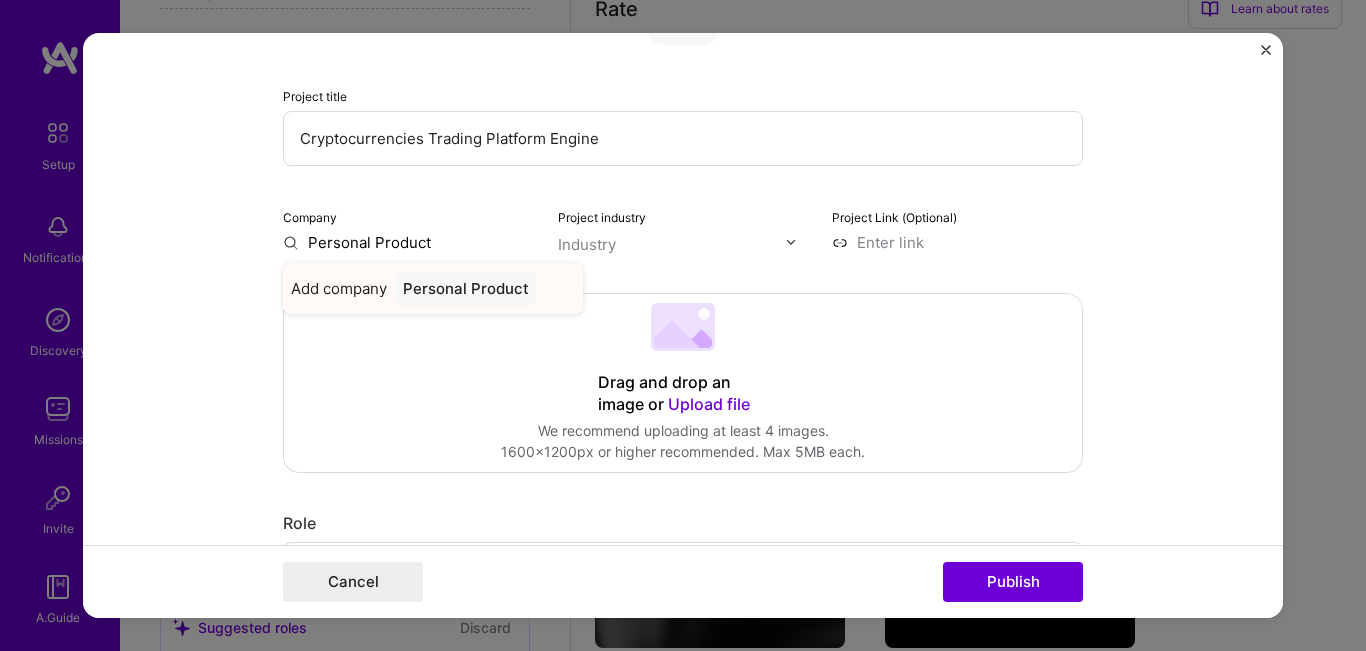 type on "Personal Product" 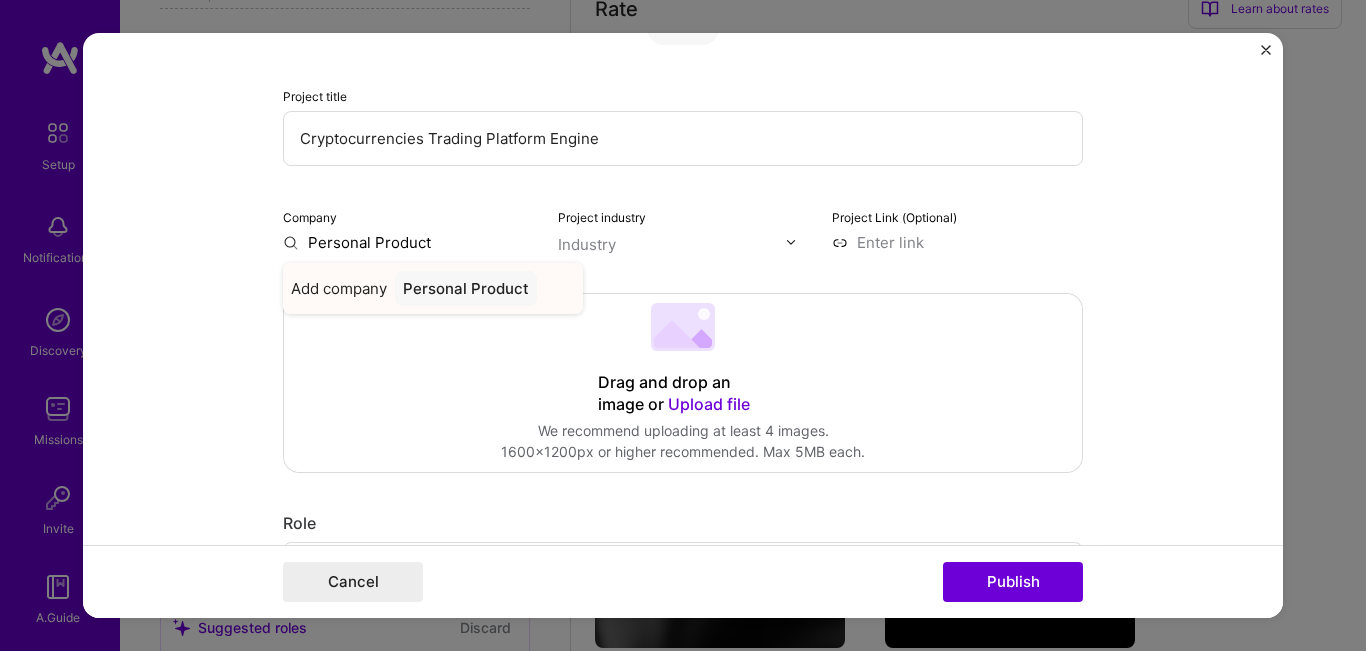 click on "Personal Product" at bounding box center (466, 288) 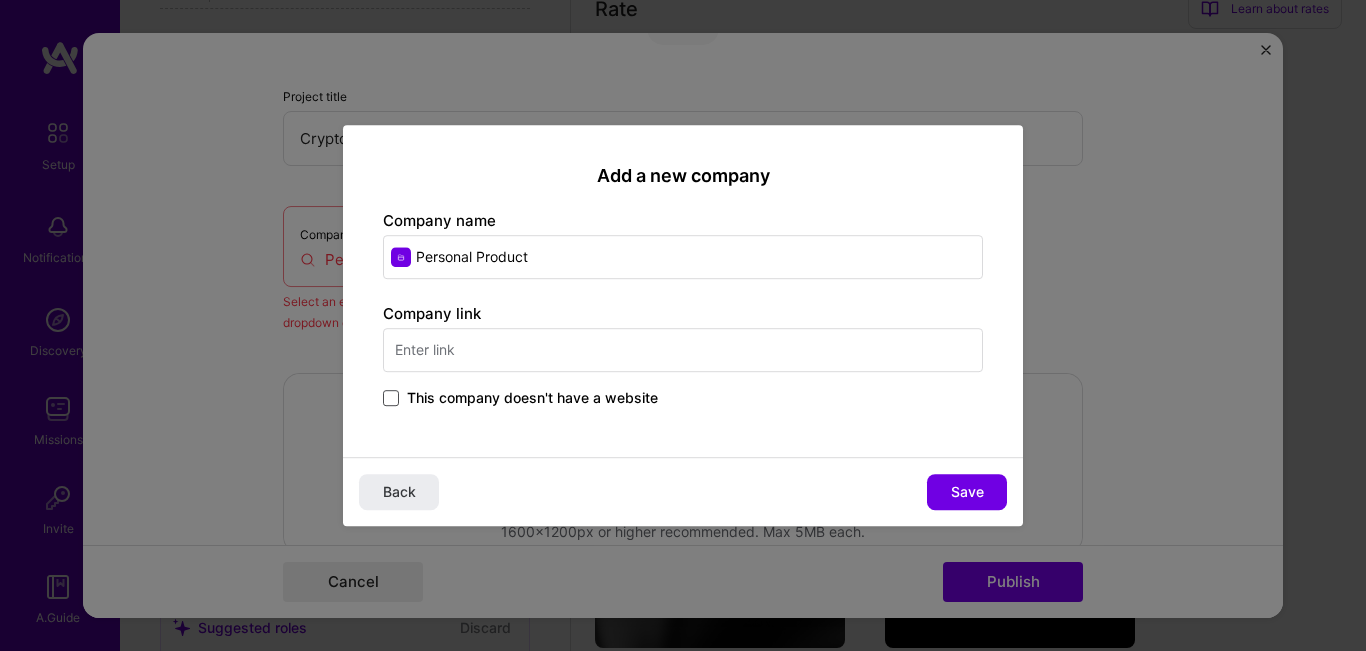 click at bounding box center [391, 398] 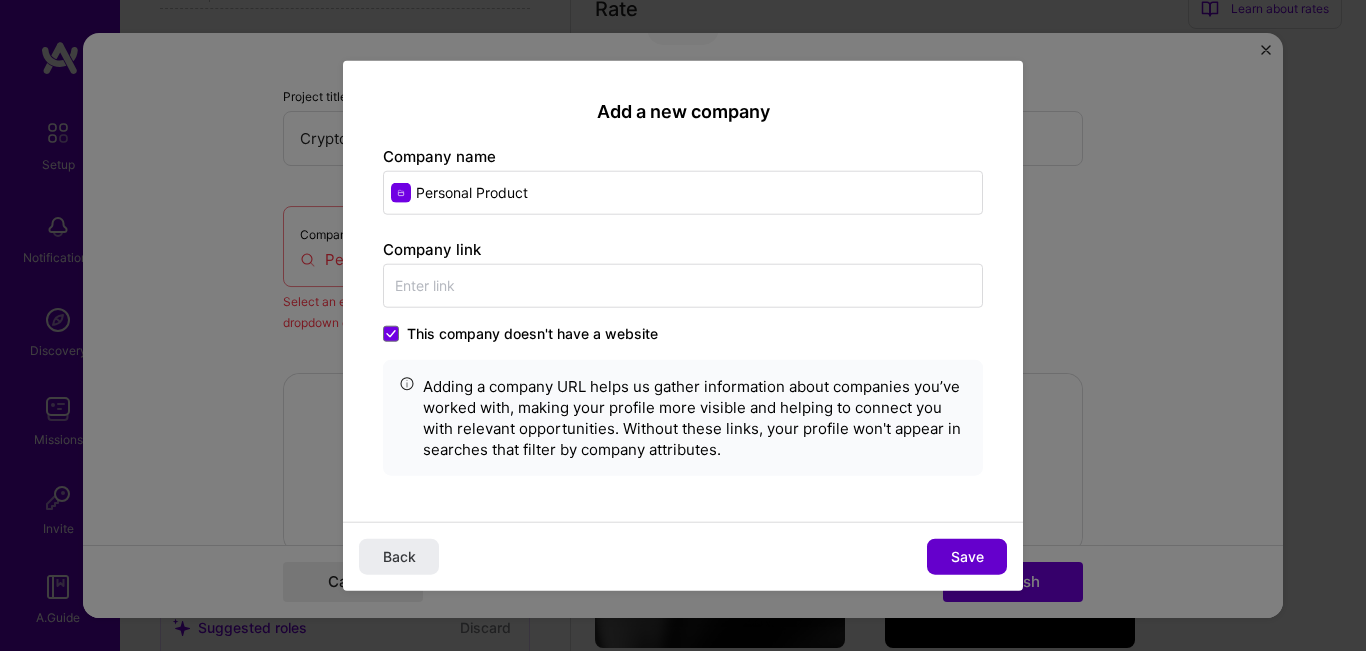 click on "Save" at bounding box center [967, 557] 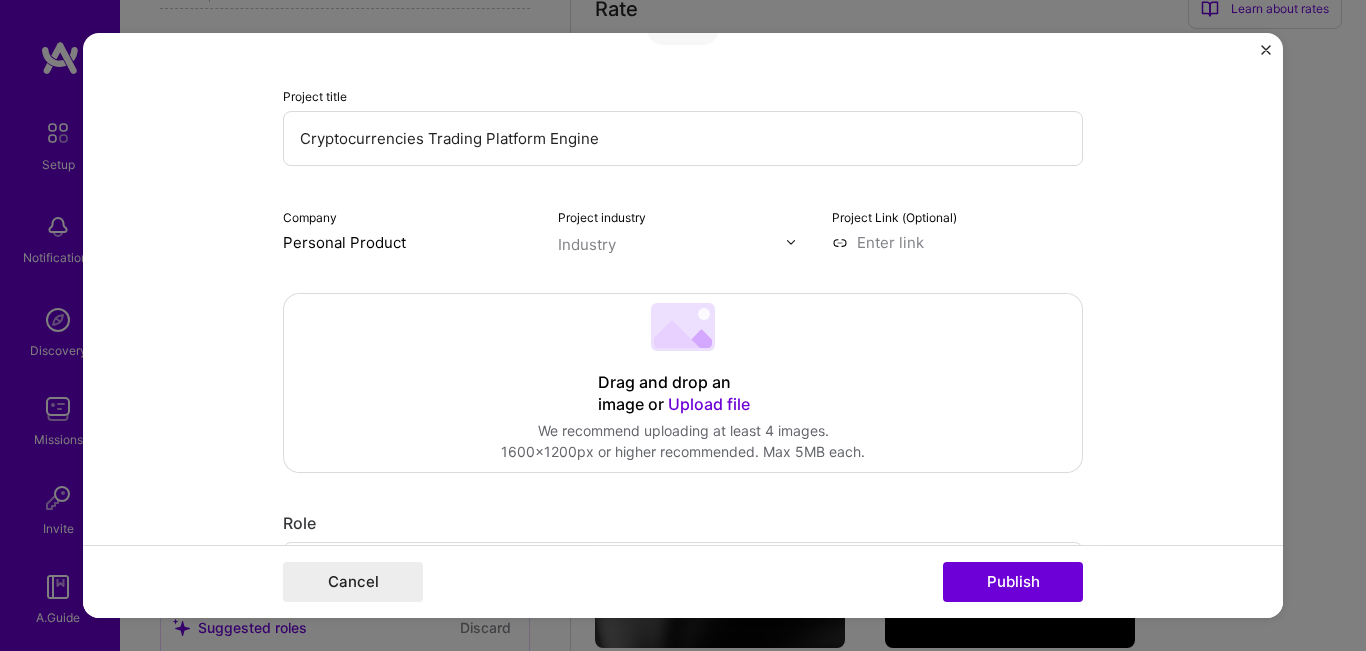 click at bounding box center [791, 242] 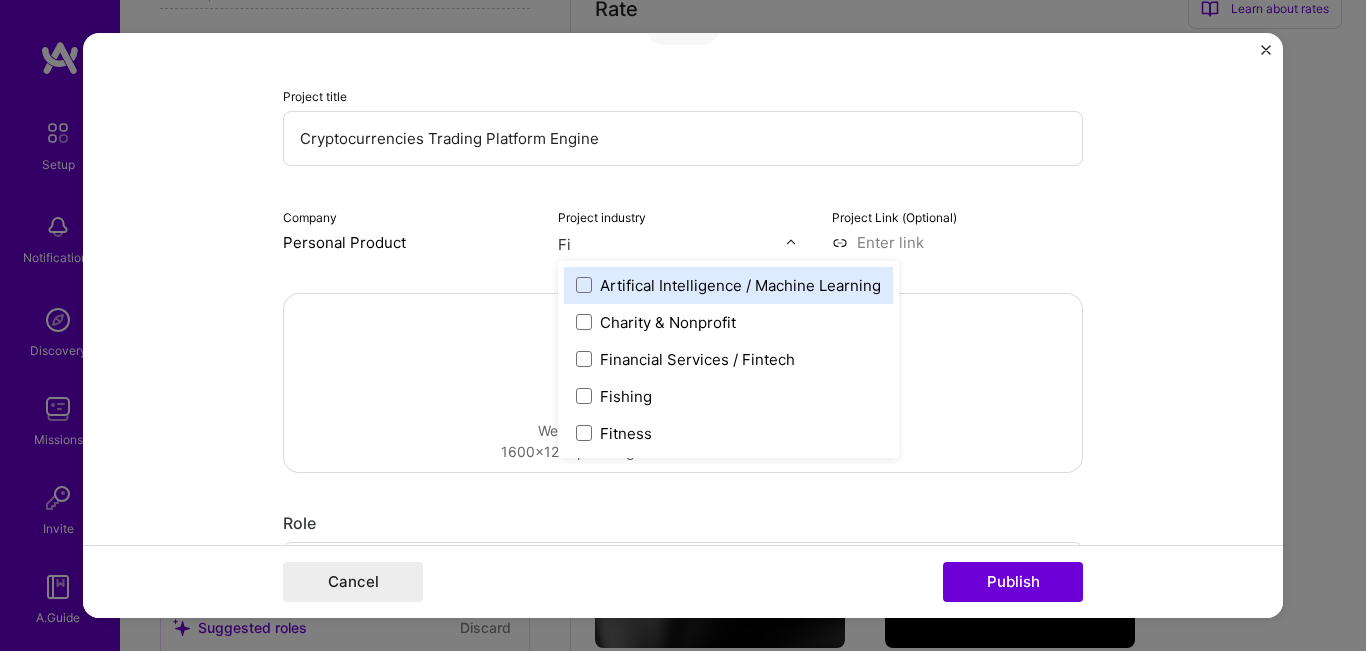 type on "F" 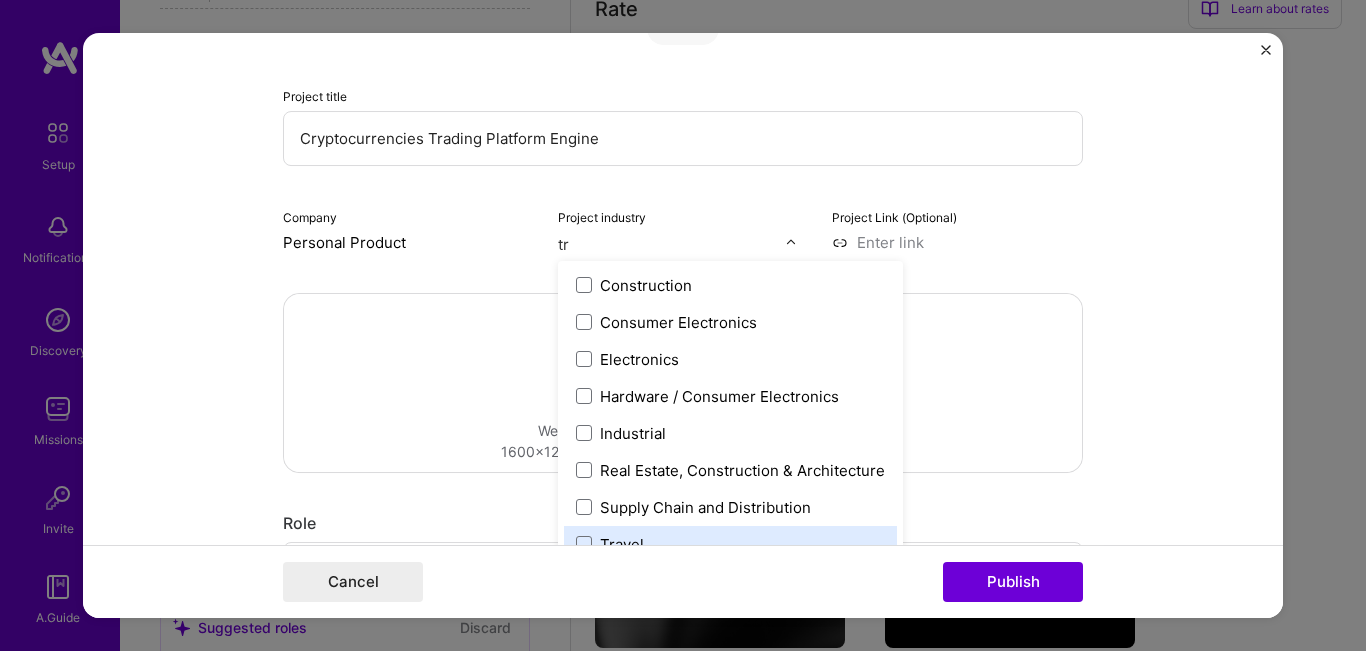 type on "t" 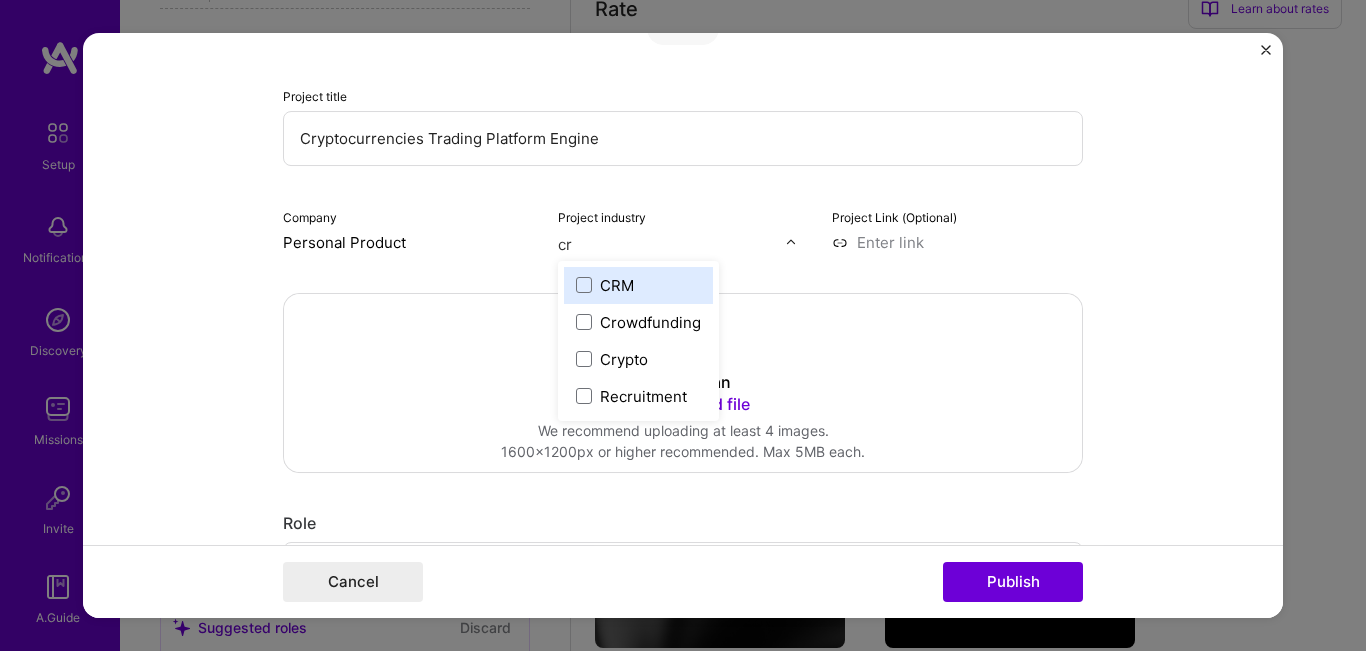 type on "cry" 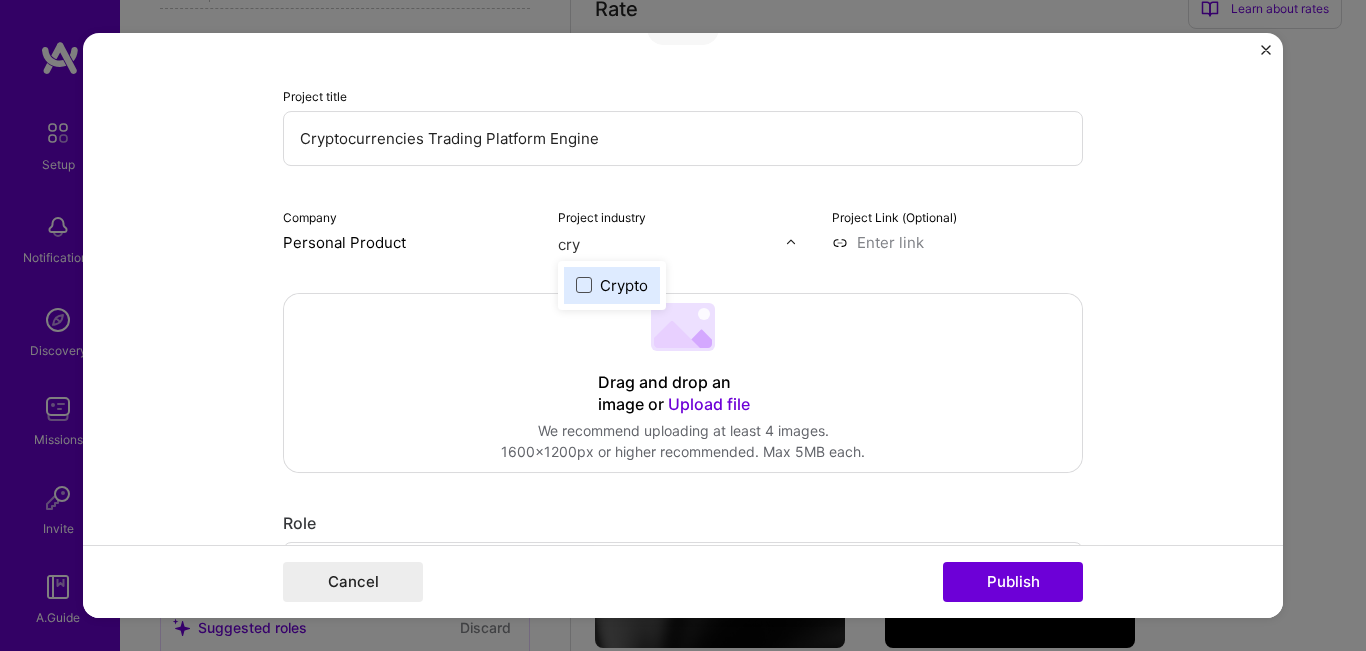 click at bounding box center (584, 285) 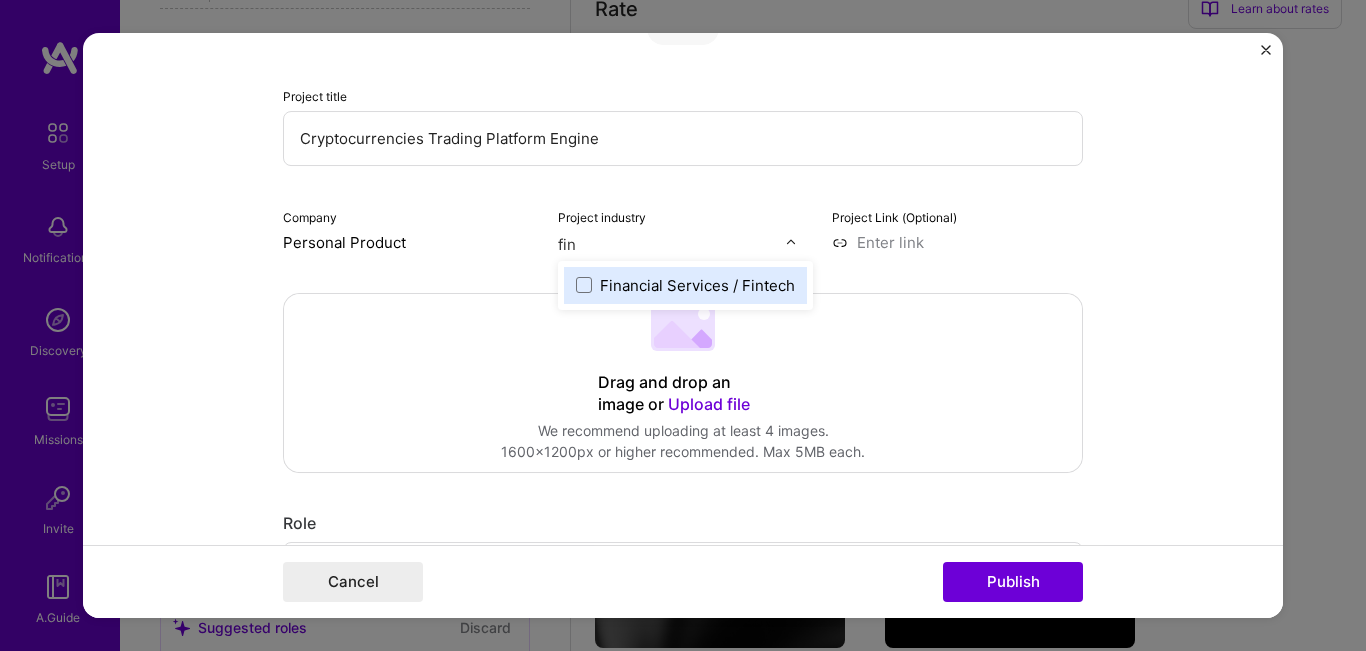 type on "fint" 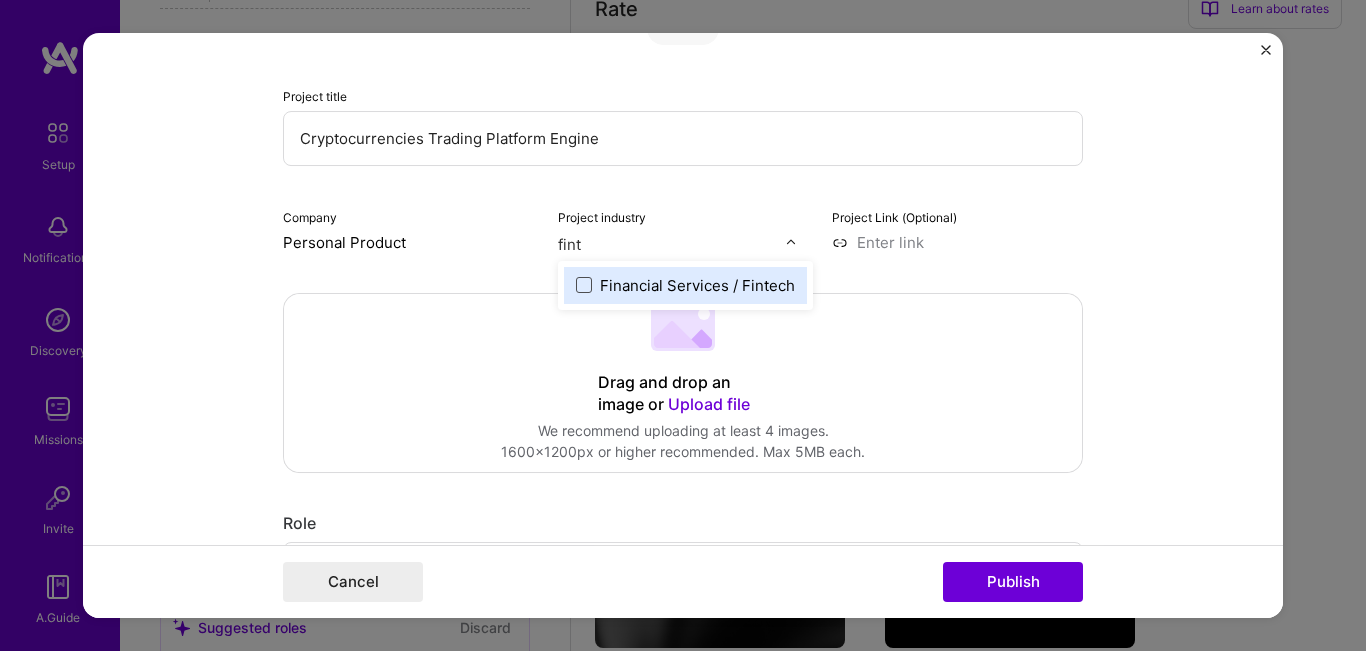 click at bounding box center [584, 285] 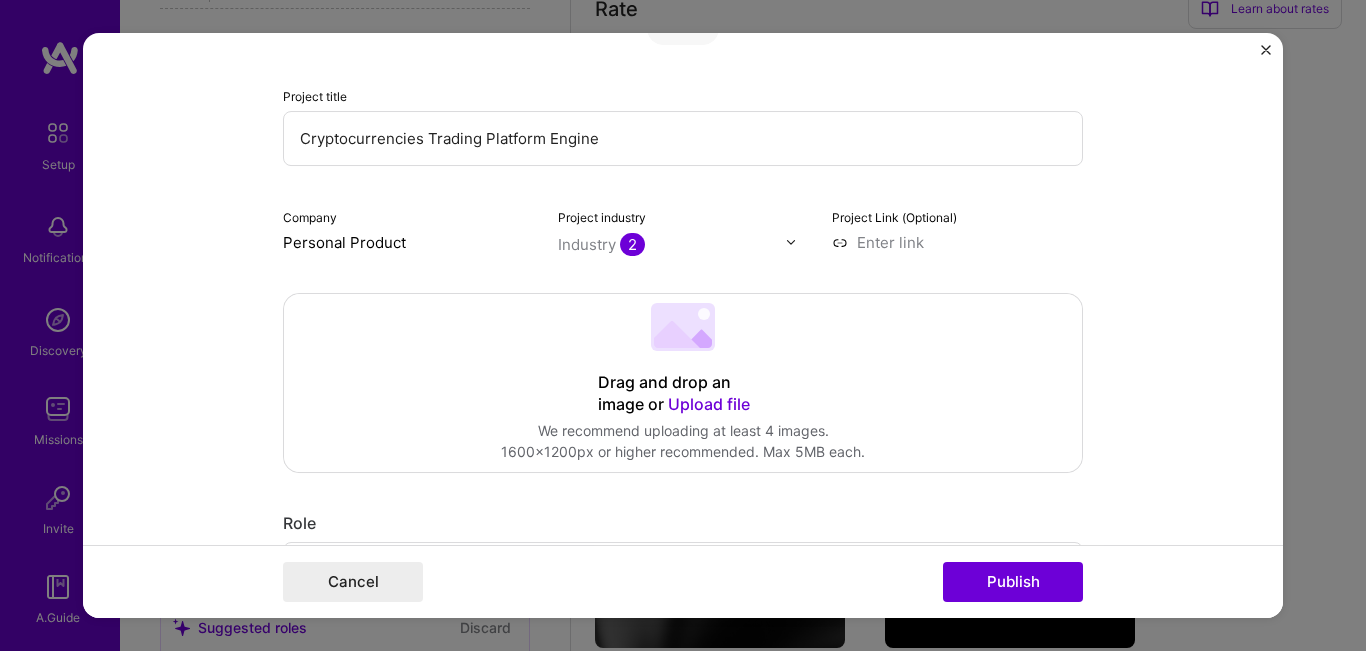 click on "Project title Cryptocurrencies Trading Platform Engine Company Personal Product Project industry Industry 2 Project Link (Optional)
Drag and drop an image or   Upload file Upload file We recommend uploading at least 4 images. 1600x1200px or higher recommended. Max 5MB each. Role Full-Stack Developer
to
I’m still working on this project Skills used — Add up to 12 skills Any new skills will be added to your profile. Enter skills... Did this role require you to manage team members? (Optional) Yes, I managed — team members. Were you involved from inception to launch (0  ->  1)? (Optional) Zero to one is creation and development of a unique product from the ground up. I was involved in zero to one with this project Add metrics (Optional) Metrics help you visually show the outcome of a project. You can add up to 3 metrics. Project details   100 characters minimum 0 / 1,000  characters Related job (Optional) Connect a job this project was a part of. Select a job Cancel Publish" at bounding box center [683, 326] 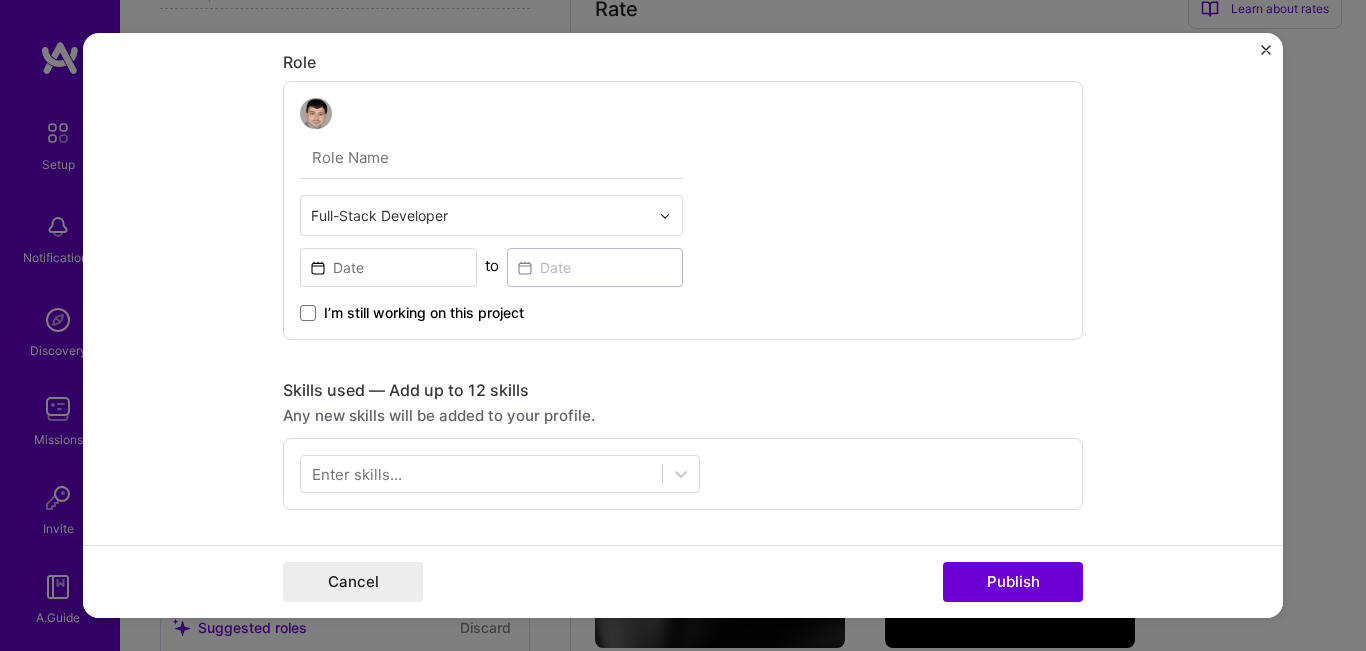 scroll, scrollTop: 600, scrollLeft: 0, axis: vertical 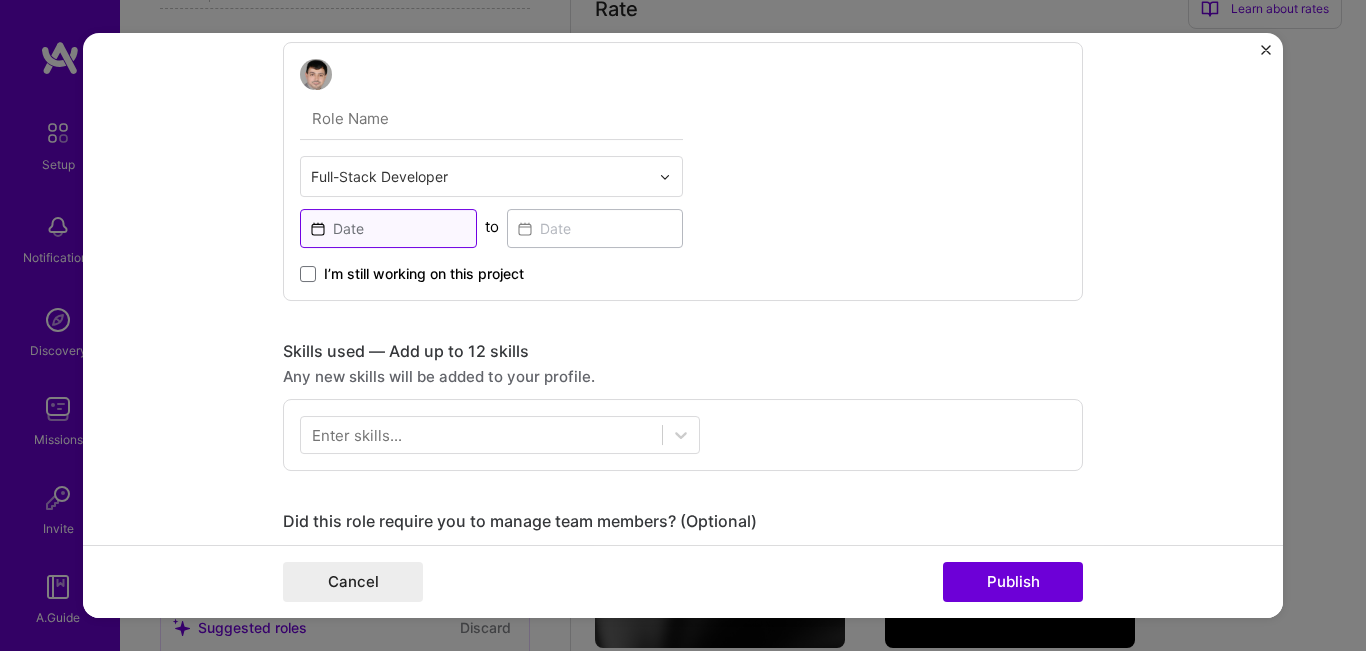 click at bounding box center [388, 228] 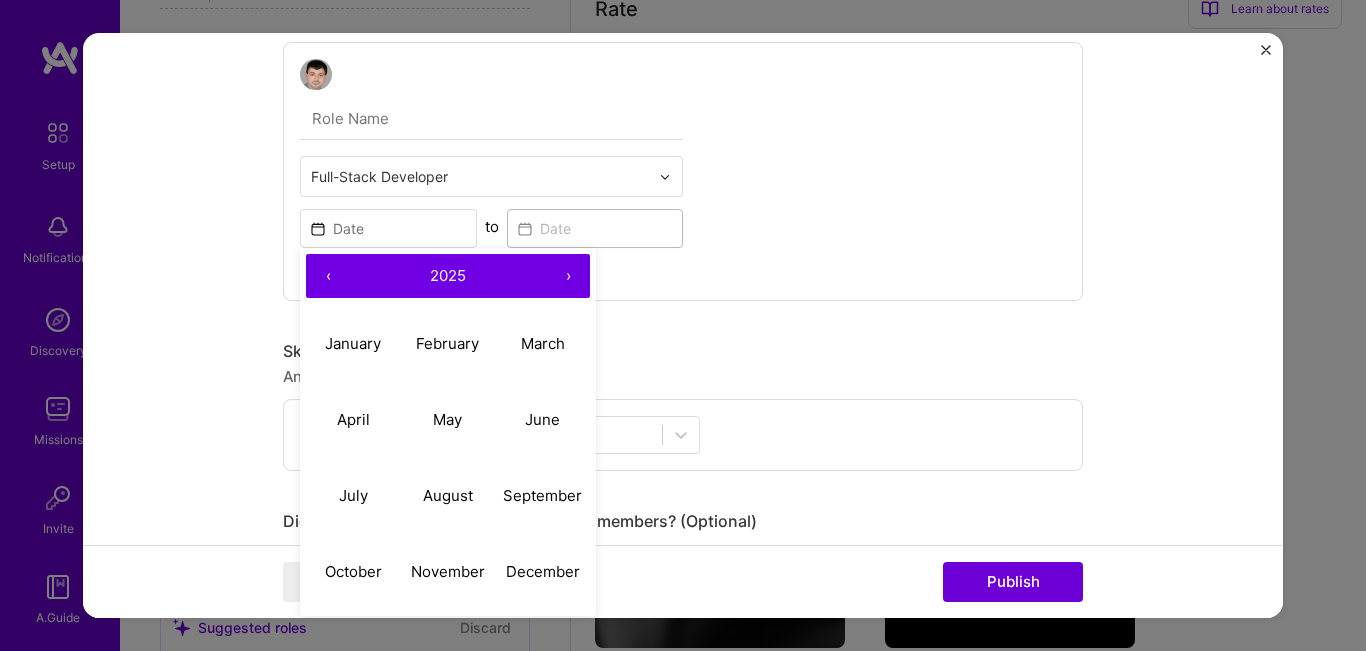 click on "‹" at bounding box center (328, 276) 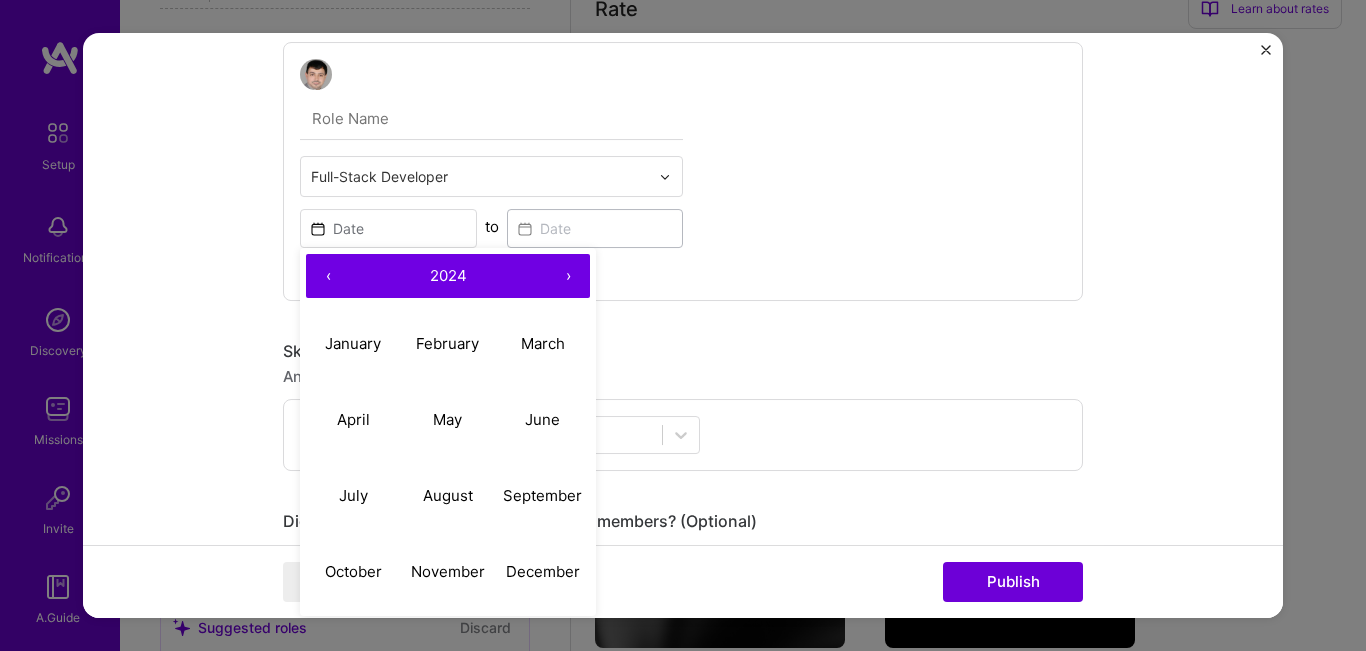 click on "‹" at bounding box center (328, 276) 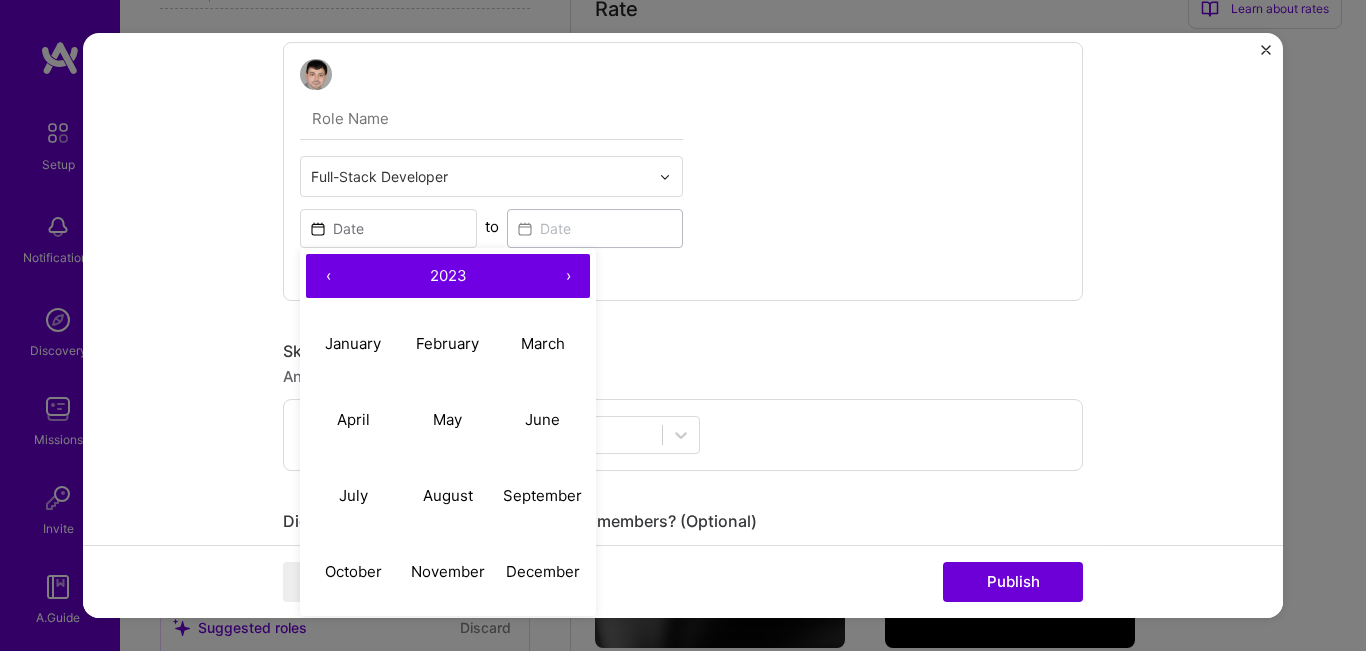 click on "‹" at bounding box center [328, 276] 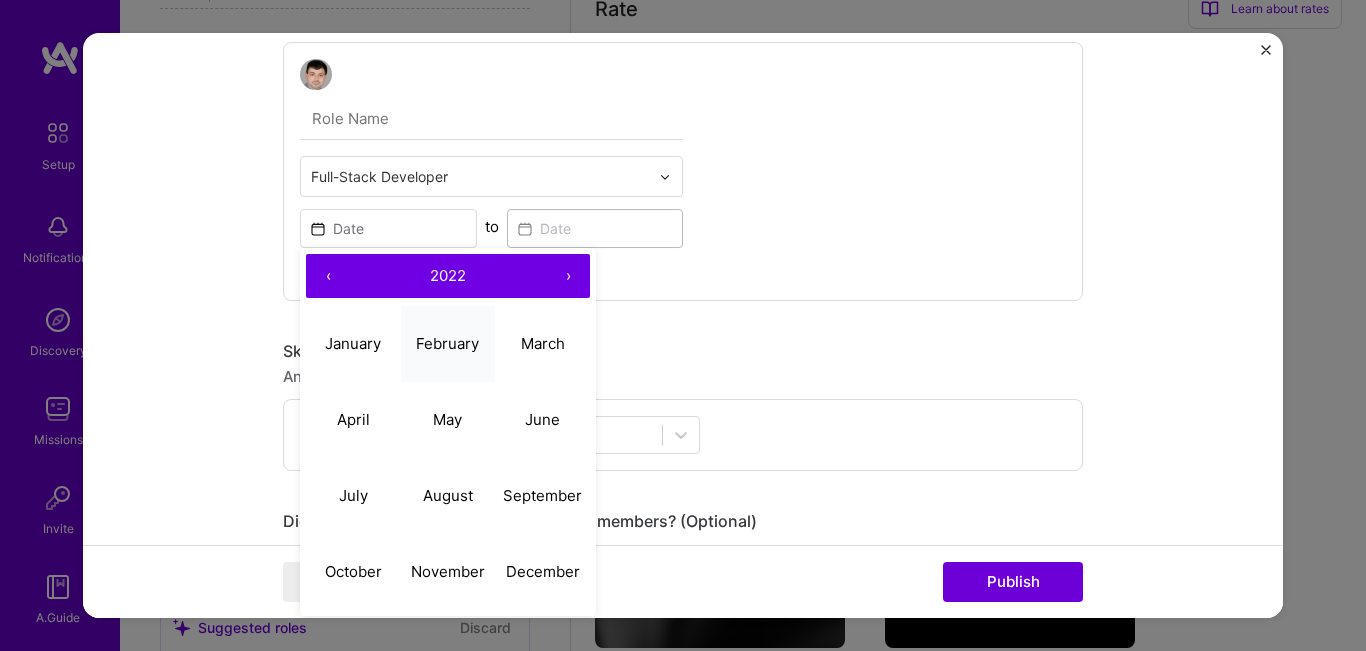 click on "February" at bounding box center (448, 344) 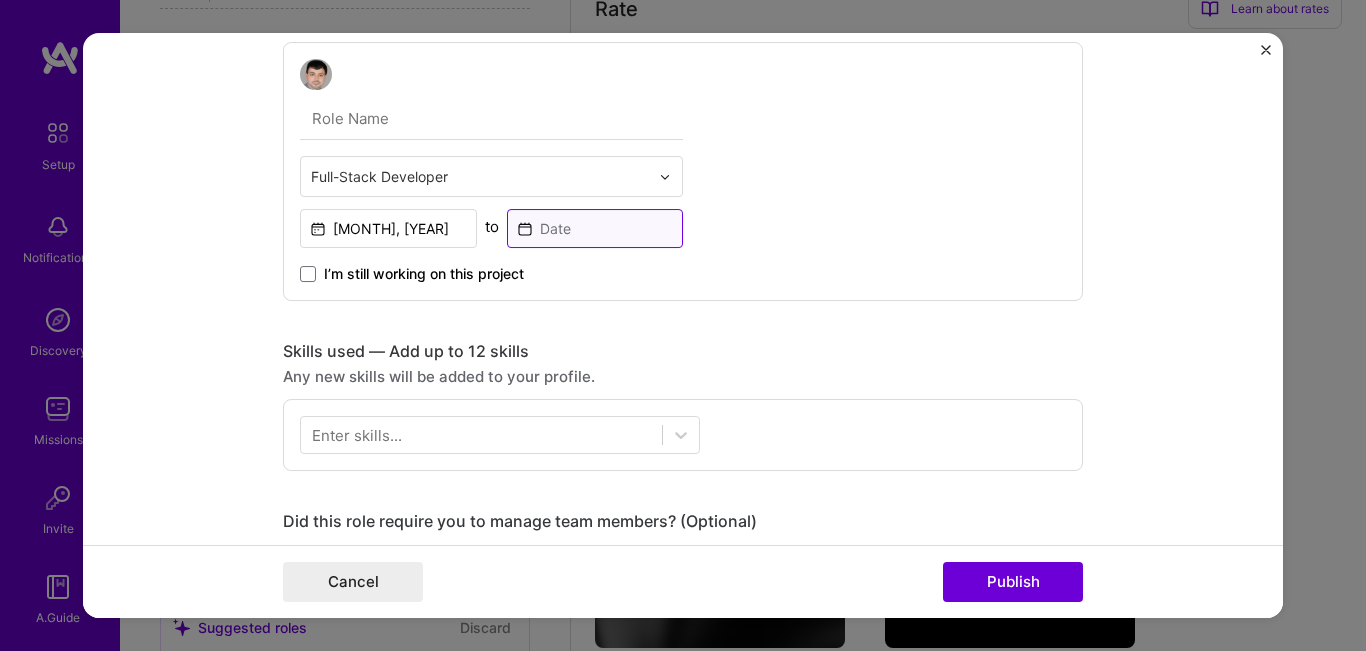 click at bounding box center (595, 228) 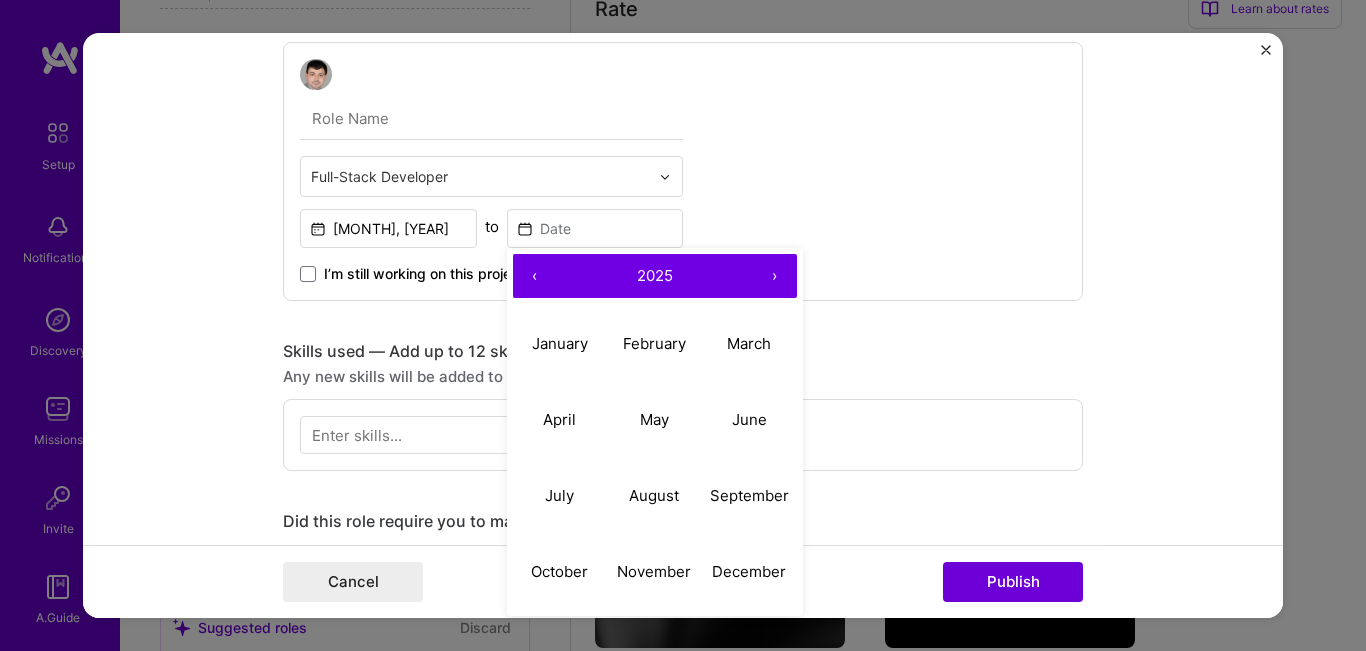 click on "‹" at bounding box center (535, 276) 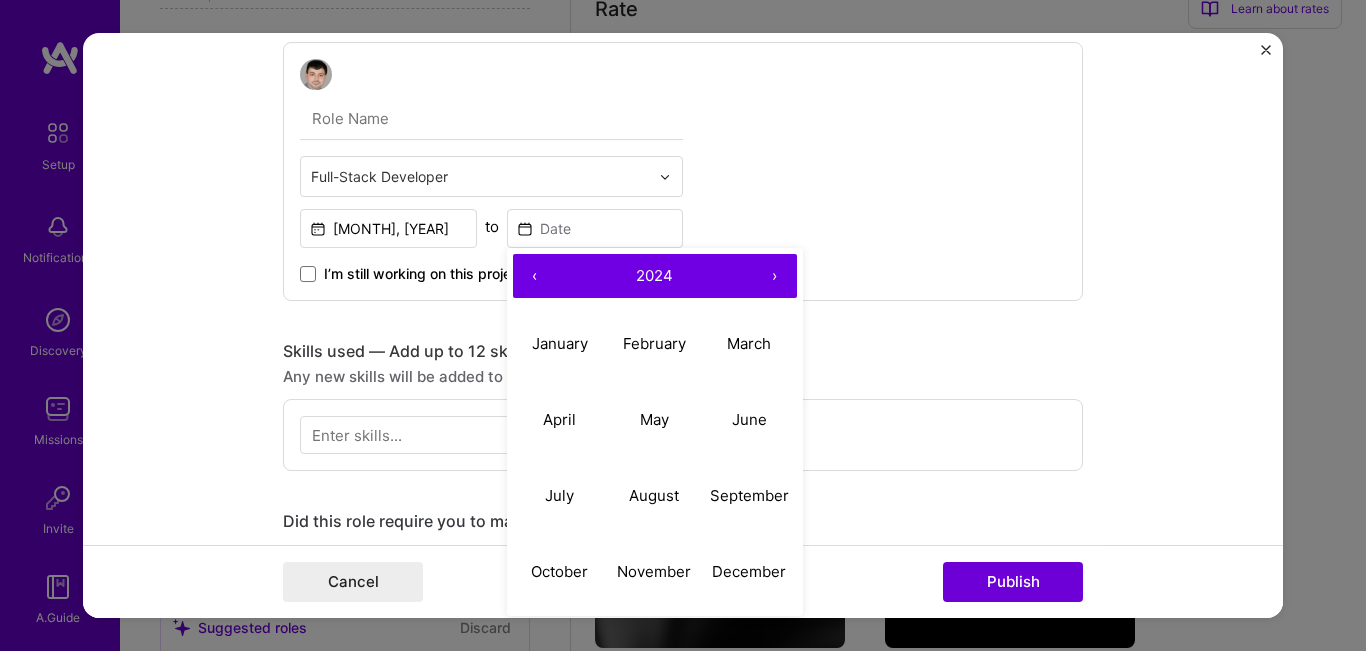 click on "‹" at bounding box center [535, 276] 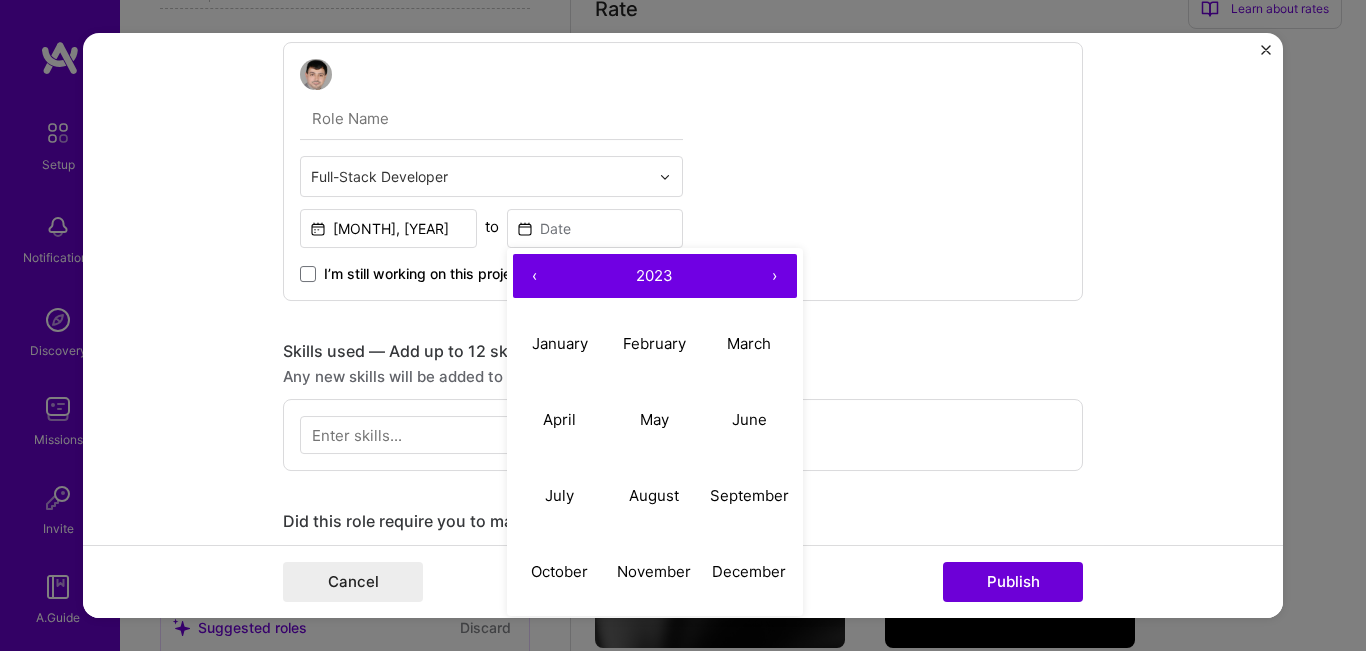 click on "›" at bounding box center (775, 276) 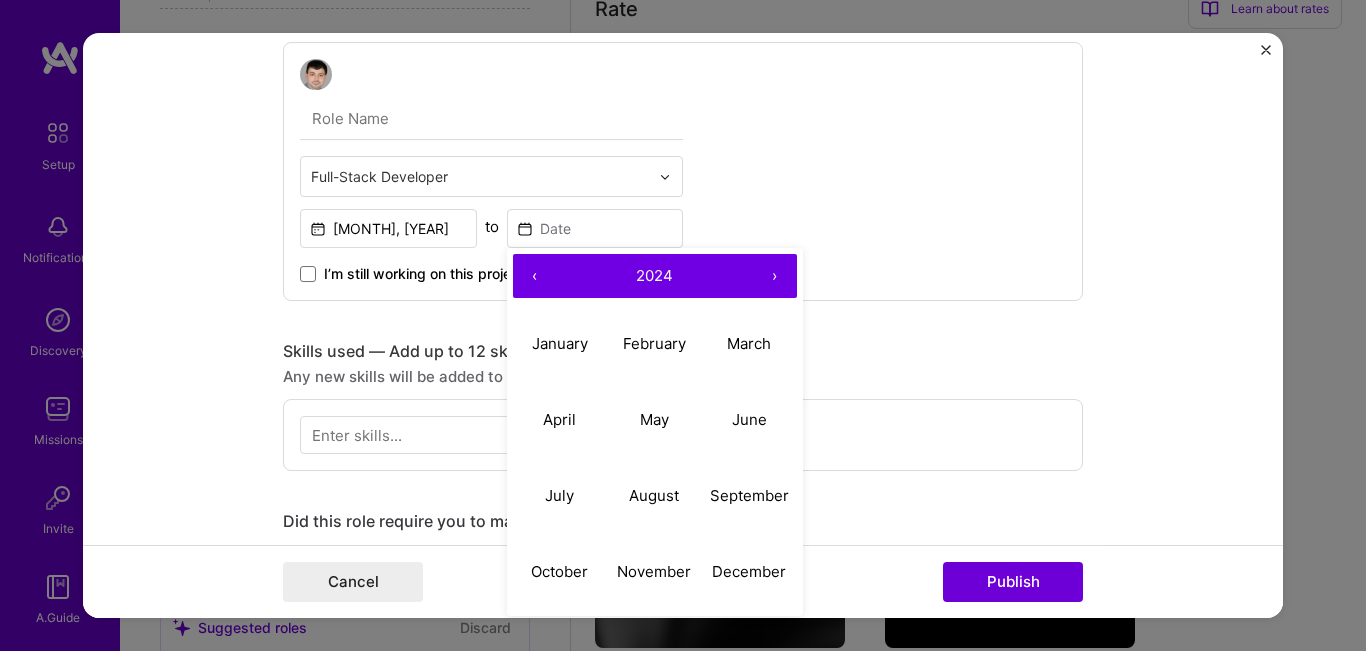 click on "‹" at bounding box center (535, 276) 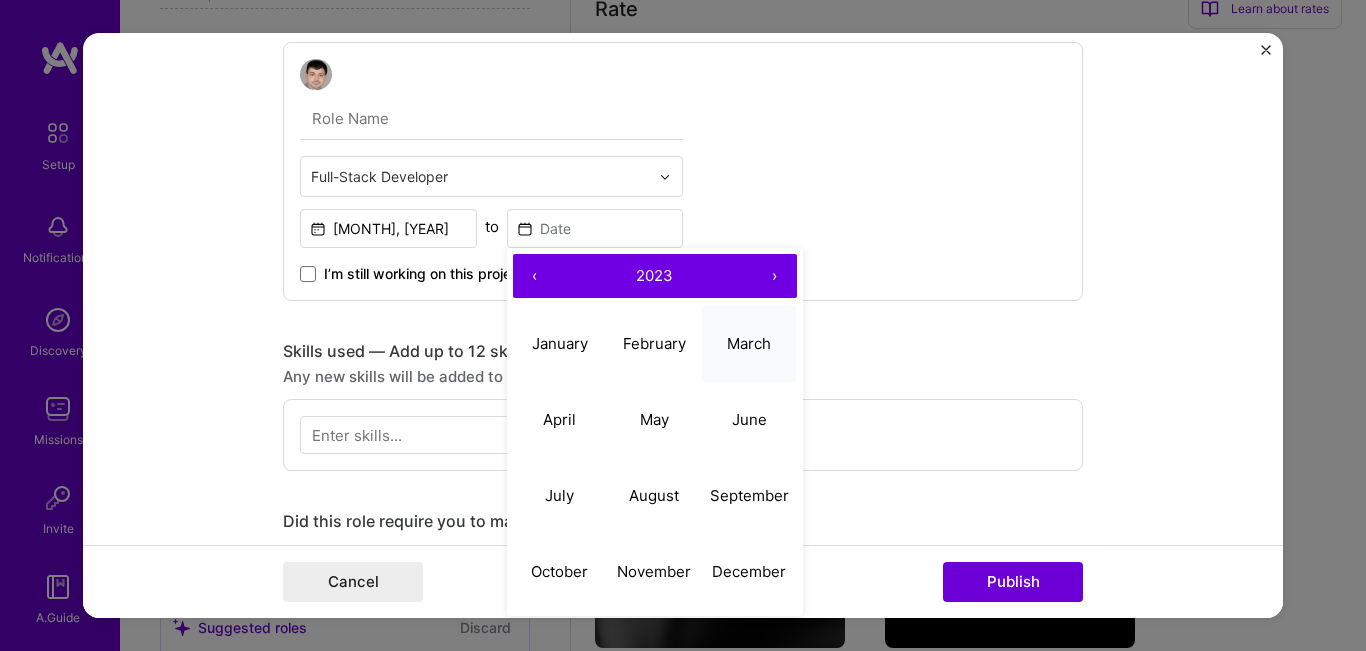 click on "March" at bounding box center (749, 344) 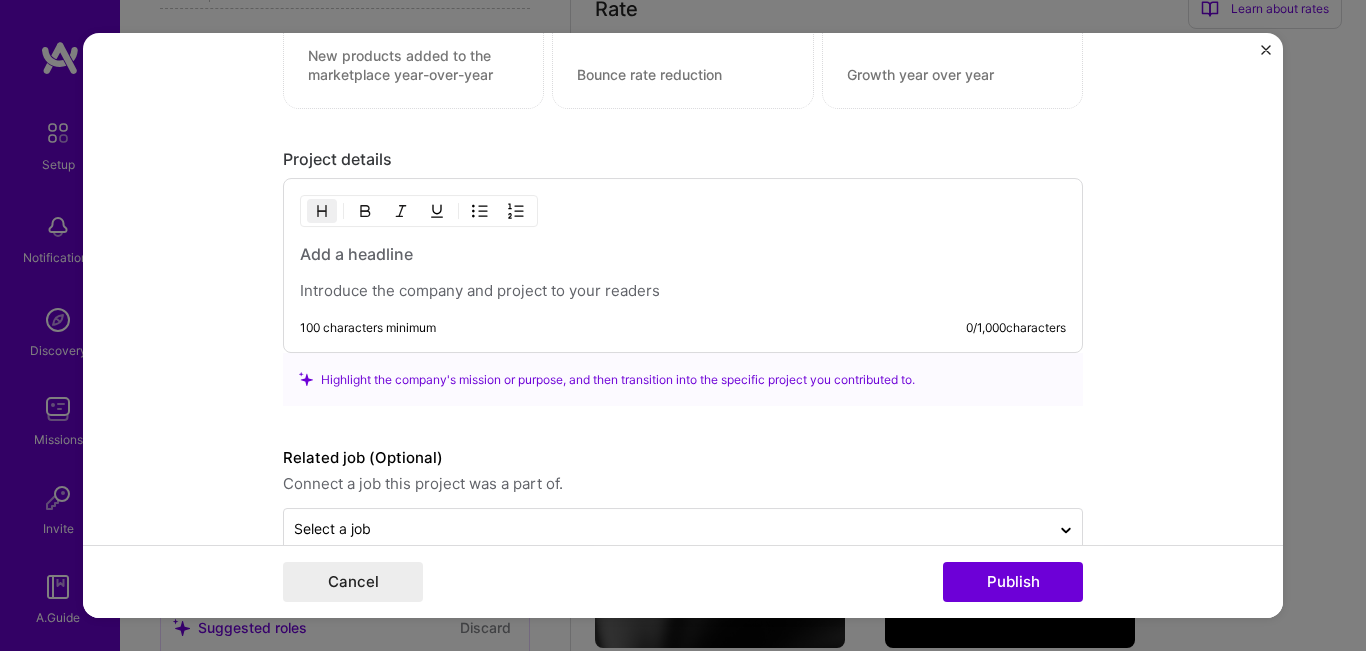 scroll, scrollTop: 1500, scrollLeft: 0, axis: vertical 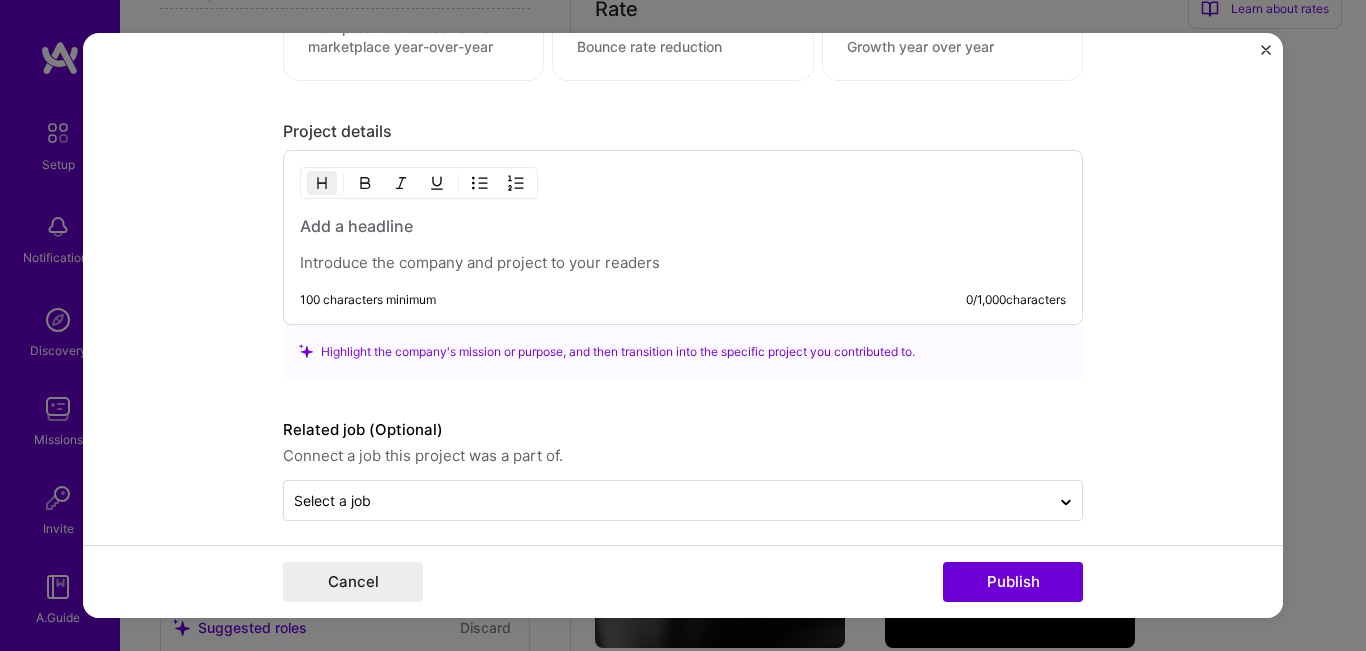 click at bounding box center [683, 226] 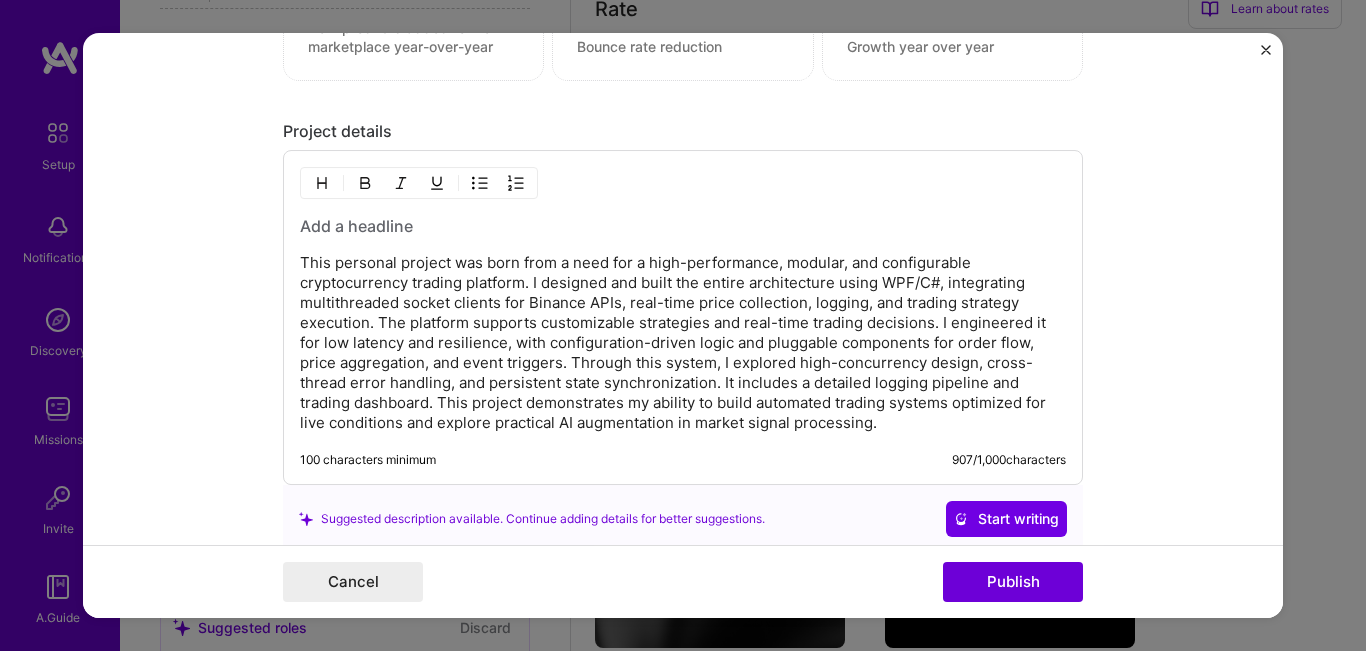 click at bounding box center [683, 226] 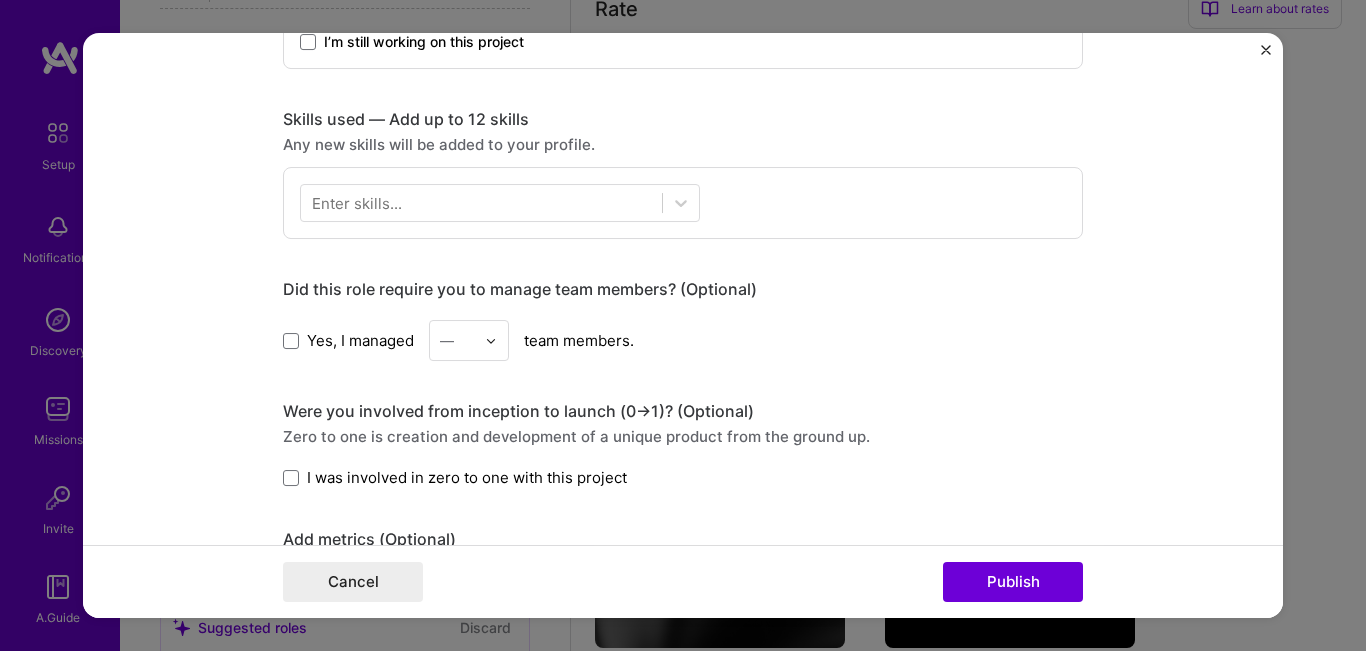scroll, scrollTop: 788, scrollLeft: 0, axis: vertical 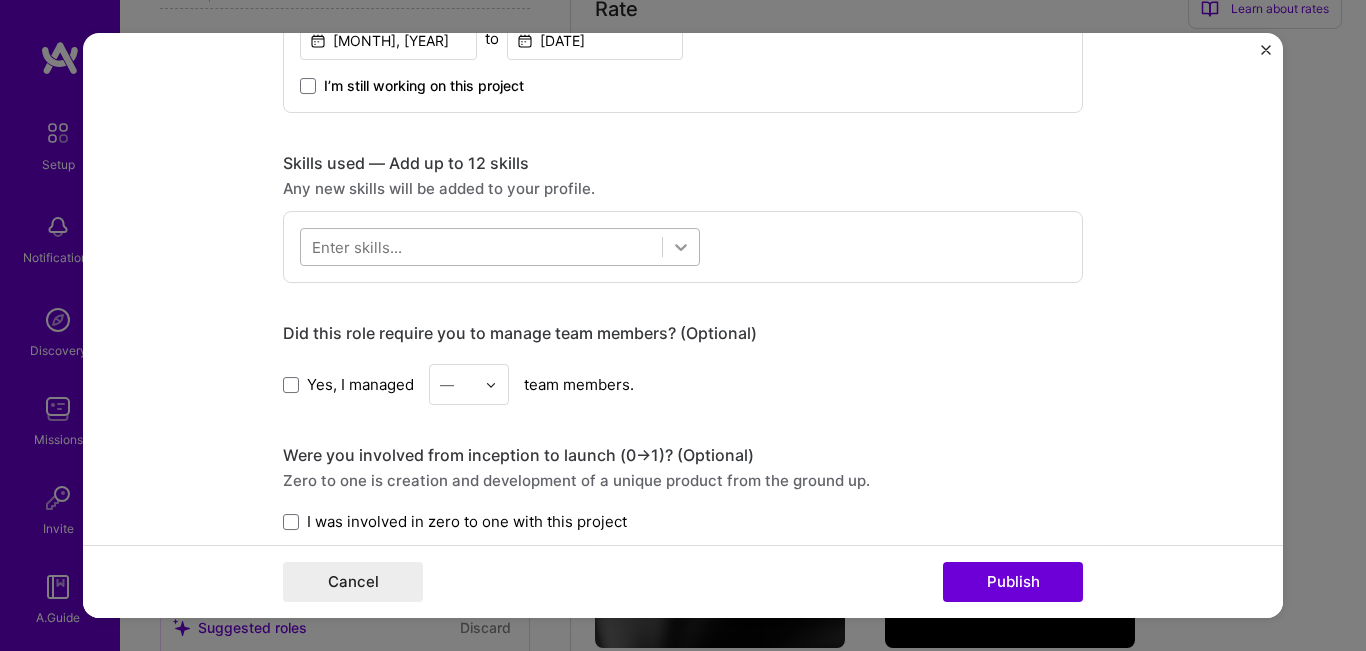 click 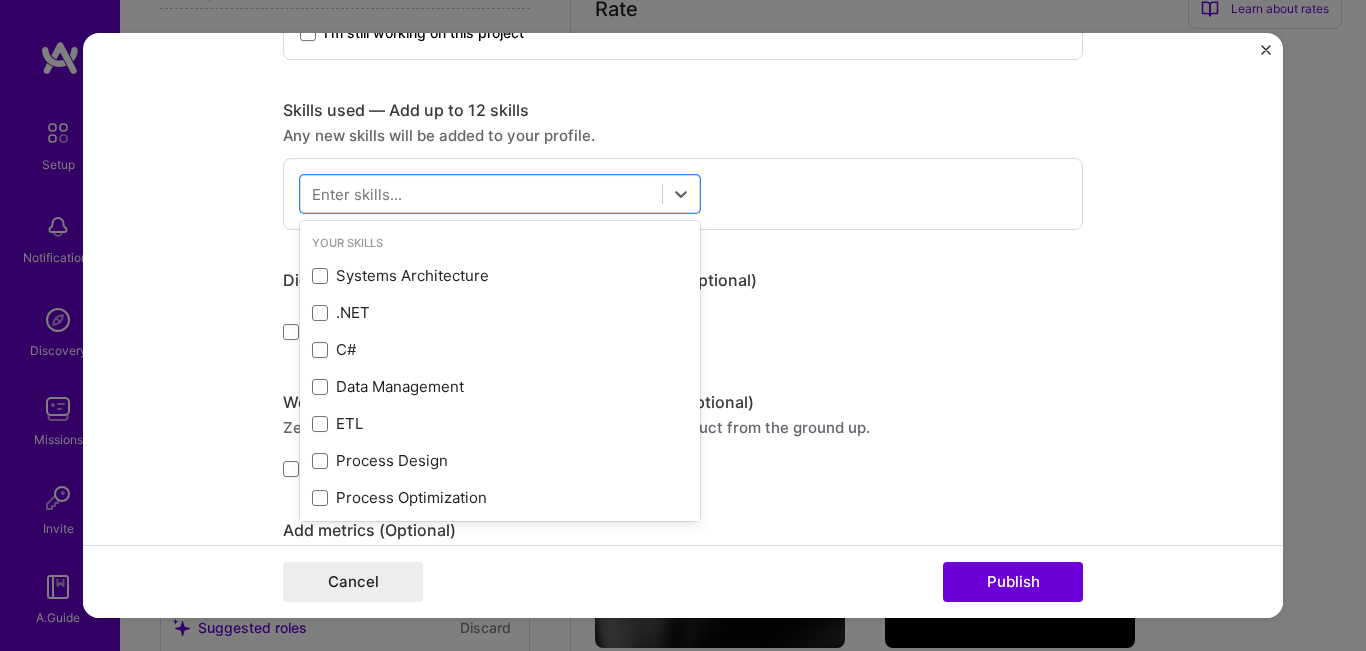 scroll, scrollTop: 888, scrollLeft: 0, axis: vertical 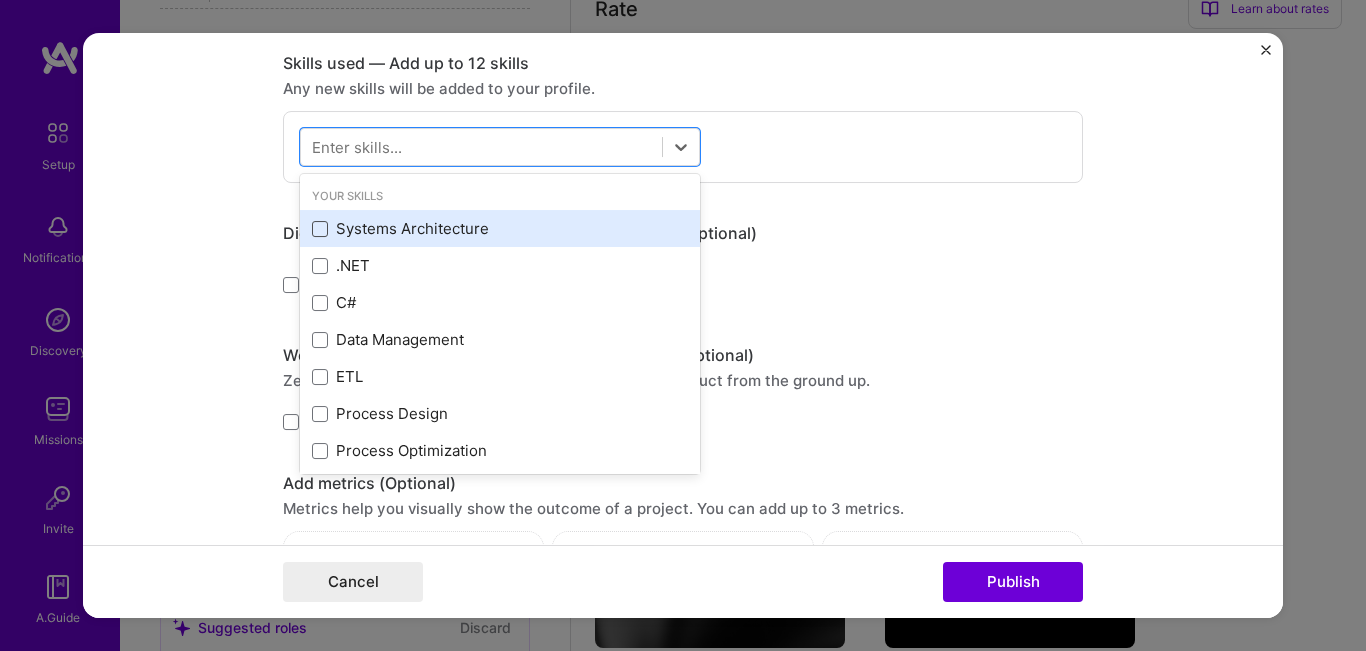 click at bounding box center [320, 229] 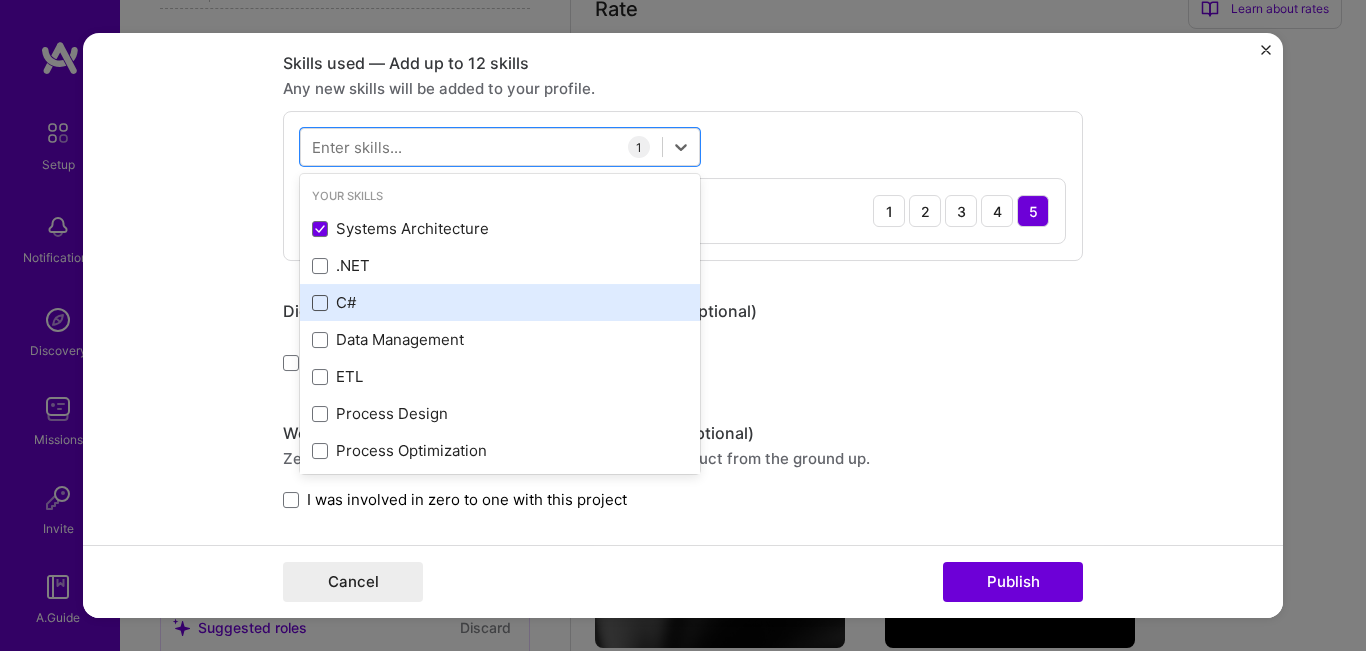 click at bounding box center [320, 303] 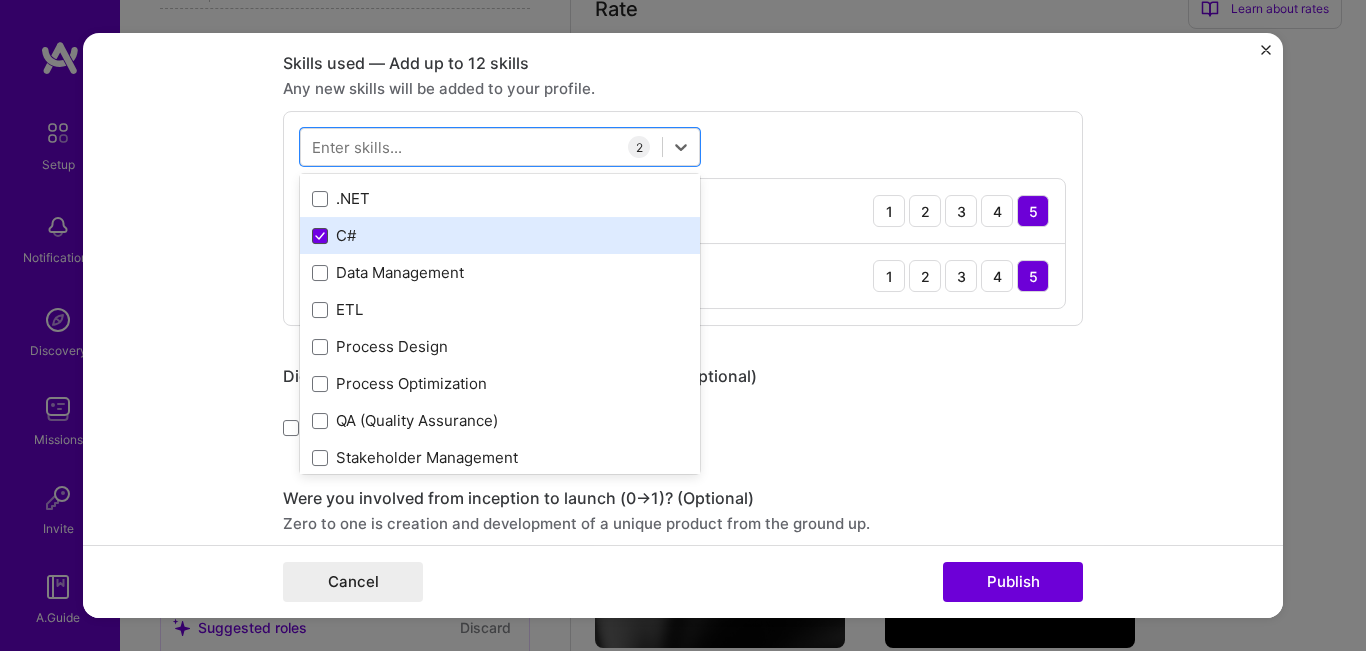 scroll, scrollTop: 100, scrollLeft: 0, axis: vertical 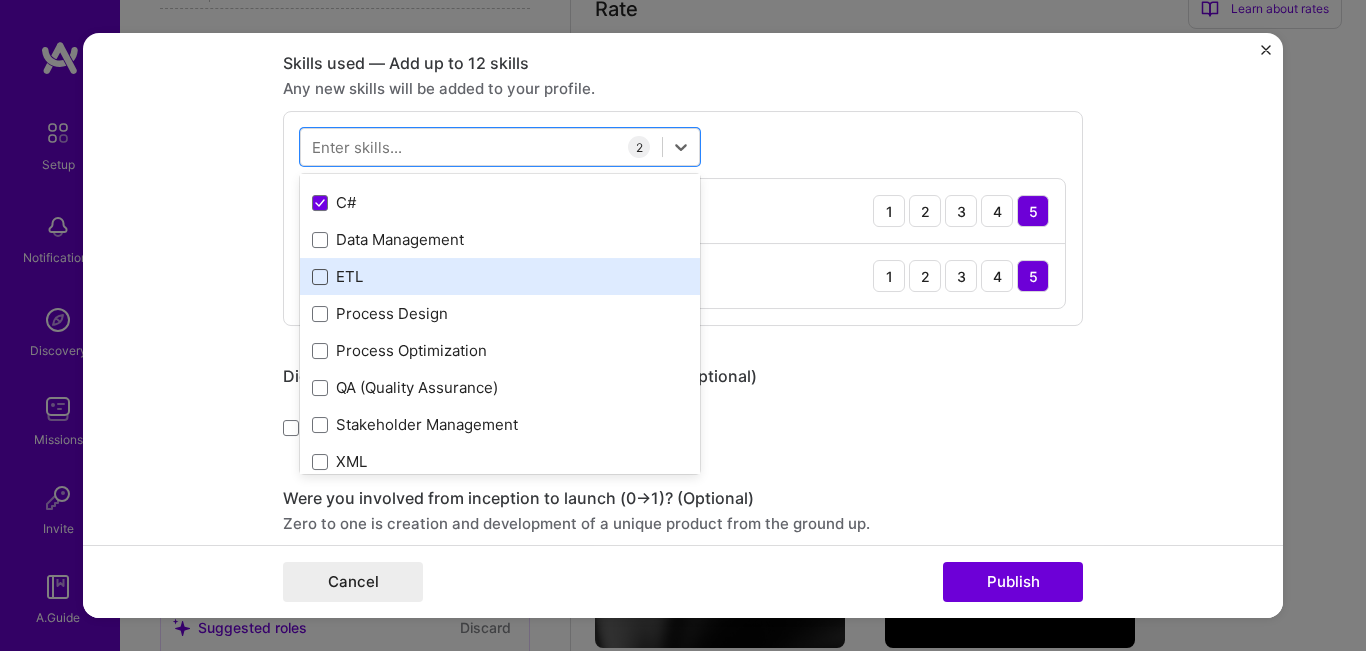 click at bounding box center [320, 277] 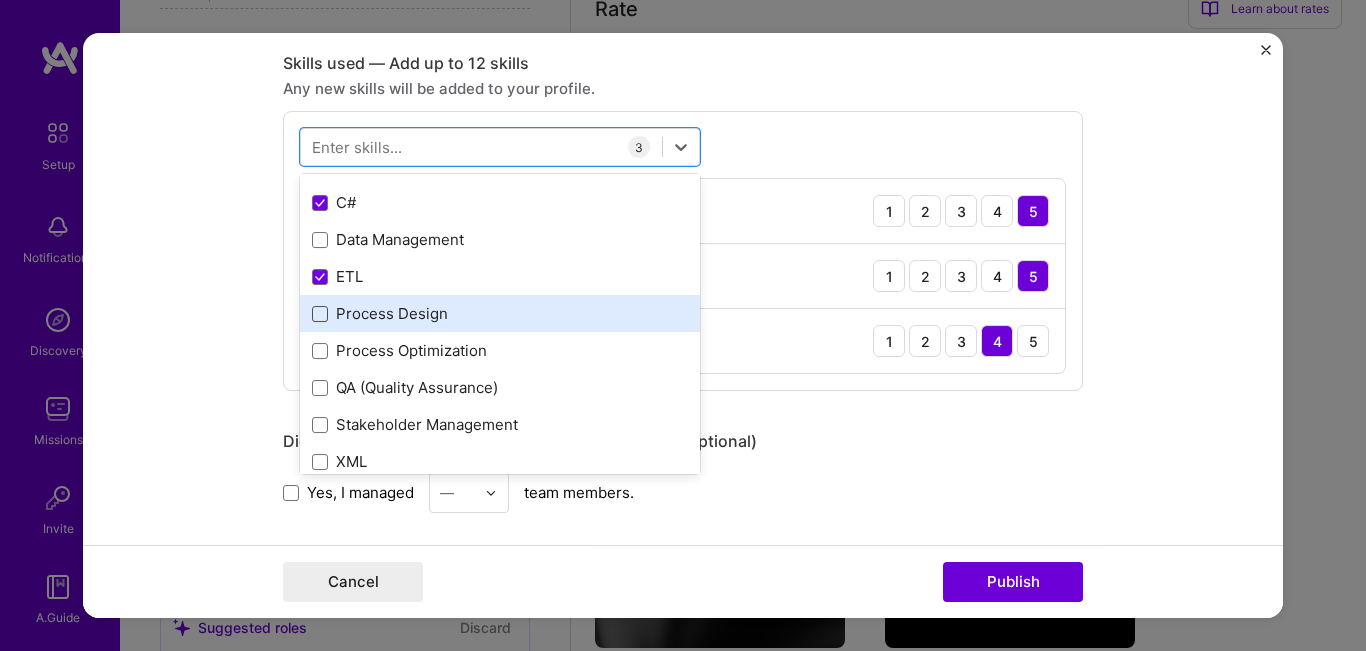 click at bounding box center (320, 314) 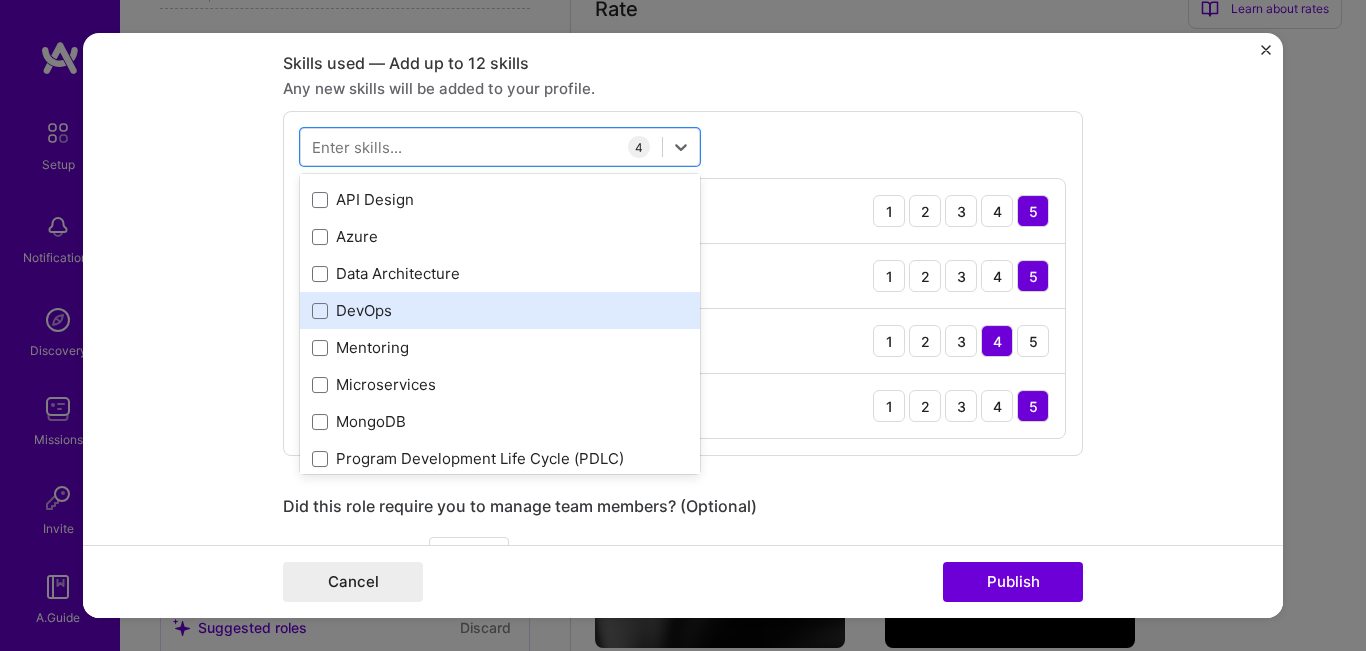 scroll, scrollTop: 400, scrollLeft: 0, axis: vertical 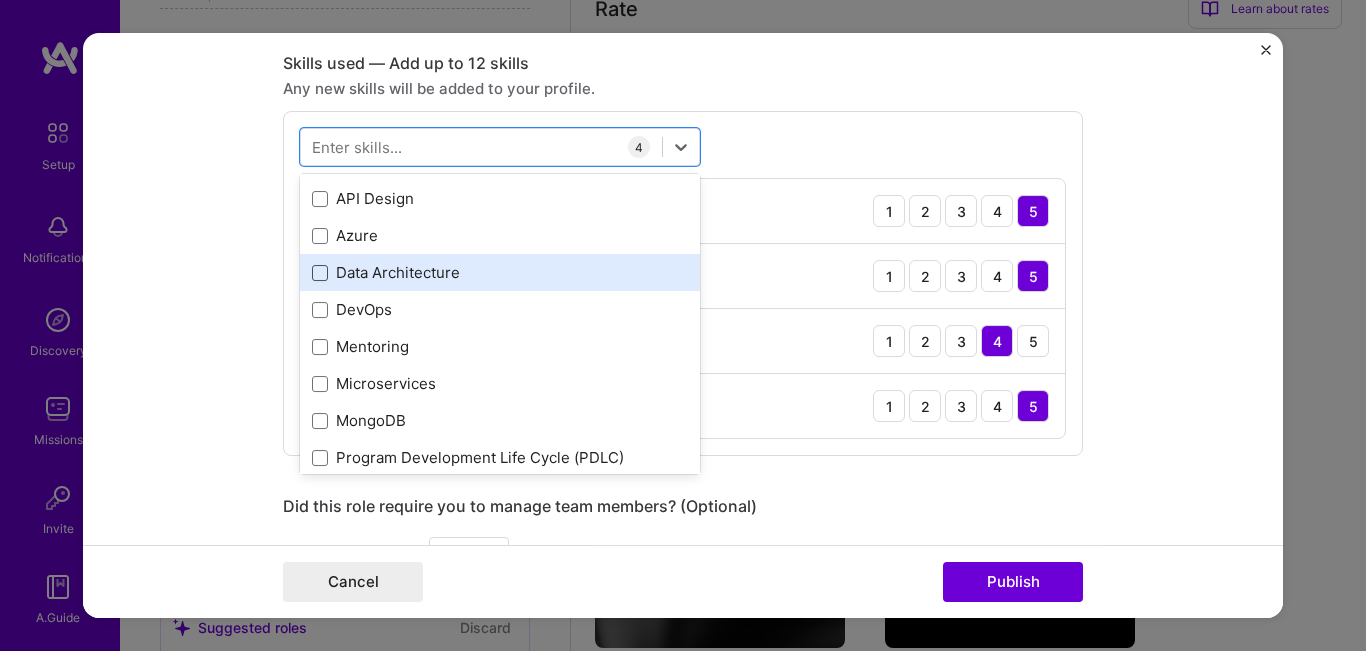 click at bounding box center [320, 273] 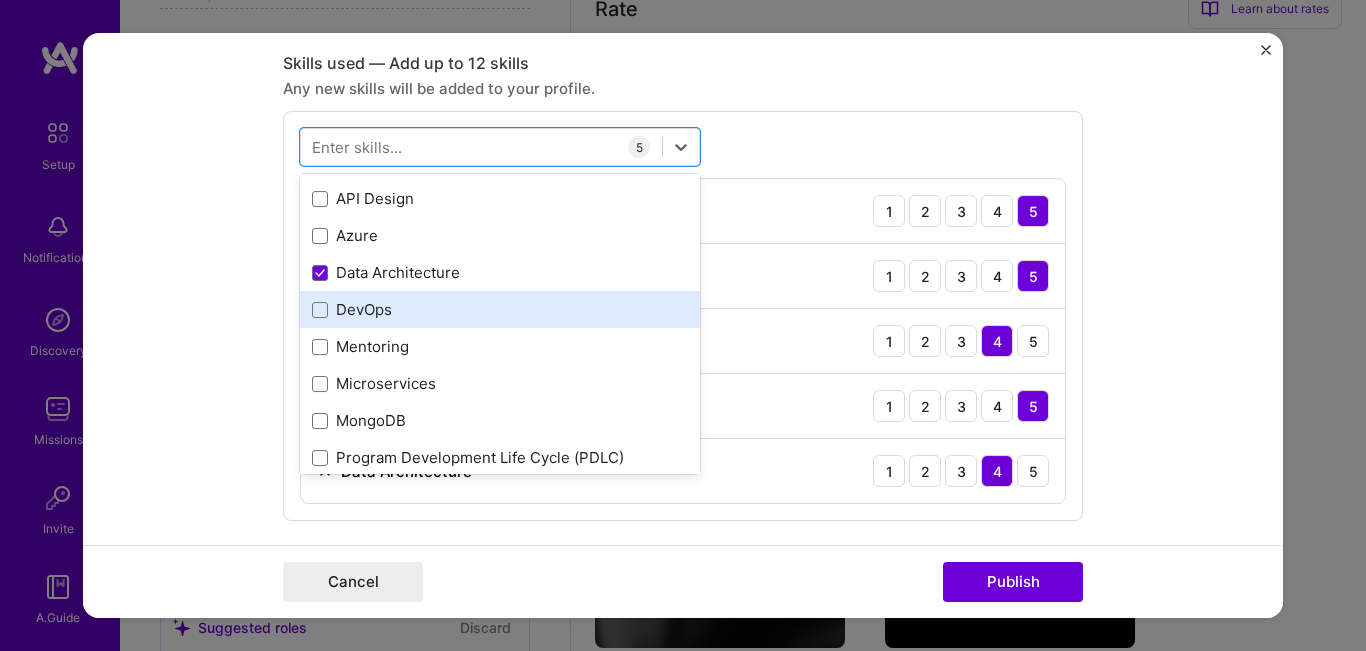 scroll, scrollTop: 500, scrollLeft: 0, axis: vertical 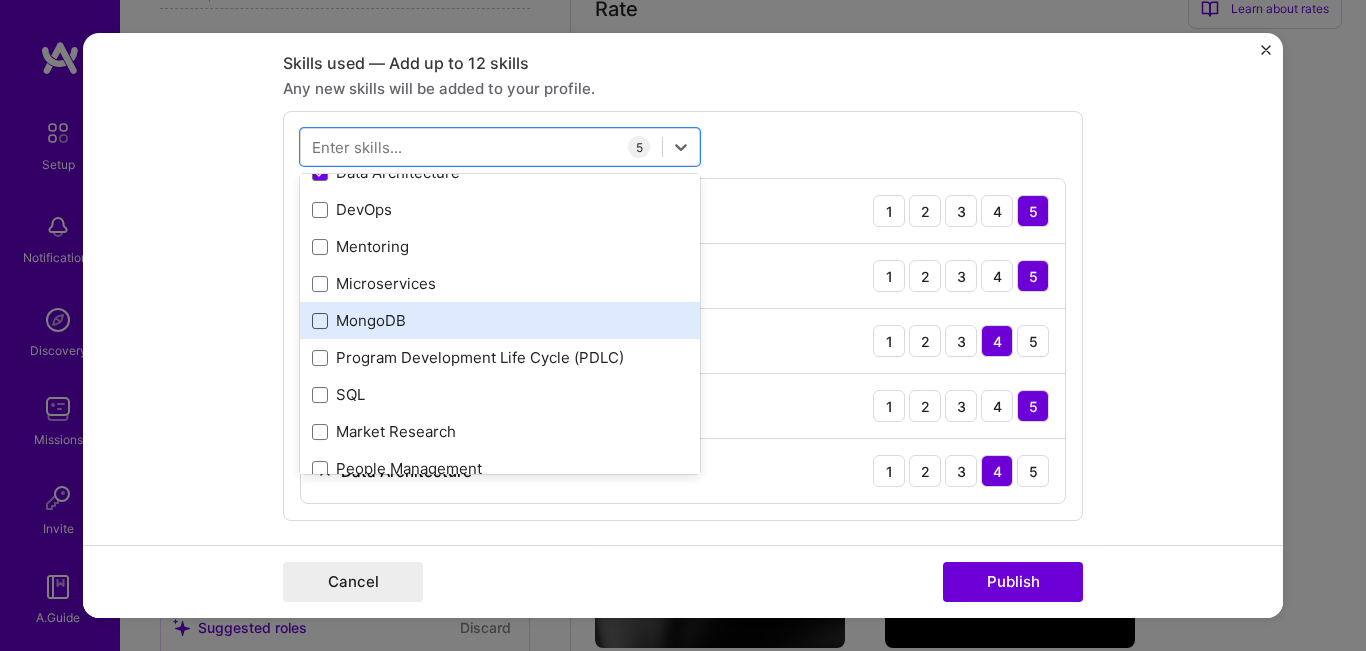 click at bounding box center [320, 321] 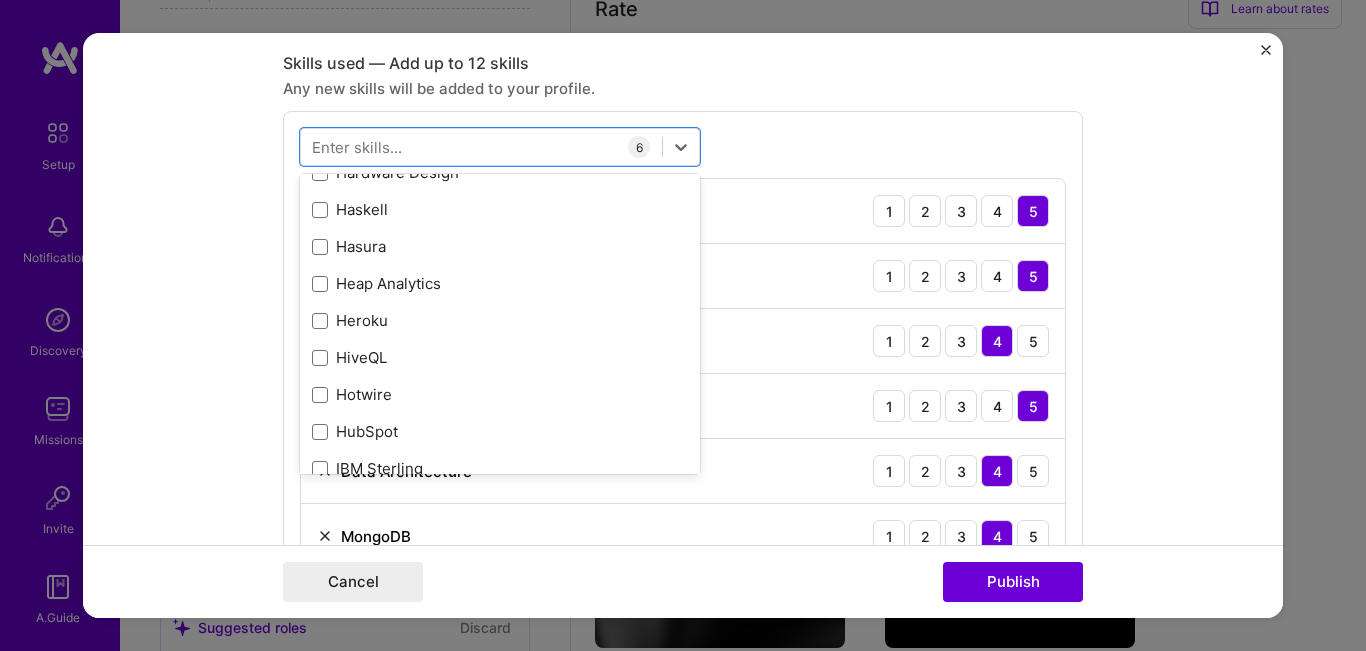 scroll, scrollTop: 6700, scrollLeft: 0, axis: vertical 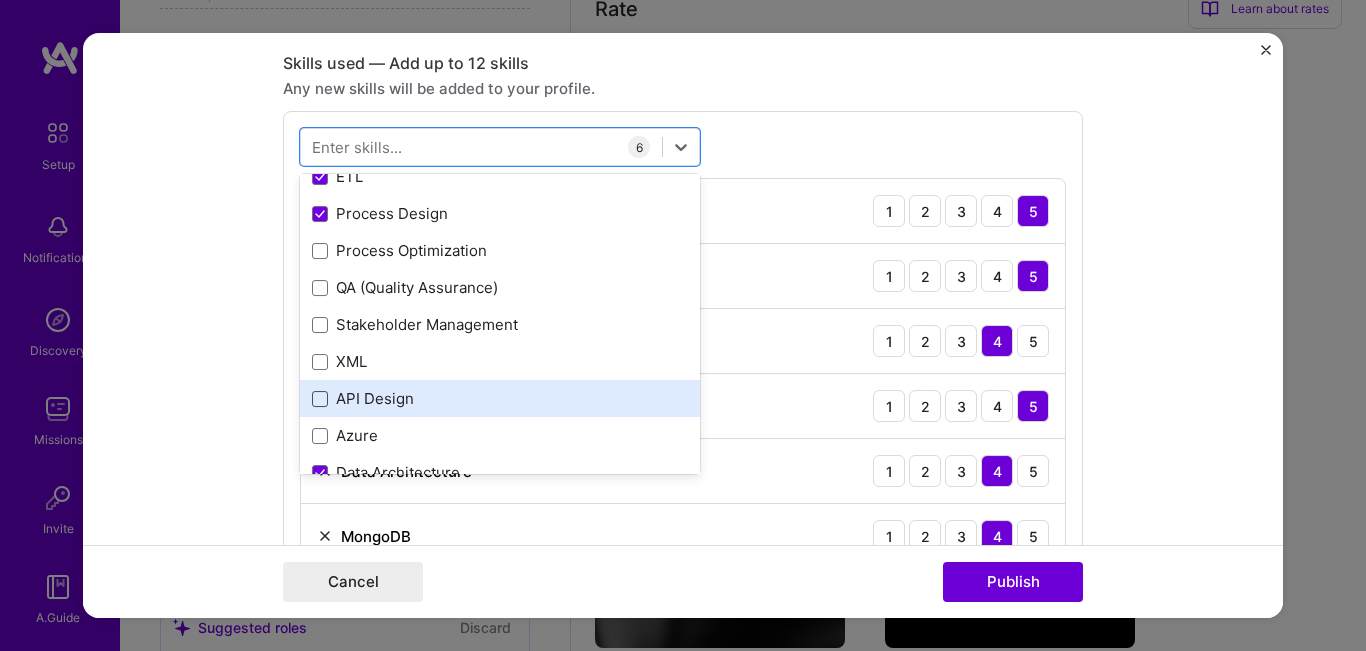 click at bounding box center [320, 399] 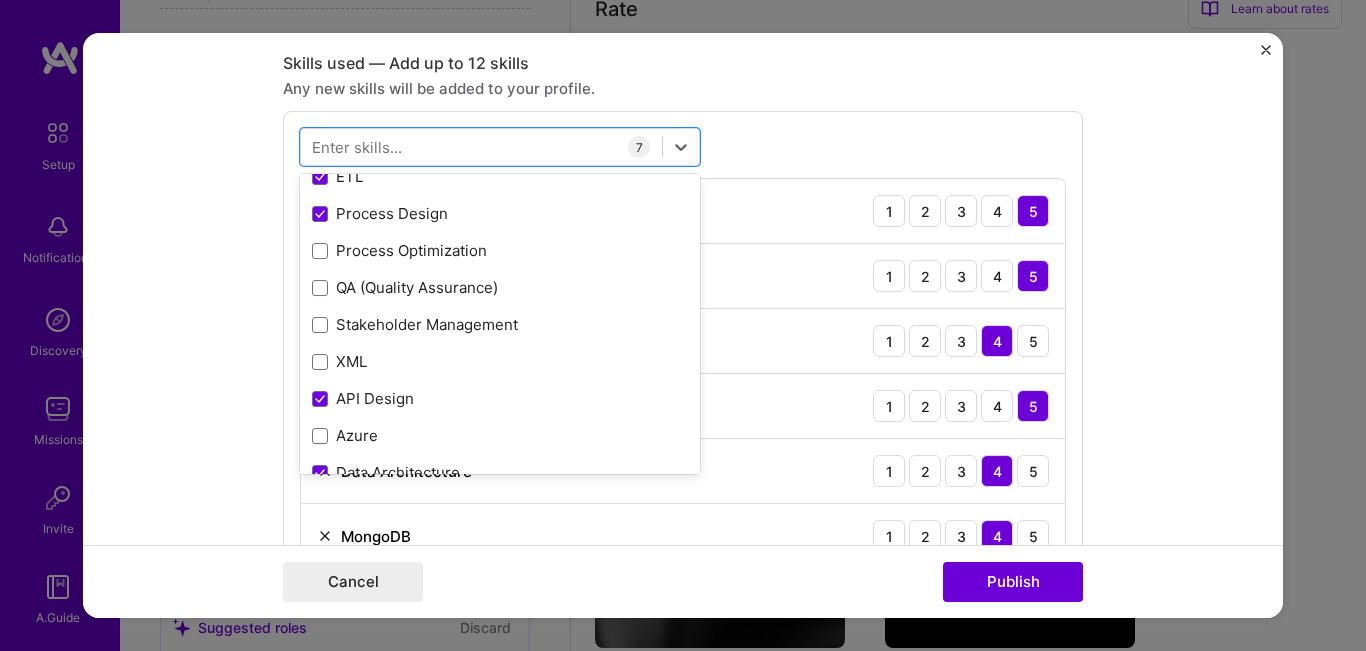 click on "option API Design, selected. option XML focused, 0 of 2. 378 results available. Use Up and Down to choose options, press Enter to select the currently focused option, press Escape to exit the menu, press Tab to select the option and exit the menu. Your Skills Systems Architecture .NET C# Data Management ETL Process Design Process Optimization QA (Quality Assurance) Stakeholder Management XML API Design Azure Data Architecture DevOps Mentoring Microservices MongoDB Program Development Life Cycle (PDLC) SQL Market Research People Management Product Strategy Security (Engineering) Team Leadership Data Analysis All Skills 3D Engineering 3D Modeling API Integration APNS ARM ASP.NET AWS AWS Aurora AWS BETA AWS CDK AWS CloudFormation AWS Lambda AWS Neptune AWS RDS Ada Adobe Creative Cloud Adobe Experience Manager Affiliate Marketing Agile Agora Airflow Airtable Algorithm Design Amazon Athena Amplitude Analytics Android Angular Angular.js Ansible Apache Kafka Apex (Salesforce) Apollo App Clip (iOS) ArangoDB Assembly" at bounding box center [683, 382] 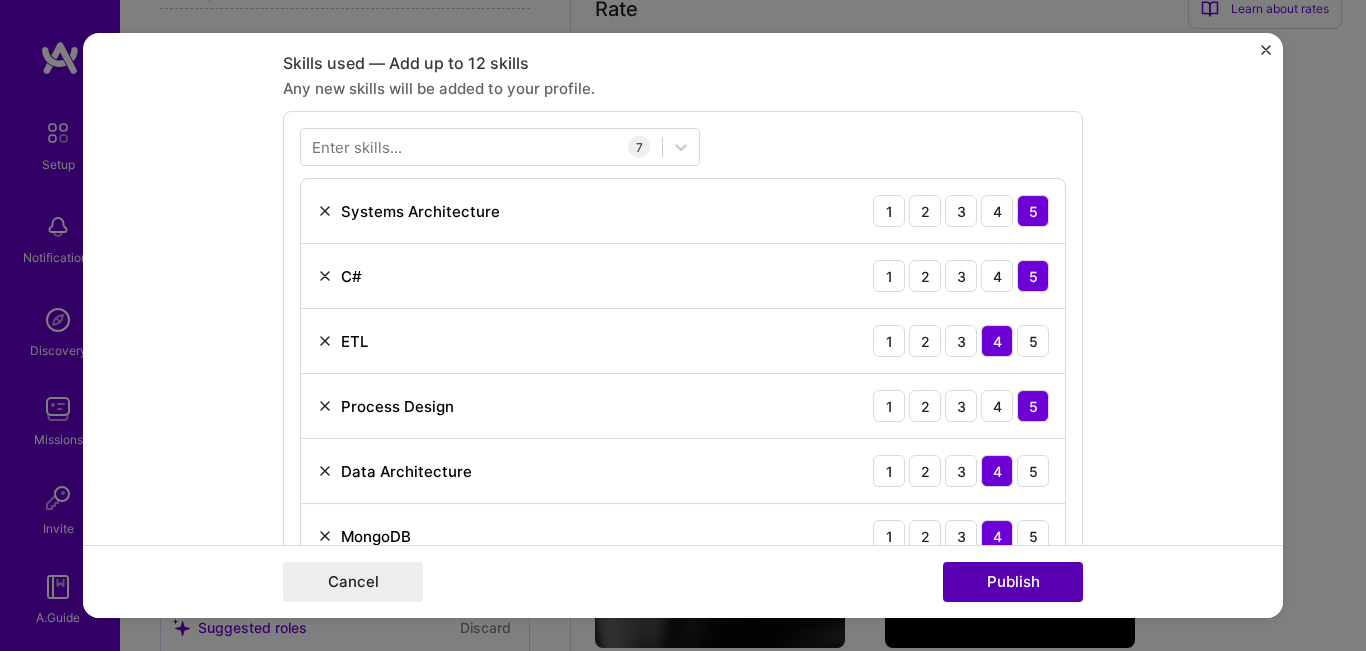 click on "Publish" at bounding box center (1013, 582) 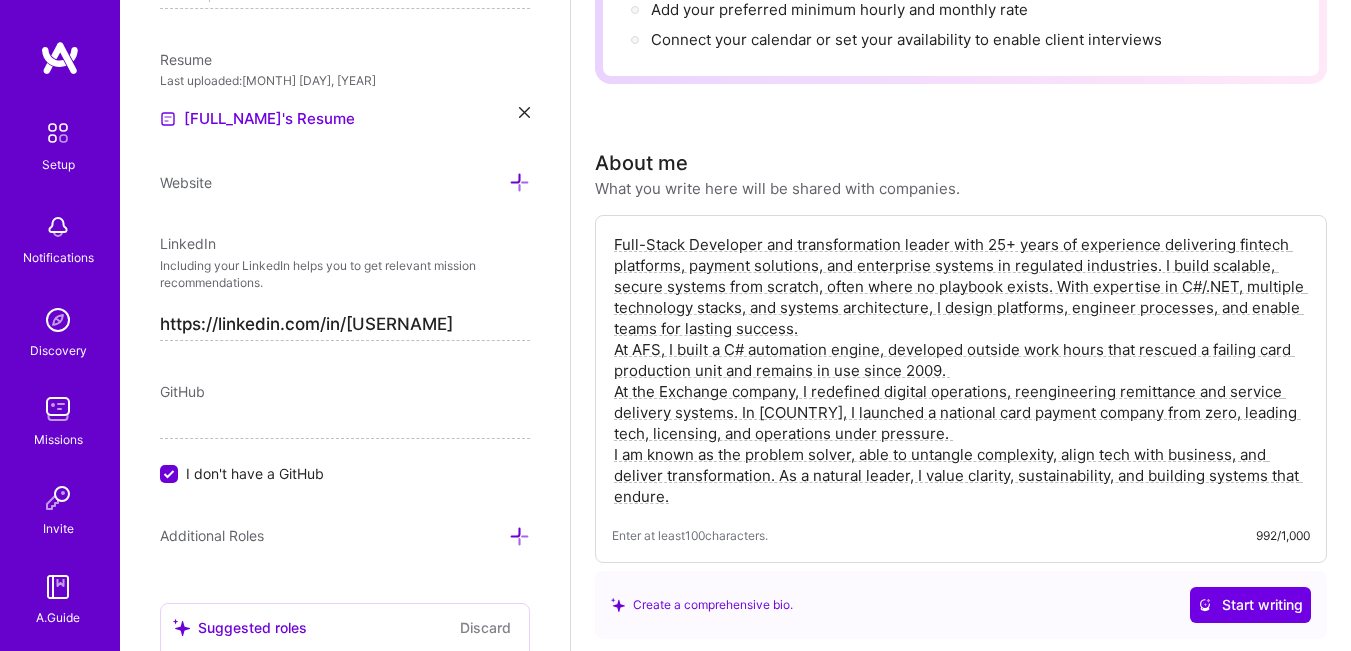 scroll, scrollTop: 0, scrollLeft: 0, axis: both 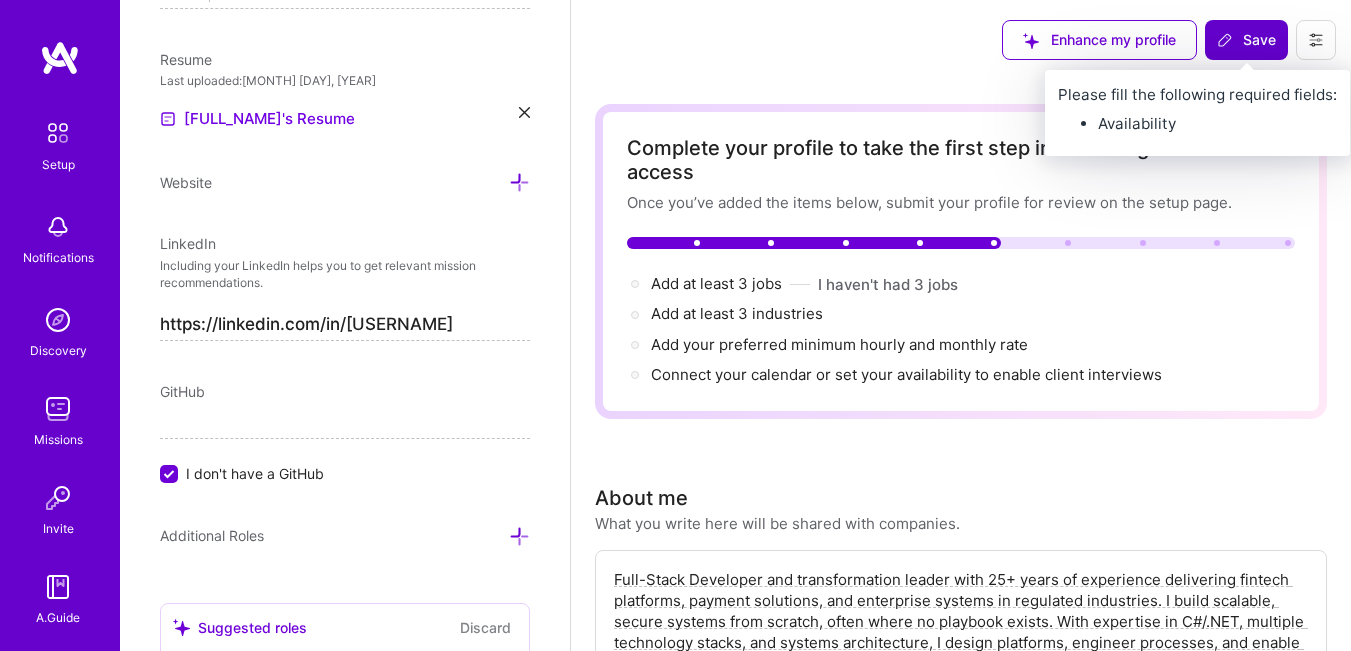 click on "Save" at bounding box center (1246, 40) 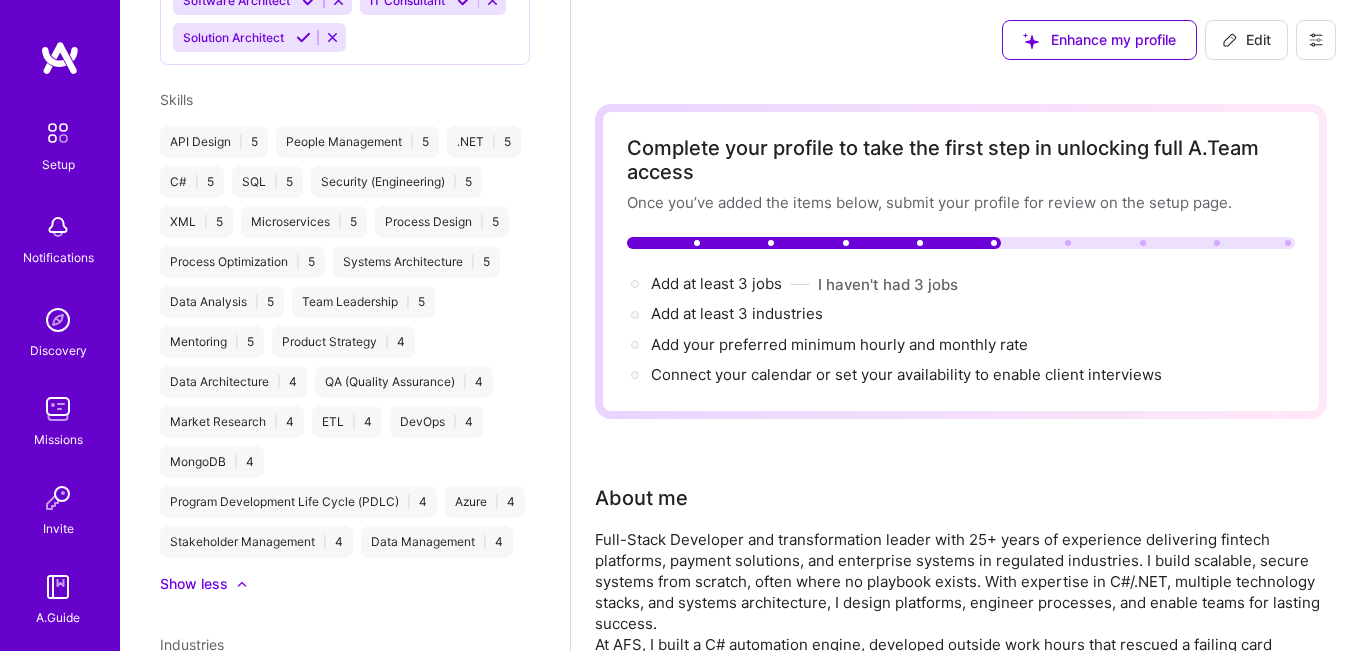 scroll, scrollTop: 1203, scrollLeft: 0, axis: vertical 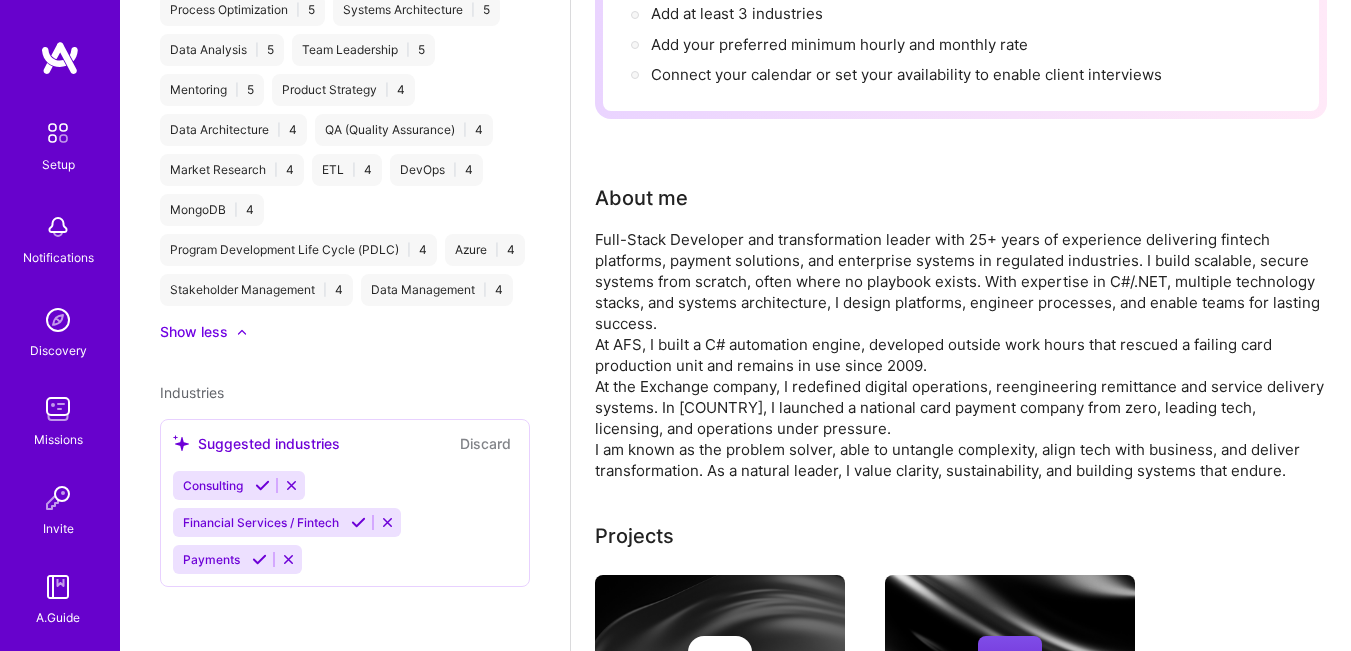 click at bounding box center [181, 443] 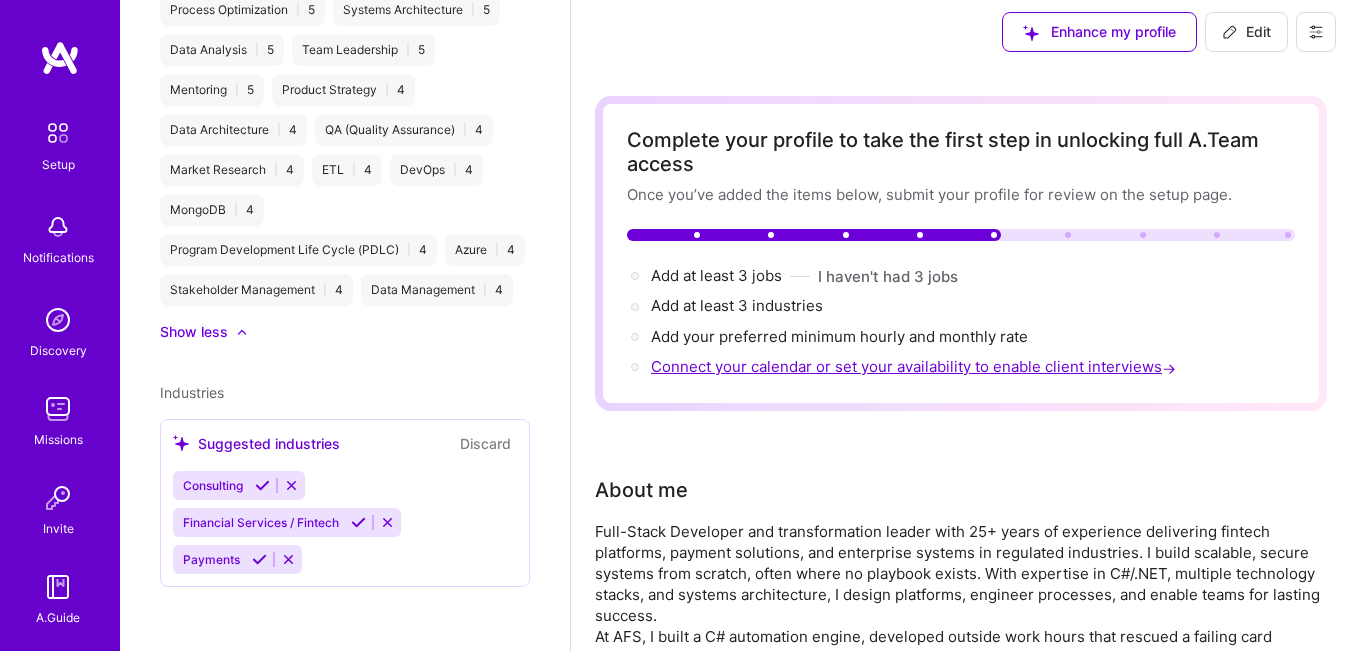 scroll, scrollTop: 0, scrollLeft: 0, axis: both 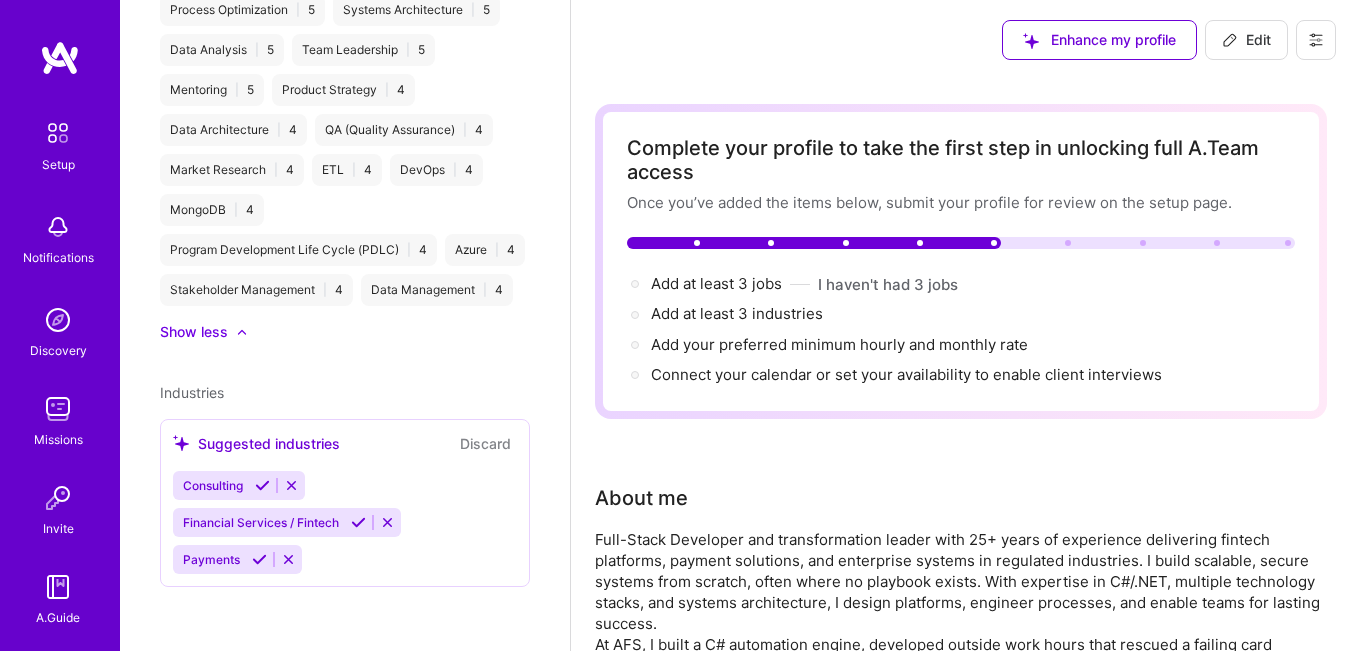 click on "Edit" at bounding box center [1246, 40] 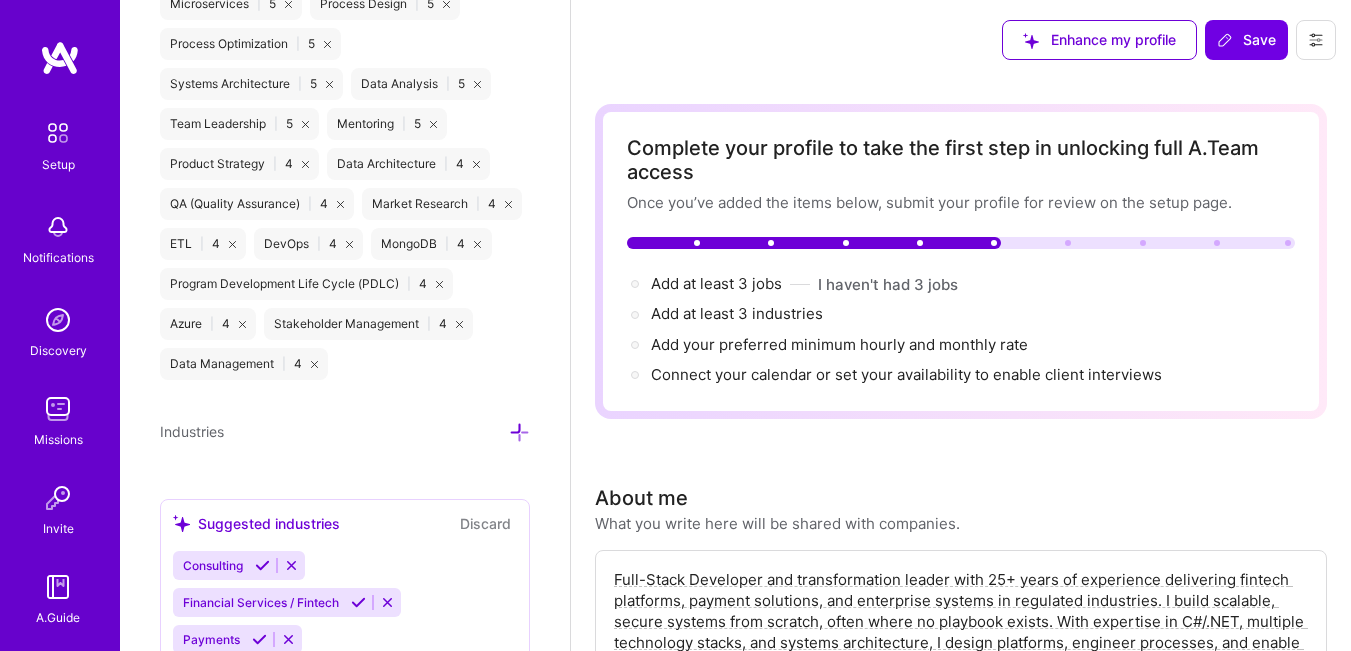 scroll, scrollTop: 1931, scrollLeft: 0, axis: vertical 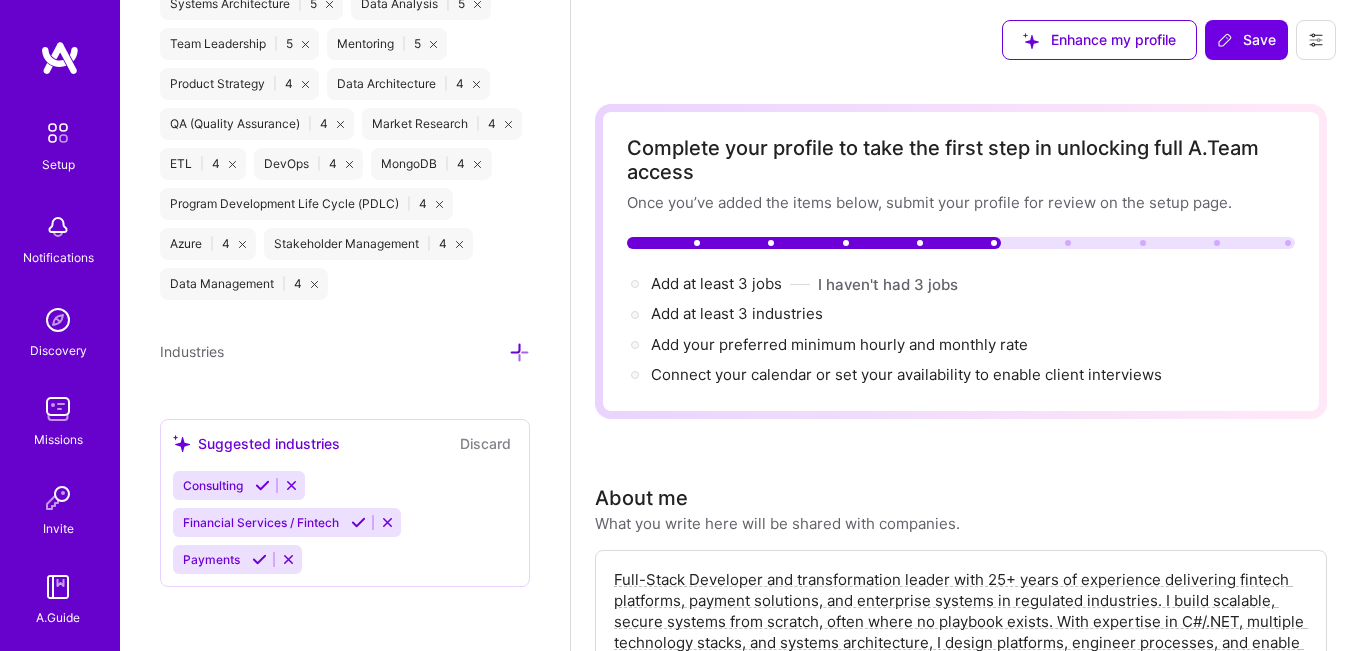 click on "Suggested industries" at bounding box center (256, 443) 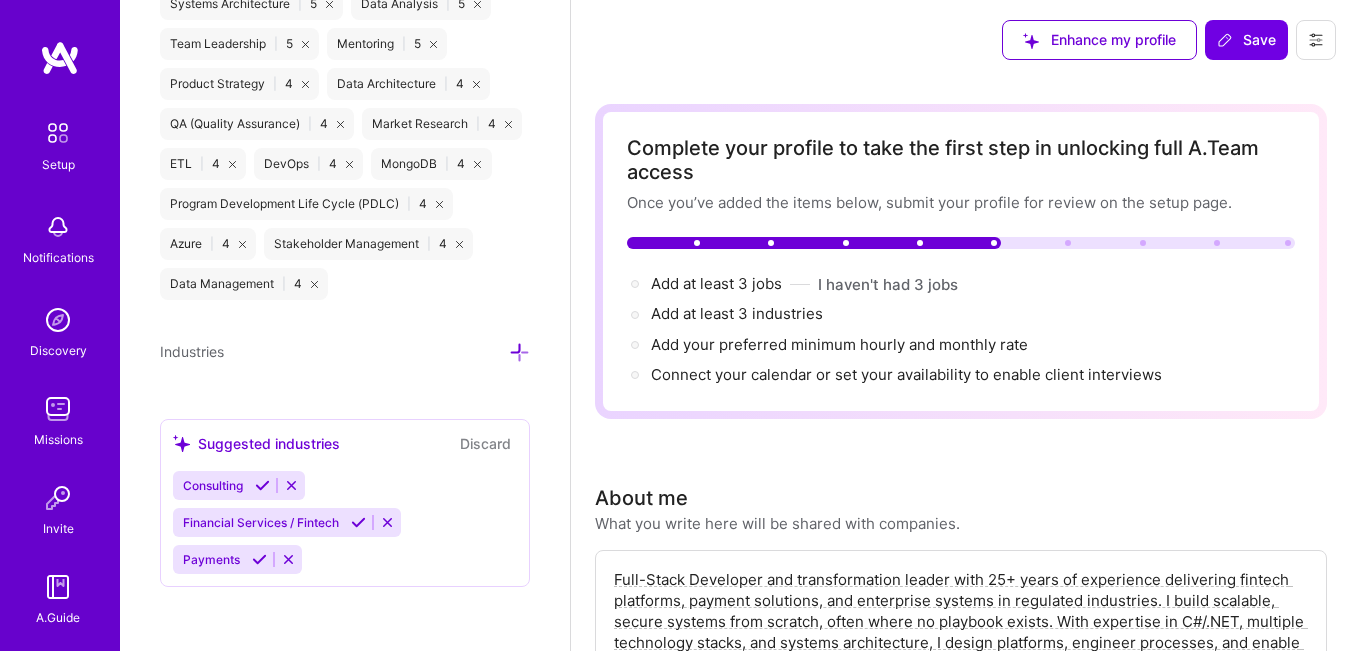 click at bounding box center [519, 352] 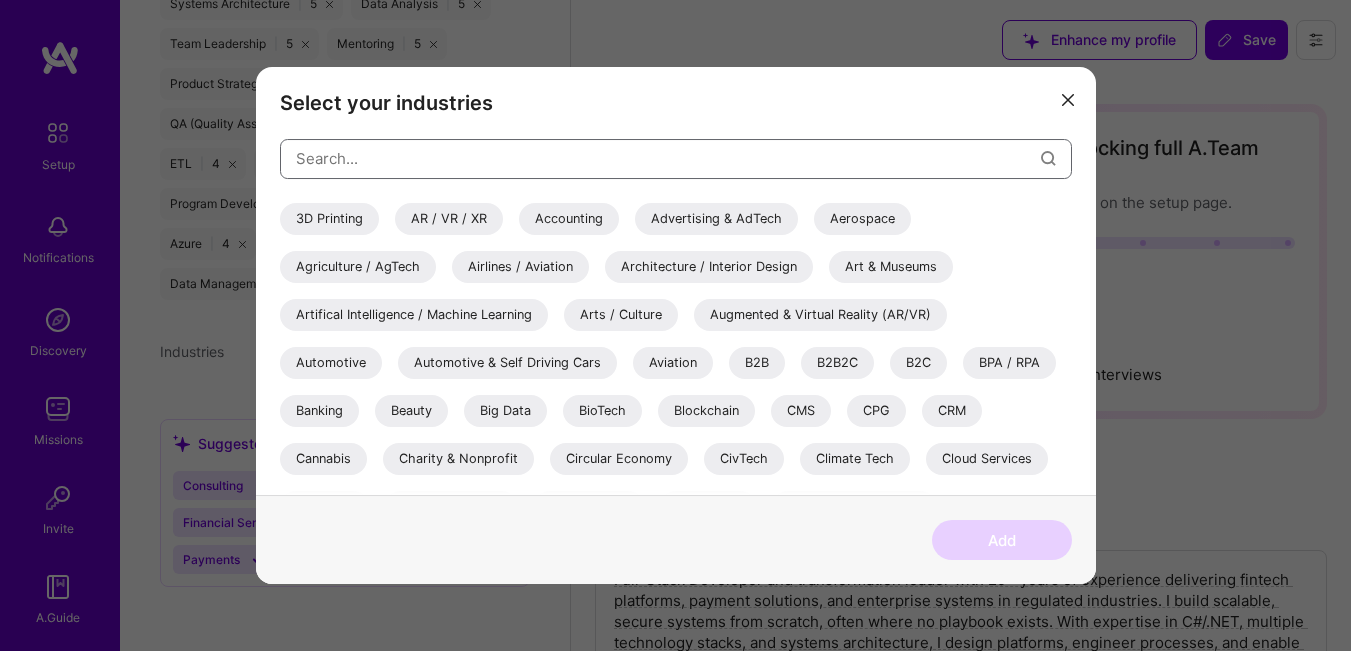 click at bounding box center [668, 158] 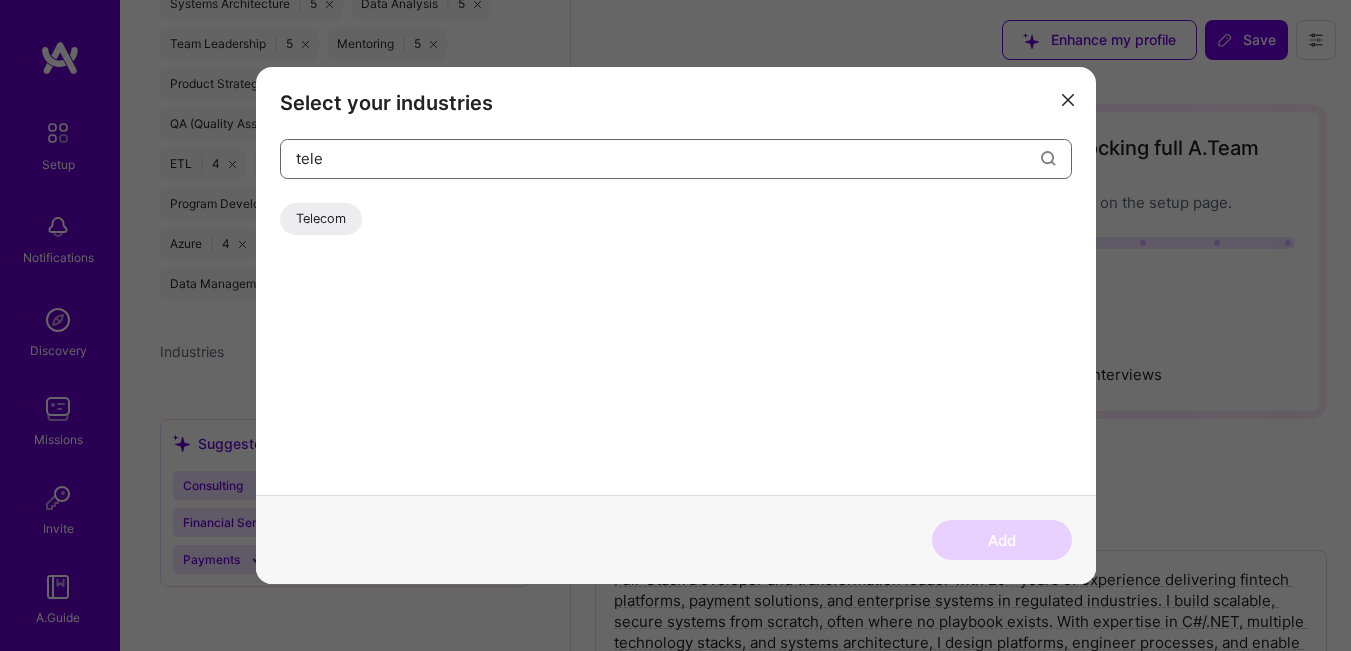 type on "tele" 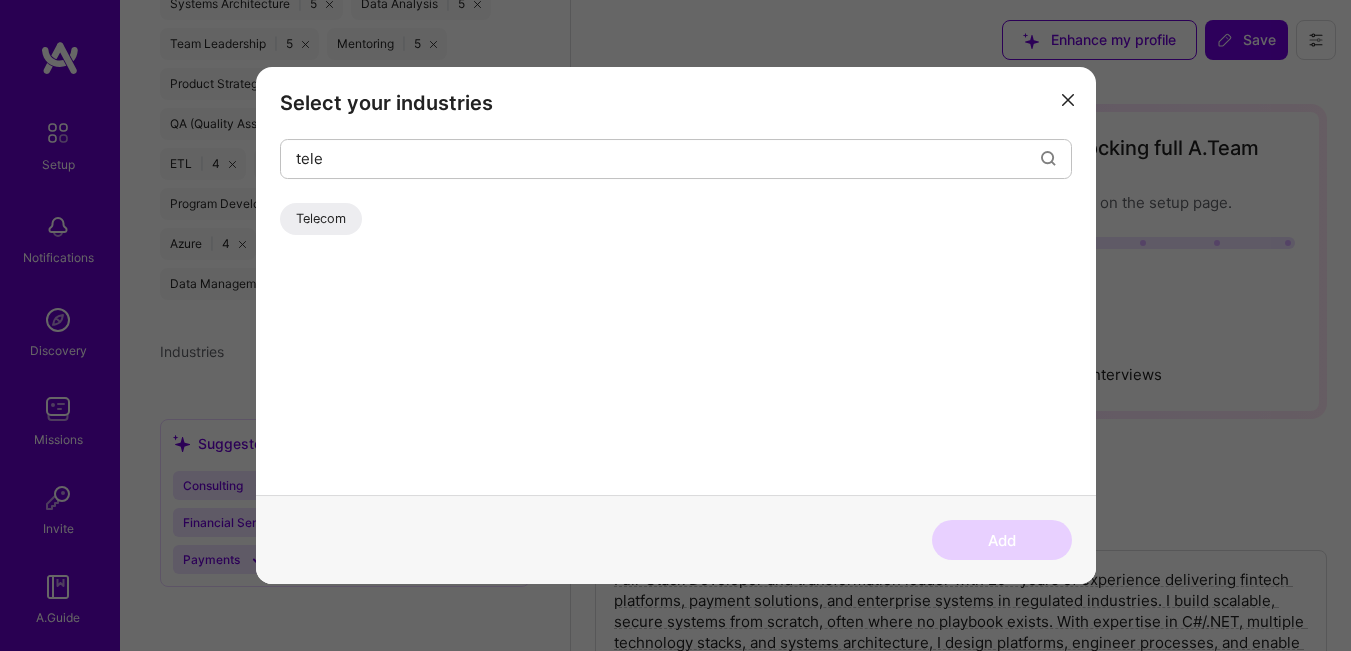 click on "Telecom" at bounding box center [321, 219] 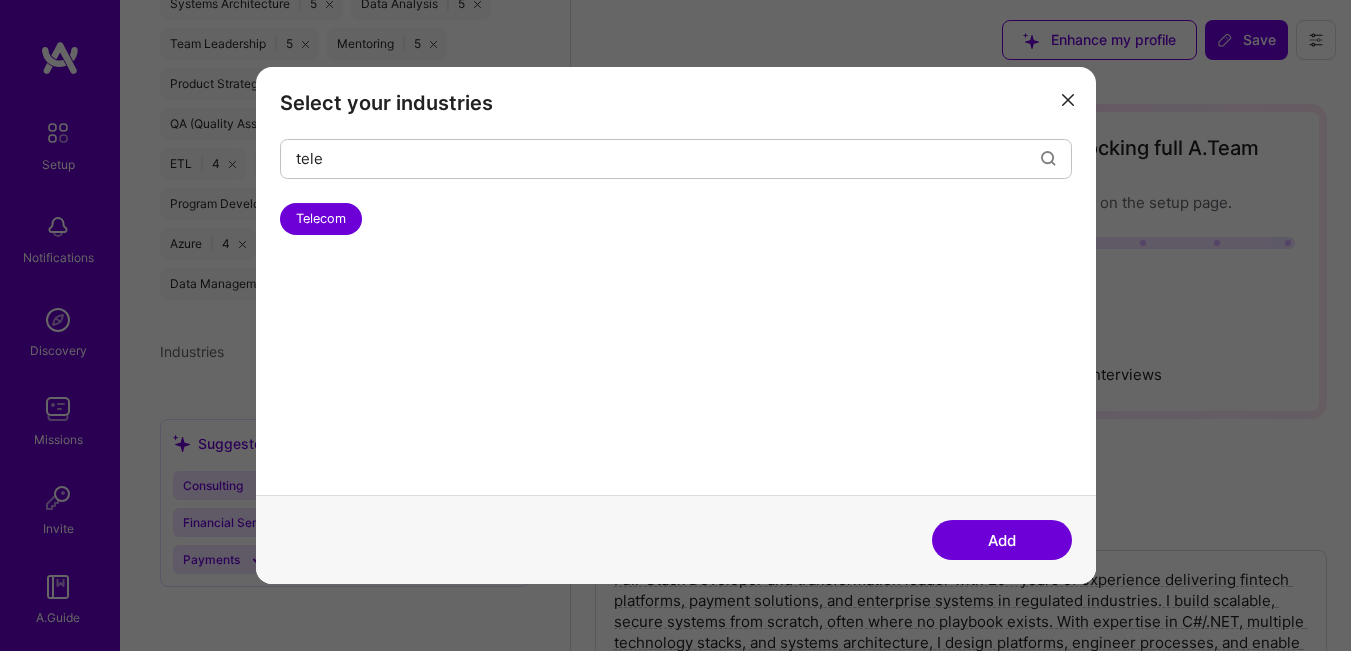 click on "Add" at bounding box center (1002, 540) 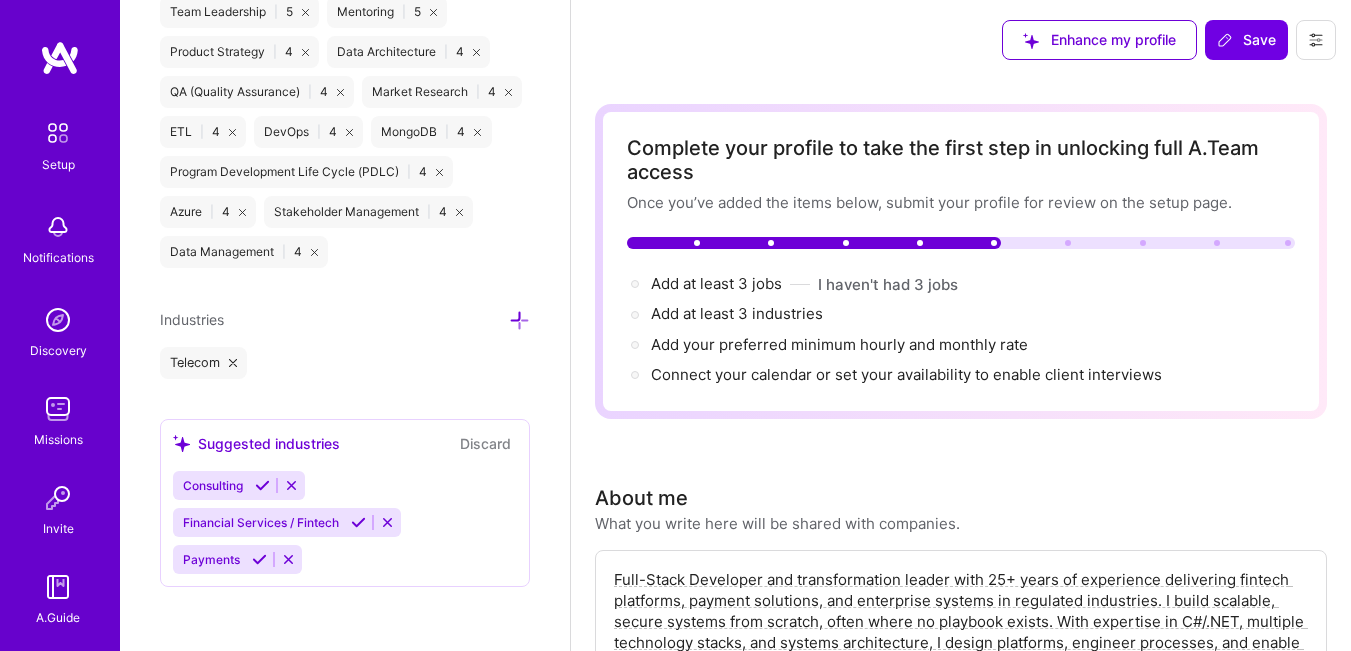 scroll, scrollTop: 1963, scrollLeft: 0, axis: vertical 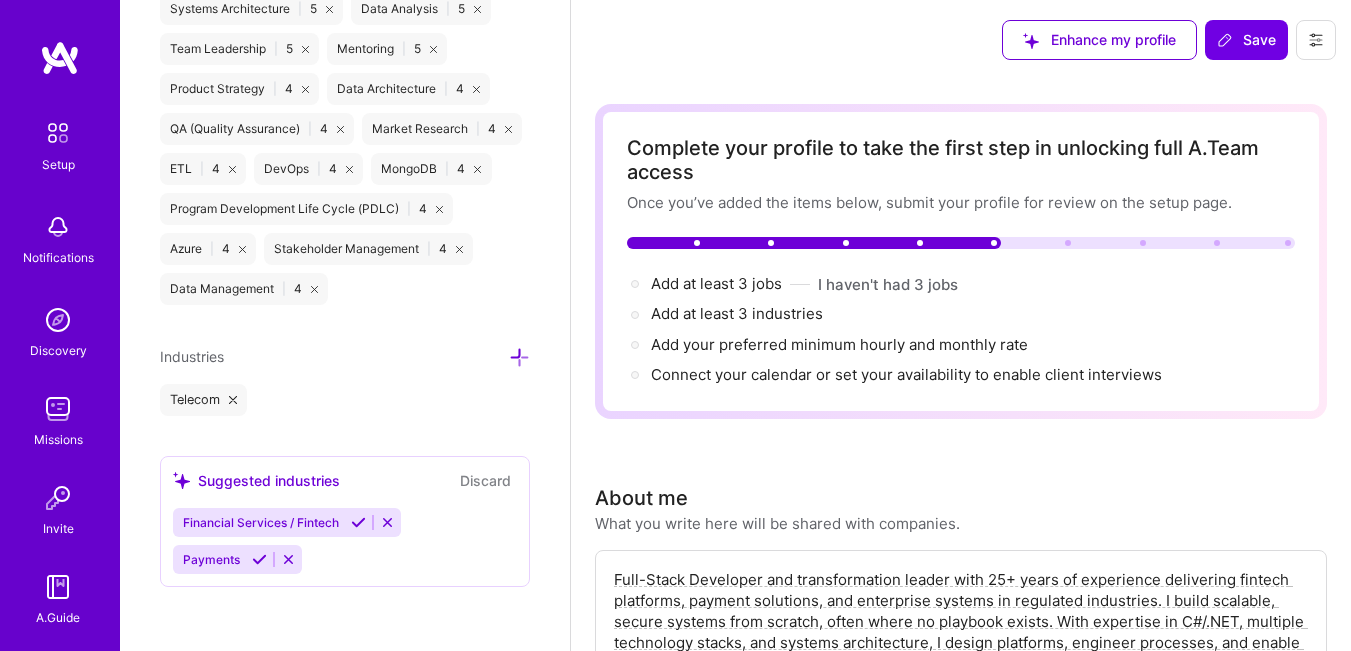 click at bounding box center (358, 522) 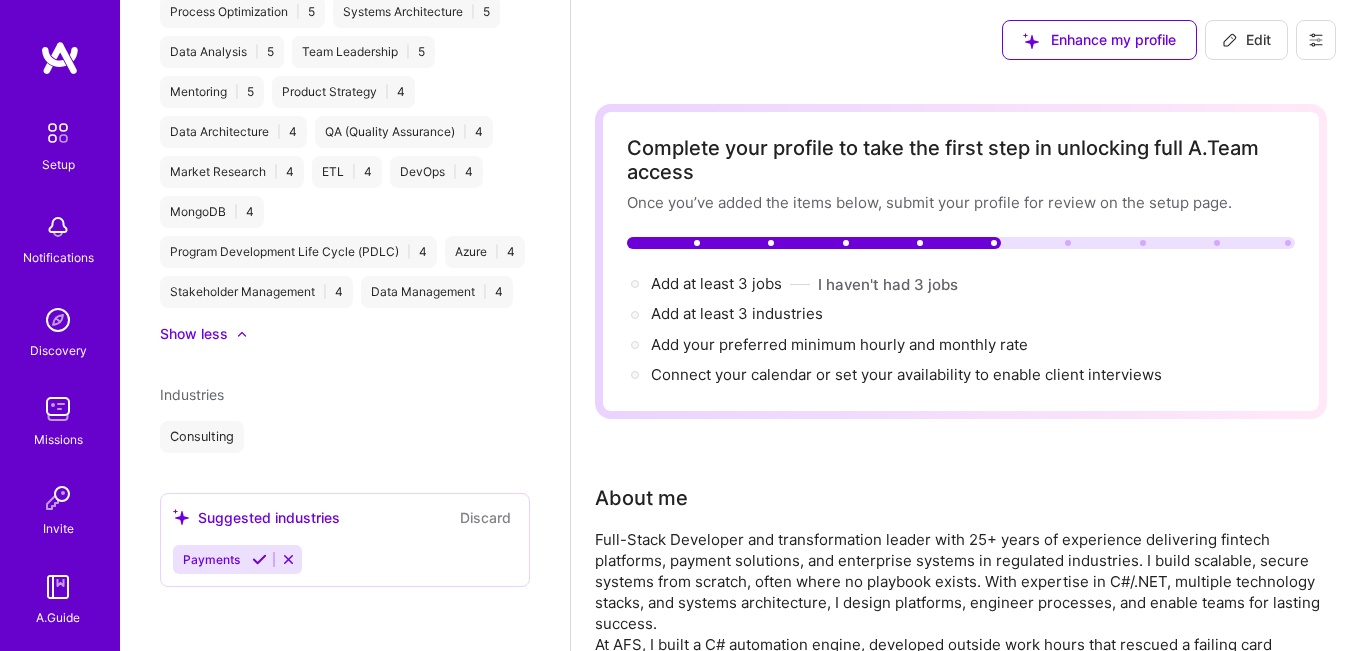 scroll, scrollTop: 1201, scrollLeft: 0, axis: vertical 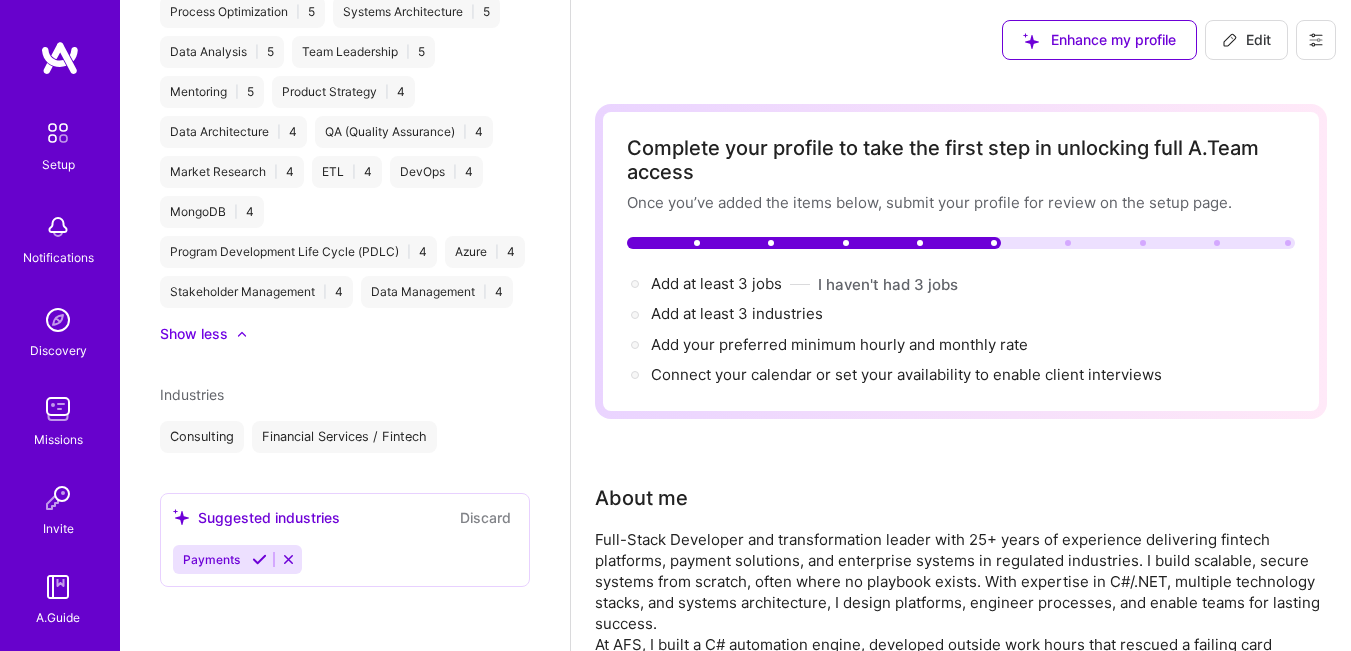 click at bounding box center [259, 559] 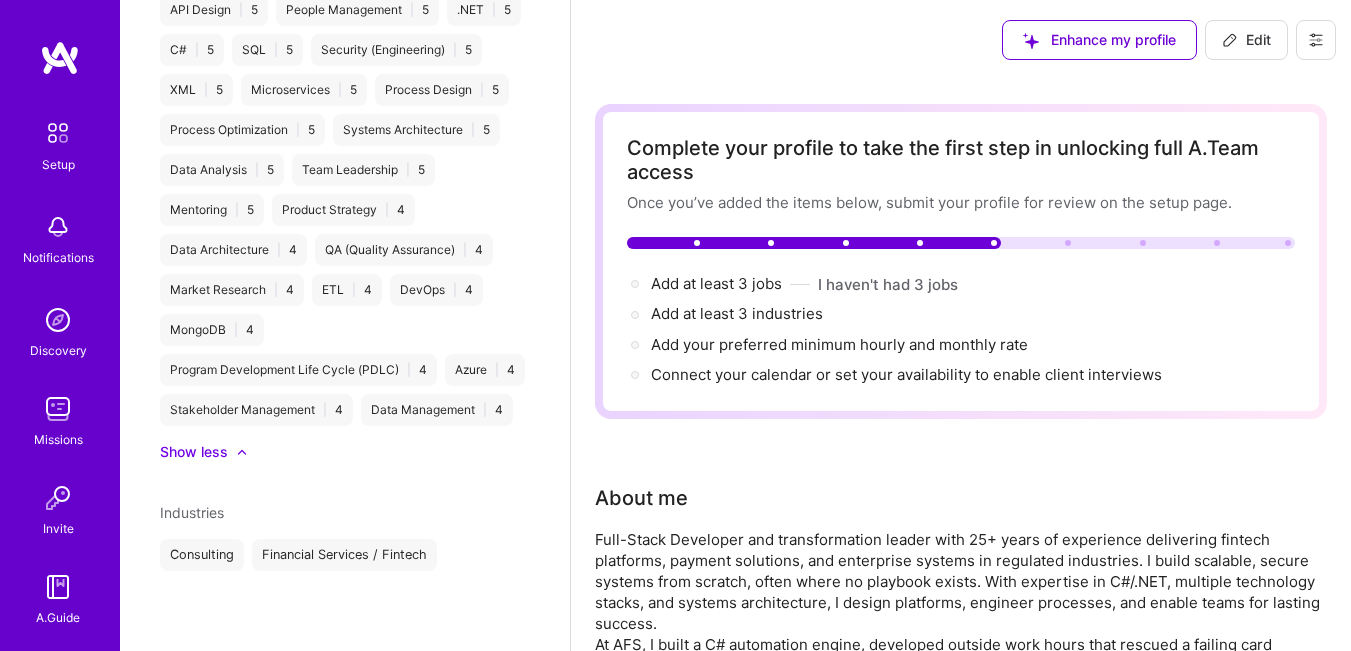 scroll, scrollTop: 1083, scrollLeft: 0, axis: vertical 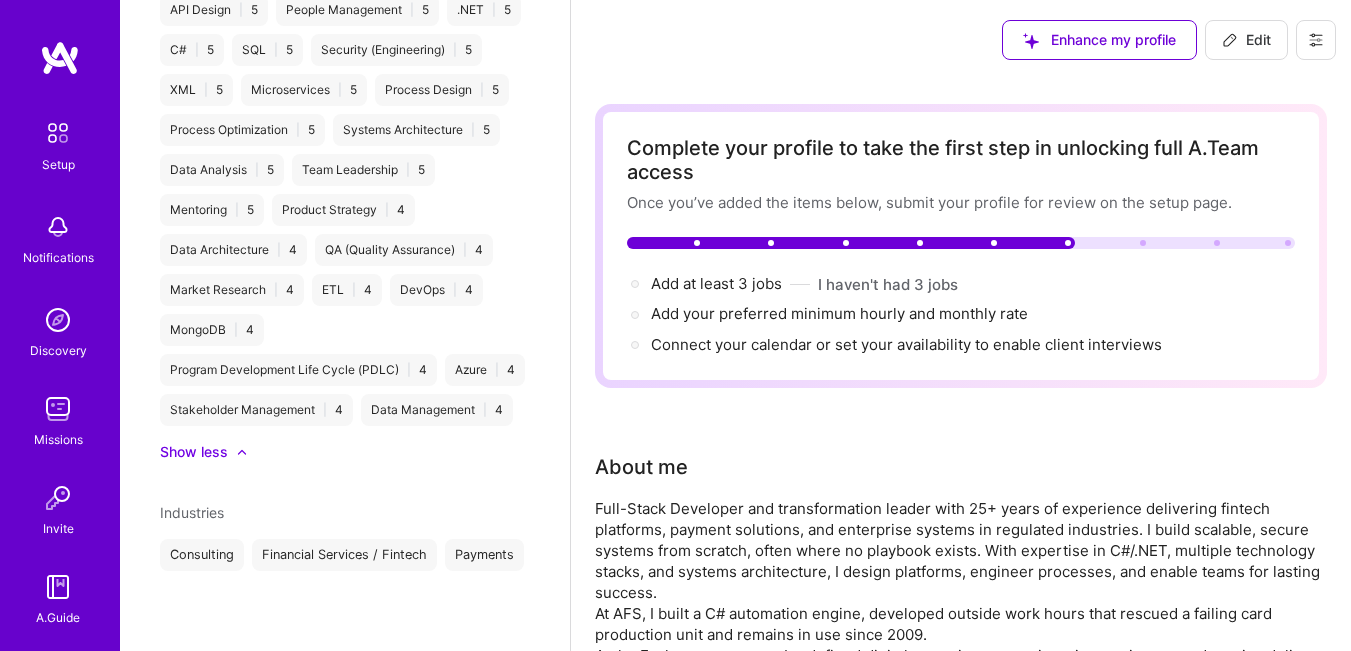click on "Edit" at bounding box center [1246, 40] 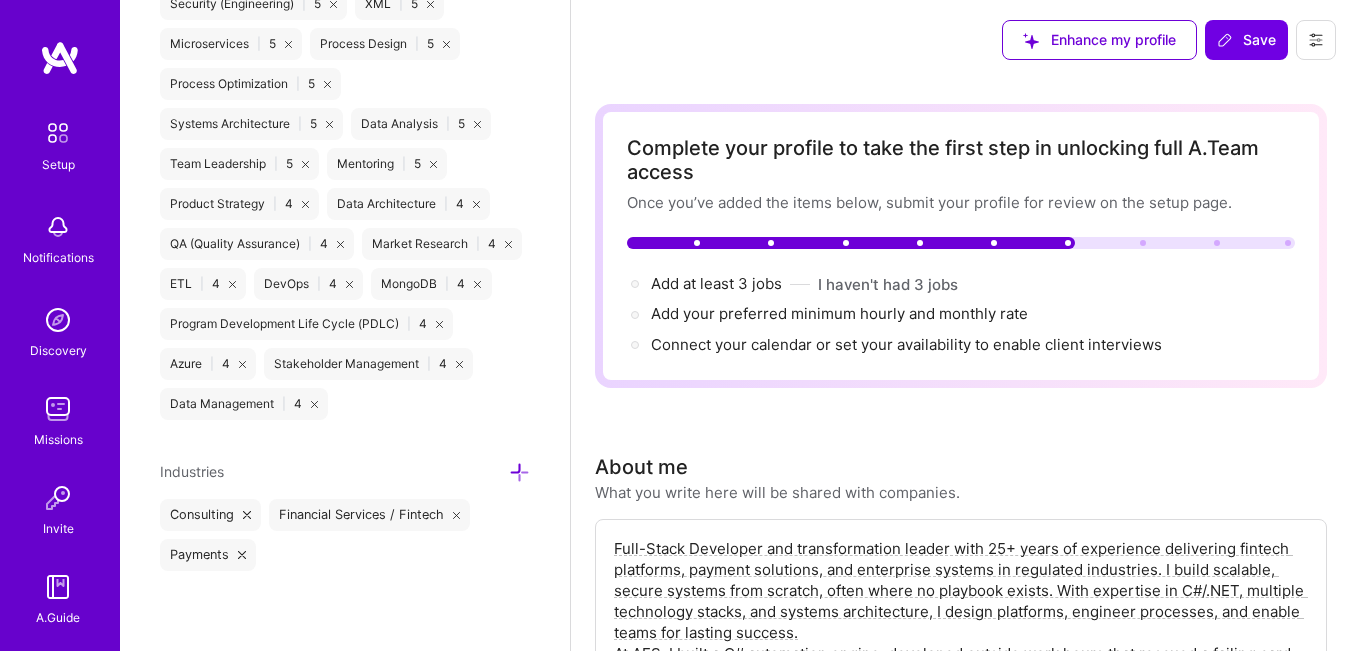 scroll, scrollTop: 1811, scrollLeft: 0, axis: vertical 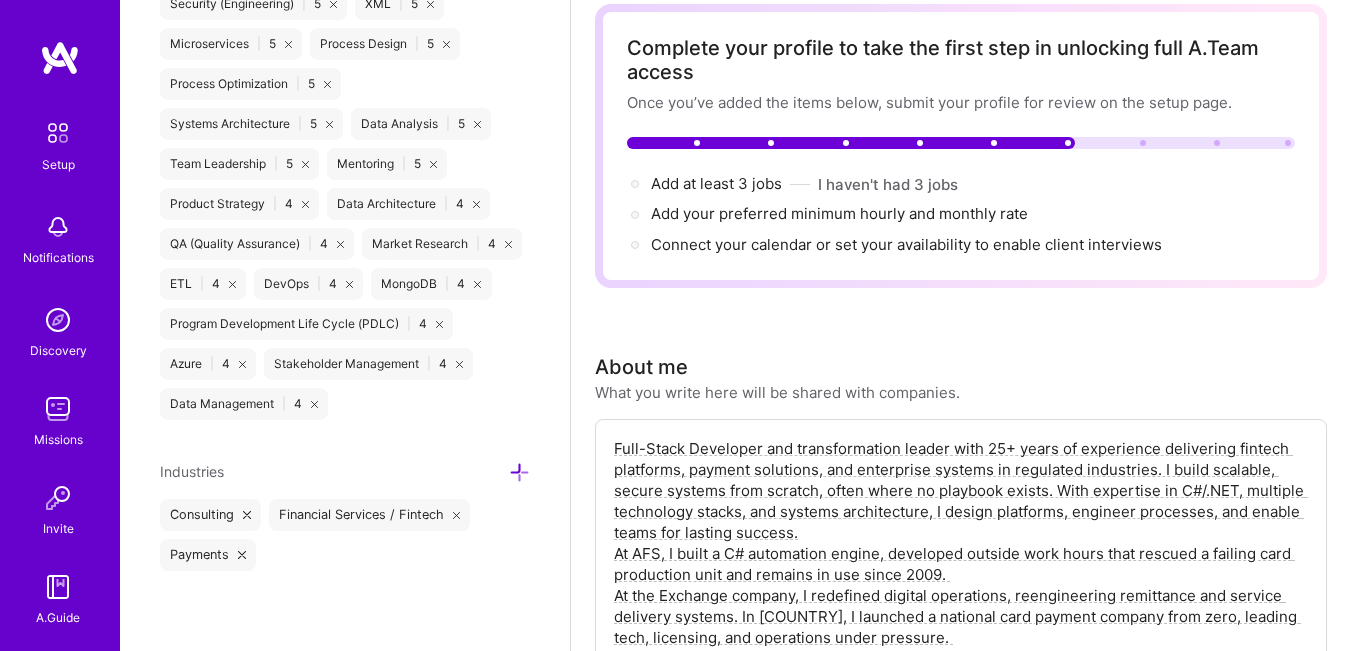 click at bounding box center [519, 472] 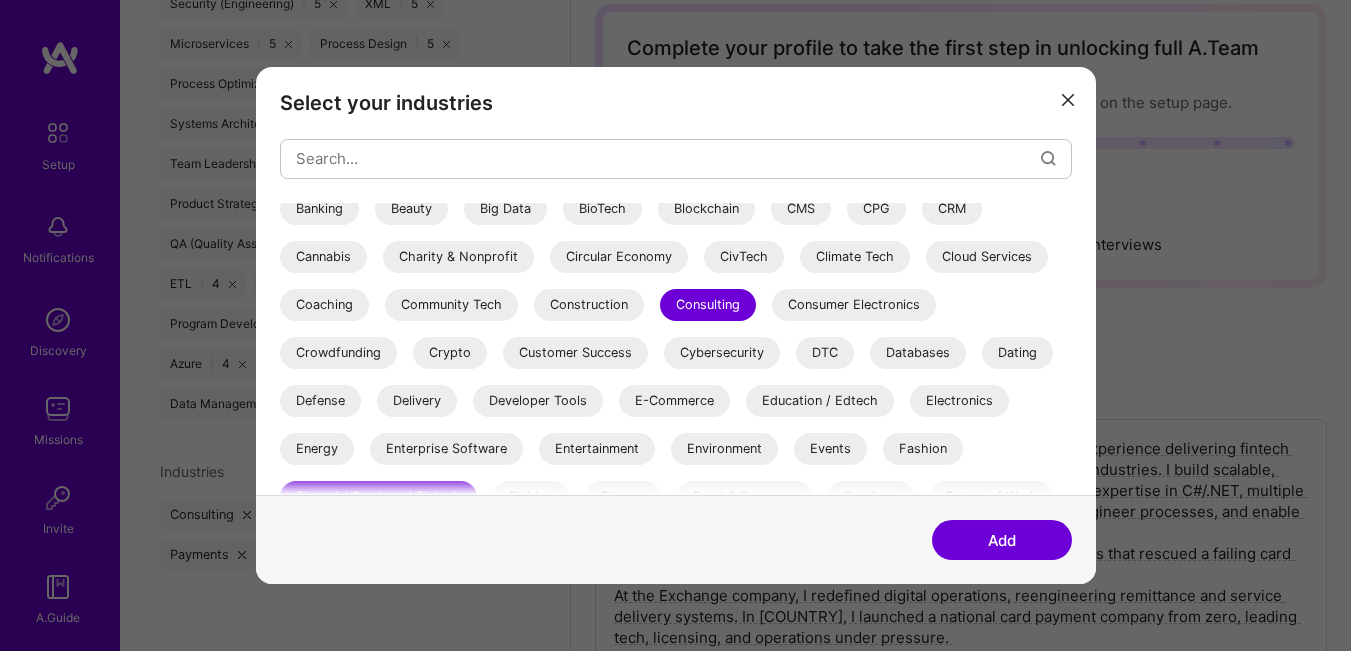 scroll, scrollTop: 707, scrollLeft: 0, axis: vertical 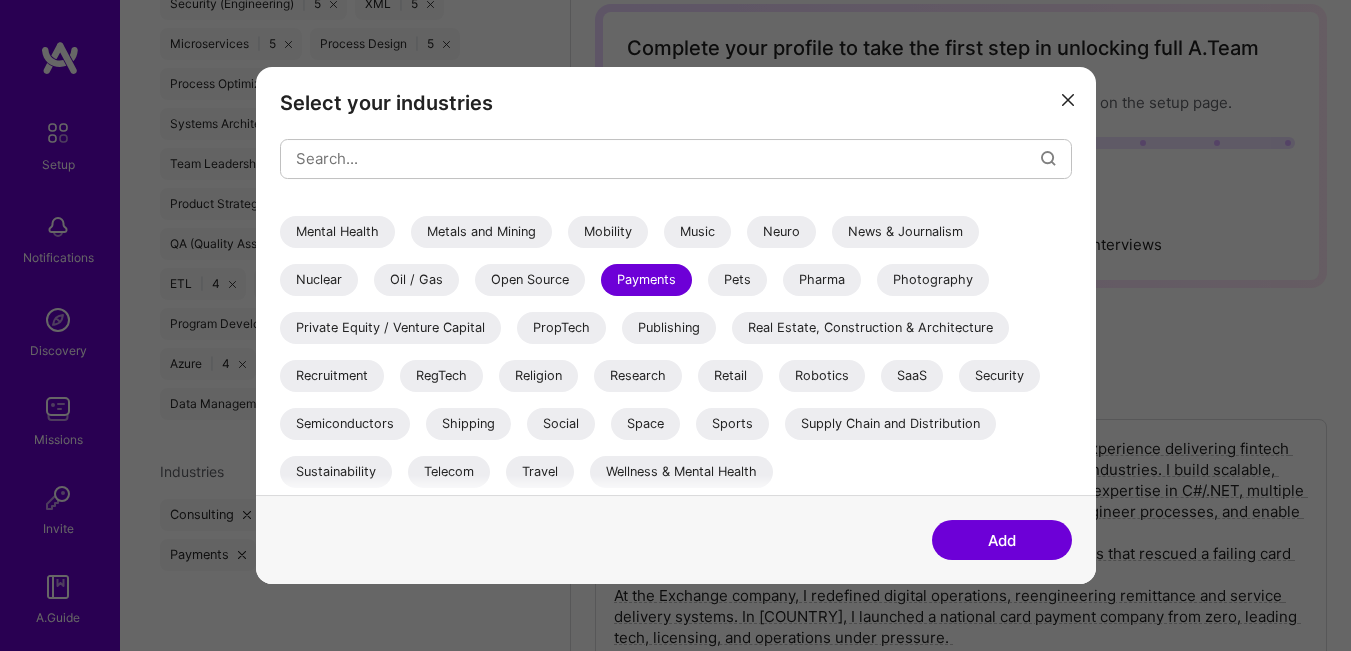 click on "Telecom" at bounding box center (449, 472) 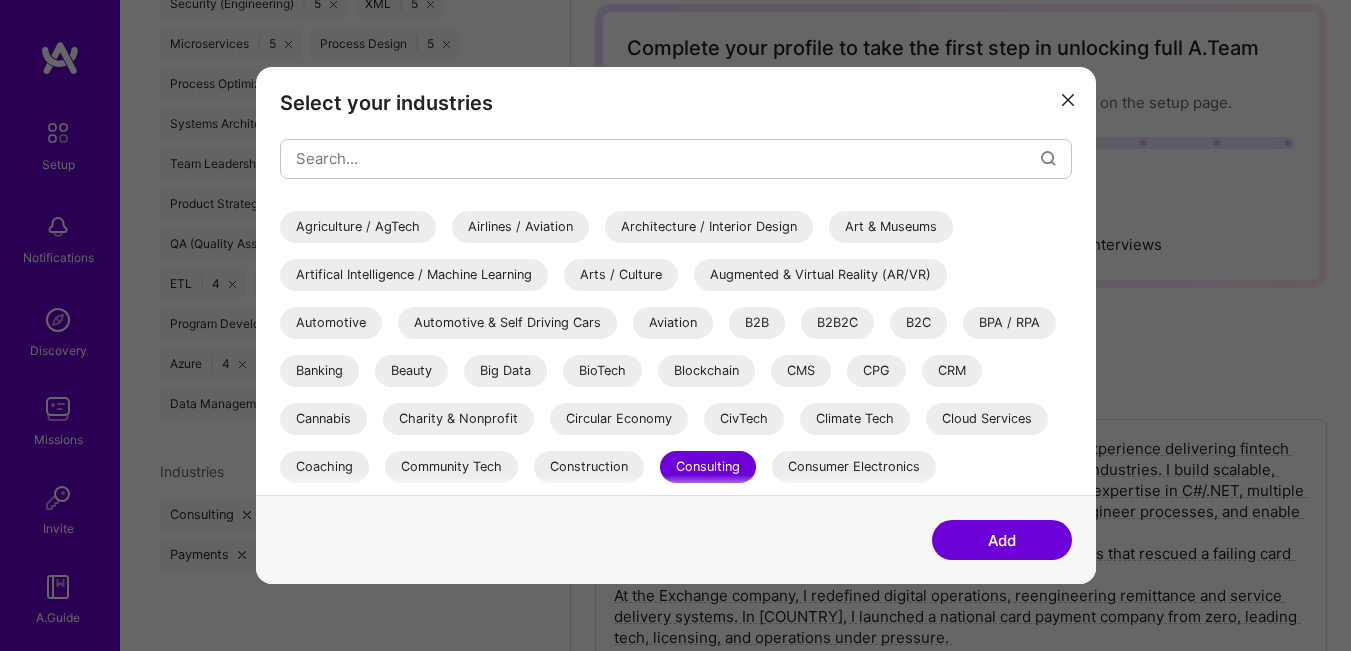 scroll, scrollTop: 0, scrollLeft: 0, axis: both 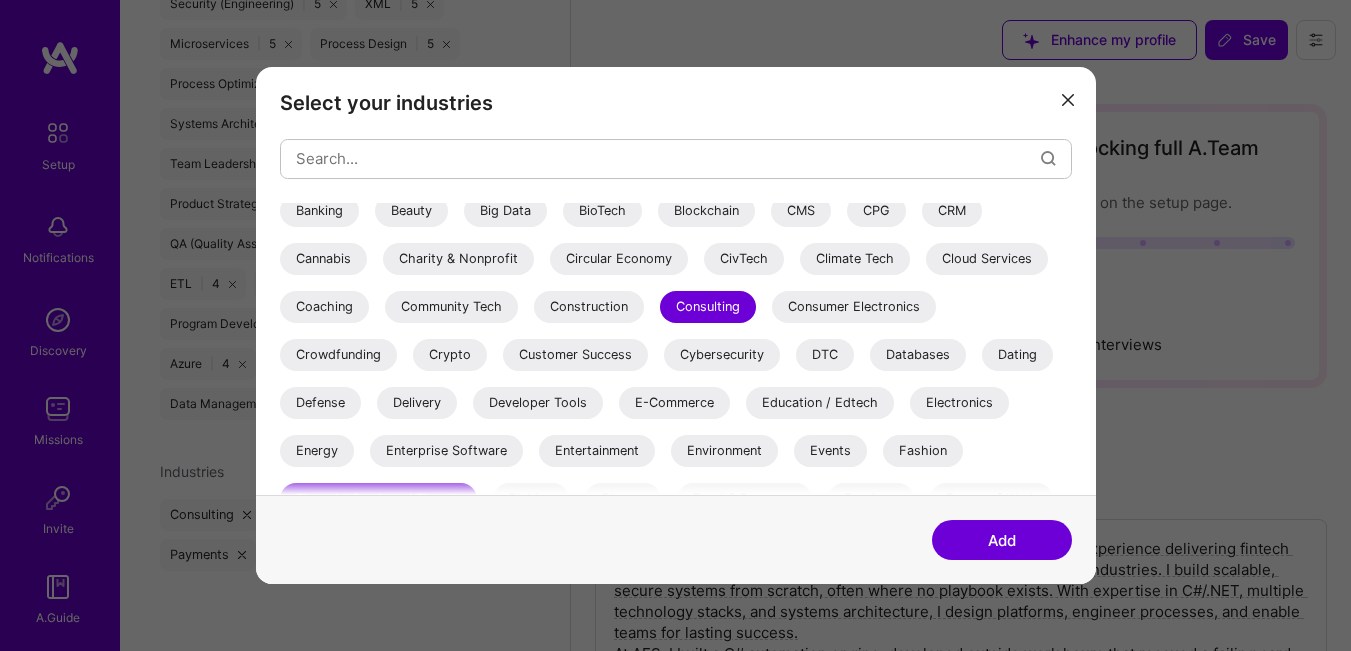 click on "Crypto" at bounding box center (450, 355) 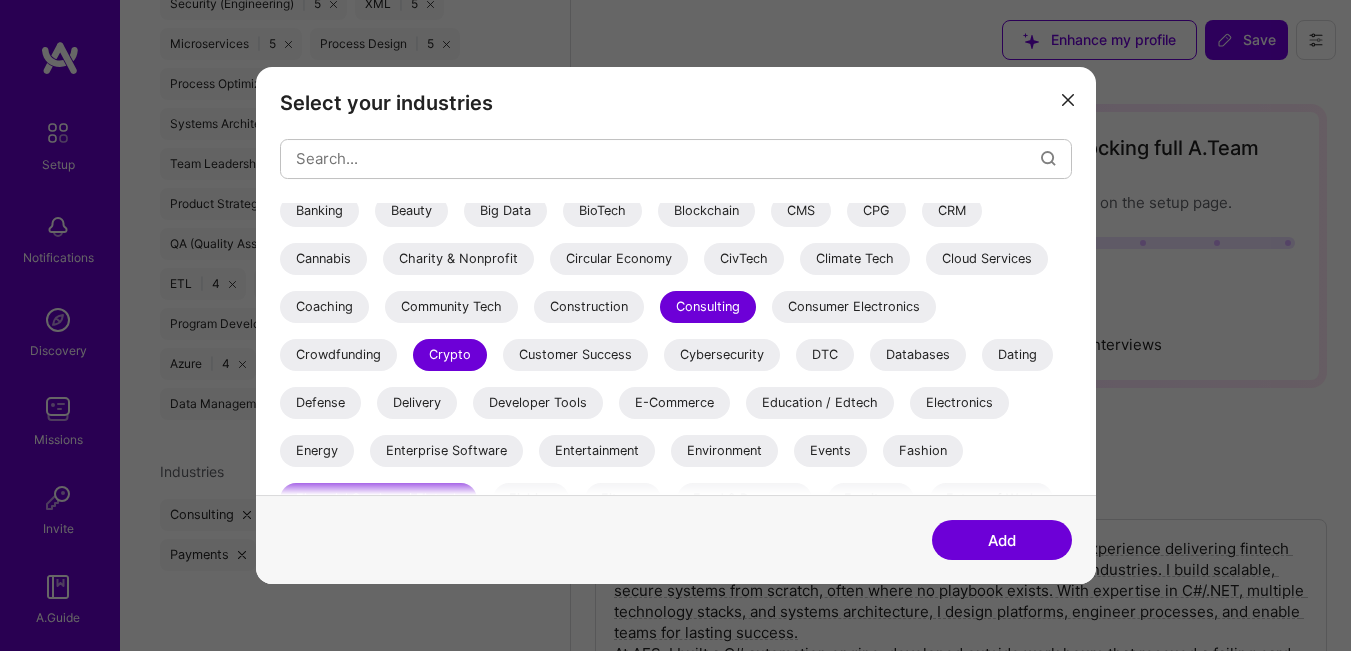 scroll, scrollTop: 300, scrollLeft: 0, axis: vertical 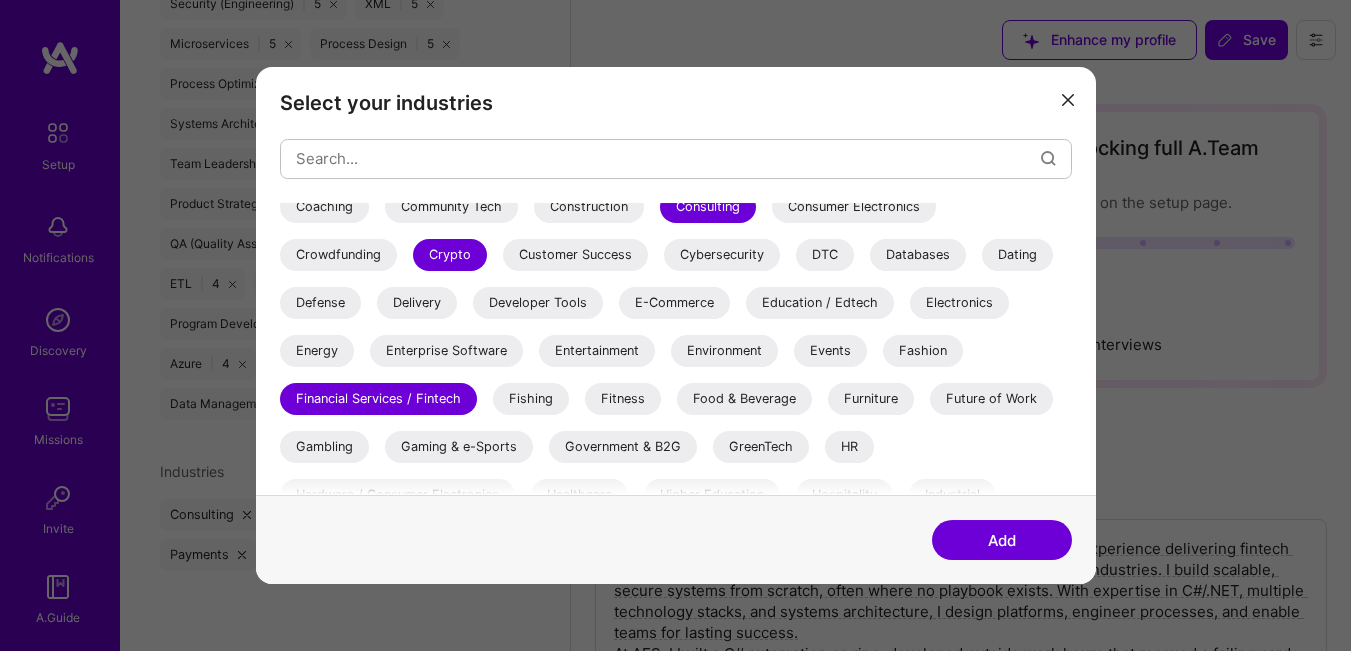 click on "Add" at bounding box center [1002, 540] 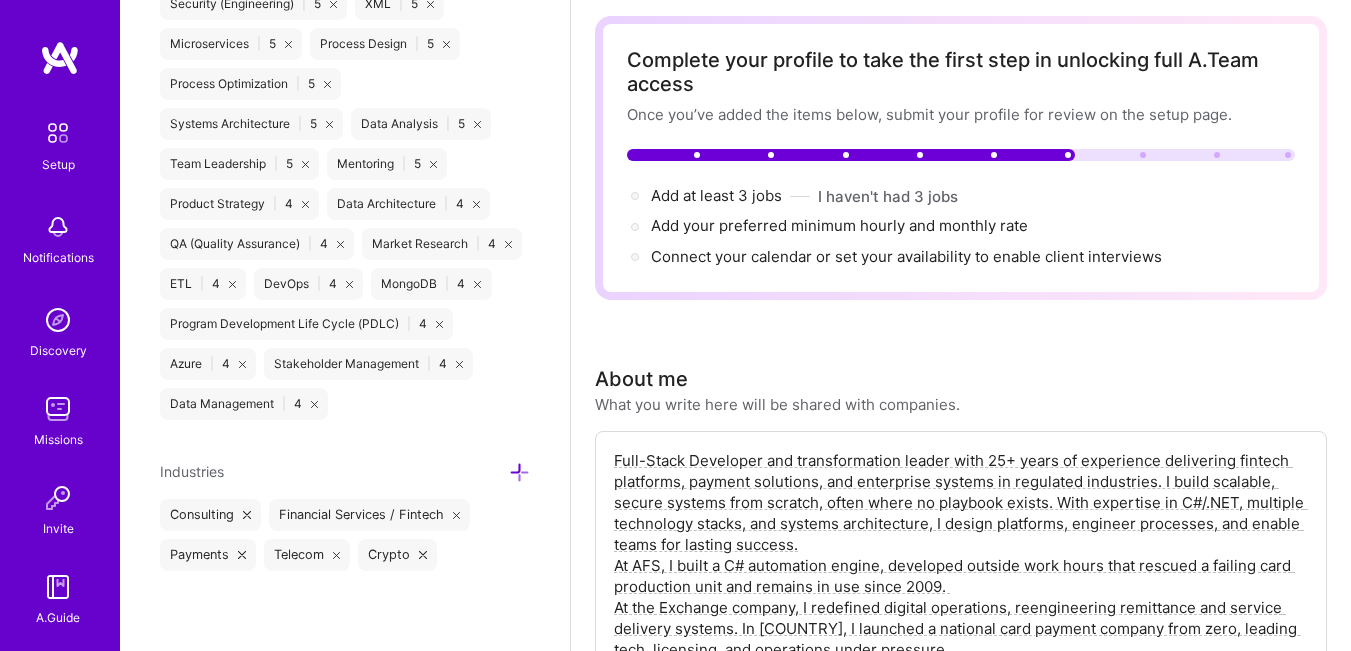 scroll, scrollTop: 0, scrollLeft: 0, axis: both 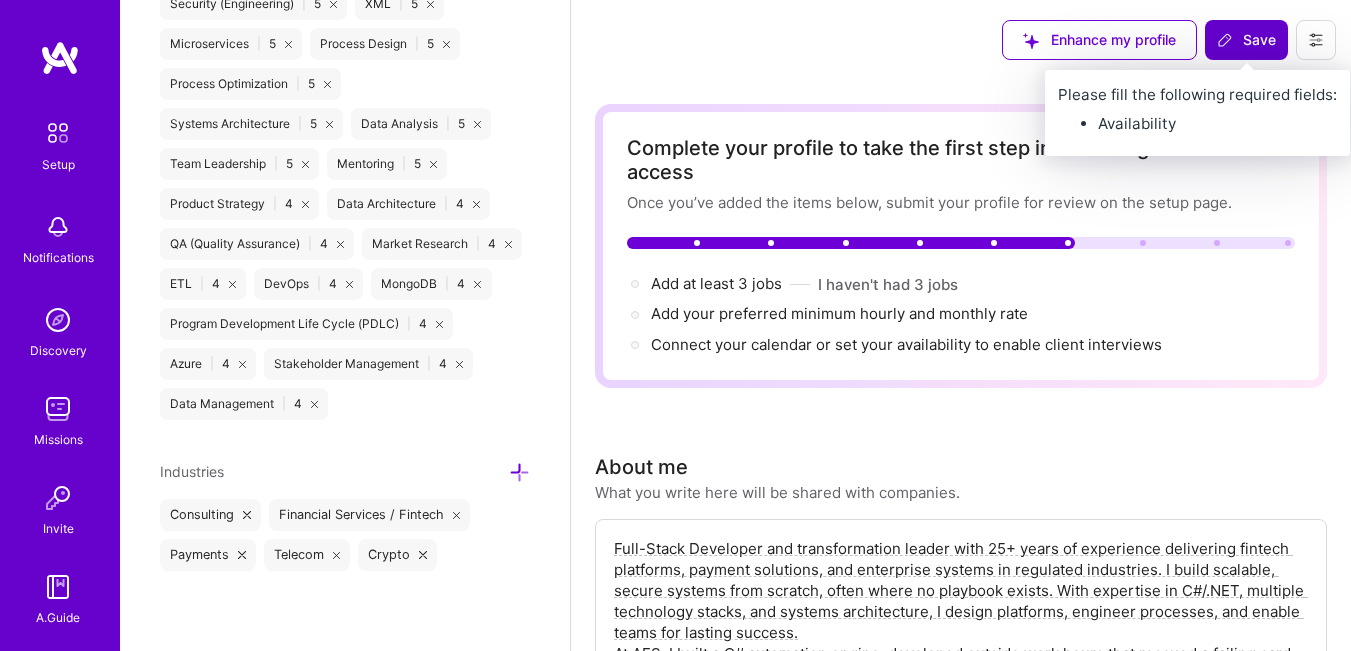 click on "Save" at bounding box center [1246, 40] 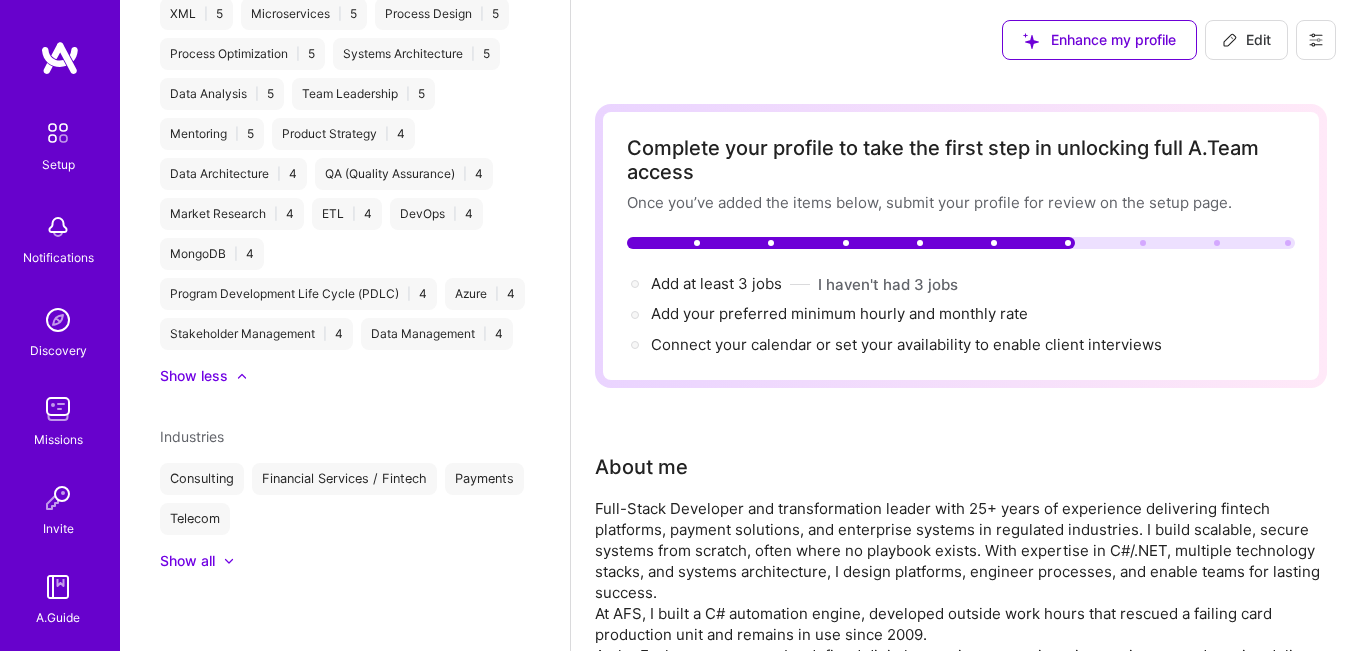 scroll, scrollTop: 1129, scrollLeft: 0, axis: vertical 